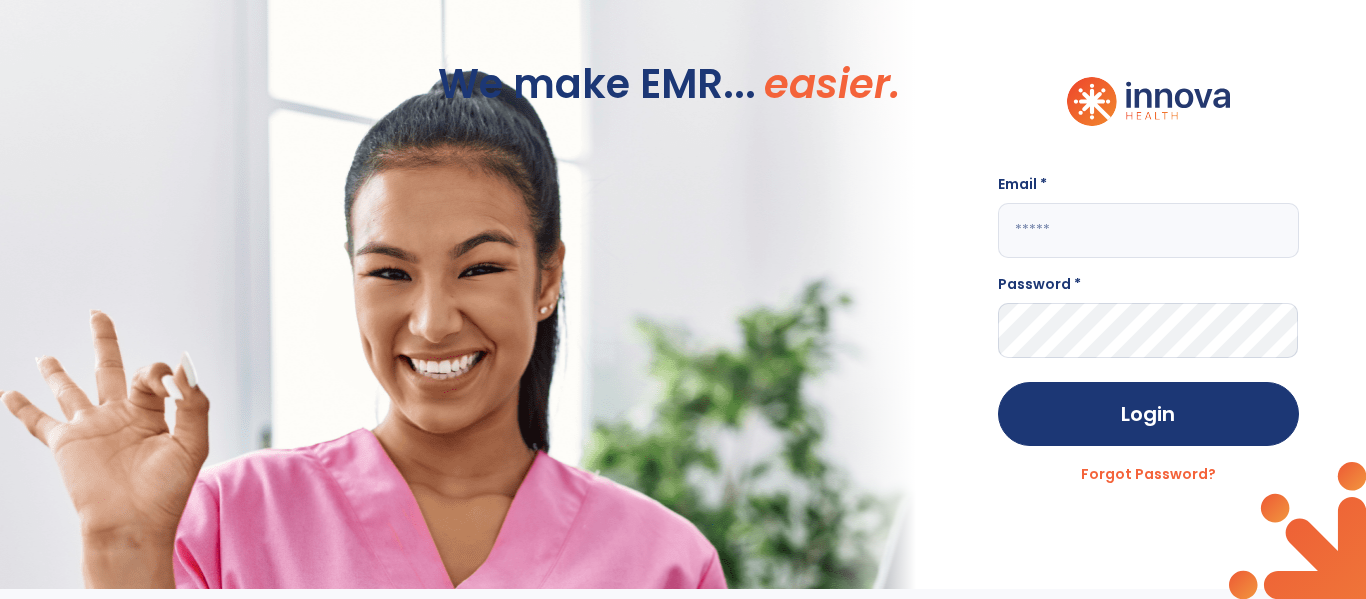 scroll, scrollTop: 0, scrollLeft: 0, axis: both 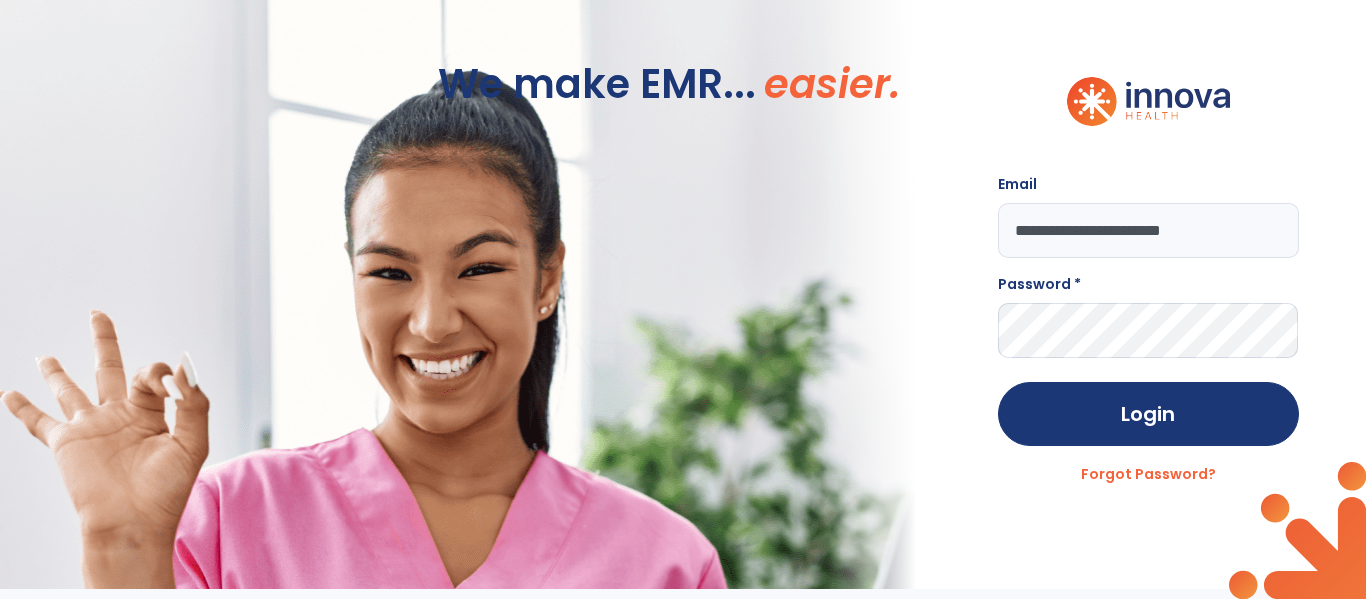 type on "**********" 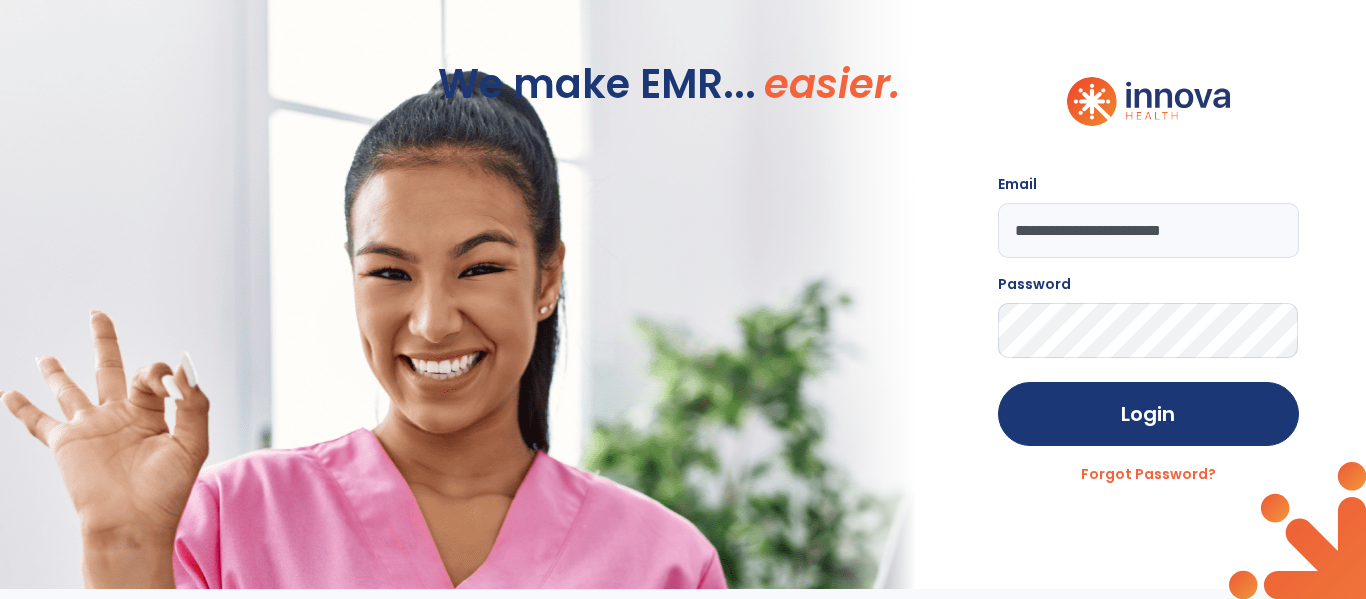 click on "Login" 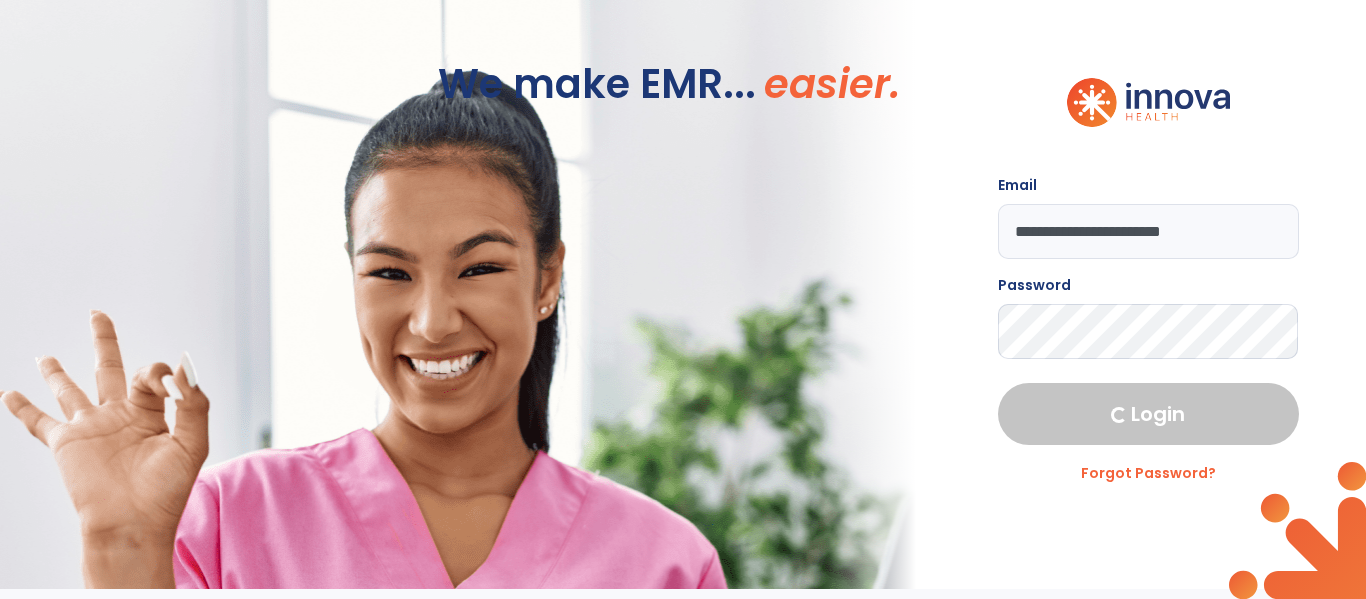 select on "****" 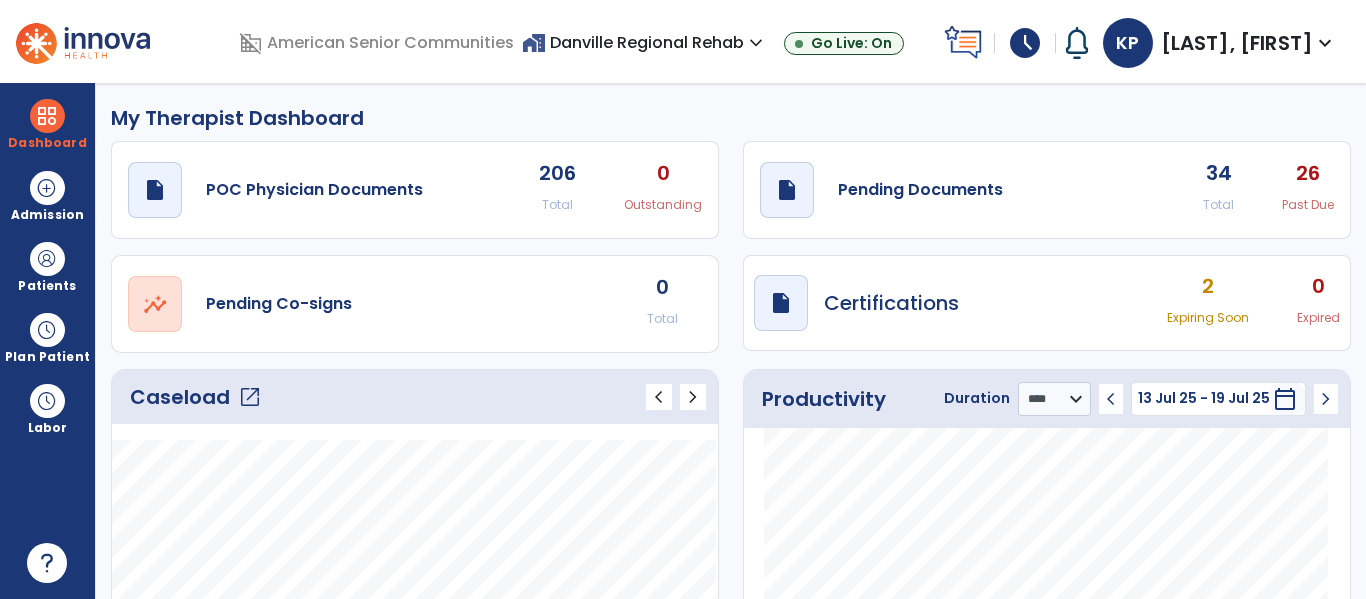 click on "open_in_new" 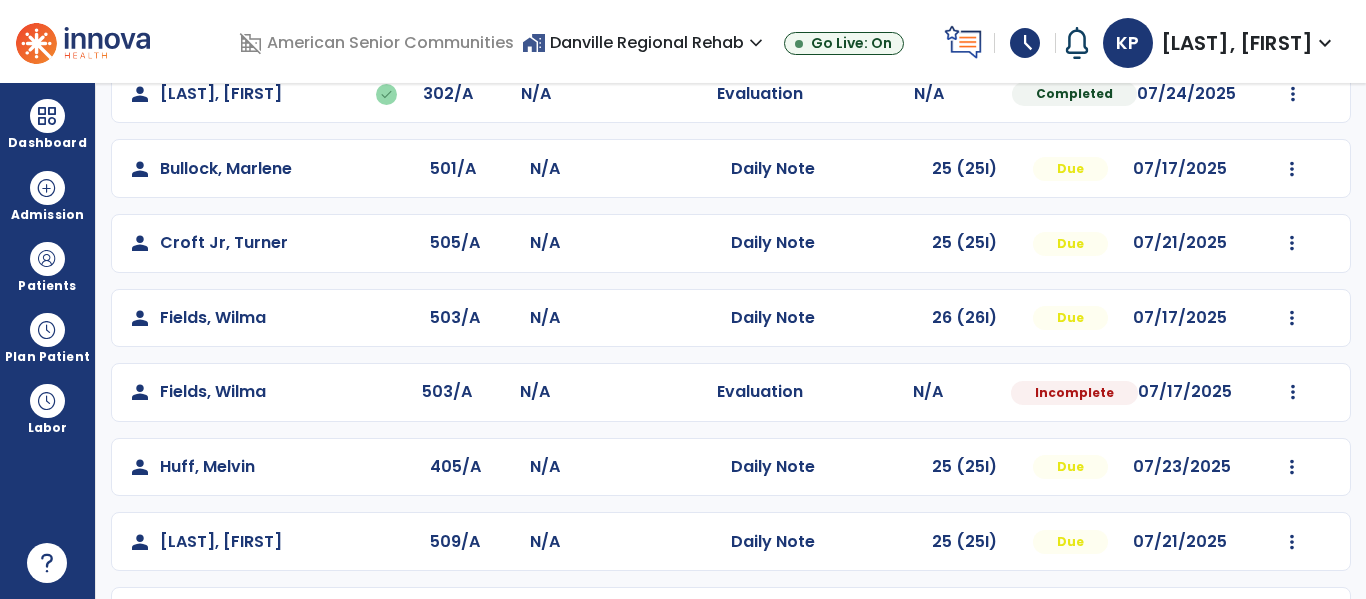 scroll, scrollTop: 411, scrollLeft: 0, axis: vertical 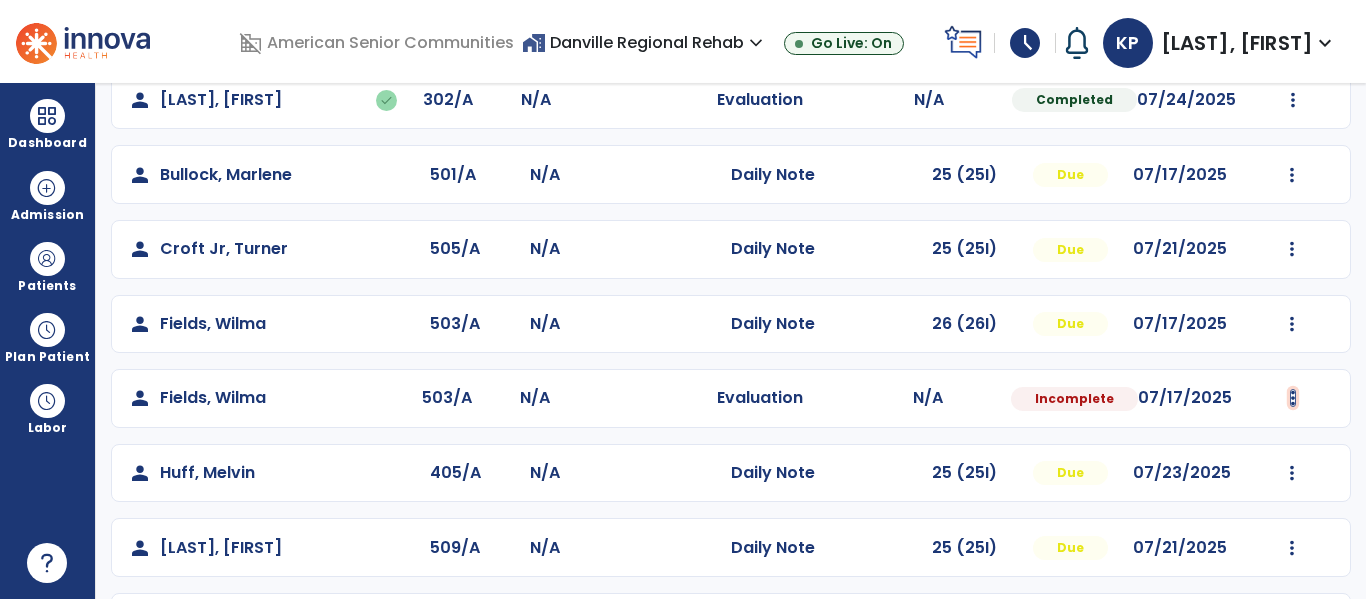 click at bounding box center (1292, -123) 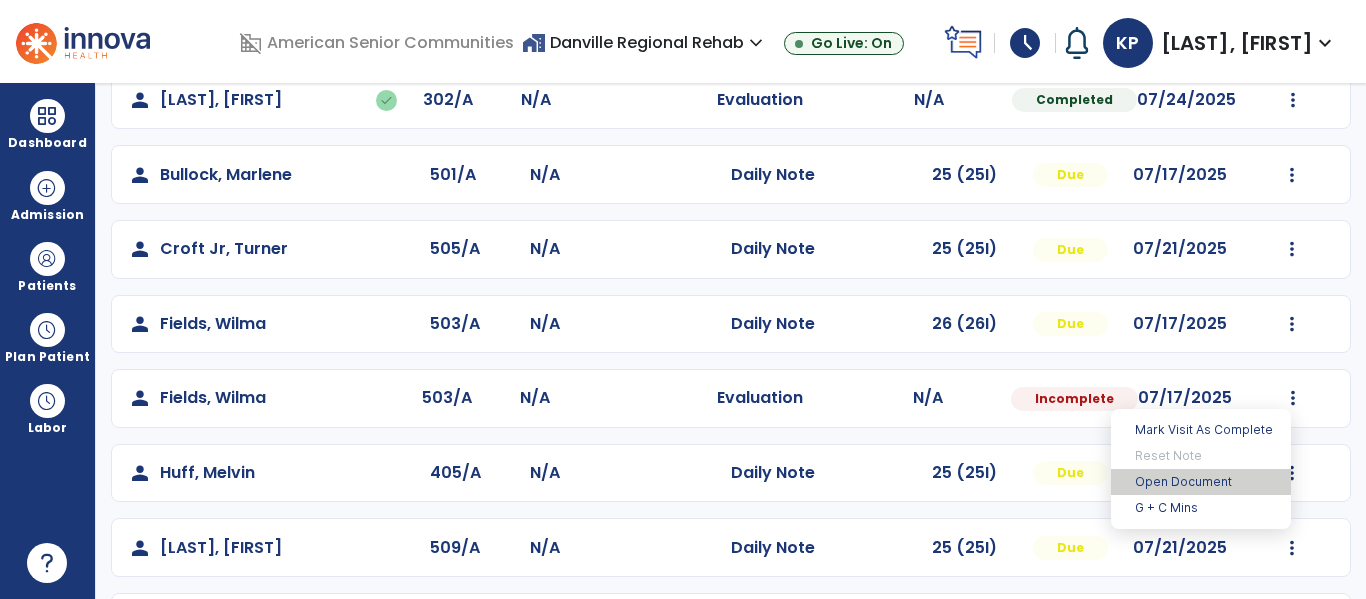 click on "Open Document" at bounding box center [1201, 482] 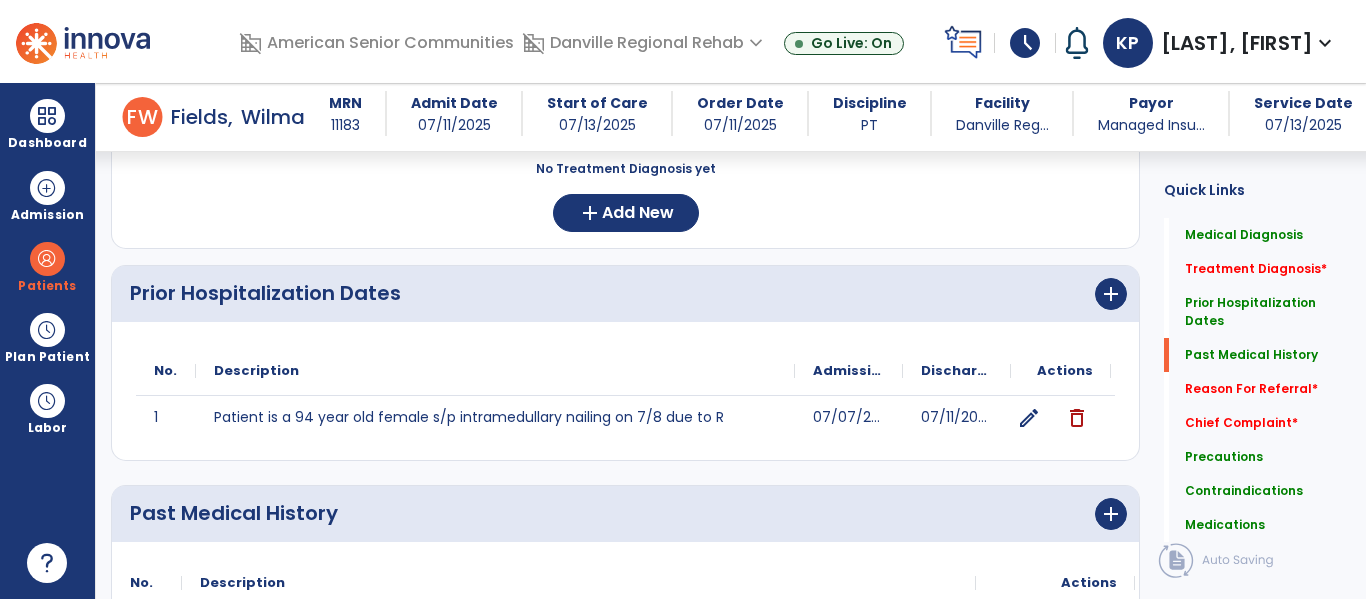 scroll, scrollTop: 689, scrollLeft: 0, axis: vertical 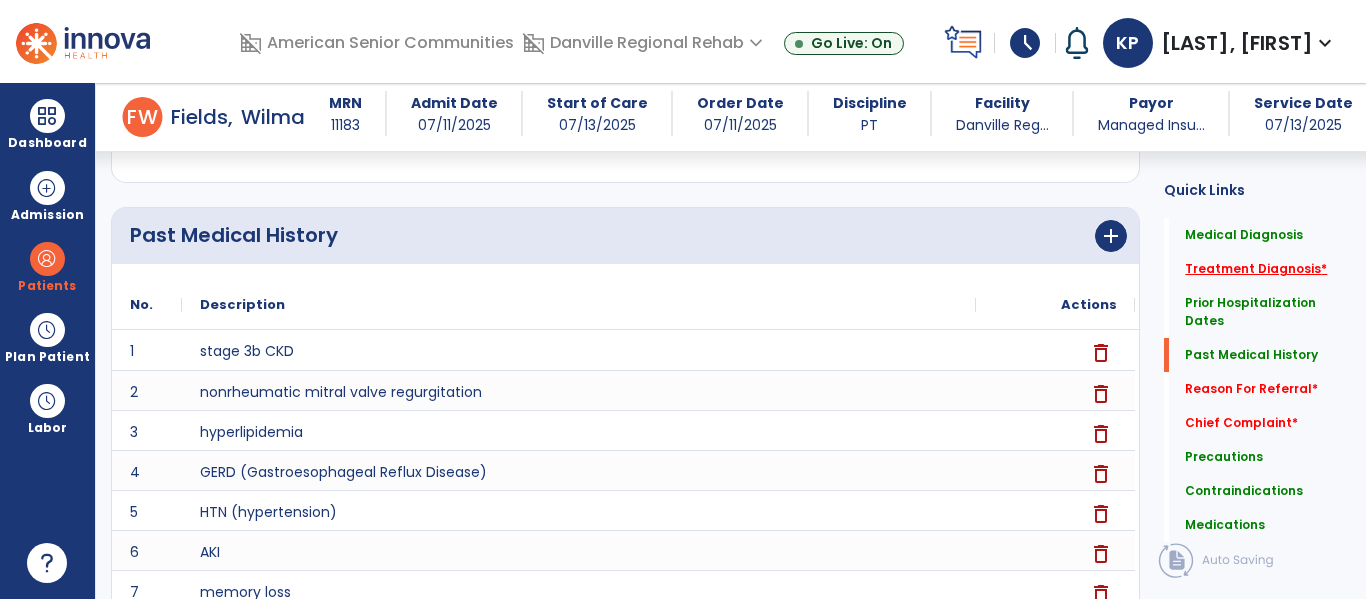 click on "Treatment Diagnosis   *" 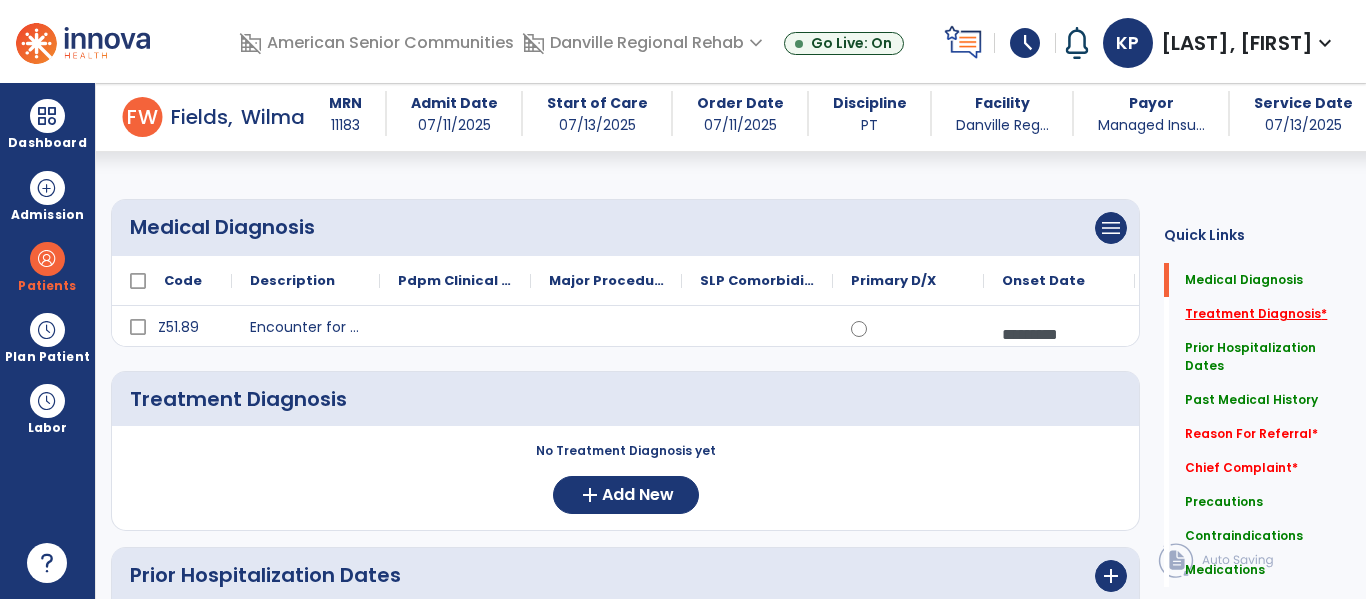 scroll, scrollTop: 129, scrollLeft: 0, axis: vertical 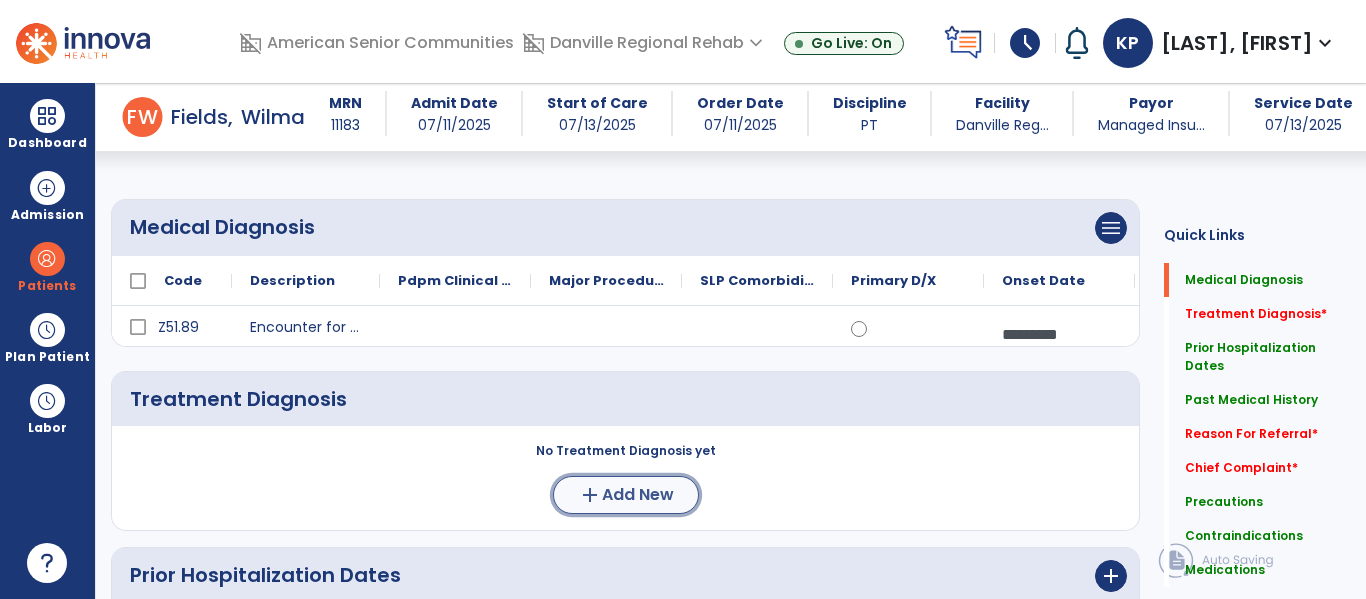 click on "Add New" 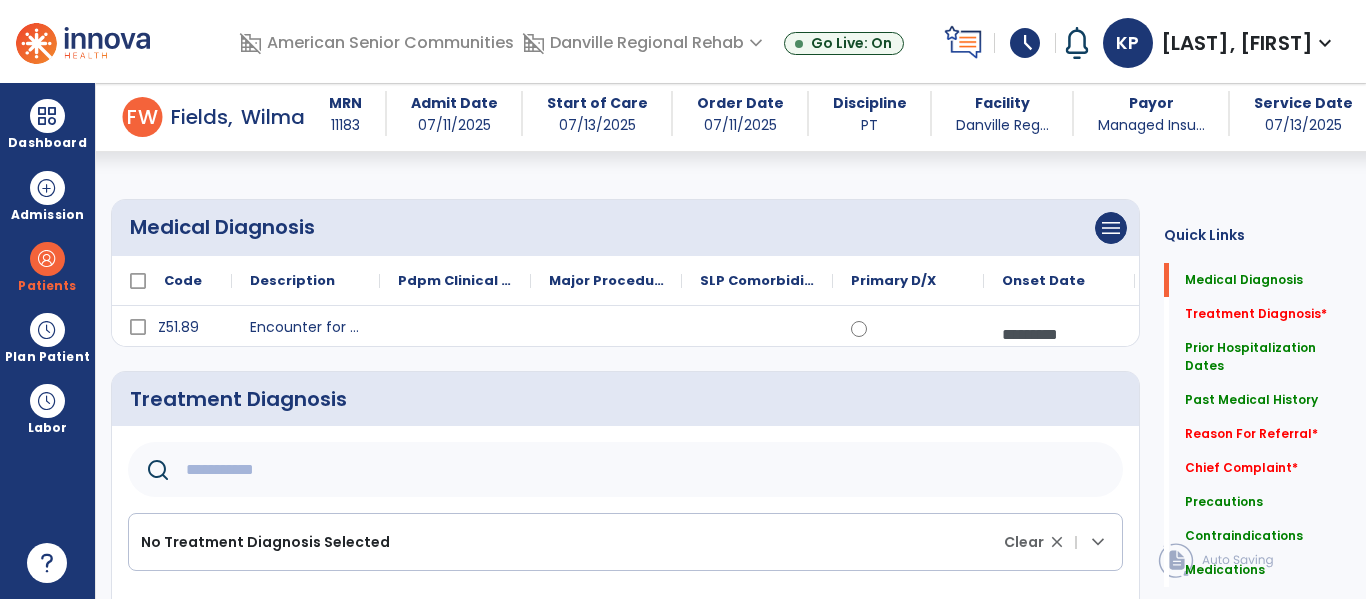 scroll, scrollTop: 205, scrollLeft: 0, axis: vertical 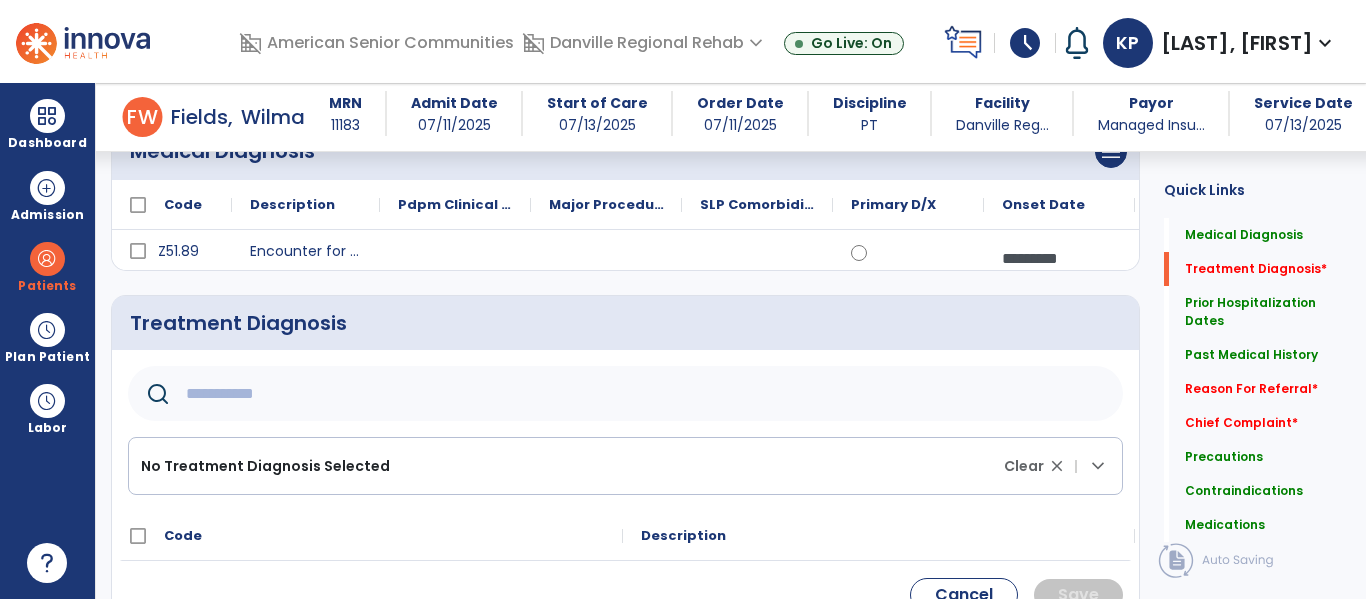 click 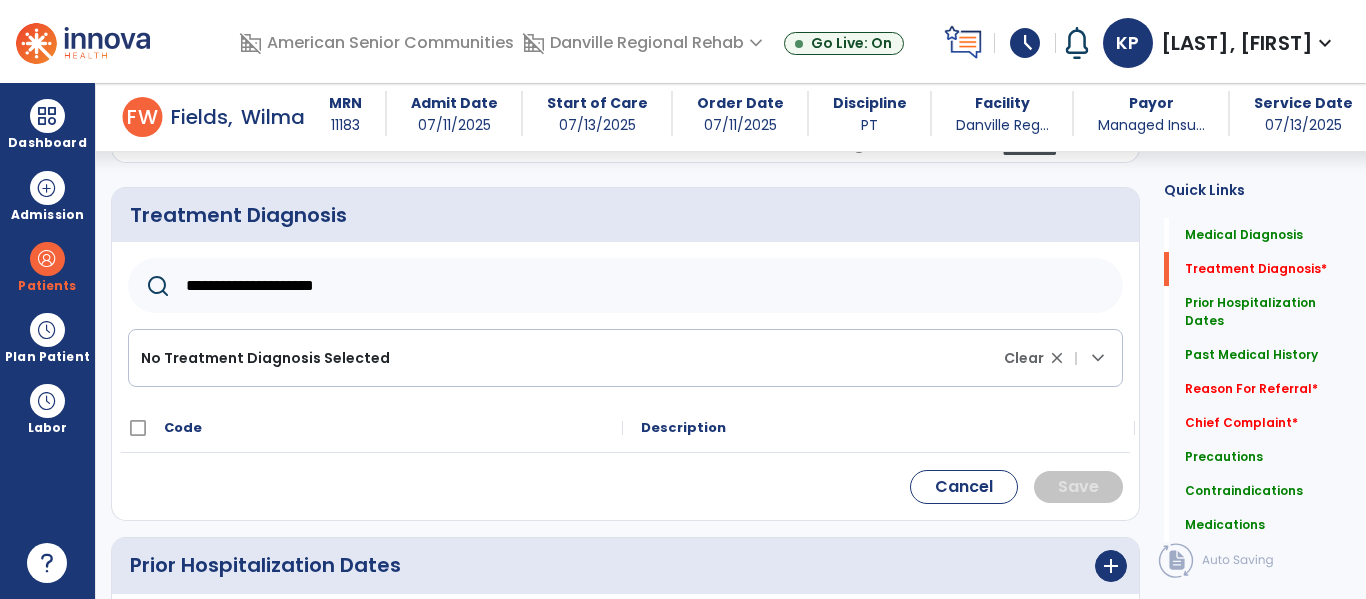 scroll, scrollTop: 329, scrollLeft: 0, axis: vertical 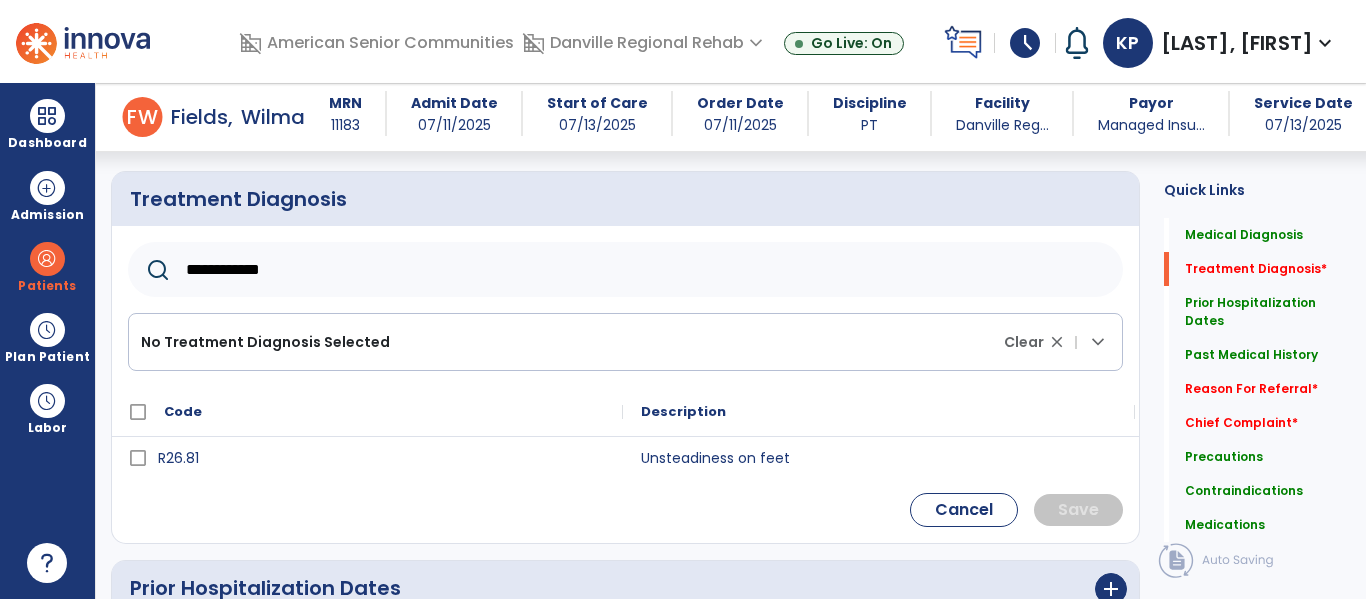 type on "**********" 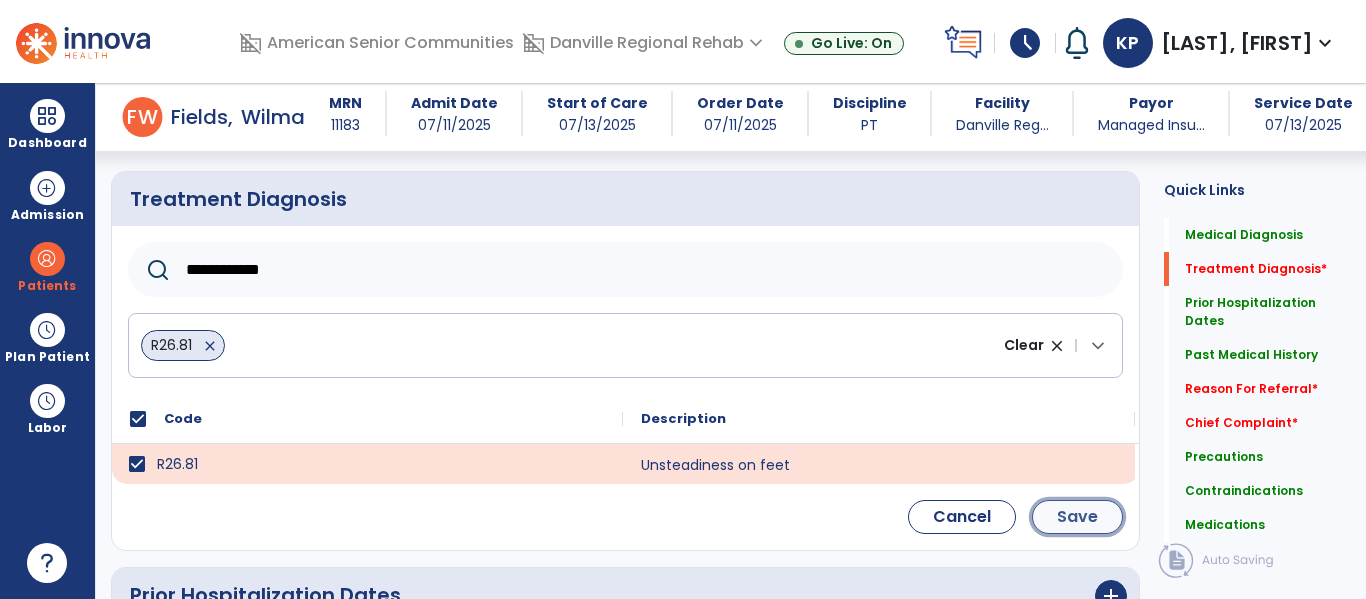 click on "Save" 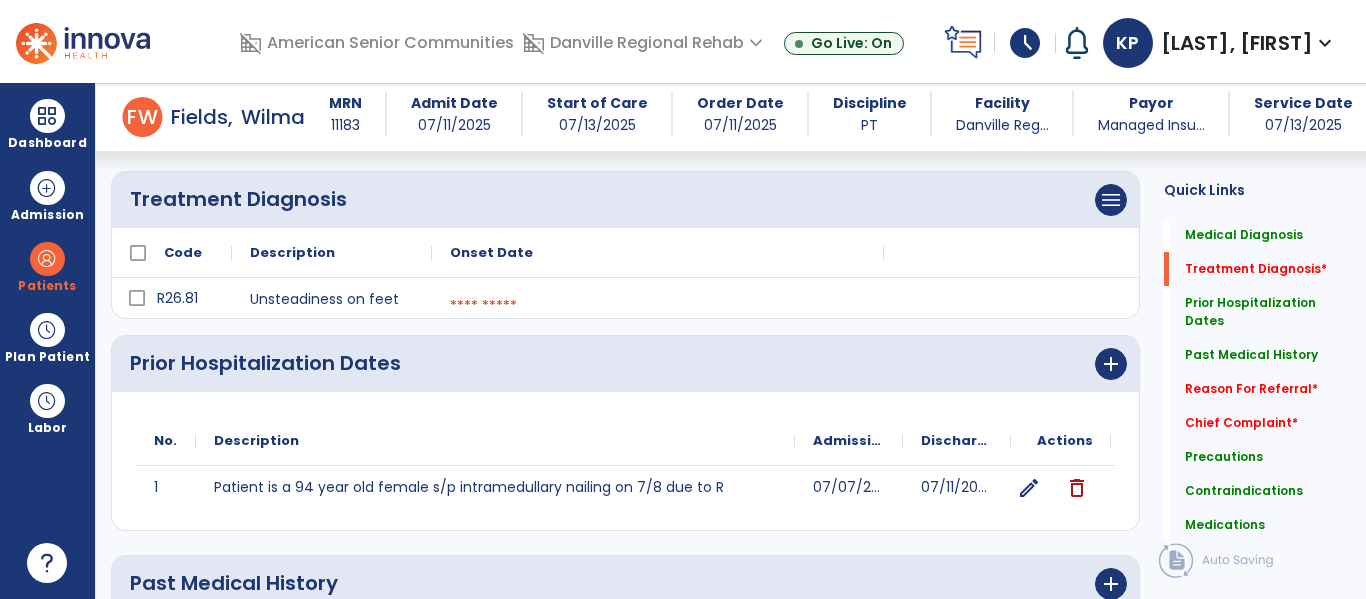 scroll, scrollTop: 225, scrollLeft: 0, axis: vertical 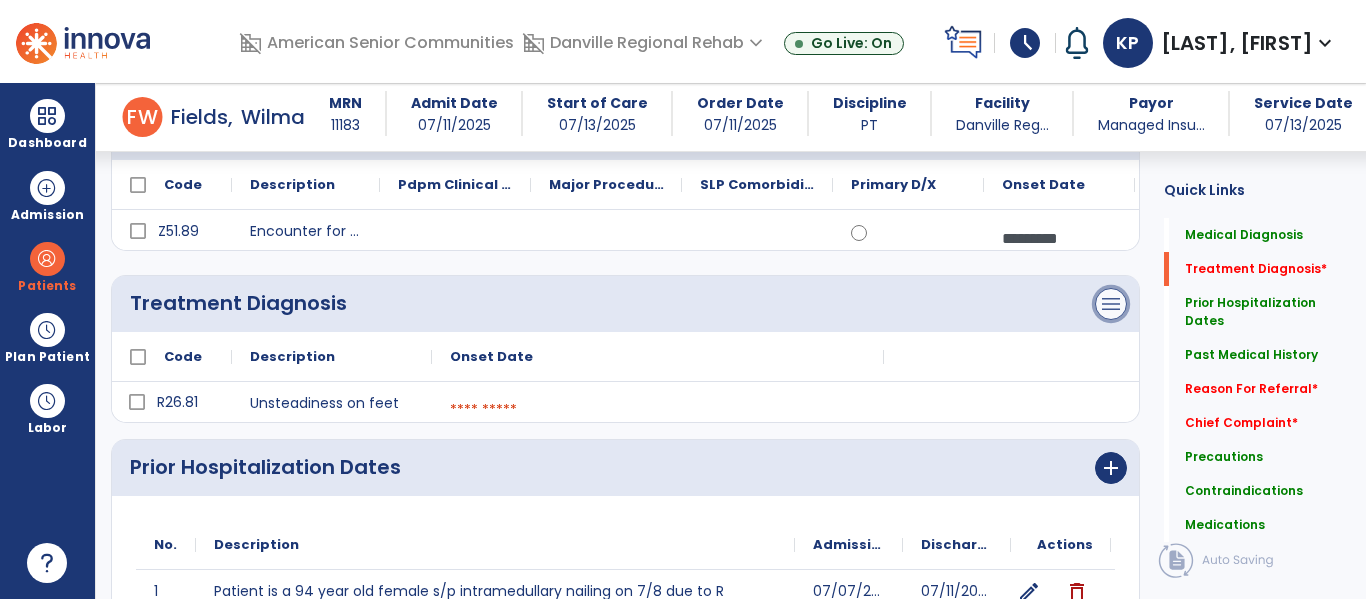 click on "menu" at bounding box center [1111, 132] 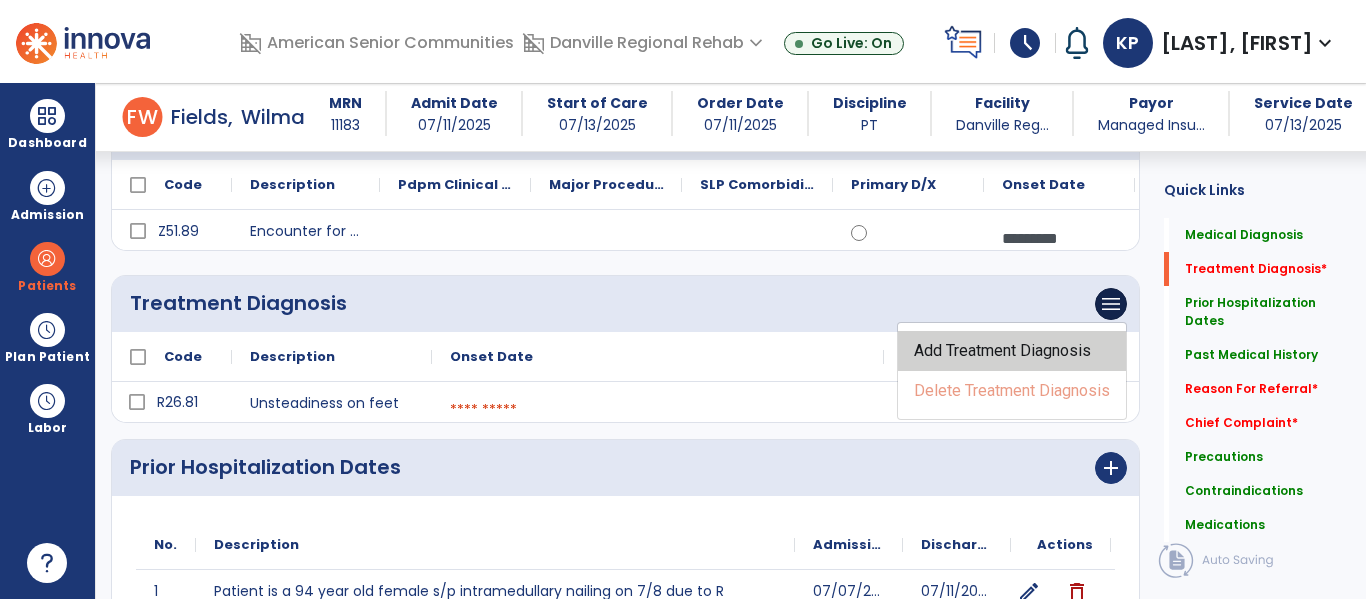 click on "Add Treatment Diagnosis" 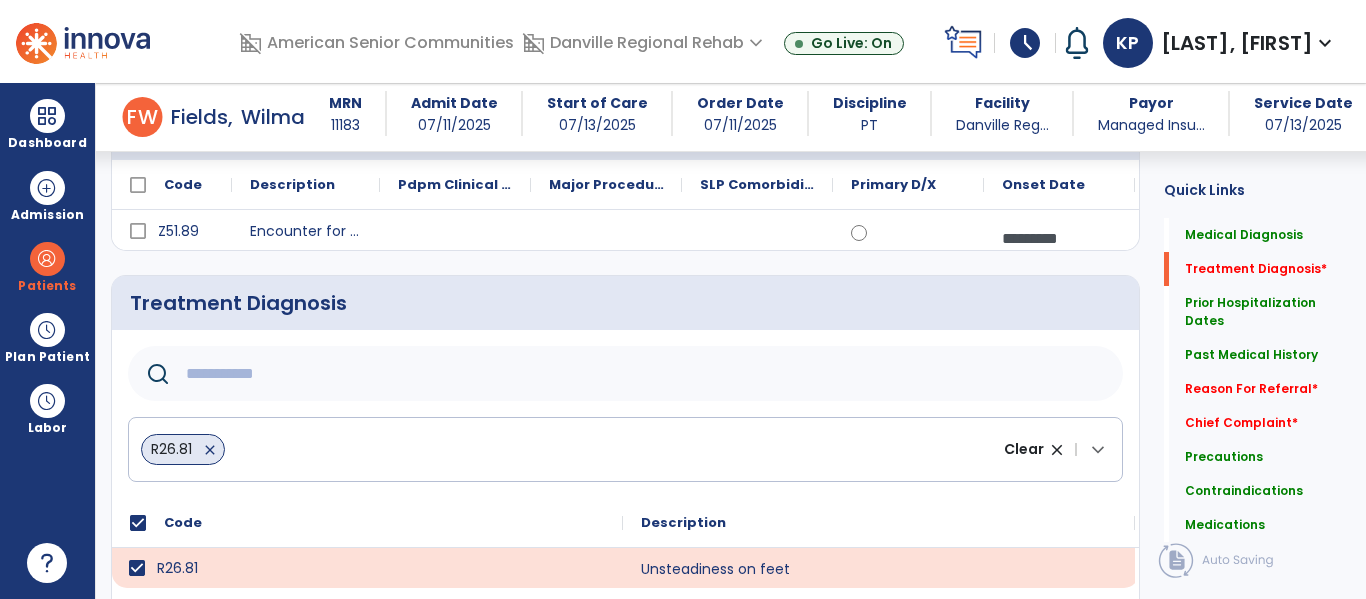 click 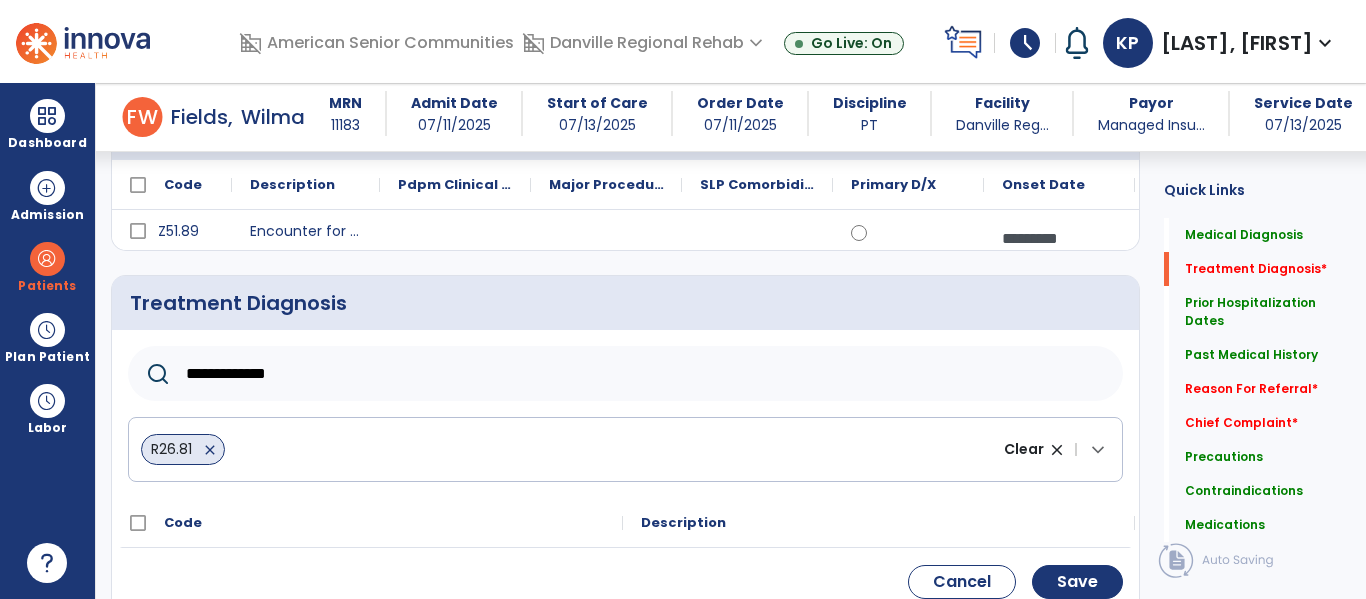 scroll, scrollTop: 333, scrollLeft: 0, axis: vertical 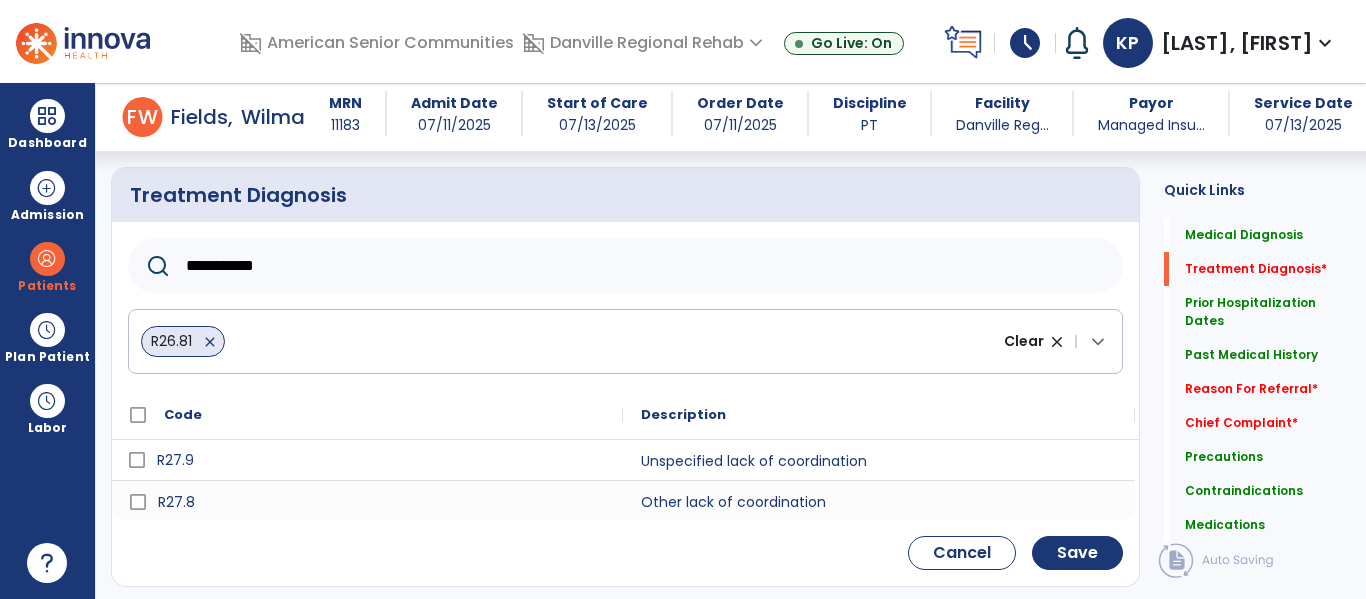 type on "**********" 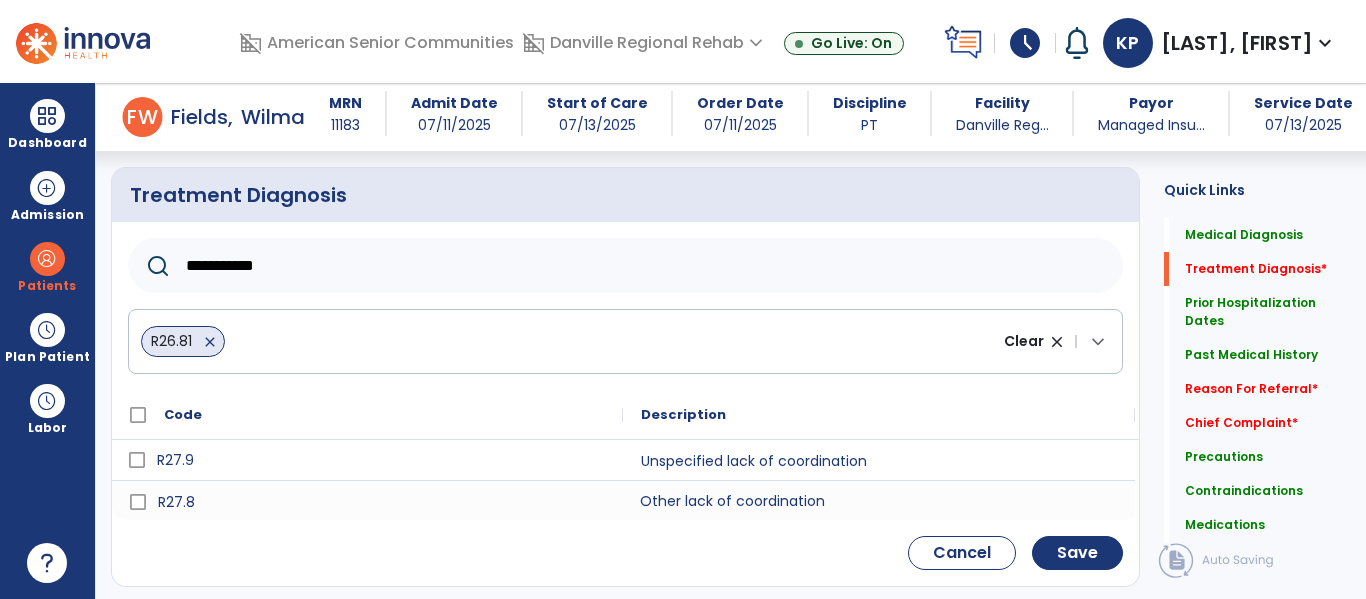 click on "Other lack of coordination" 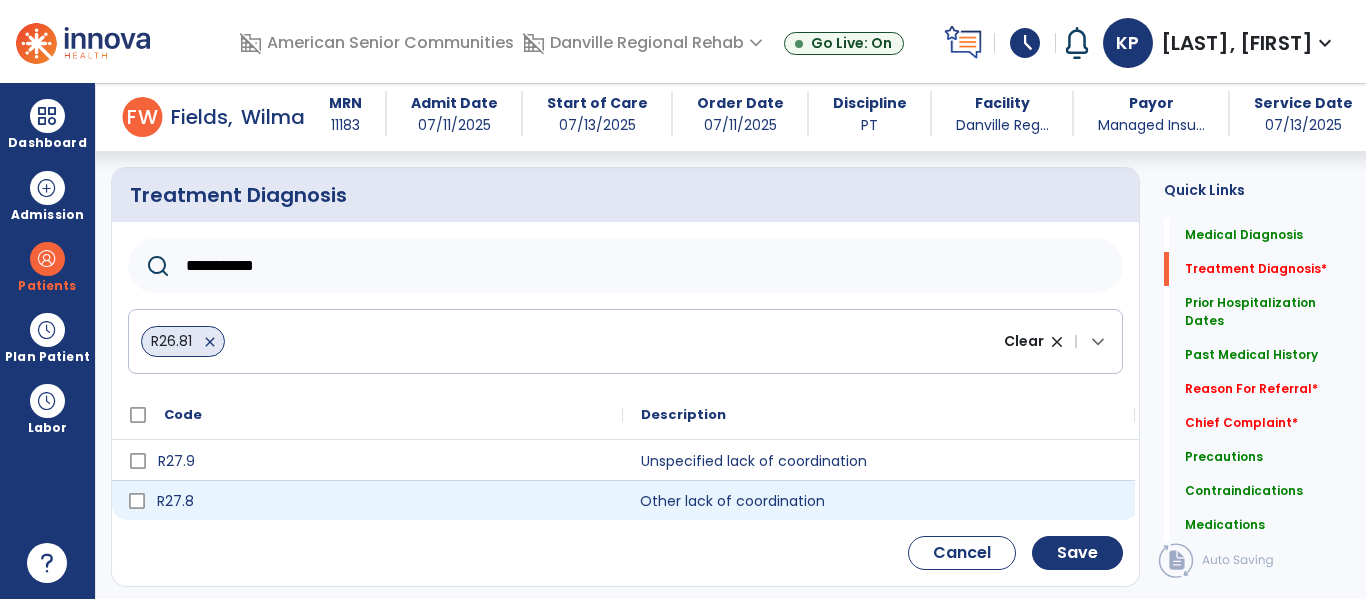 click on "R27.8" 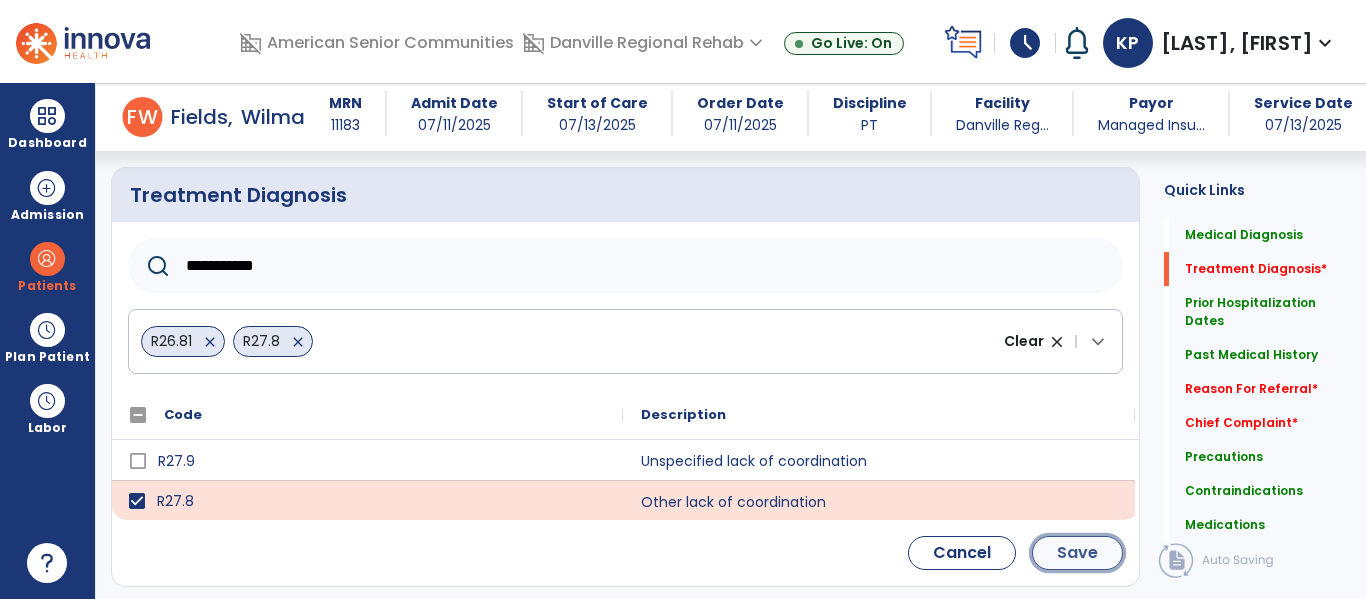 click on "Save" 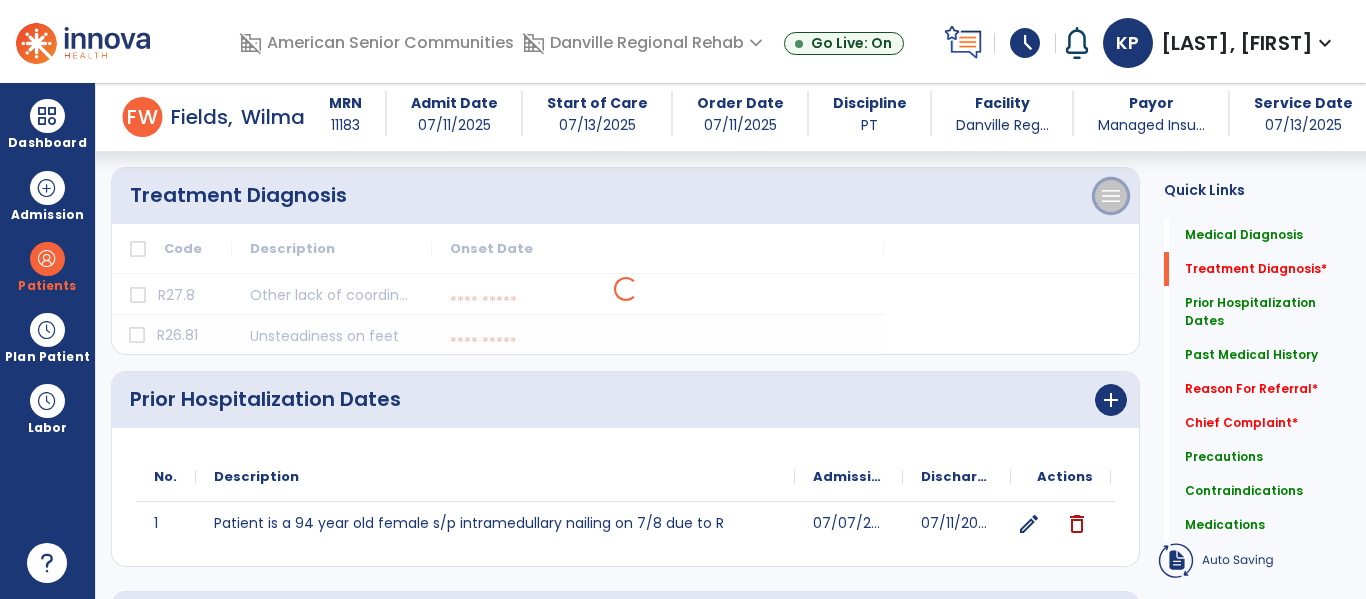 click on "menu" at bounding box center (1111, 24) 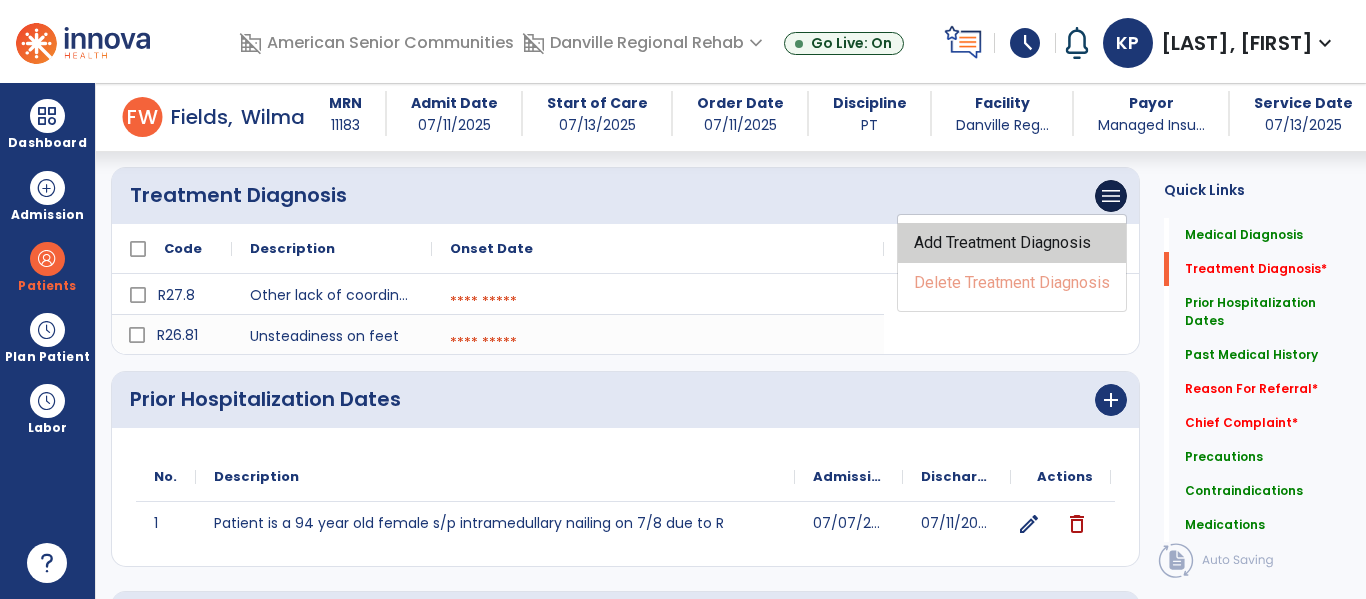 click on "Add Treatment Diagnosis" 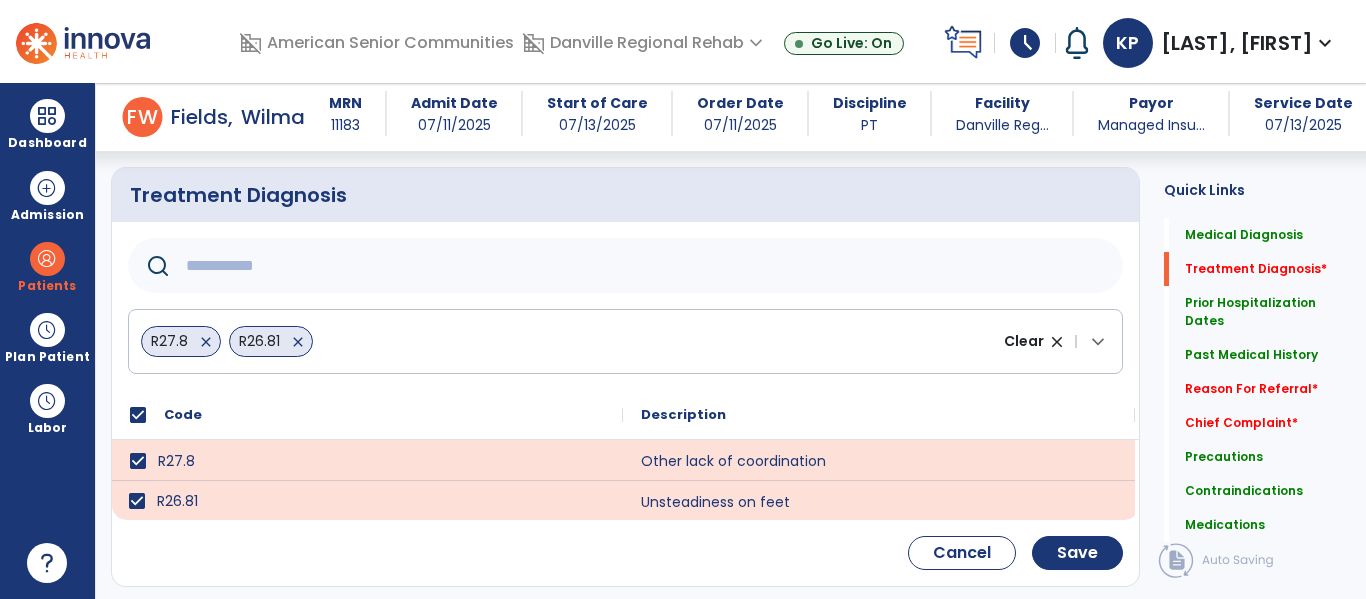 click 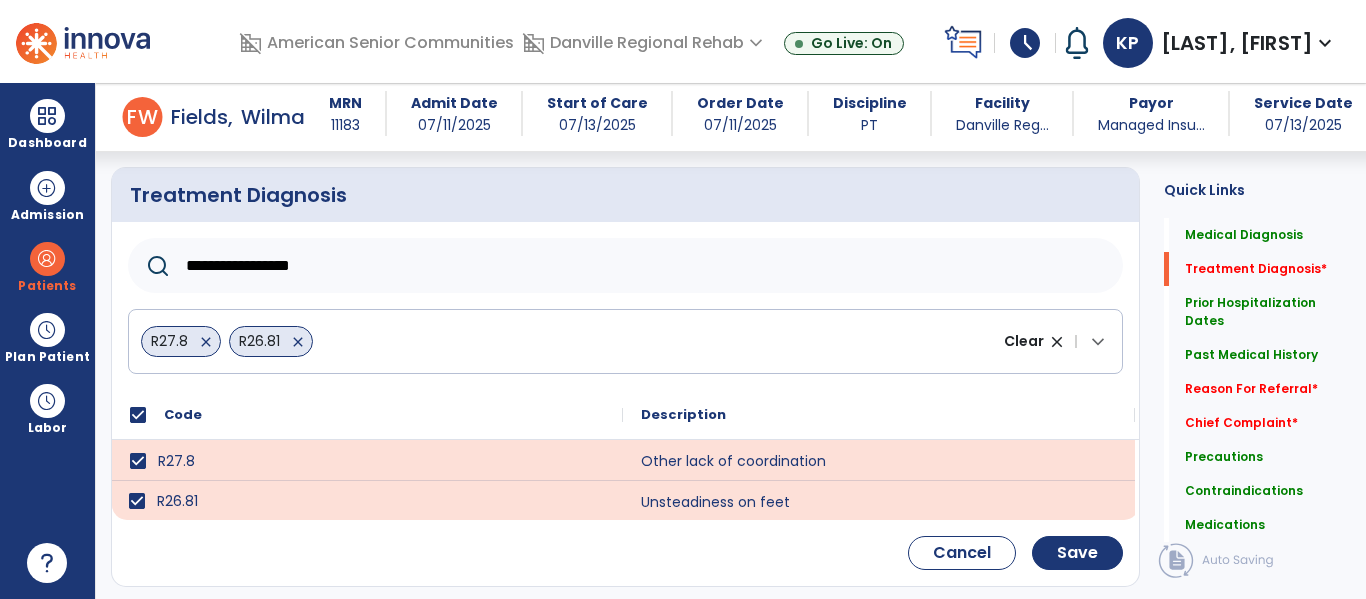 type on "**********" 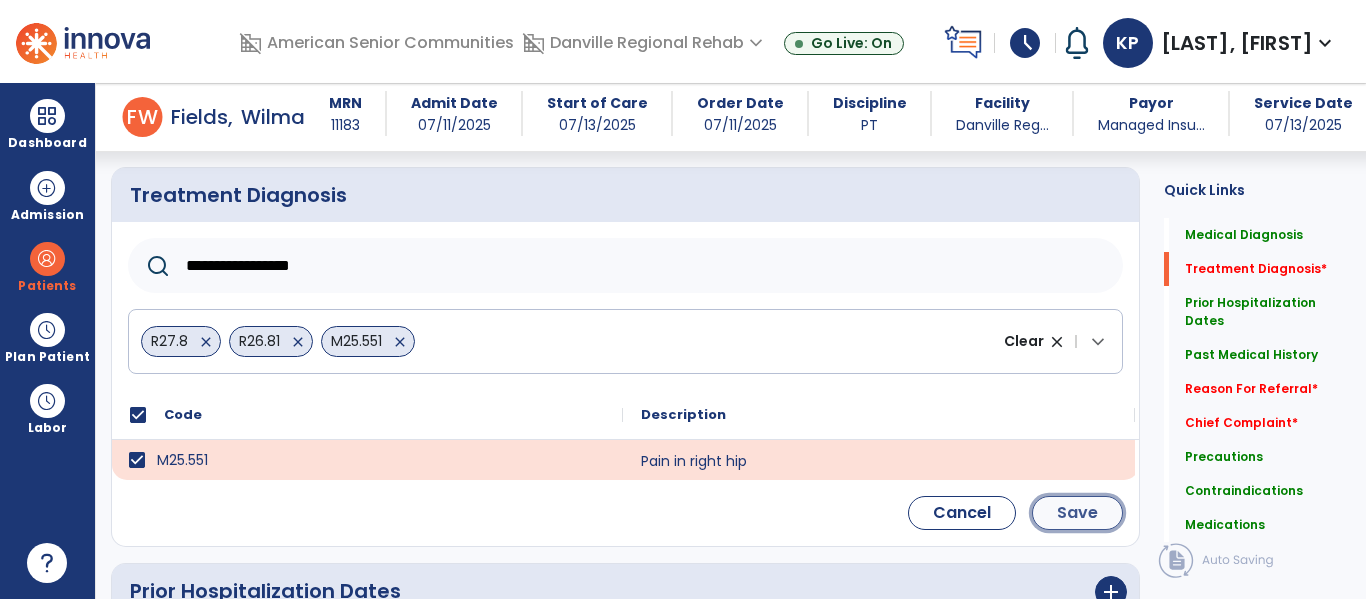 click on "Save" 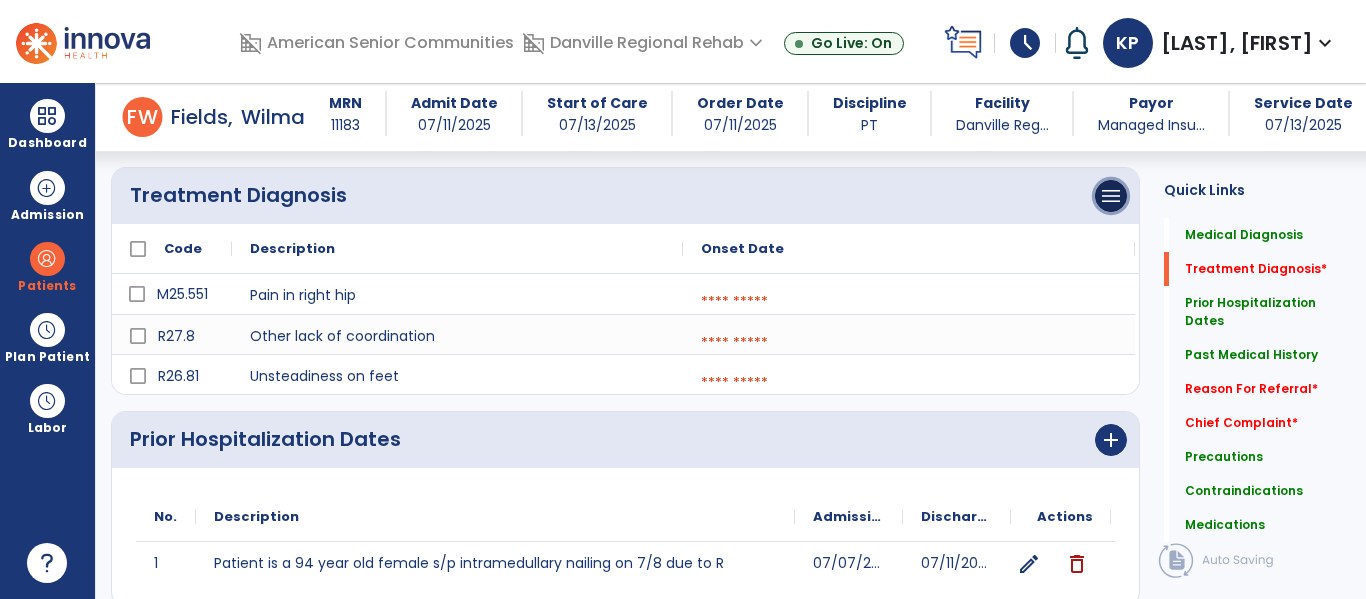 click on "menu" at bounding box center (1111, 24) 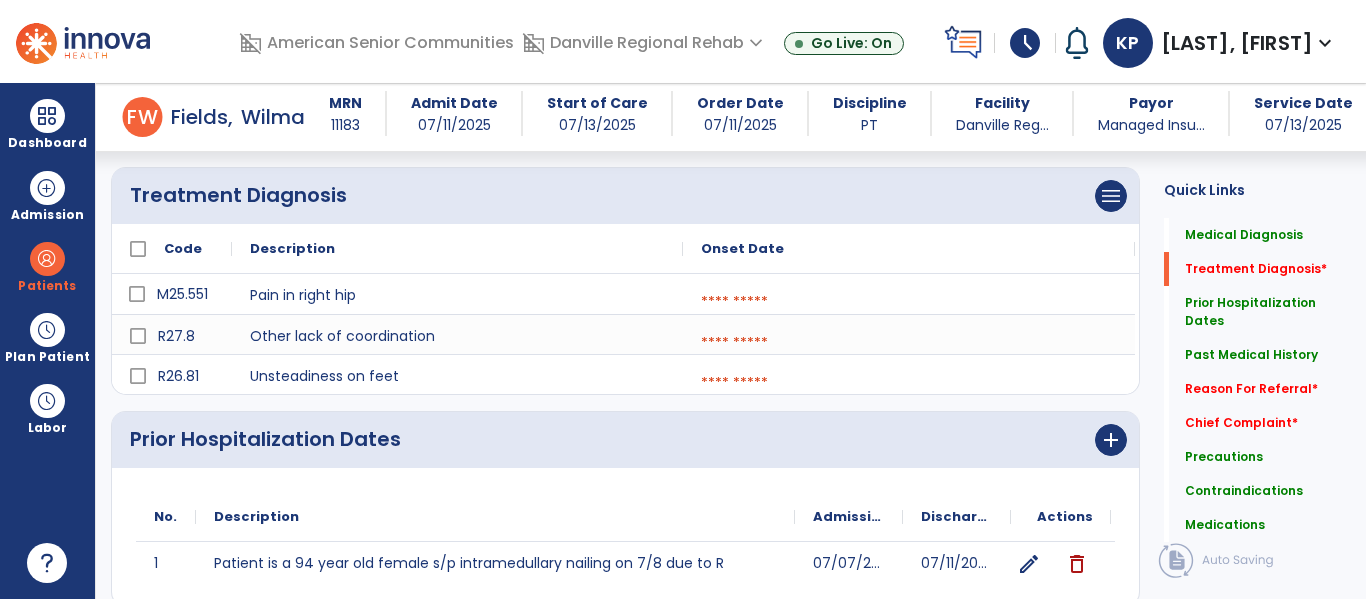 click on "Add Treatment Diagnosis" 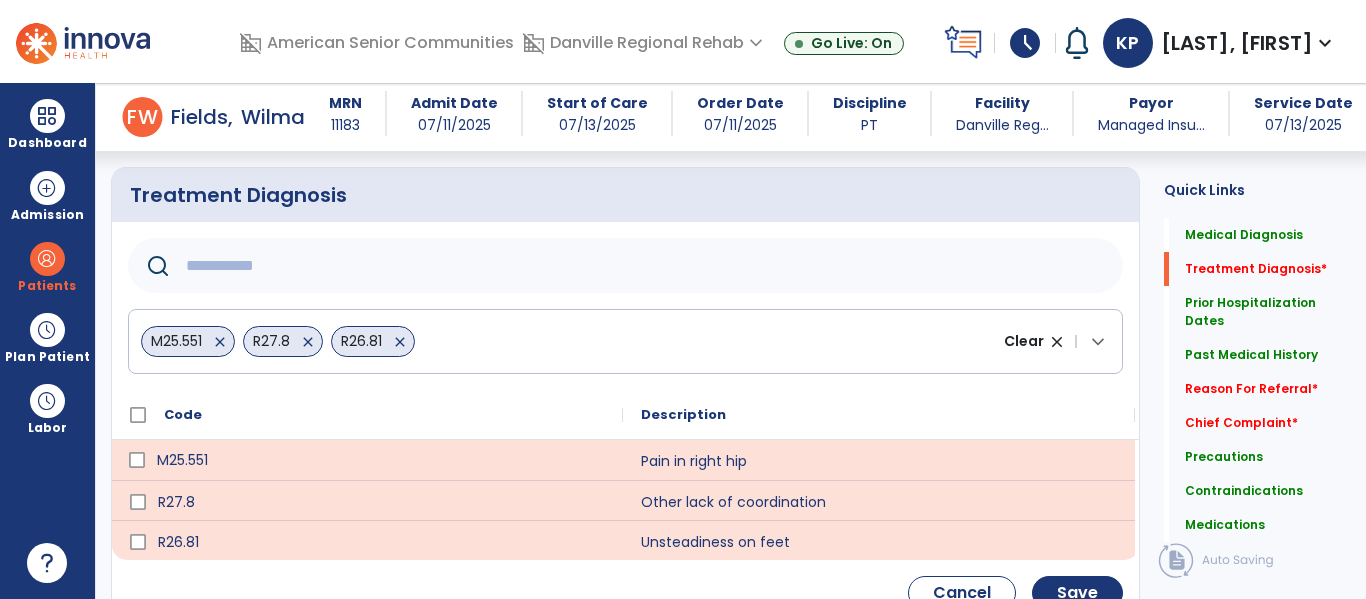 scroll, scrollTop: 276, scrollLeft: 0, axis: vertical 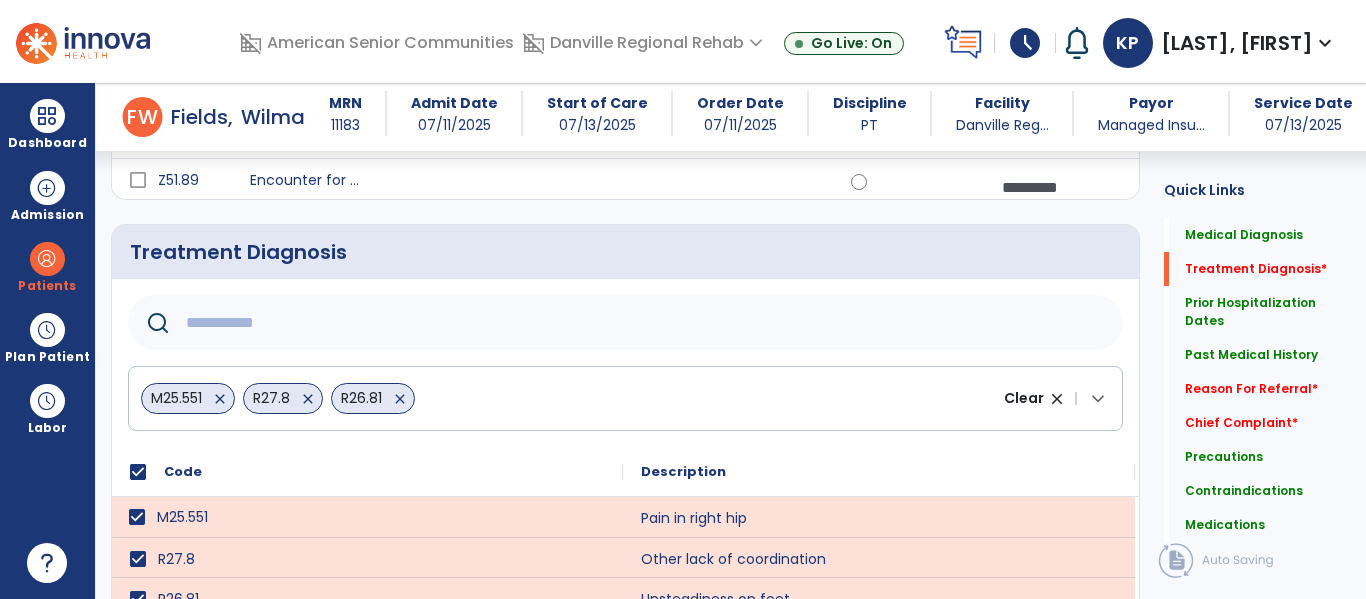 click 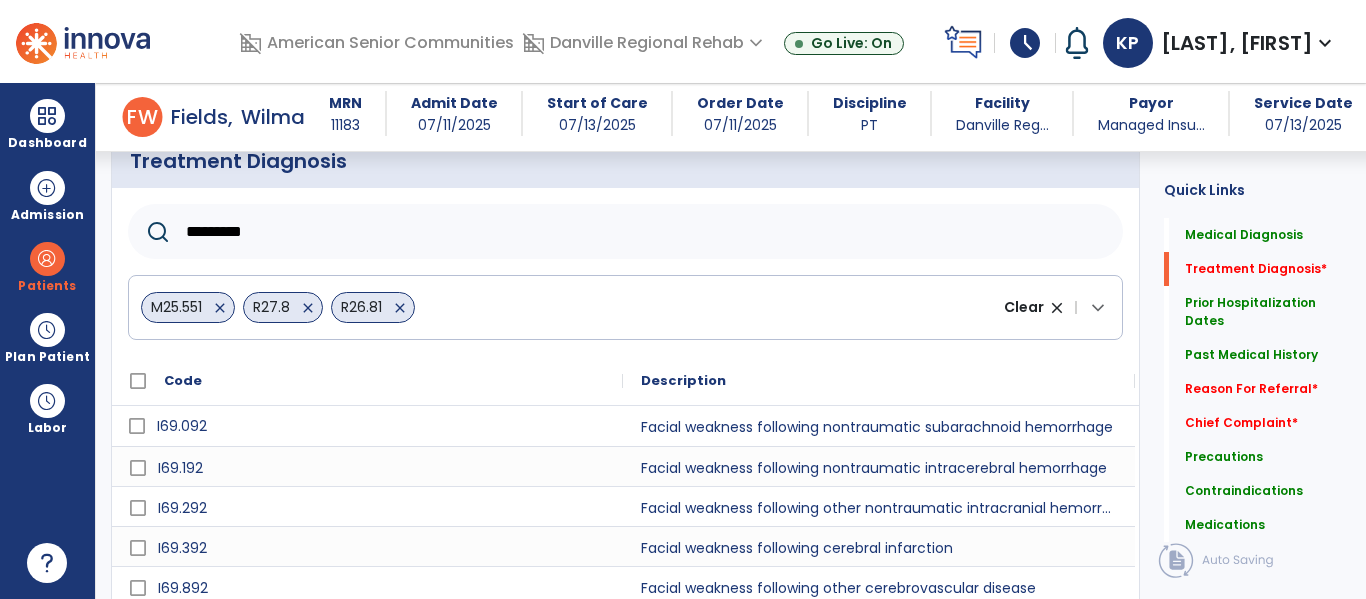 scroll, scrollTop: 319, scrollLeft: 0, axis: vertical 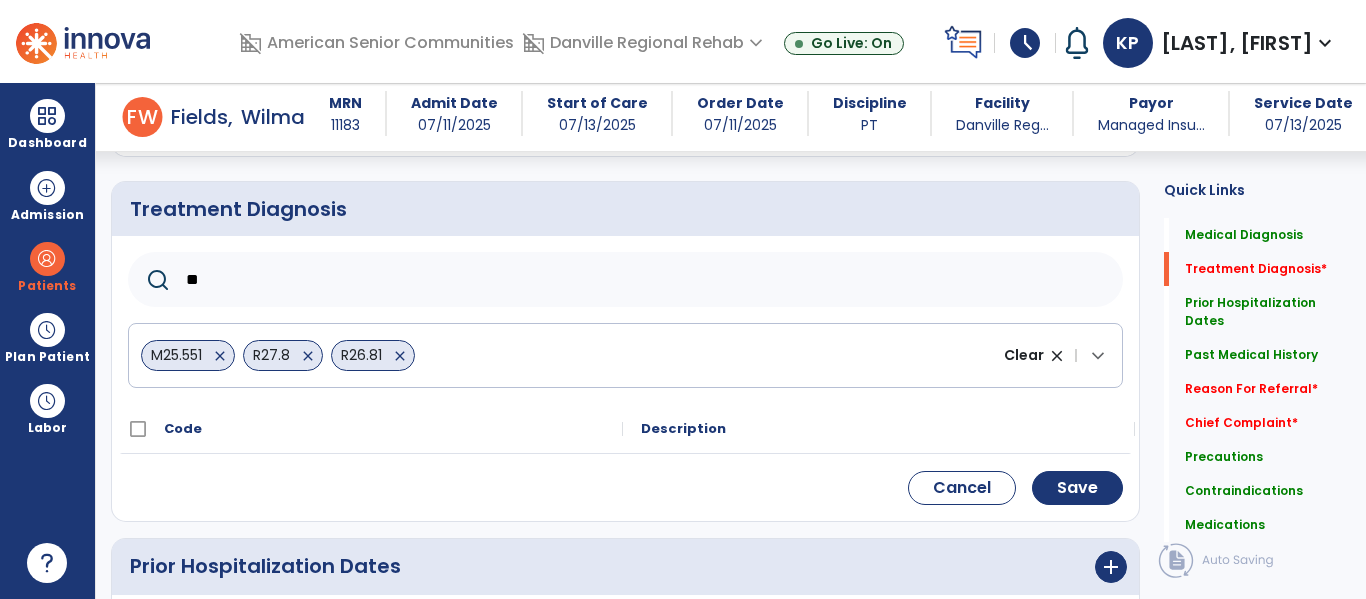 type on "*" 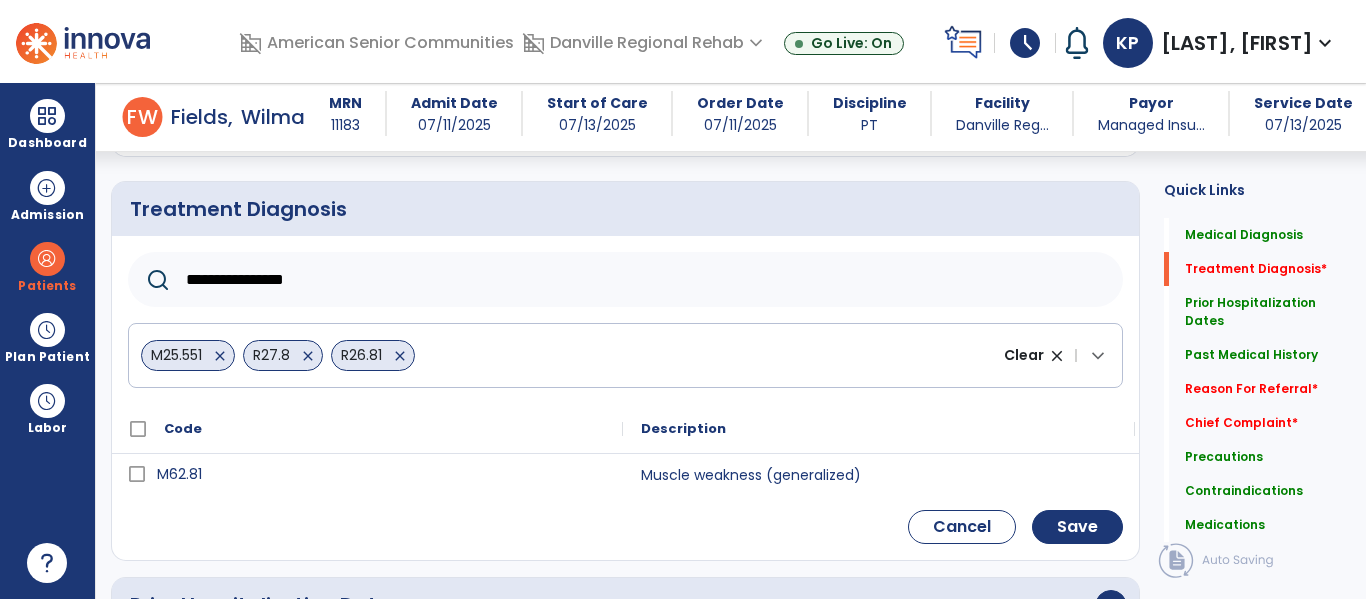 type on "**********" 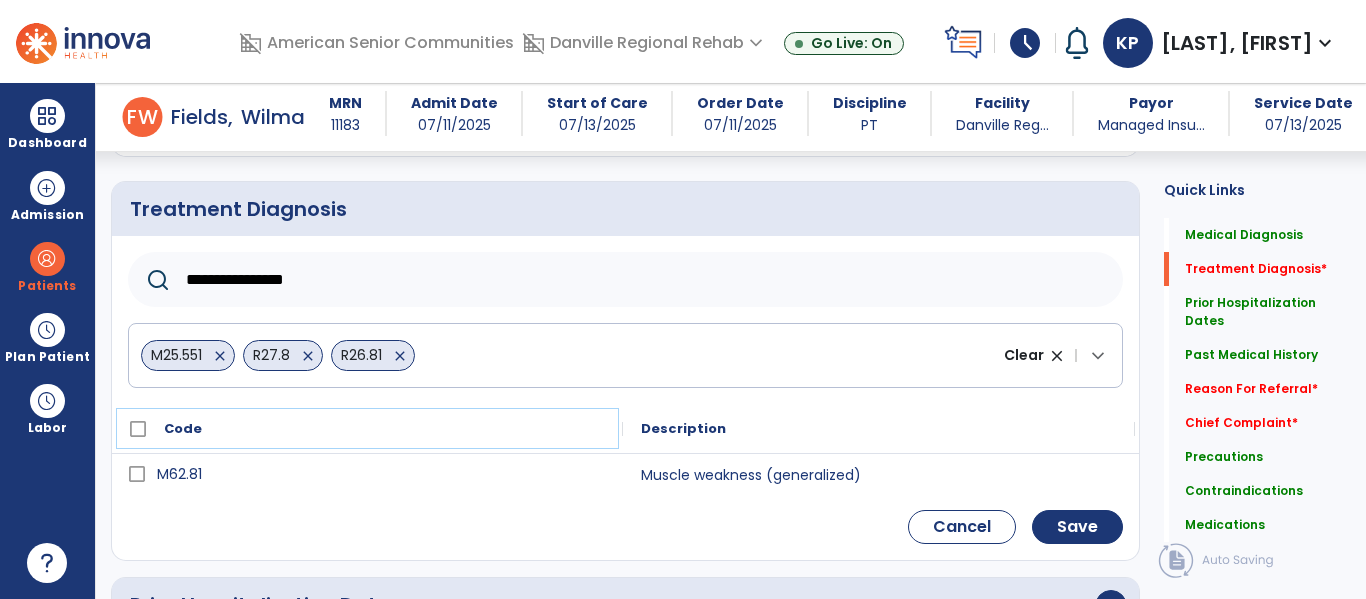 click on "Code" 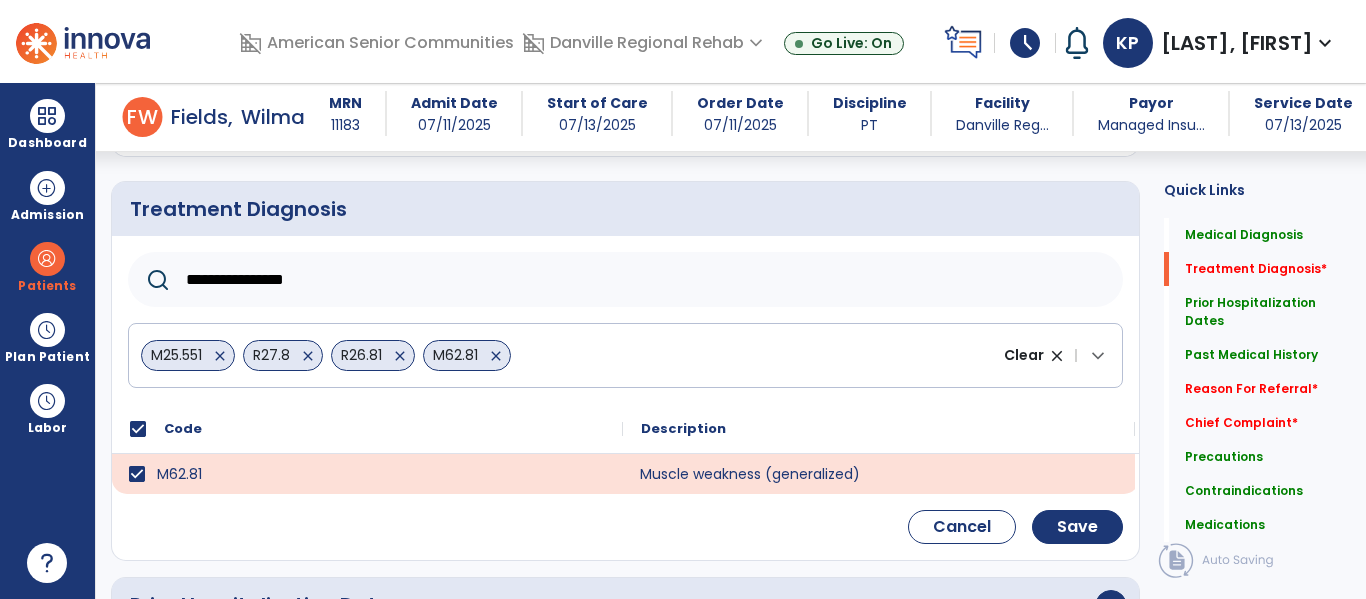 click on "Muscle weakness (generalized)" 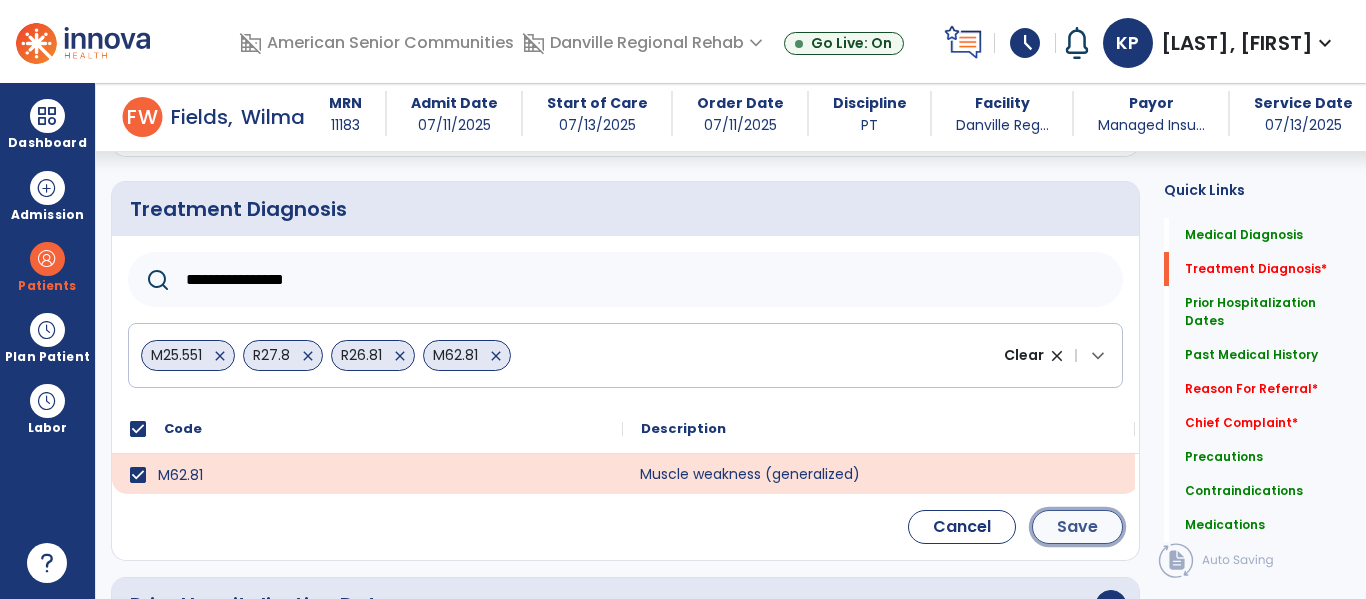 click on "Save" 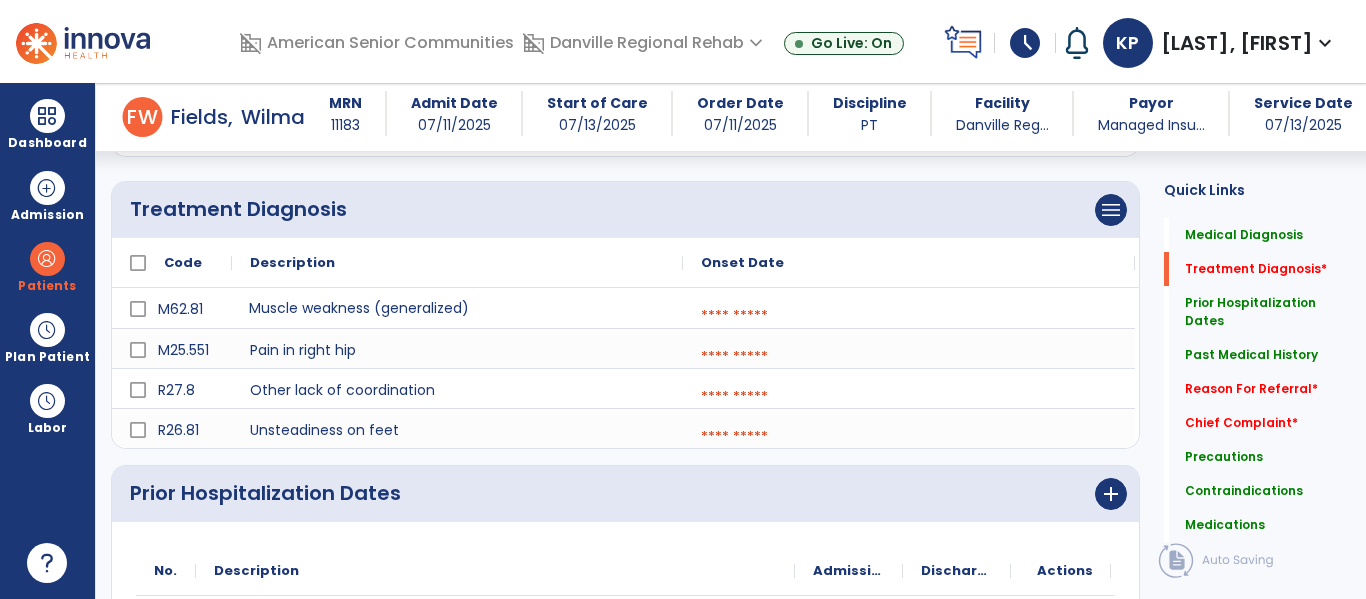 click at bounding box center (909, 316) 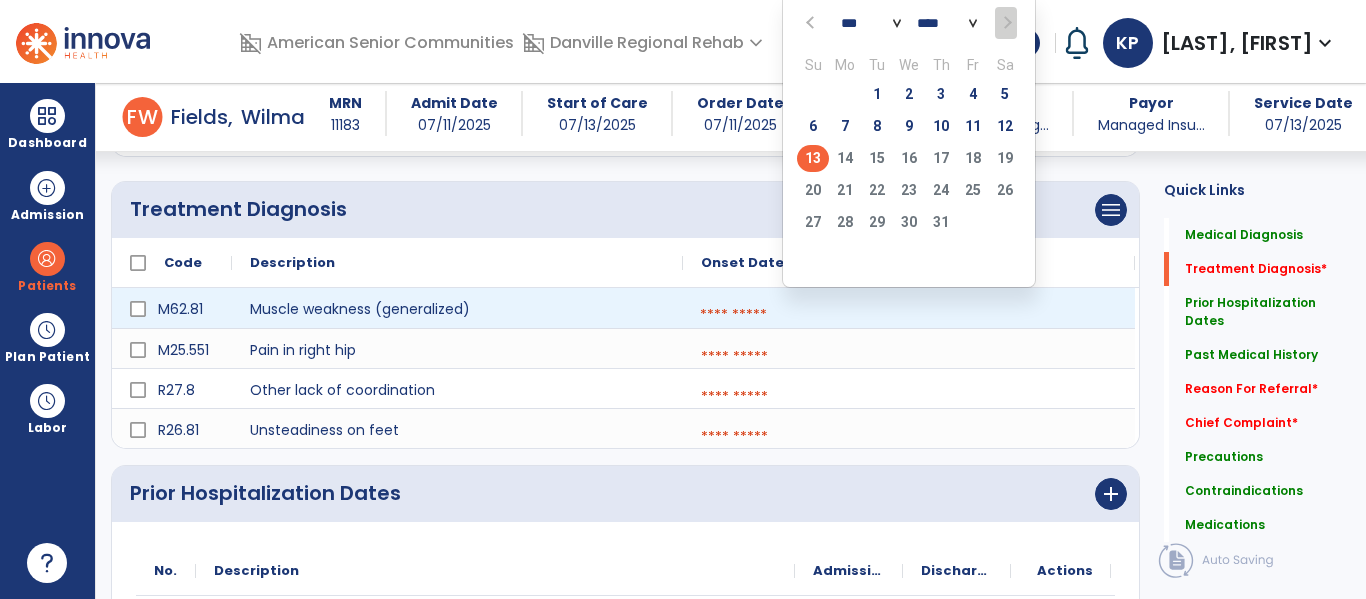 click on "13" 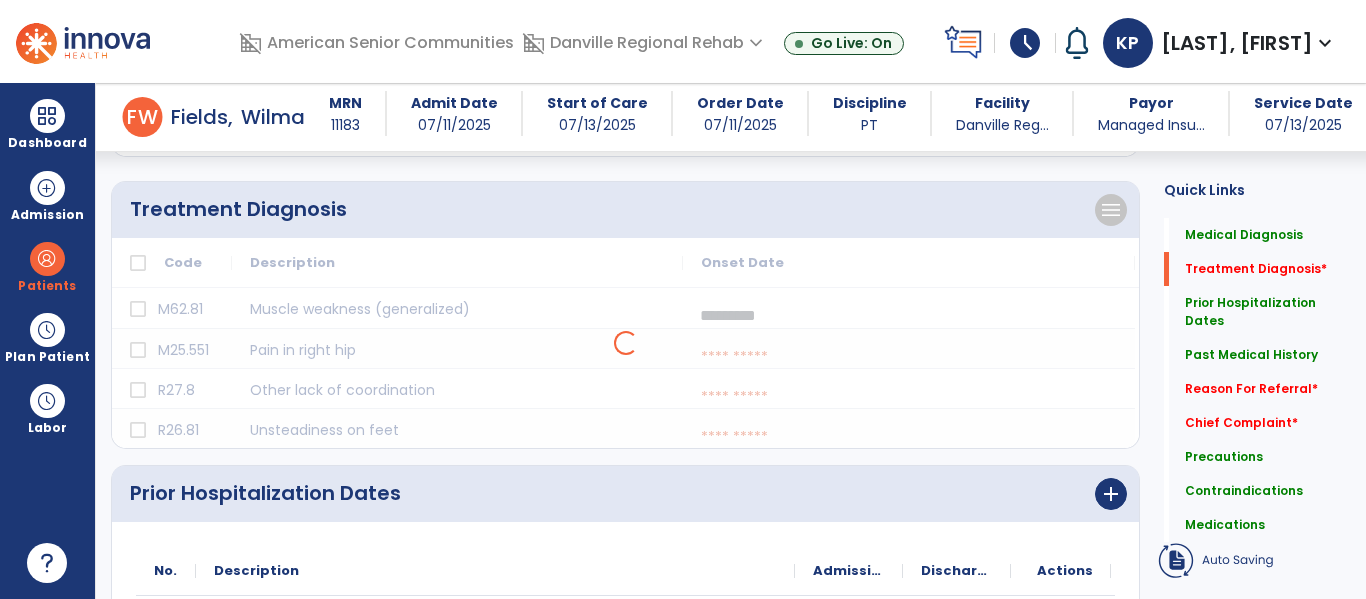click 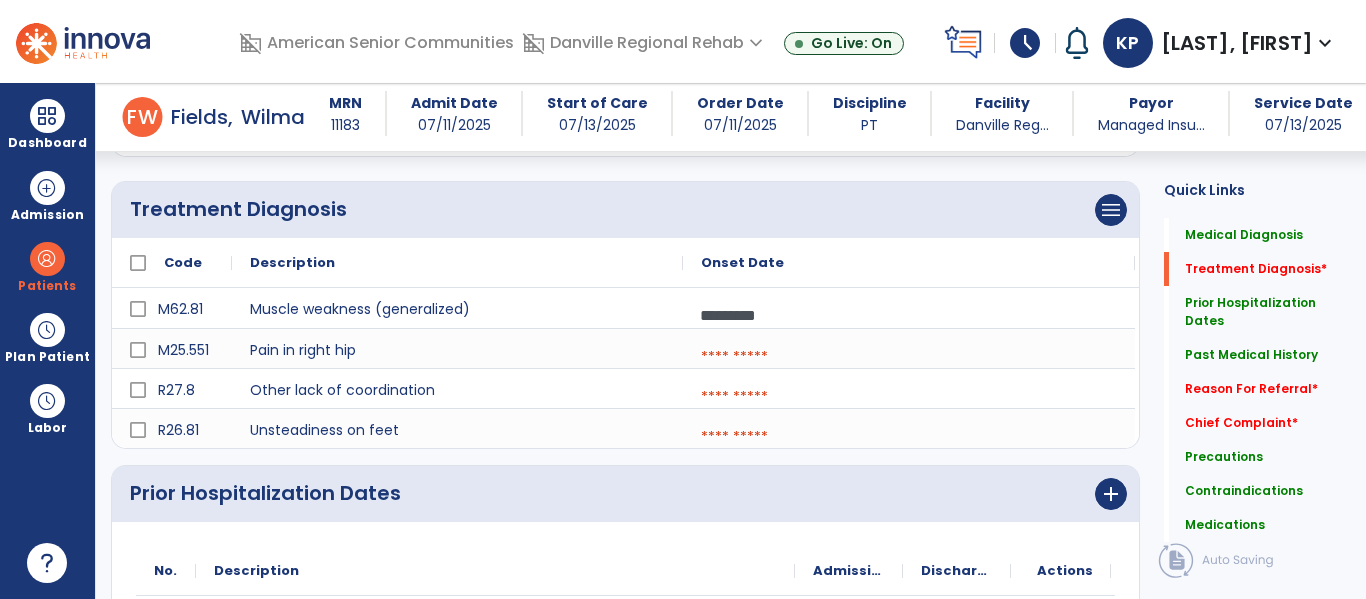 click at bounding box center [909, 357] 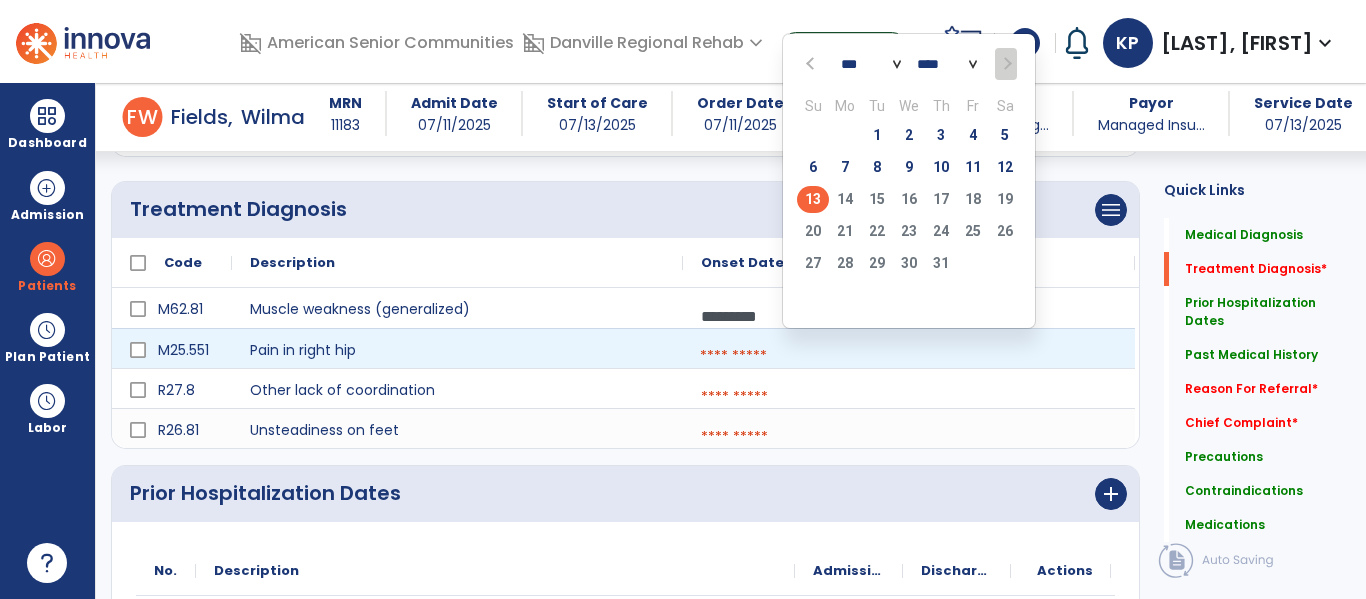click on "13" 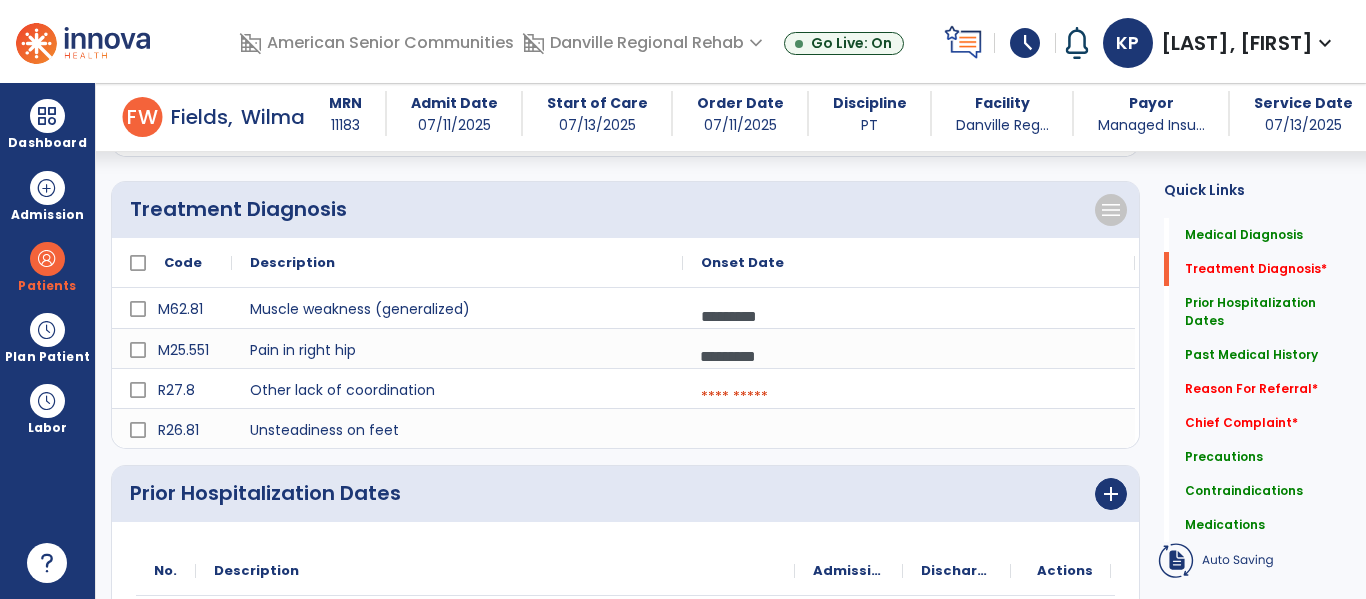 click on "menu   Add Treatment Diagnosis   Delete Treatment Diagnosis" 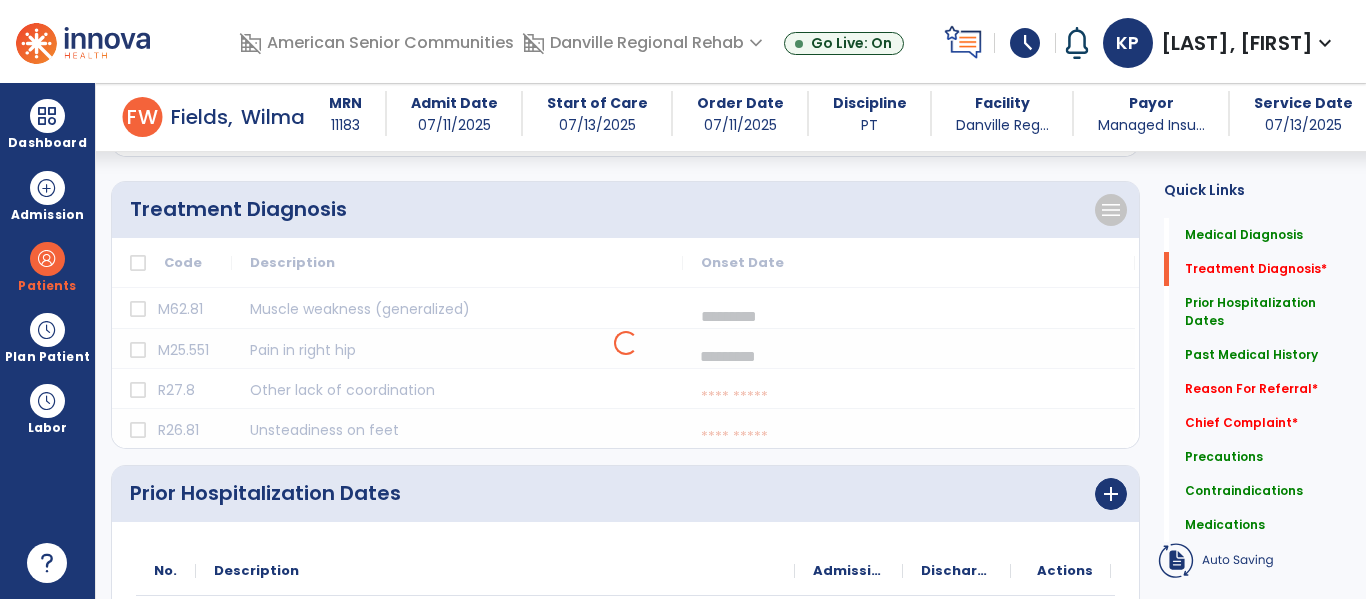 select on "*" 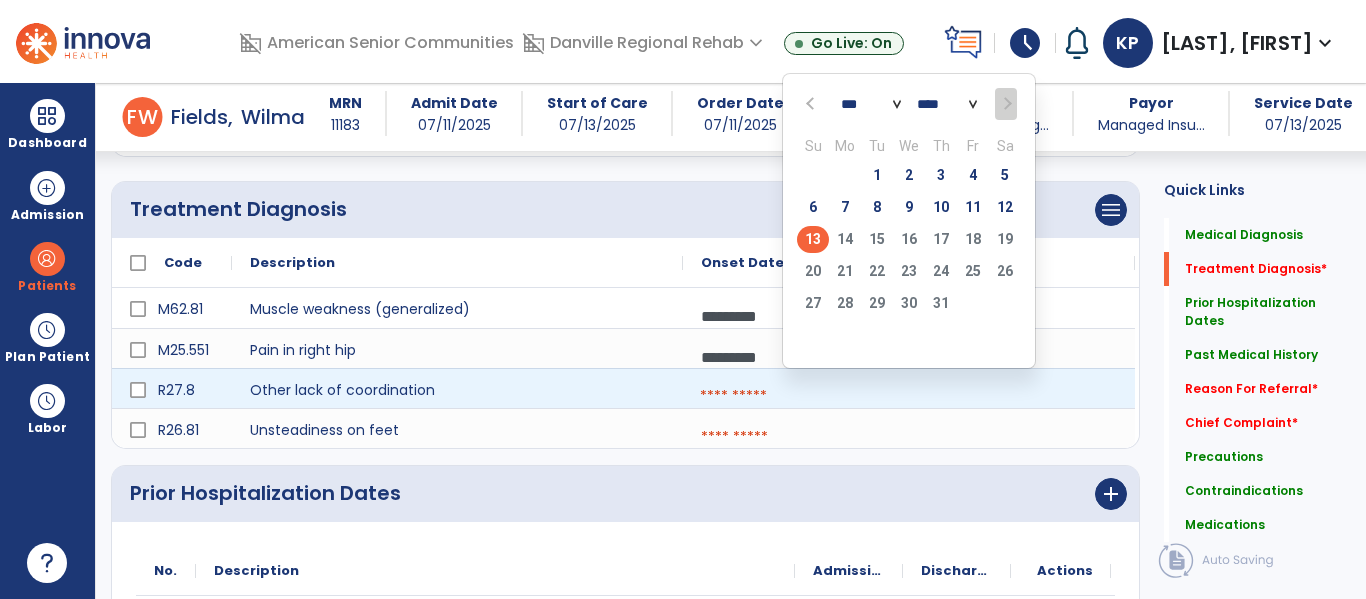 click on "13" 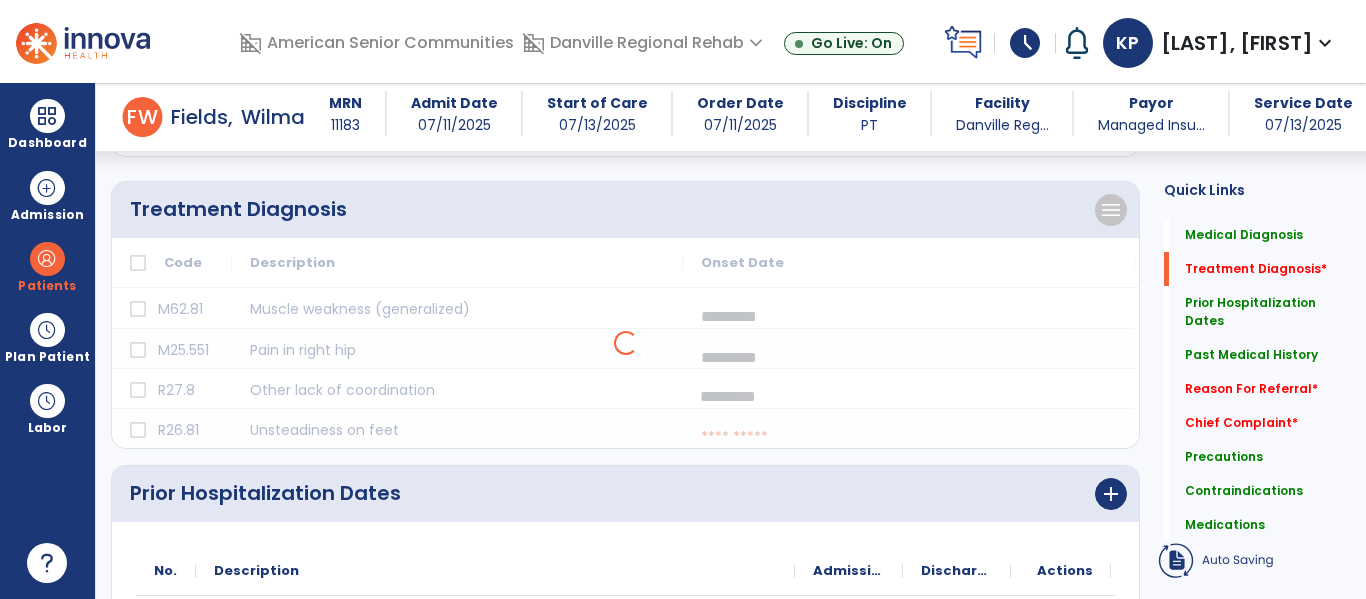click 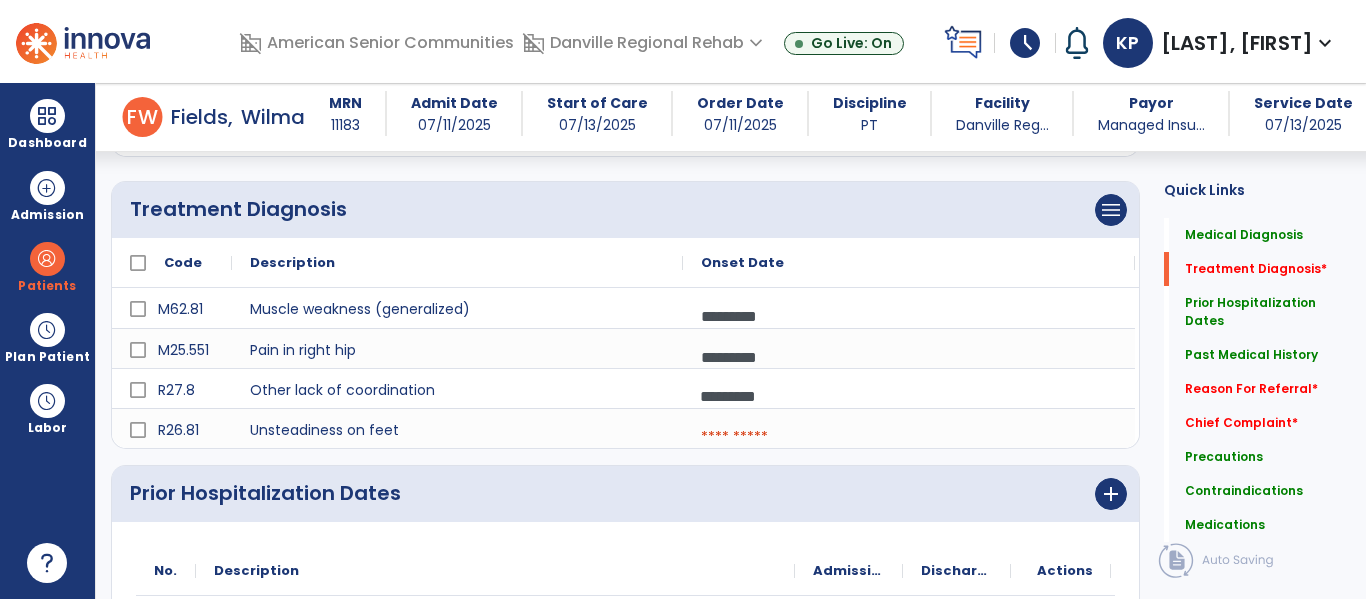 click at bounding box center (909, 437) 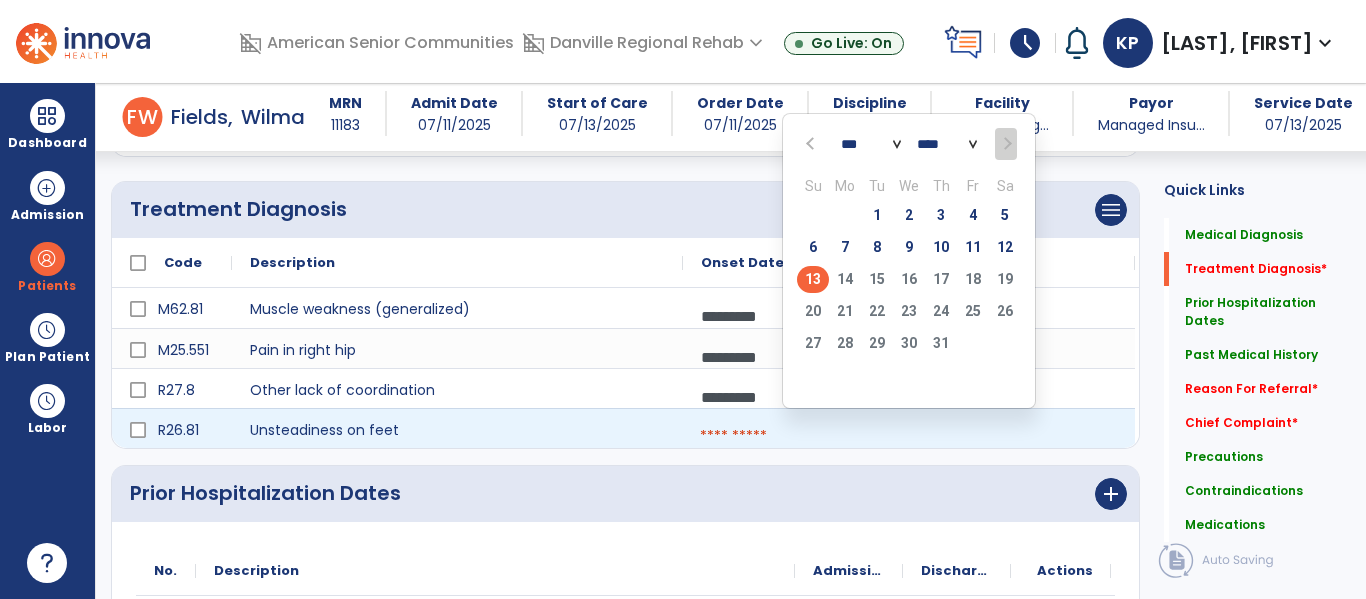 click on "13" 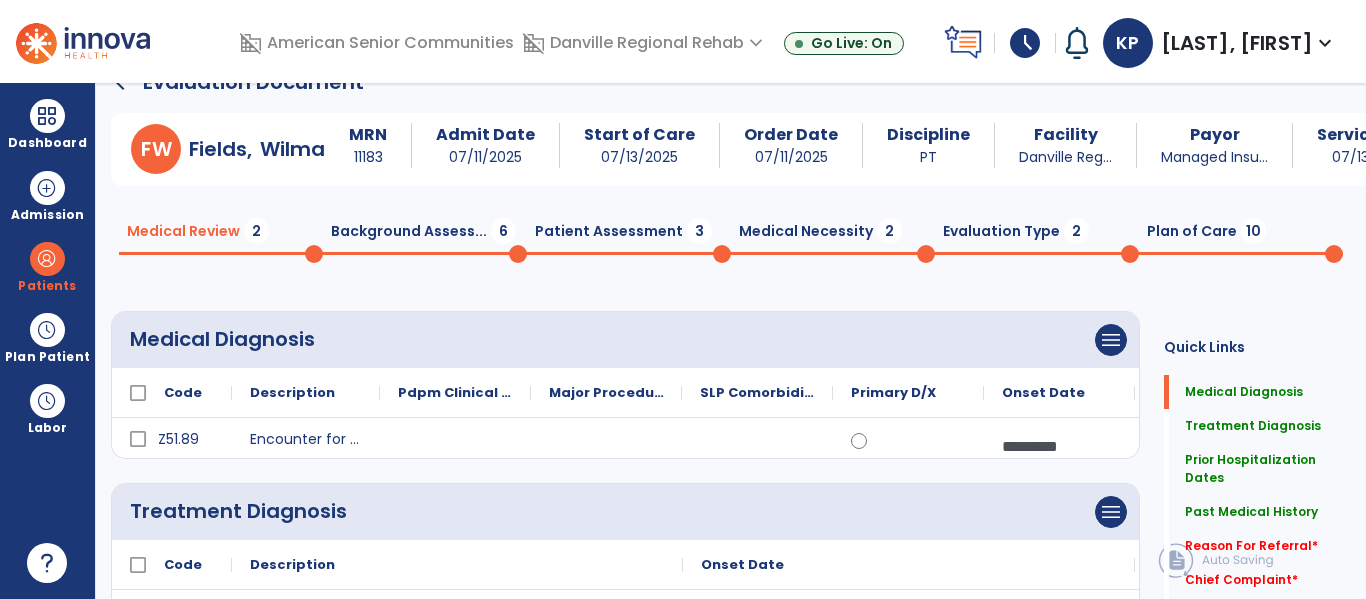 scroll, scrollTop: 37, scrollLeft: 0, axis: vertical 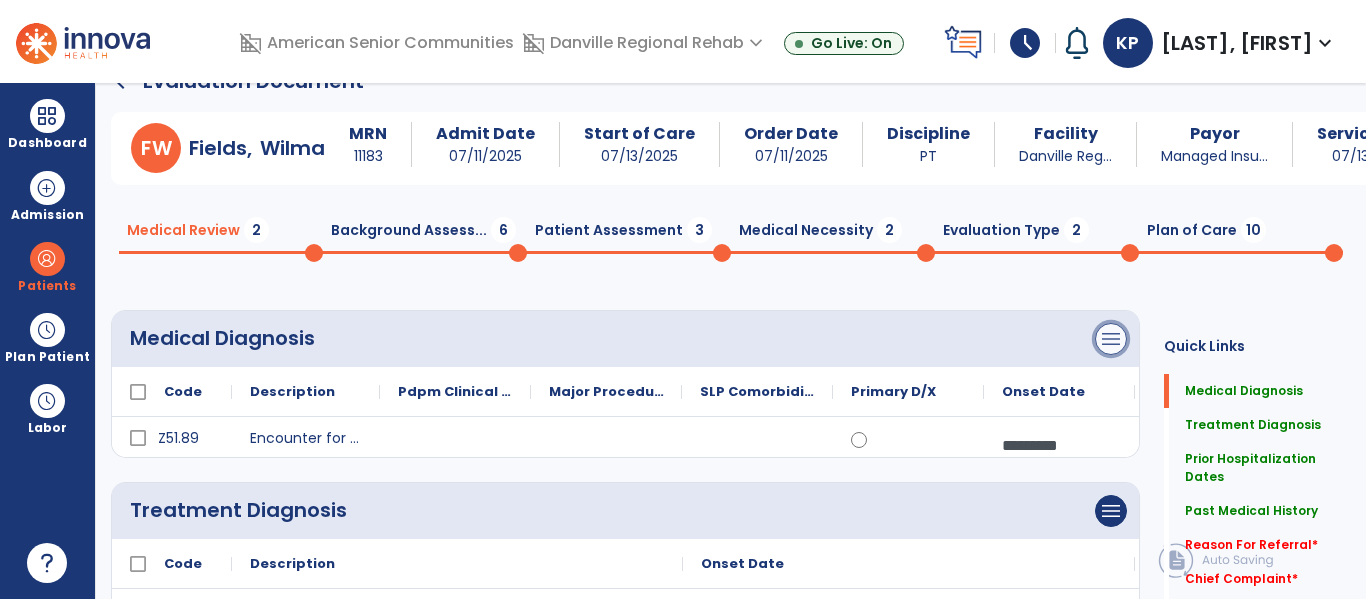 click on "menu" at bounding box center [1111, 339] 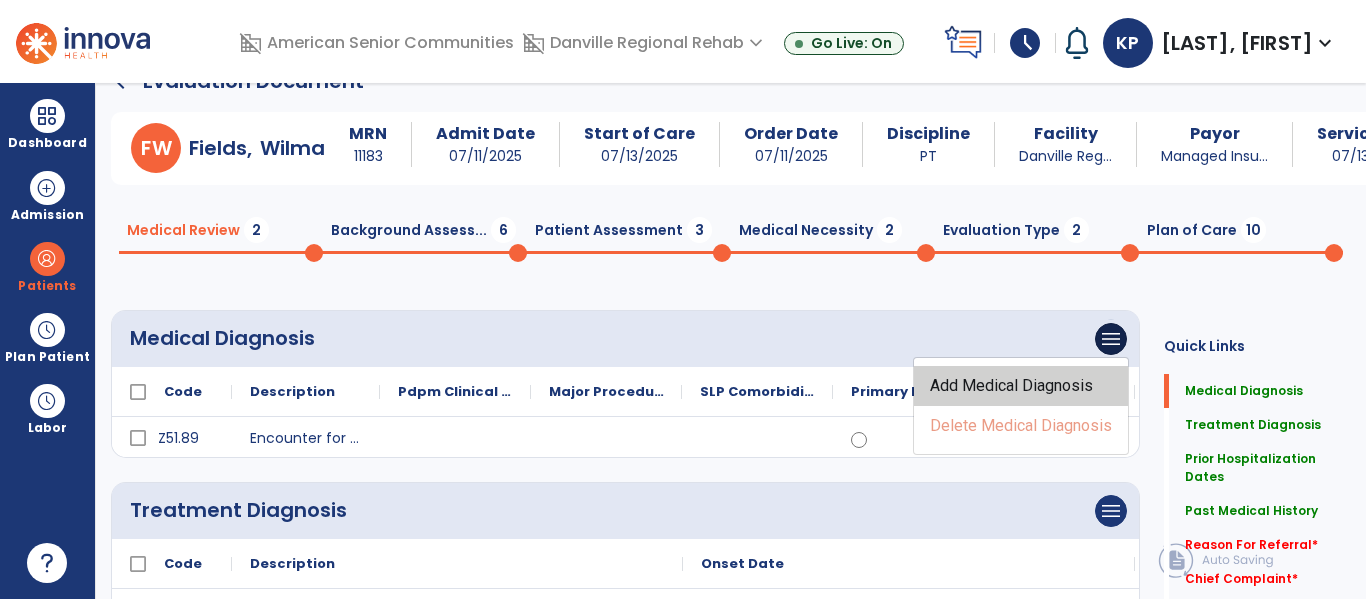 click on "Add Medical Diagnosis" 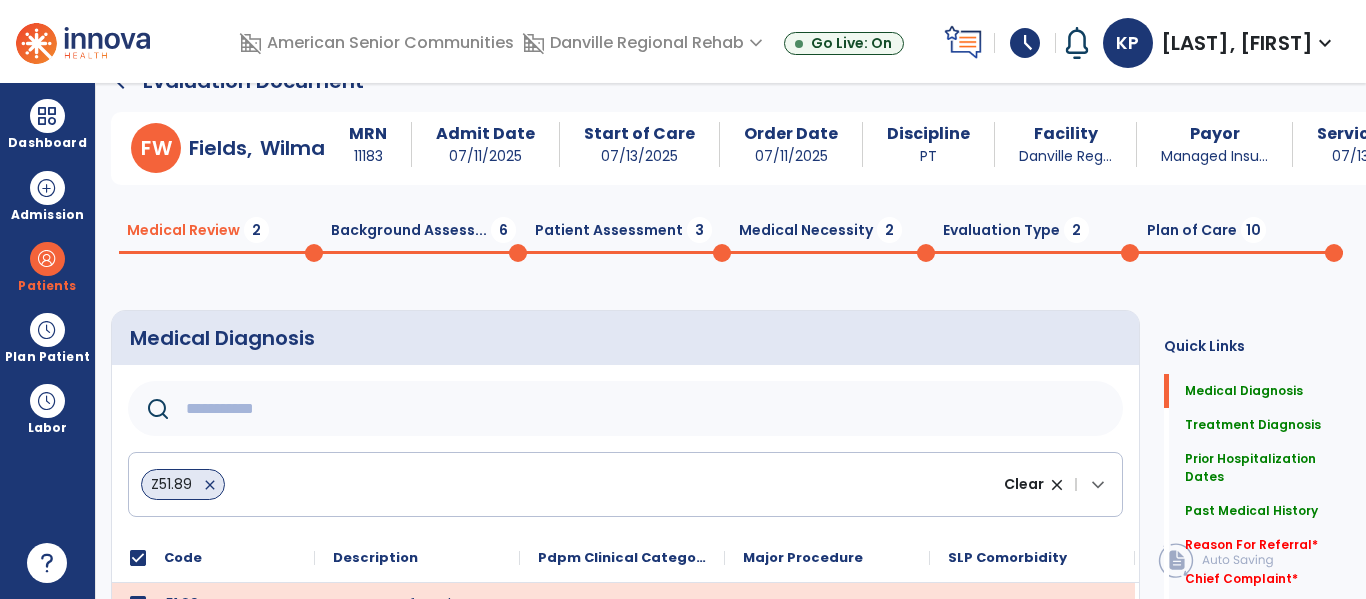 click 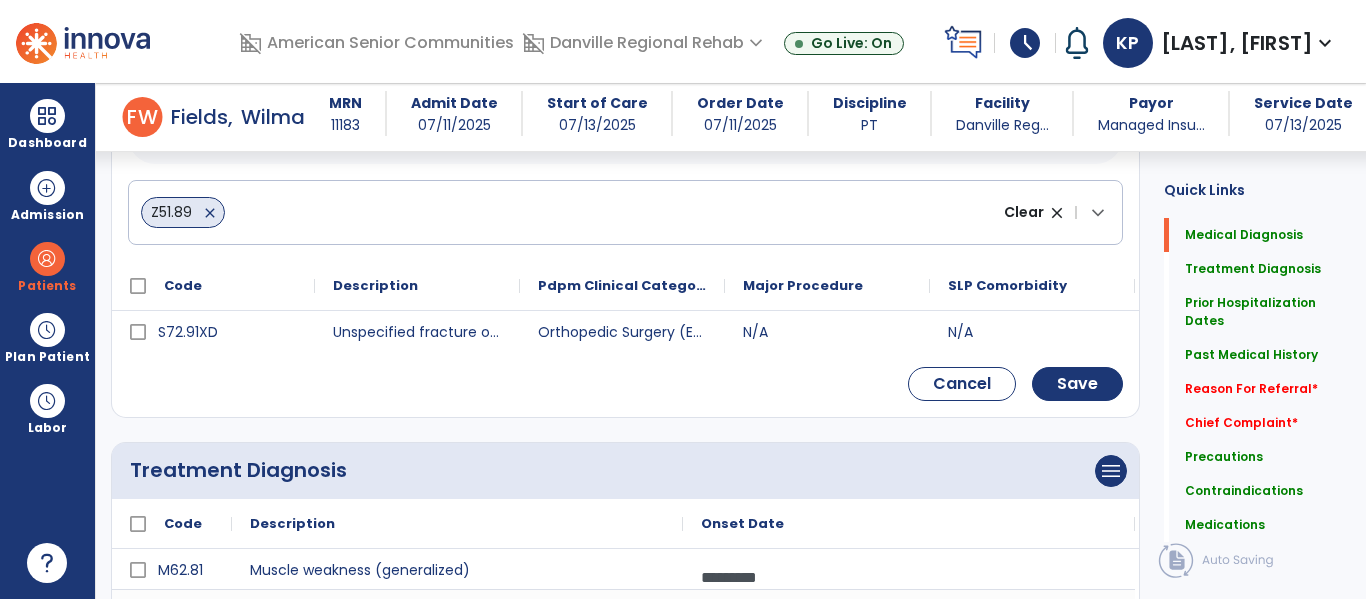 scroll, scrollTop: 294, scrollLeft: 0, axis: vertical 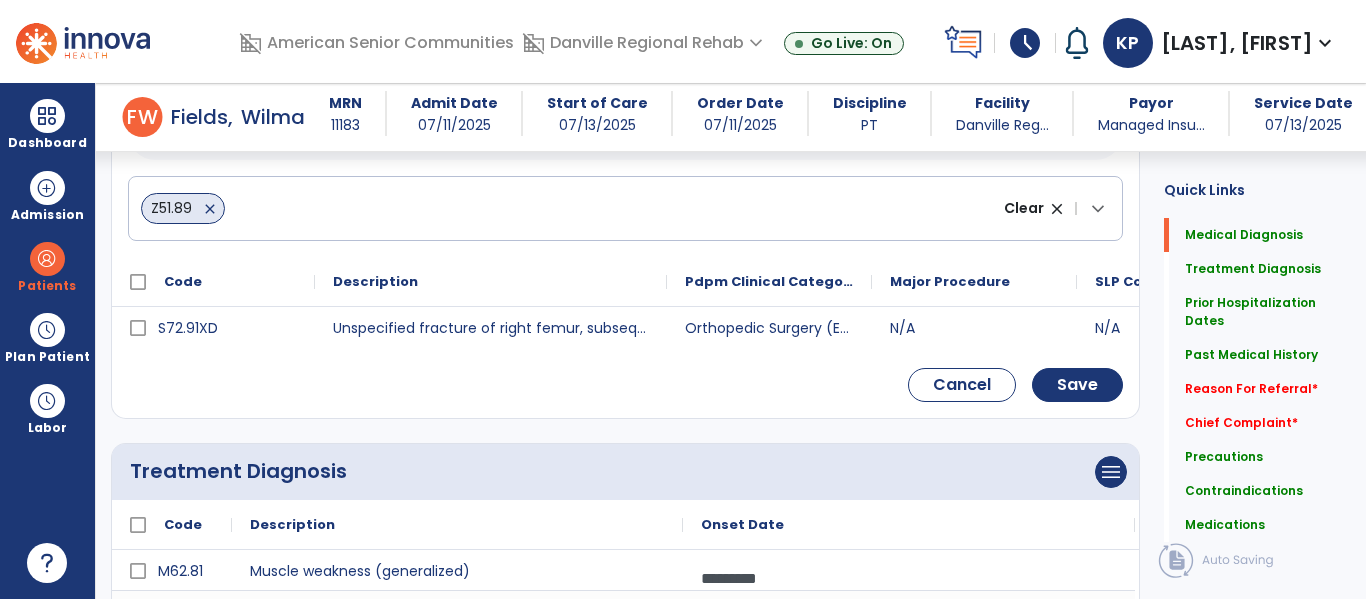 type on "********" 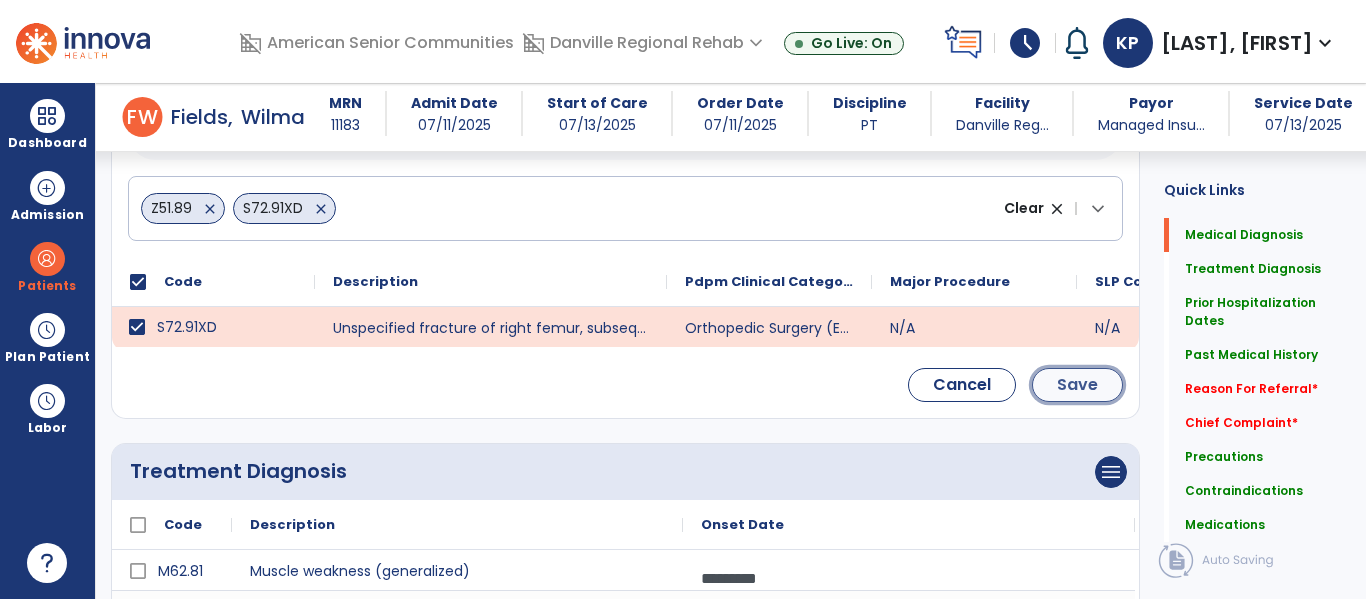 click on "Save" 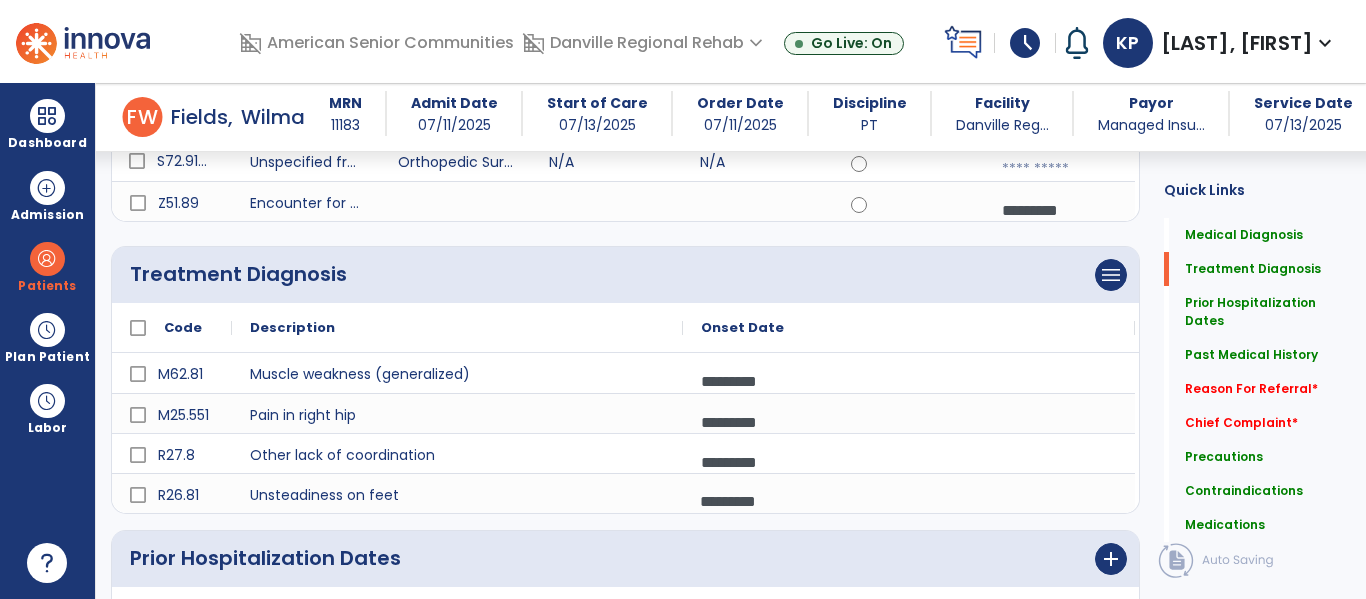 scroll, scrollTop: 121, scrollLeft: 0, axis: vertical 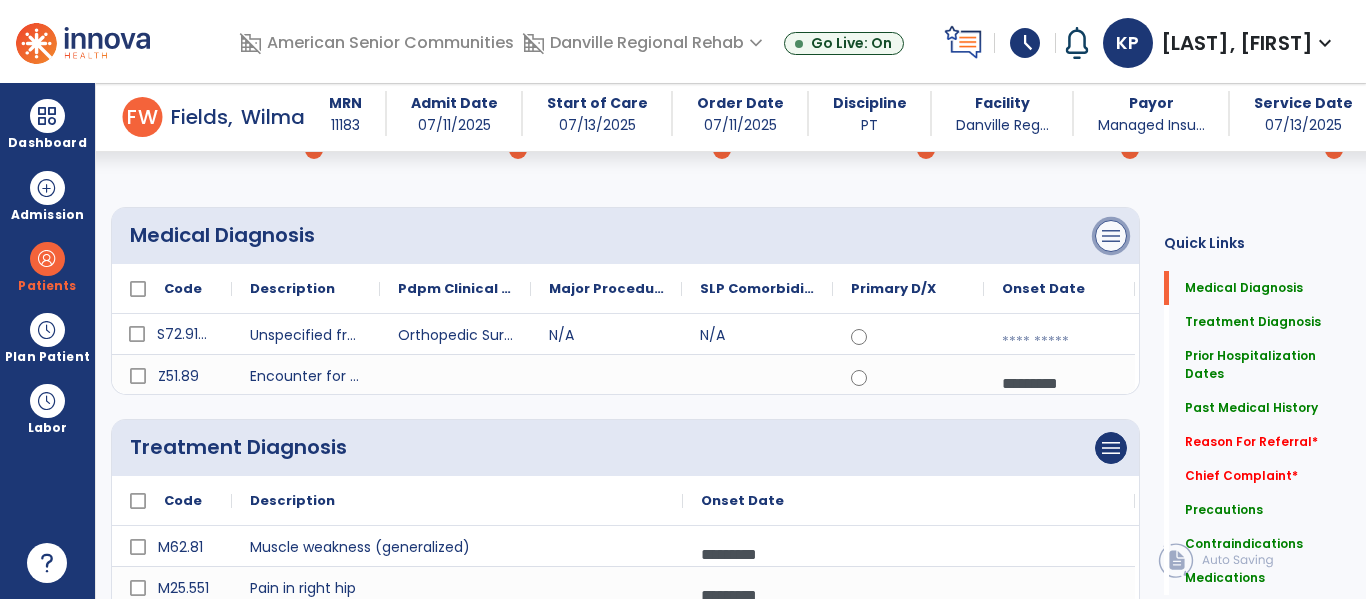 click on "menu" at bounding box center (1111, 236) 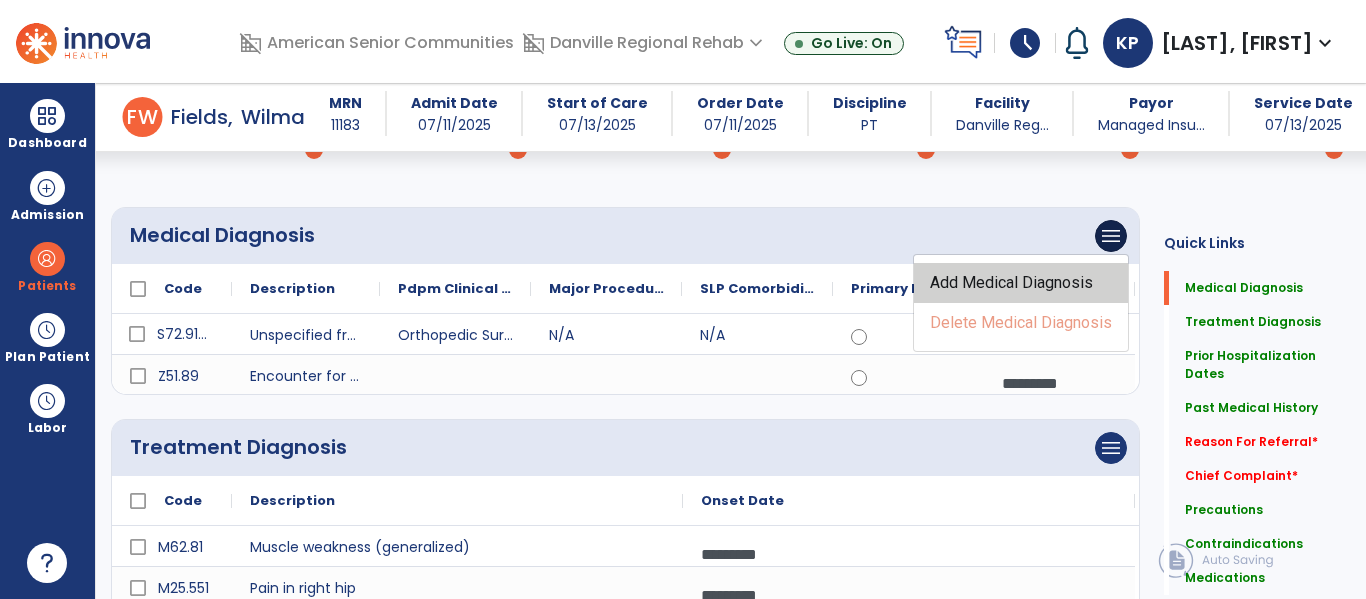 click on "Add Medical Diagnosis" 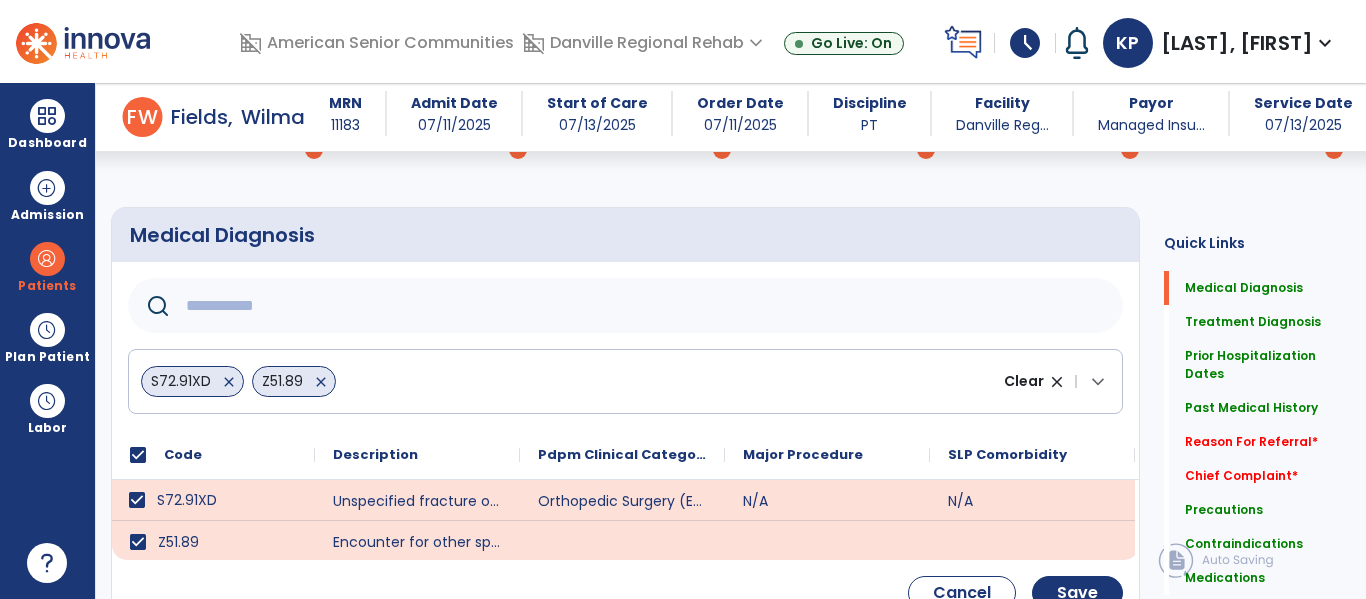 scroll, scrollTop: 243, scrollLeft: 0, axis: vertical 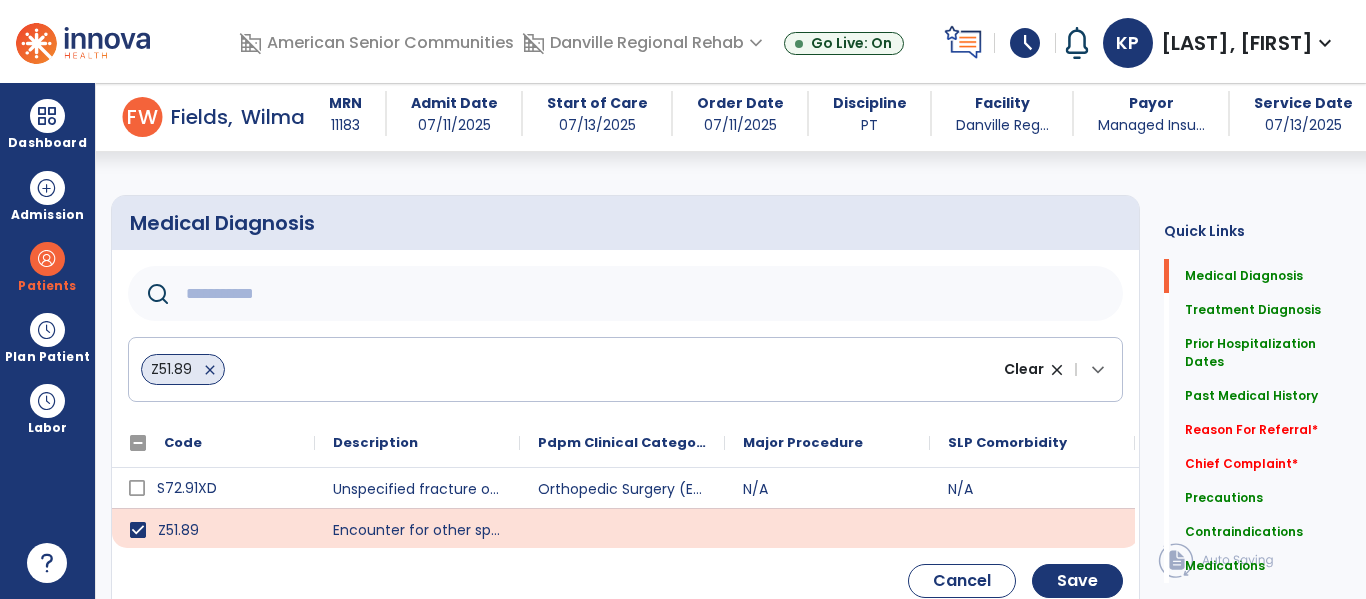 click 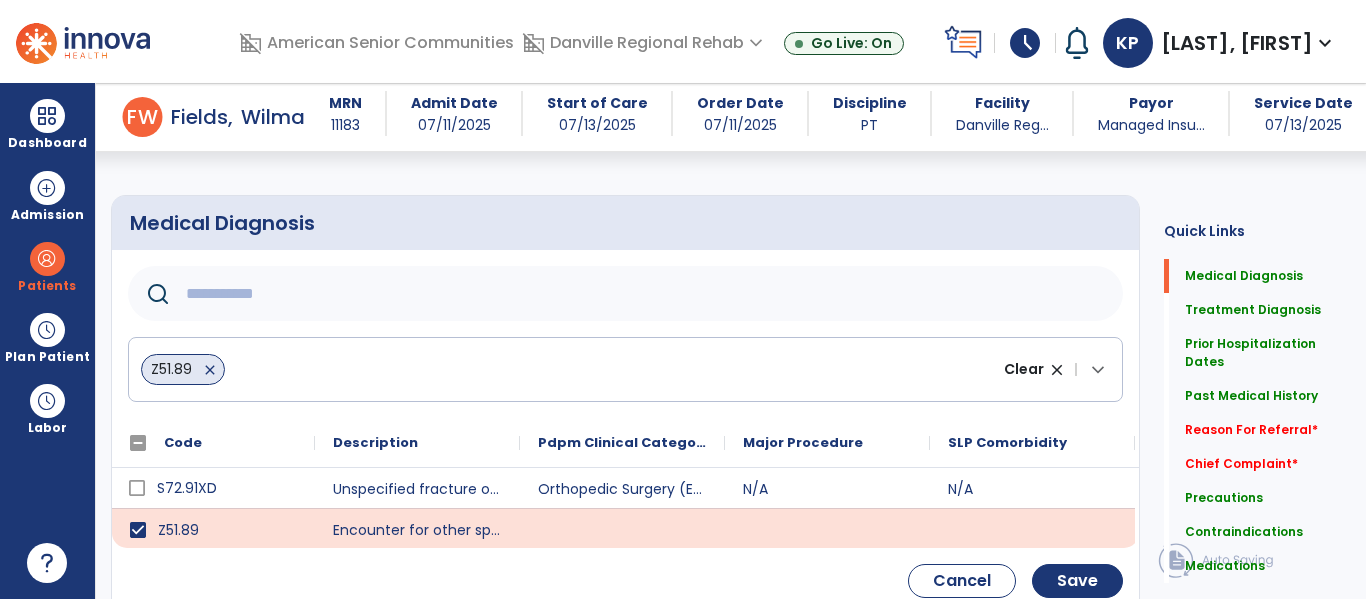 click on "close" 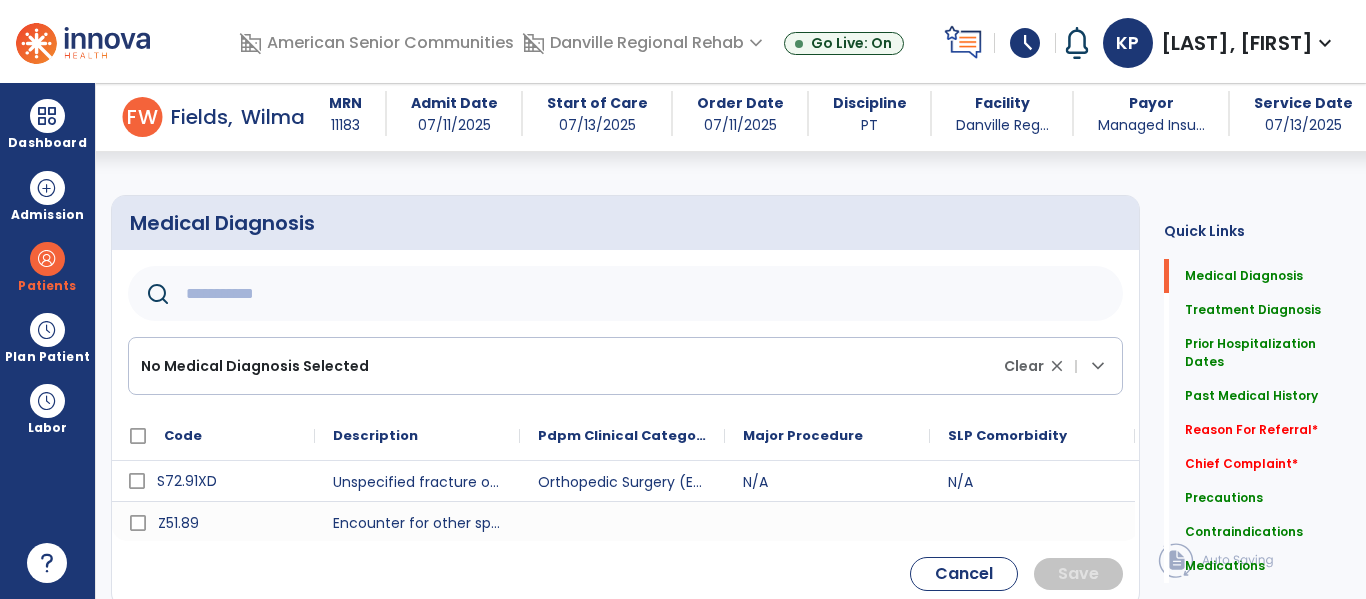 click 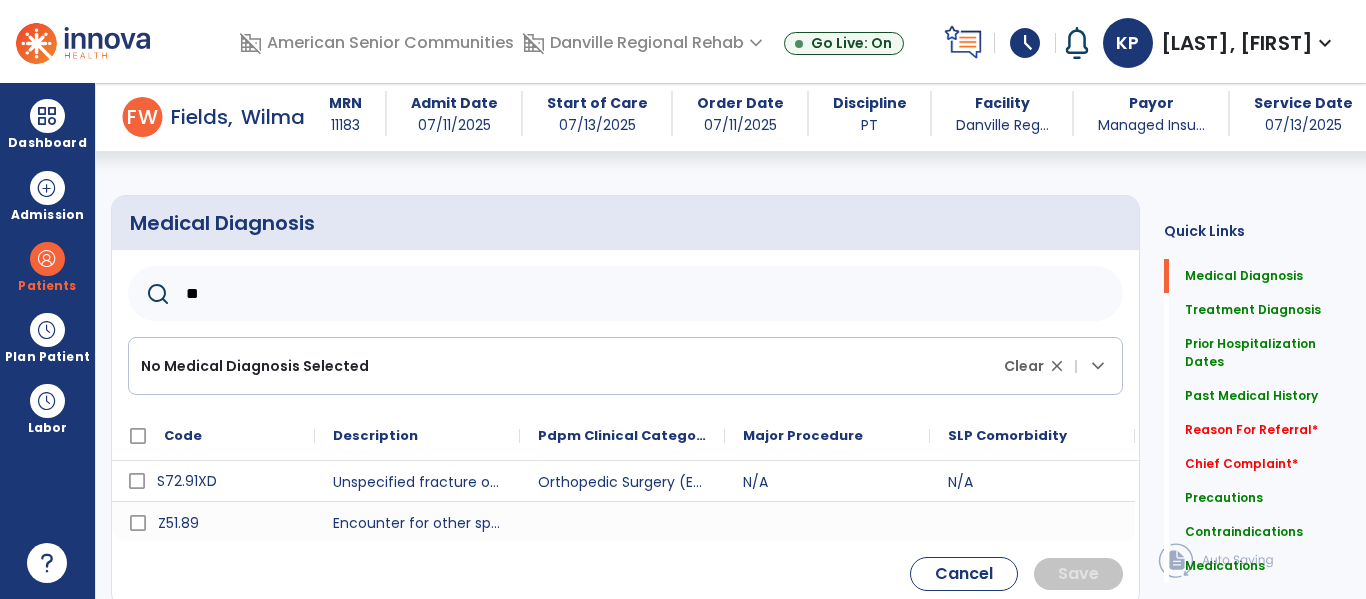 type on "***" 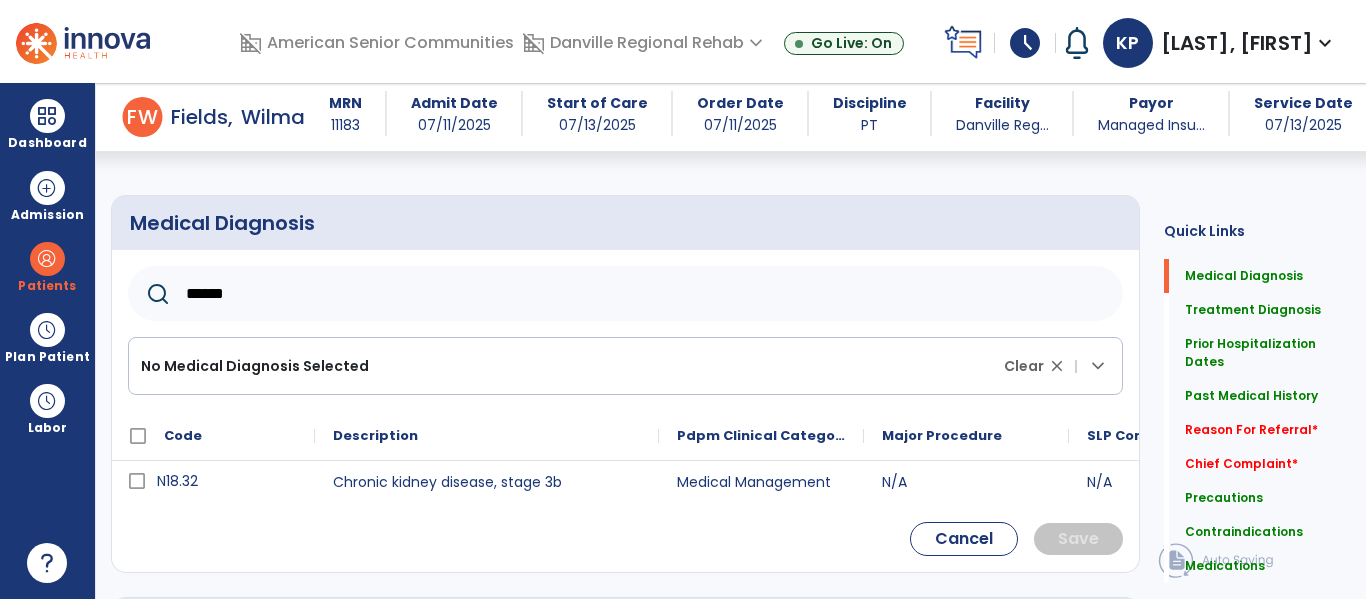 type on "******" 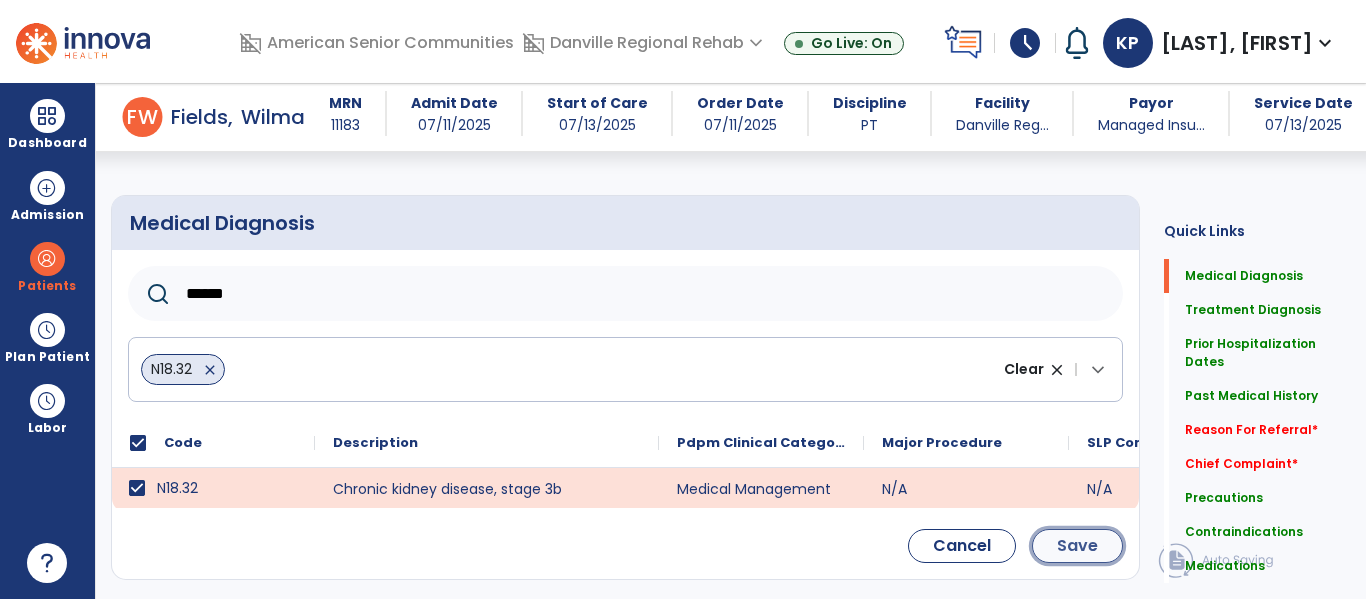 click on "Save" 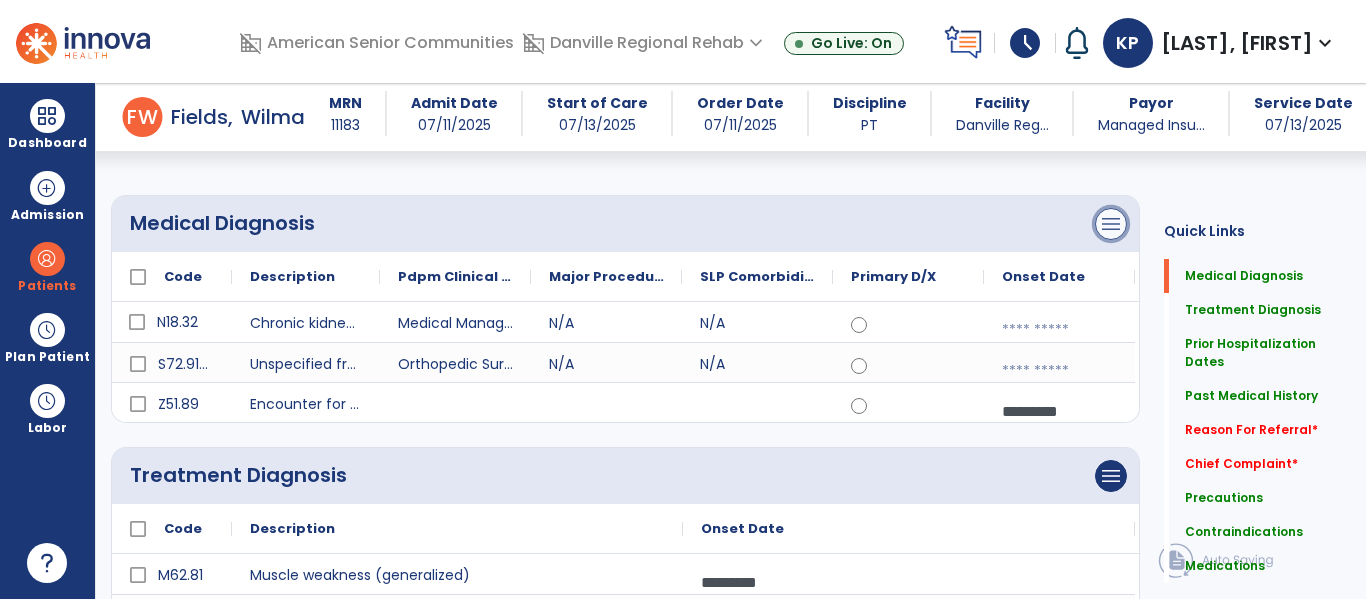click on "menu" at bounding box center [1111, 224] 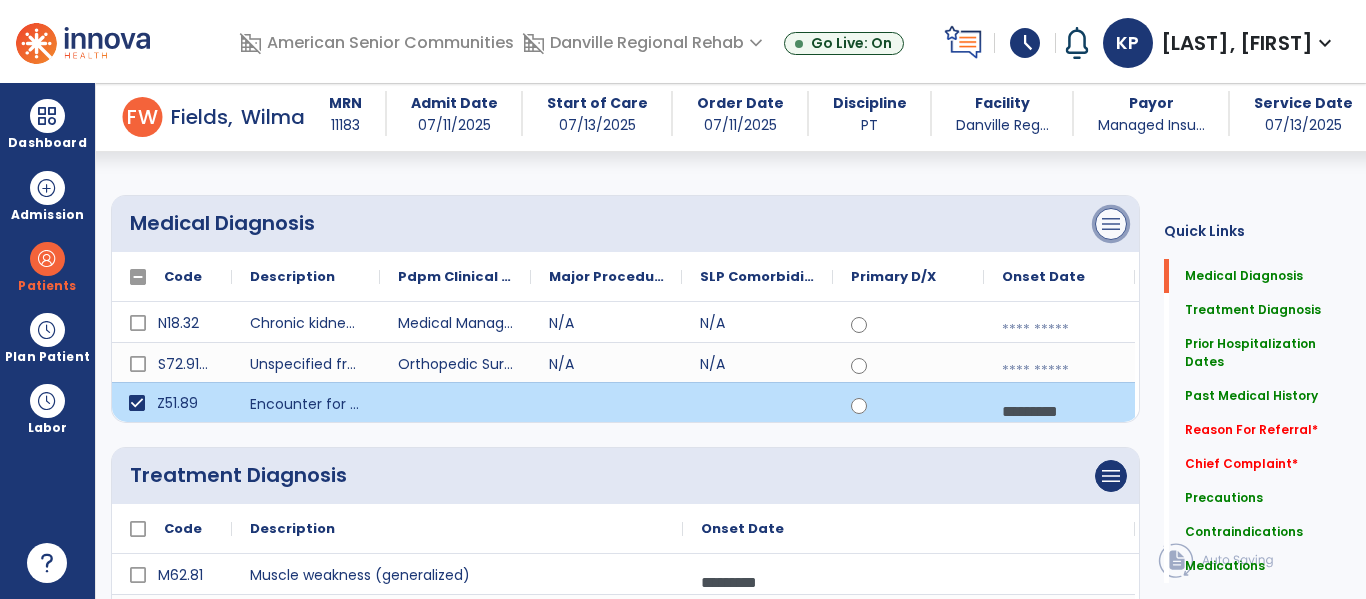 click on "menu" at bounding box center [1111, 224] 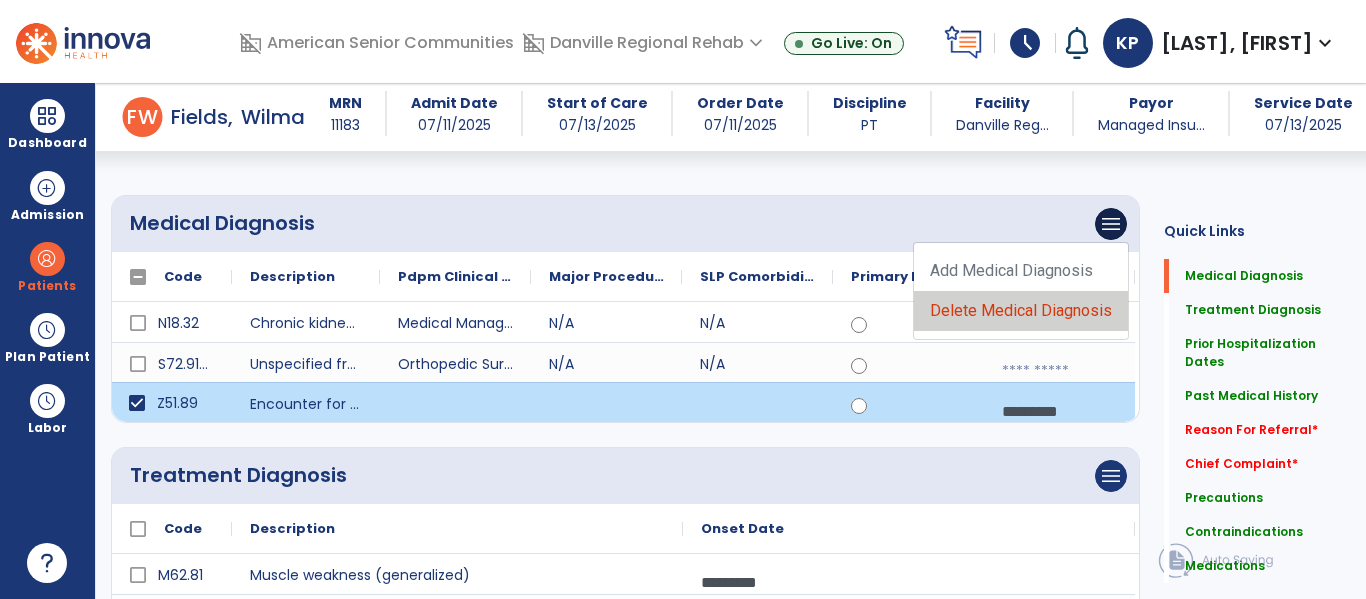click on "Delete Medical Diagnosis" 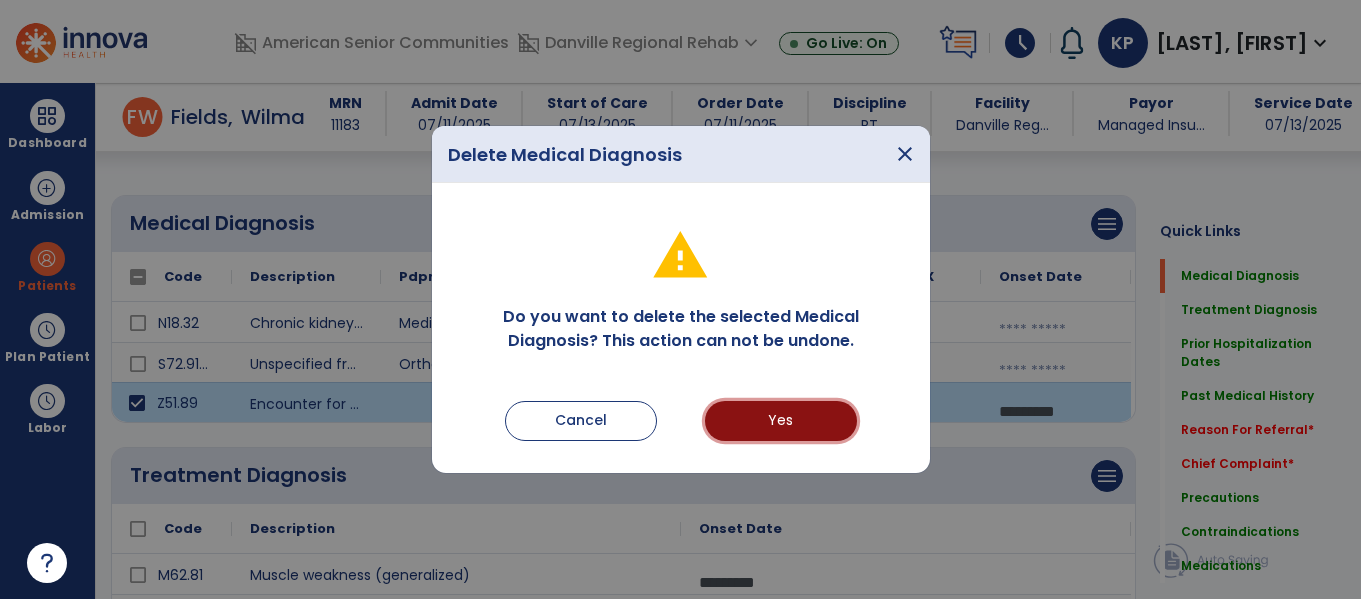 click on "Yes" at bounding box center [781, 421] 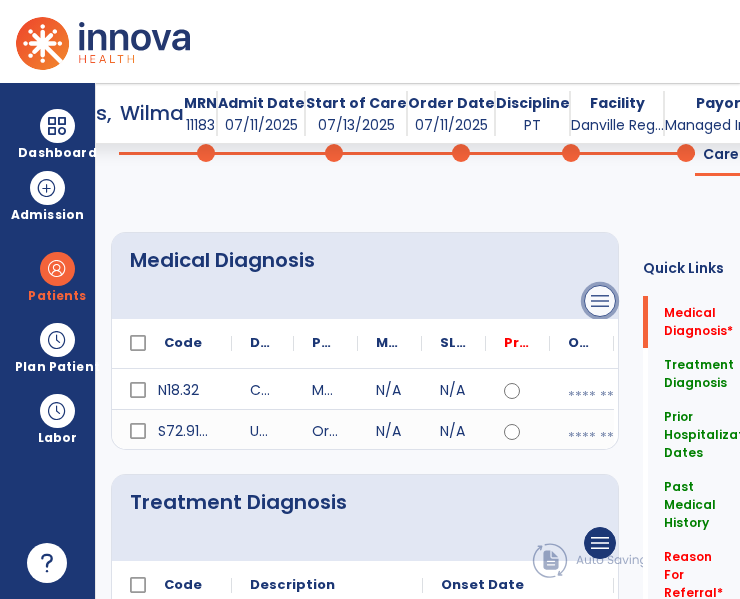click on "menu" at bounding box center [600, 301] 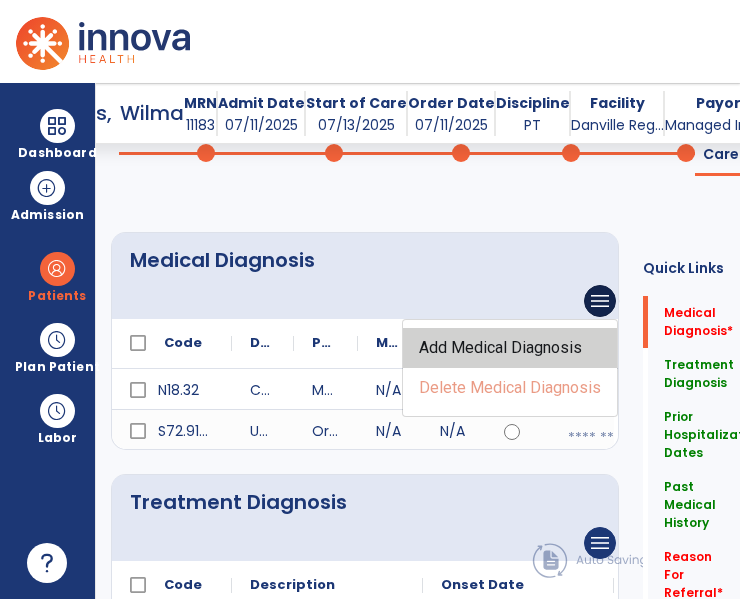 click on "Add Medical Diagnosis" 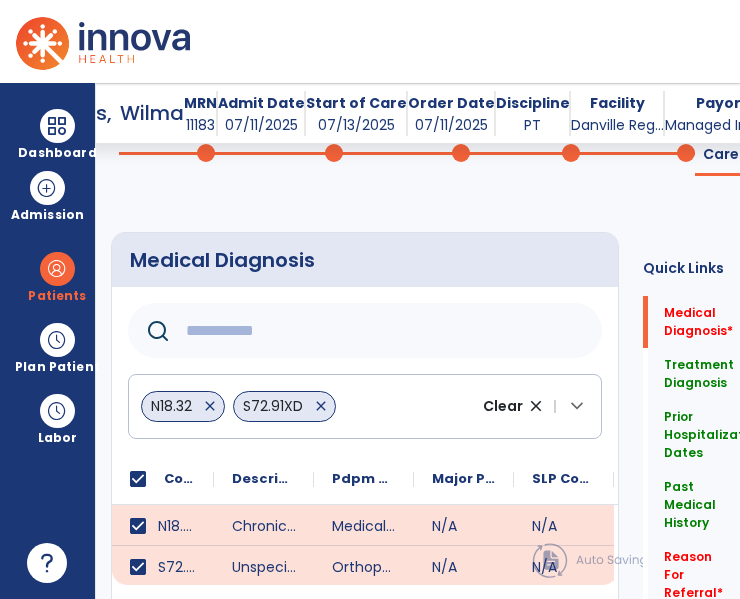 click 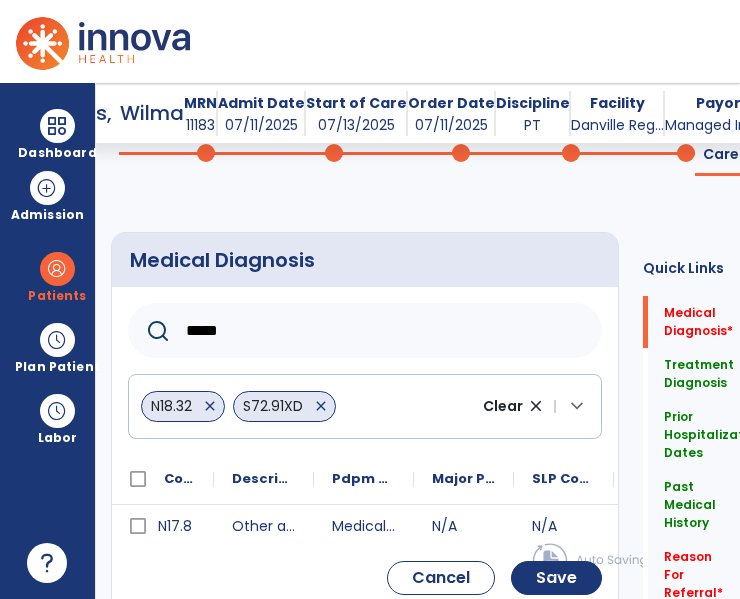 type on "*****" 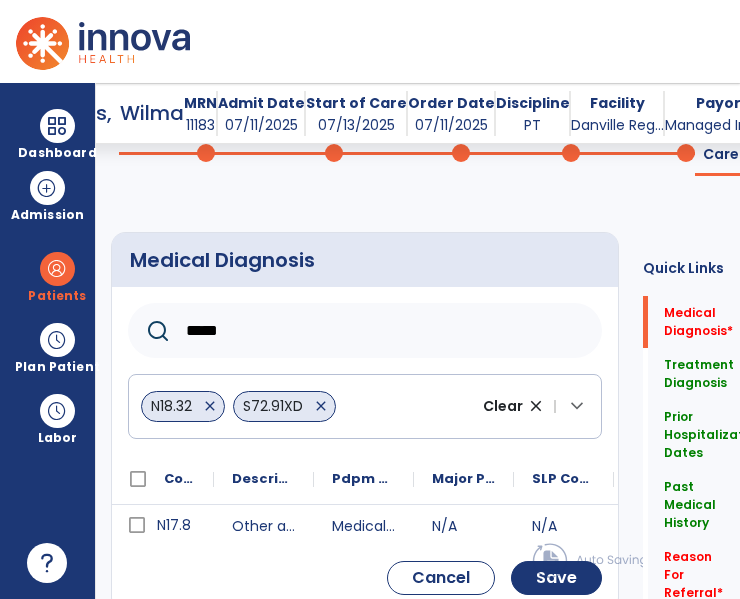 click on "N17.8" at bounding box center [177, 525] 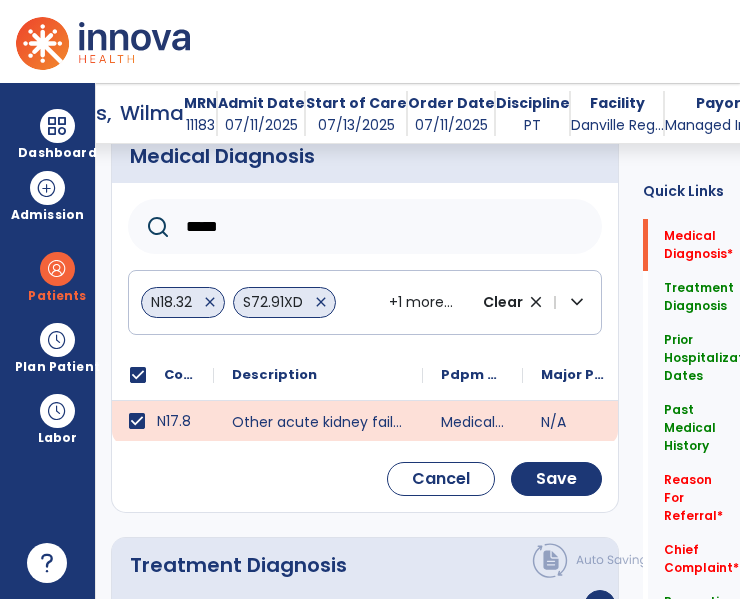 scroll, scrollTop: 280, scrollLeft: 0, axis: vertical 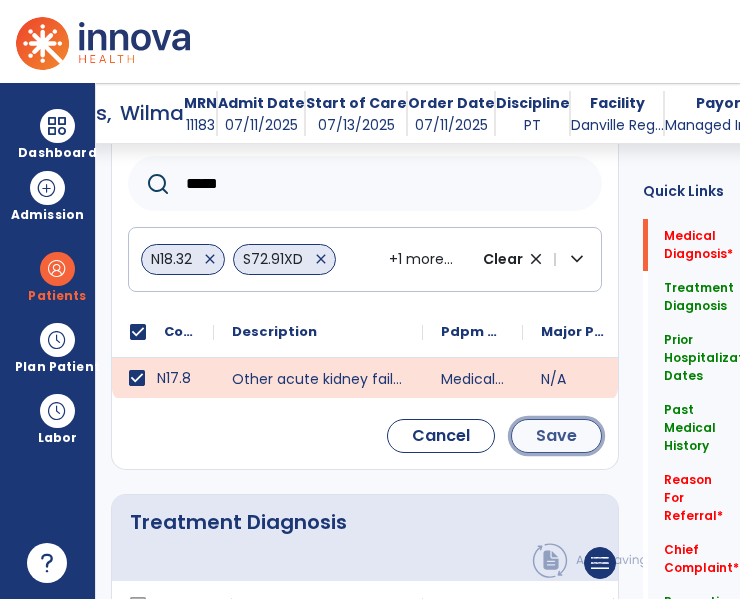 click on "Save" 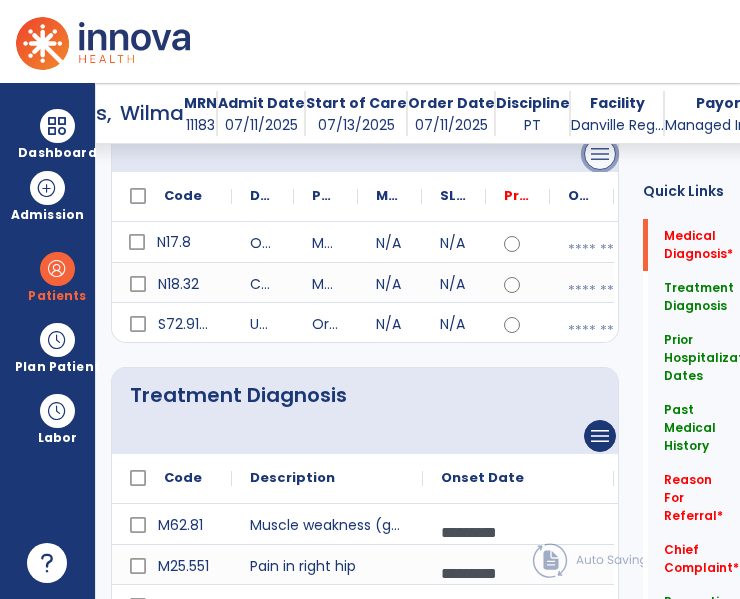 click on "menu" at bounding box center [600, 154] 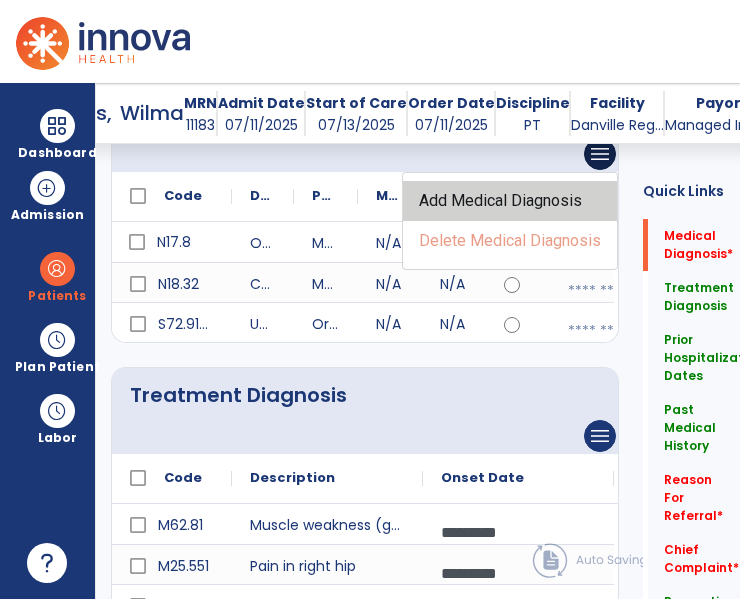 click on "Add Medical Diagnosis" 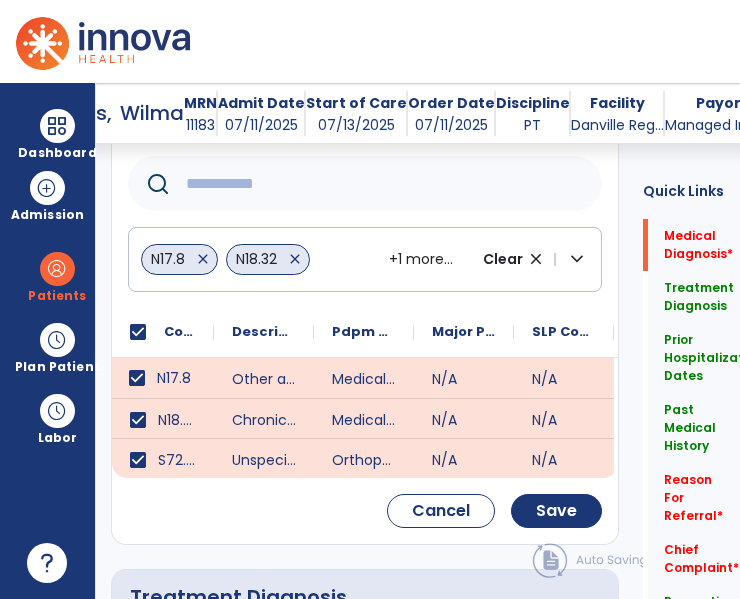 click 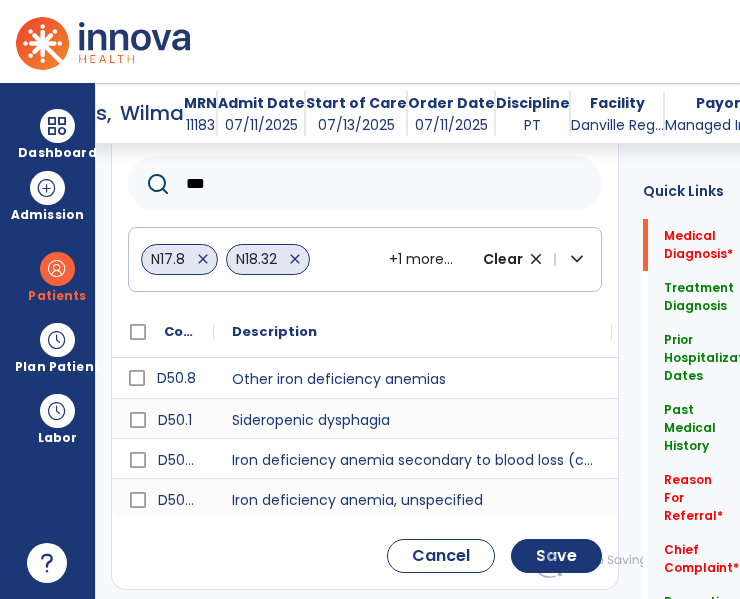 type on "***" 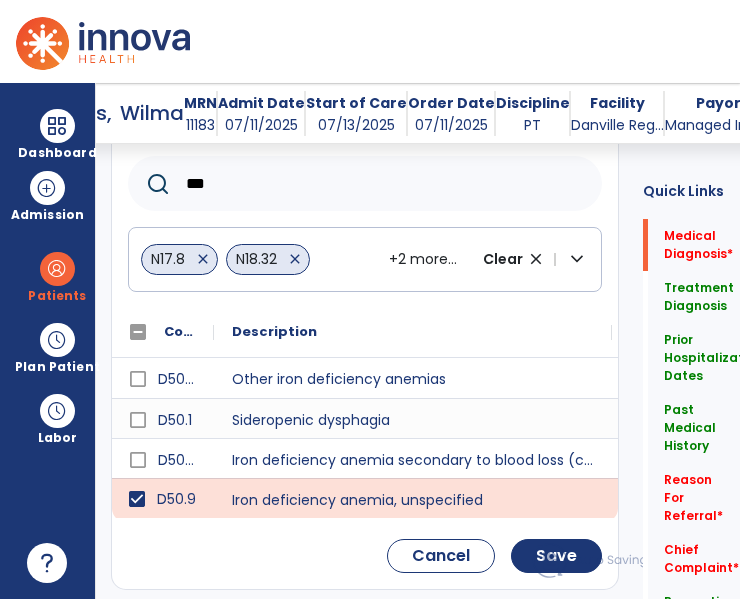 click 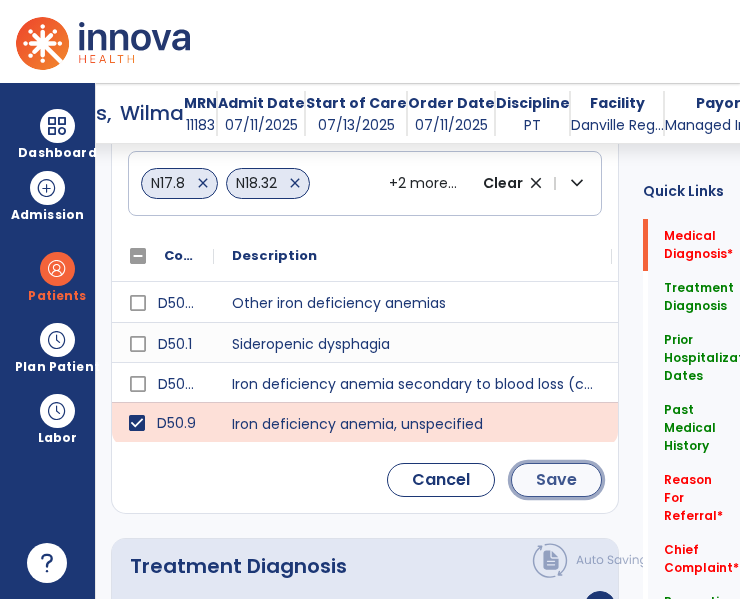 click on "Save" 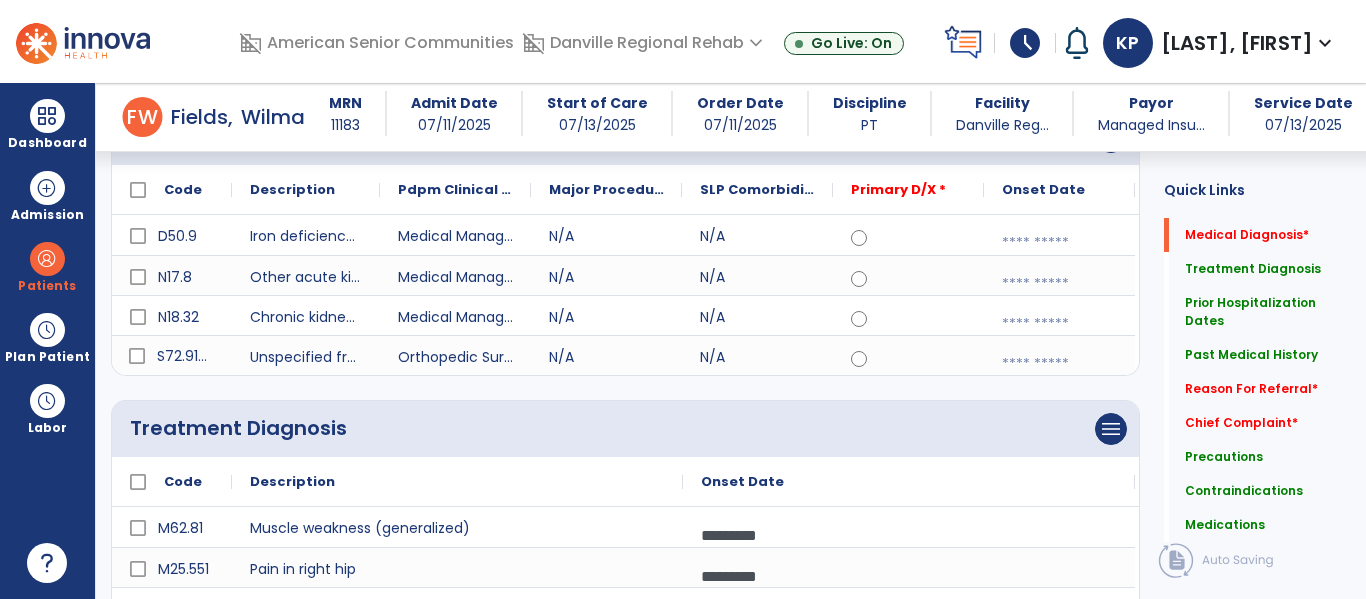 scroll, scrollTop: 154, scrollLeft: 0, axis: vertical 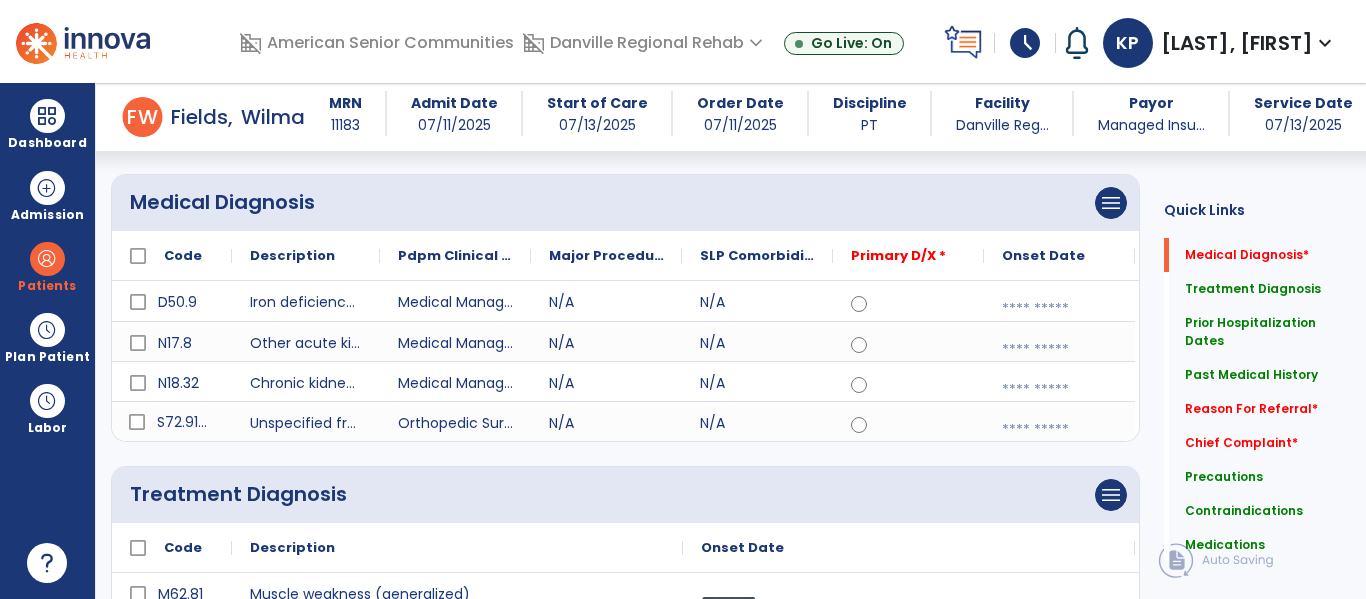 click at bounding box center [1059, 309] 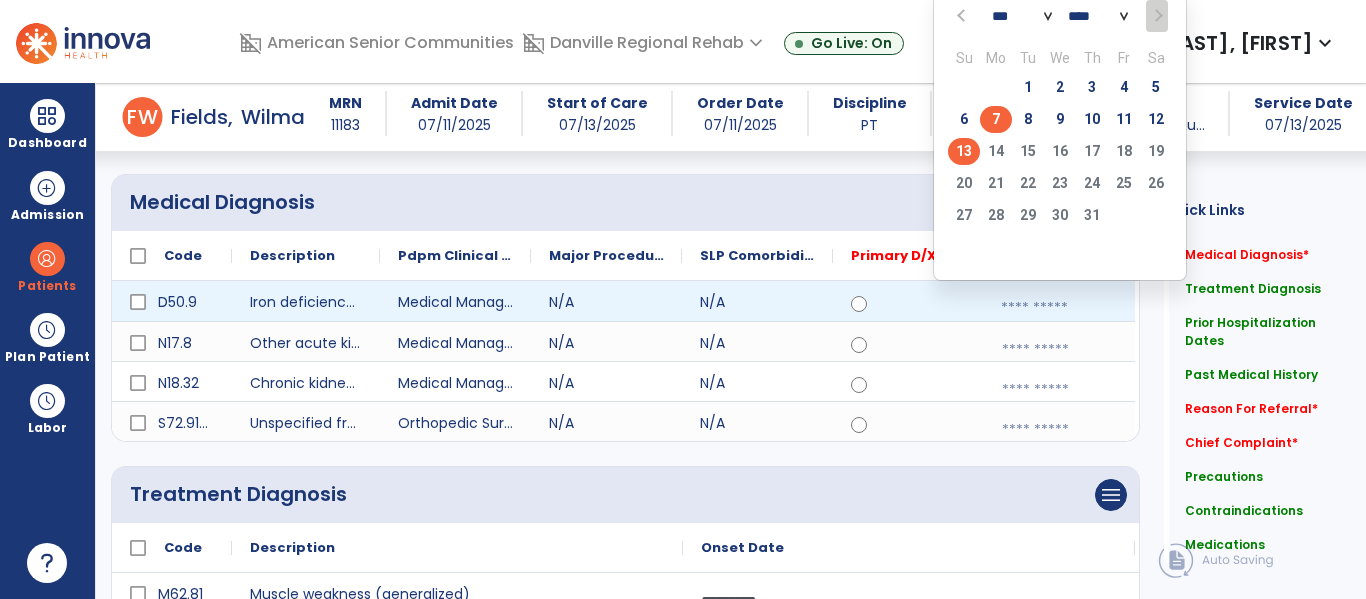 click on "7" 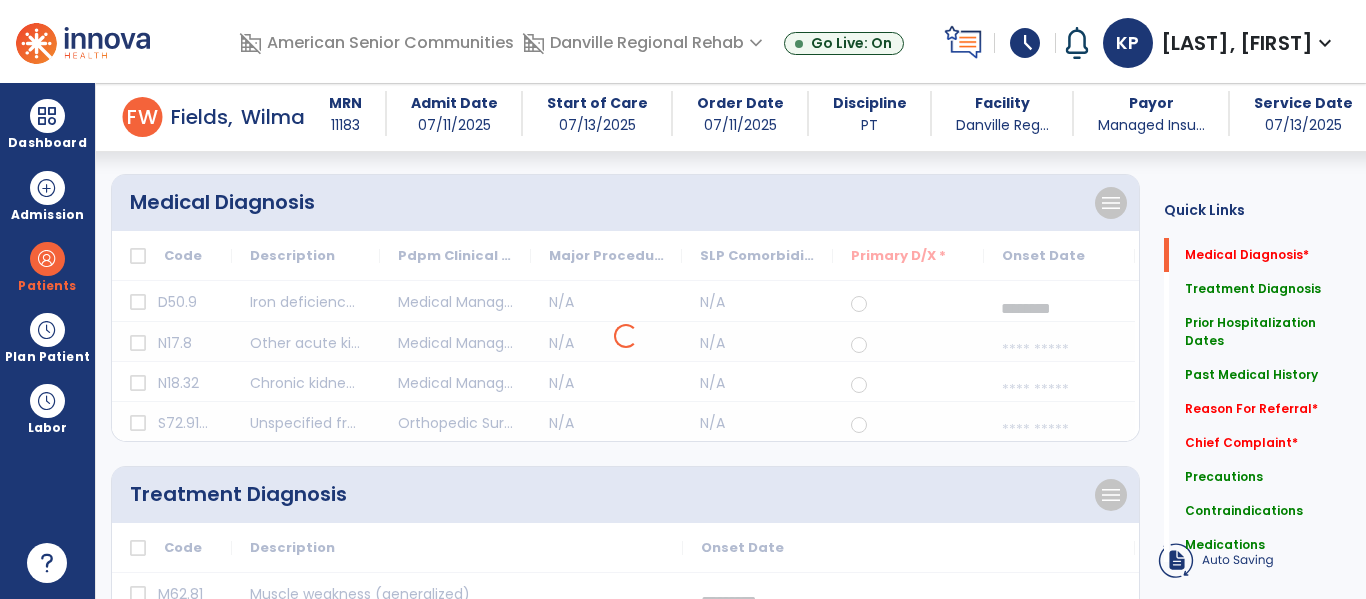 click 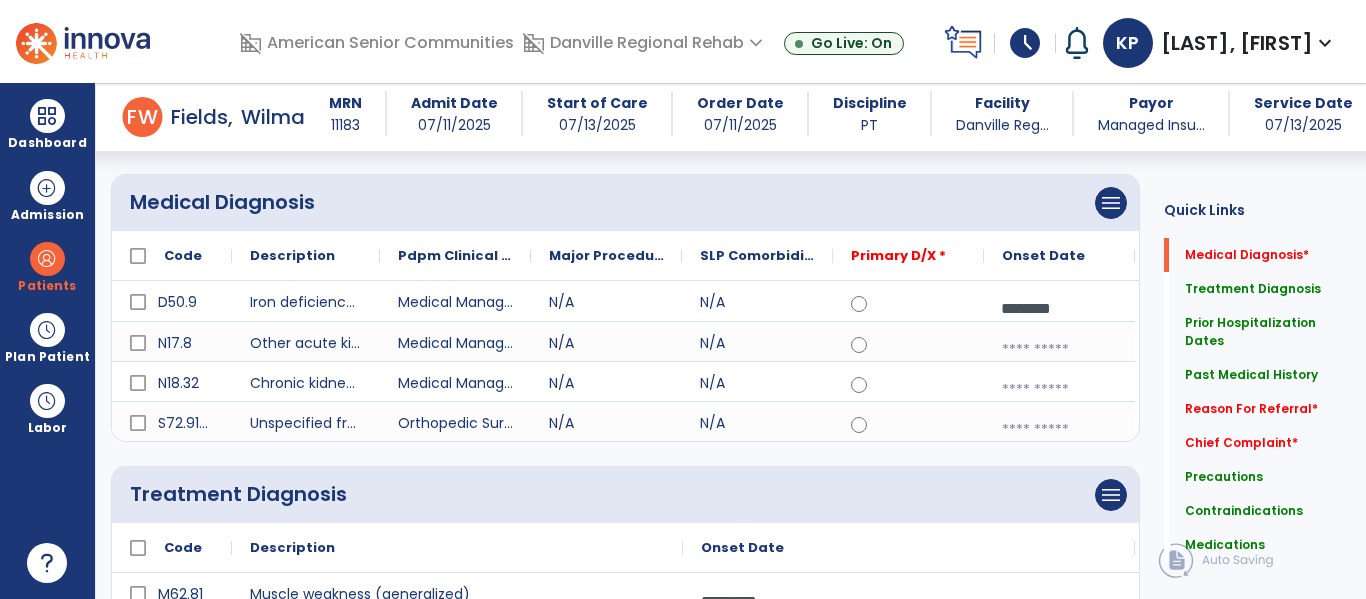 click at bounding box center [1059, 350] 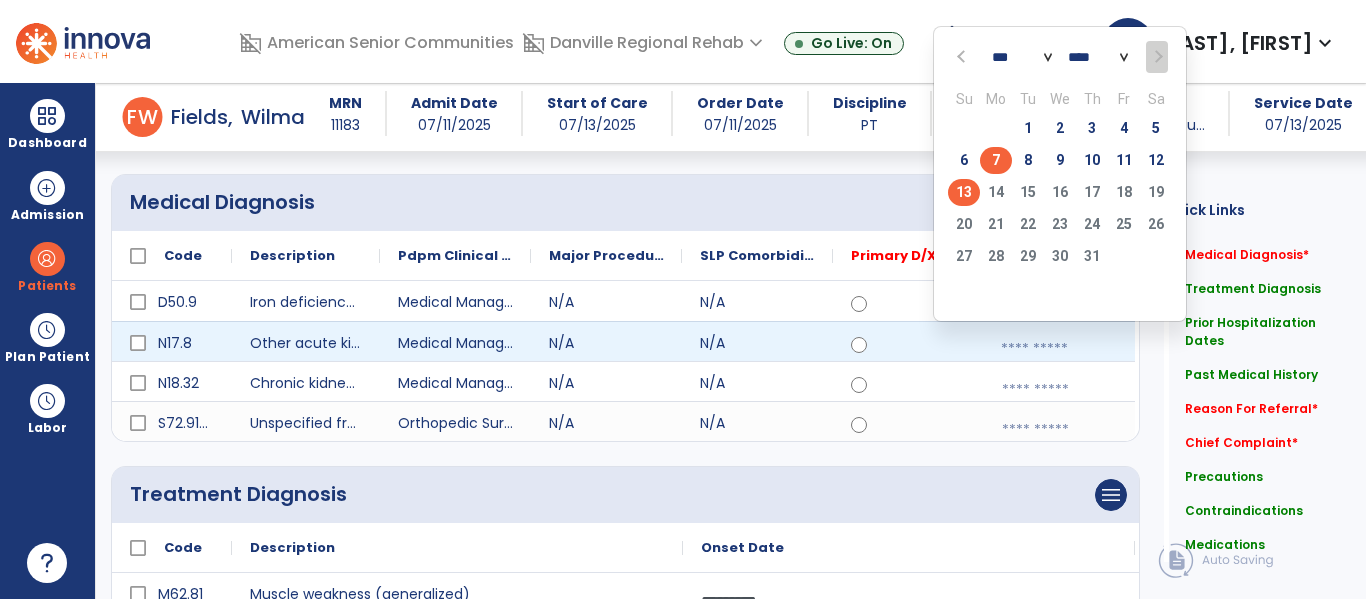 click on "7" 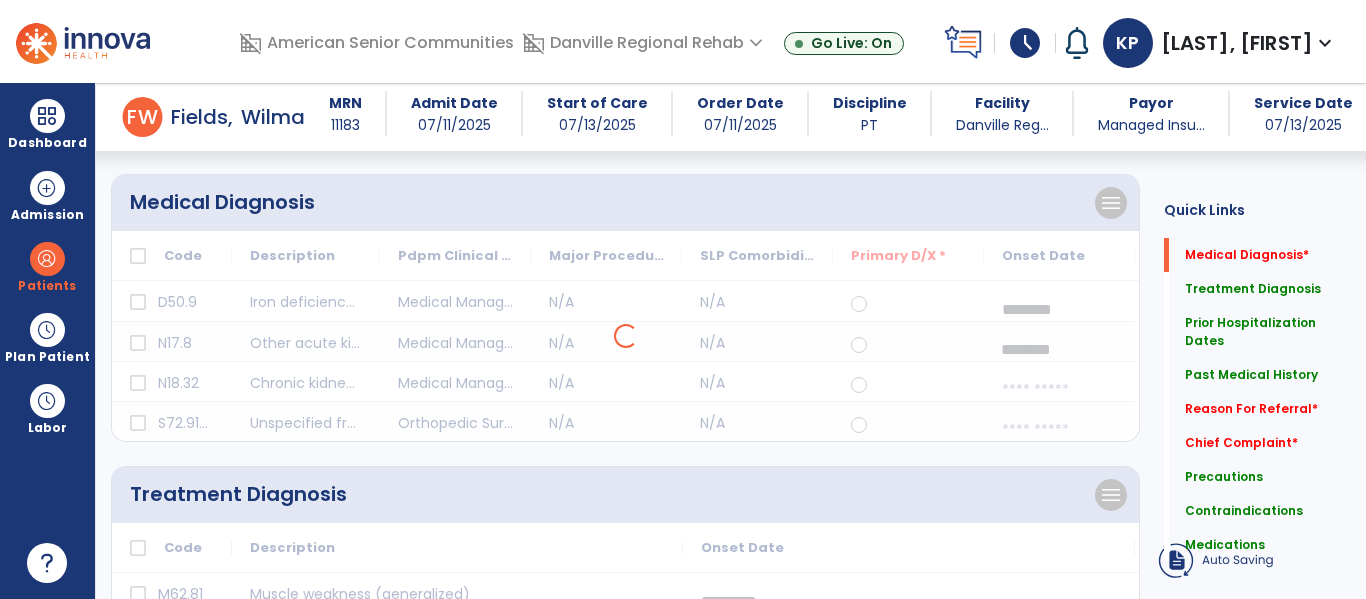 select on "*" 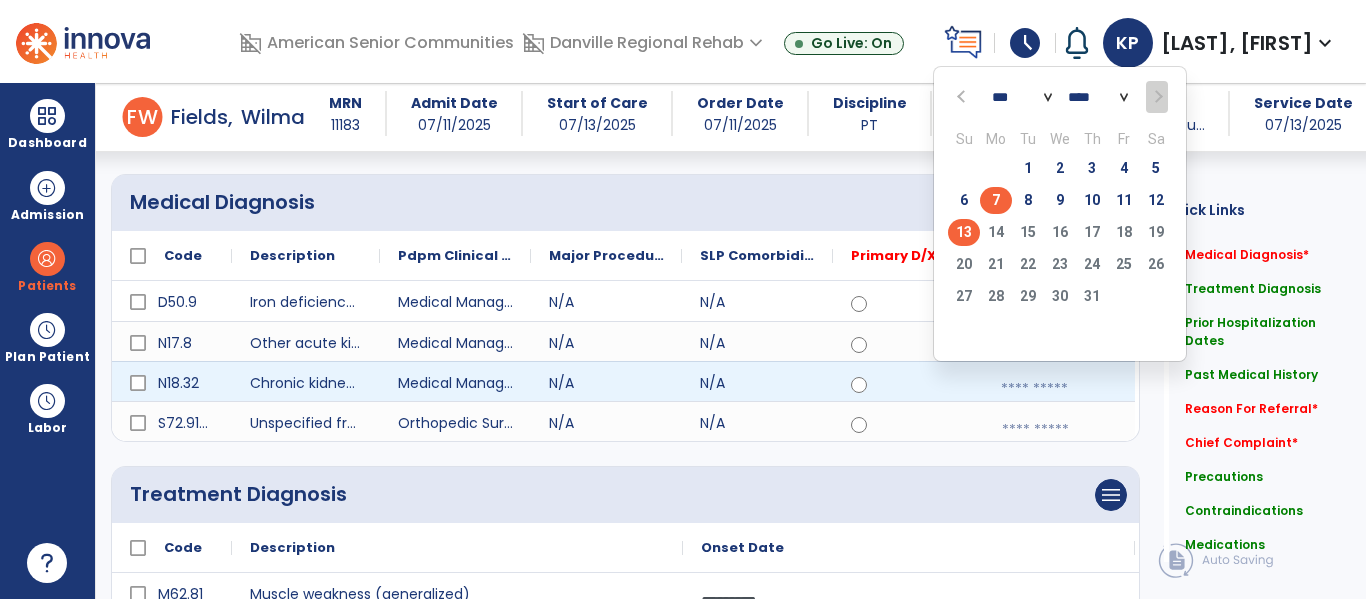 click on "7" 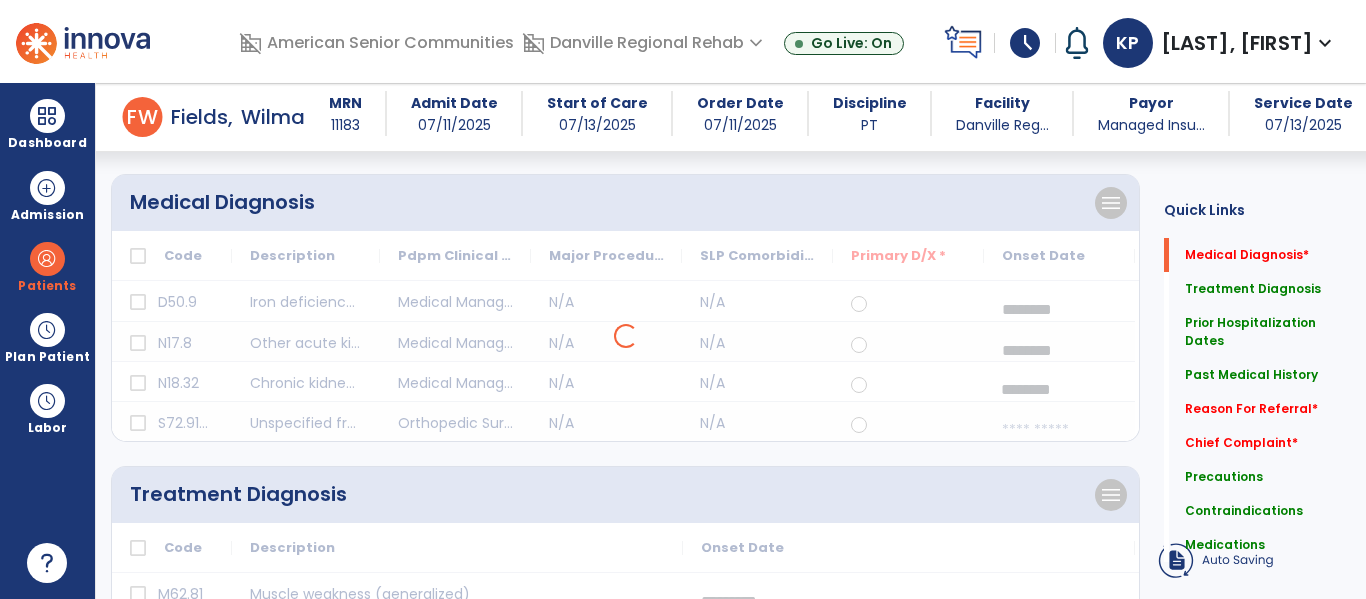 click 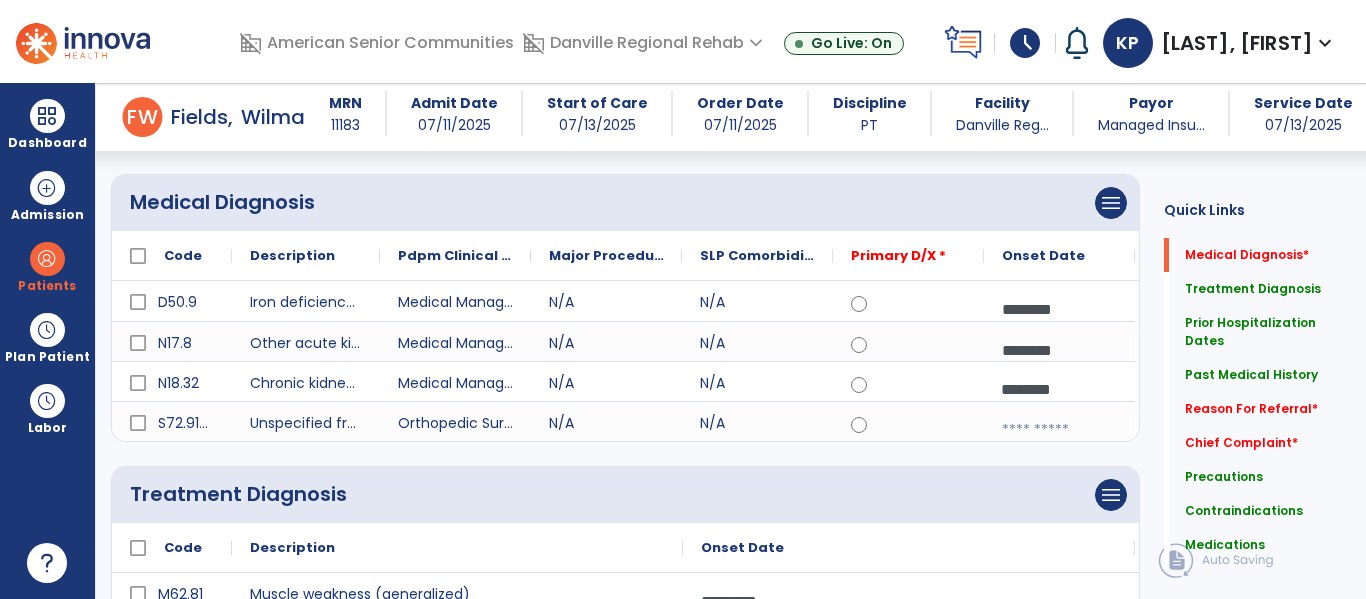 click at bounding box center (1059, 430) 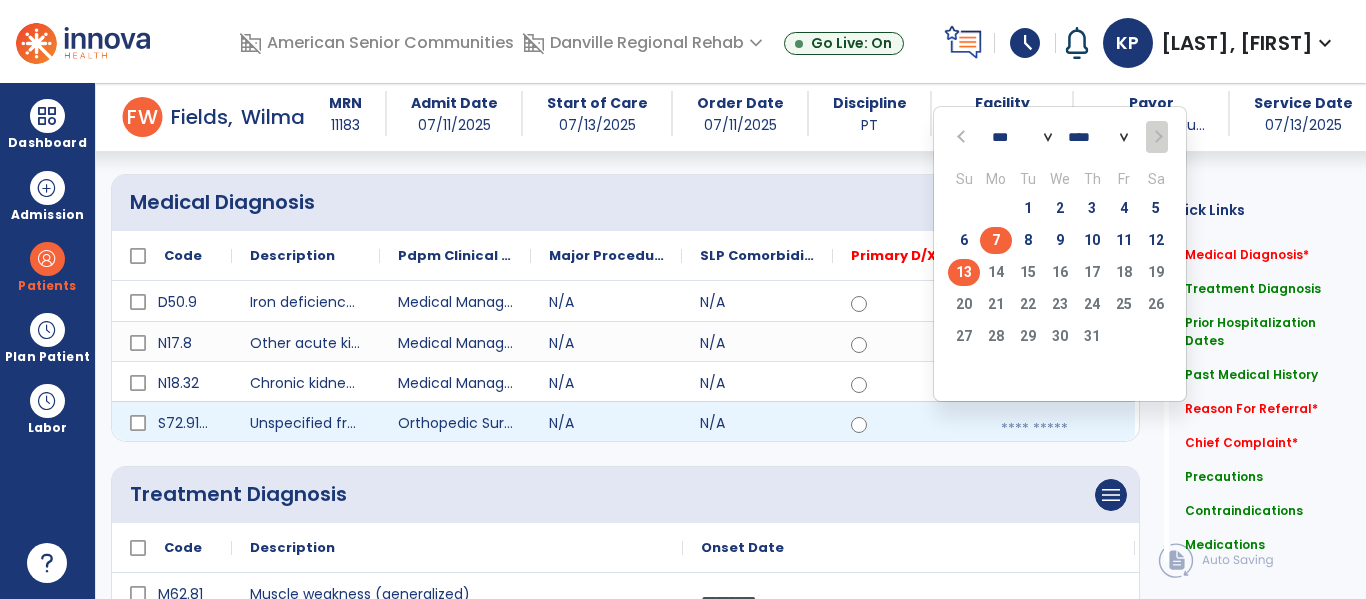 click on "7" 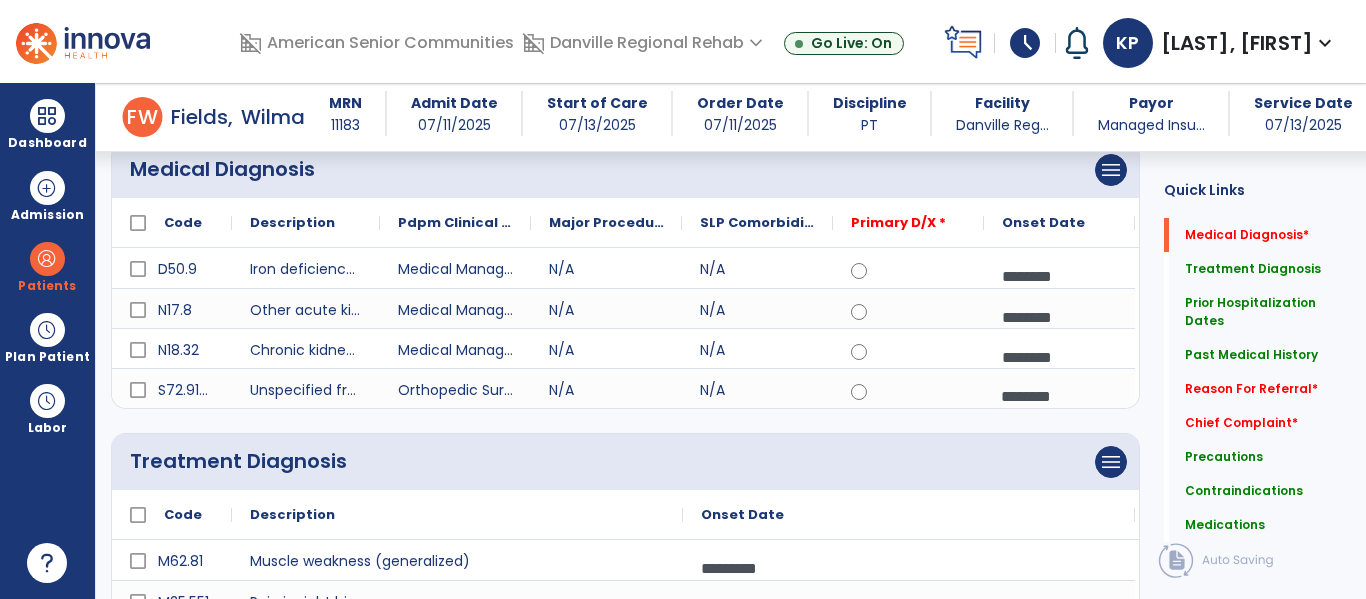 scroll, scrollTop: 180, scrollLeft: 0, axis: vertical 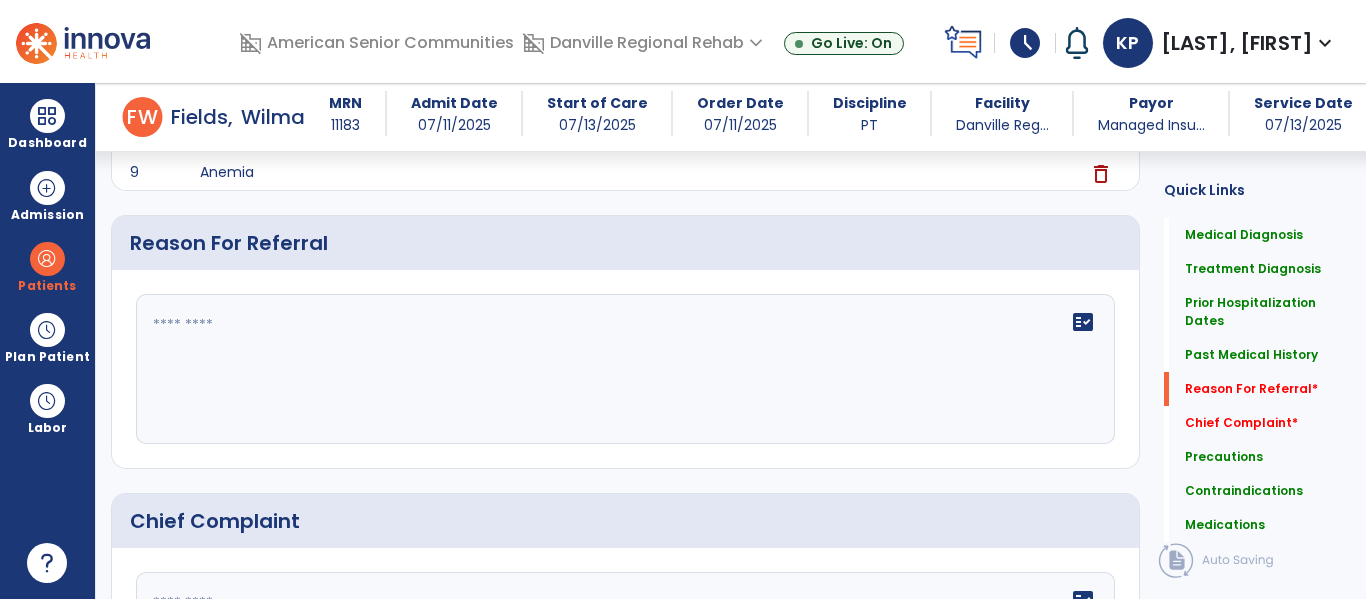 click on "fact_check" 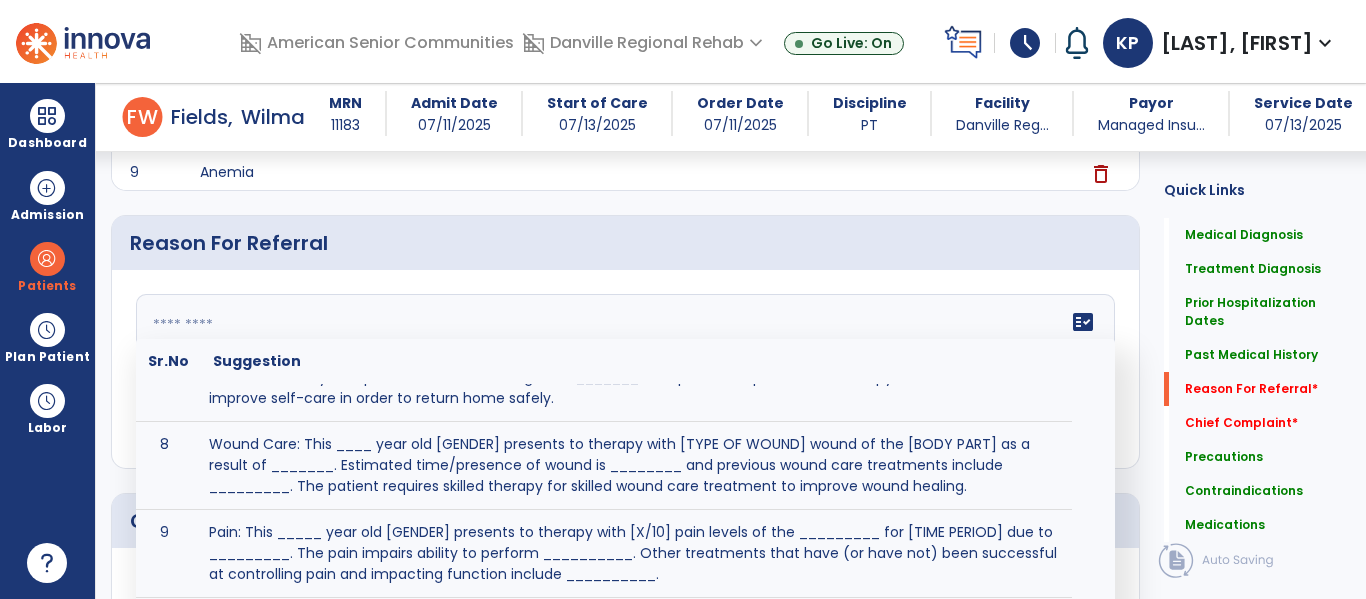 scroll, scrollTop: 609, scrollLeft: 0, axis: vertical 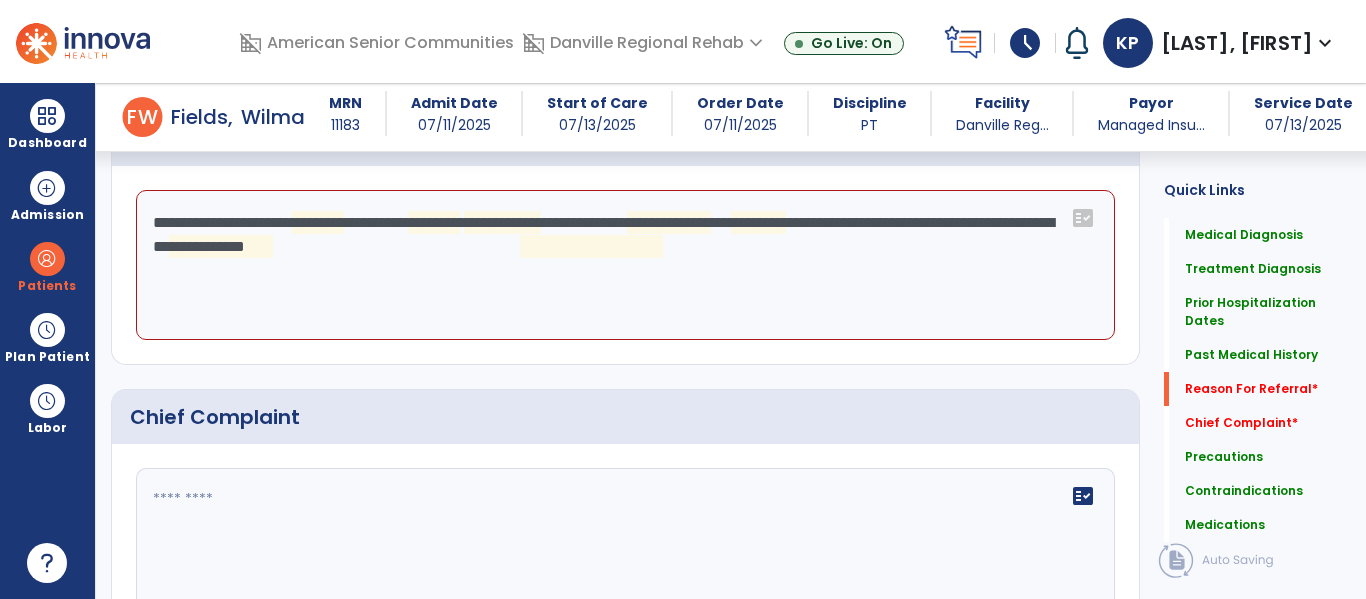 click on "**********" 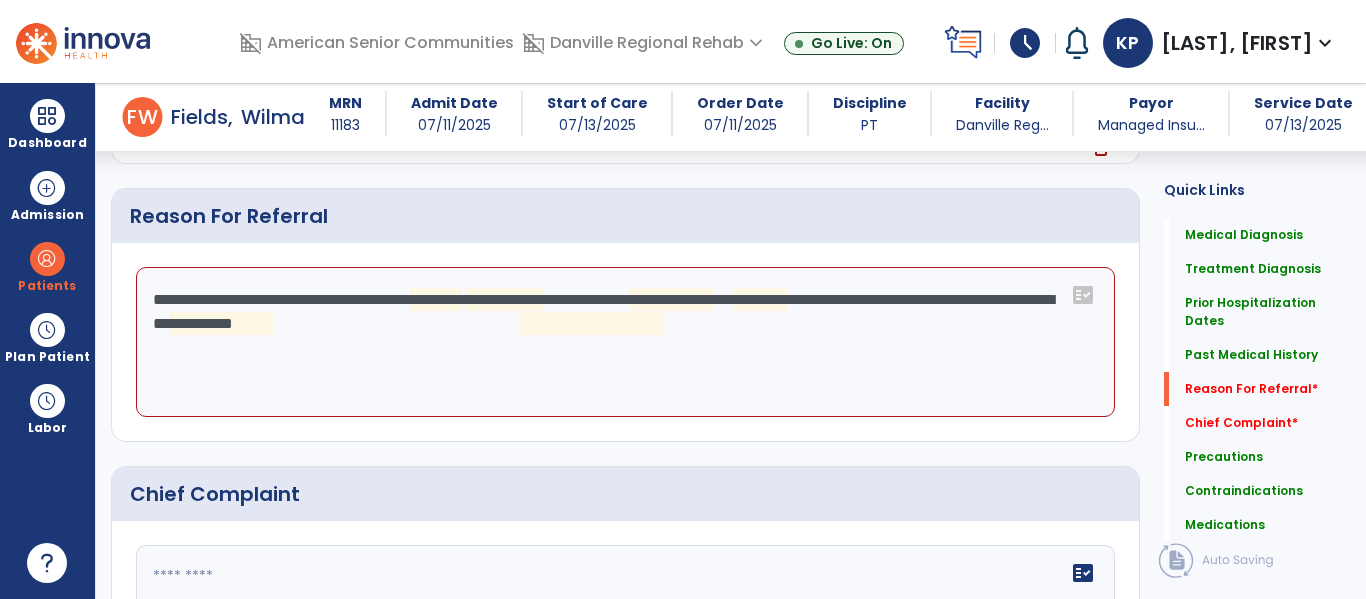 scroll, scrollTop: 1389, scrollLeft: 0, axis: vertical 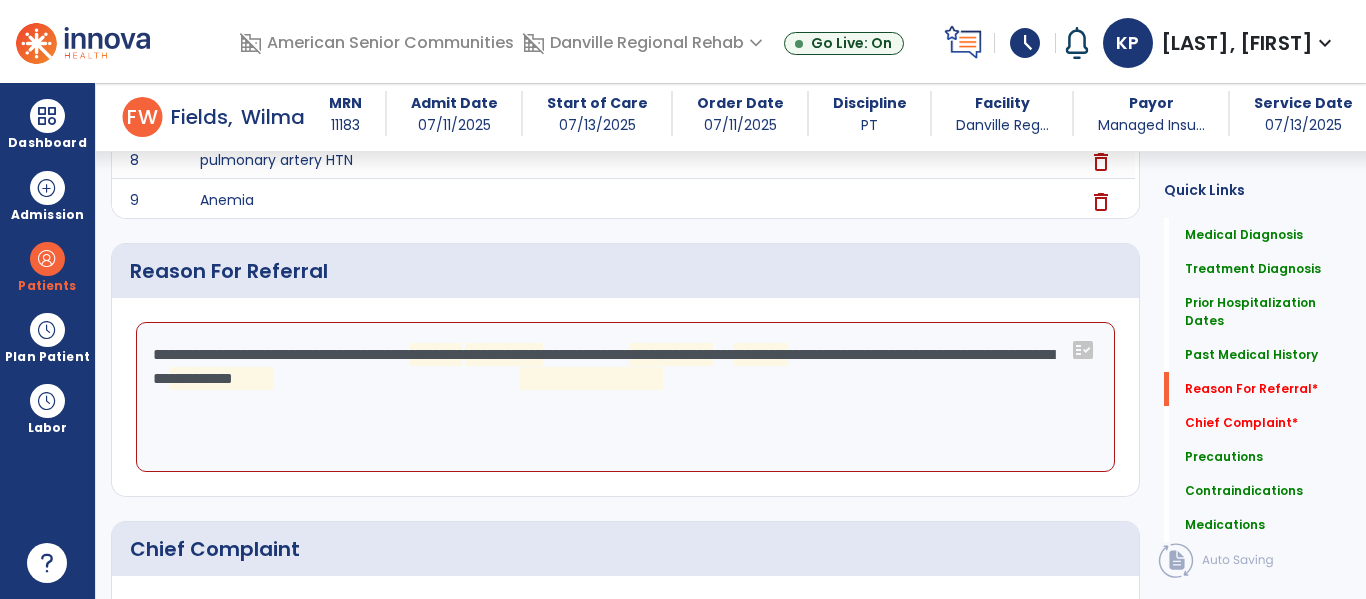 click on "**********" 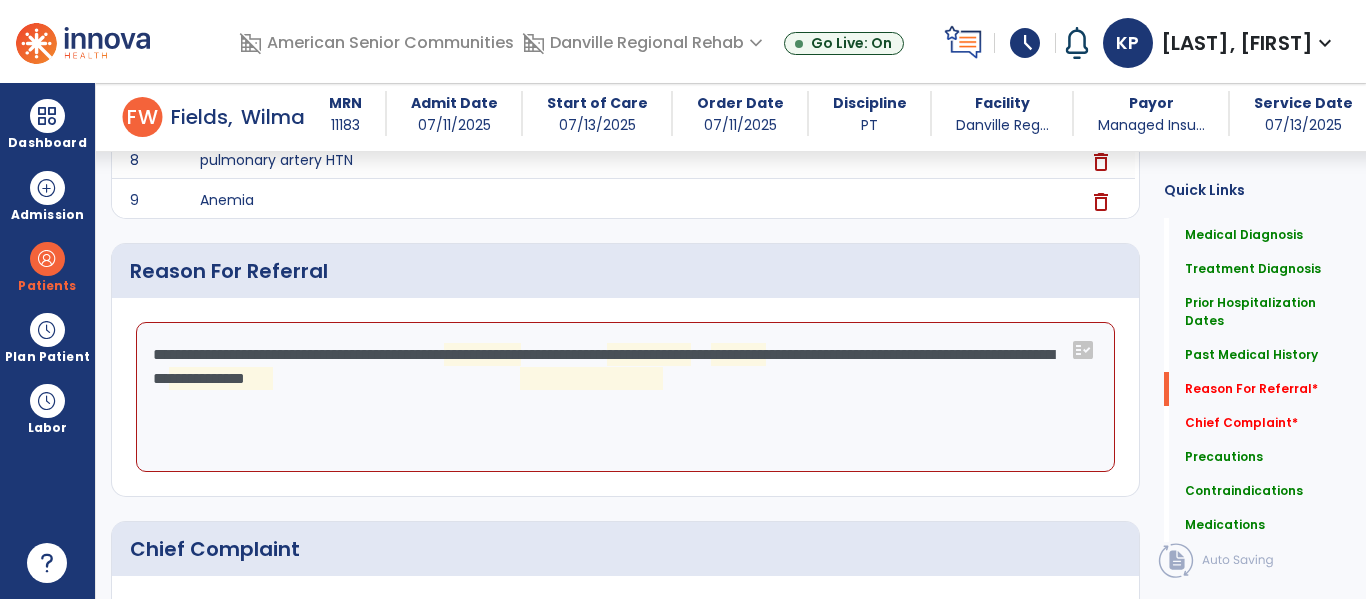 click on "**********" 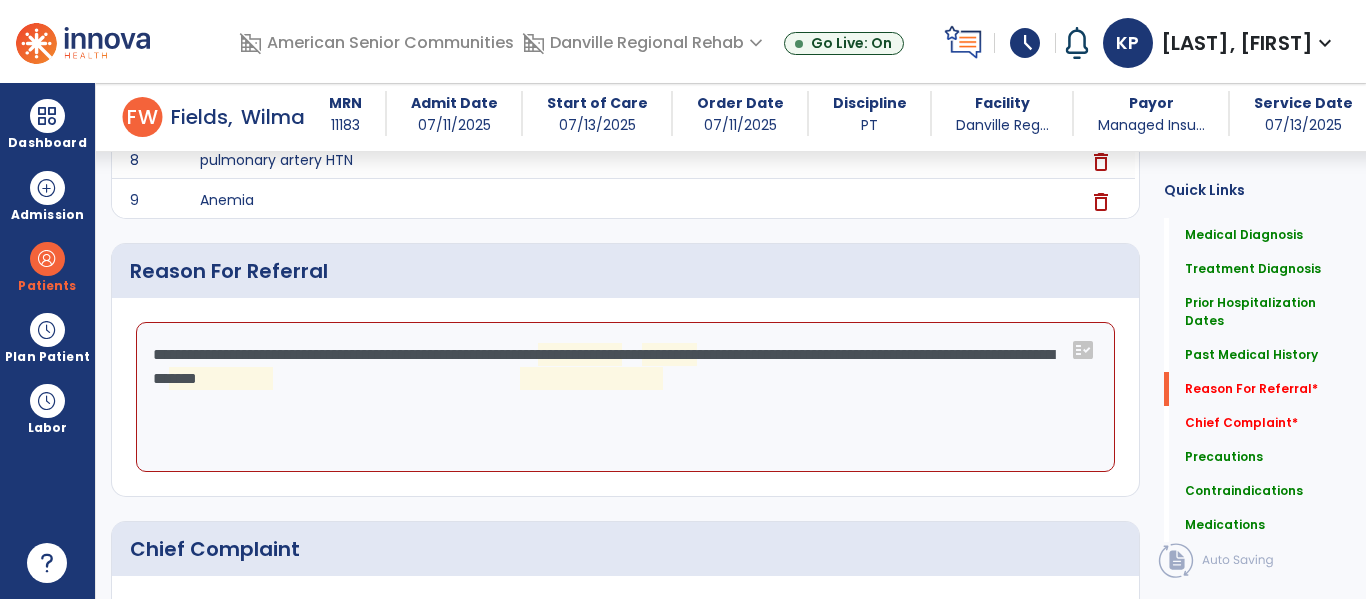 click on "**********" 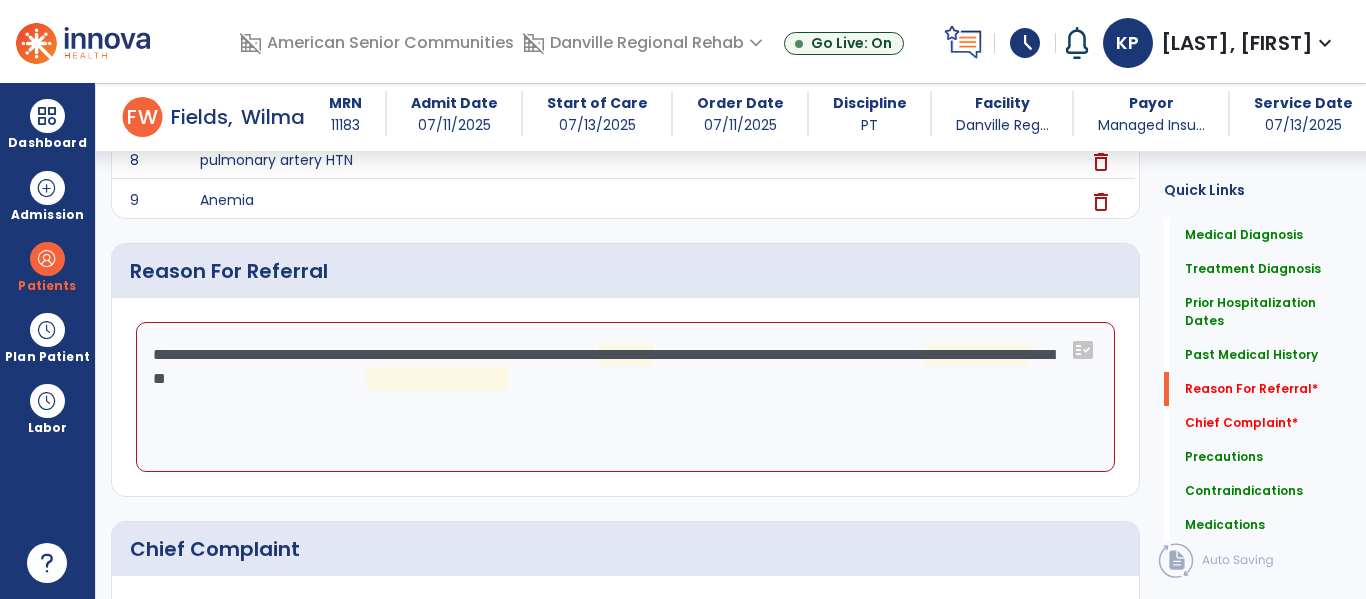 click on "**********" 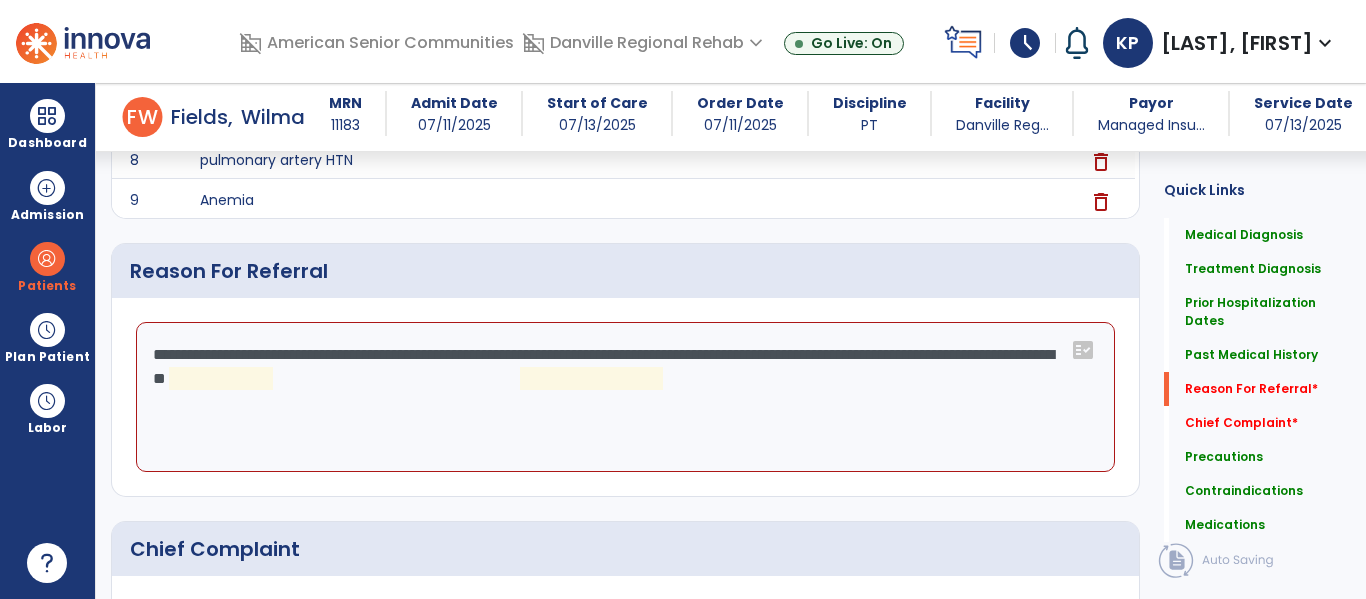 click on "**********" 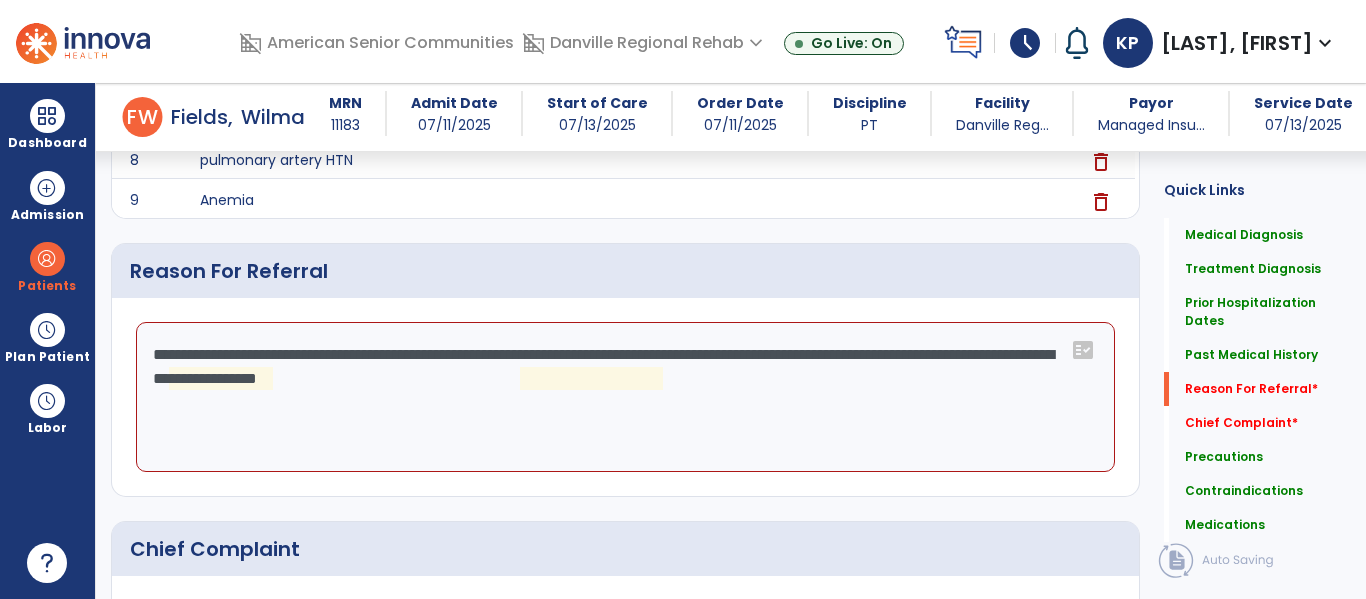 click on "**********" 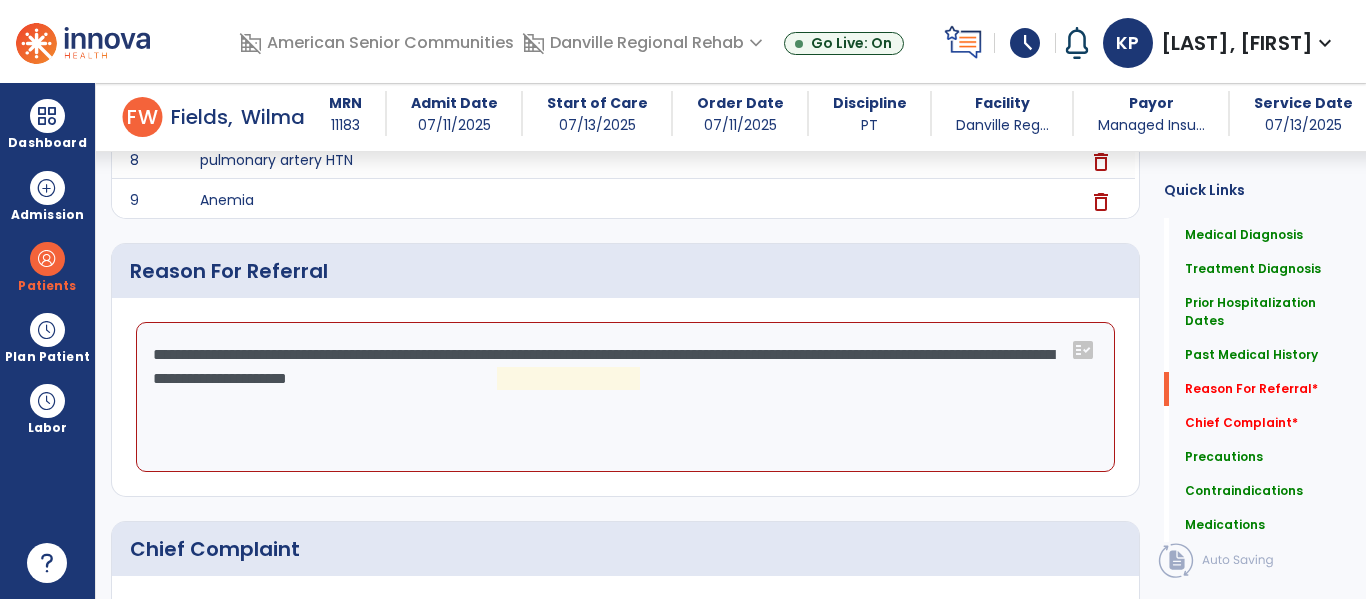 click on "**********" 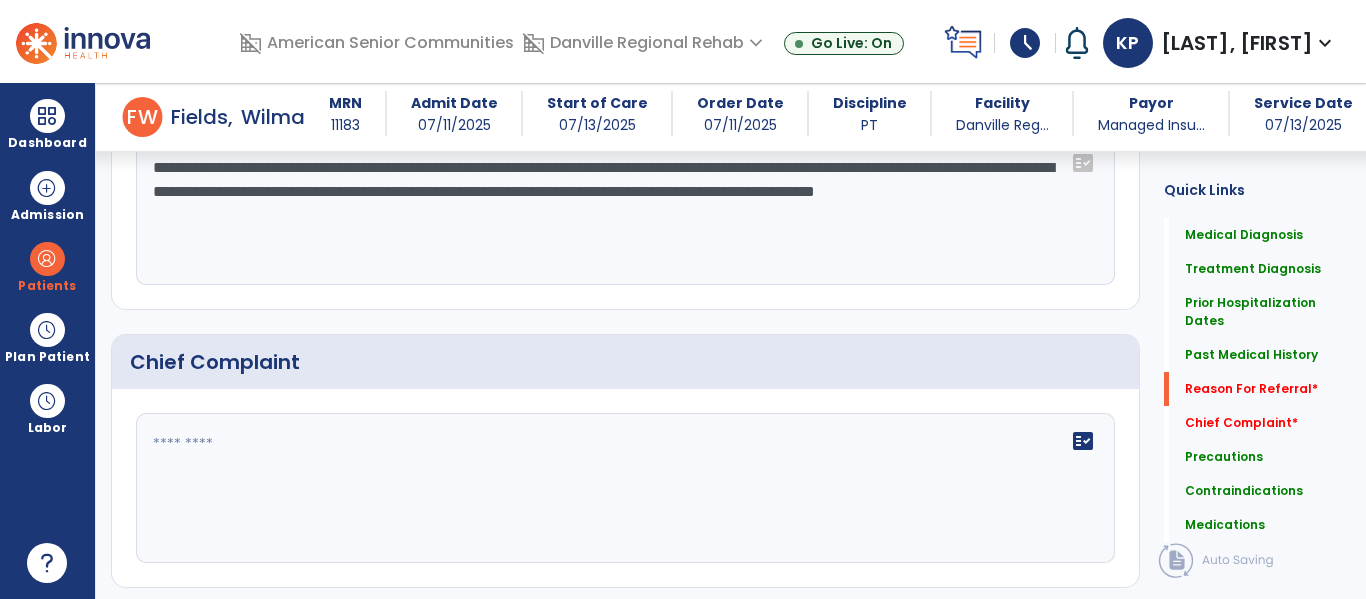 scroll, scrollTop: 1682, scrollLeft: 0, axis: vertical 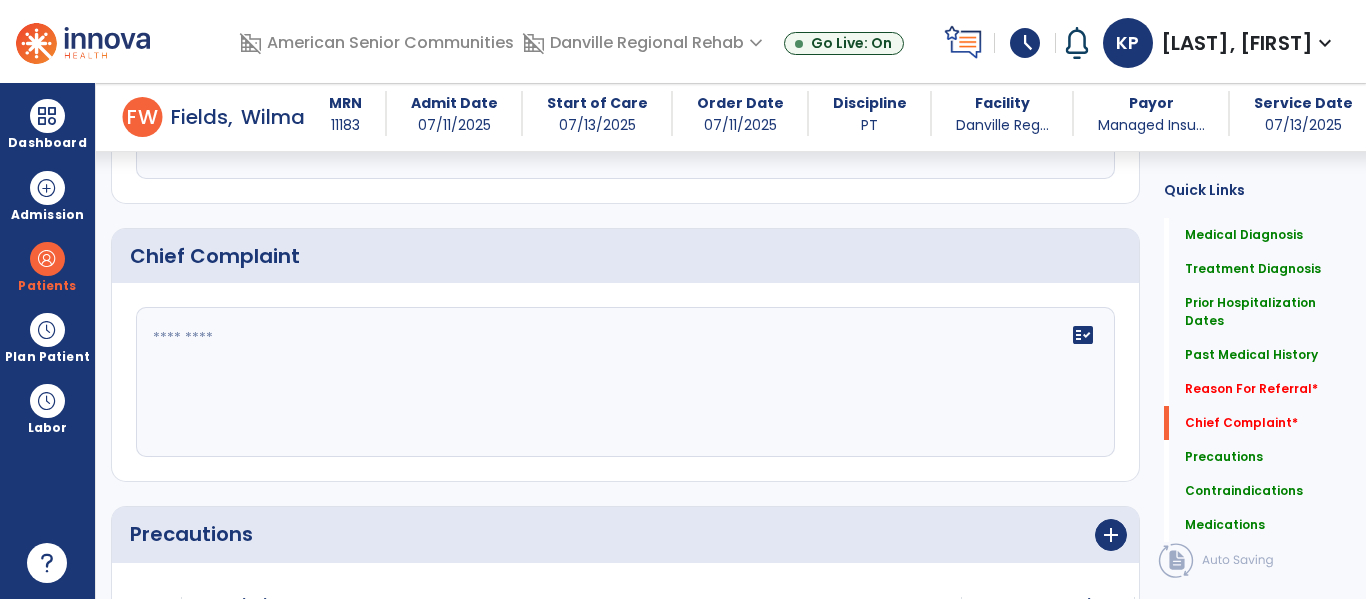 type on "**********" 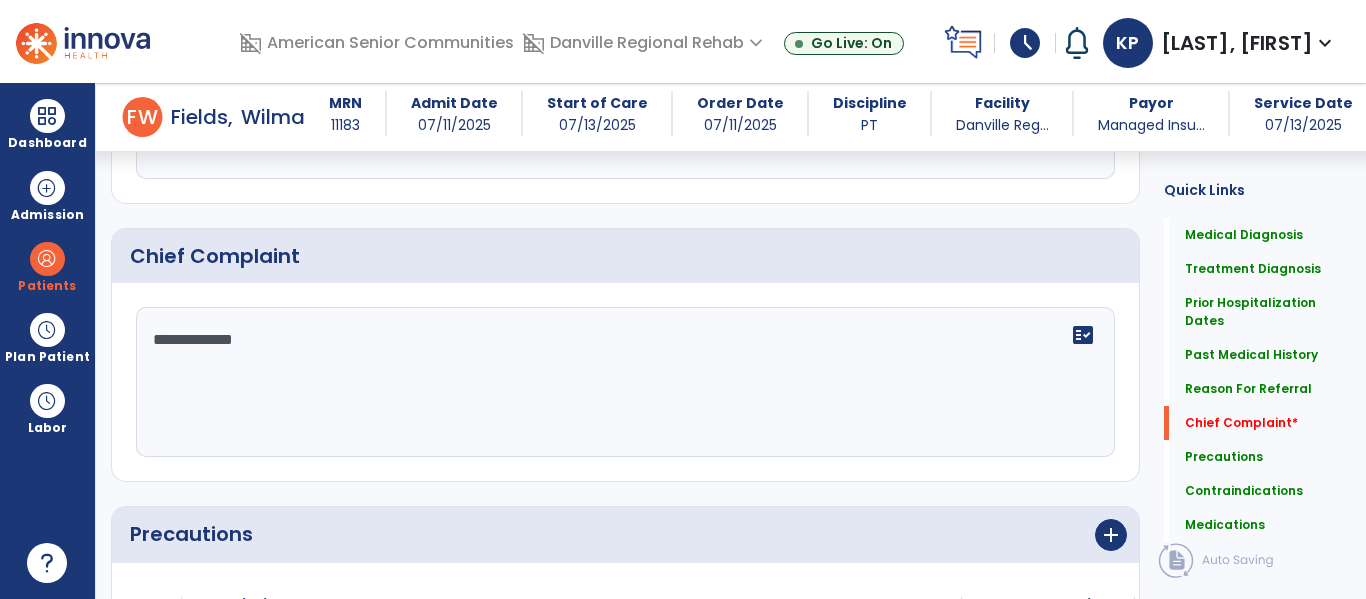 scroll, scrollTop: 1940, scrollLeft: 0, axis: vertical 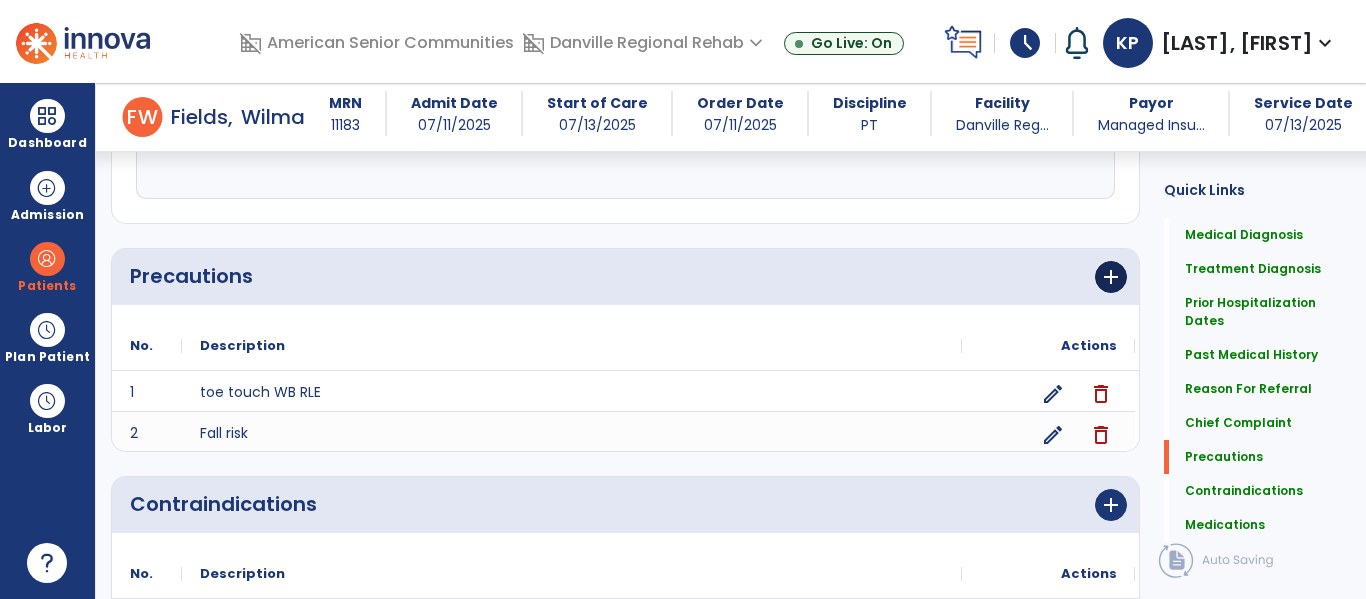 type on "**********" 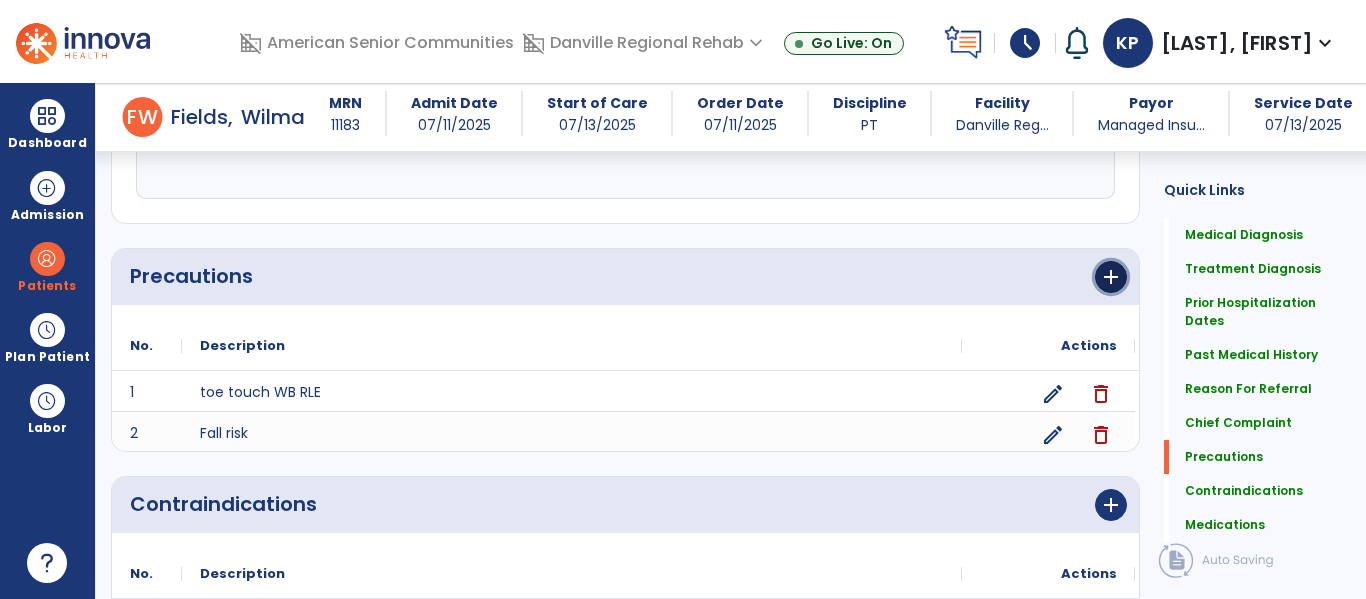 click on "add" 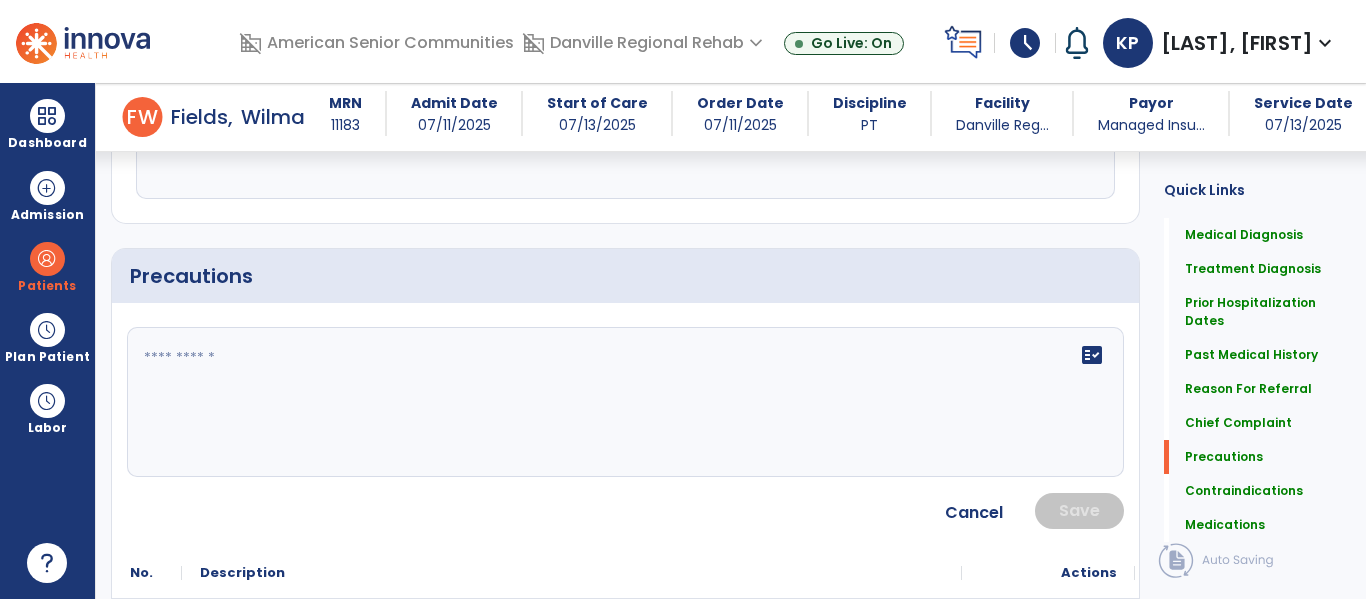 click on "fact_check" 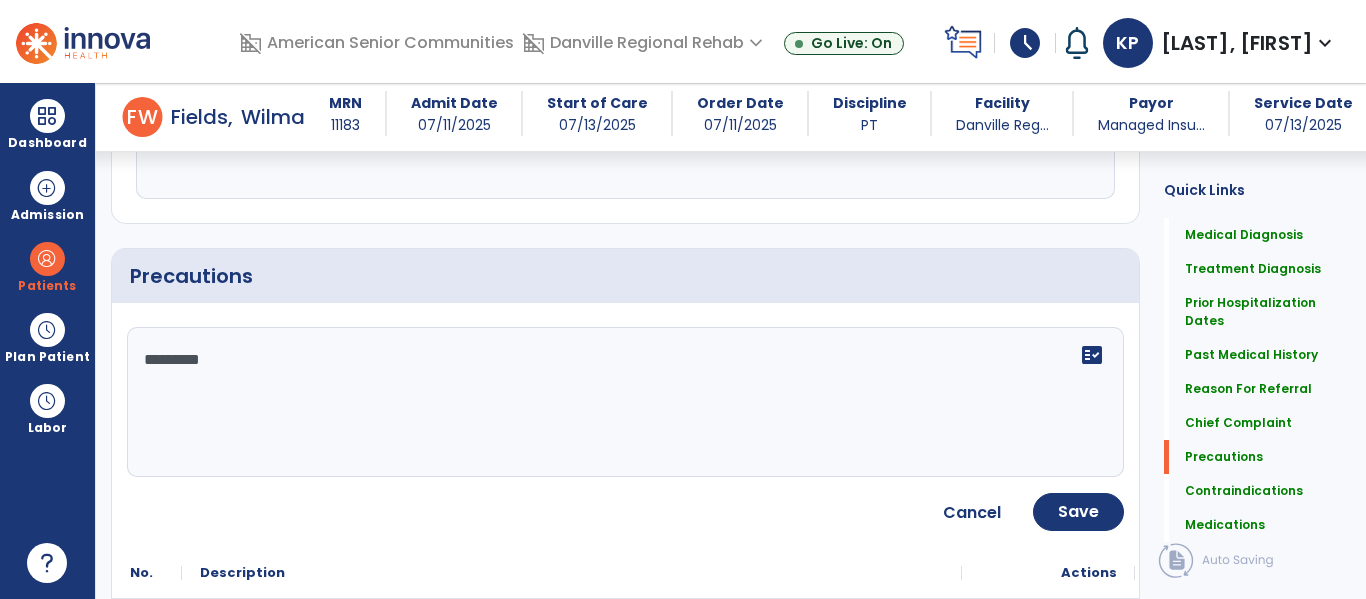 type on "*********" 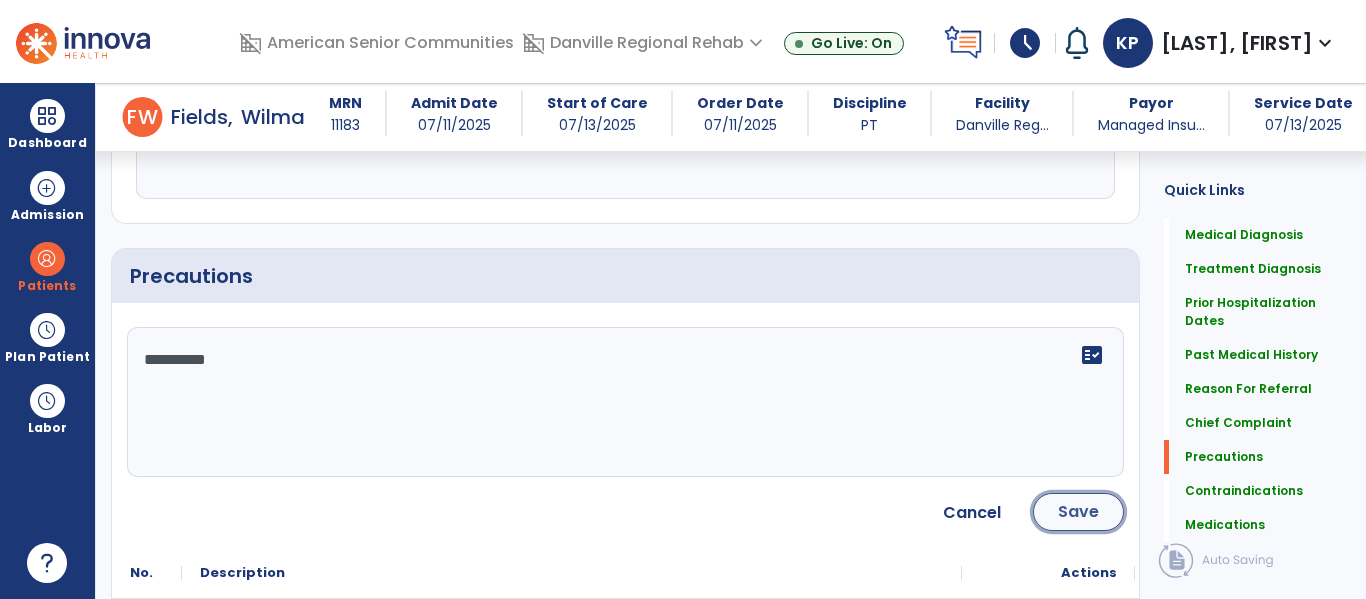 click on "Save" 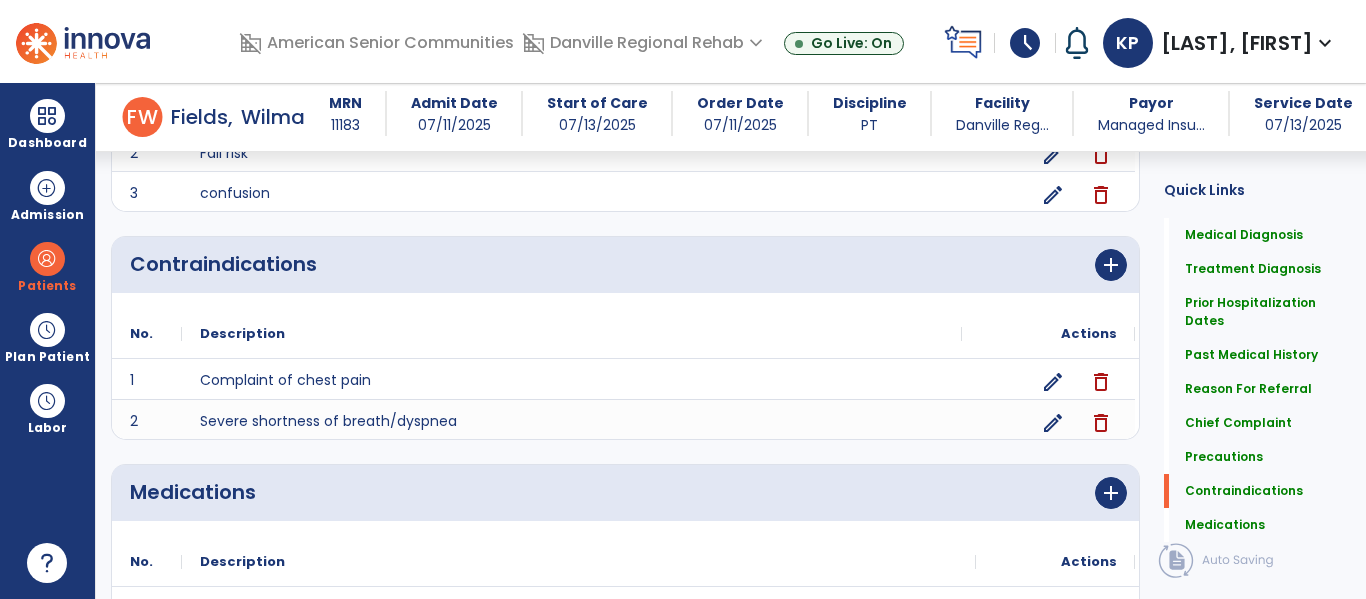 scroll, scrollTop: 2399, scrollLeft: 0, axis: vertical 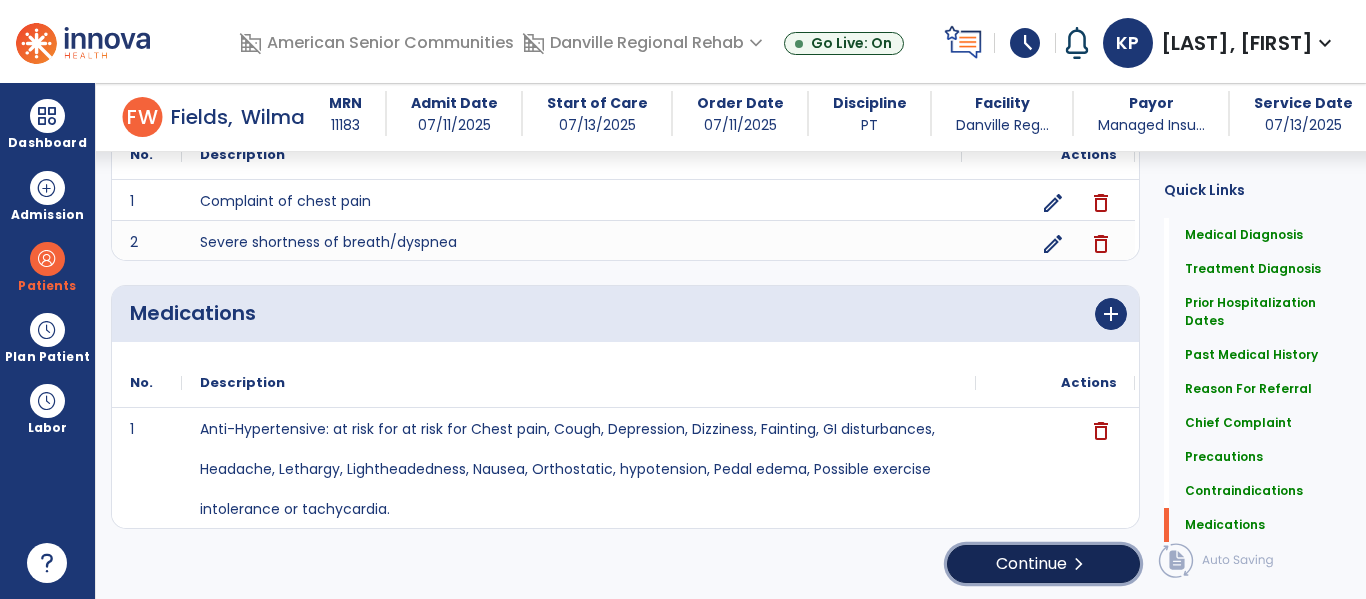 click on "chevron_right" 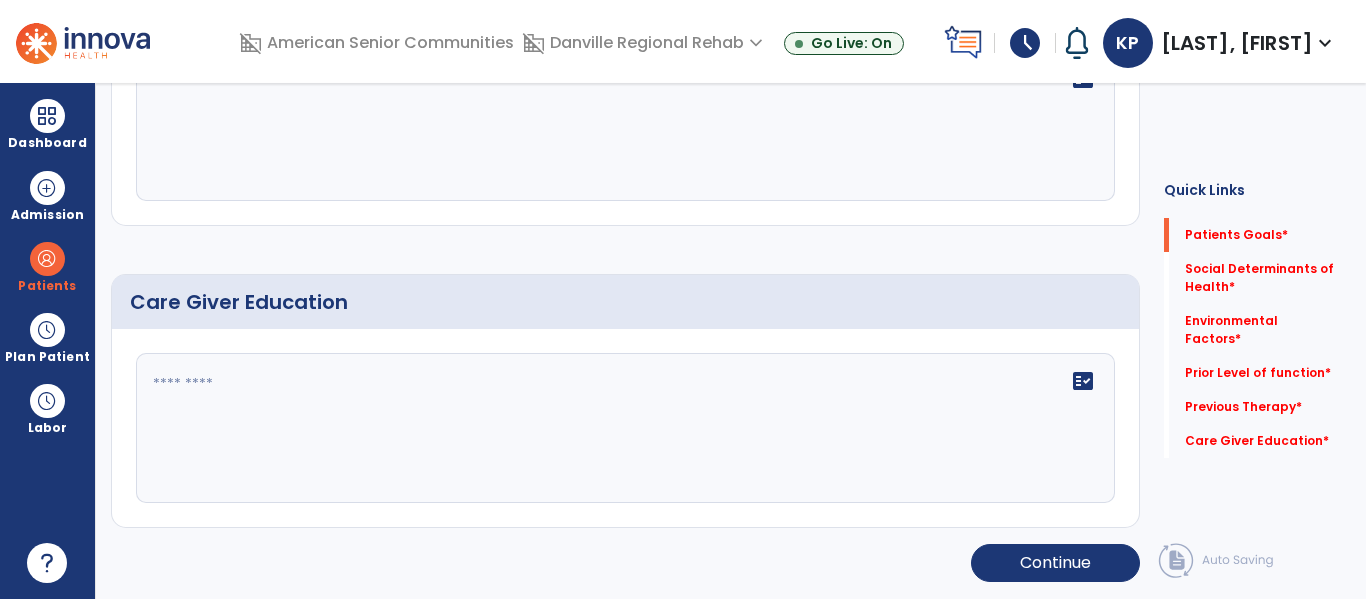 scroll, scrollTop: 5, scrollLeft: 0, axis: vertical 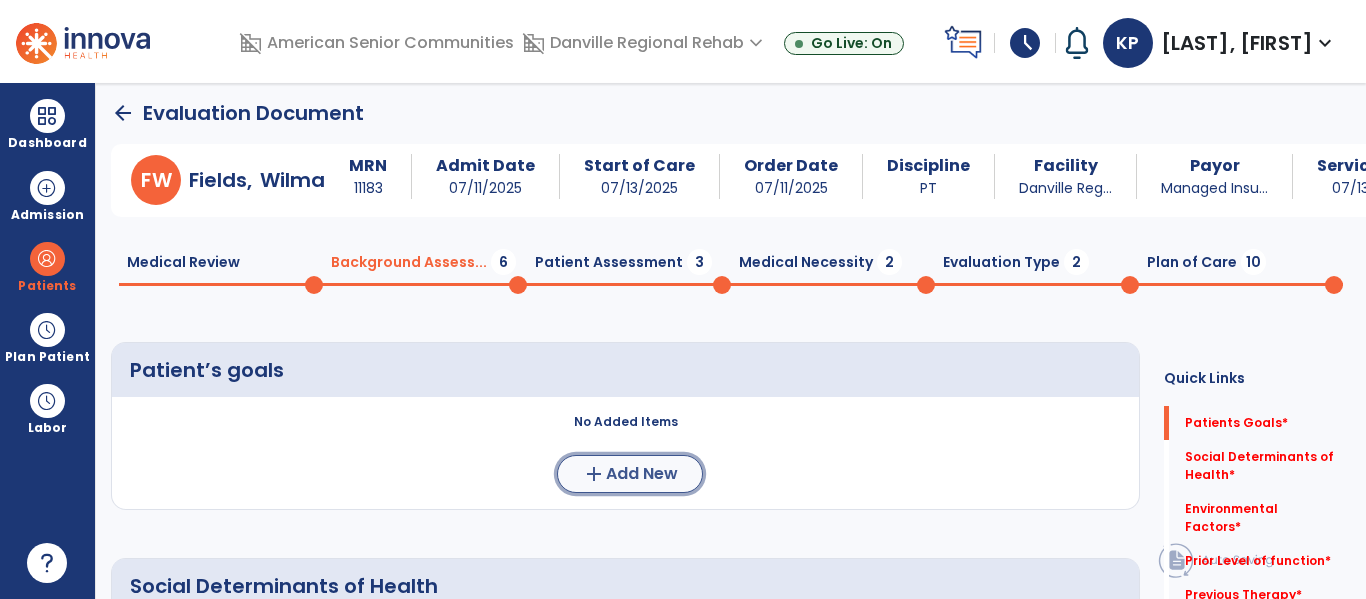 click on "Add New" 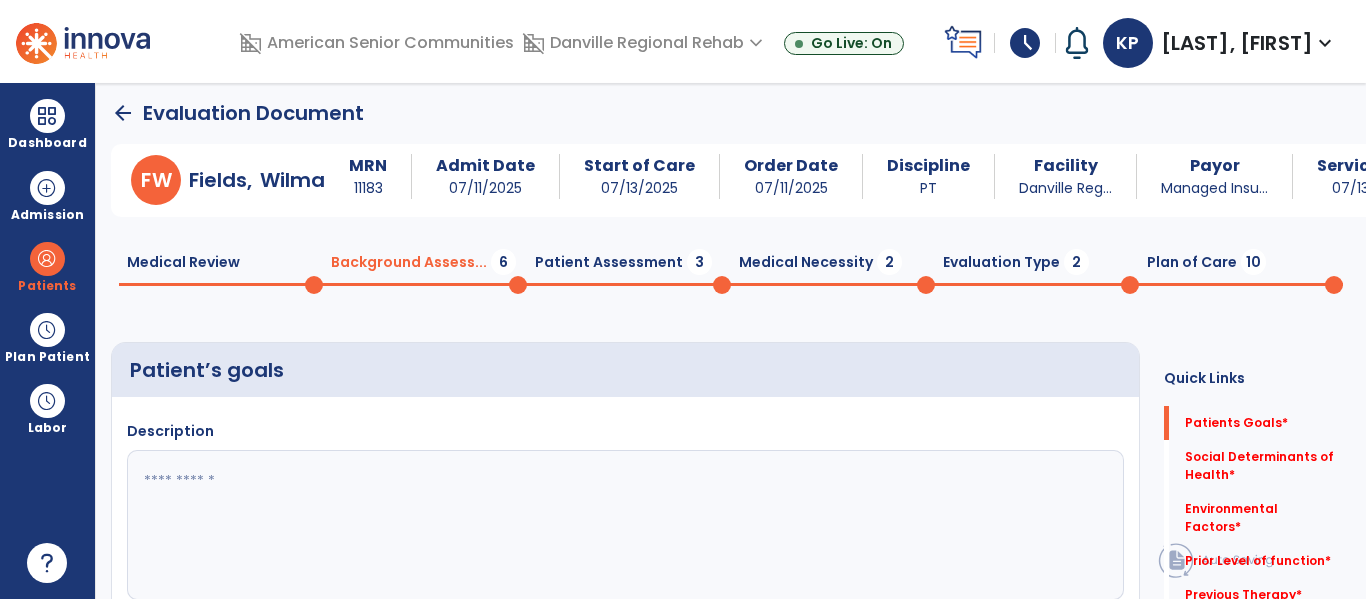 click 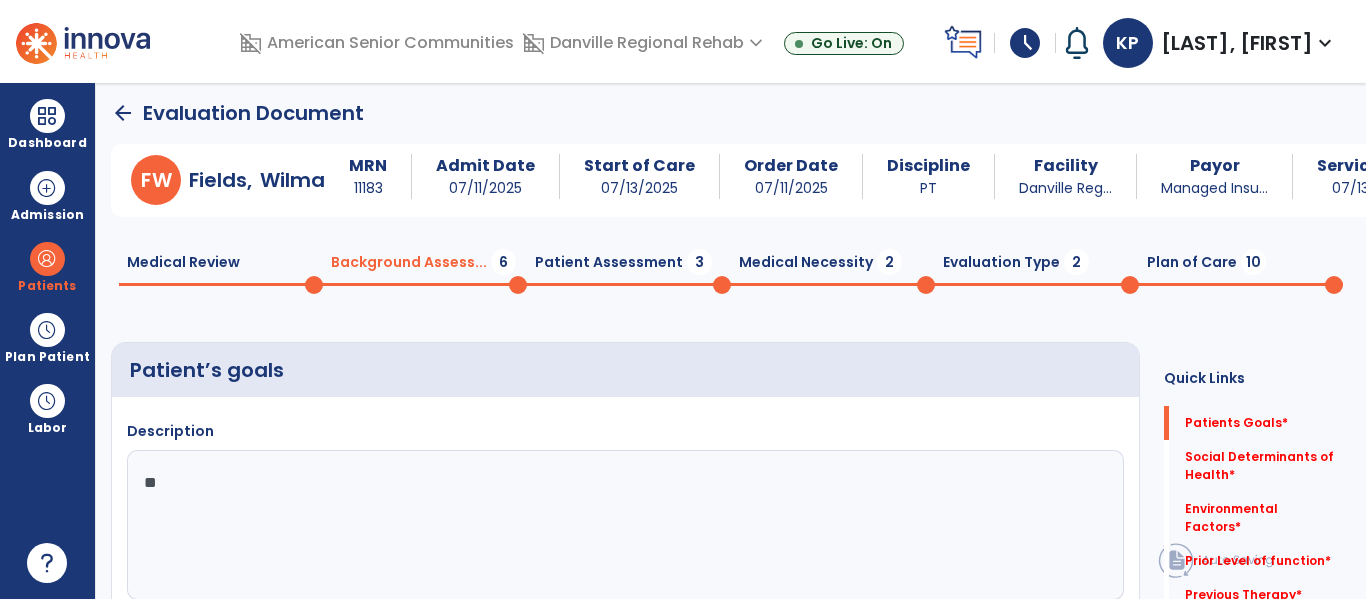 type on "*" 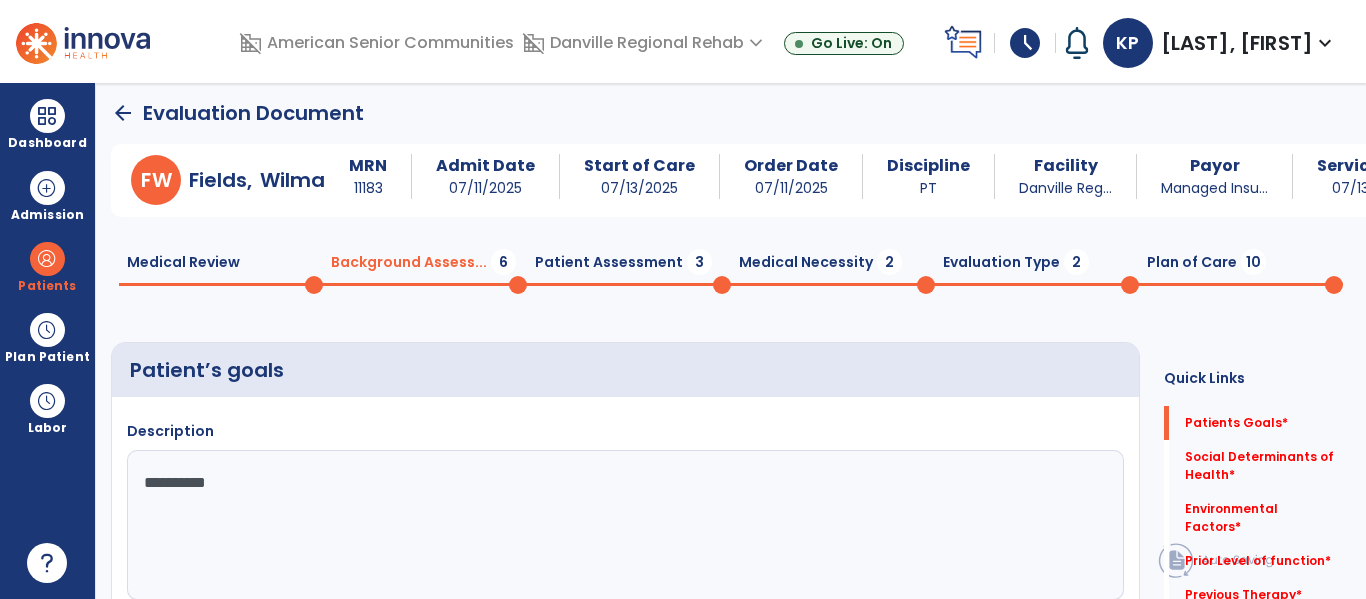 type on "**********" 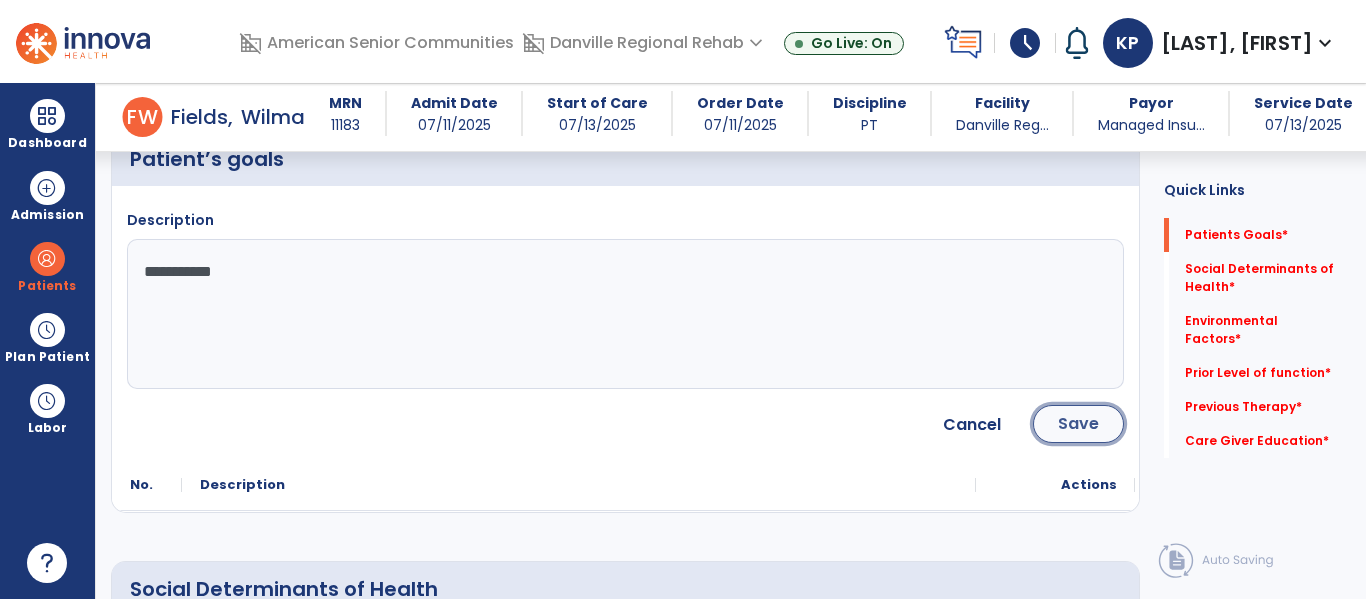 click on "Save" 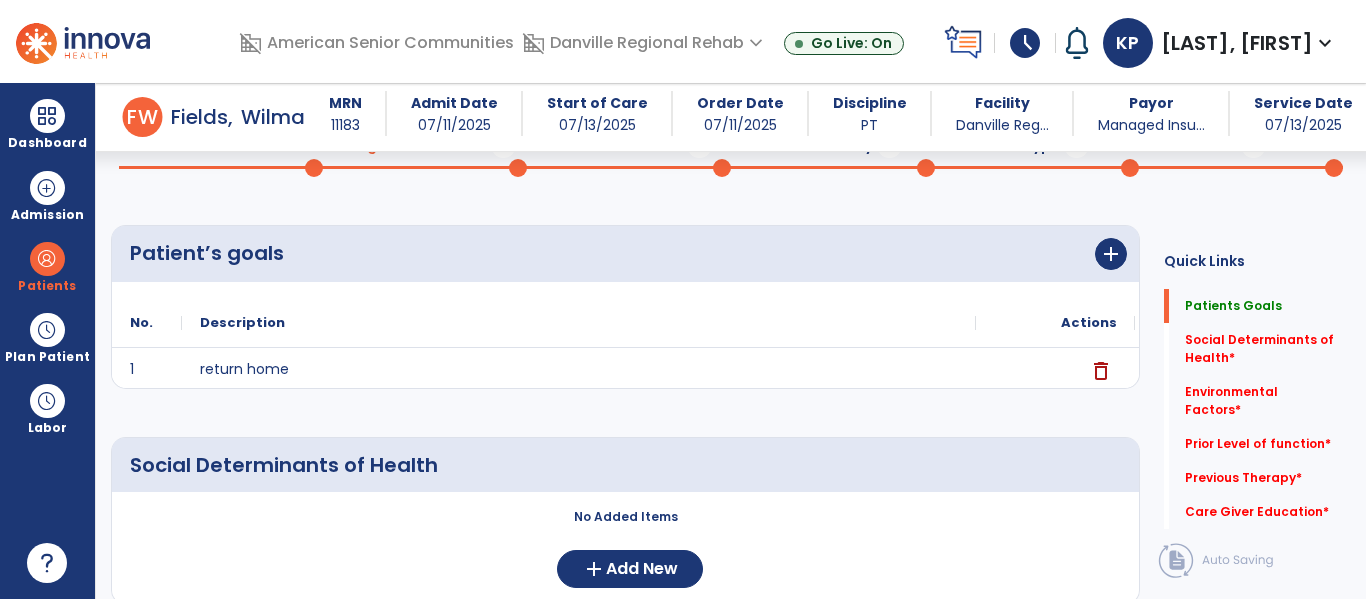 scroll, scrollTop: 98, scrollLeft: 0, axis: vertical 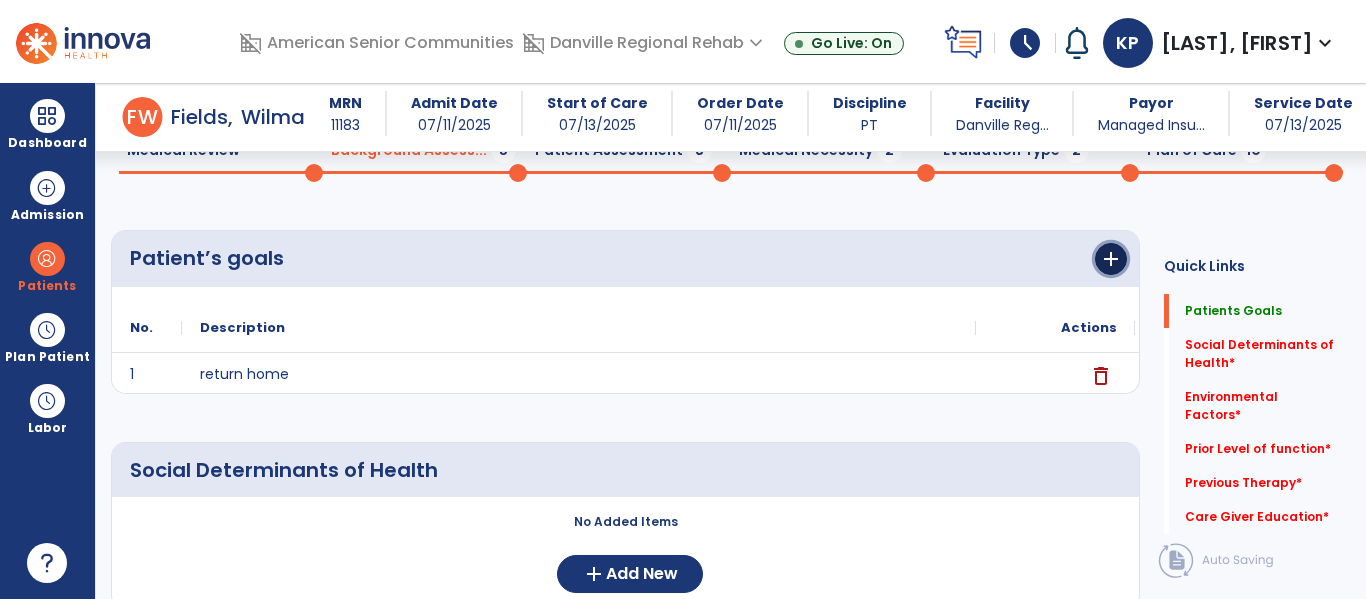 click on "add" 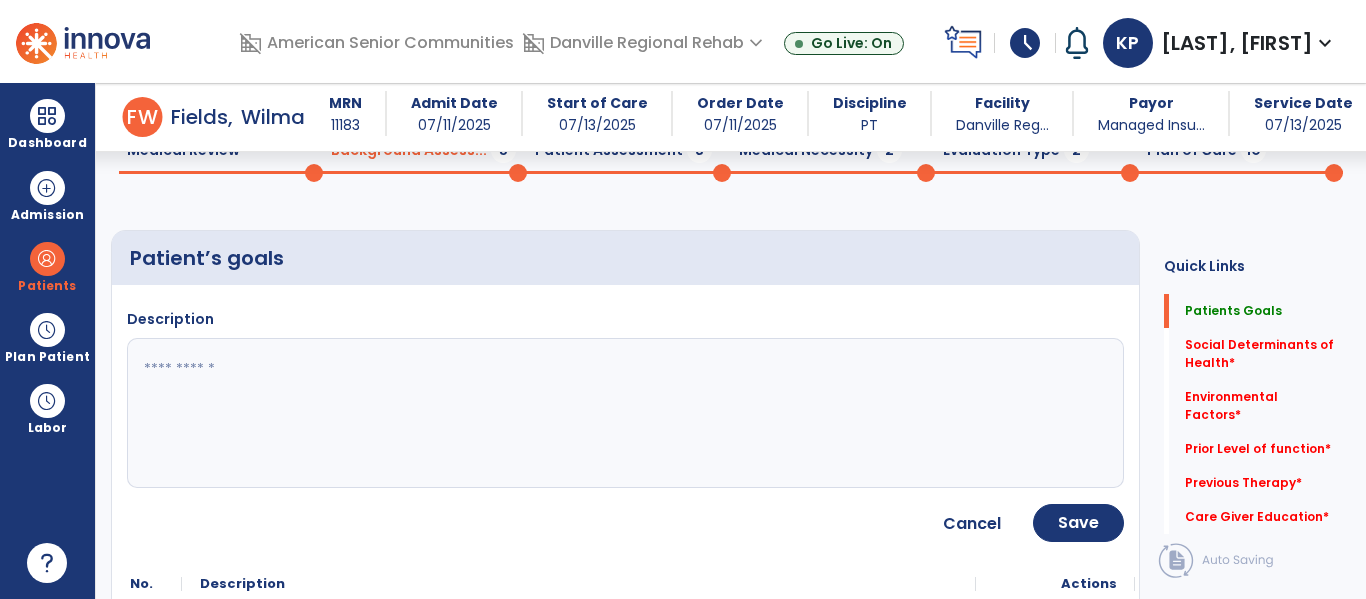 click 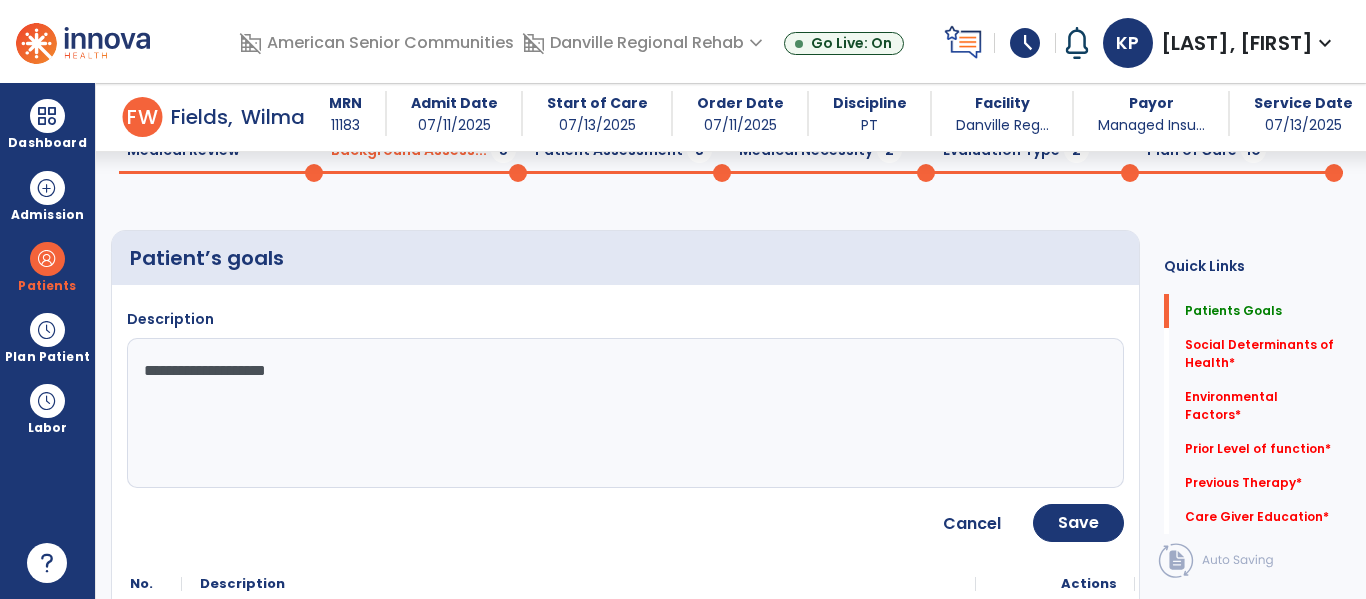 type on "**********" 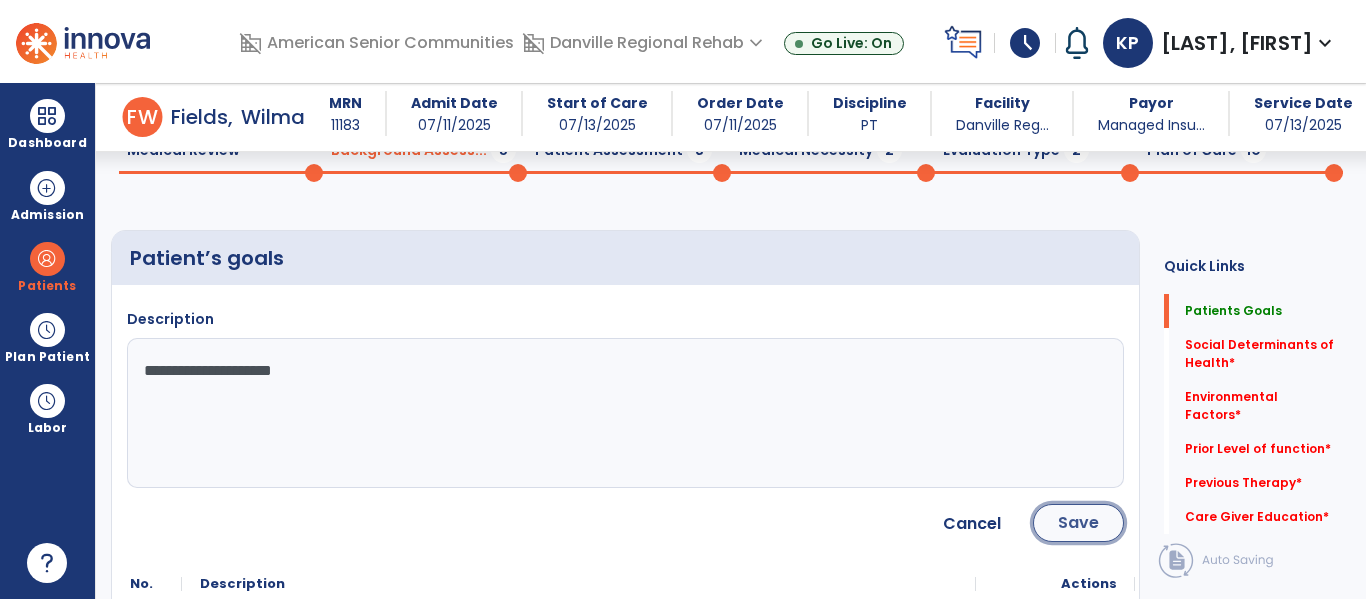 click on "Save" 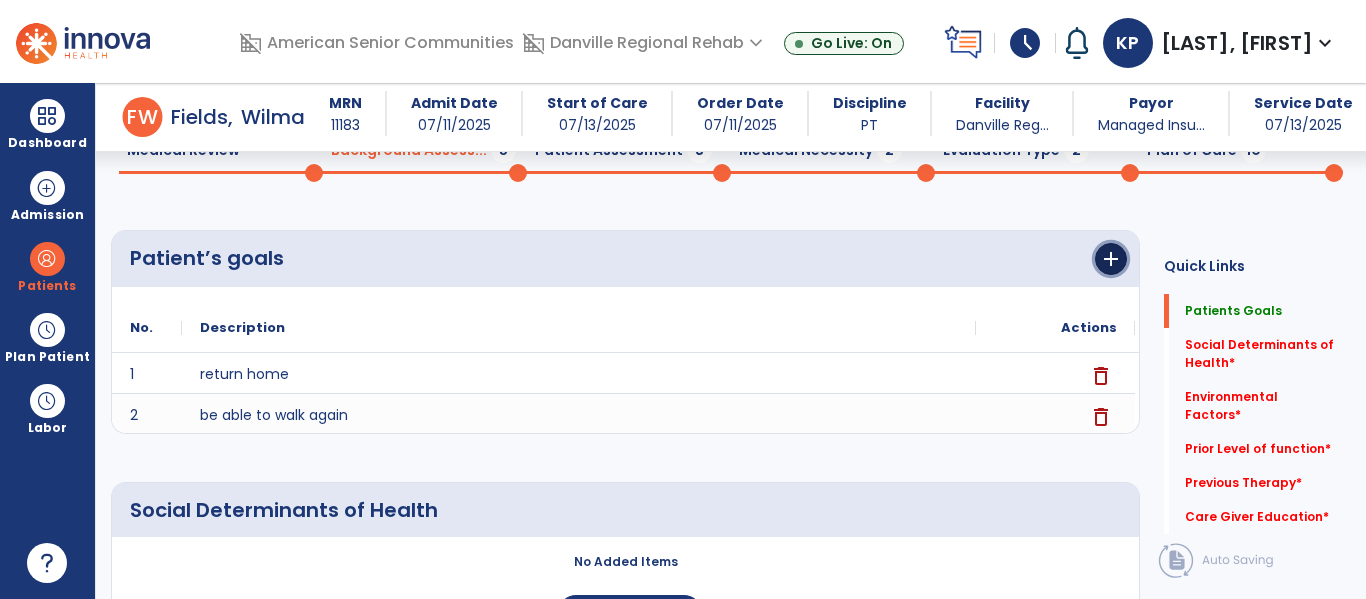 click on "add" 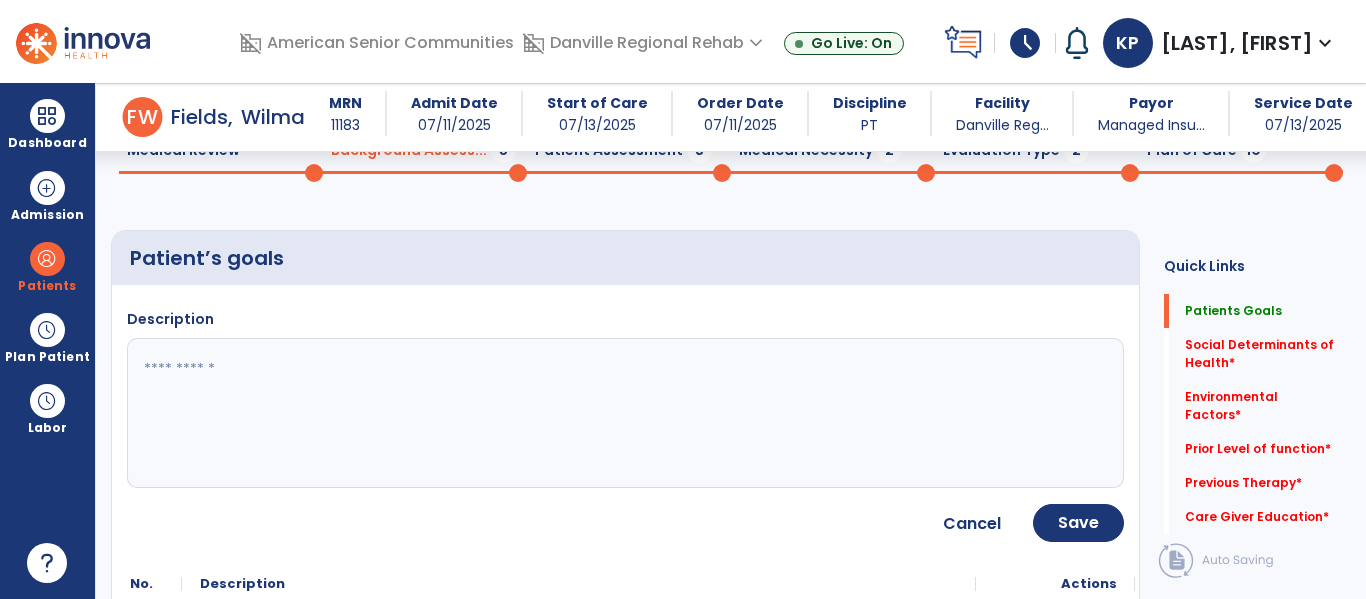 click 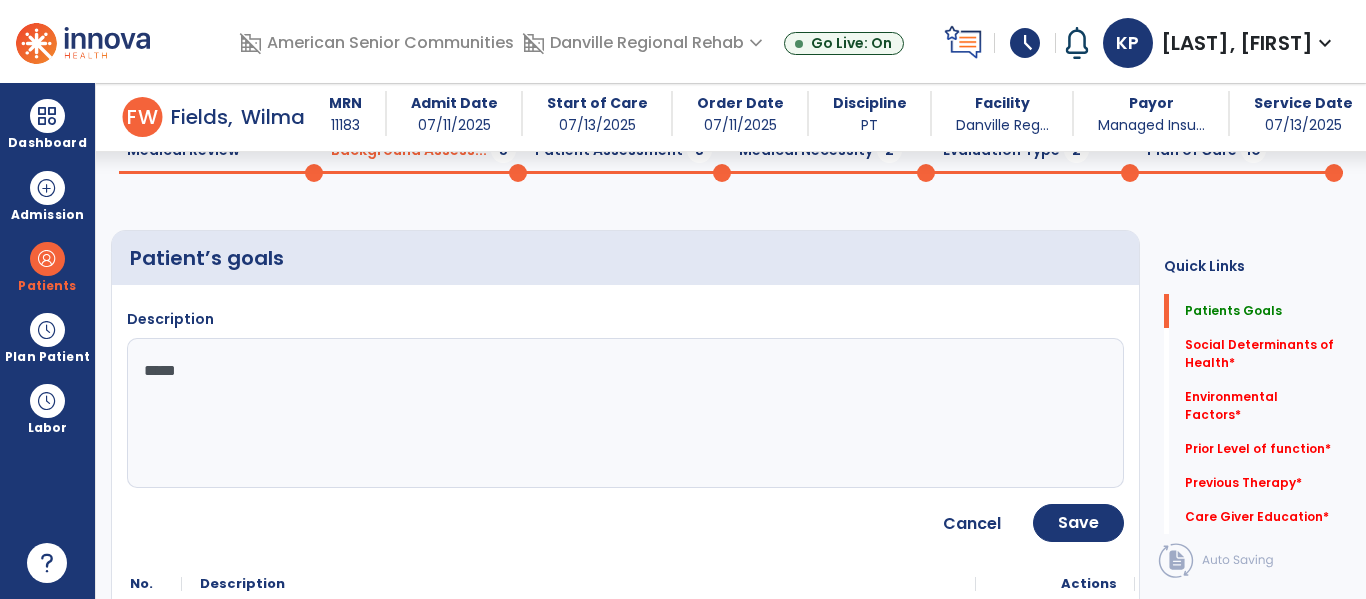 type on "******" 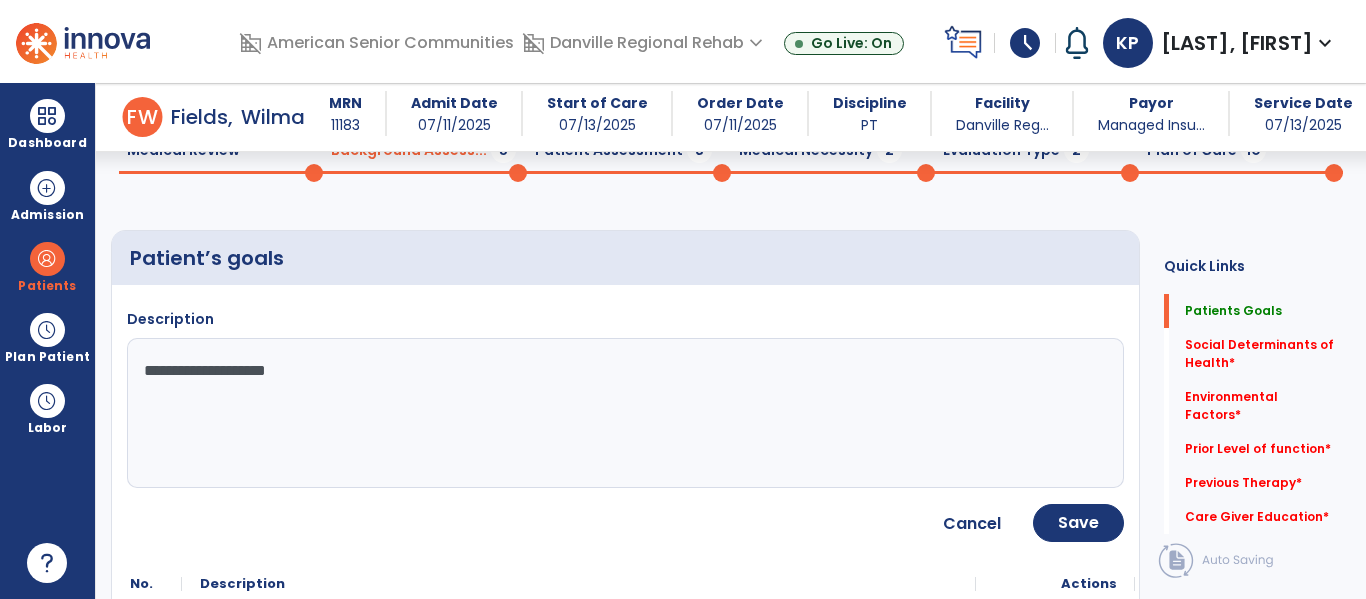 type on "**********" 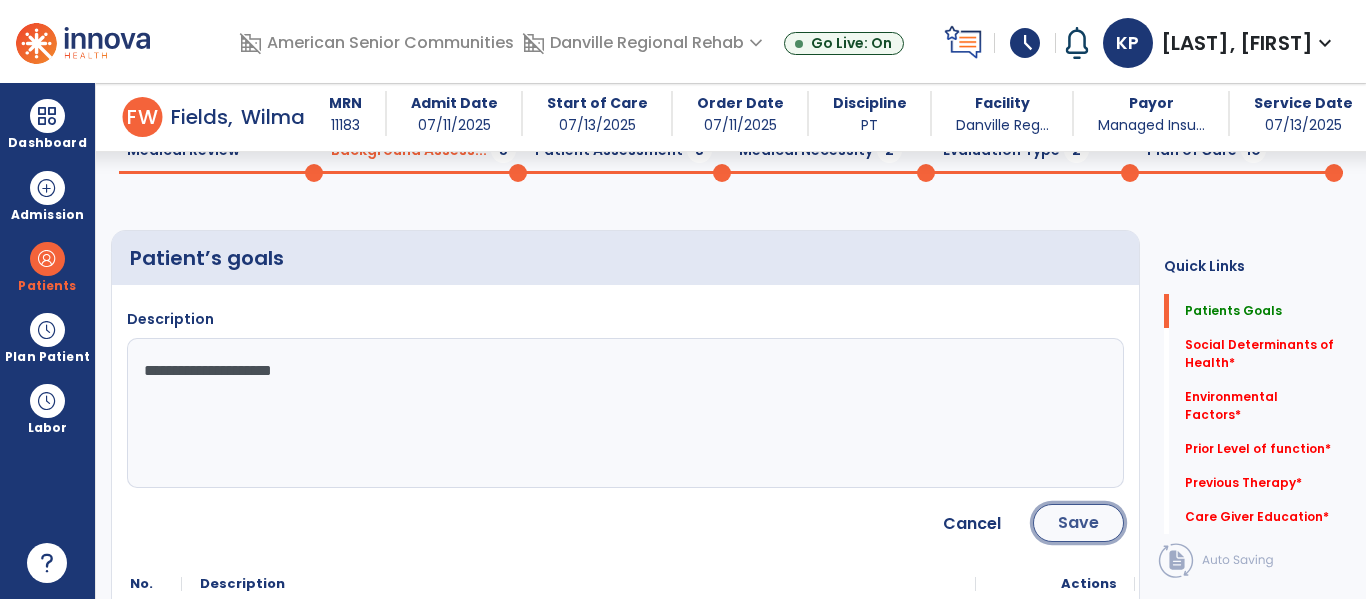 click on "Save" 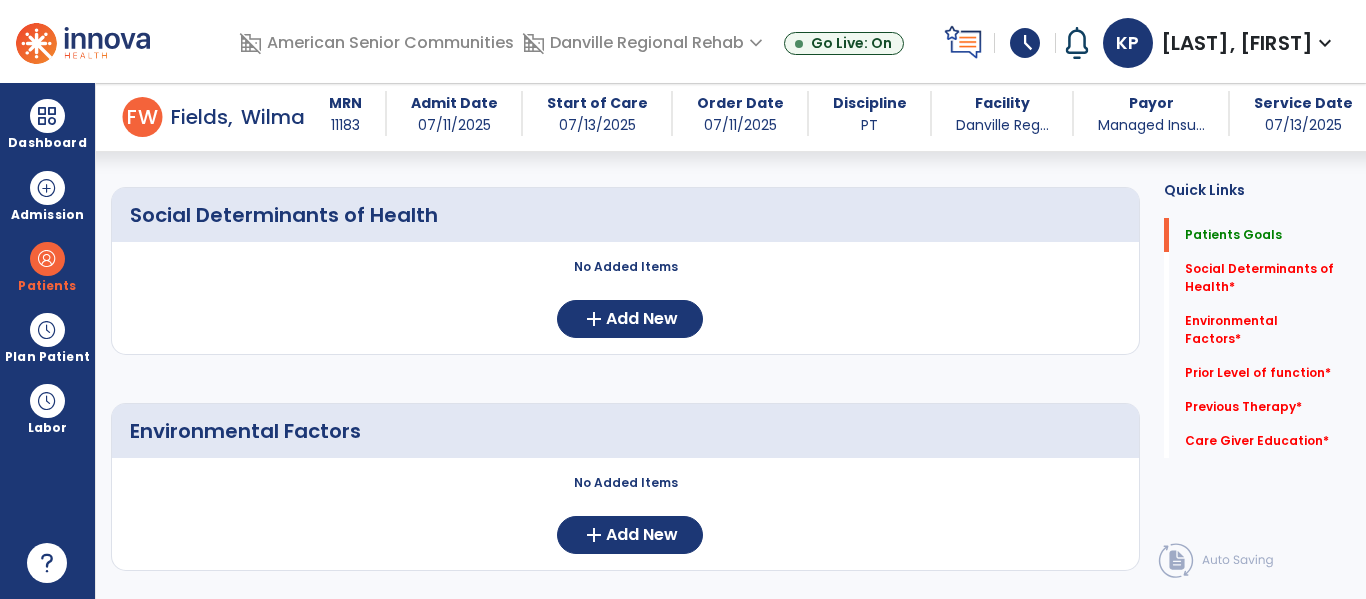 scroll, scrollTop: 430, scrollLeft: 0, axis: vertical 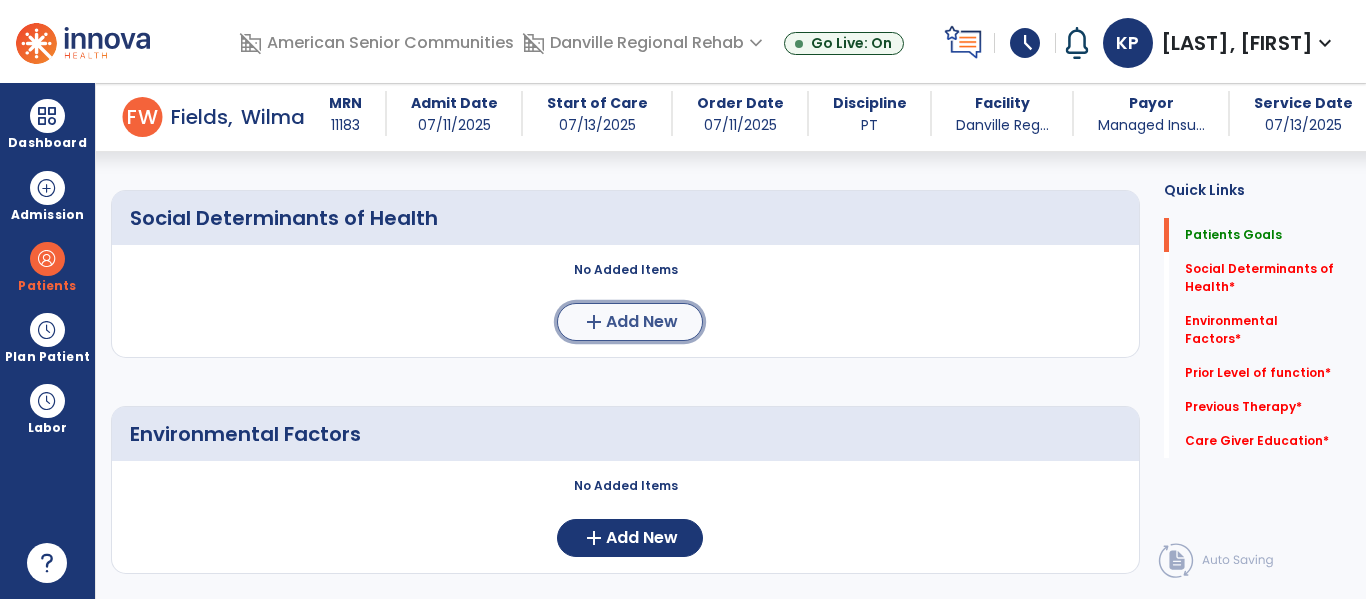 click on "Add New" 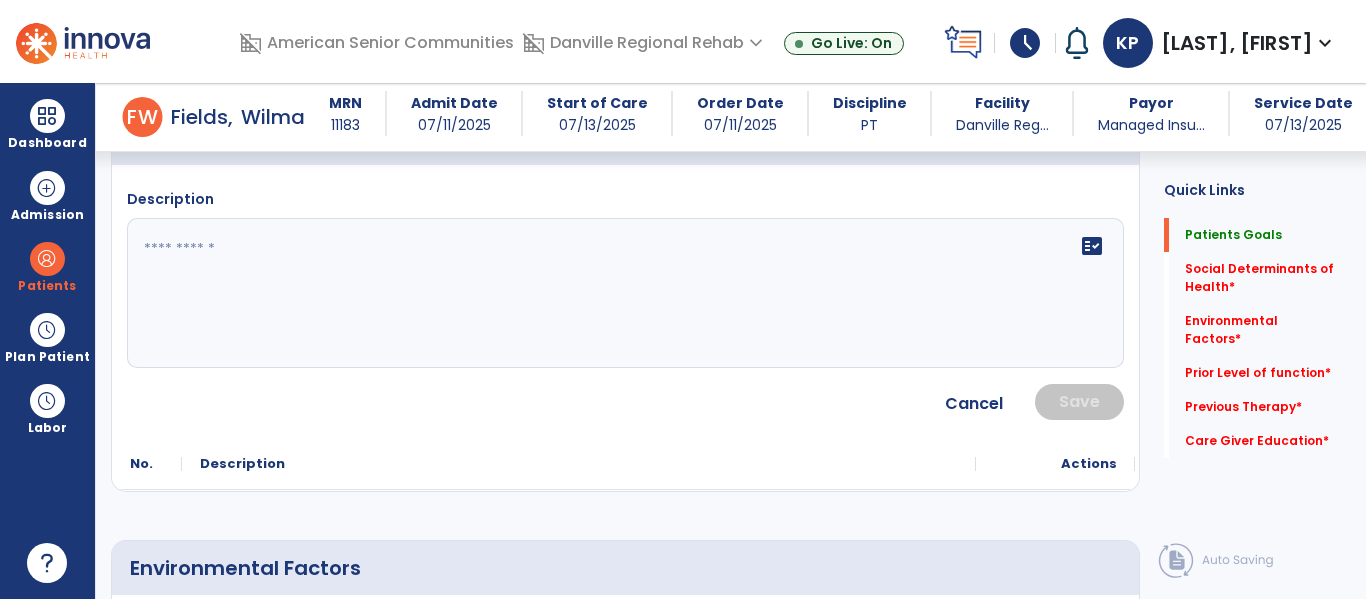 scroll, scrollTop: 551, scrollLeft: 0, axis: vertical 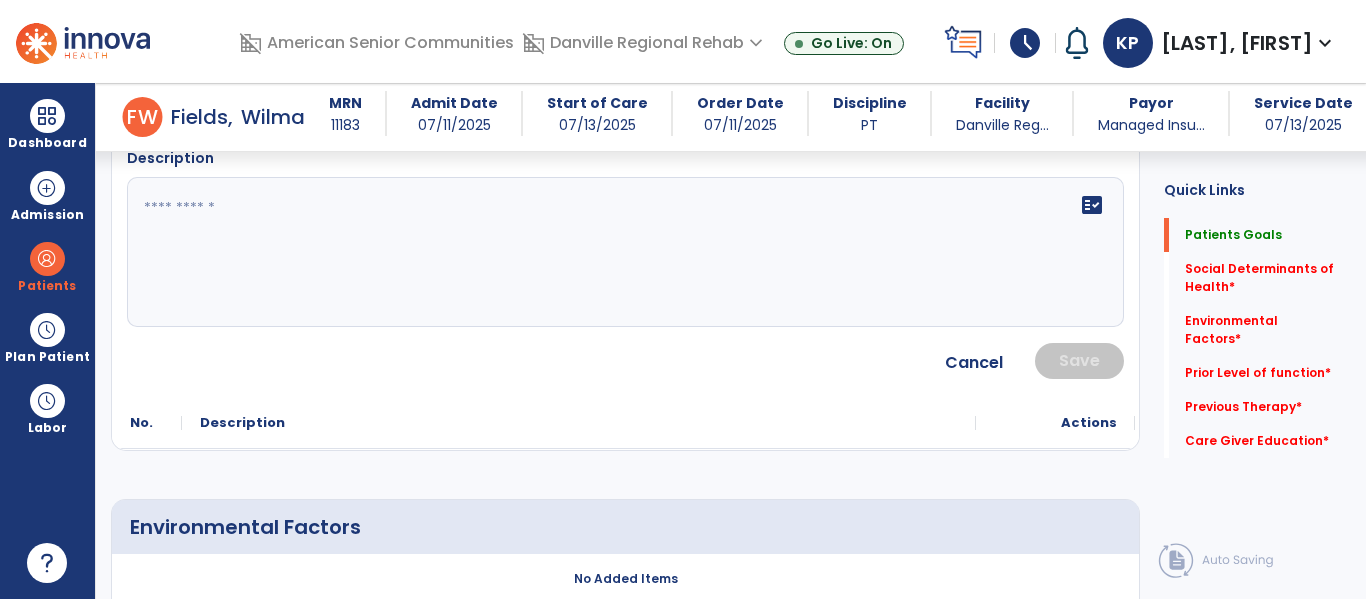 click 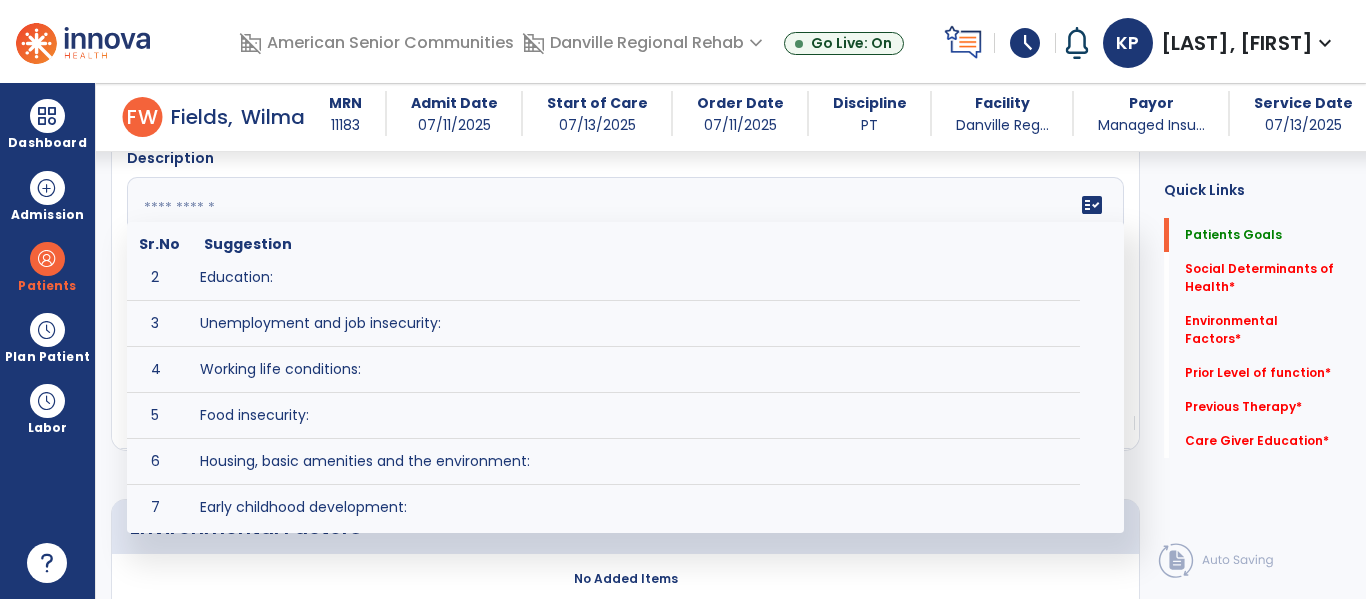 scroll, scrollTop: 107, scrollLeft: 0, axis: vertical 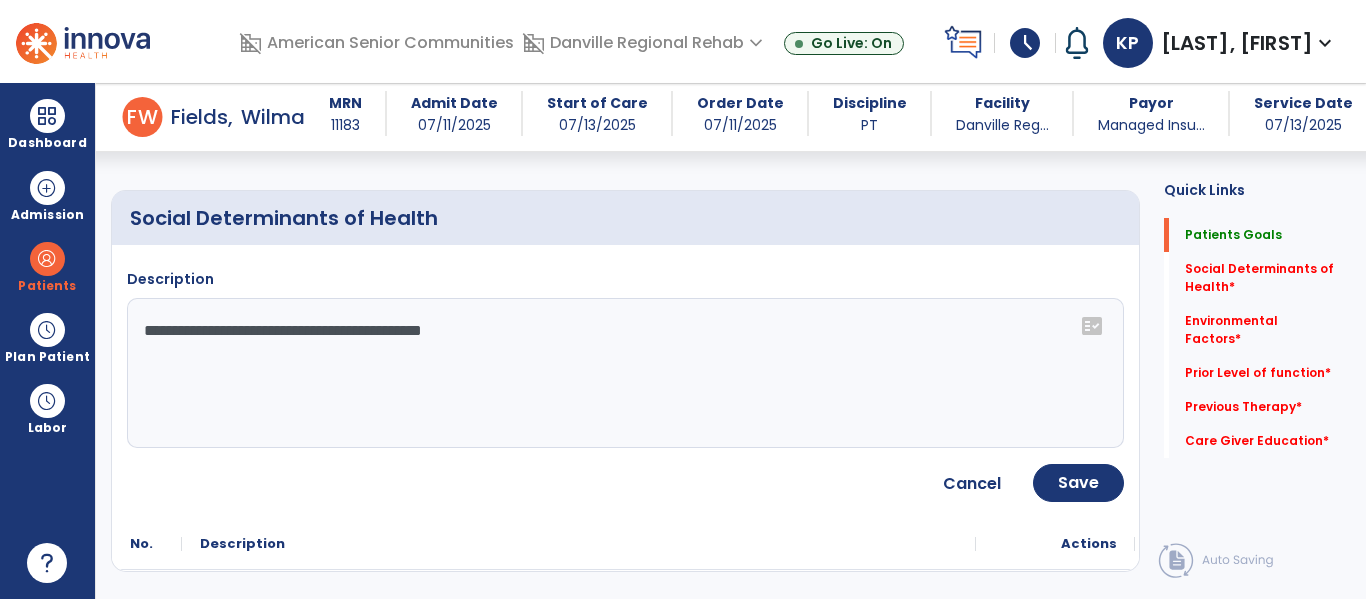 click on "**********" 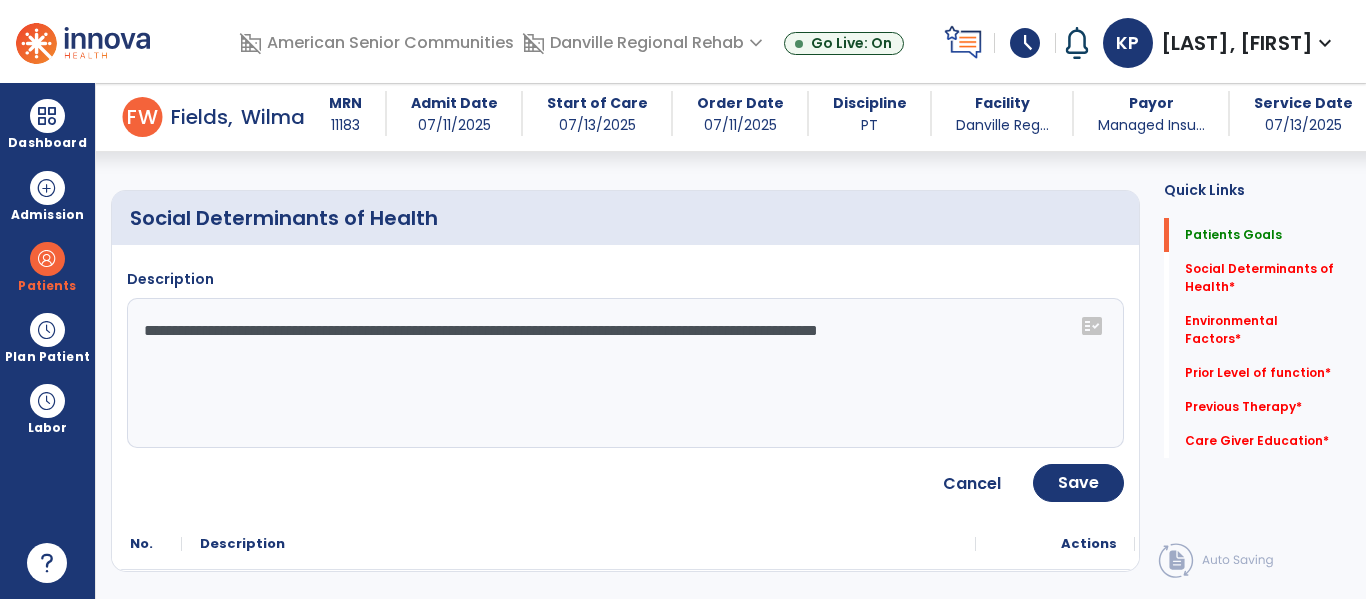 click on "**********" 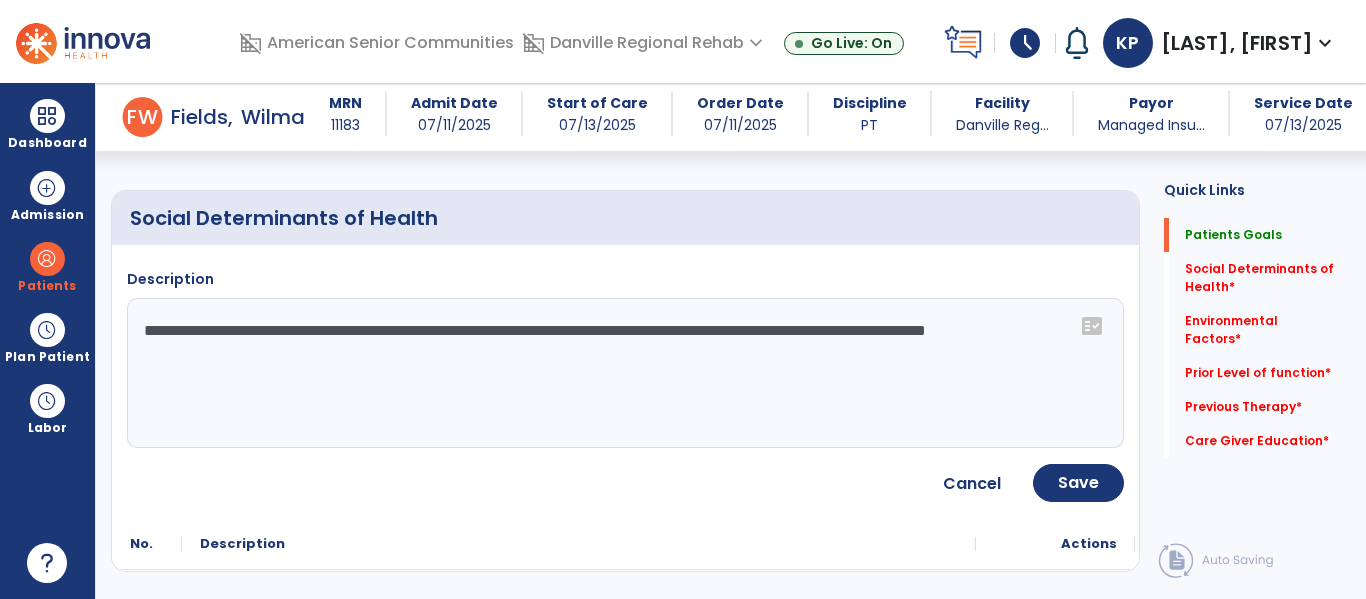 type on "**********" 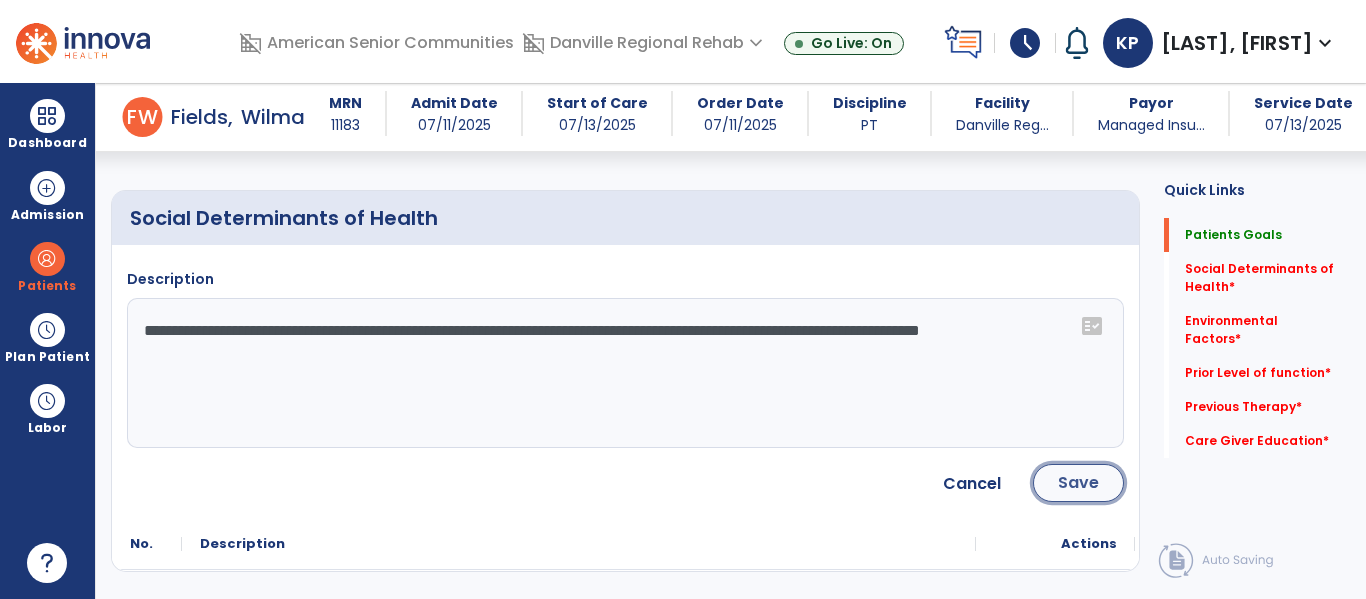 click on "Save" 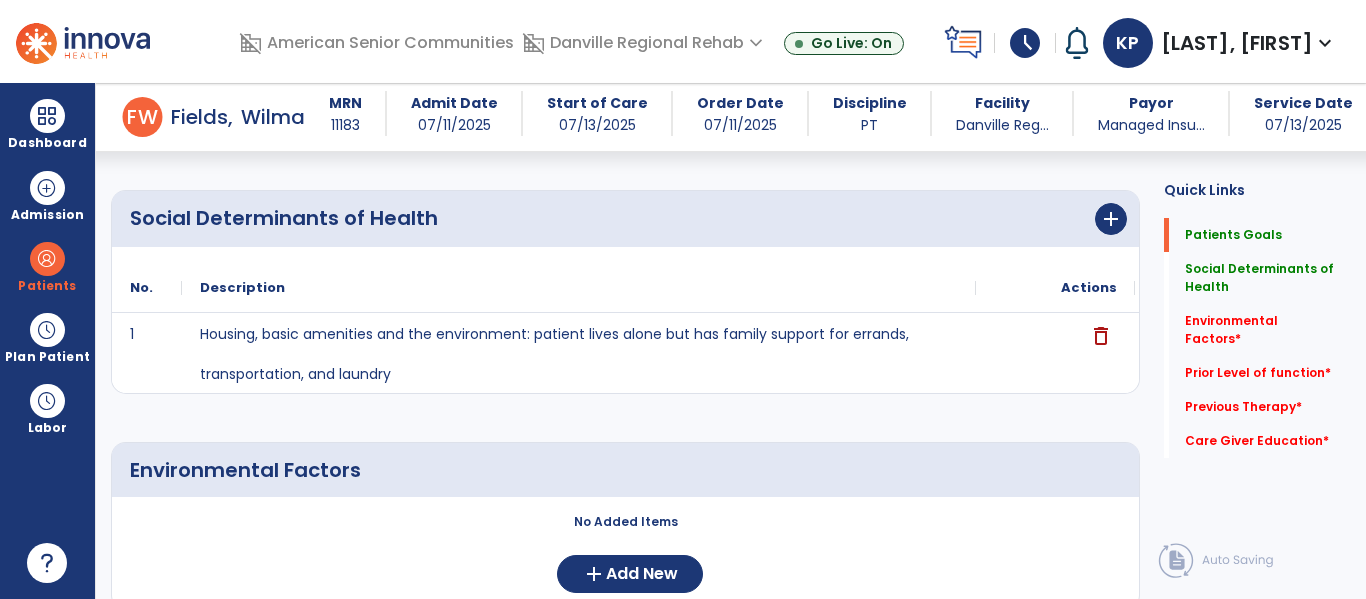 scroll, scrollTop: 597, scrollLeft: 0, axis: vertical 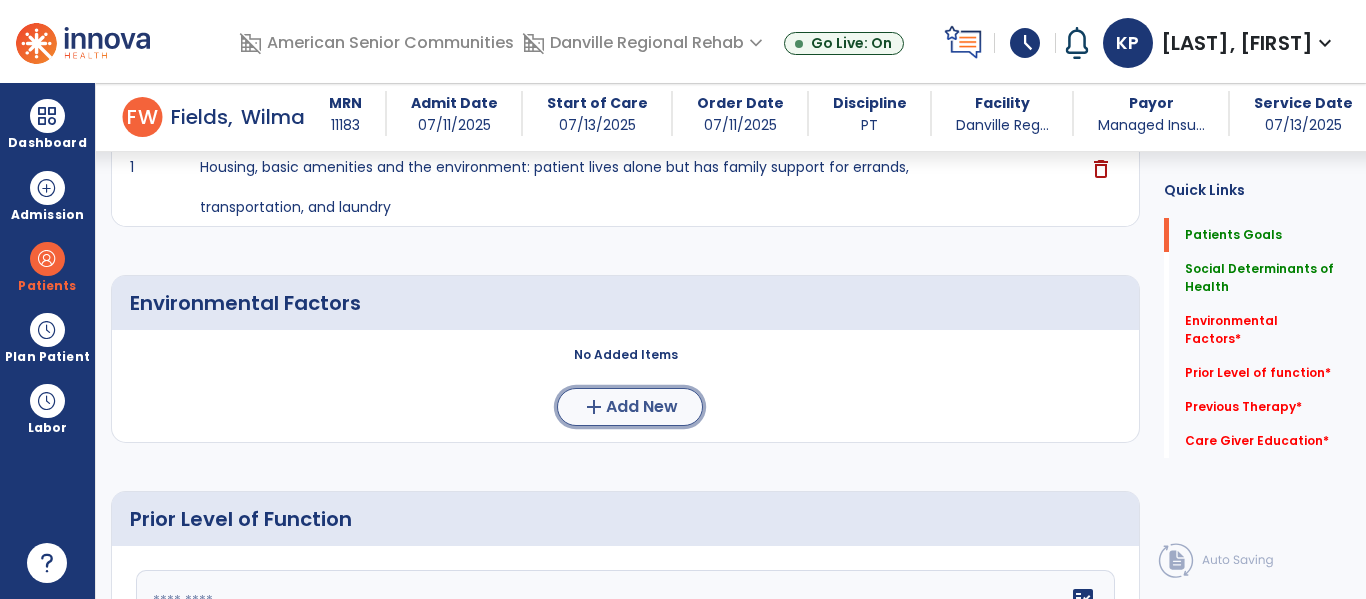 click on "Add New" 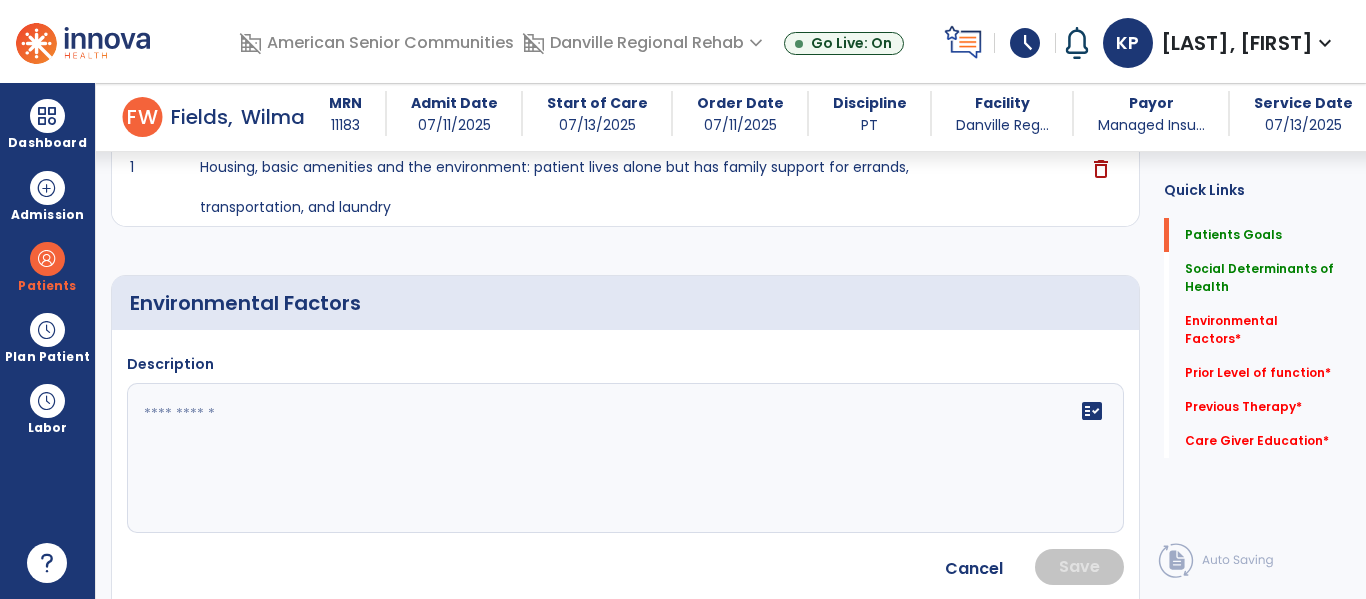 click on "fact_check" 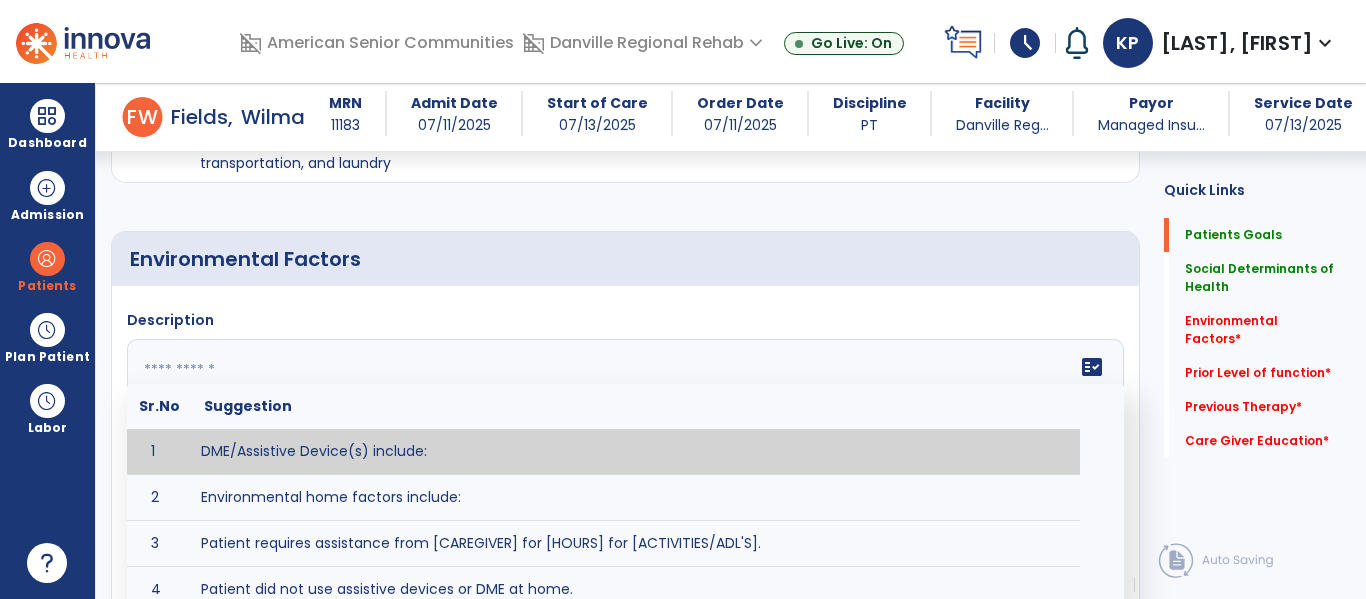 scroll, scrollTop: 696, scrollLeft: 0, axis: vertical 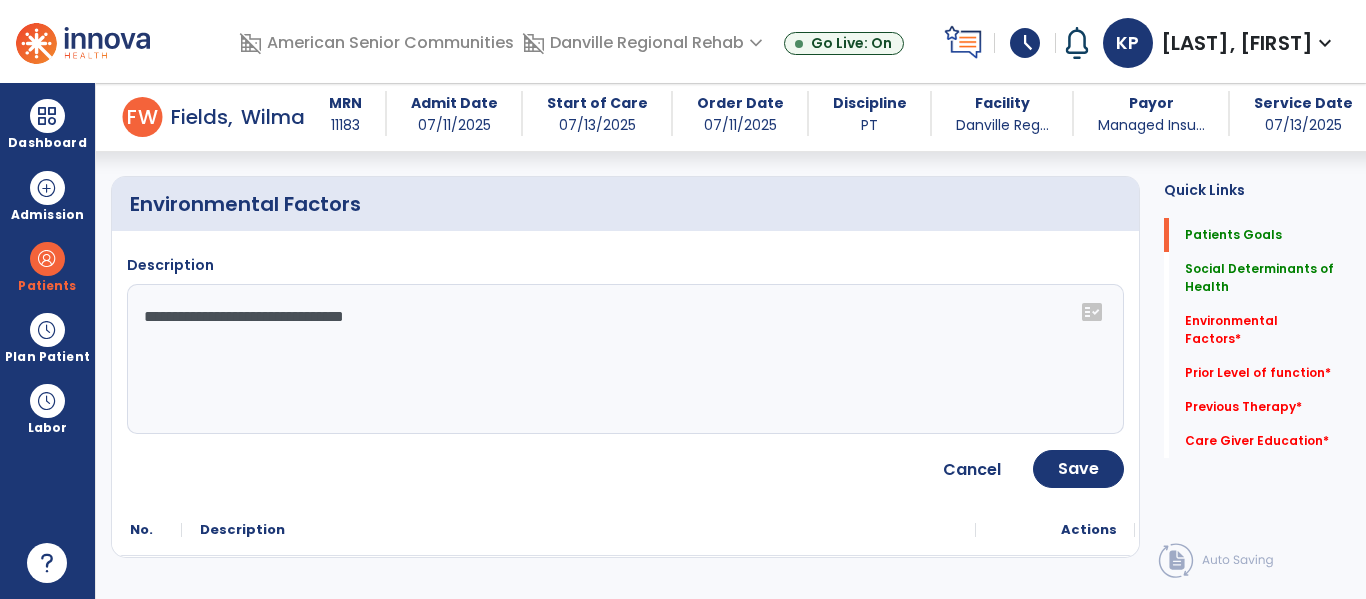 click on "**********" 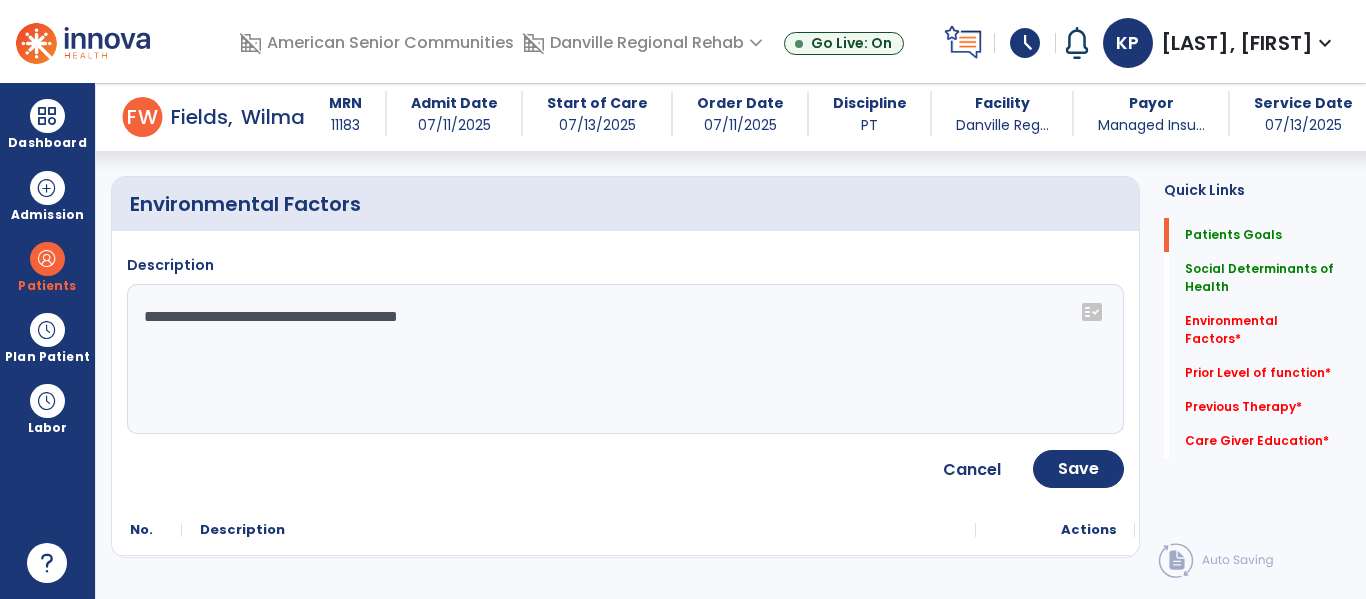 type on "**********" 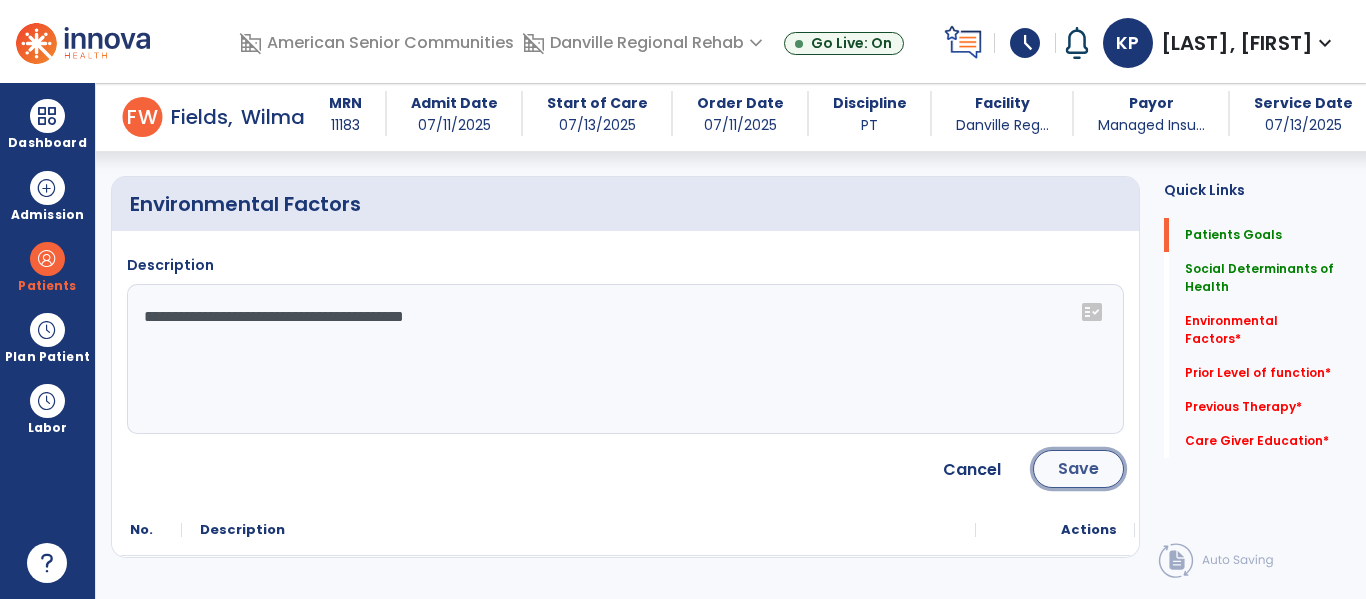 click on "Save" 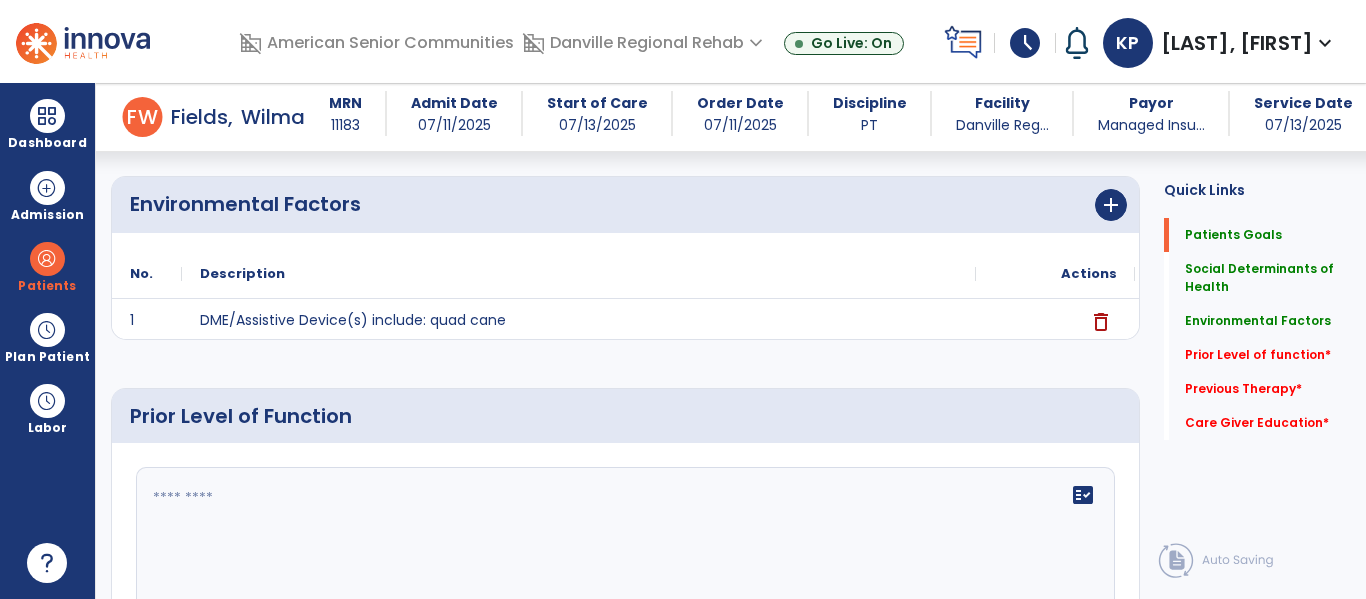 scroll, scrollTop: 812, scrollLeft: 0, axis: vertical 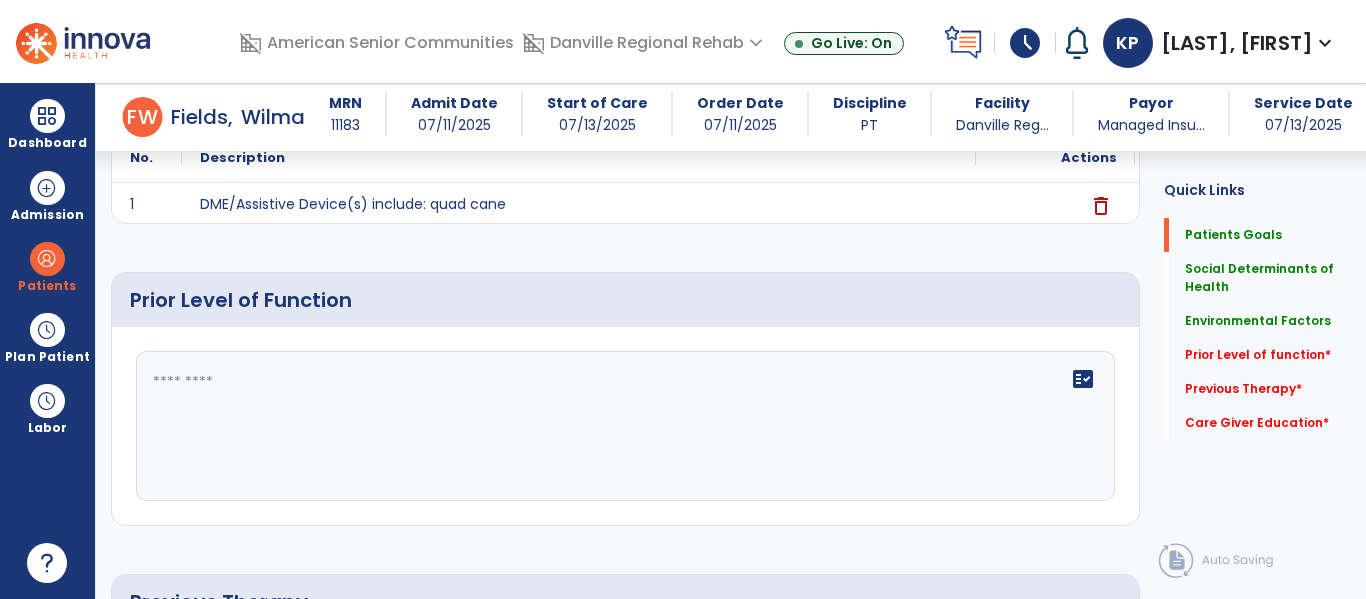 click on "fact_check" 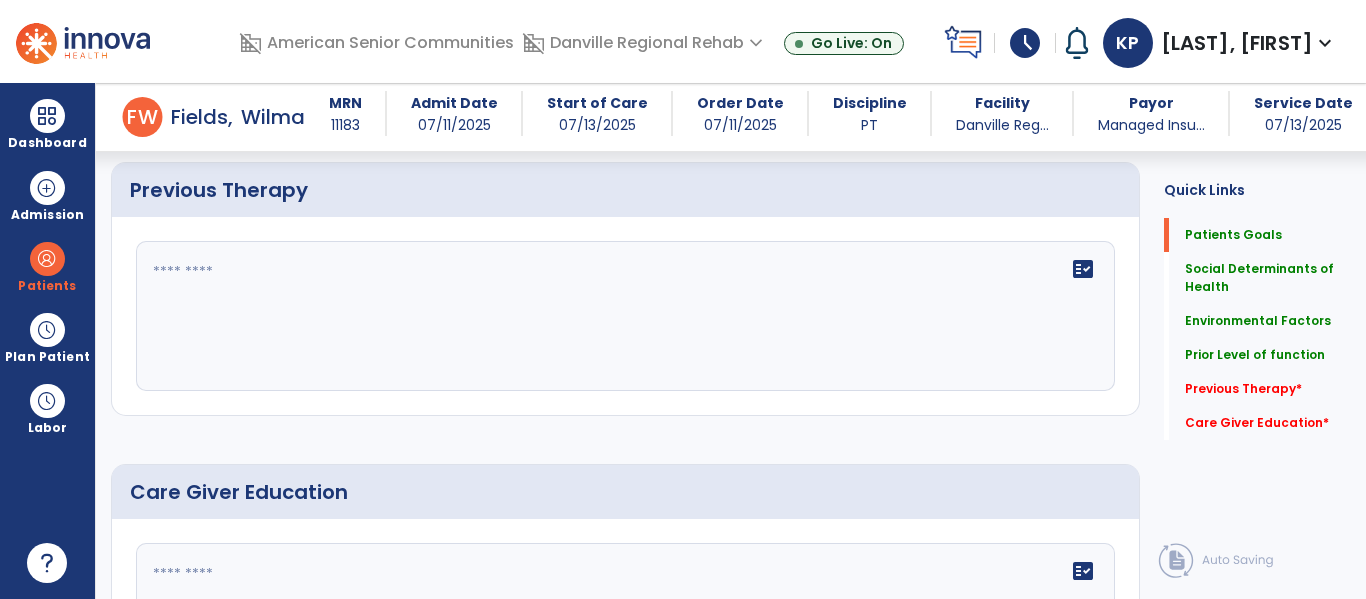 scroll, scrollTop: 1238, scrollLeft: 0, axis: vertical 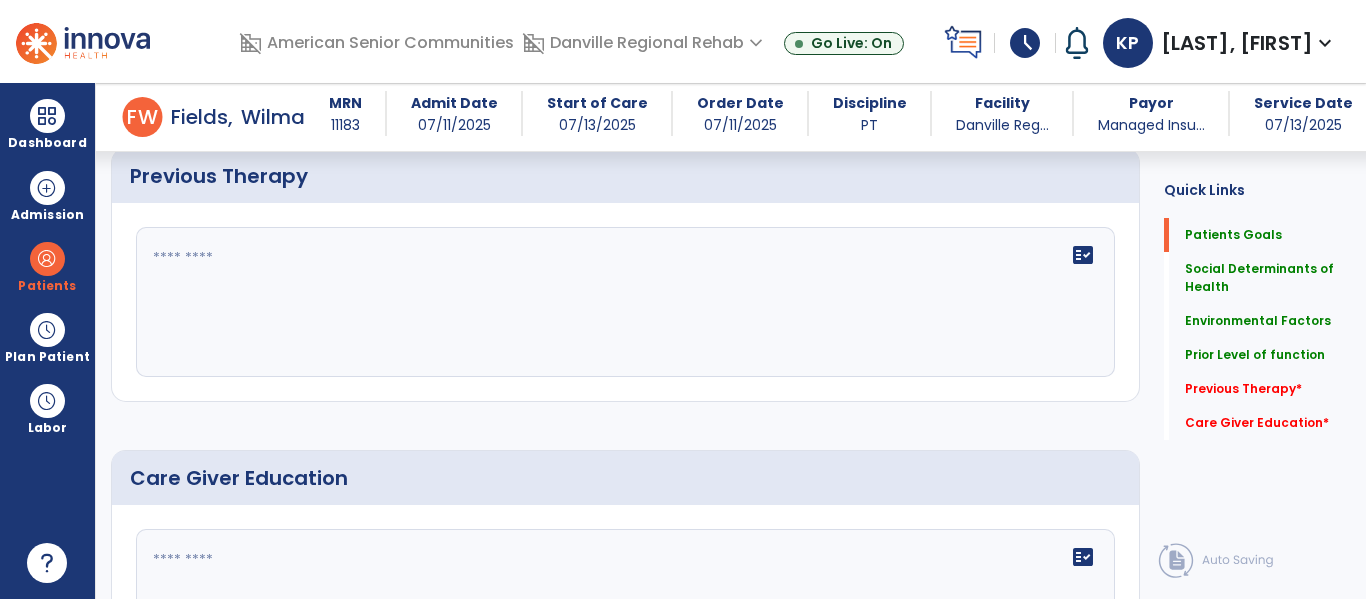type on "**********" 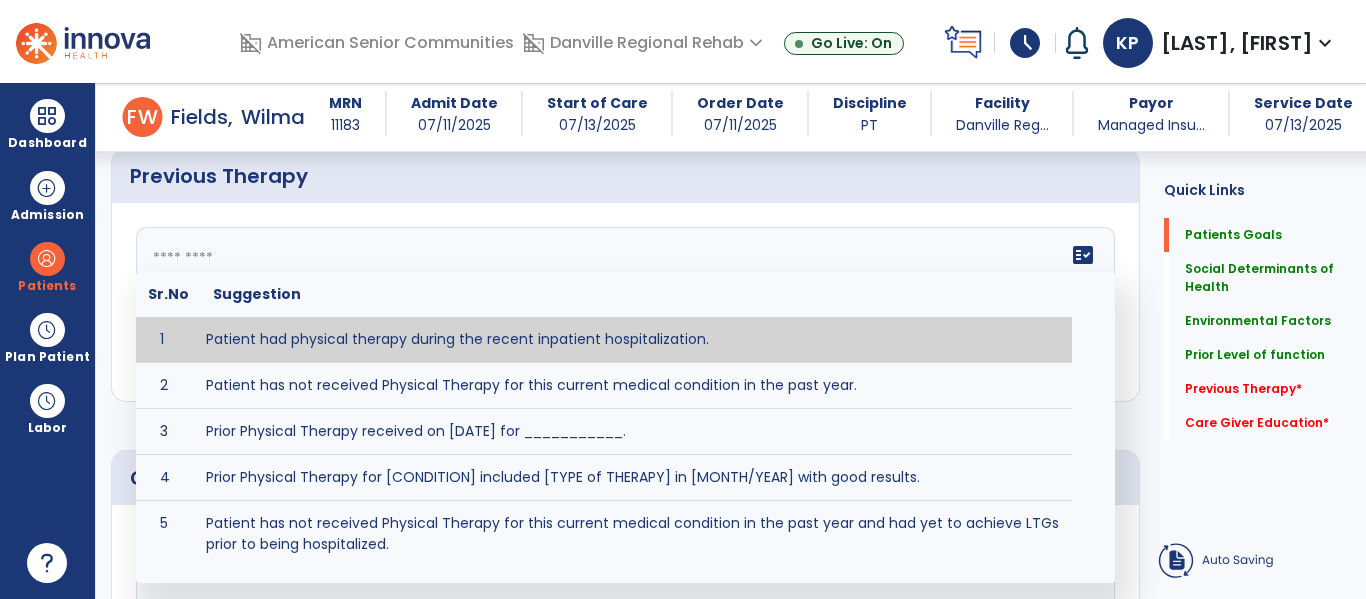 type on "**********" 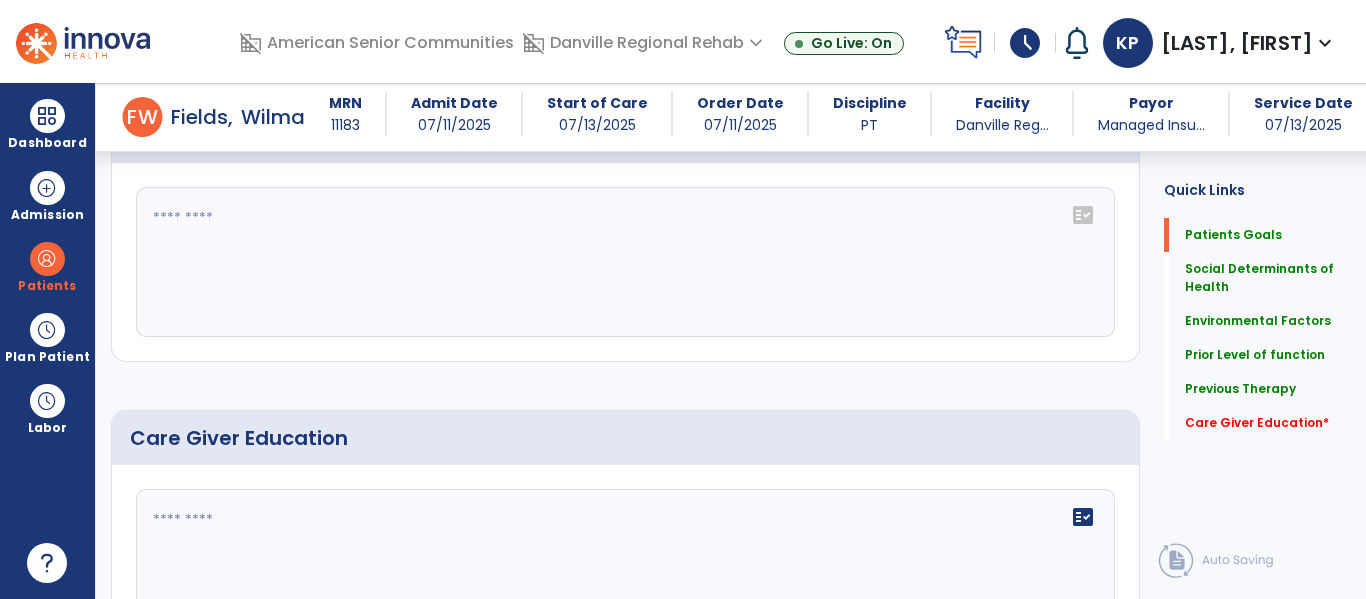type on "**********" 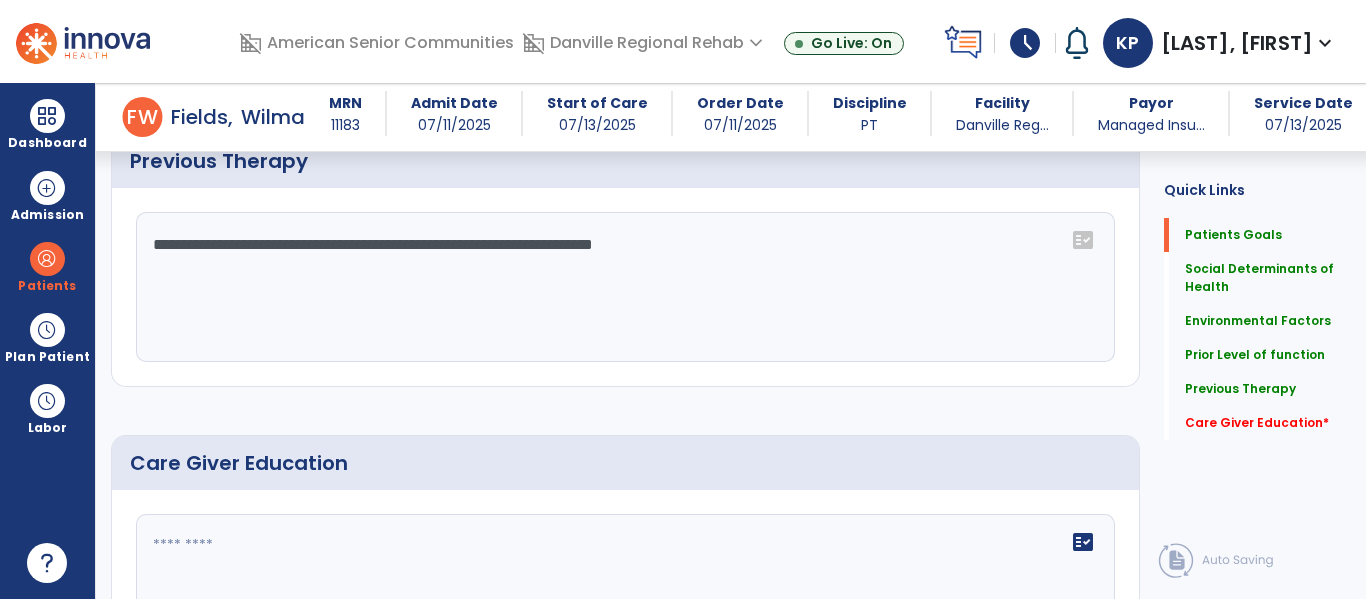scroll, scrollTop: 1413, scrollLeft: 0, axis: vertical 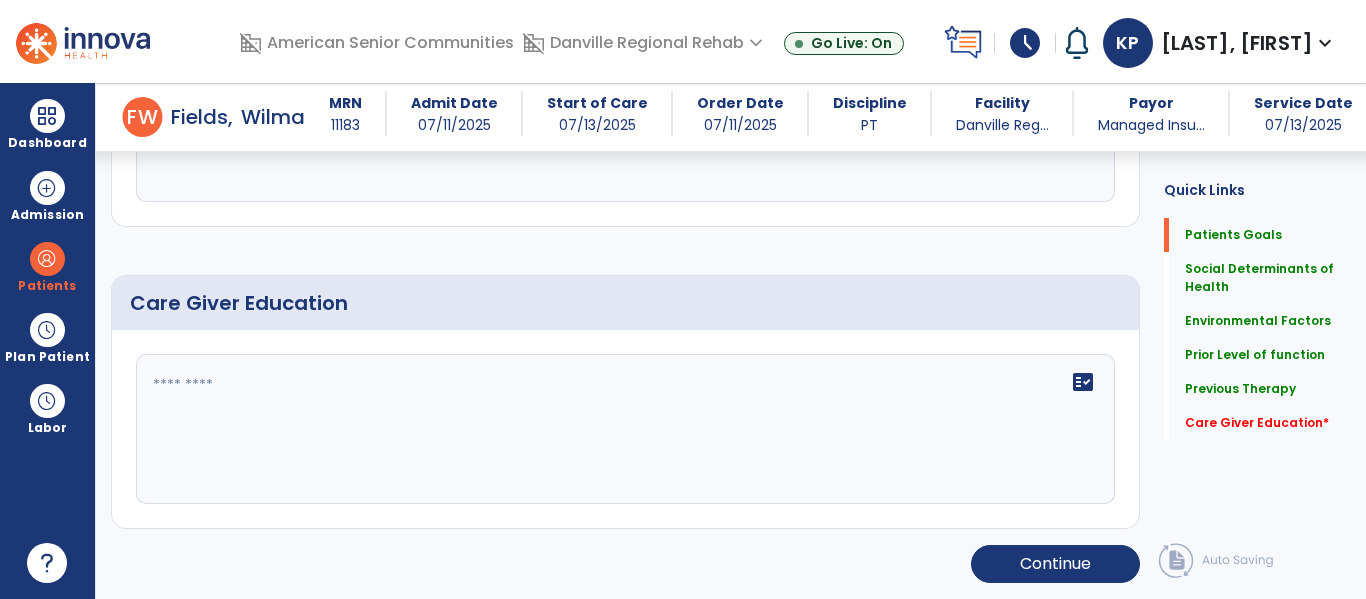 click 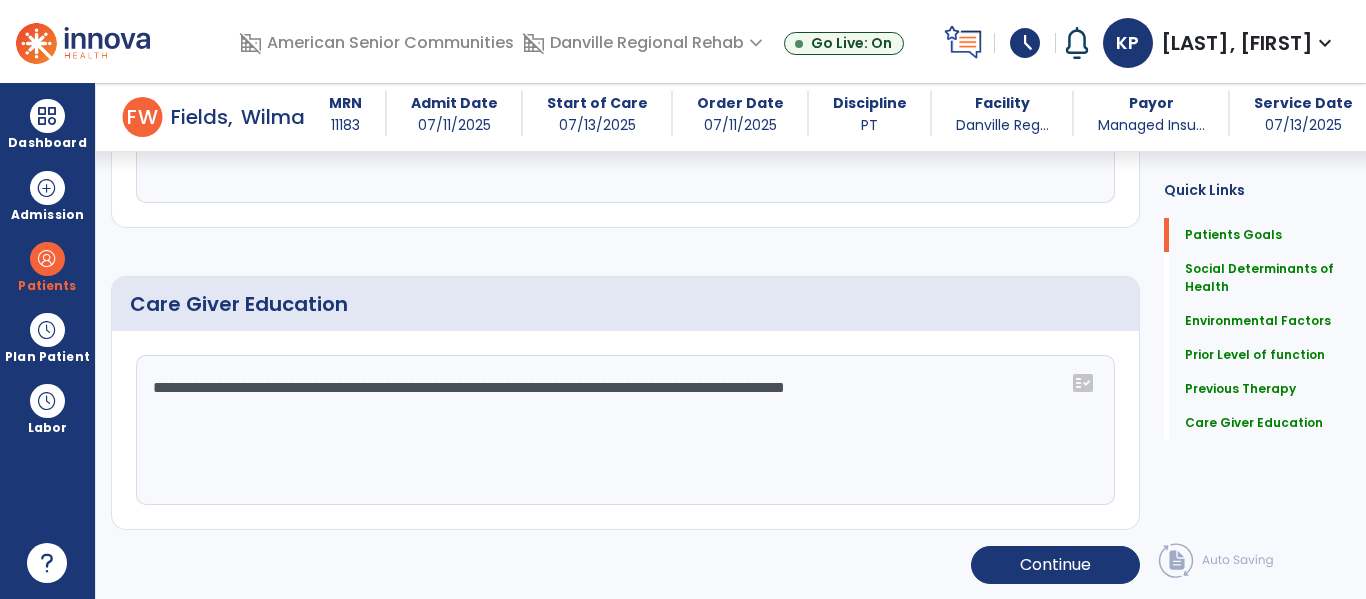 scroll, scrollTop: 1413, scrollLeft: 0, axis: vertical 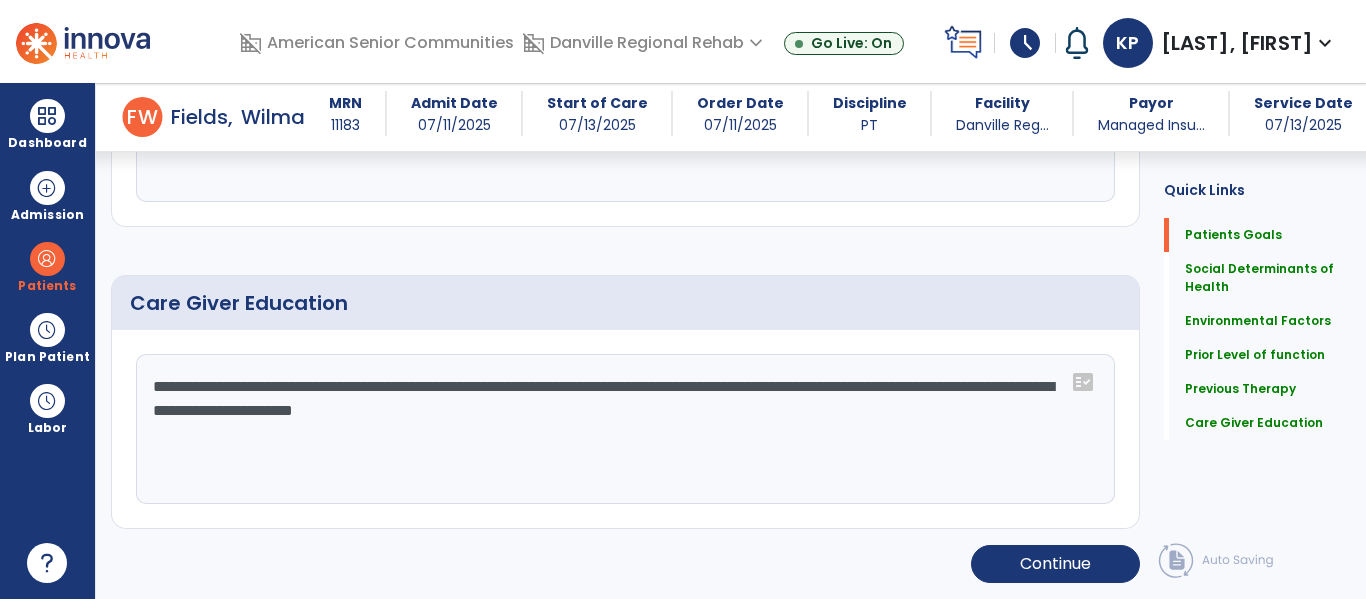 type on "**********" 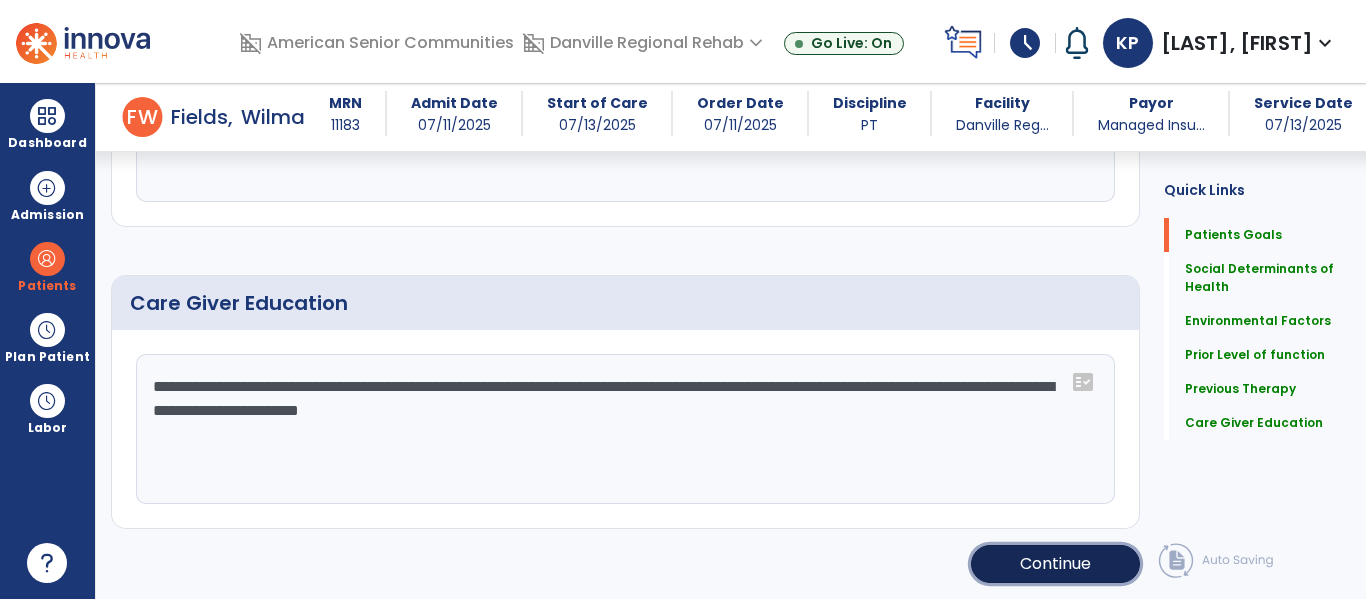 click on "Continue" 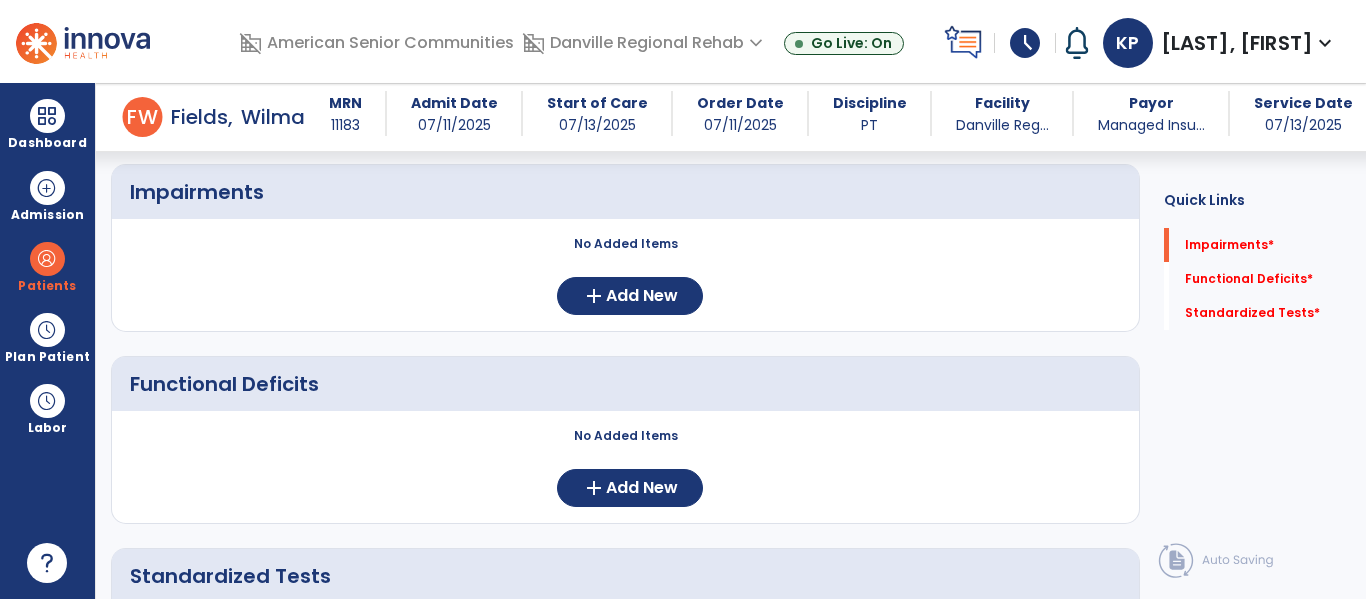 scroll, scrollTop: 165, scrollLeft: 0, axis: vertical 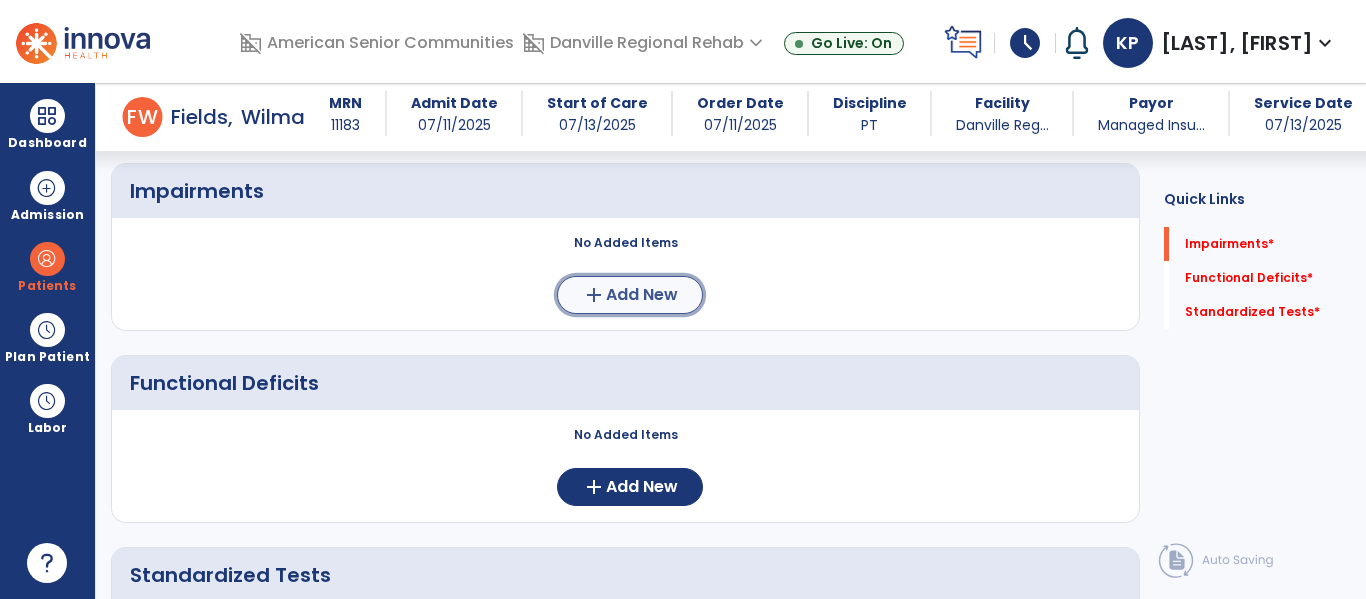 click on "Add New" 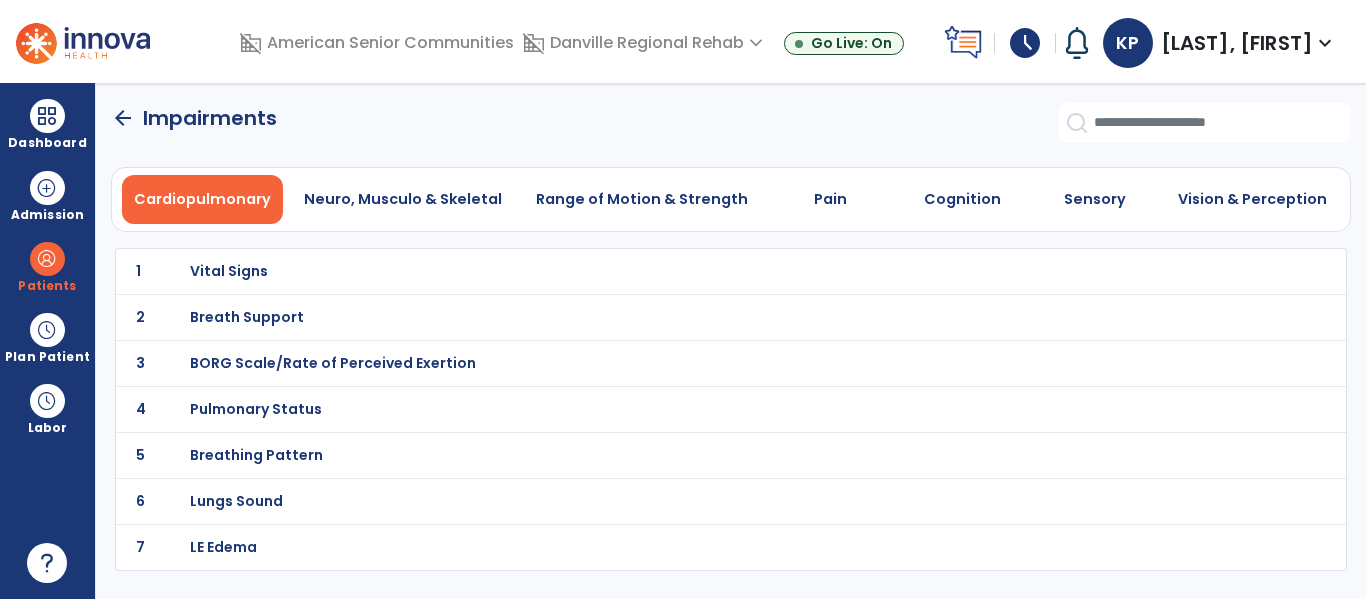 scroll, scrollTop: 0, scrollLeft: 0, axis: both 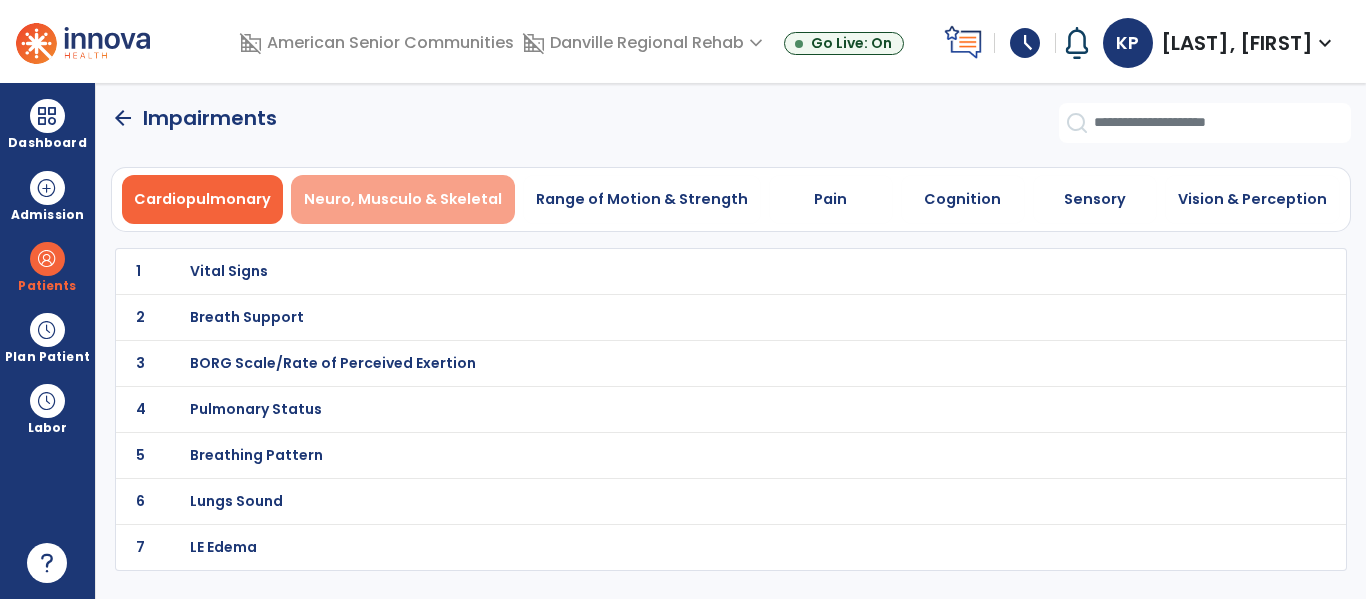 click on "Neuro, Musculo & Skeletal" at bounding box center [403, 199] 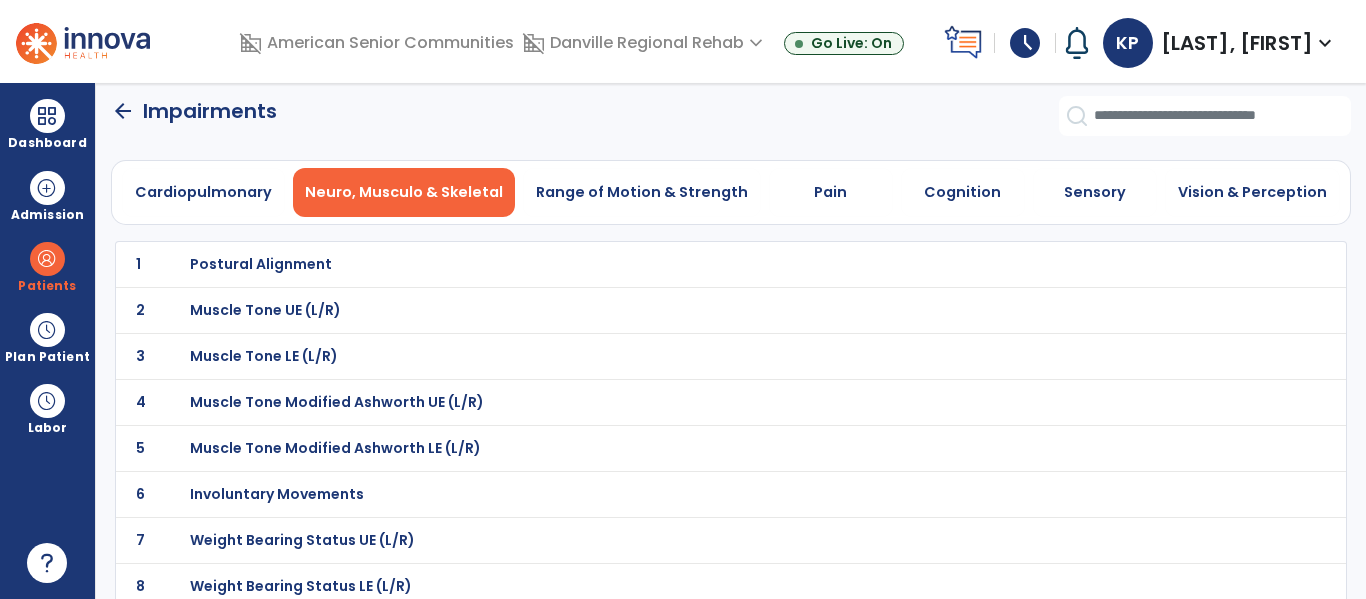 scroll, scrollTop: 6, scrollLeft: 0, axis: vertical 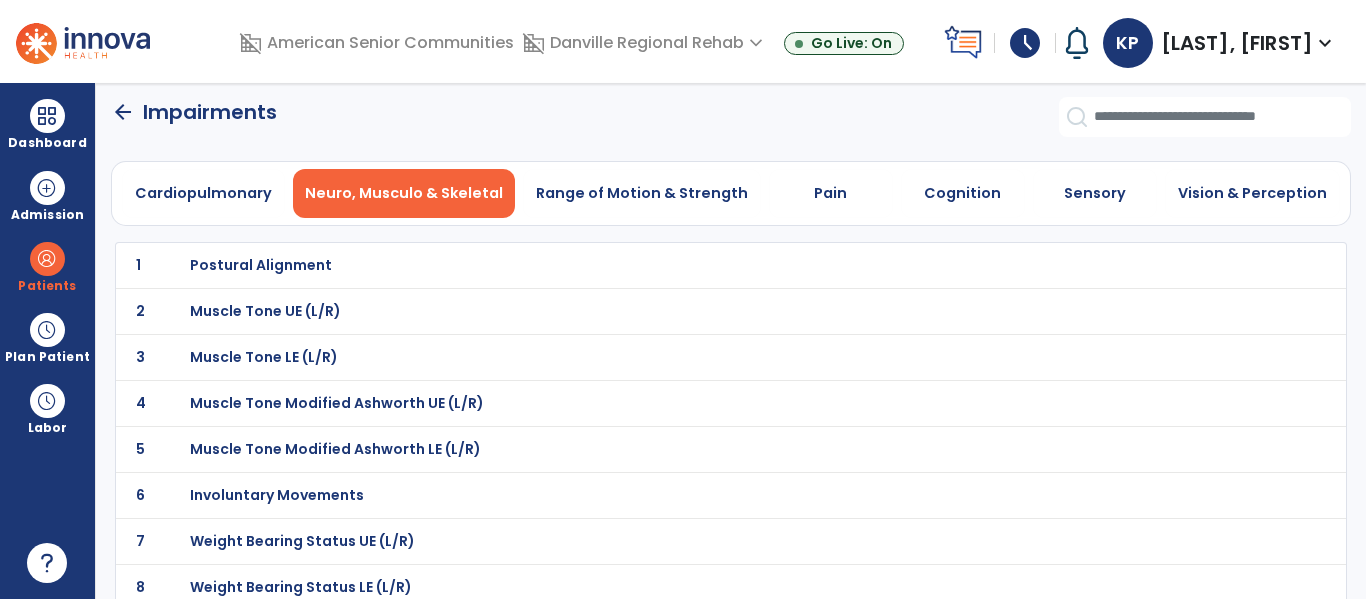 click on "Postural Alignment" at bounding box center [687, 265] 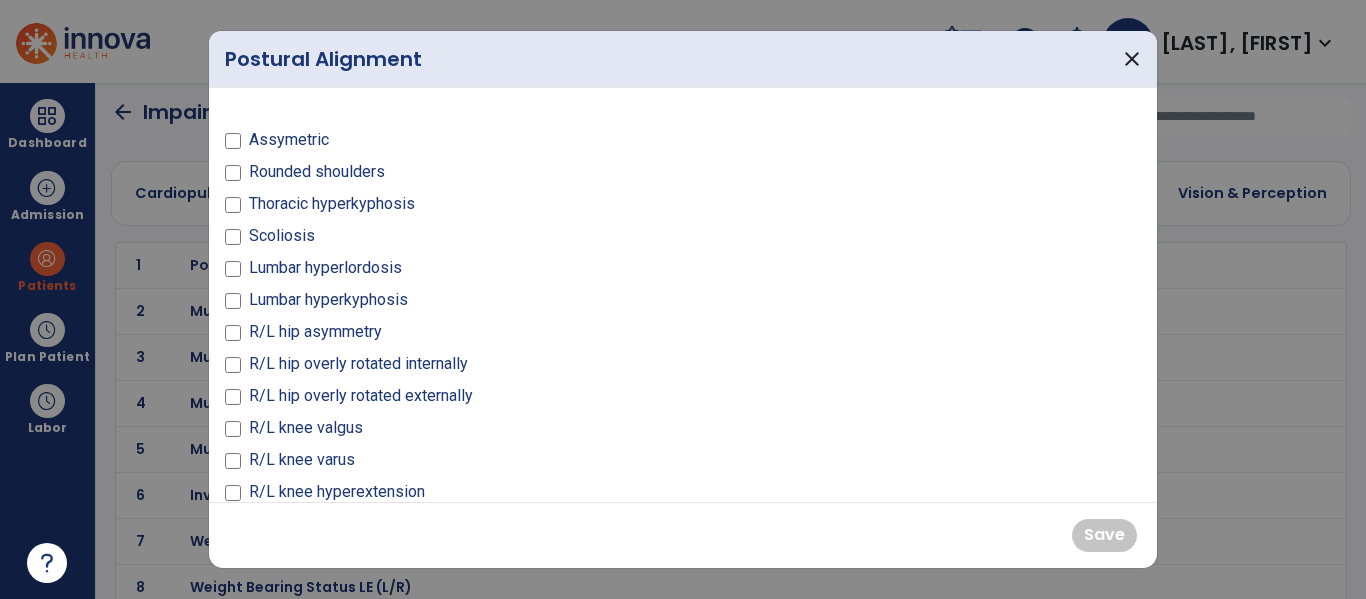 click on "Rounded shoulders" at bounding box center (317, 172) 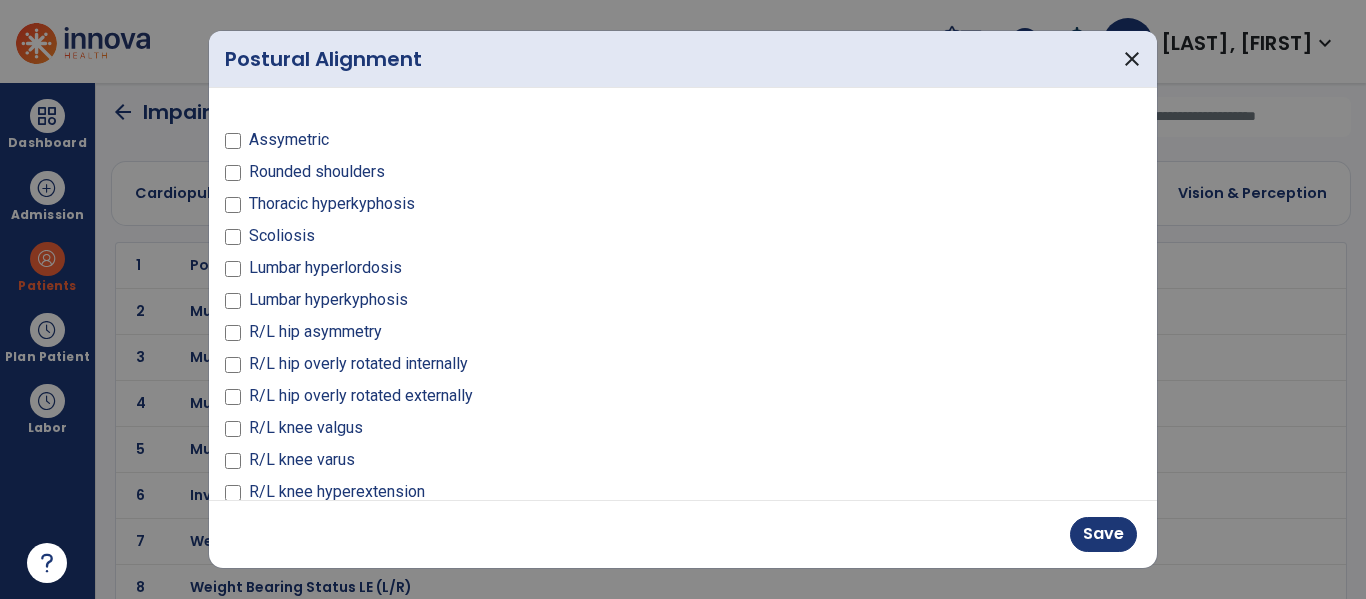 click on "Thoracic hyperkyphosis" at bounding box center (332, 204) 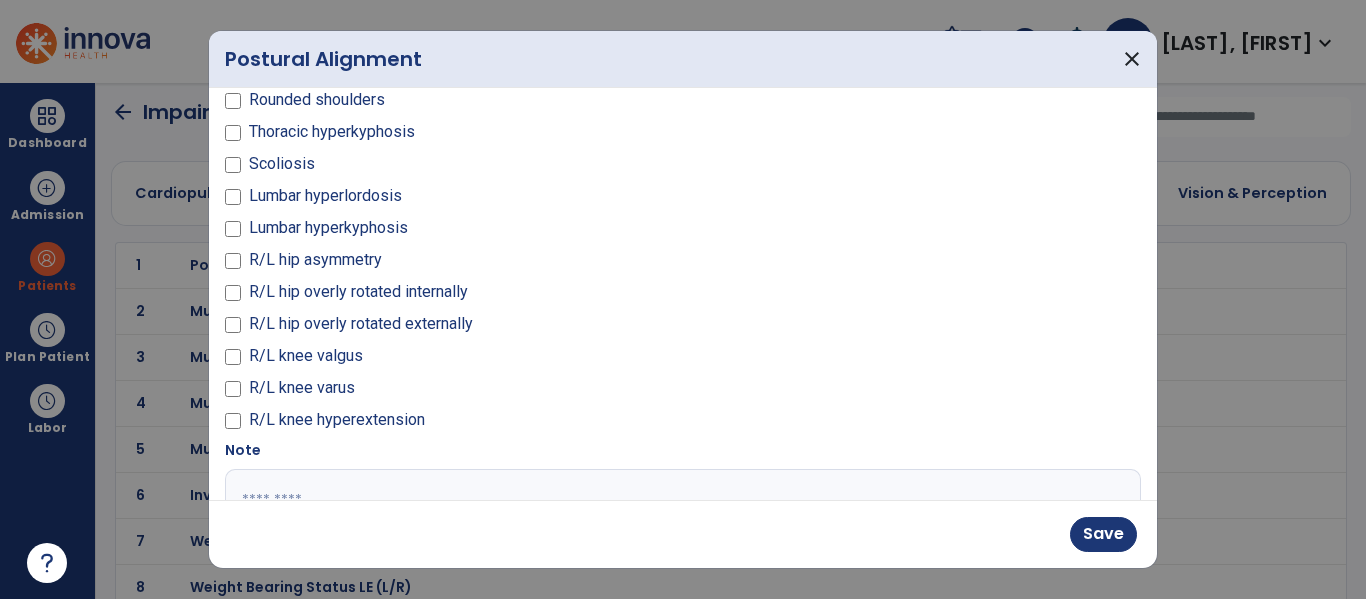 scroll, scrollTop: 0, scrollLeft: 0, axis: both 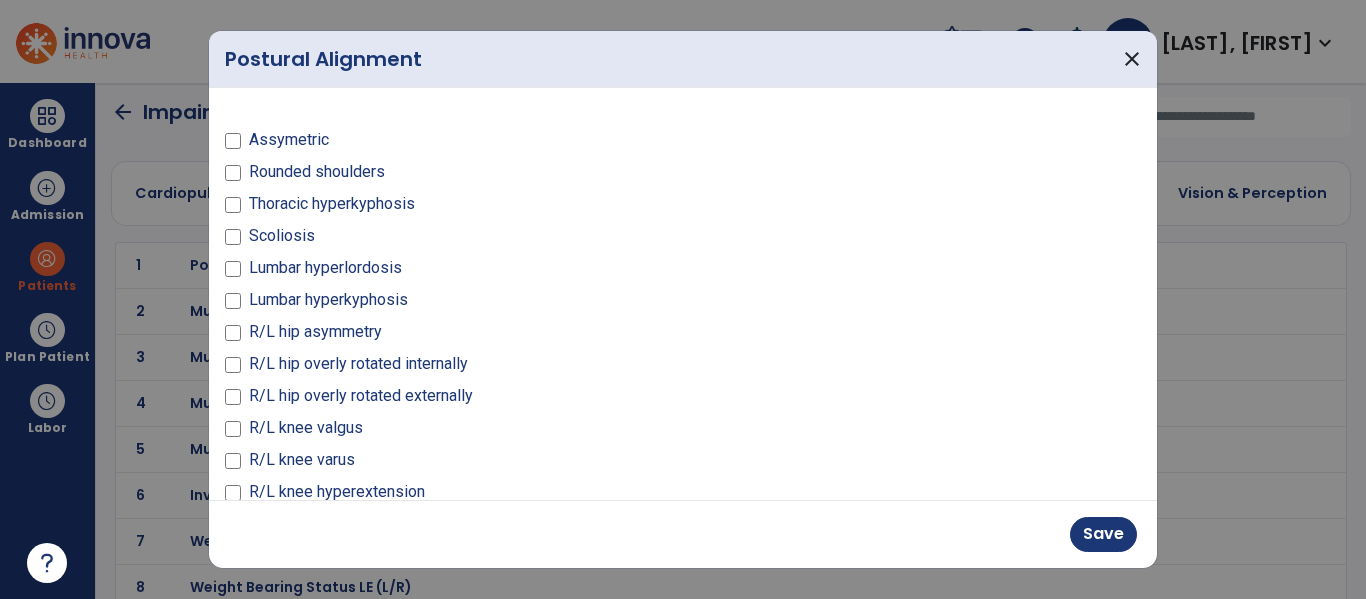 click on "R/L hip overly rotated externally" at bounding box center (361, 396) 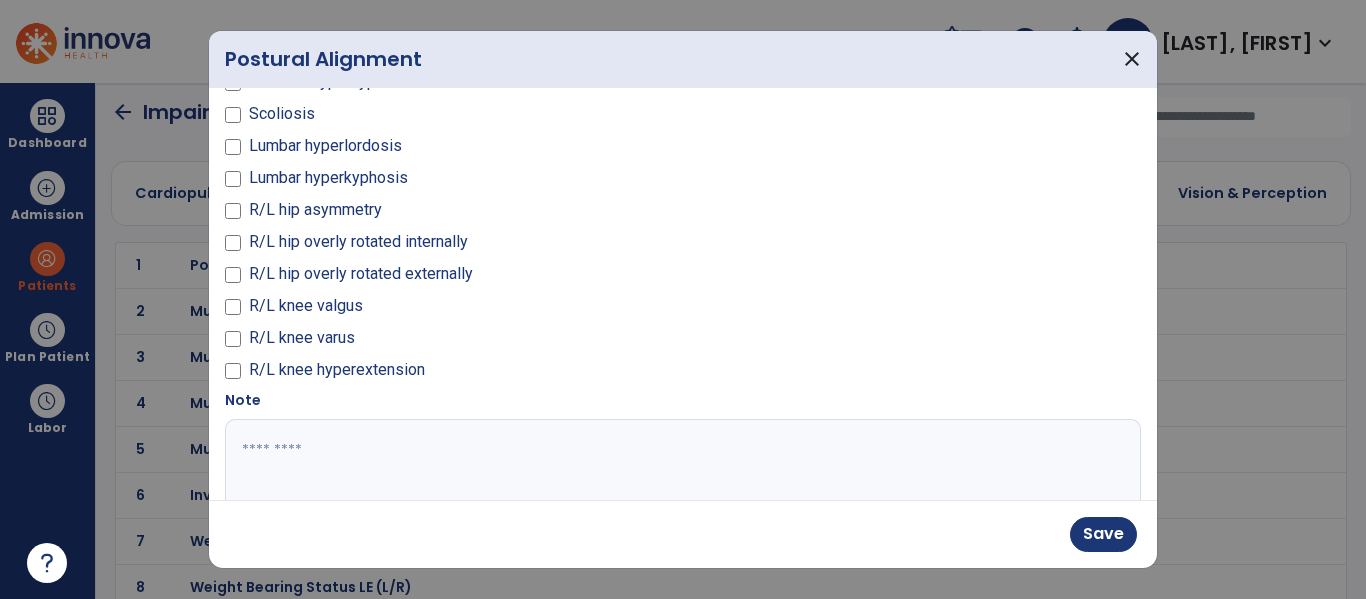 scroll, scrollTop: 125, scrollLeft: 0, axis: vertical 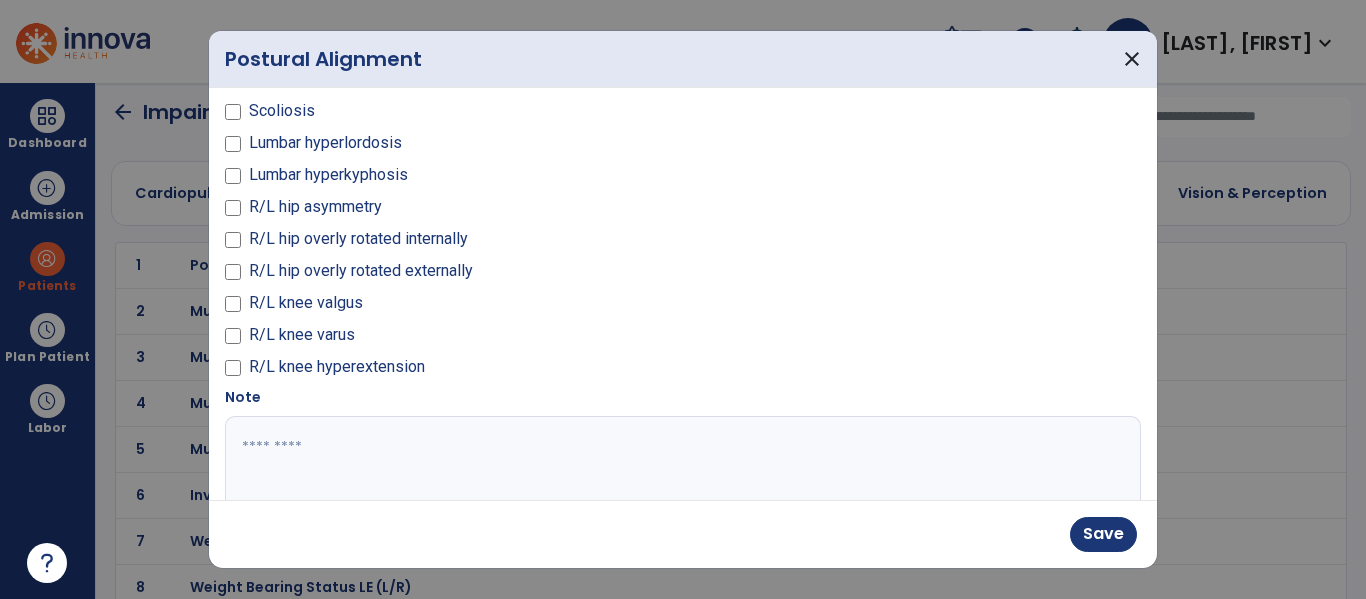 click at bounding box center (680, 491) 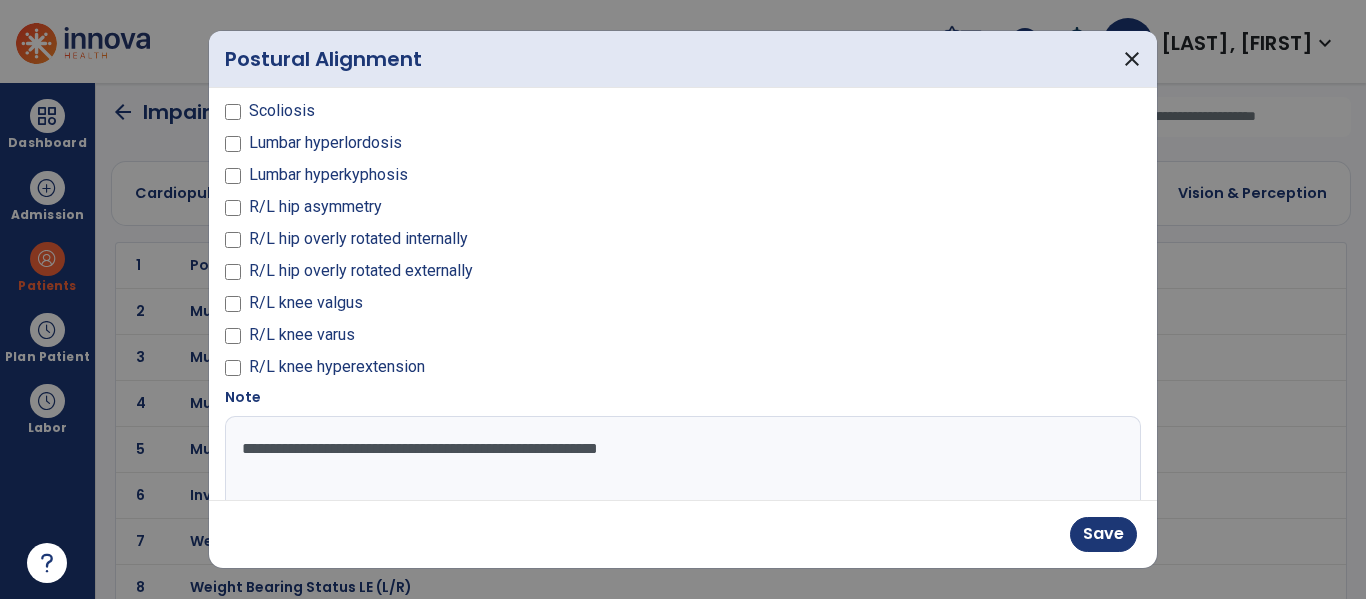 type on "**********" 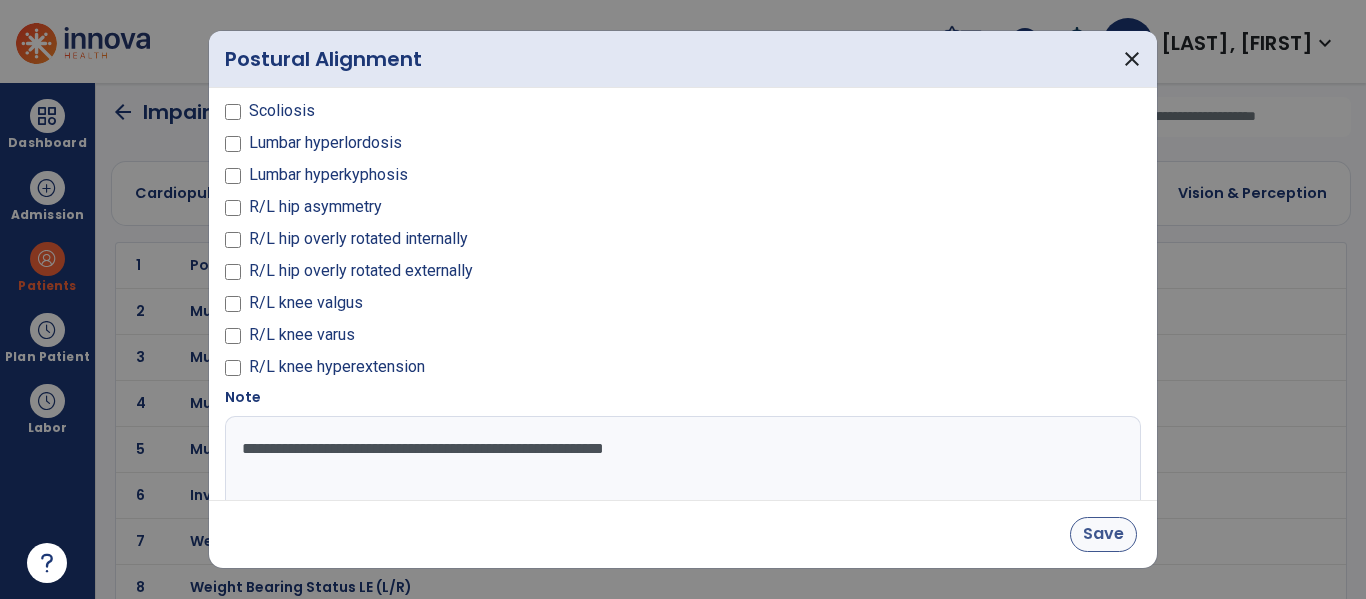 click on "Save" at bounding box center [1103, 534] 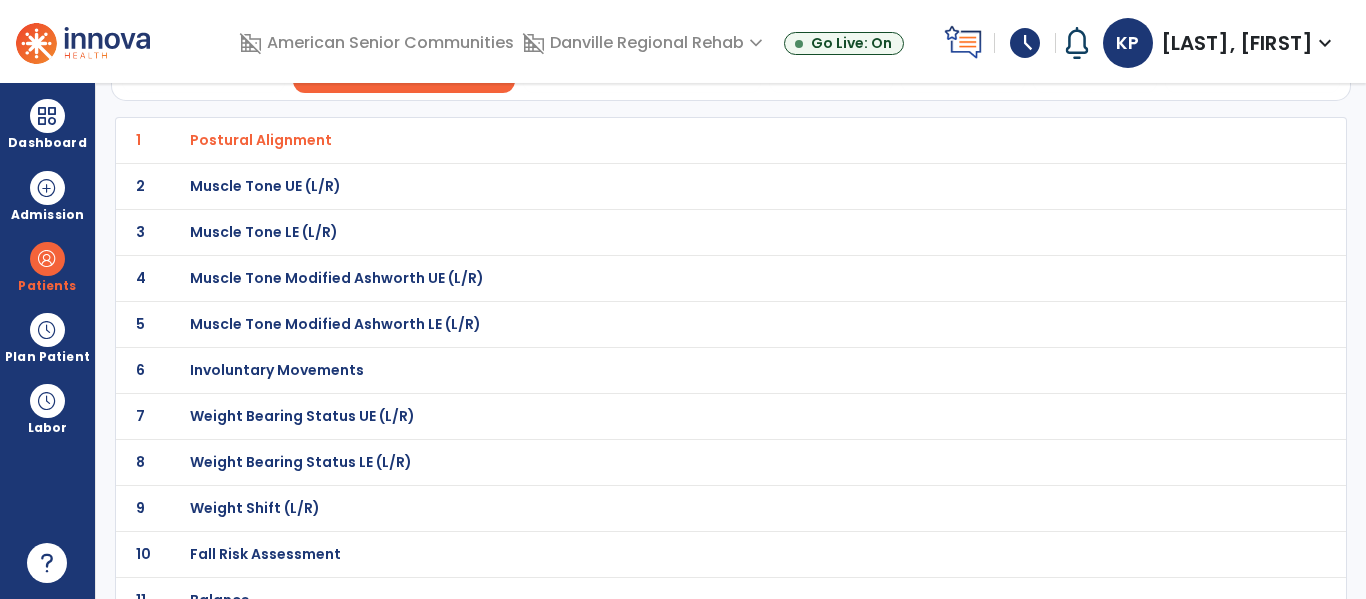scroll, scrollTop: 132, scrollLeft: 0, axis: vertical 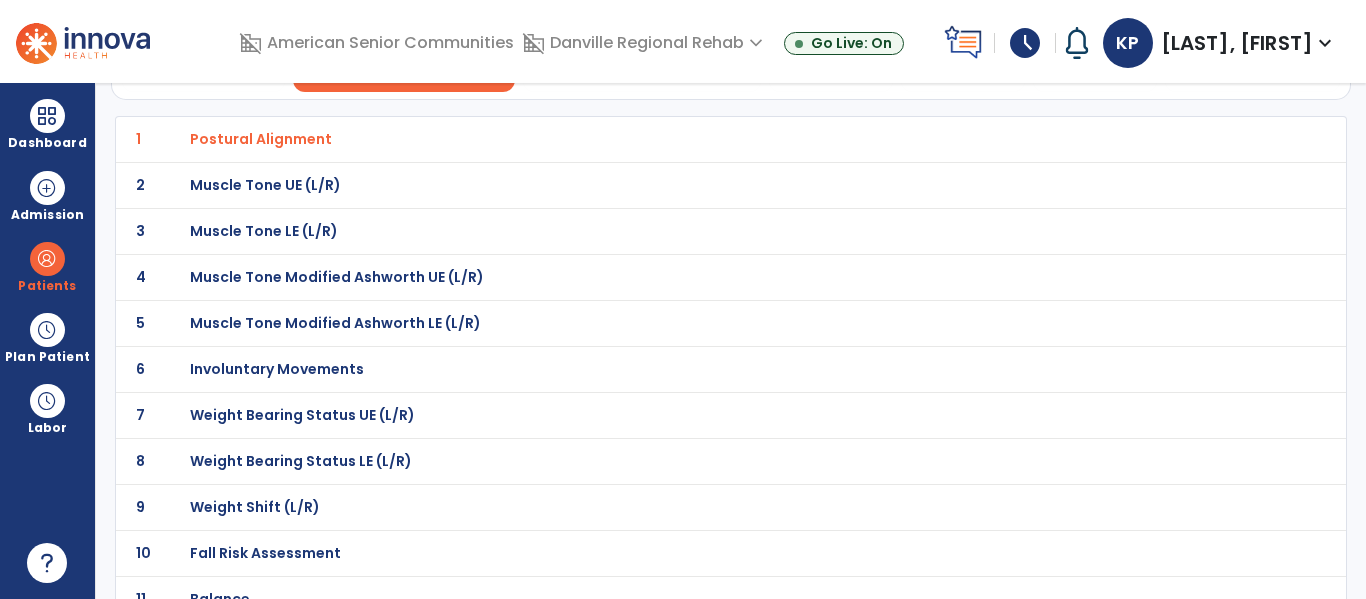 click on "Weight Bearing Status LE (L/R)" at bounding box center [687, 139] 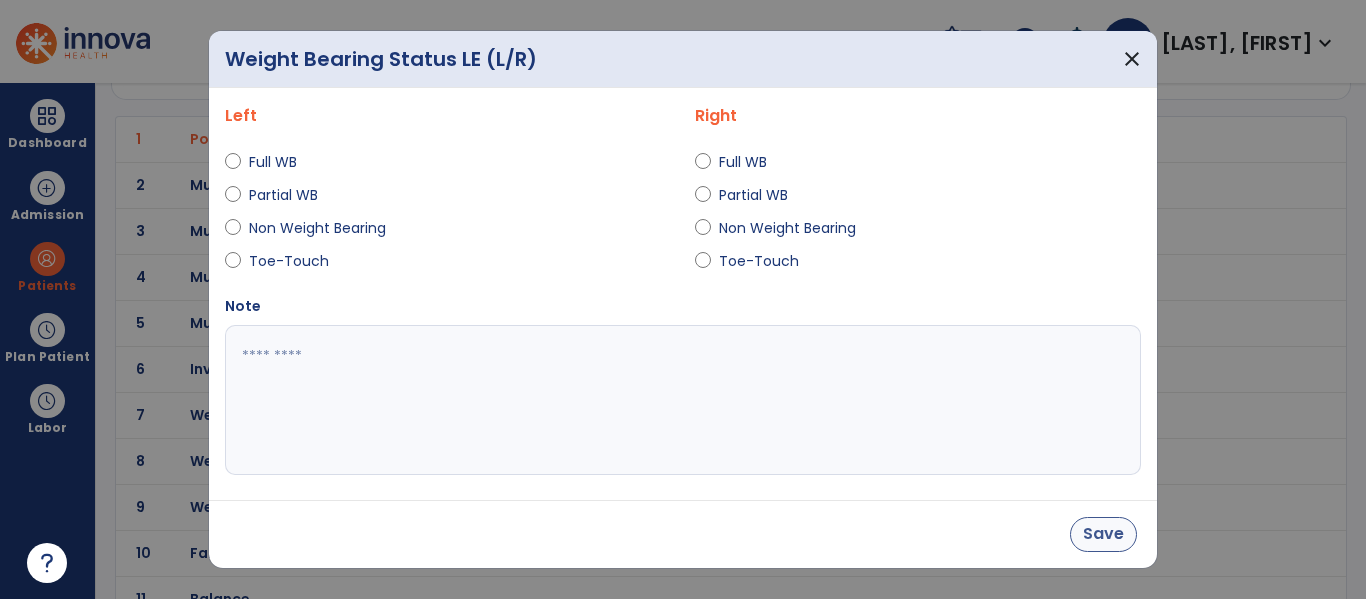 click on "Save" at bounding box center [1103, 534] 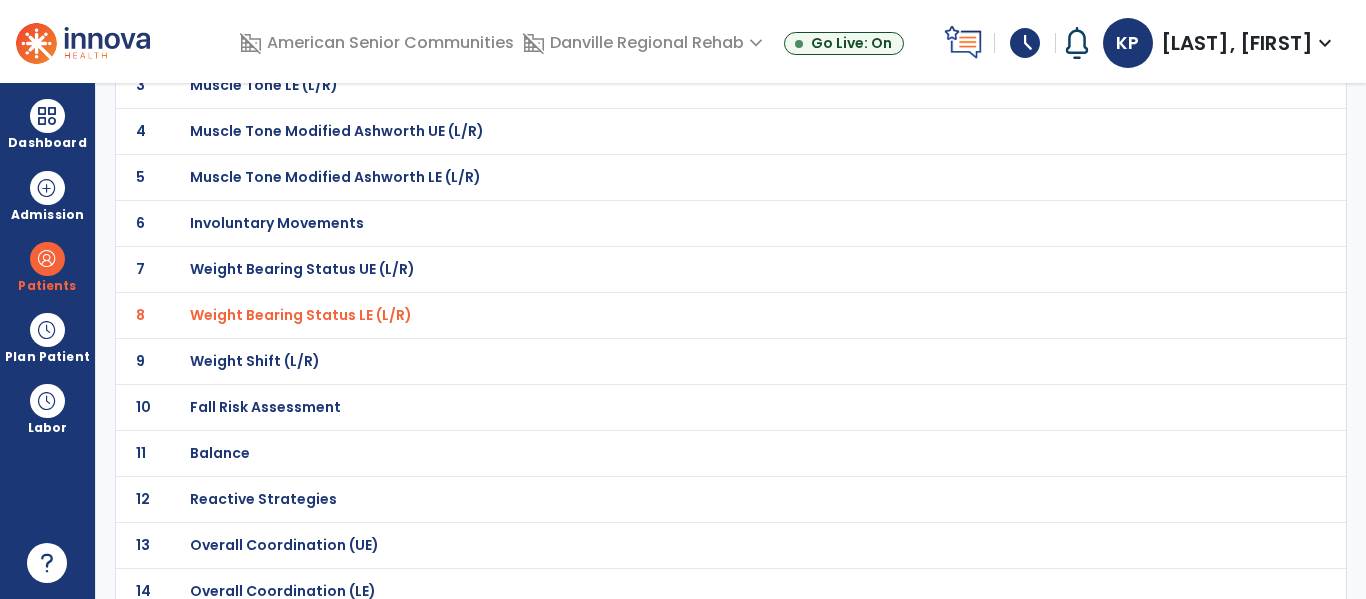 scroll, scrollTop: 290, scrollLeft: 0, axis: vertical 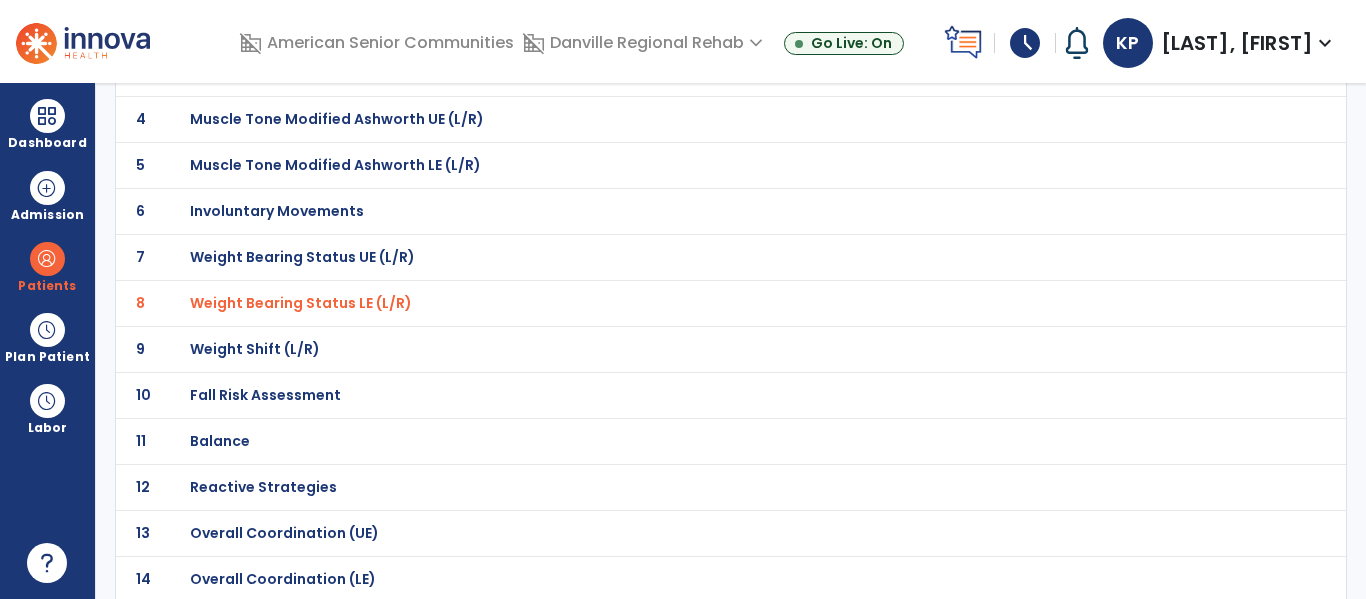 click on "Fall Risk Assessment" at bounding box center (687, -19) 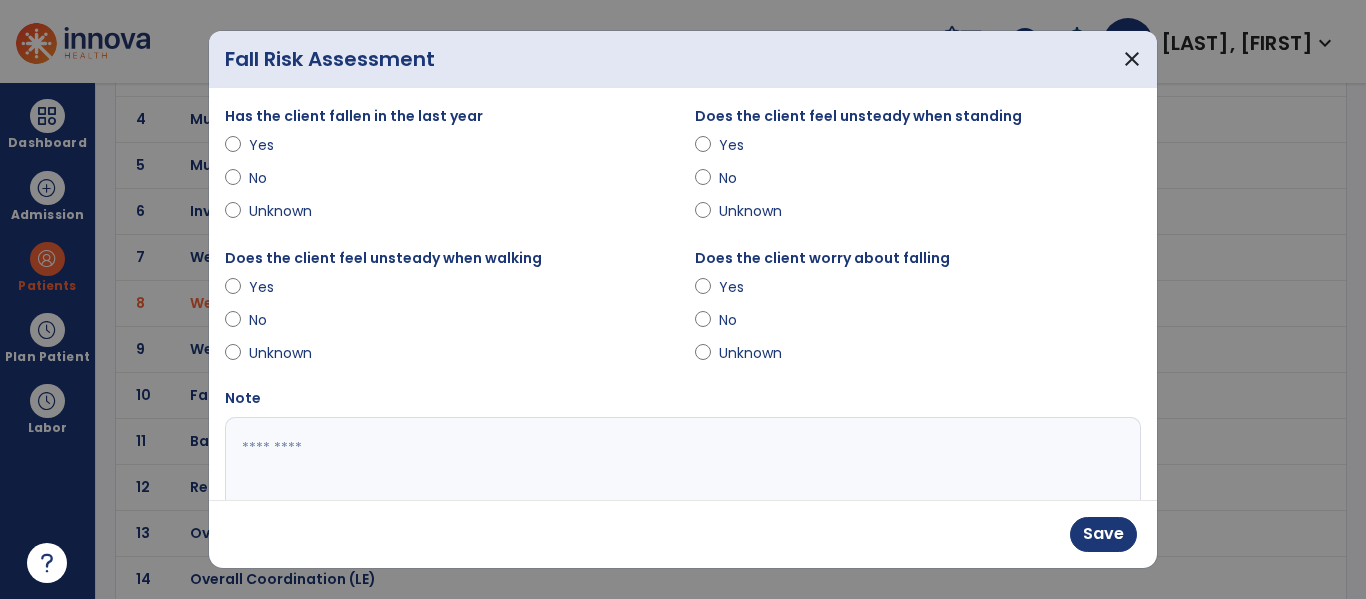 click on "Yes" at bounding box center (754, 145) 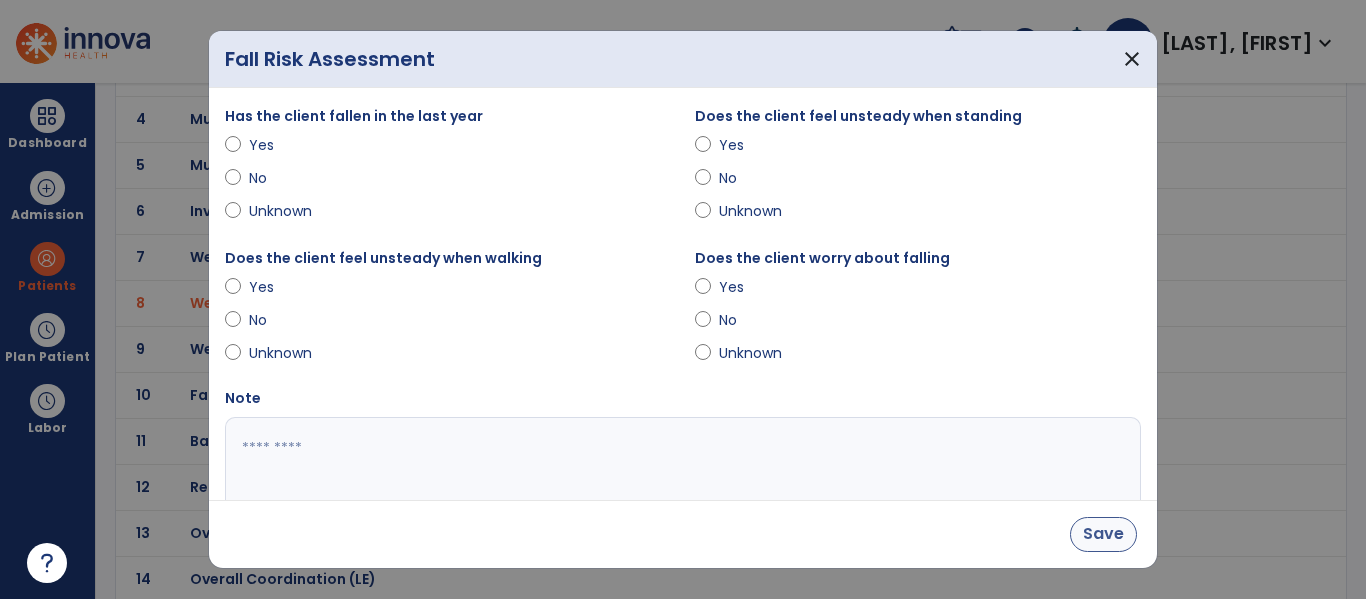 click on "Save" at bounding box center [1103, 534] 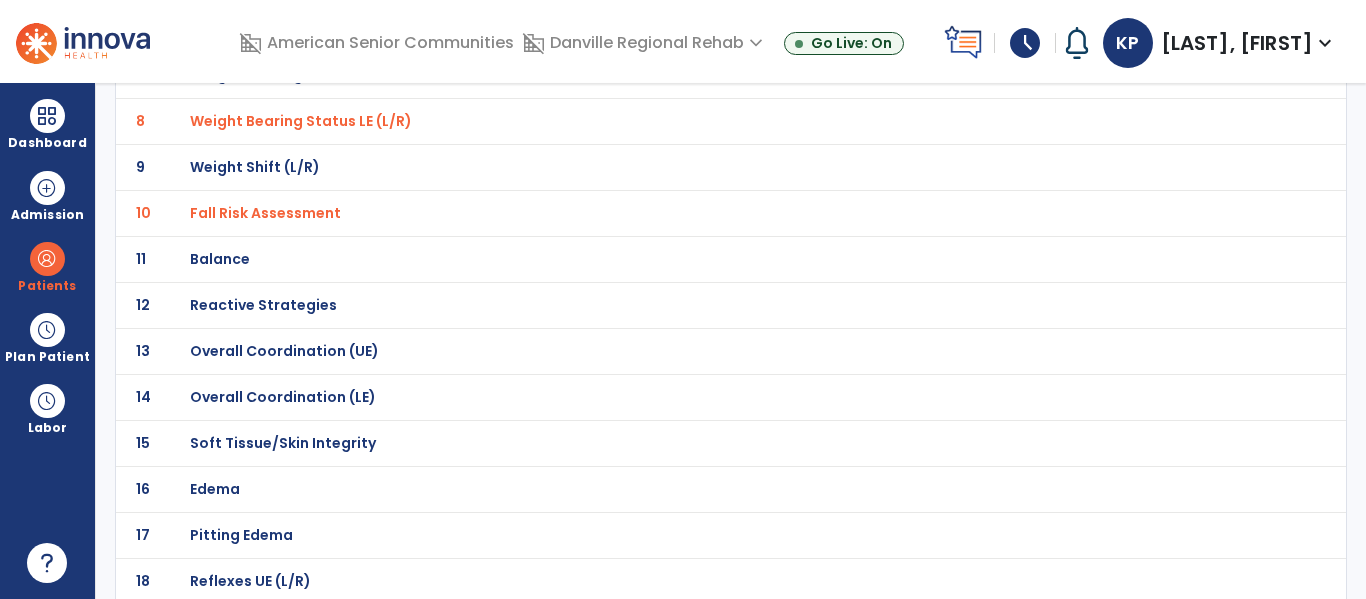 scroll, scrollTop: 477, scrollLeft: 0, axis: vertical 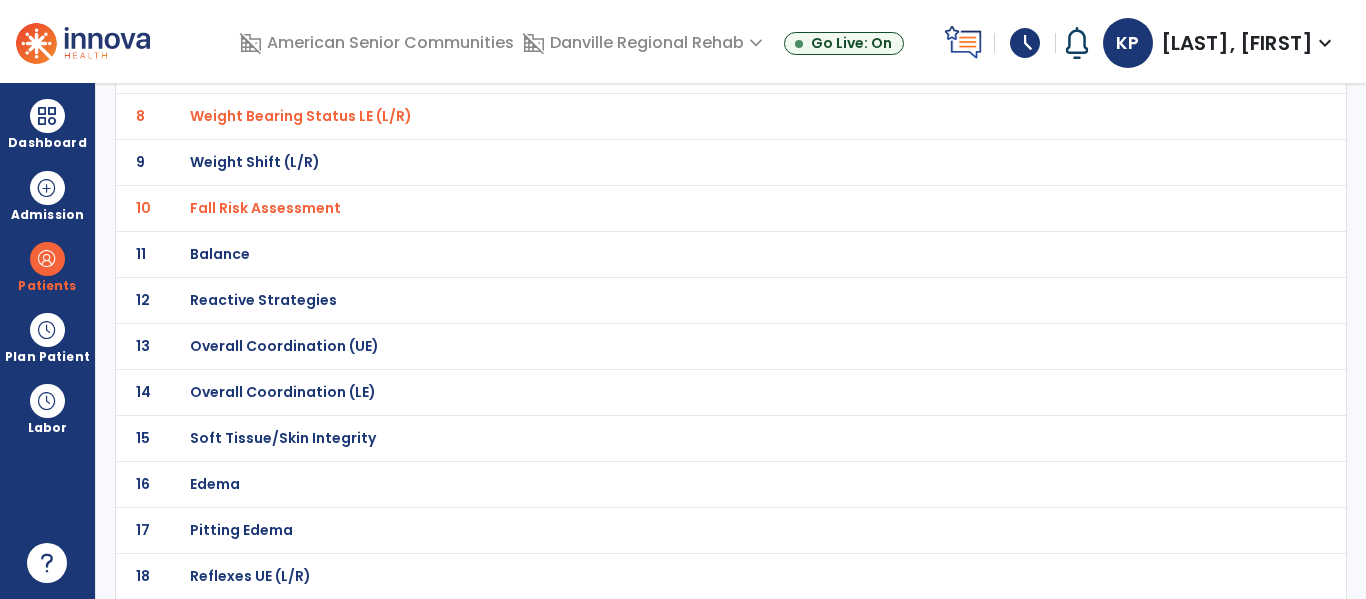 click on "Balance" at bounding box center (687, -206) 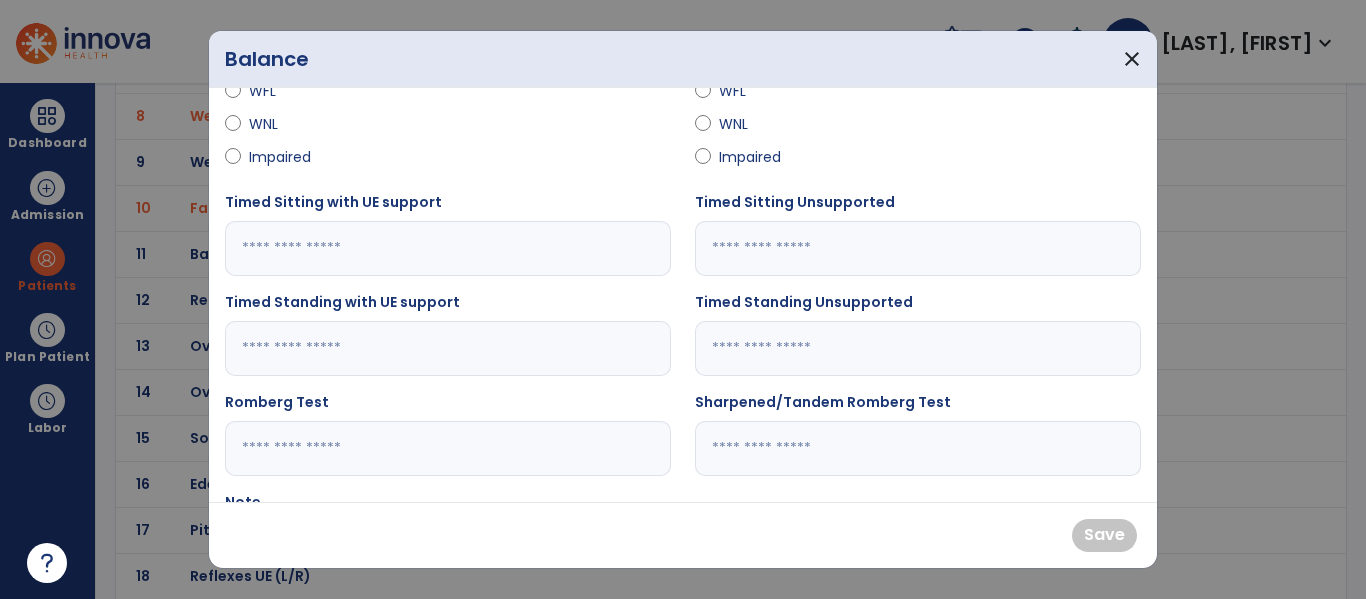scroll, scrollTop: 197, scrollLeft: 0, axis: vertical 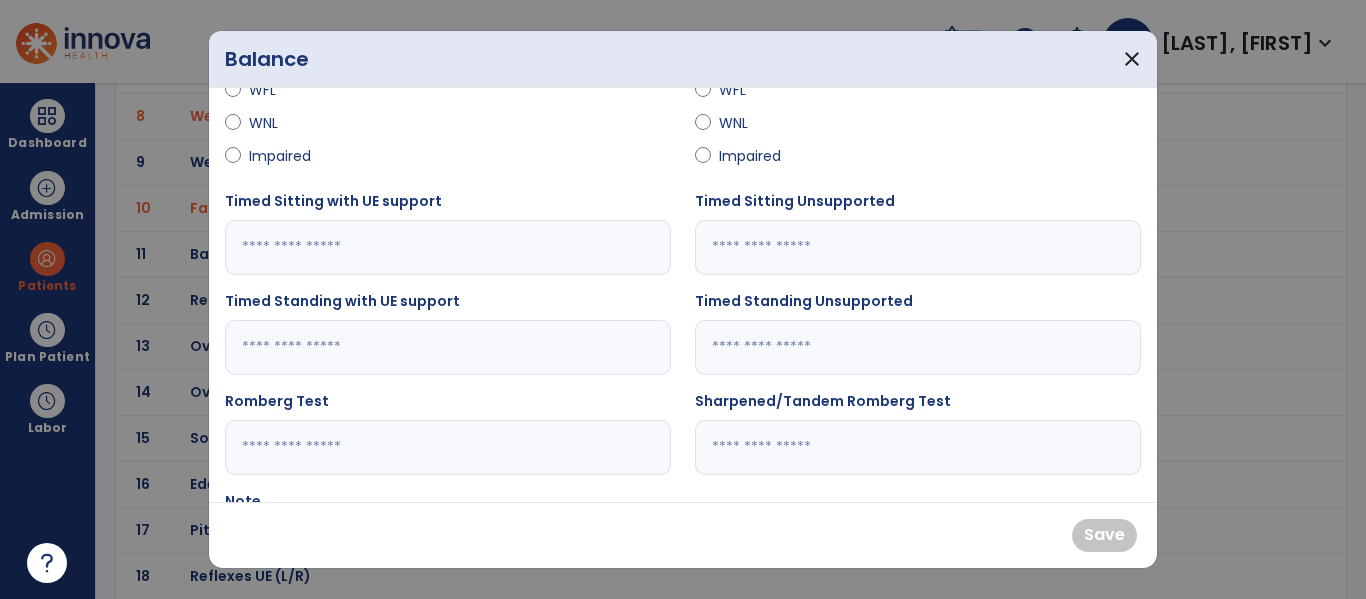 click at bounding box center (448, 247) 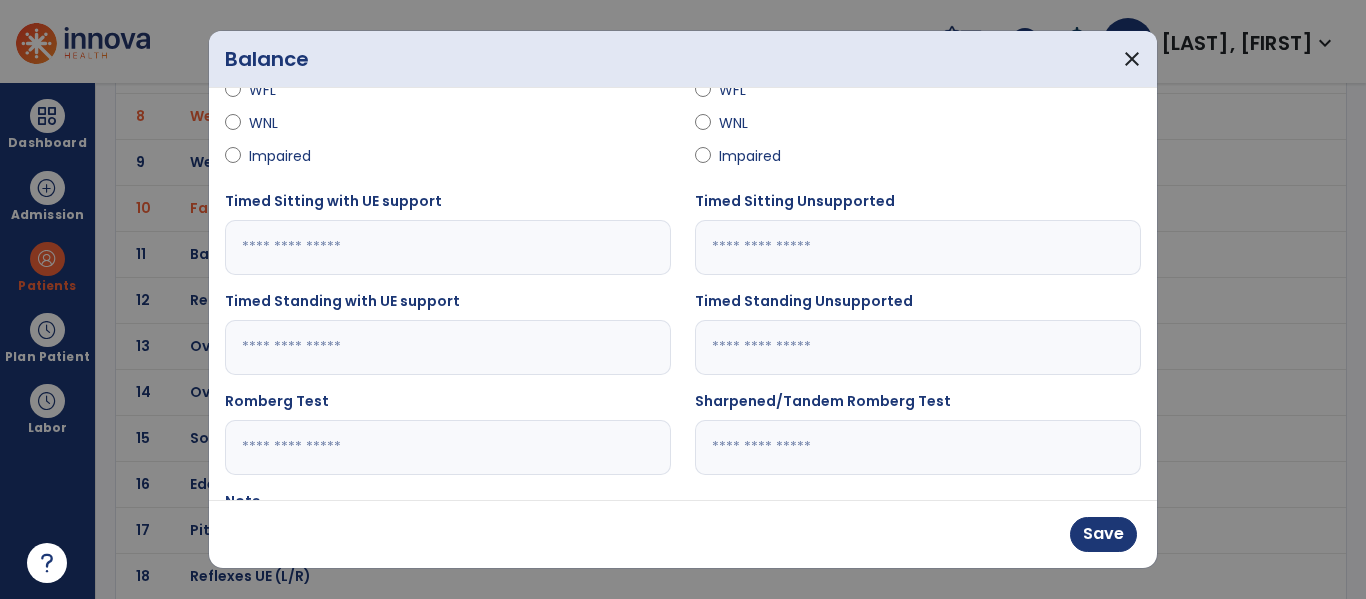 type on "**" 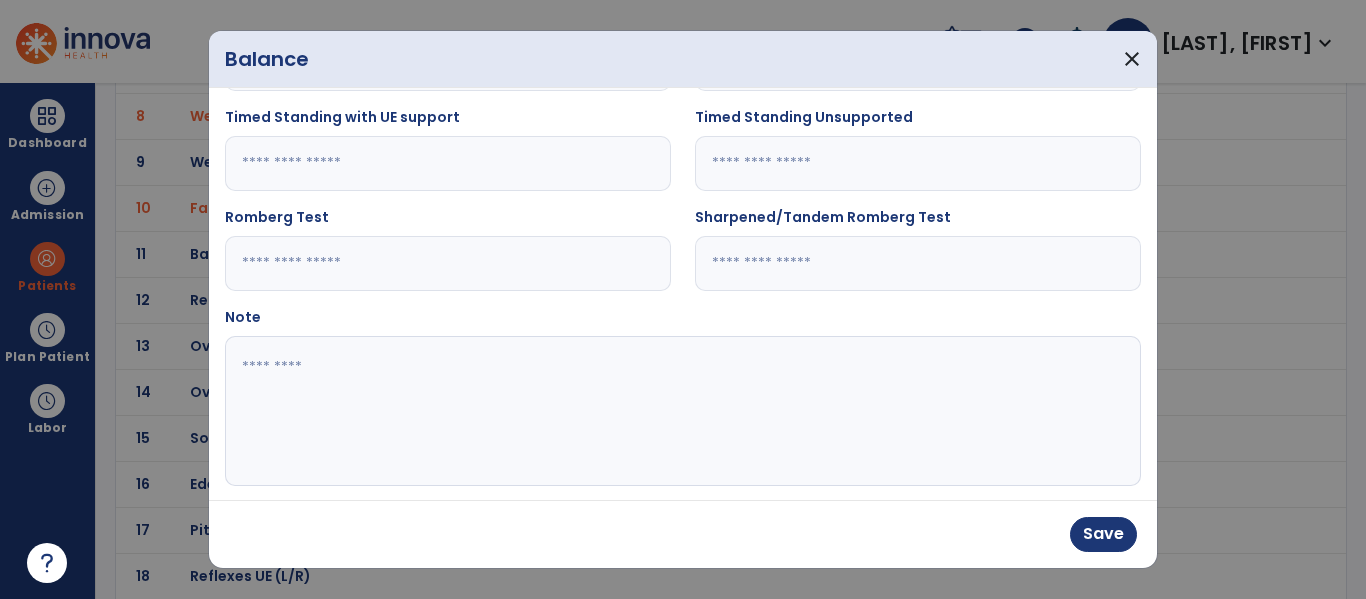 scroll, scrollTop: 399, scrollLeft: 0, axis: vertical 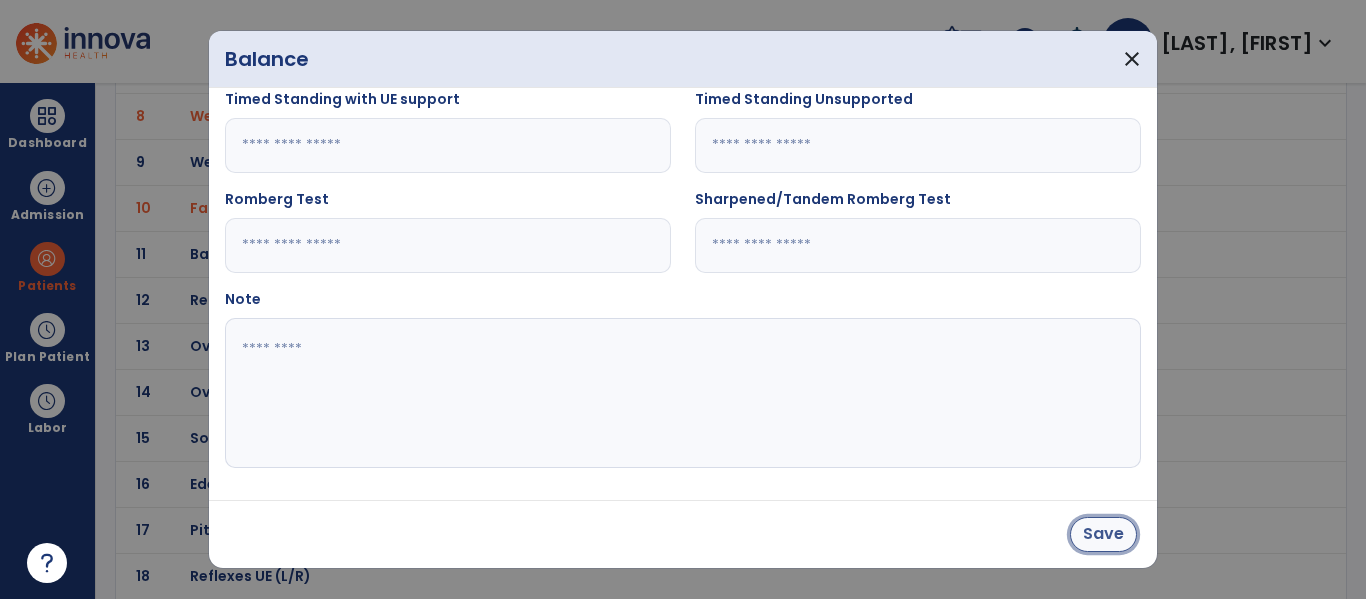 click on "Save" at bounding box center [1103, 534] 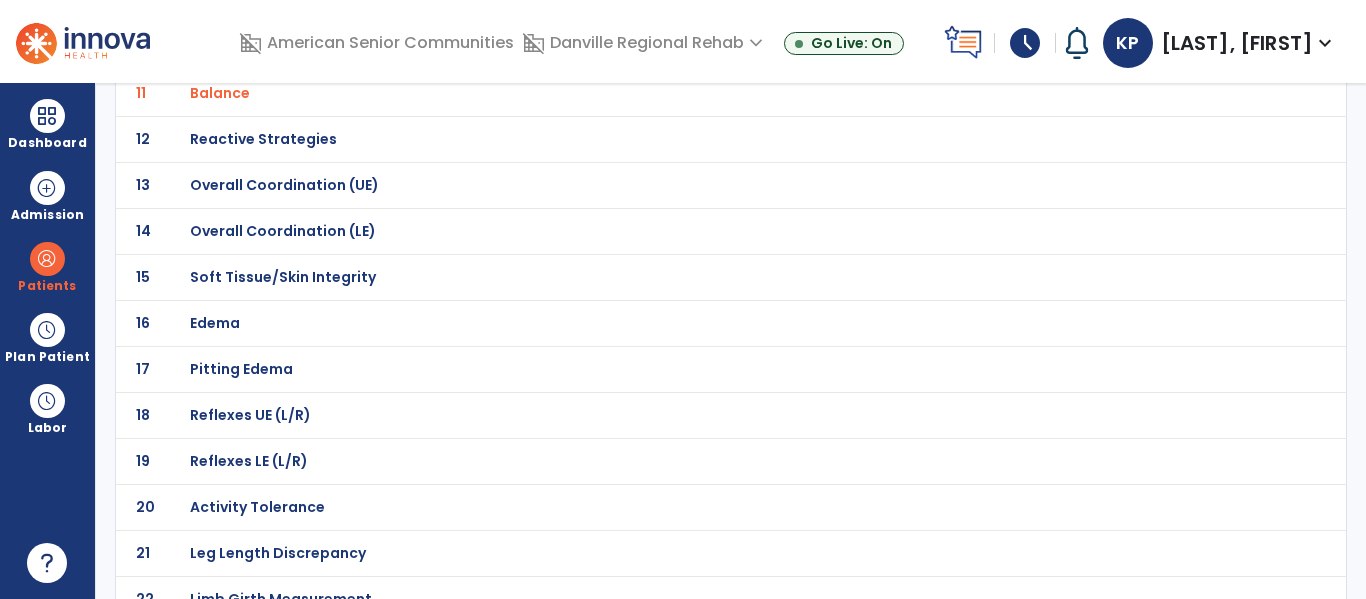 scroll, scrollTop: 644, scrollLeft: 0, axis: vertical 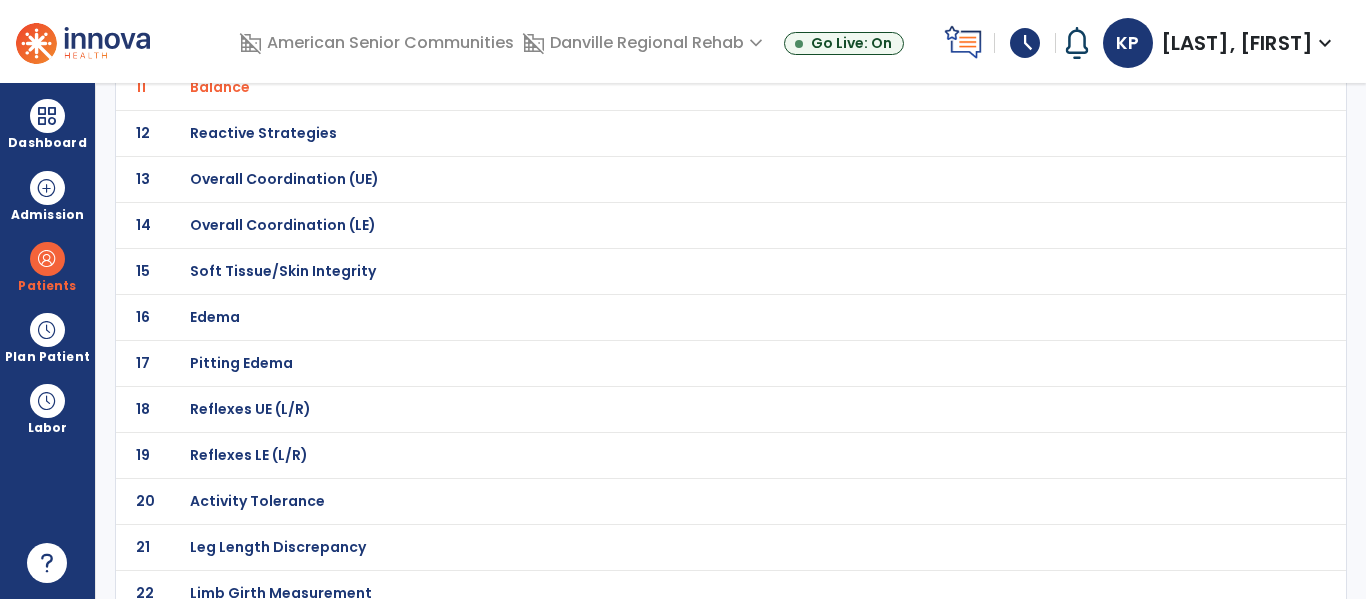 click on "15 Soft Tissue/Skin Integrity" 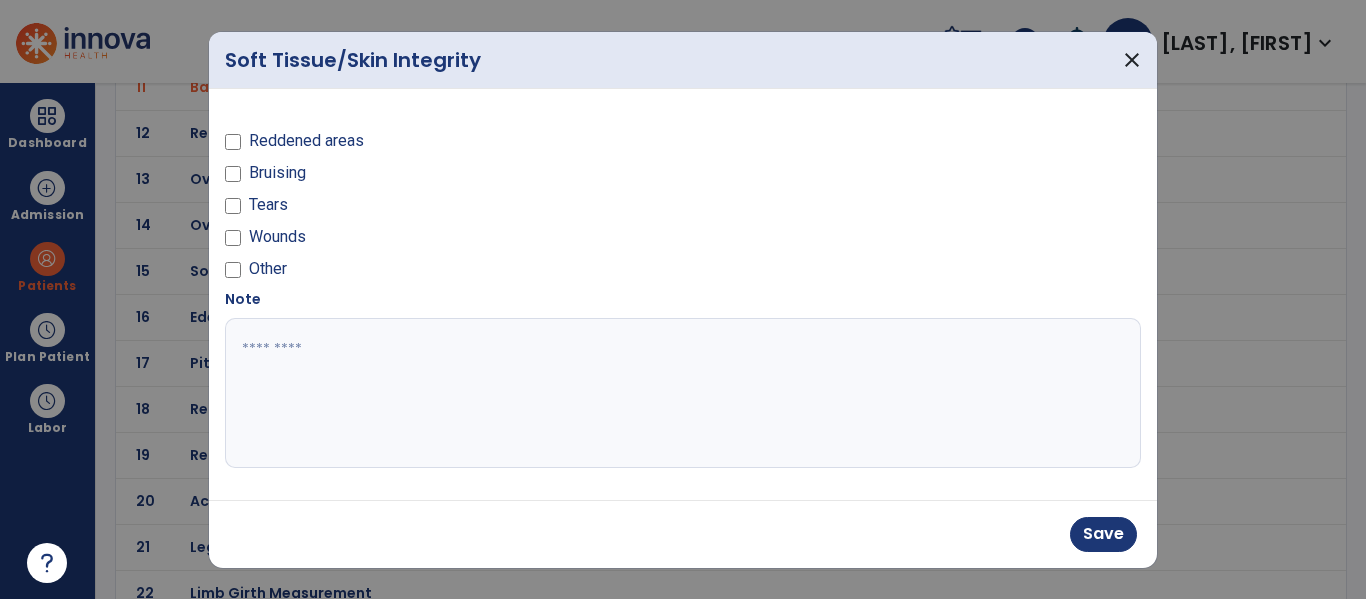 click at bounding box center [683, 393] 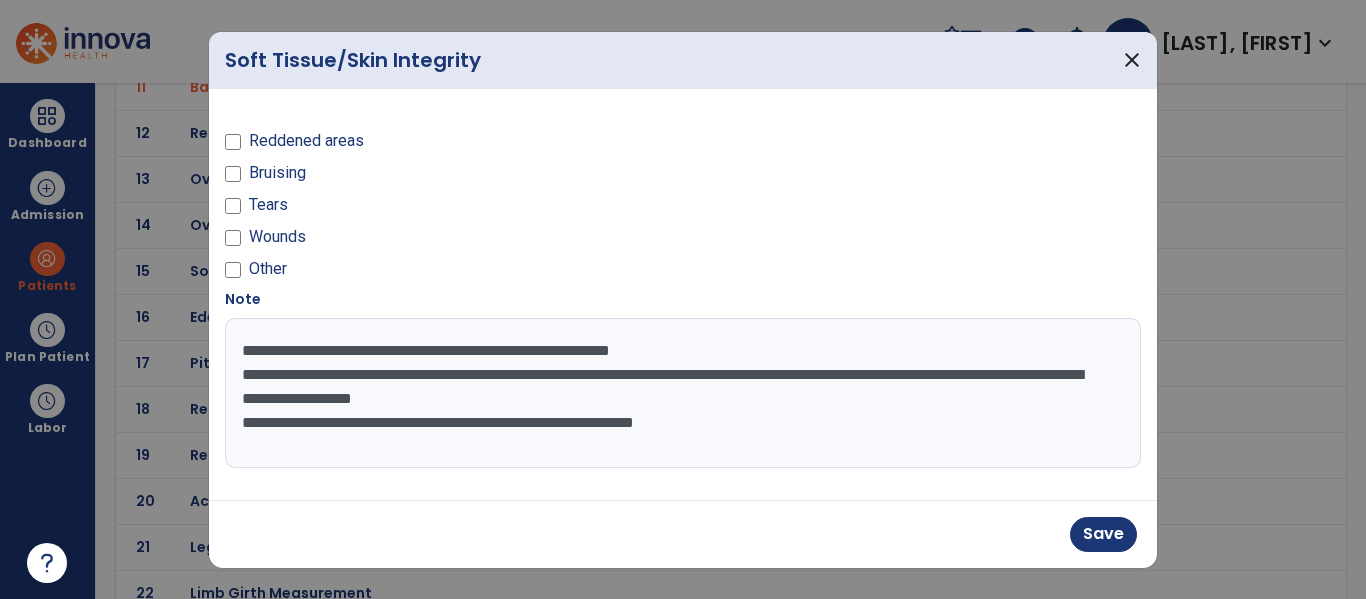 type on "**********" 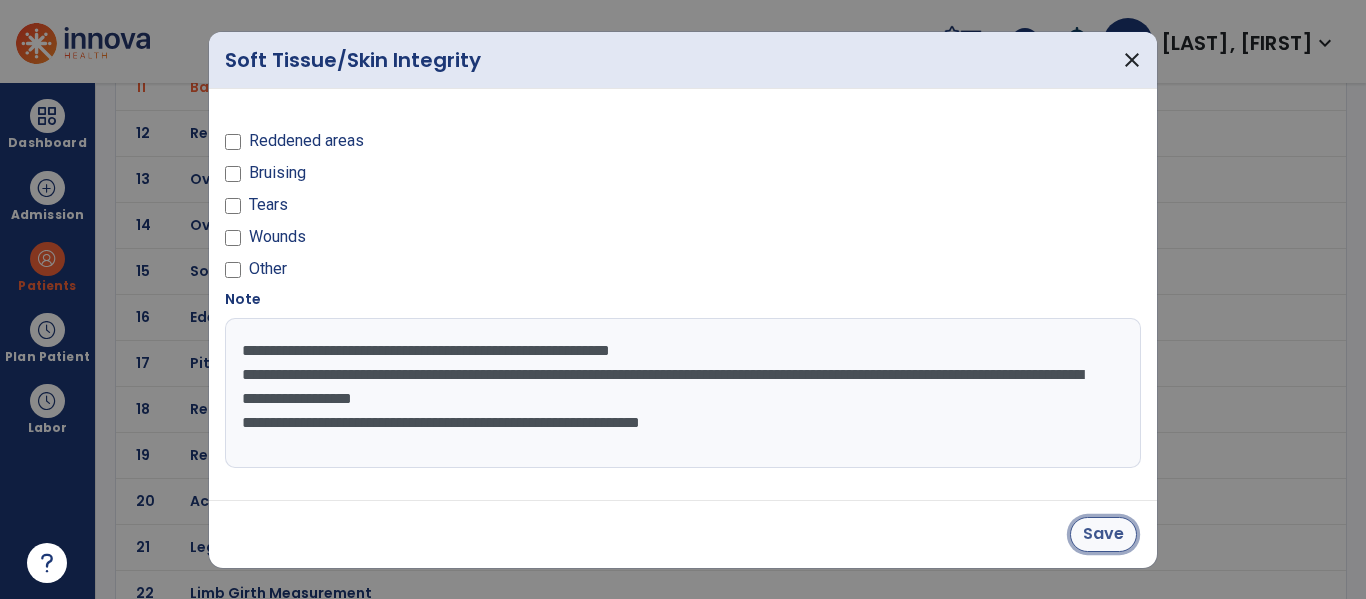 click on "Save" at bounding box center (1103, 534) 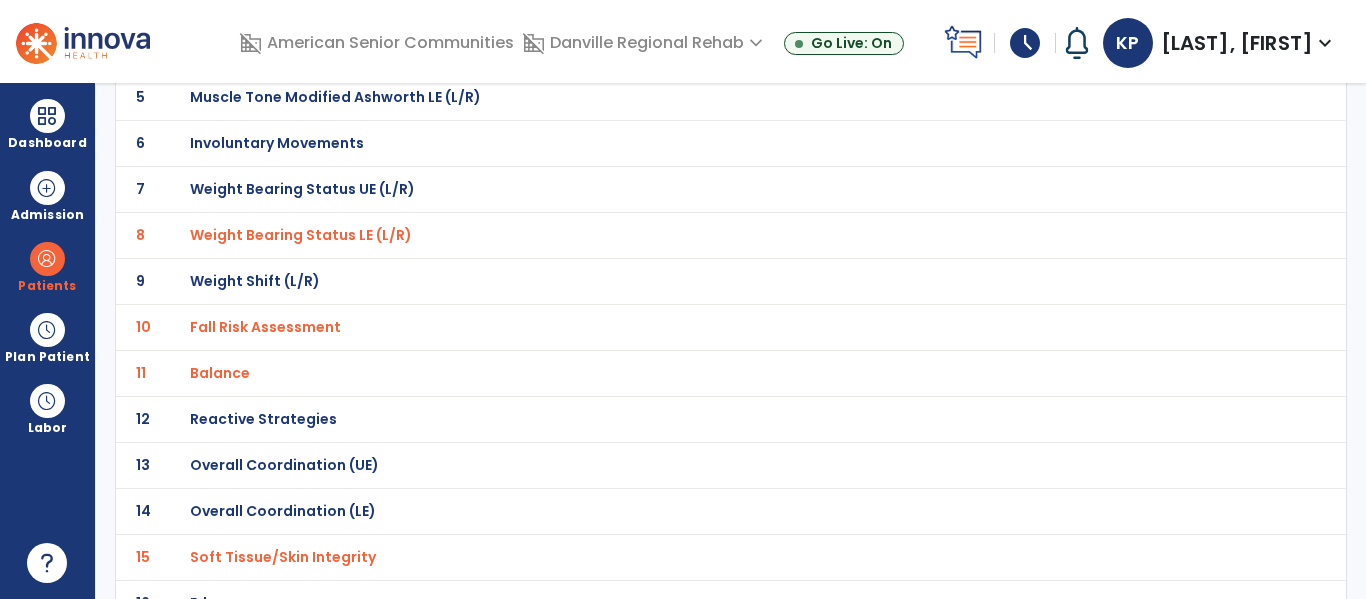 scroll, scrollTop: 0, scrollLeft: 0, axis: both 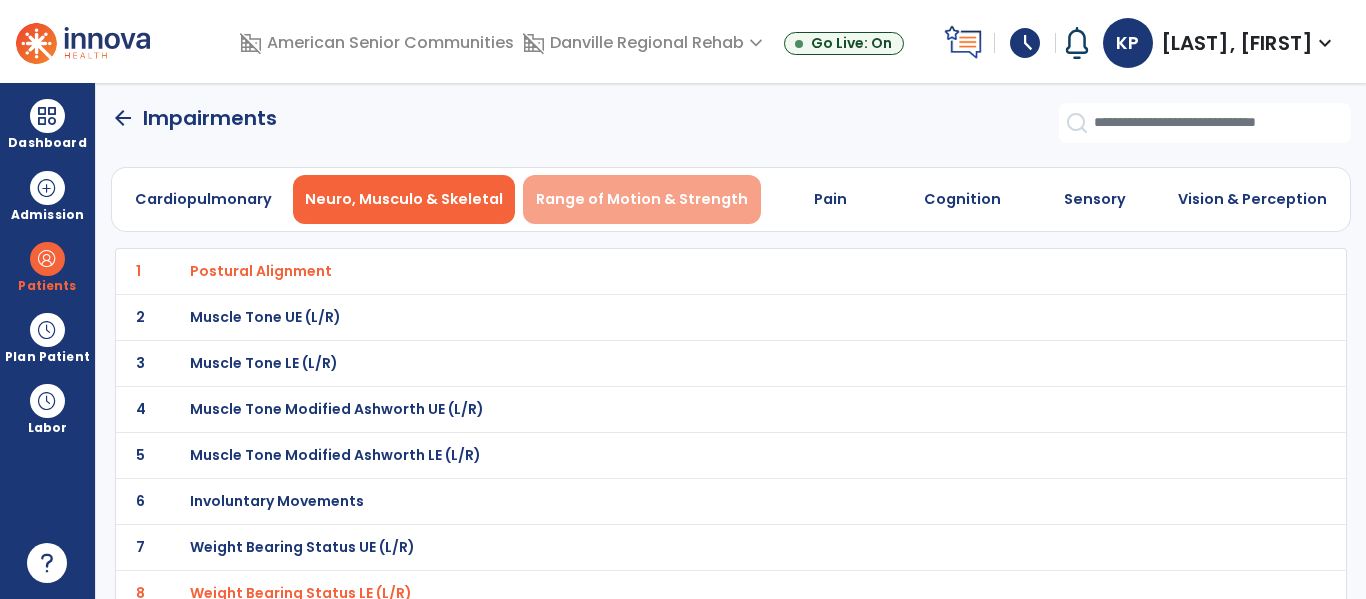 click on "Range of Motion & Strength" at bounding box center [642, 199] 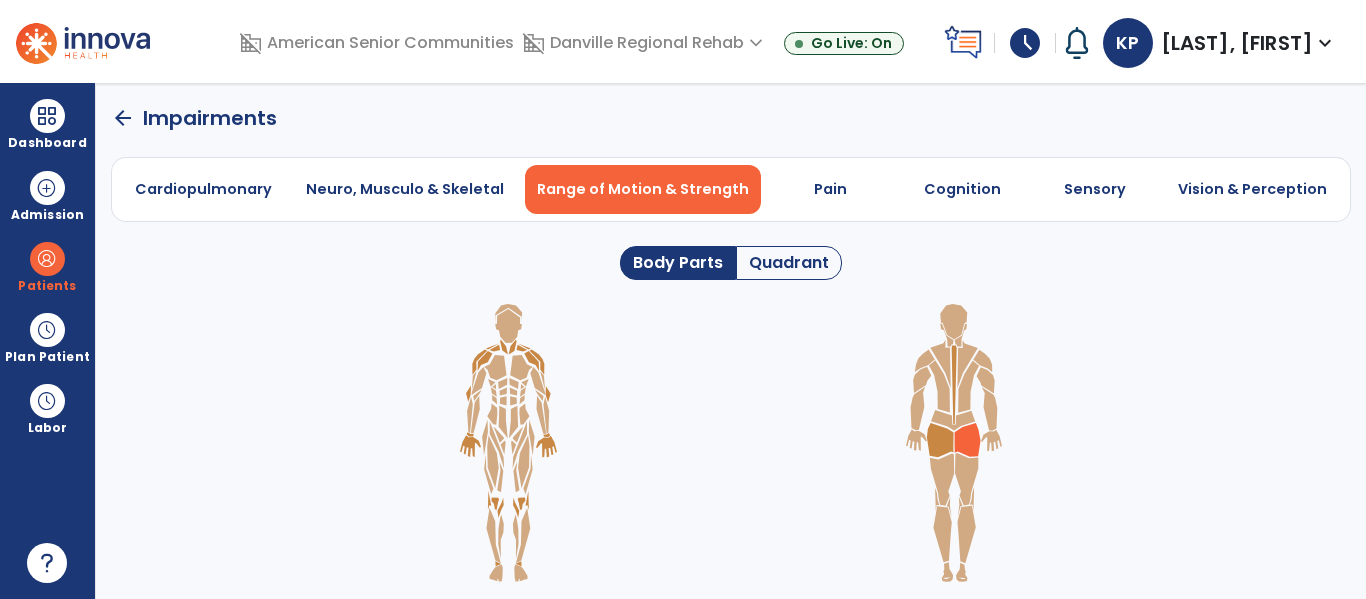 click 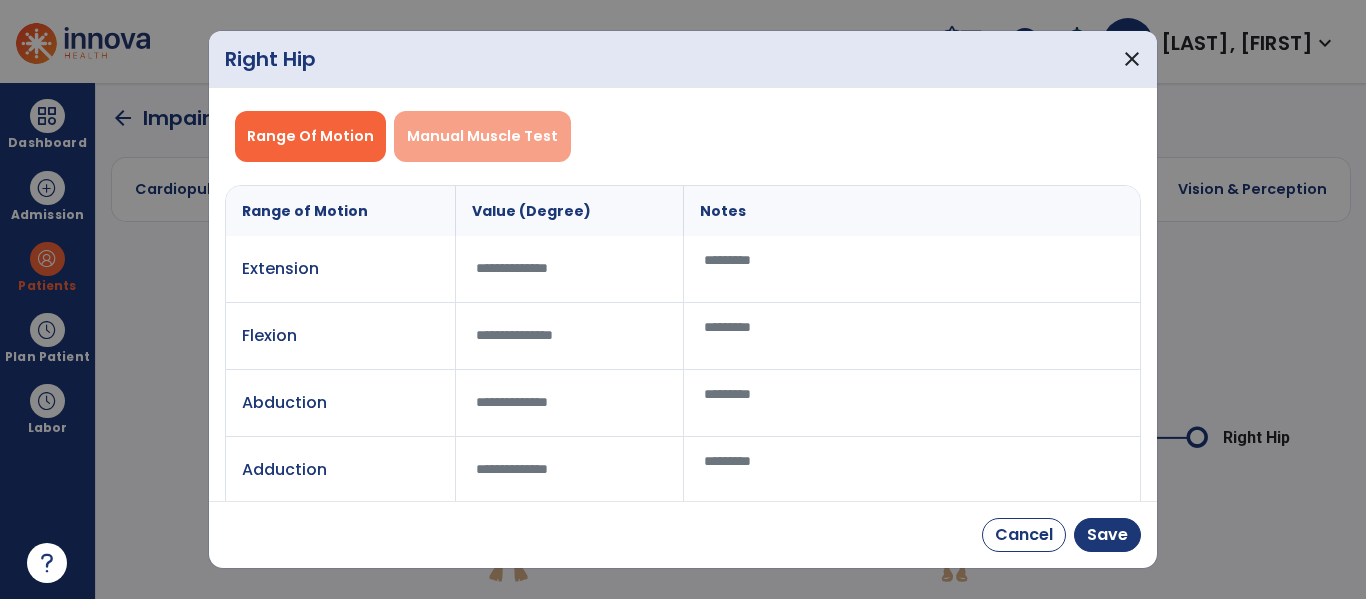 click on "Manual Muscle Test" at bounding box center [482, 136] 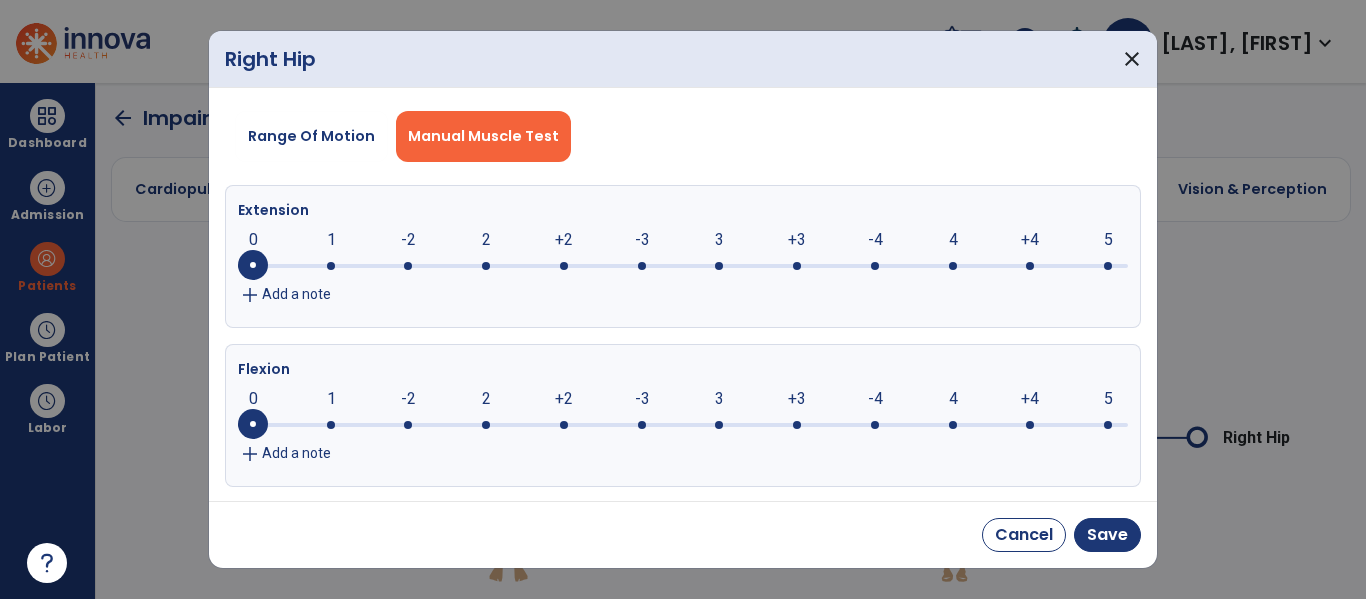 click on "-3" 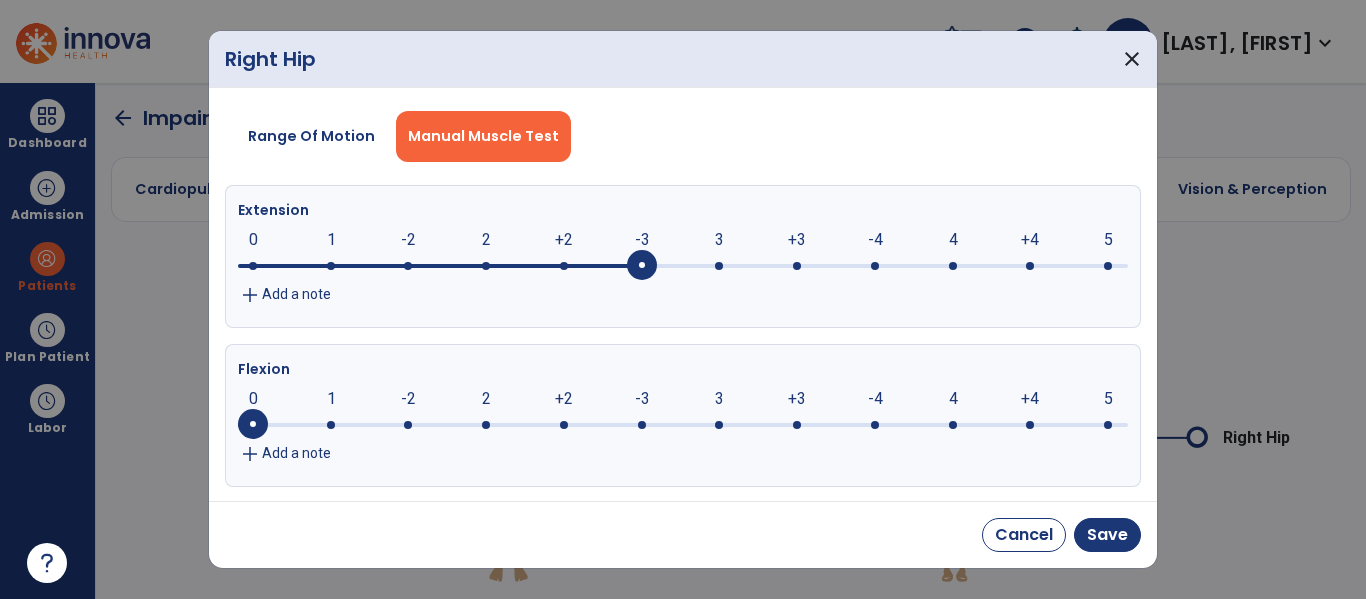 click on "-3" 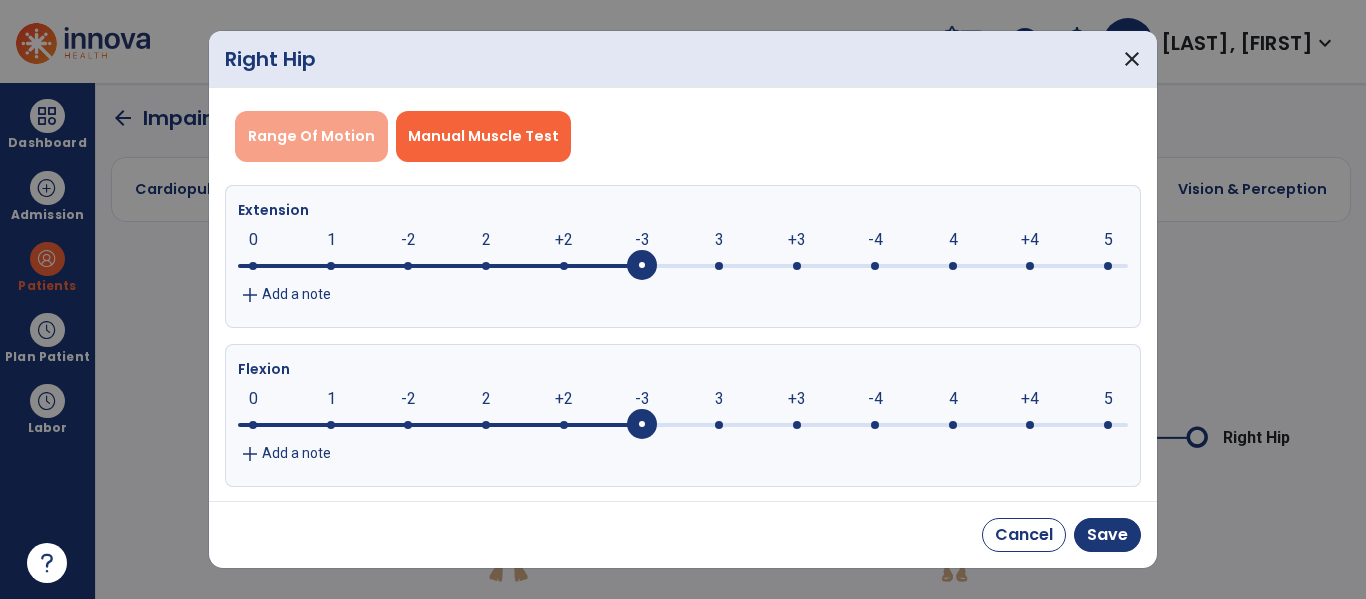 click on "Range Of Motion" at bounding box center (311, 136) 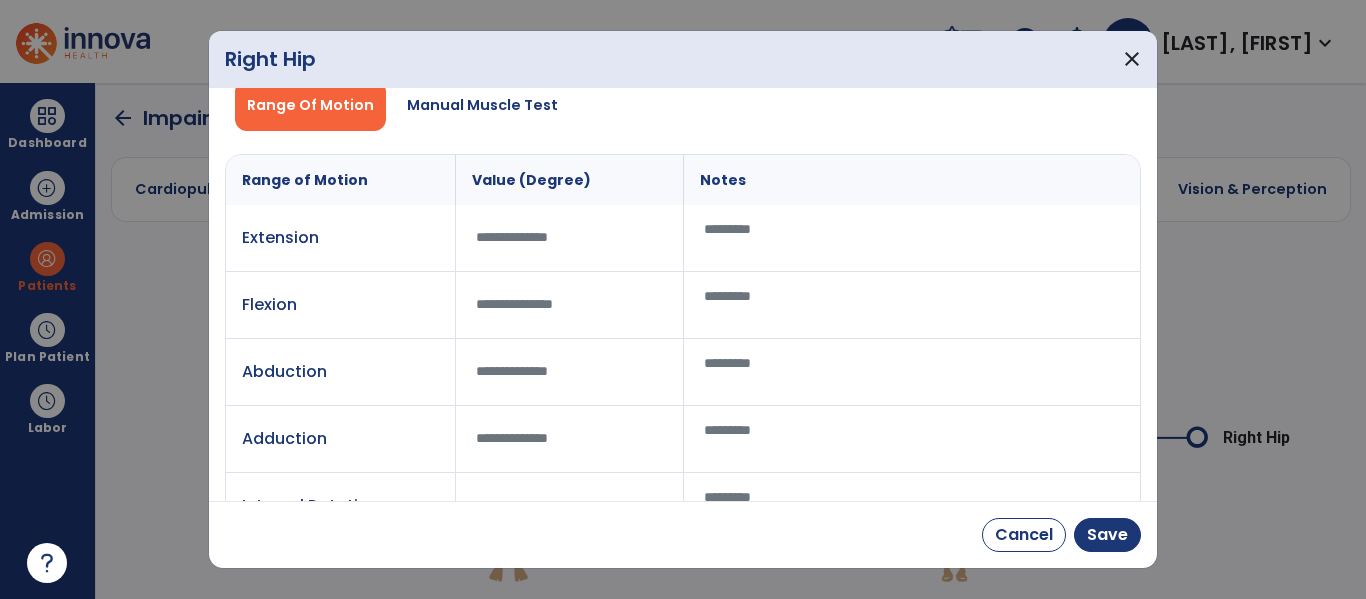 scroll, scrollTop: 32, scrollLeft: 0, axis: vertical 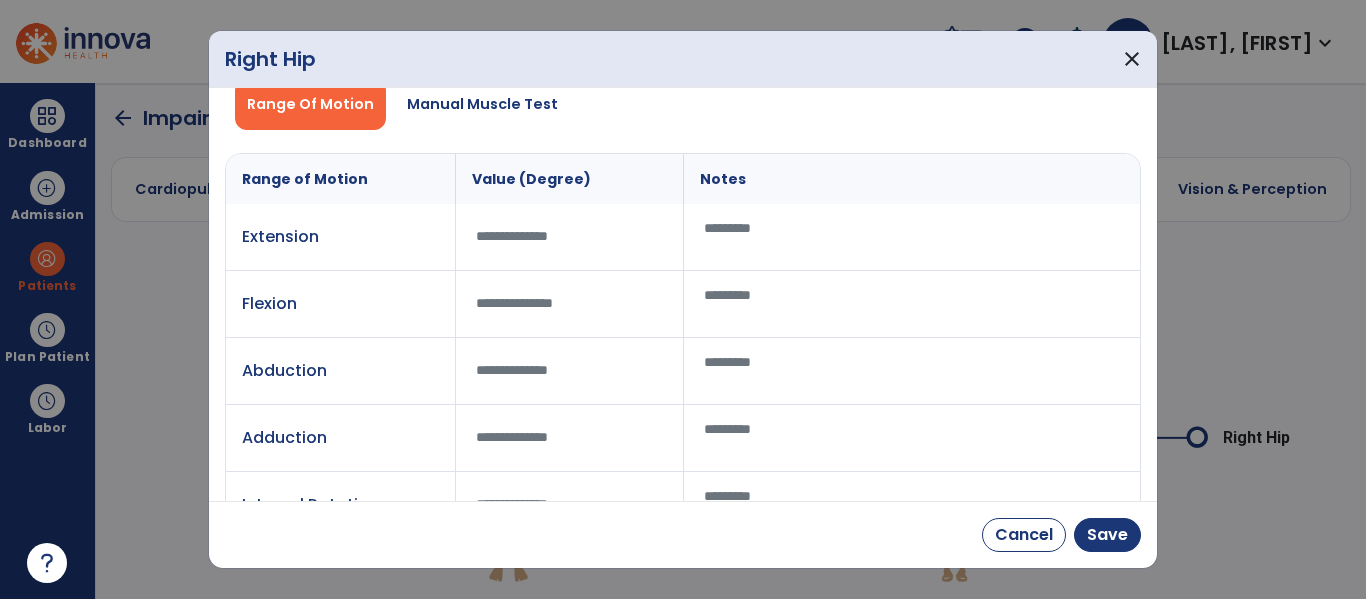 click at bounding box center (912, 304) 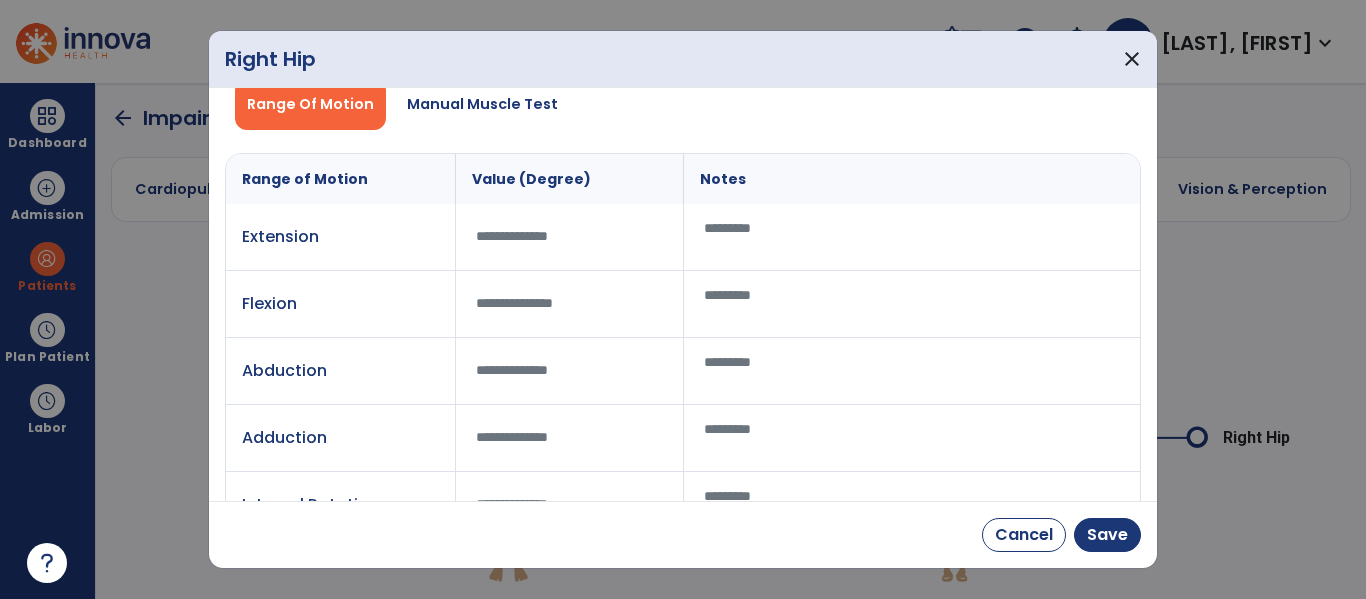 type on "*" 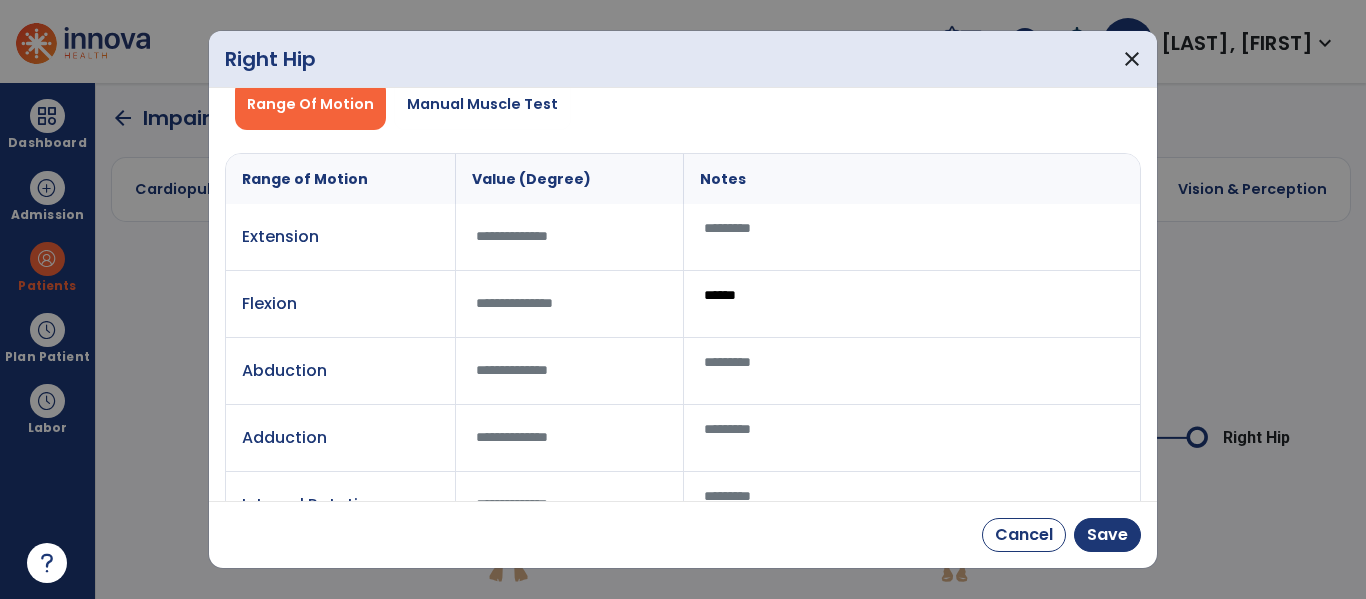 type on "*******" 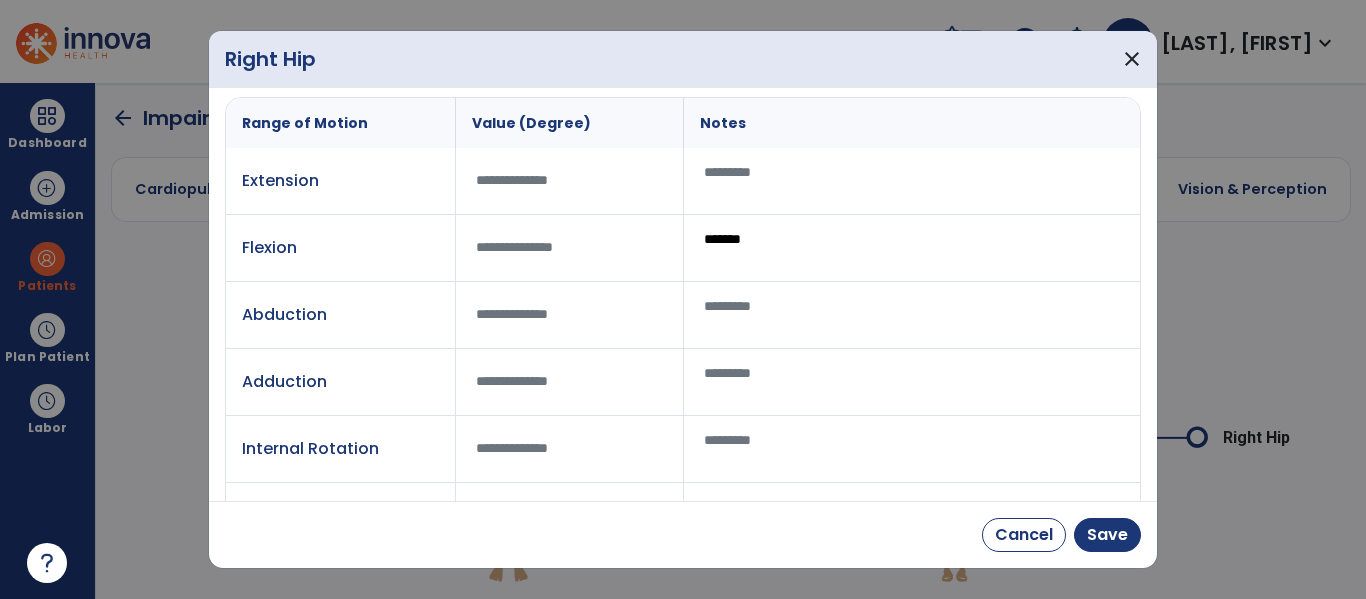 scroll, scrollTop: 91, scrollLeft: 0, axis: vertical 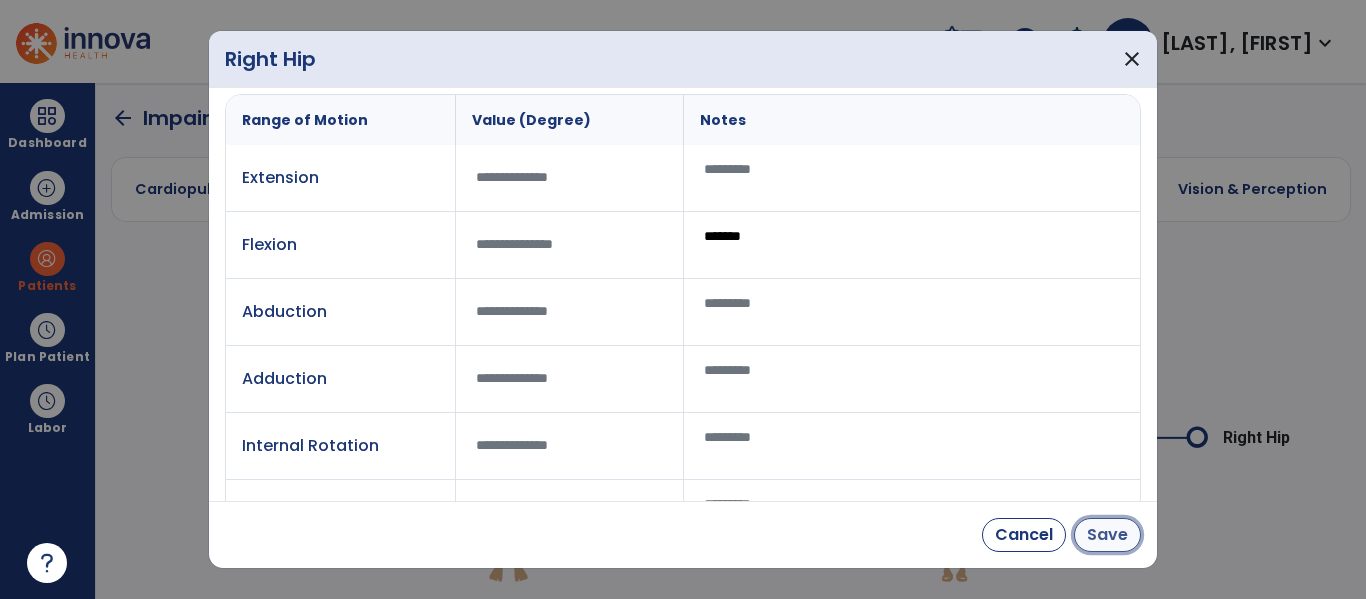 click on "Save" at bounding box center [1107, 535] 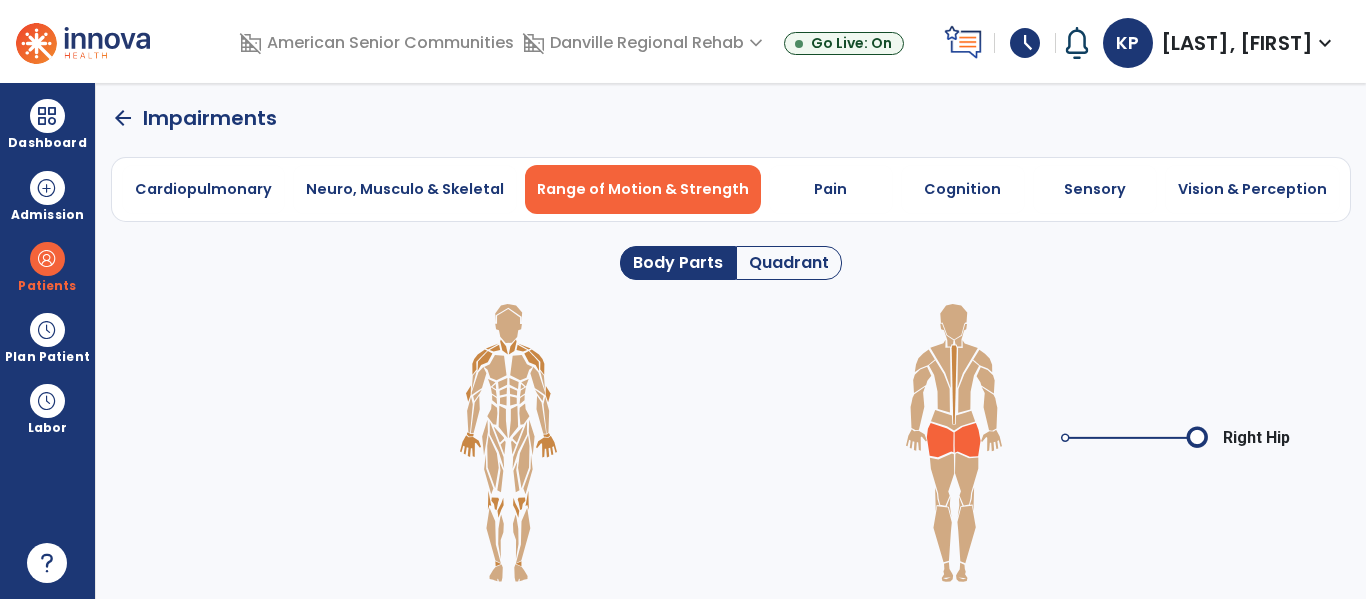 click 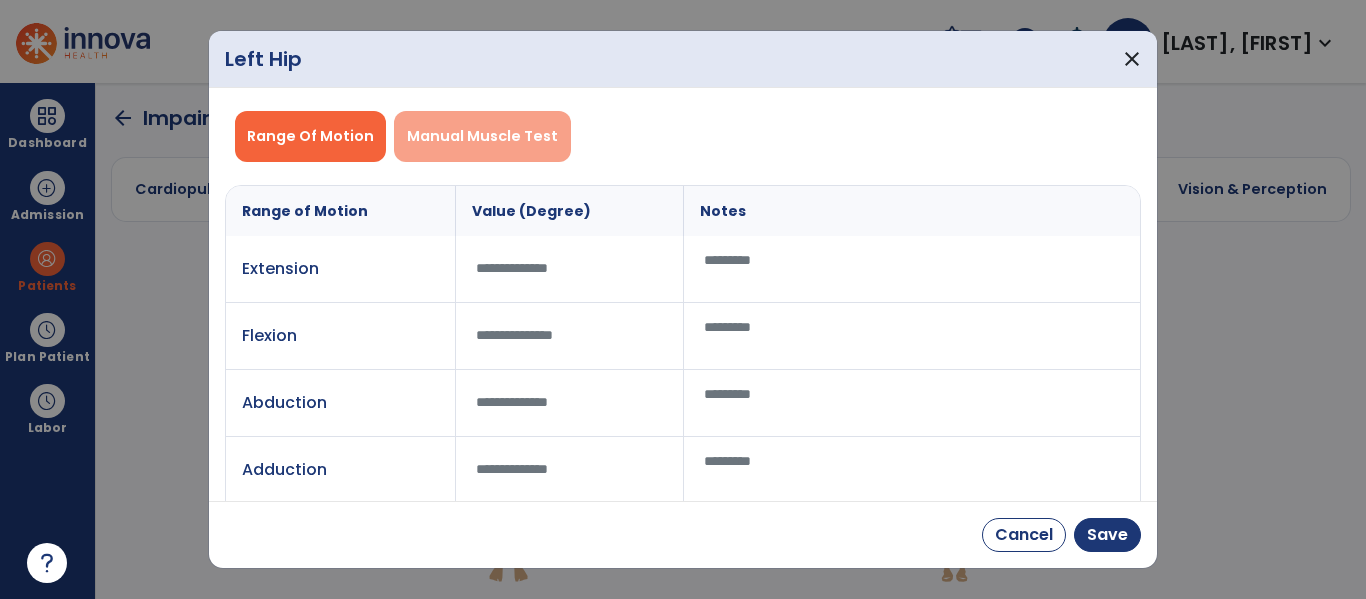 click on "Manual Muscle Test" at bounding box center (482, 136) 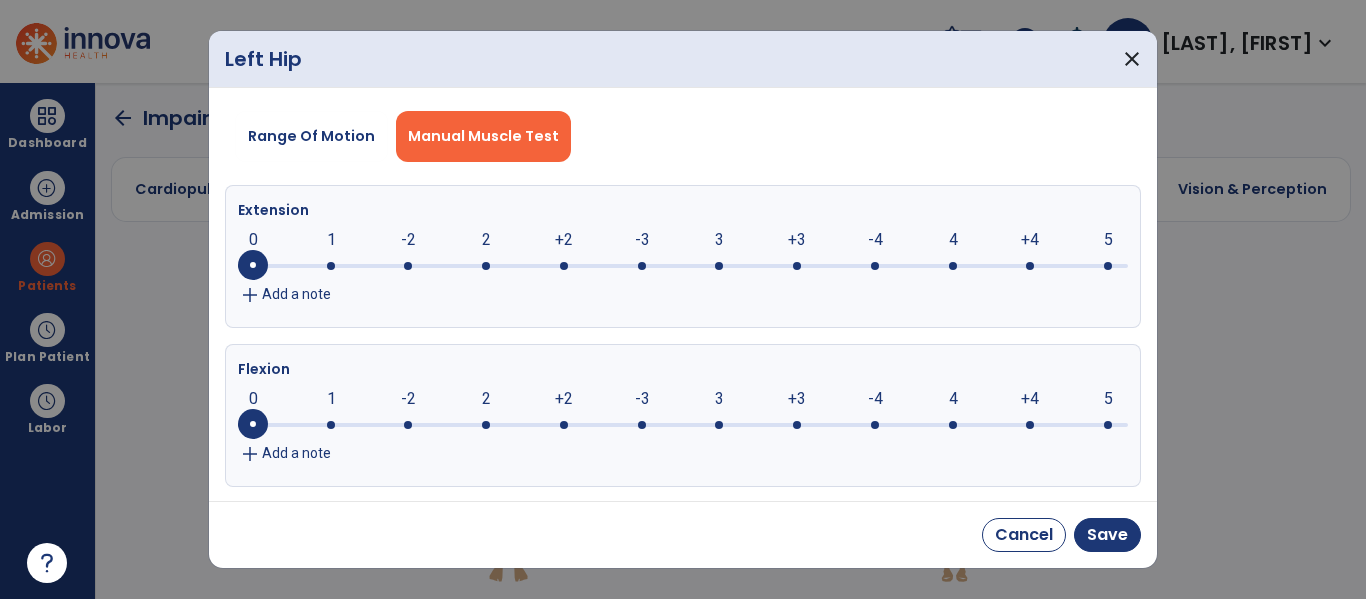 click 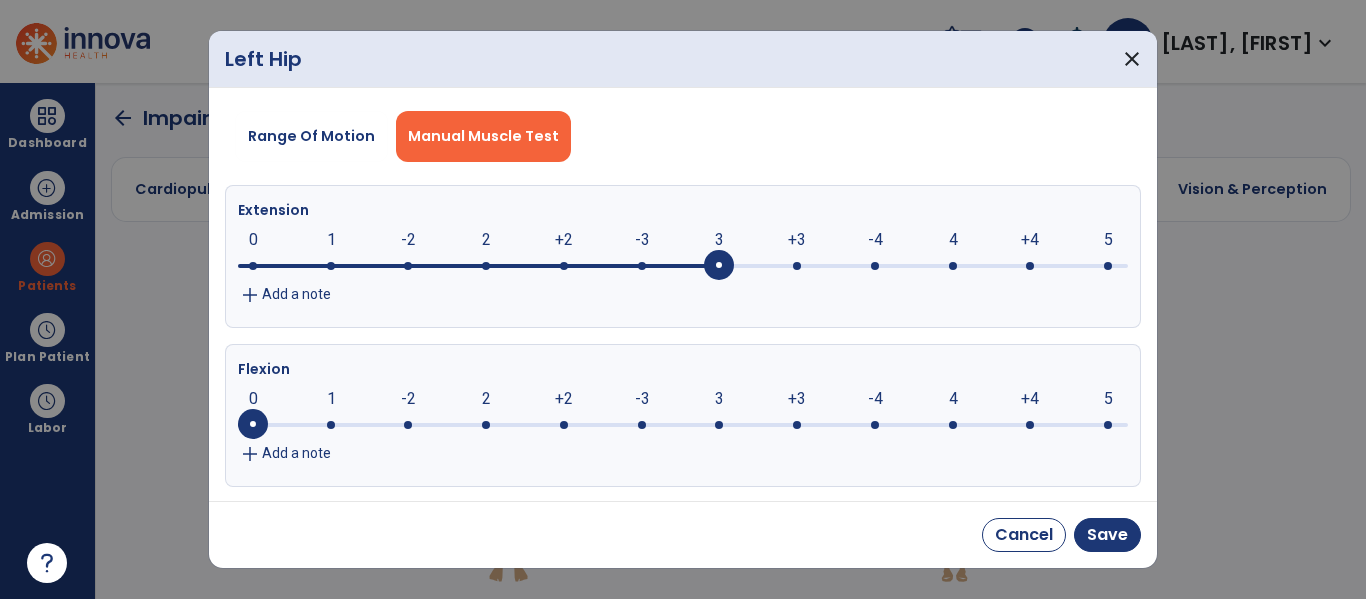 click 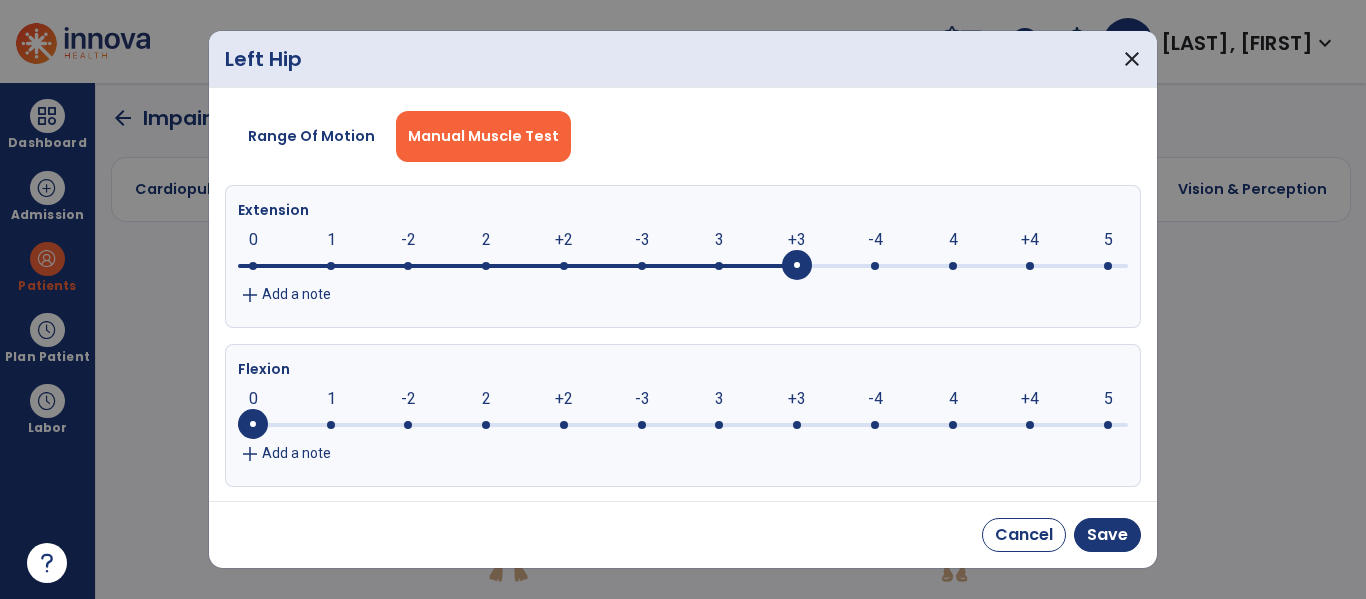 click 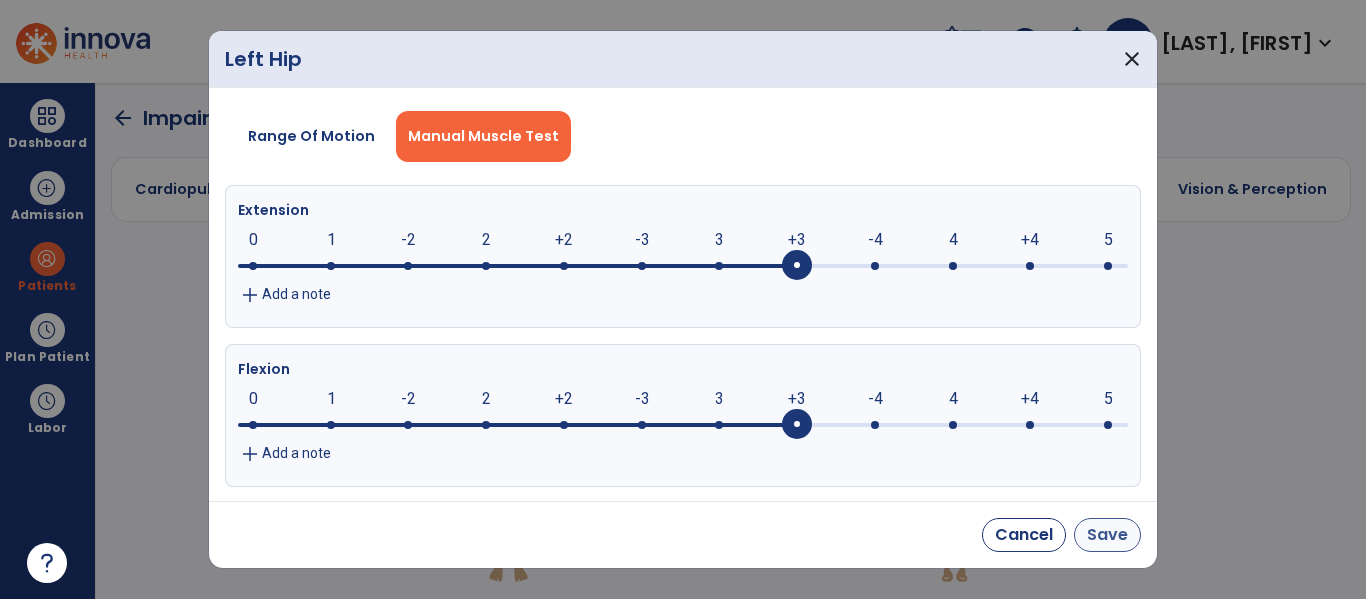 click on "Save" at bounding box center [1107, 535] 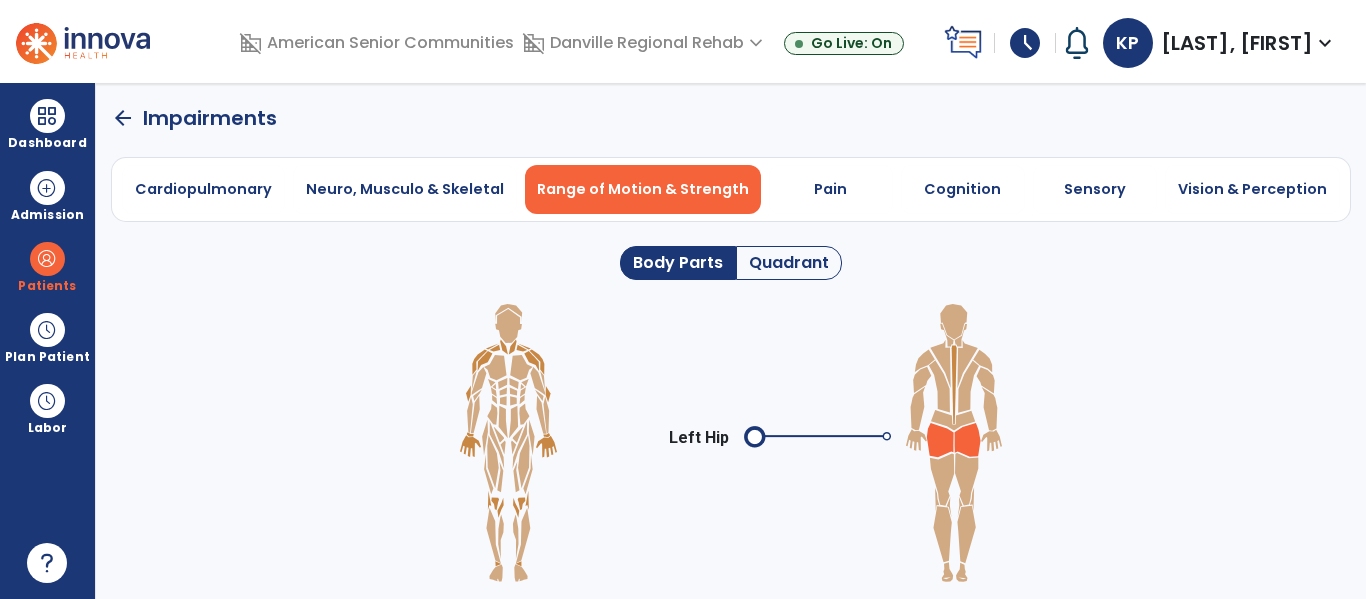 click 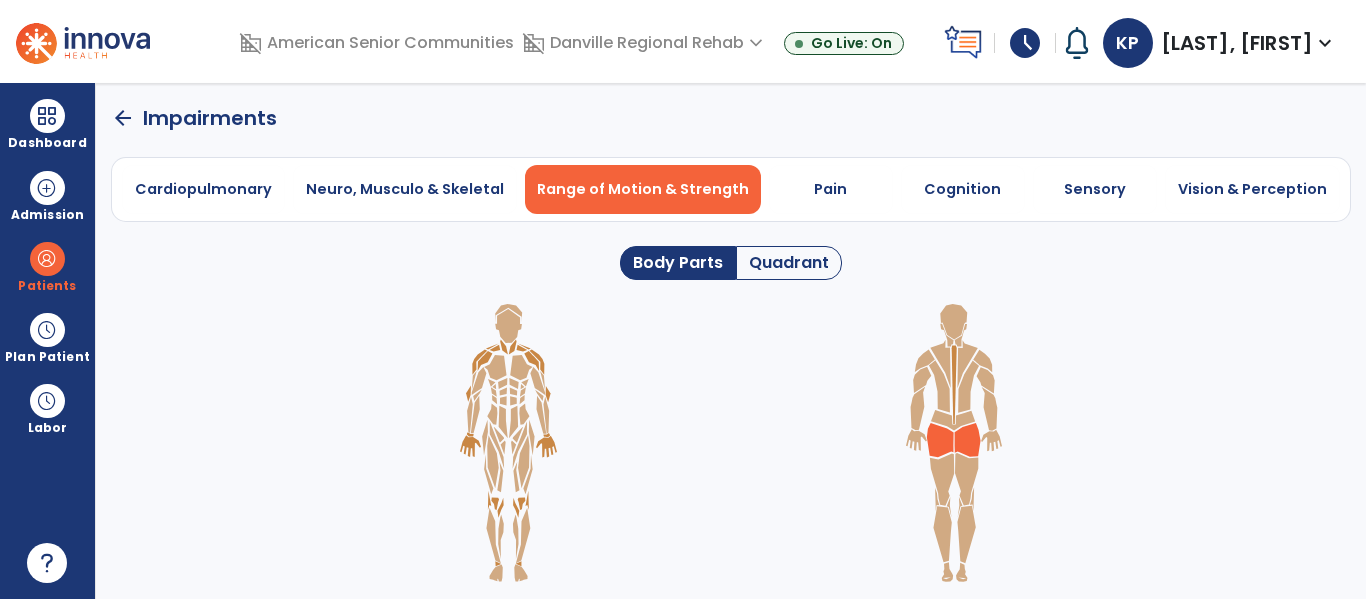 click 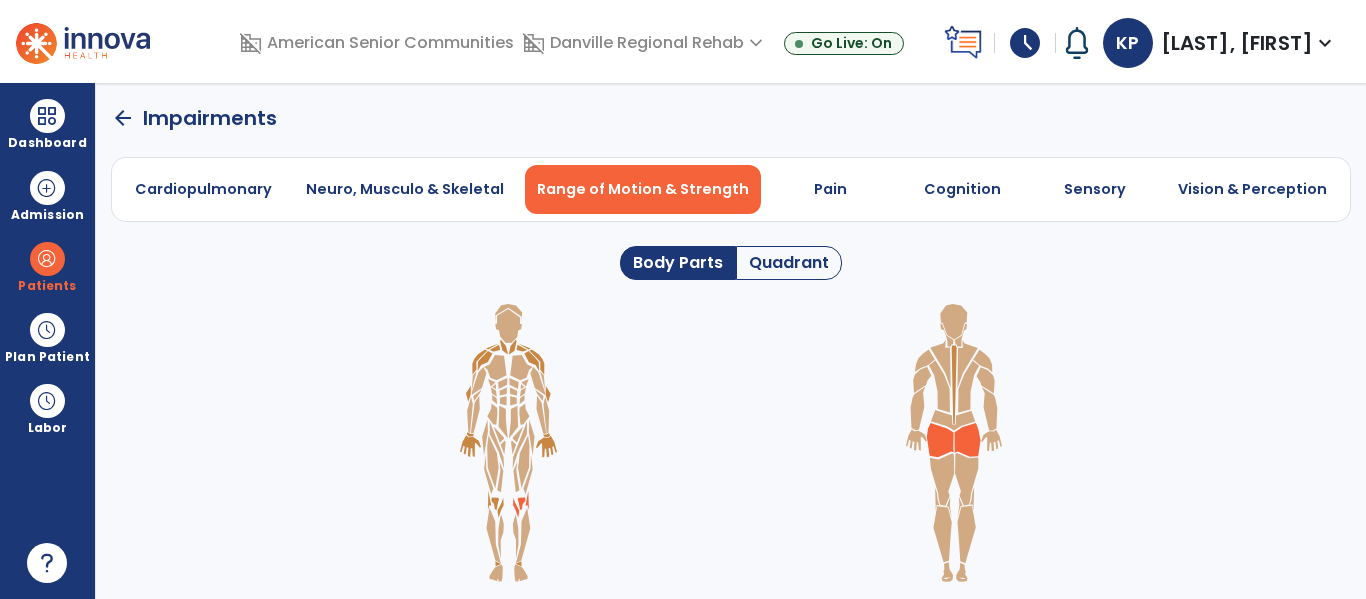 click 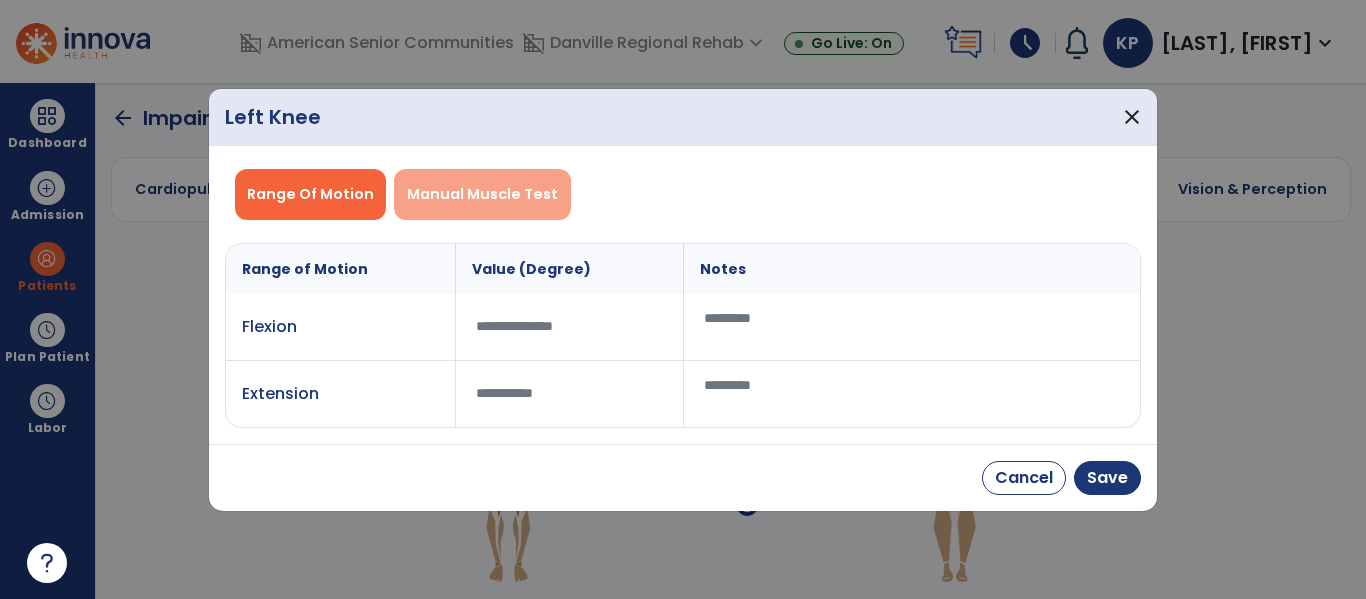 click on "Manual Muscle Test" at bounding box center [482, 194] 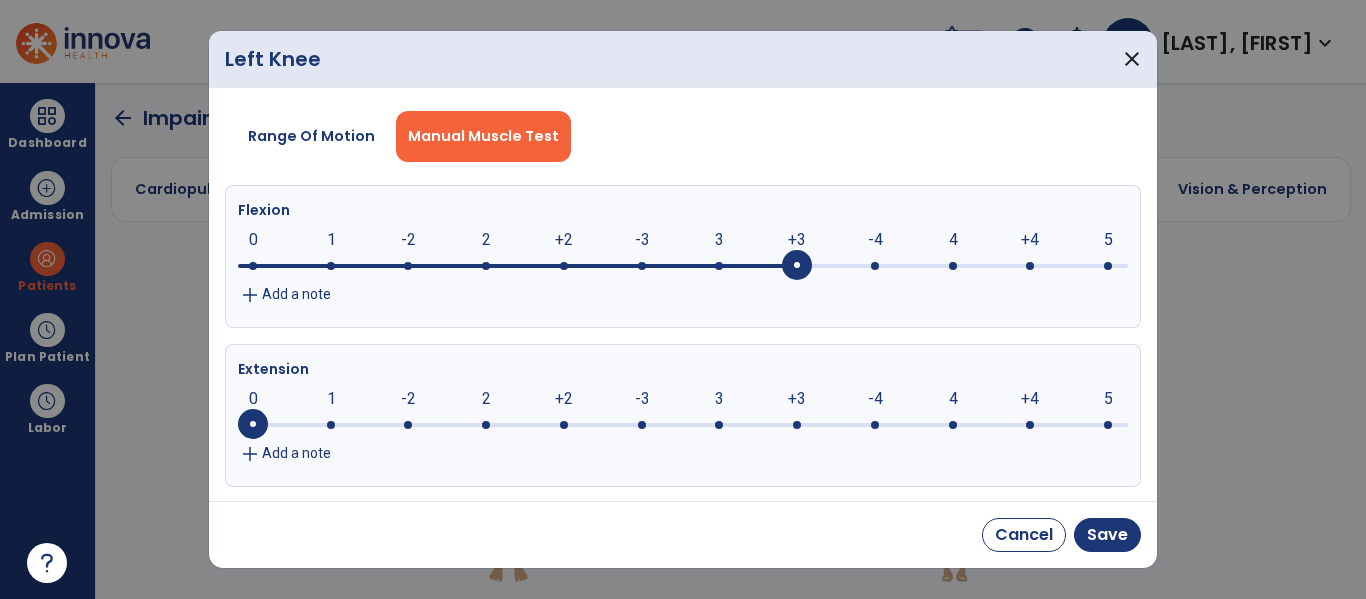 click 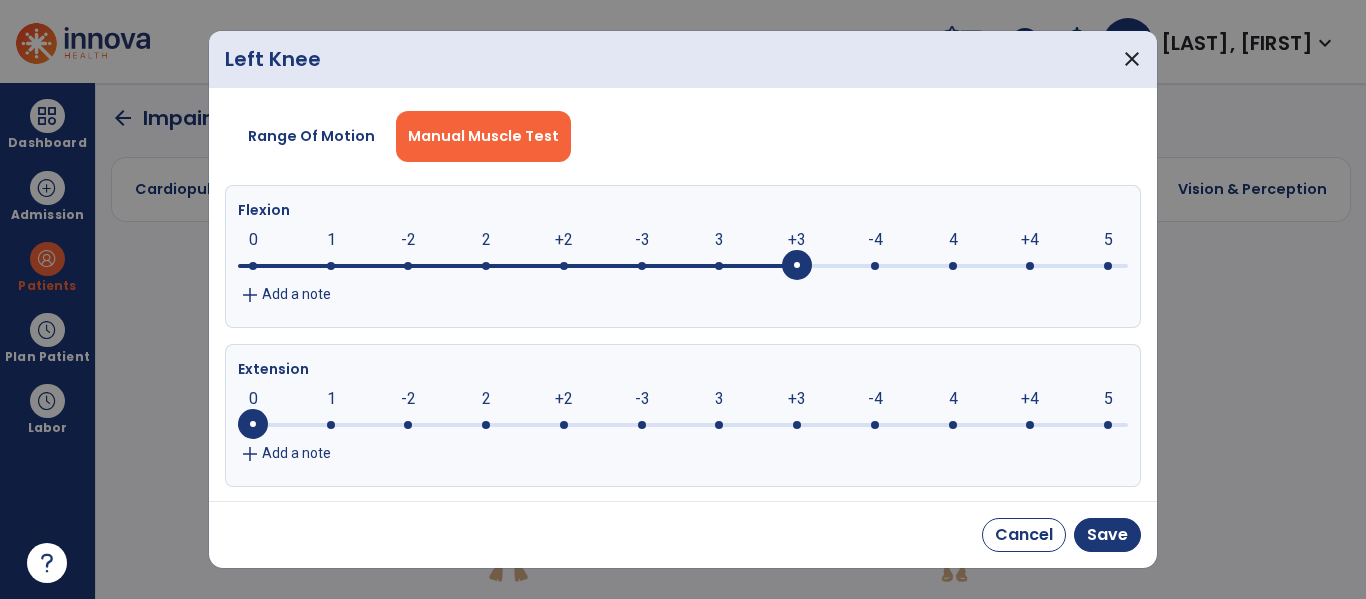 click 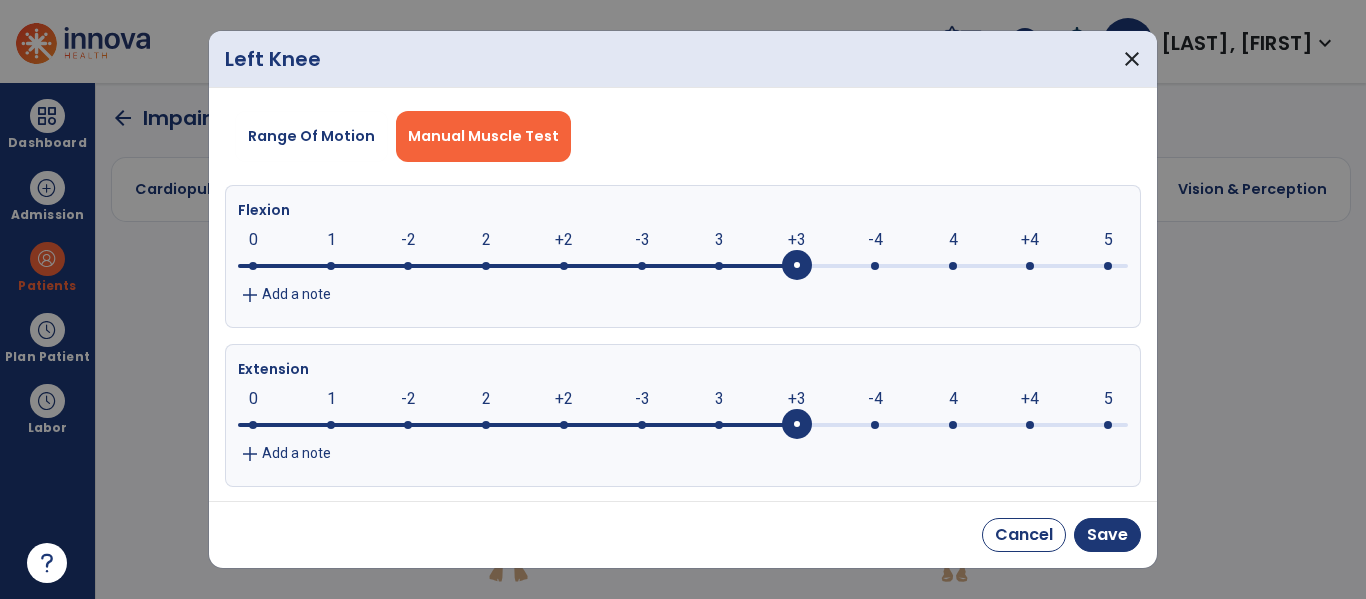 click on "Cancel   Save" at bounding box center [683, 534] 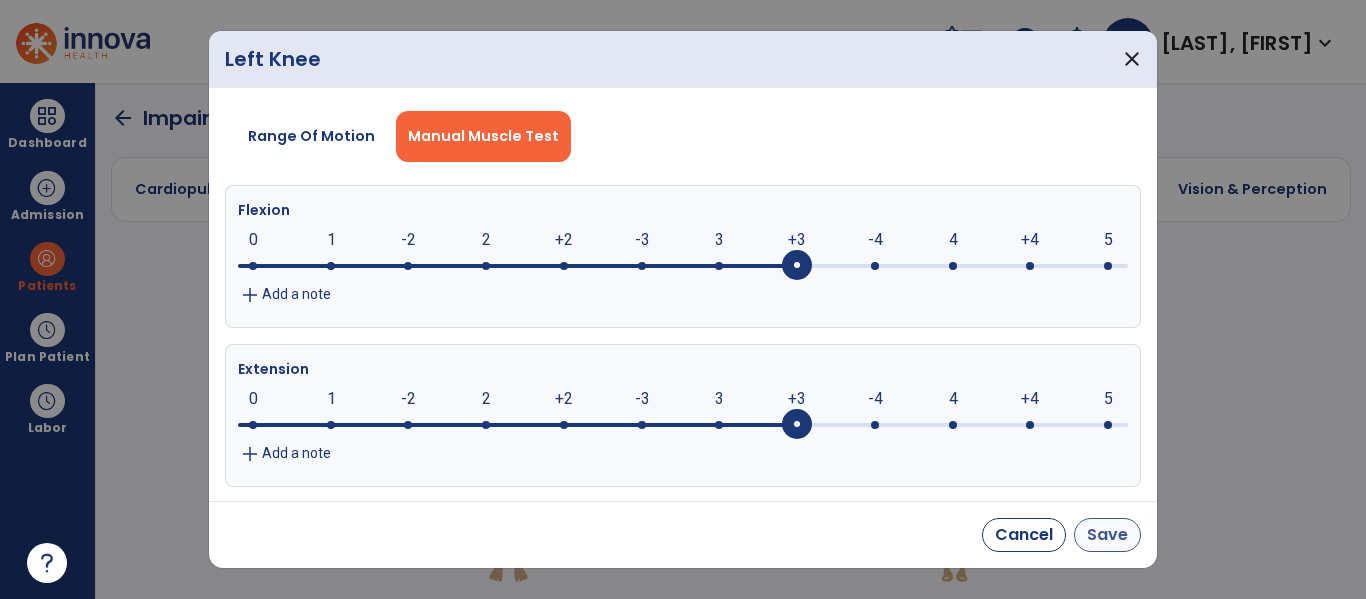 click on "Save" at bounding box center (1107, 535) 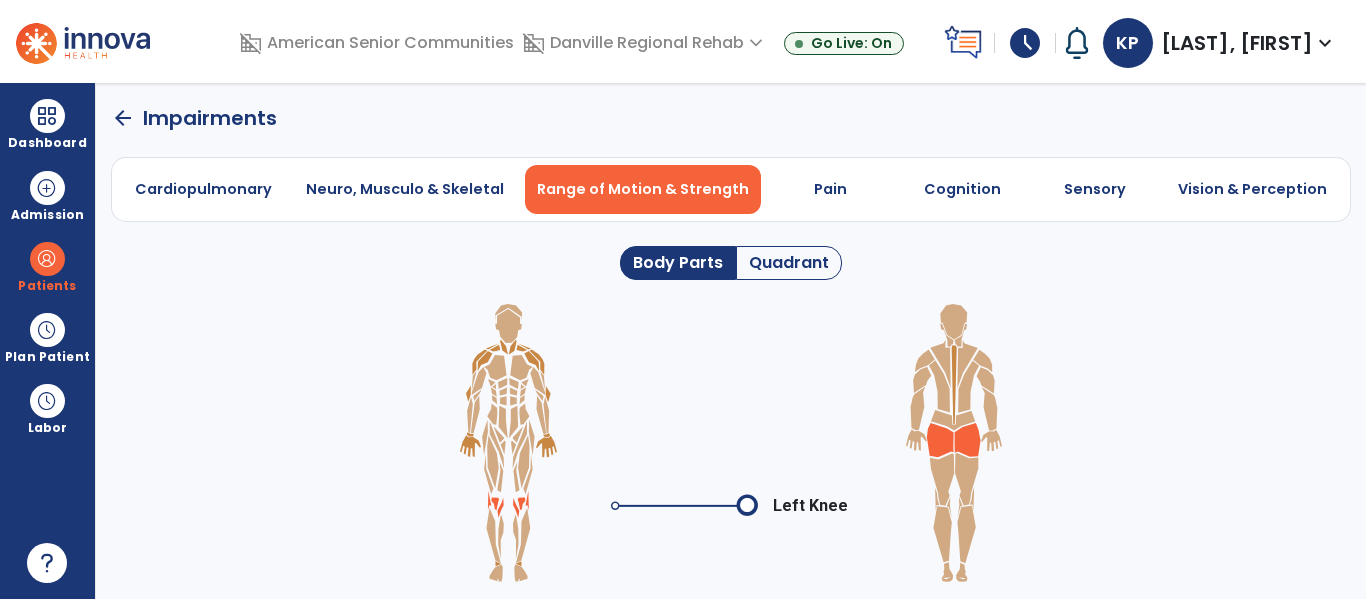 click 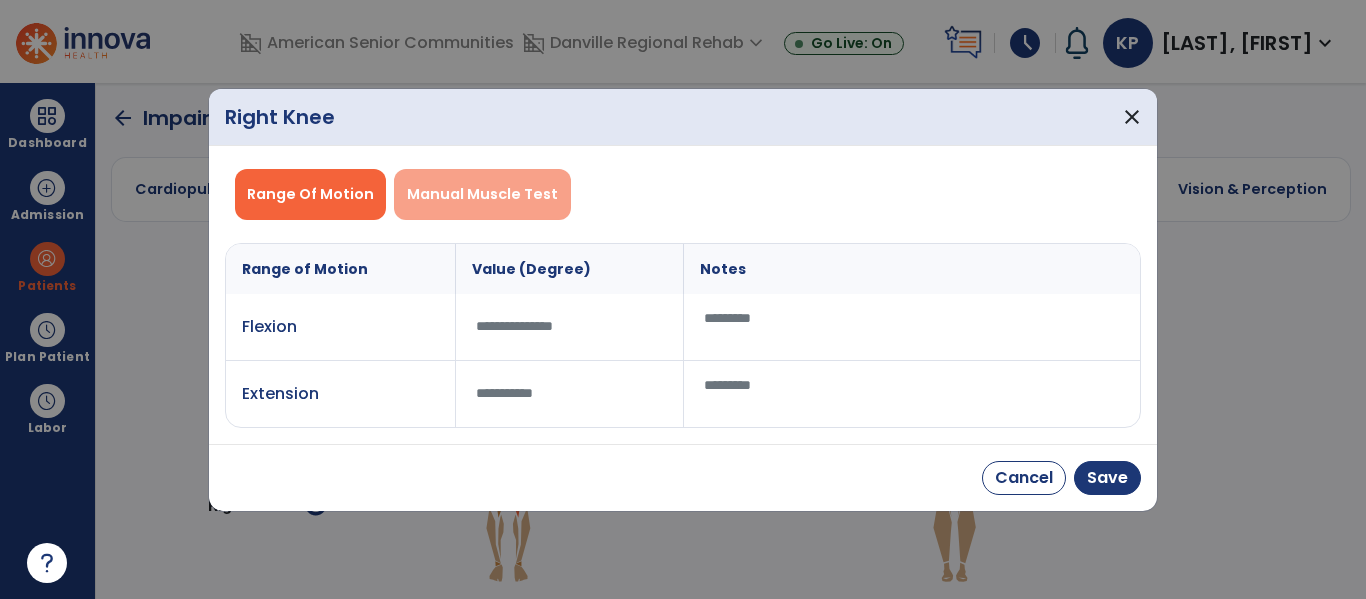 click on "Manual Muscle Test" at bounding box center [482, 194] 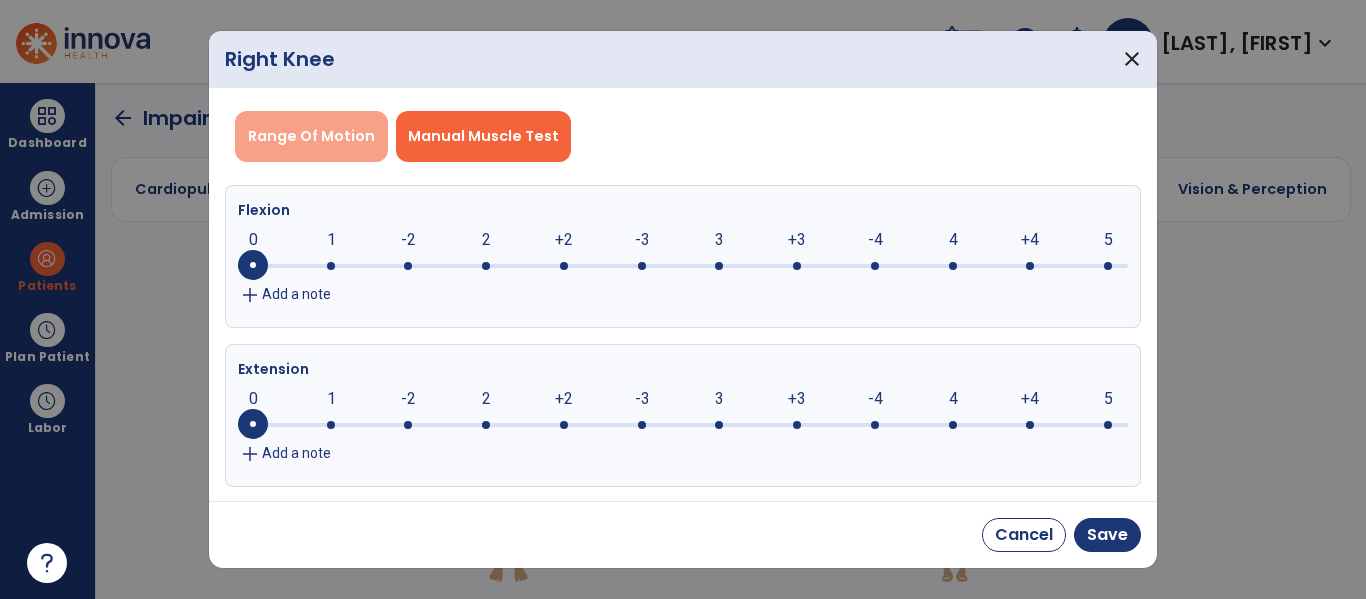 click on "Range Of Motion" at bounding box center [311, 136] 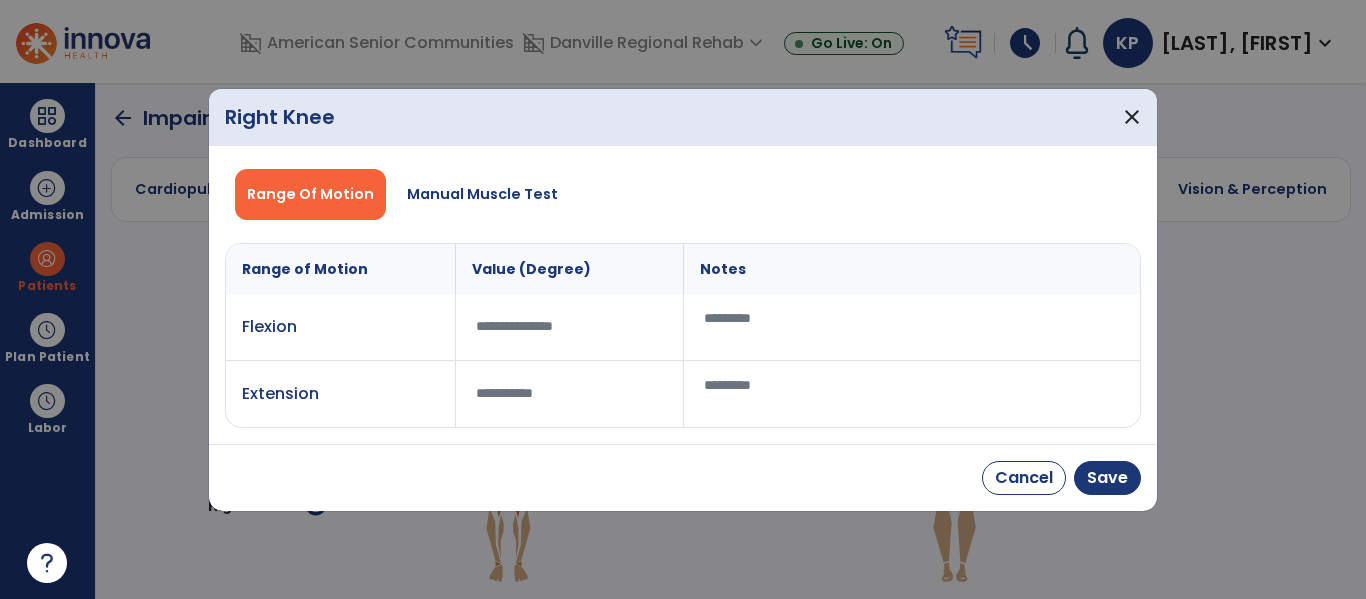 click at bounding box center [912, 327] 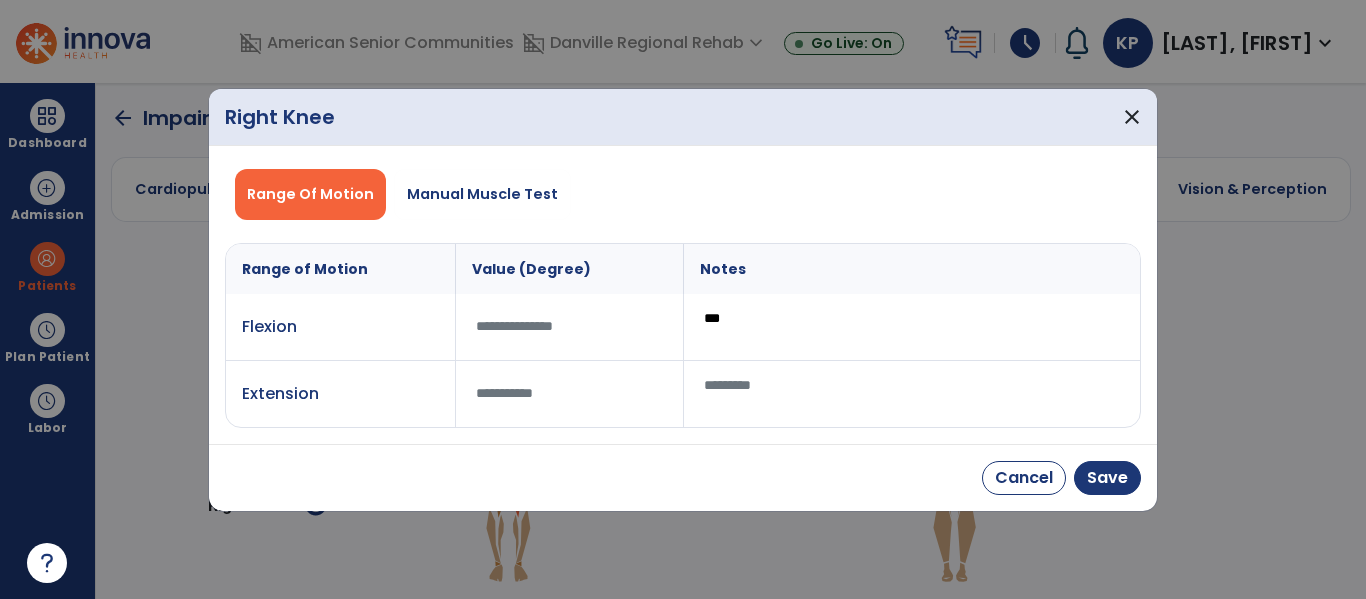 type on "***" 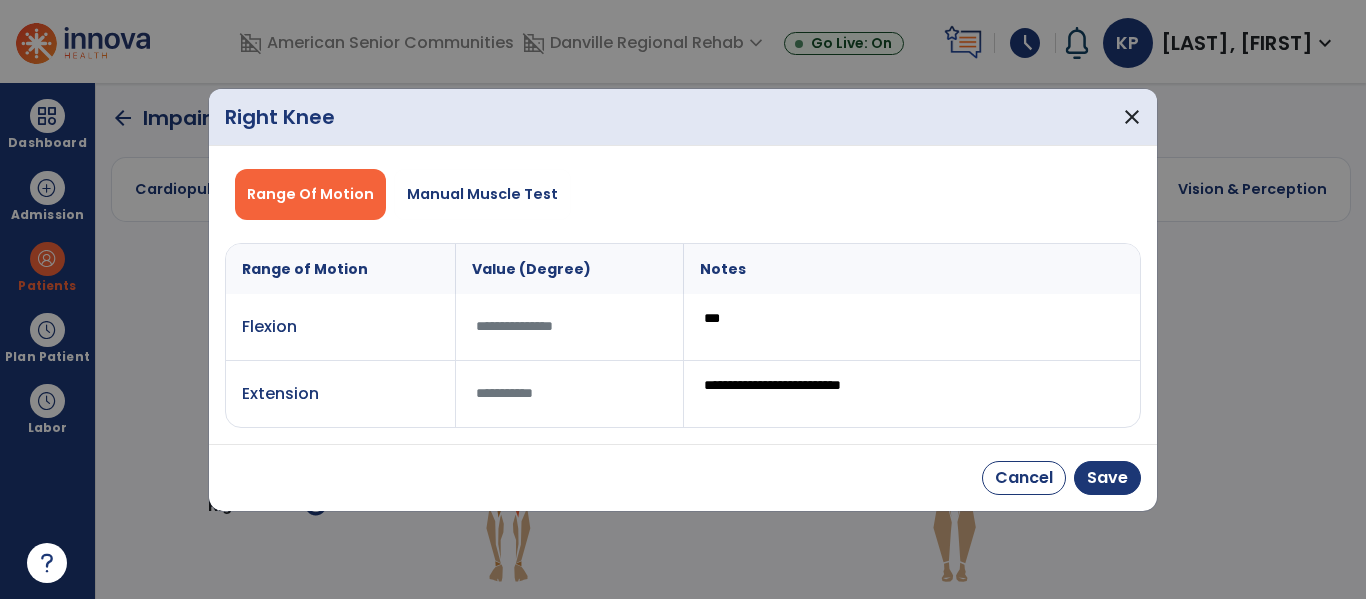 type on "**********" 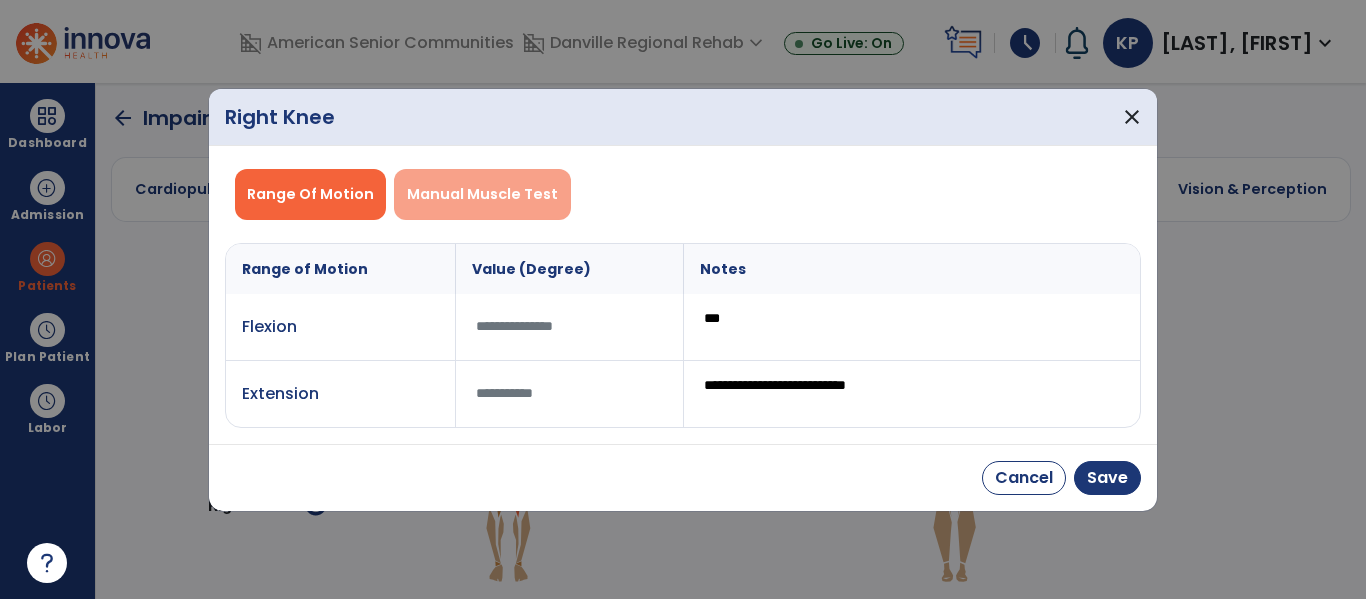 click on "Manual Muscle Test" at bounding box center (482, 194) 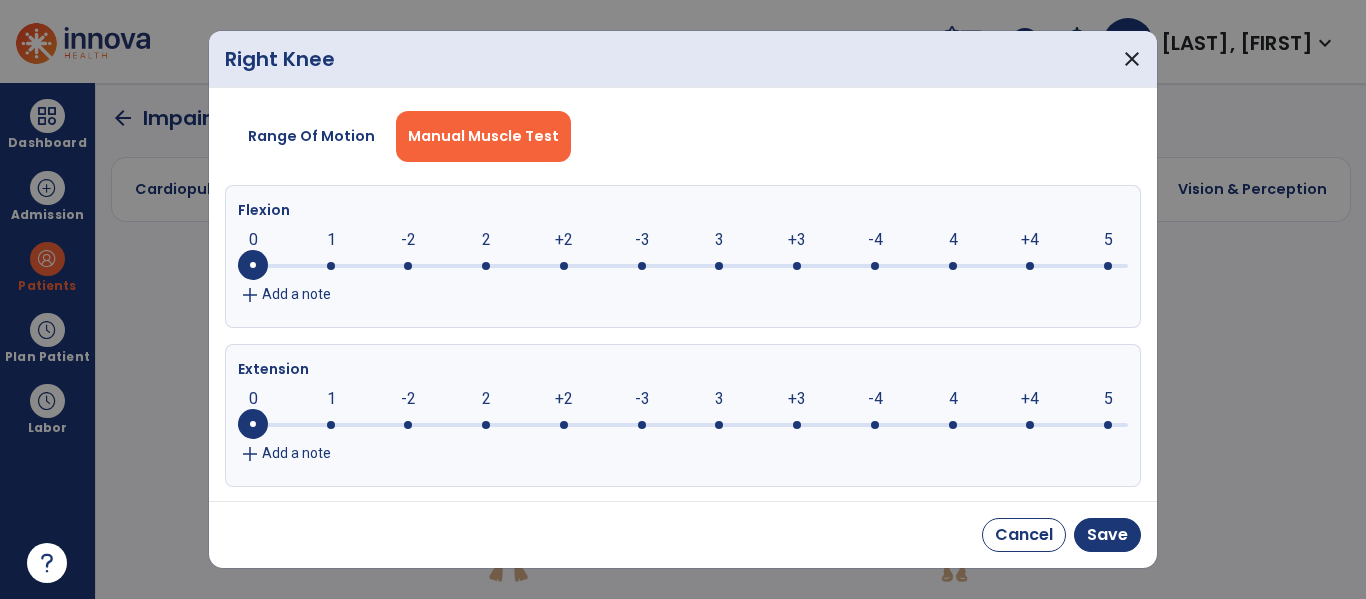 click 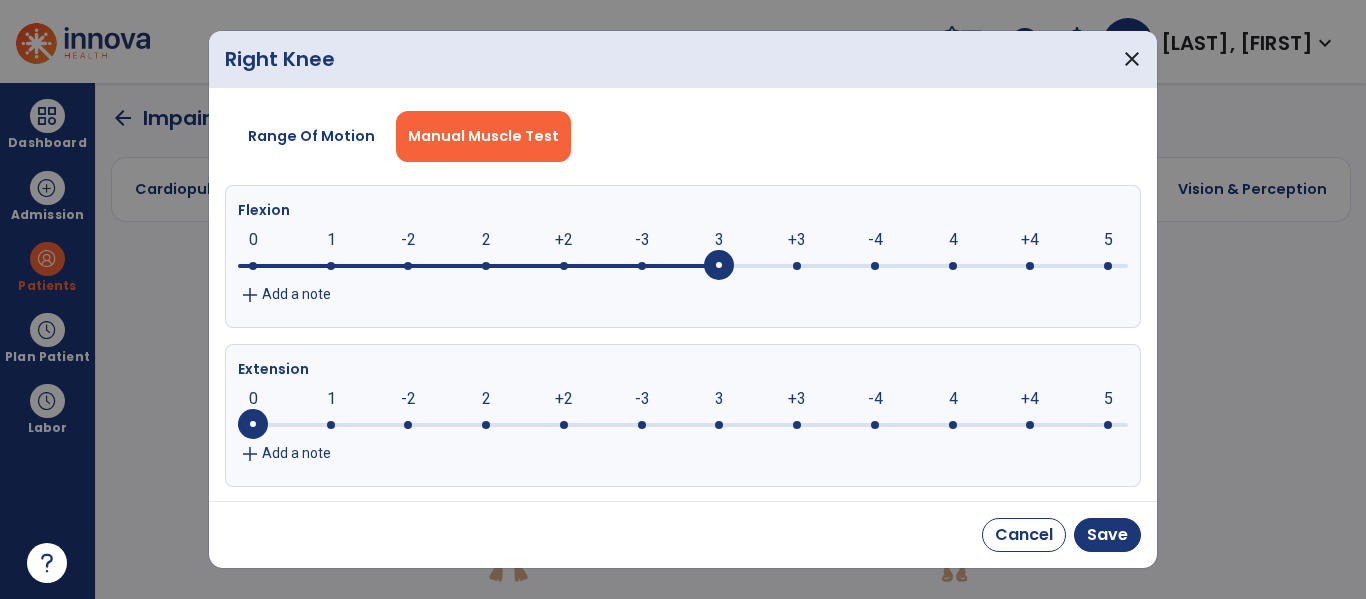 click 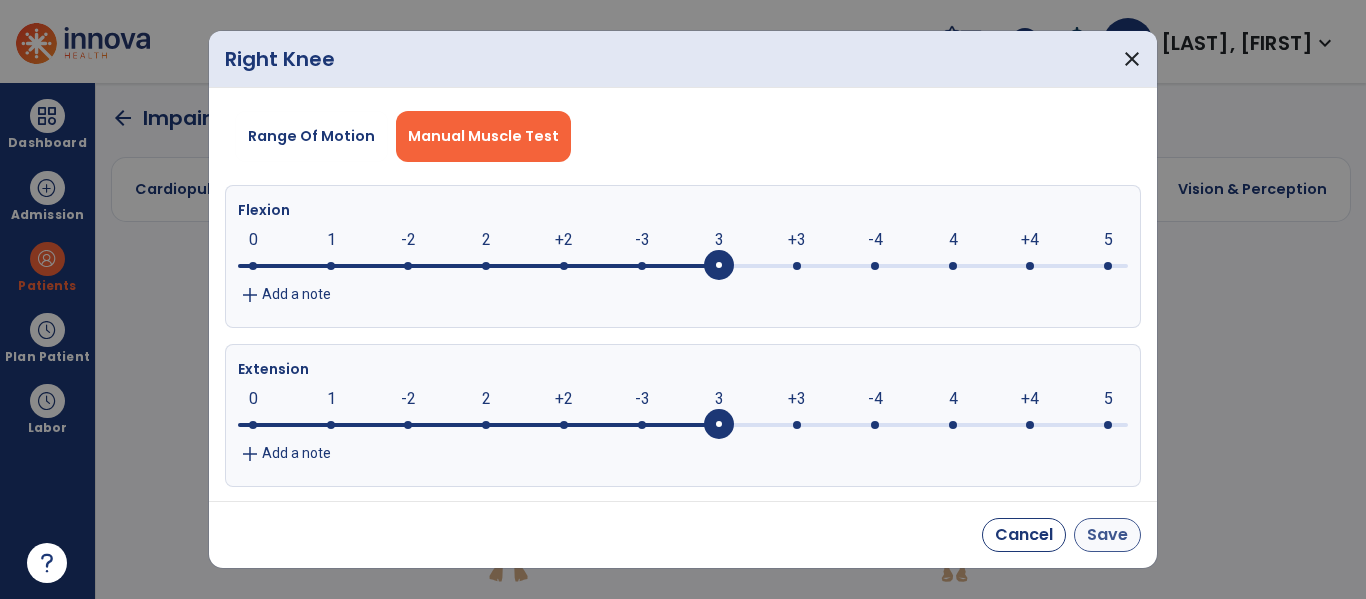 click on "Save" at bounding box center (1107, 535) 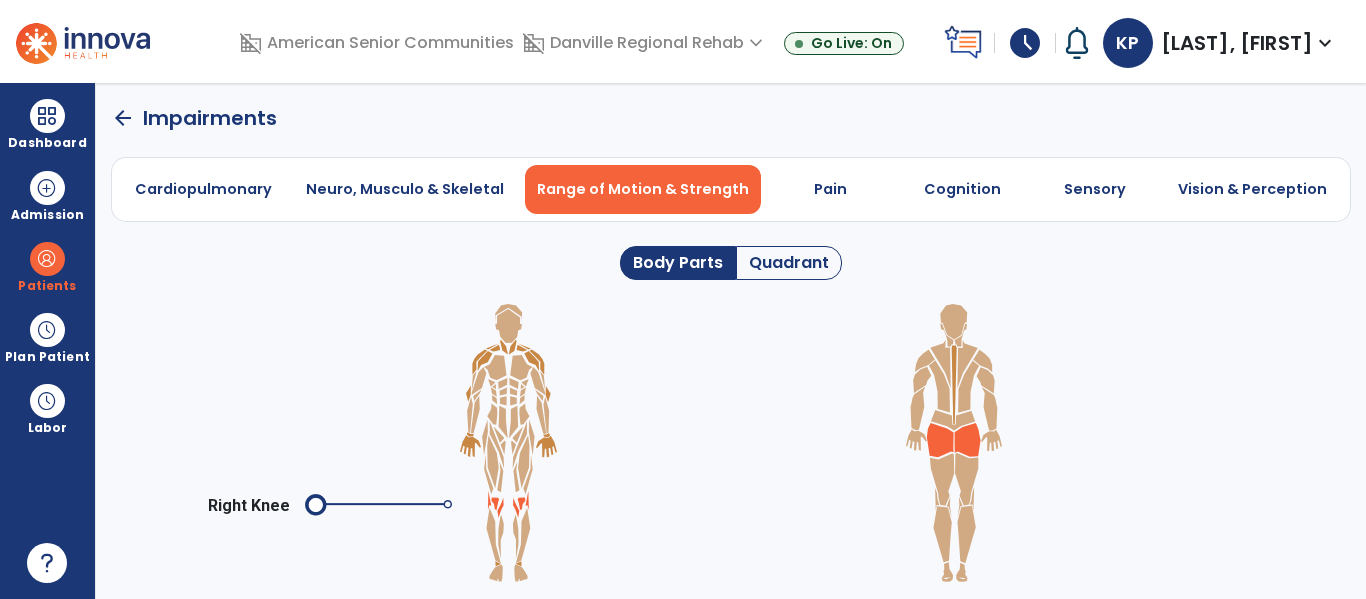 click 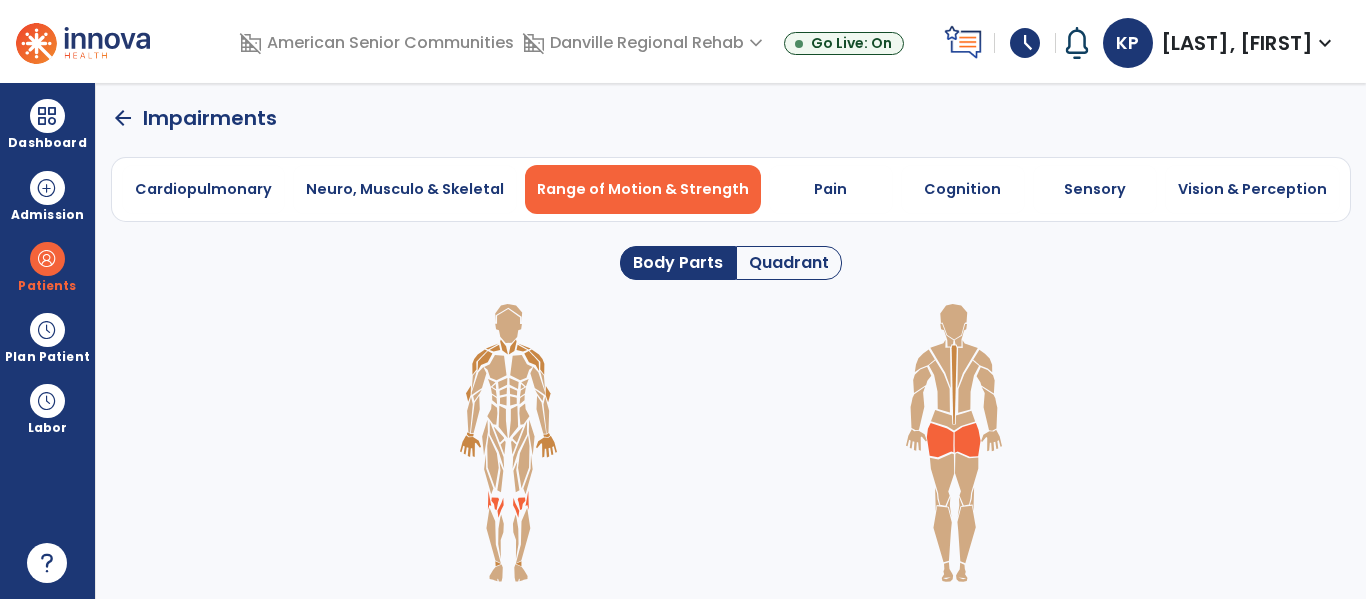 click 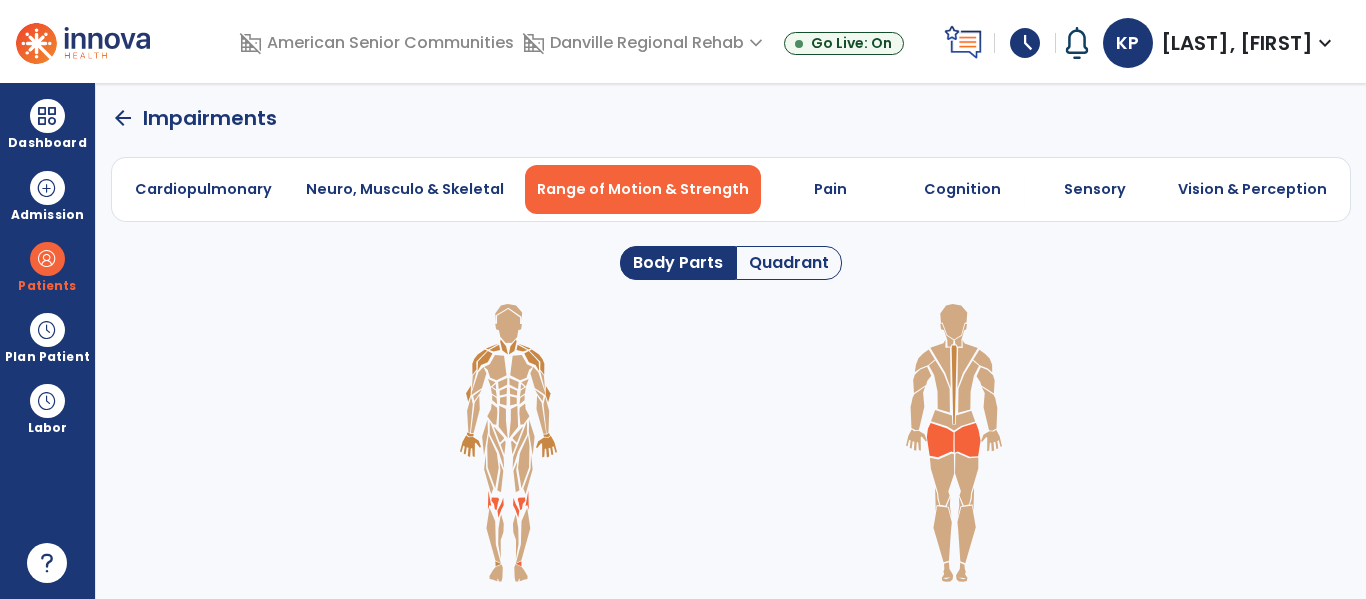 click 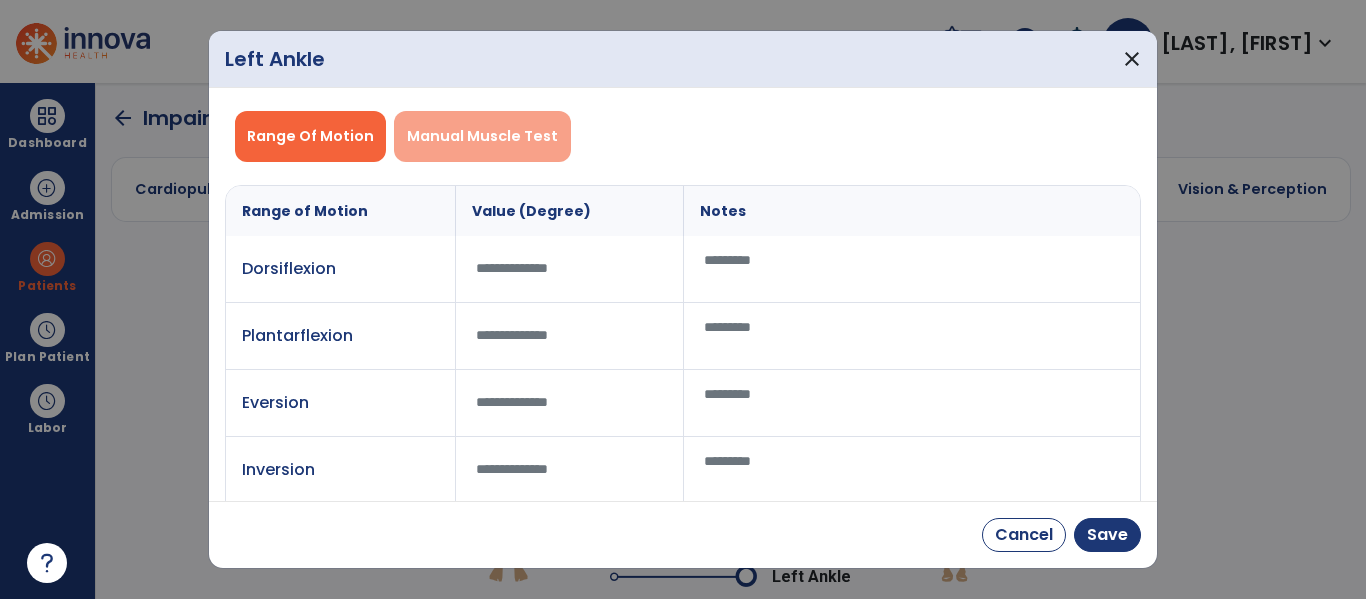 click on "Manual Muscle Test" at bounding box center (482, 136) 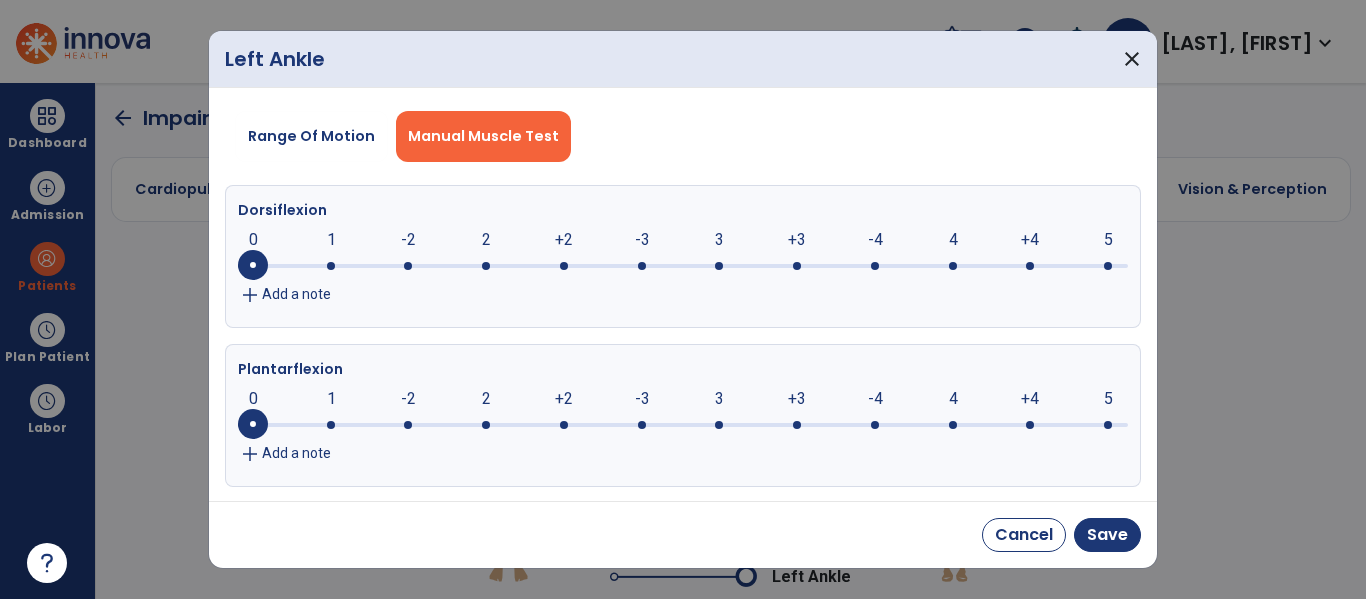 click on "+3" 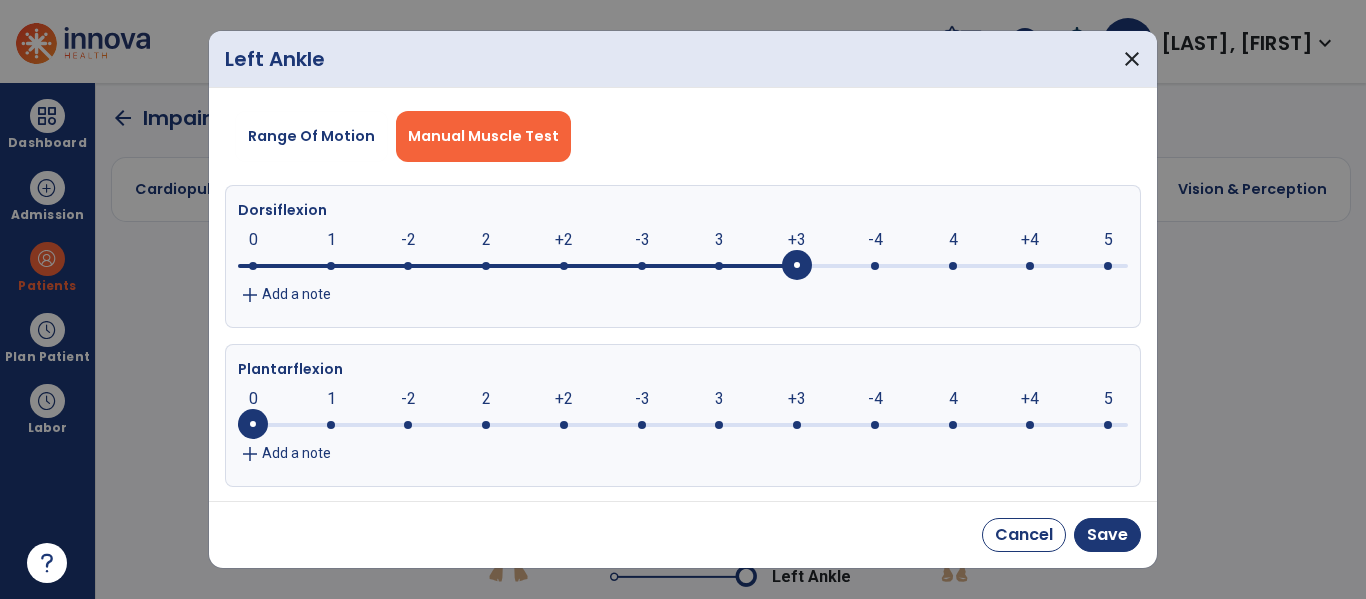 click 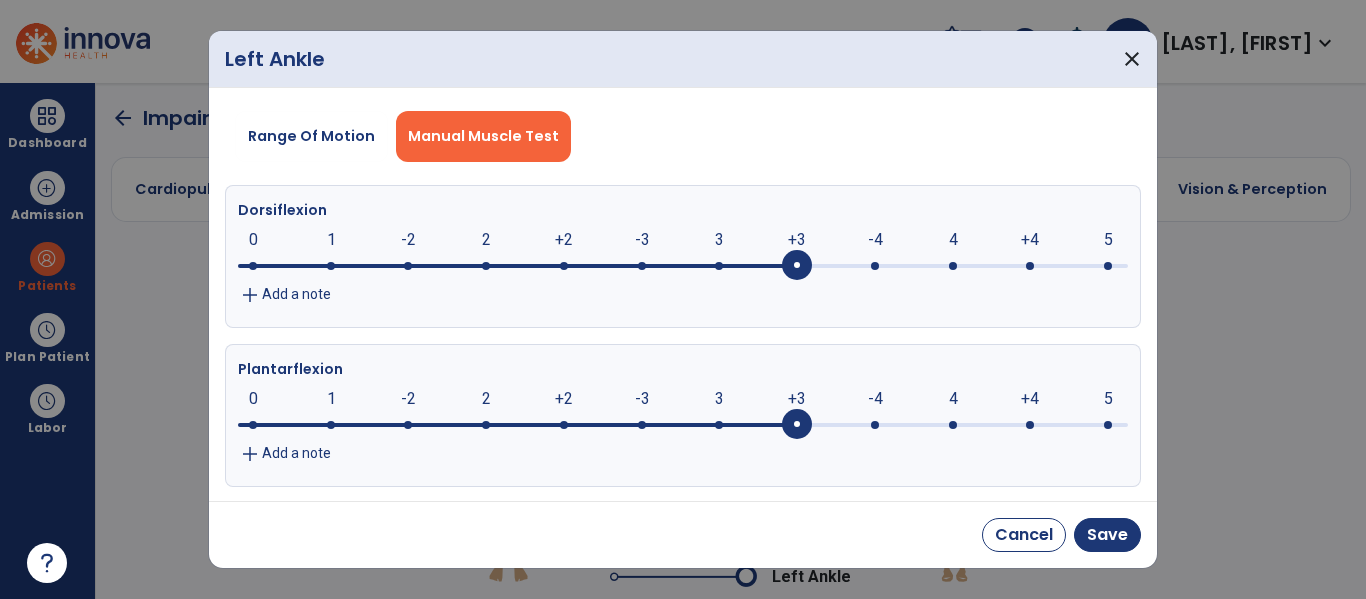 click on "Cancel   Save" at bounding box center [683, 534] 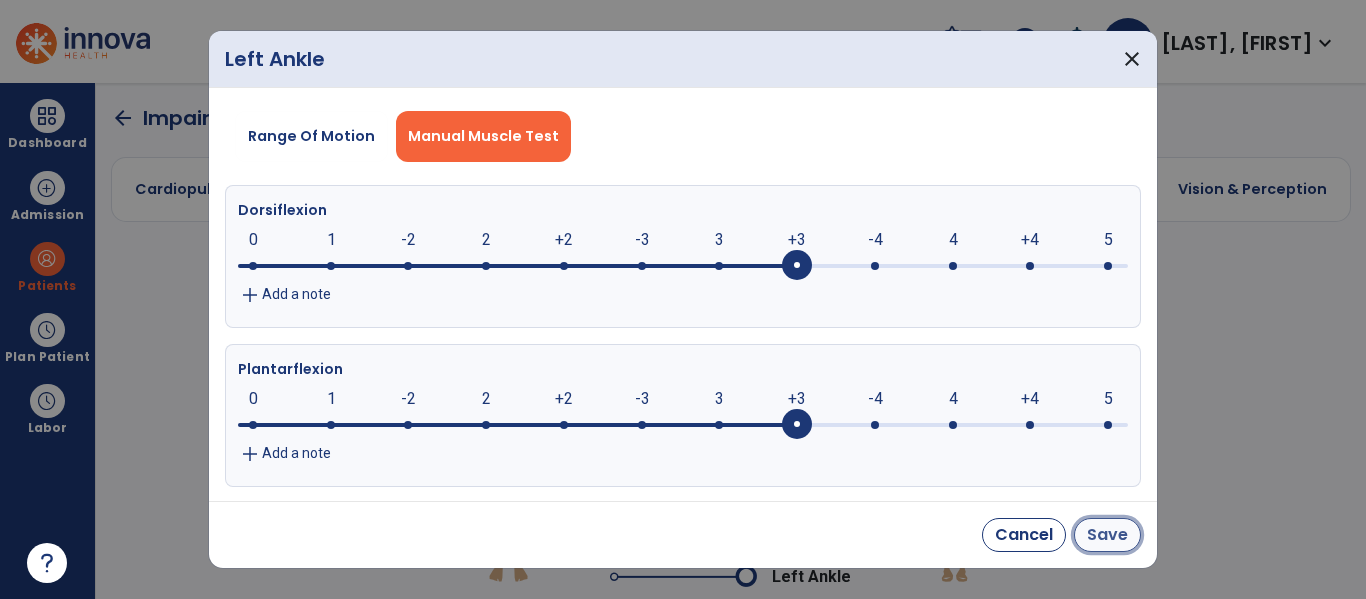click on "Save" at bounding box center (1107, 535) 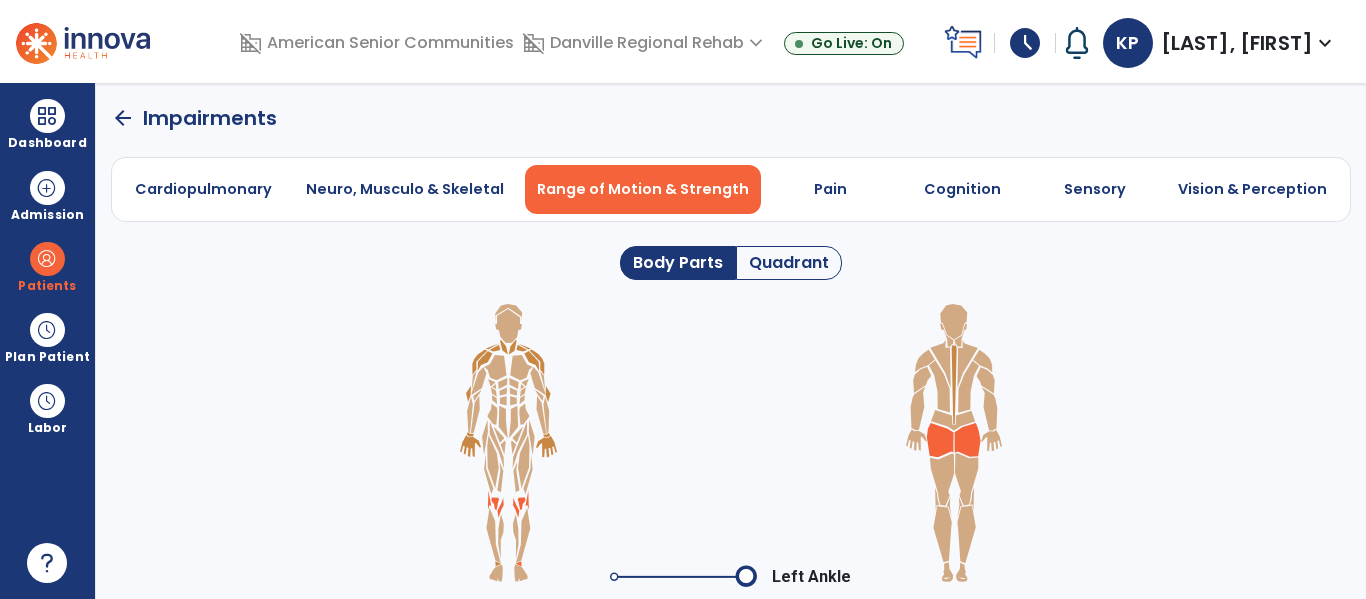 click 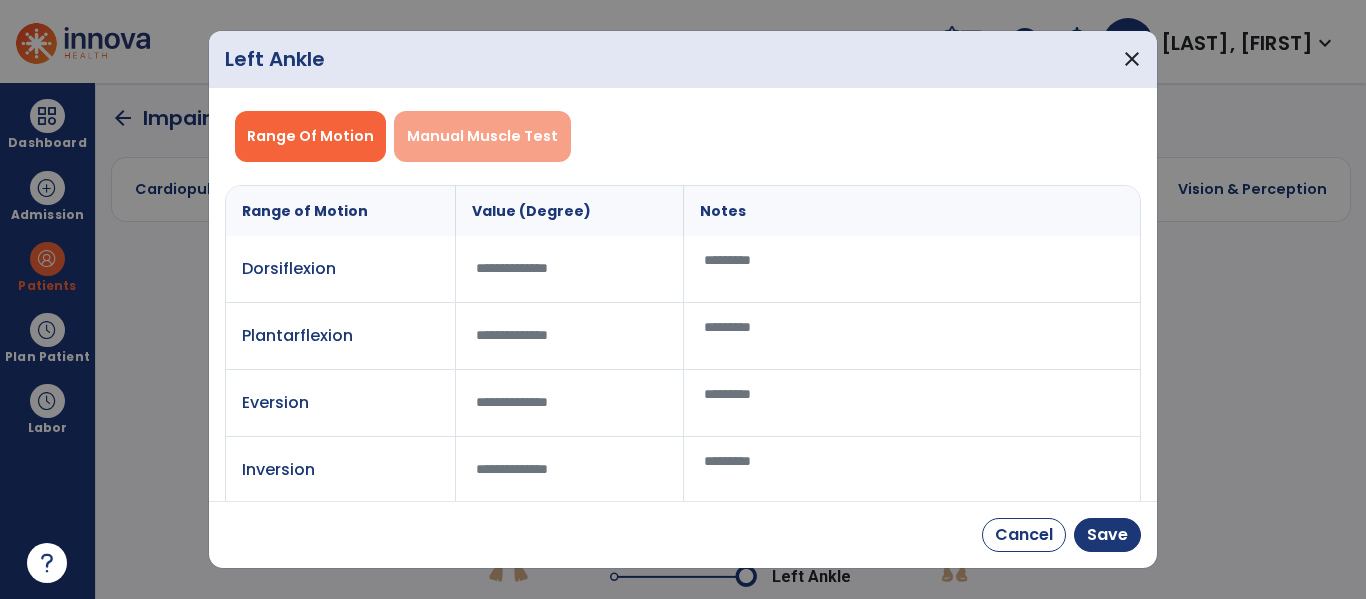 click on "Manual Muscle Test" at bounding box center [482, 136] 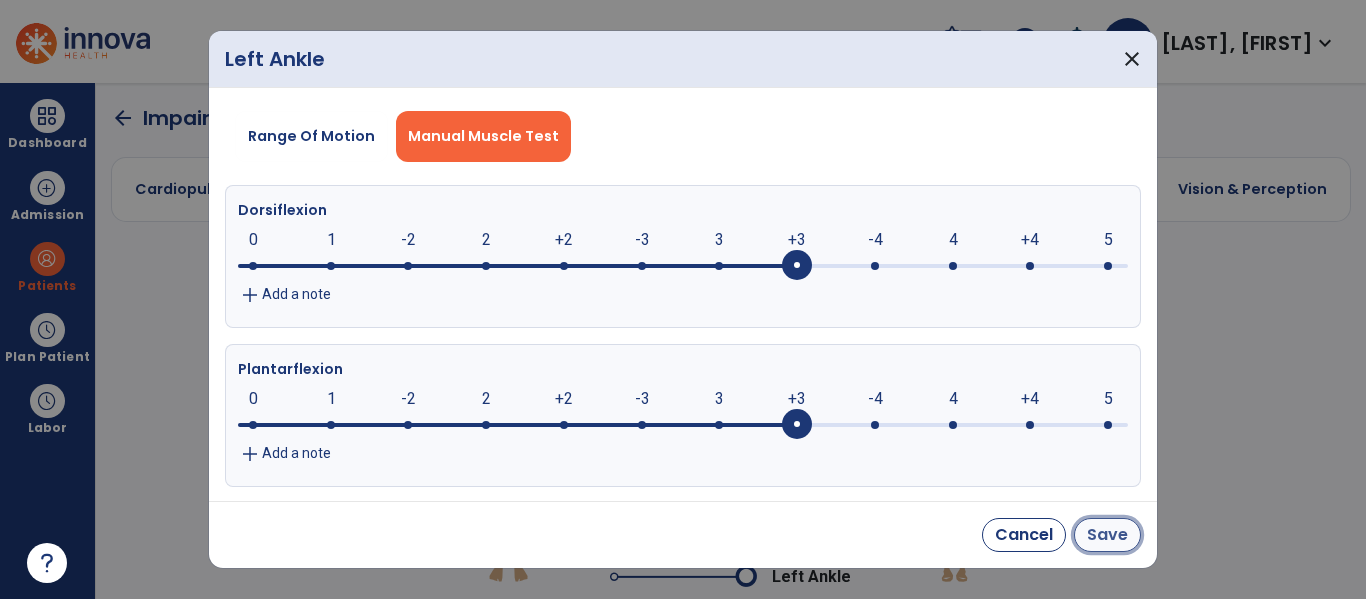 click on "Save" at bounding box center (1107, 535) 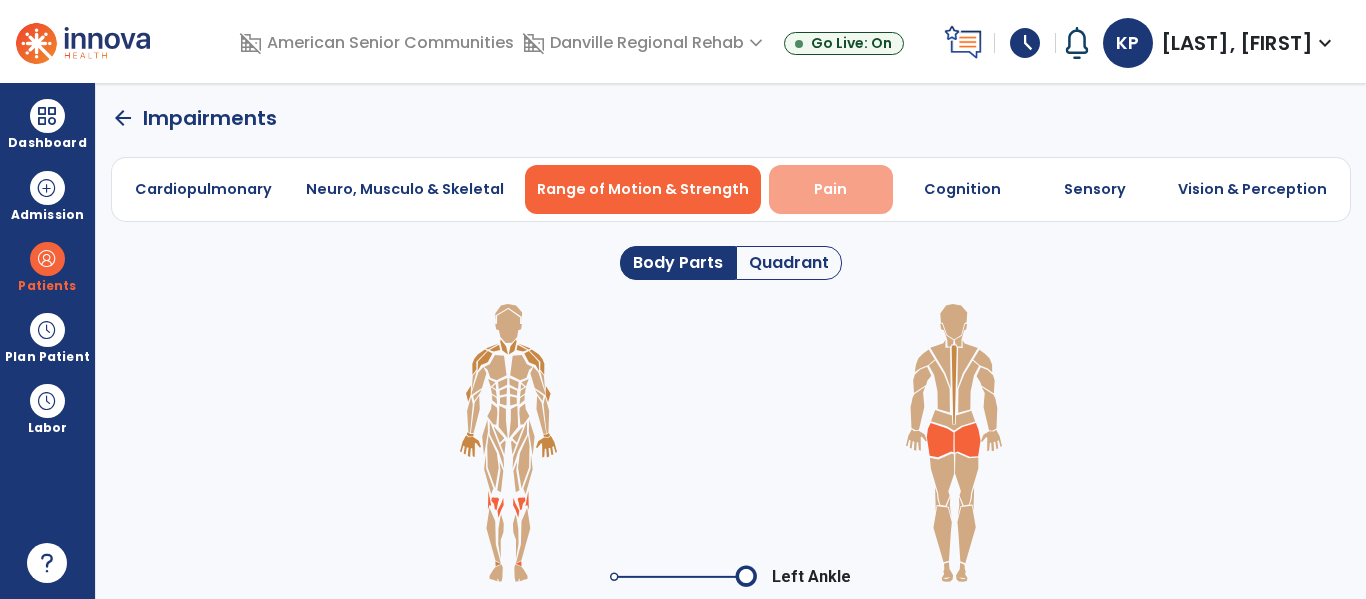 click on "Pain" at bounding box center (830, 189) 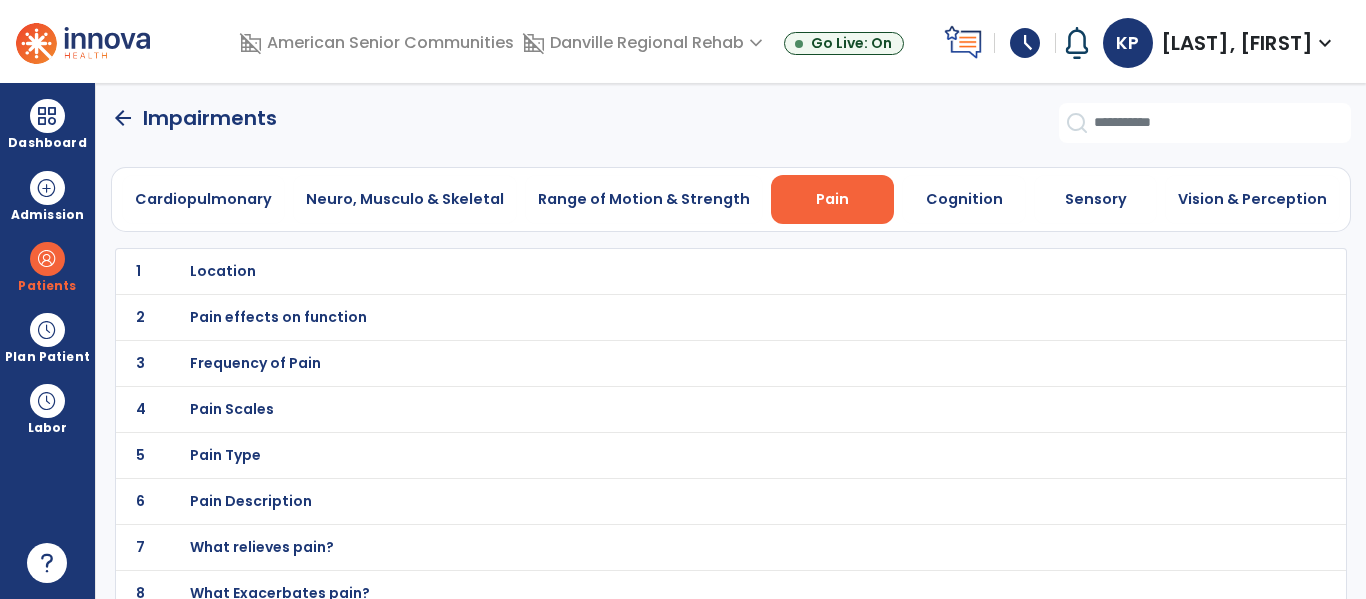click on "Location" at bounding box center [687, 271] 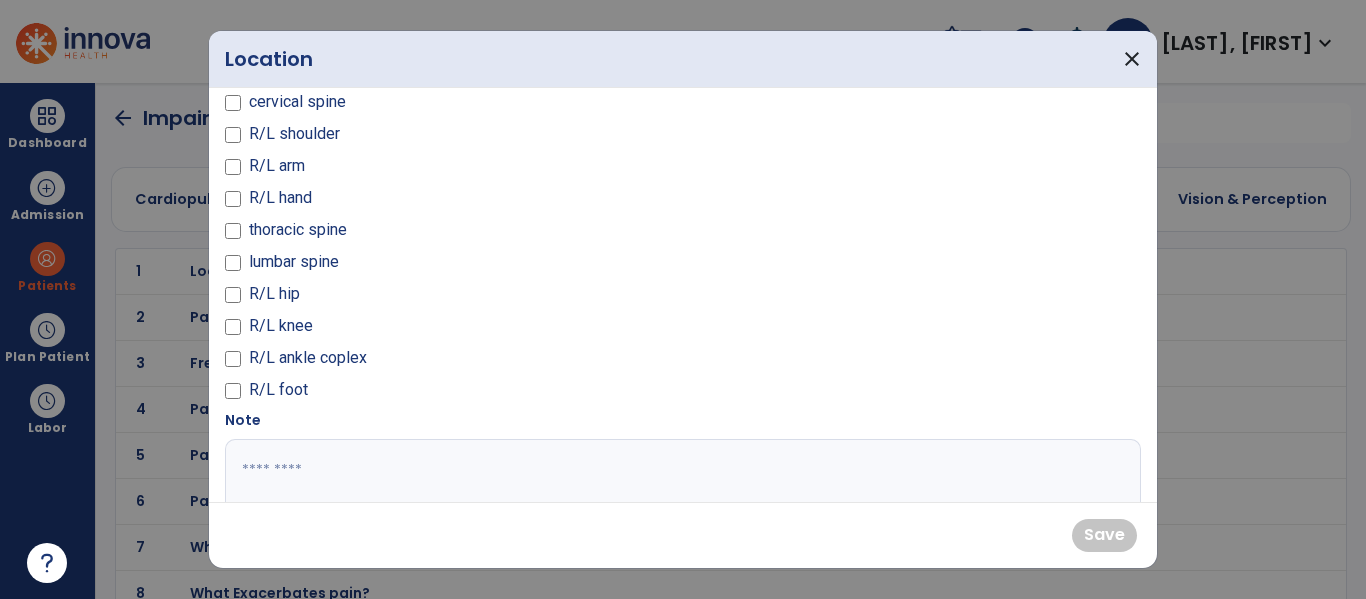 scroll, scrollTop: 74, scrollLeft: 0, axis: vertical 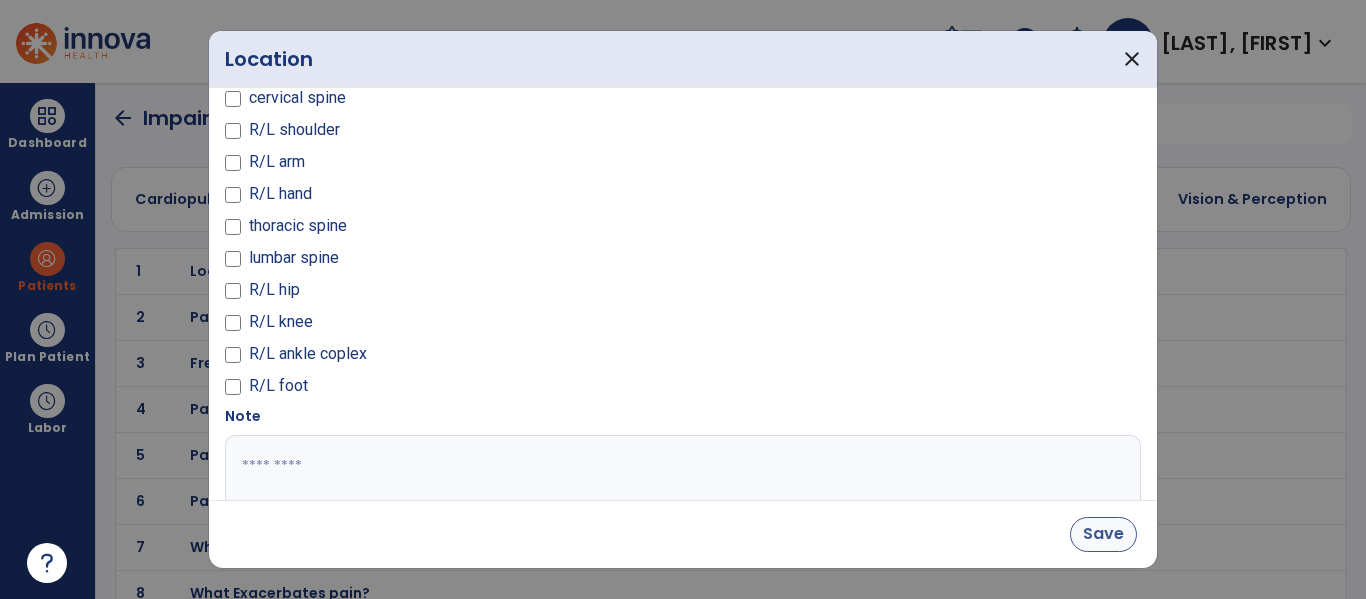 click on "Save" at bounding box center (1103, 534) 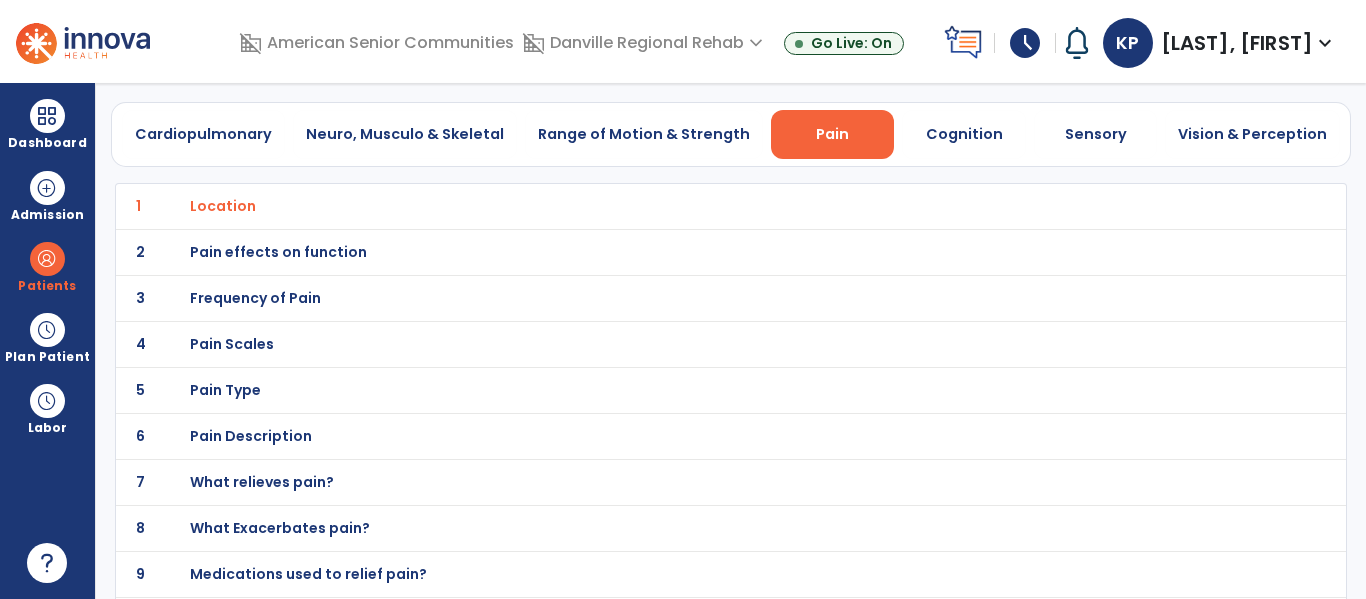 scroll, scrollTop: 69, scrollLeft: 0, axis: vertical 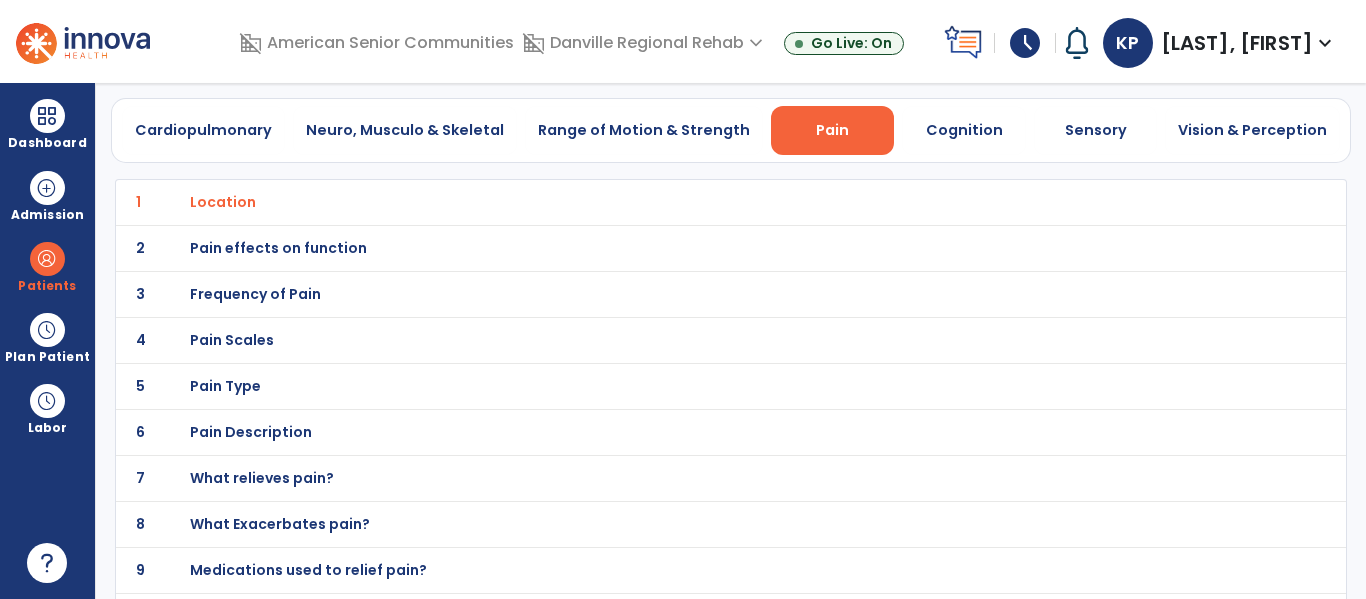 click on "Frequency of Pain" at bounding box center [687, 202] 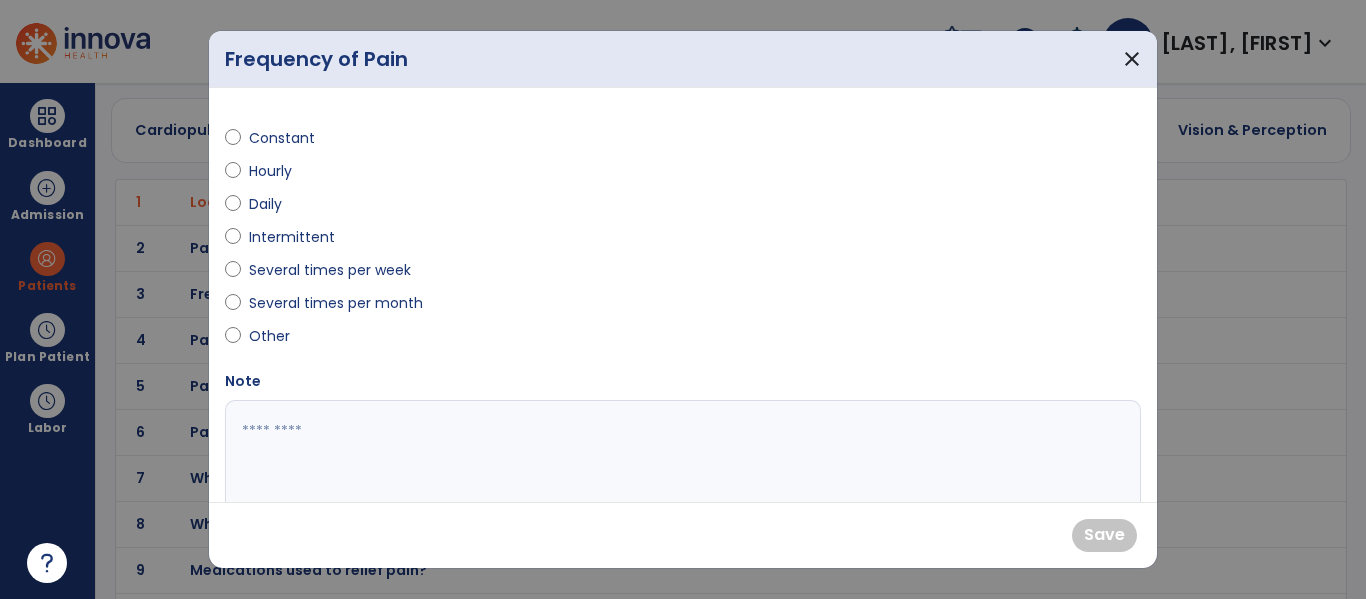 click on "Intermittent" at bounding box center (292, 237) 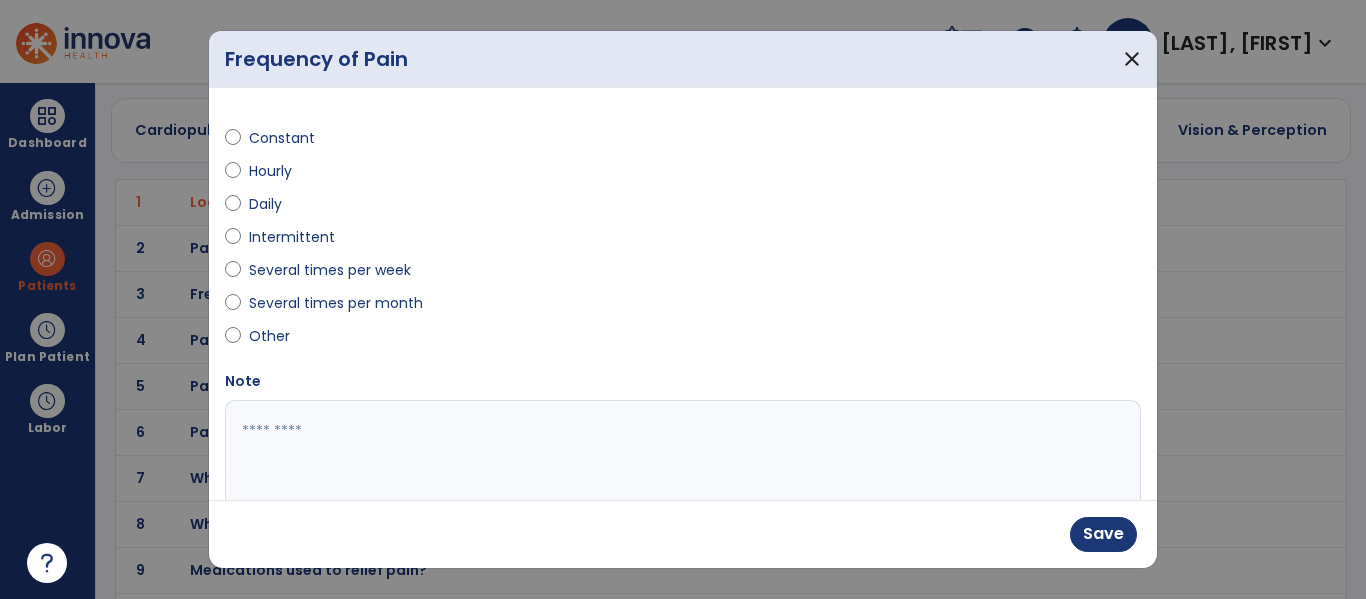 click at bounding box center [680, 475] 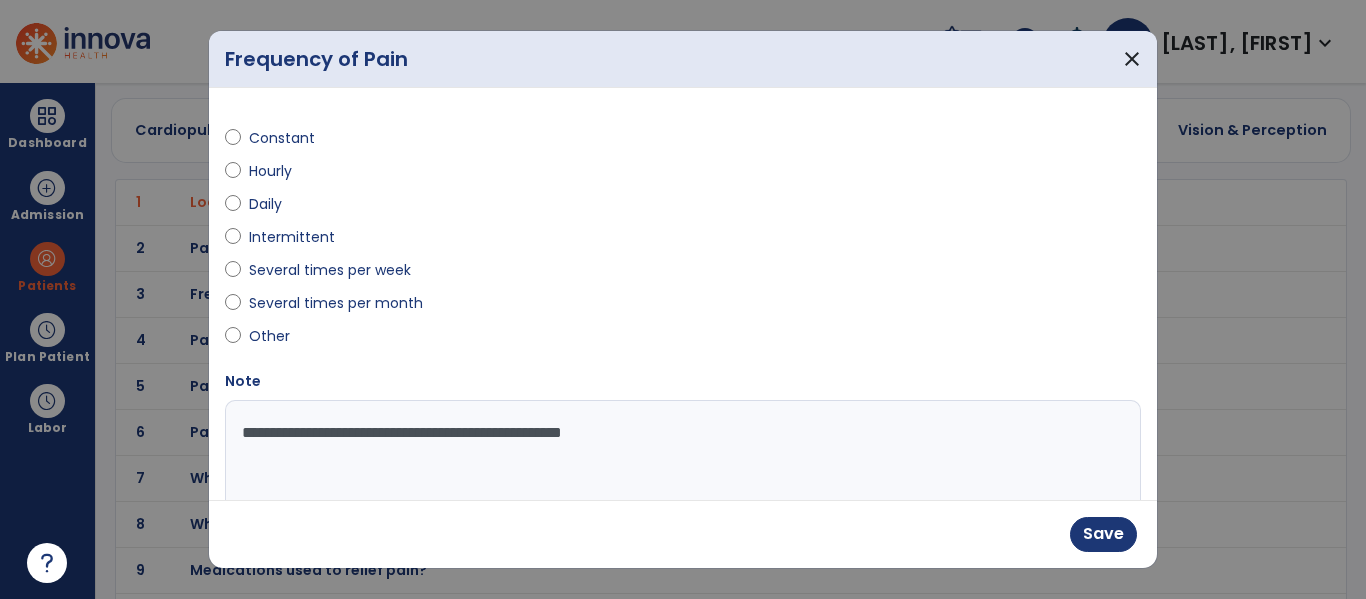 type on "**********" 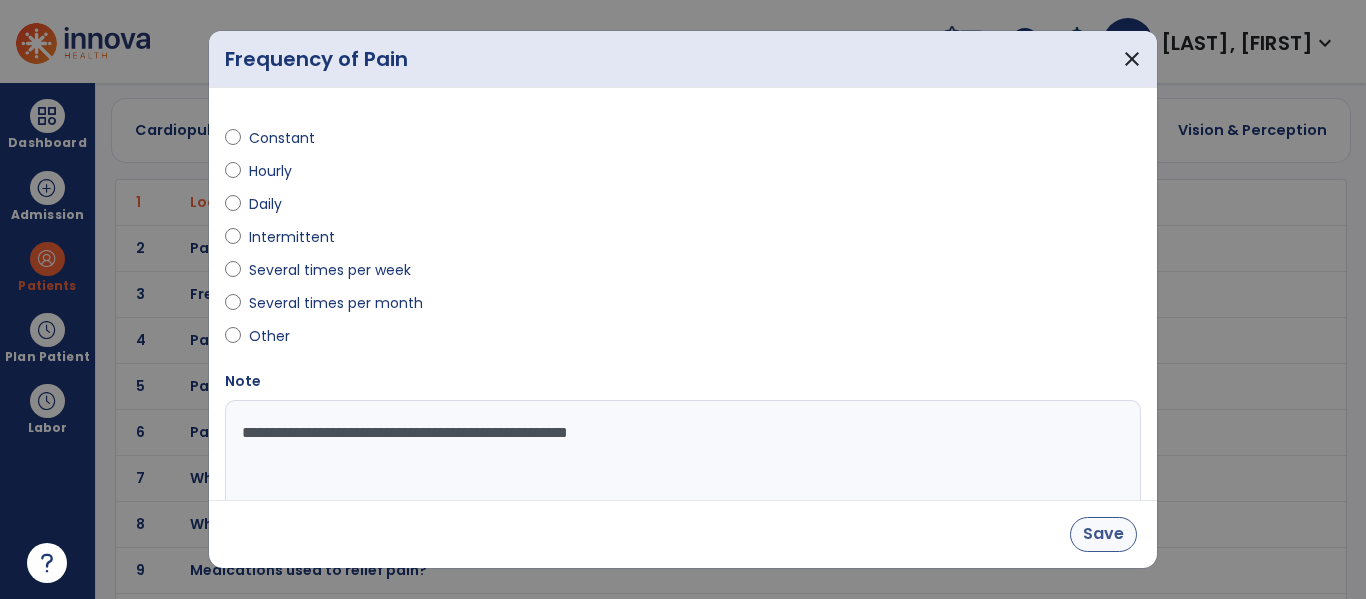 click on "Save" at bounding box center [1103, 534] 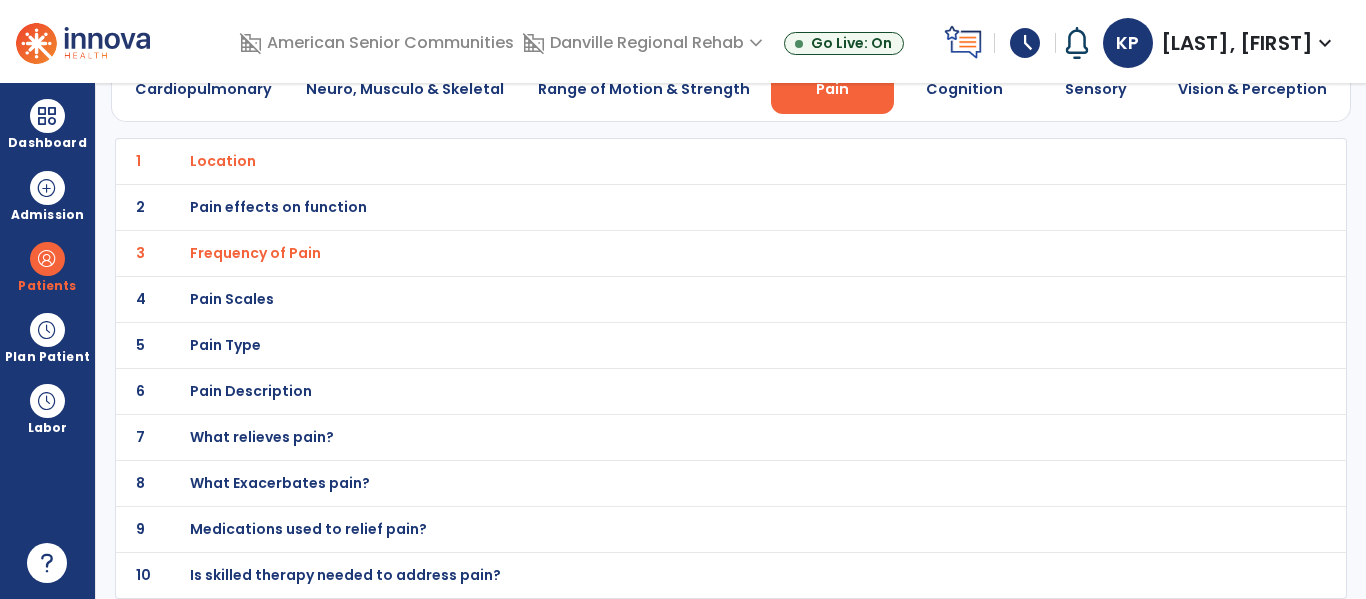 scroll, scrollTop: 0, scrollLeft: 0, axis: both 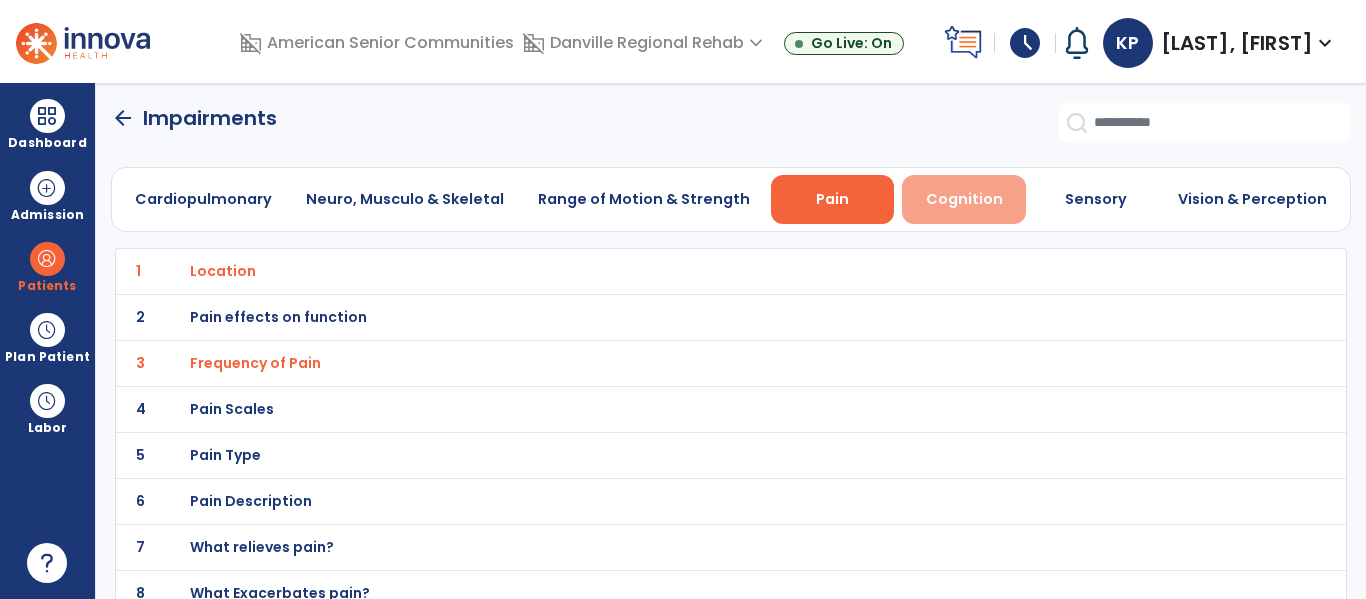 click on "Cognition" at bounding box center (964, 199) 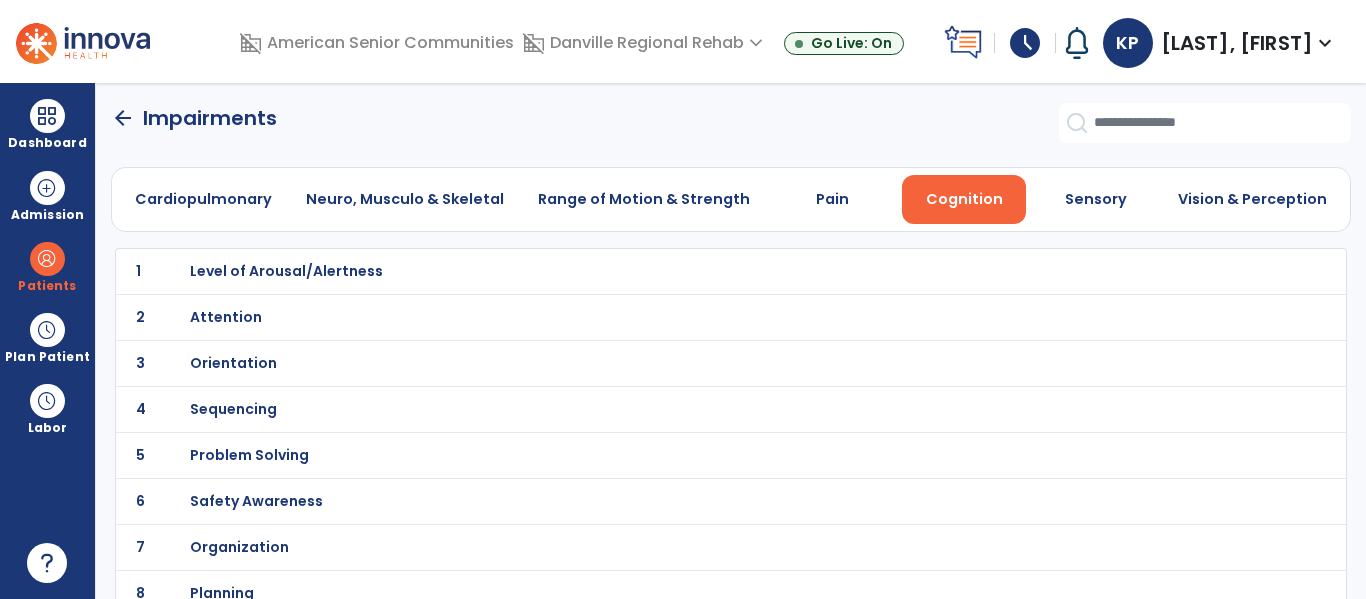 click on "3 Orientation" 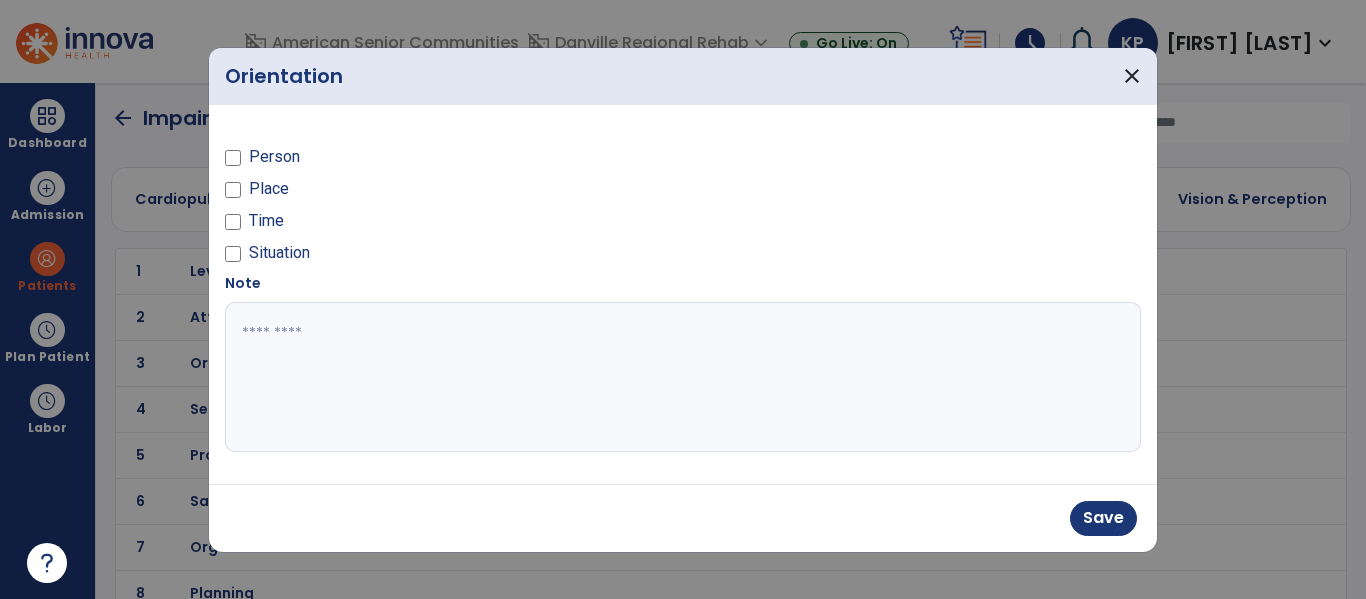 click at bounding box center [683, 377] 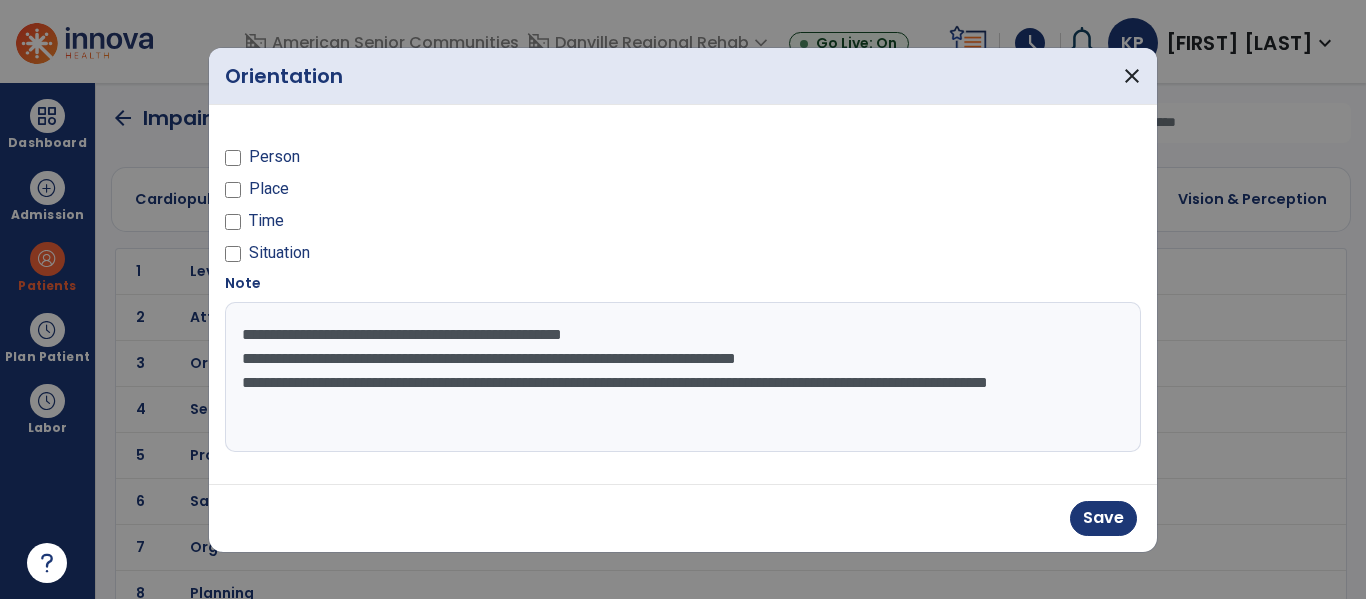 type on "**********" 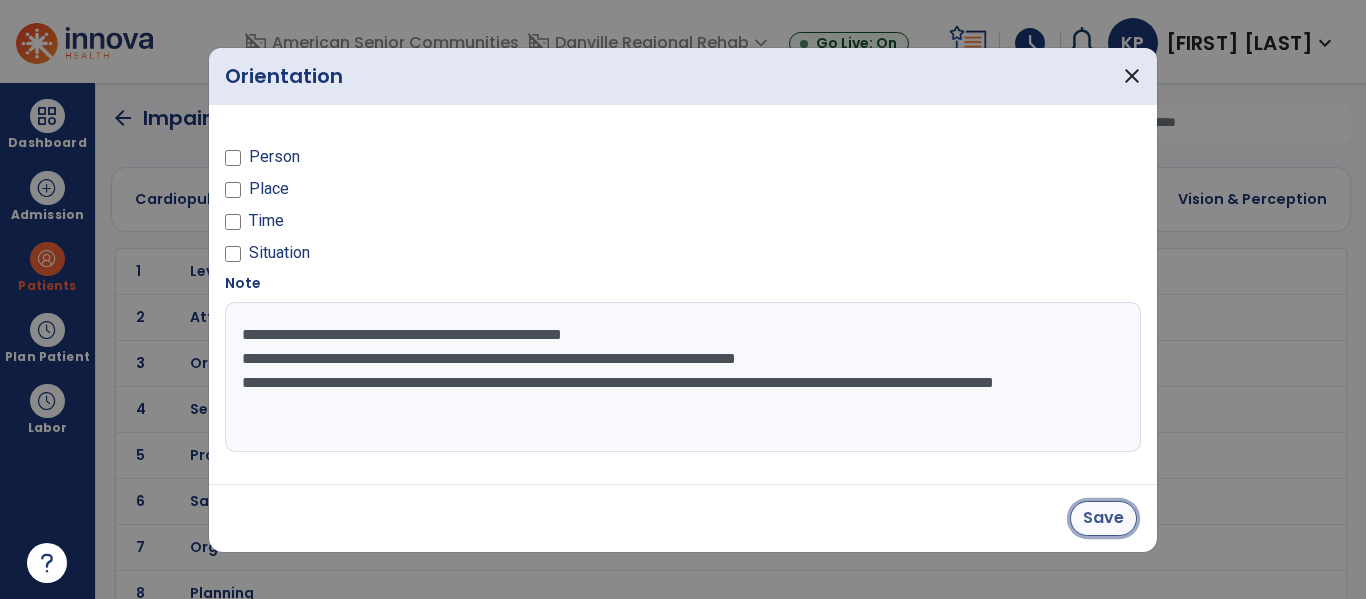 click on "Save" at bounding box center [1103, 518] 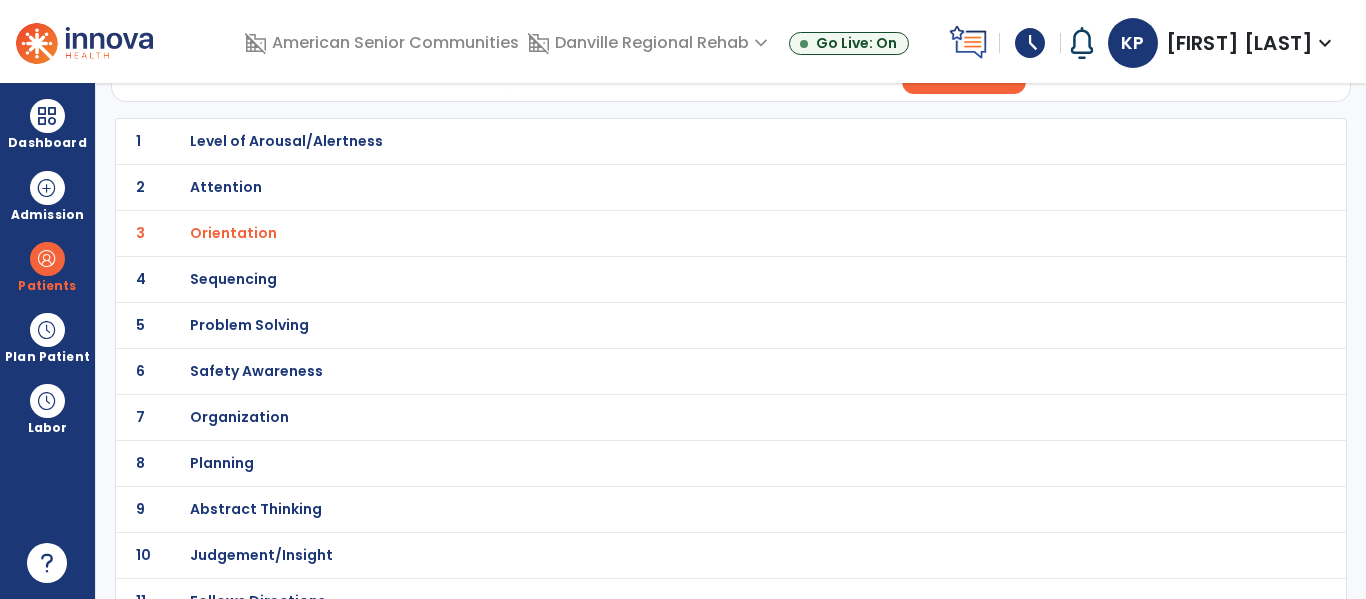 scroll, scrollTop: 137, scrollLeft: 0, axis: vertical 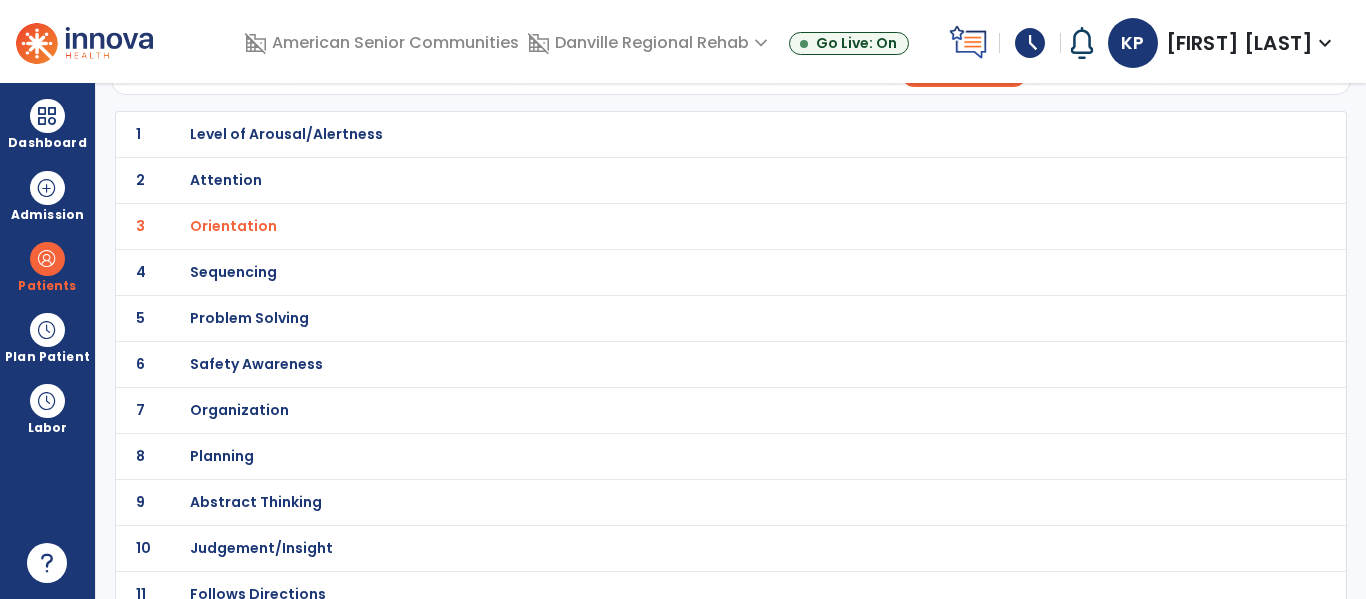 click on "Problem Solving" at bounding box center (687, 134) 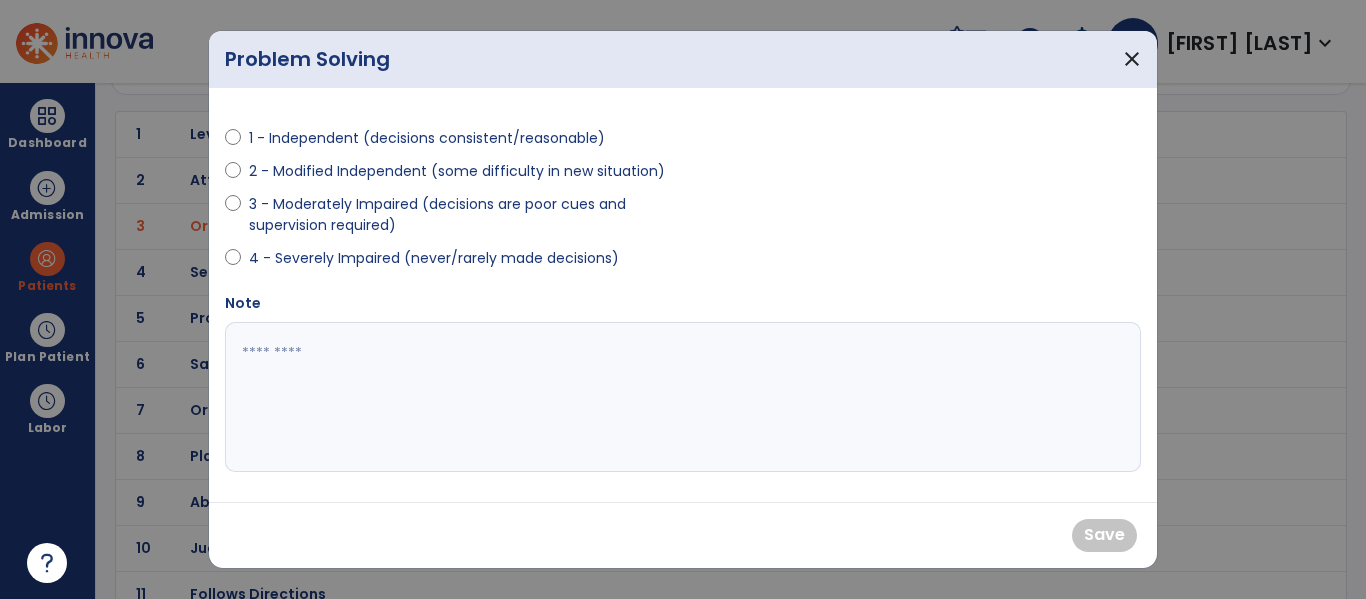 click on "3 - Moderately Impaired (decisions are poor cues and supervision required)" at bounding box center (460, 215) 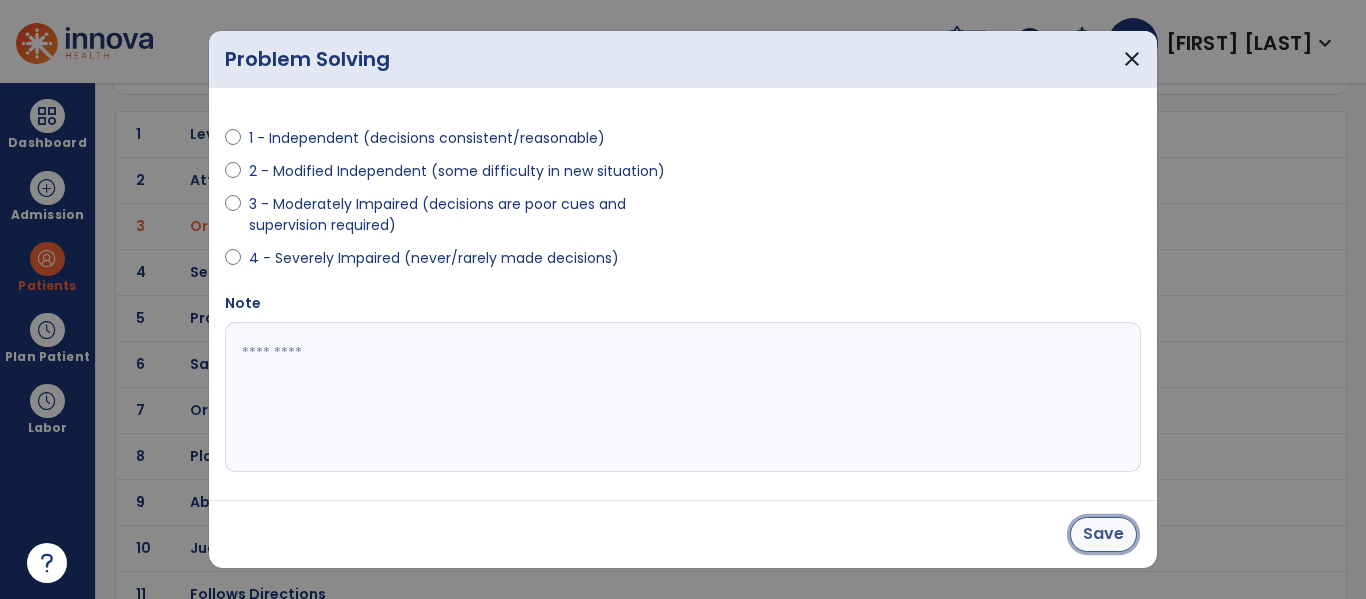click on "Save" at bounding box center [1103, 534] 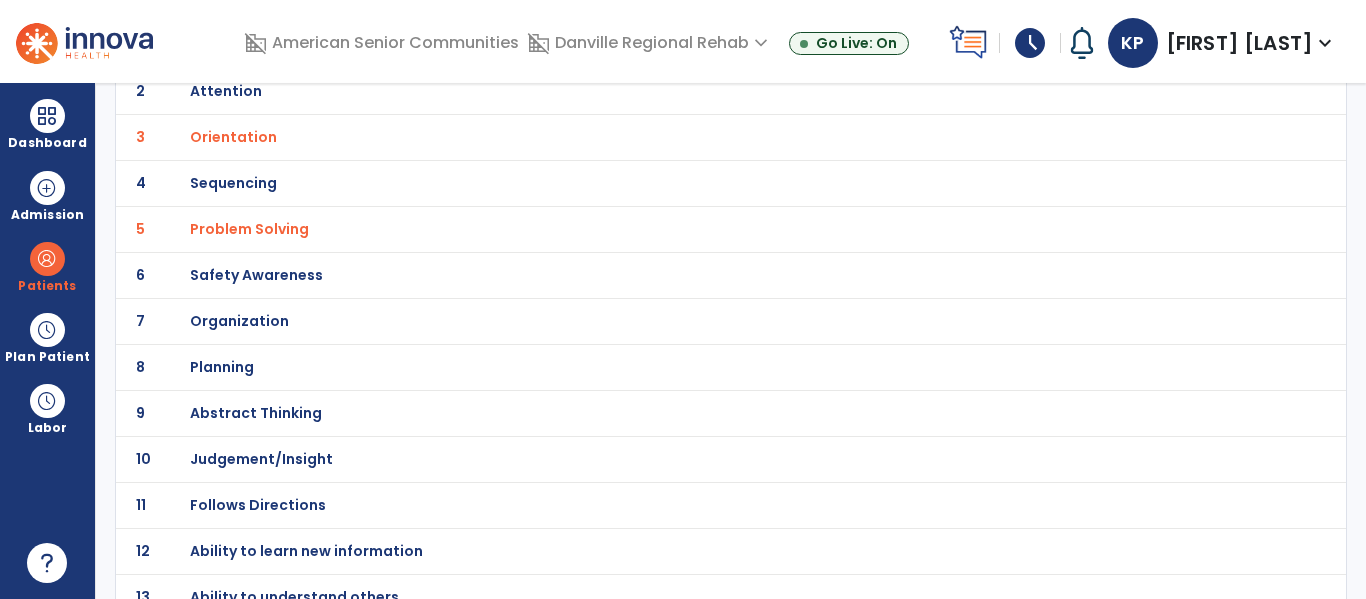 scroll, scrollTop: 246, scrollLeft: 0, axis: vertical 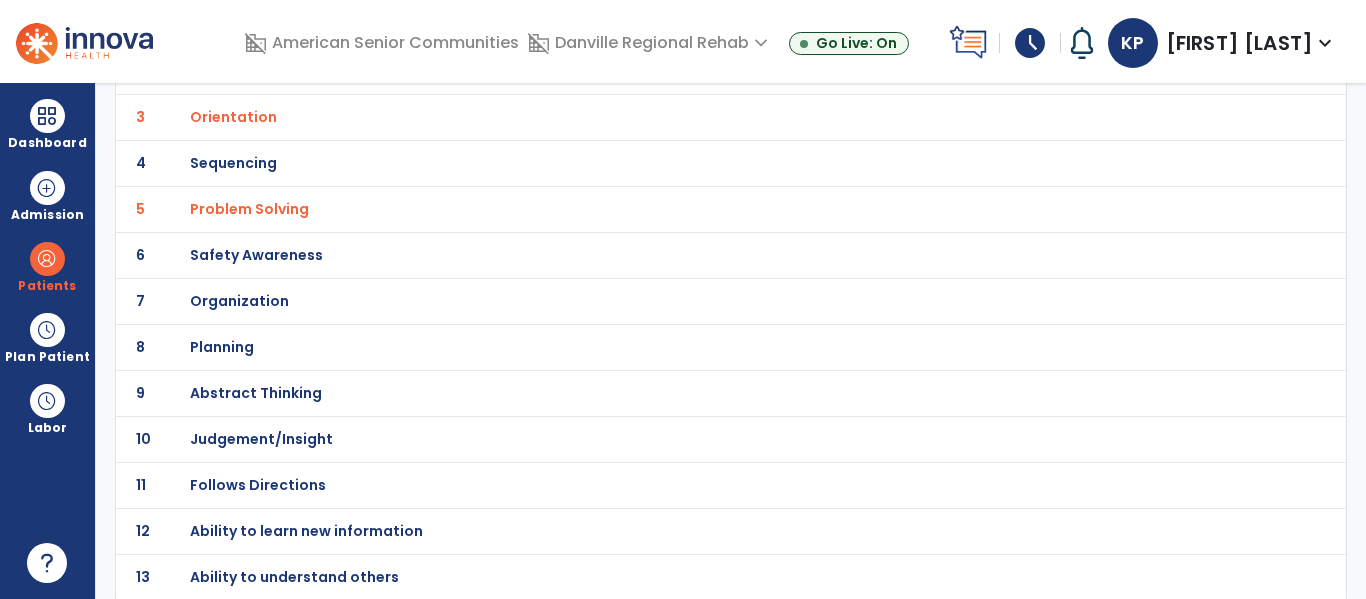 click on "Judgement/Insight" at bounding box center [687, 25] 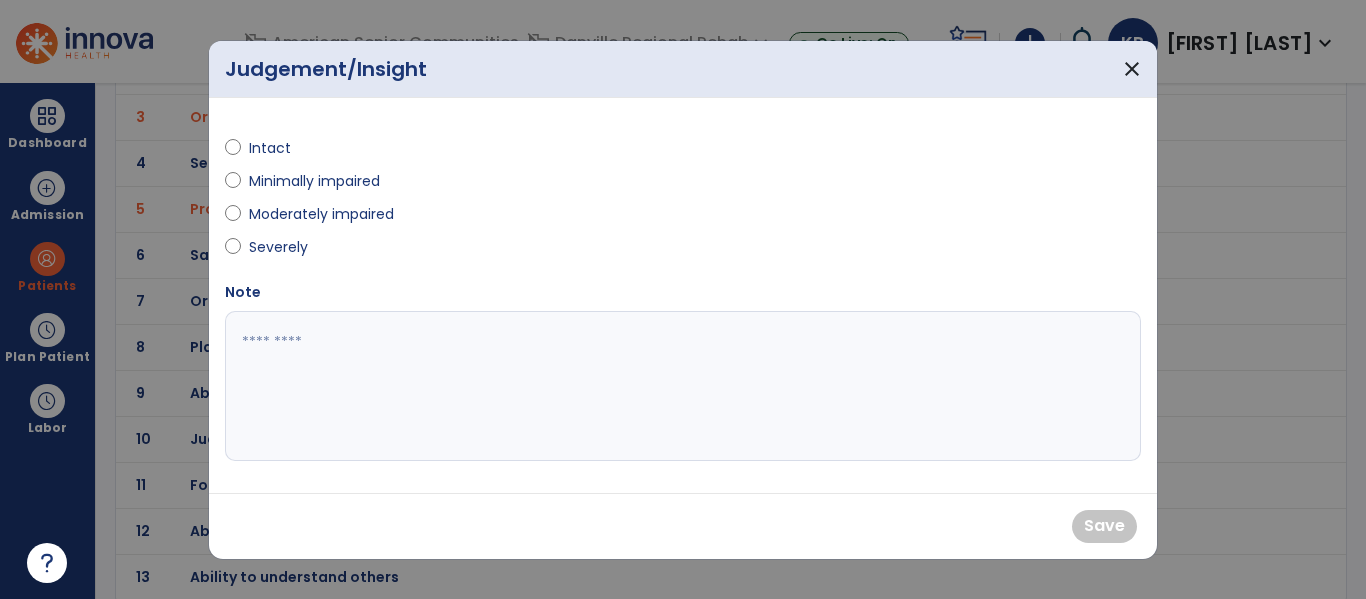click on "Minimally impaired" at bounding box center [314, 181] 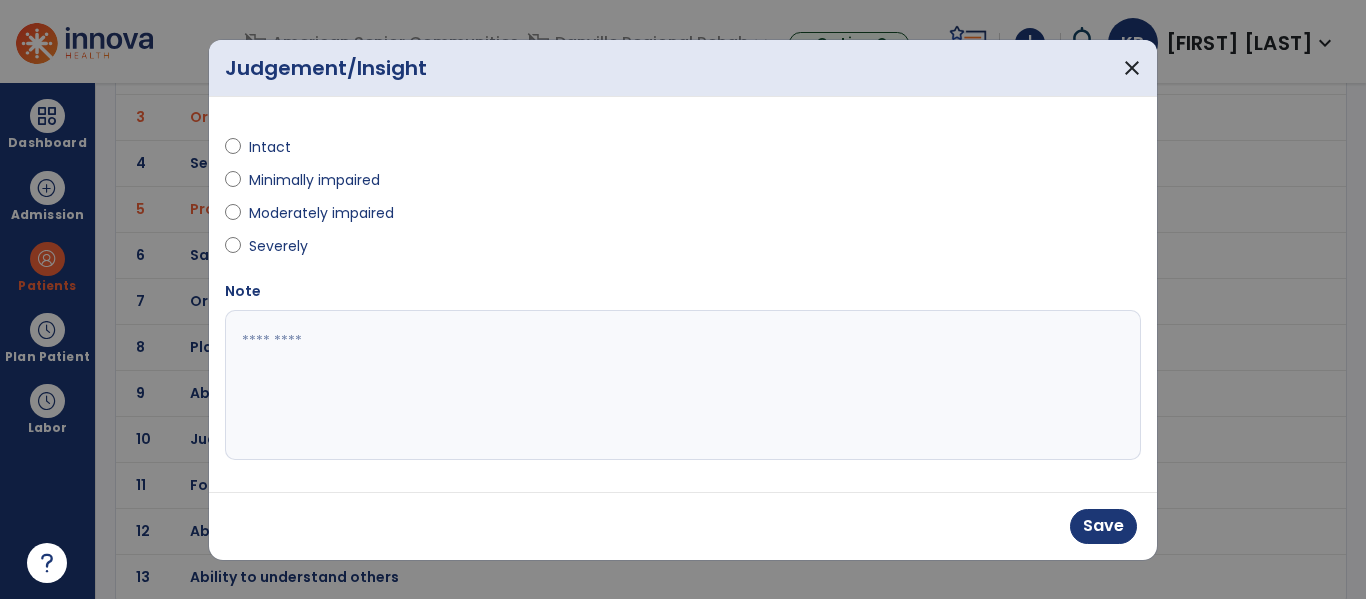 click on "Moderately impaired" at bounding box center [321, 213] 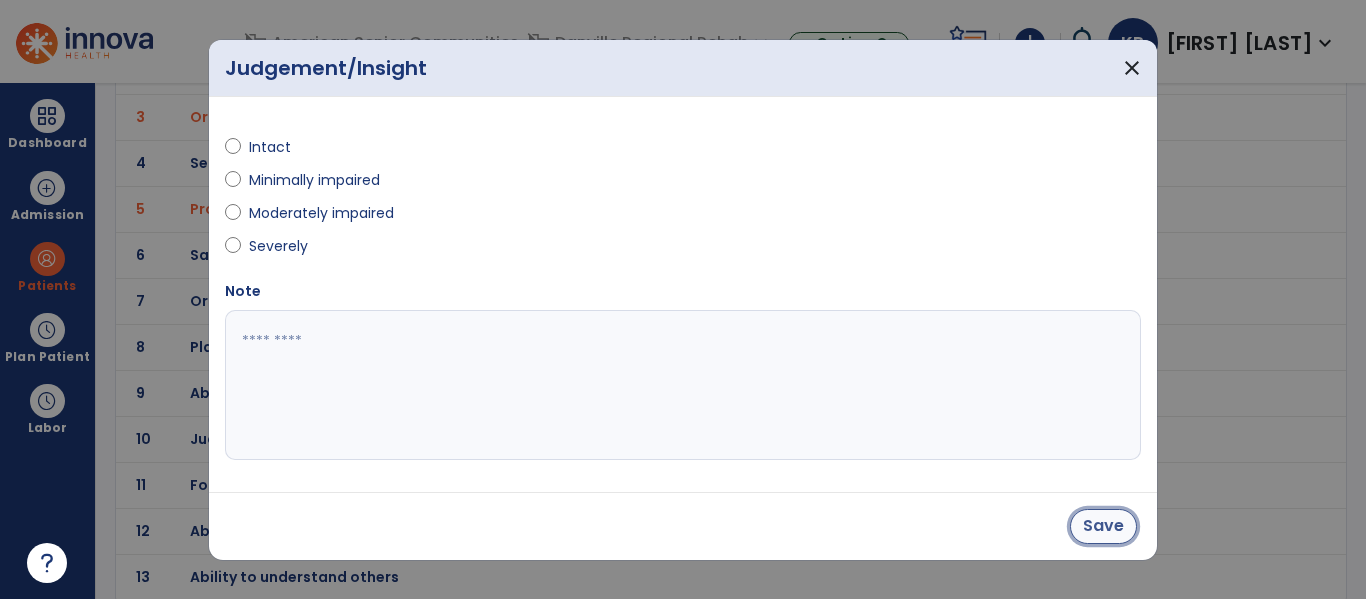 click on "Save" at bounding box center [1103, 526] 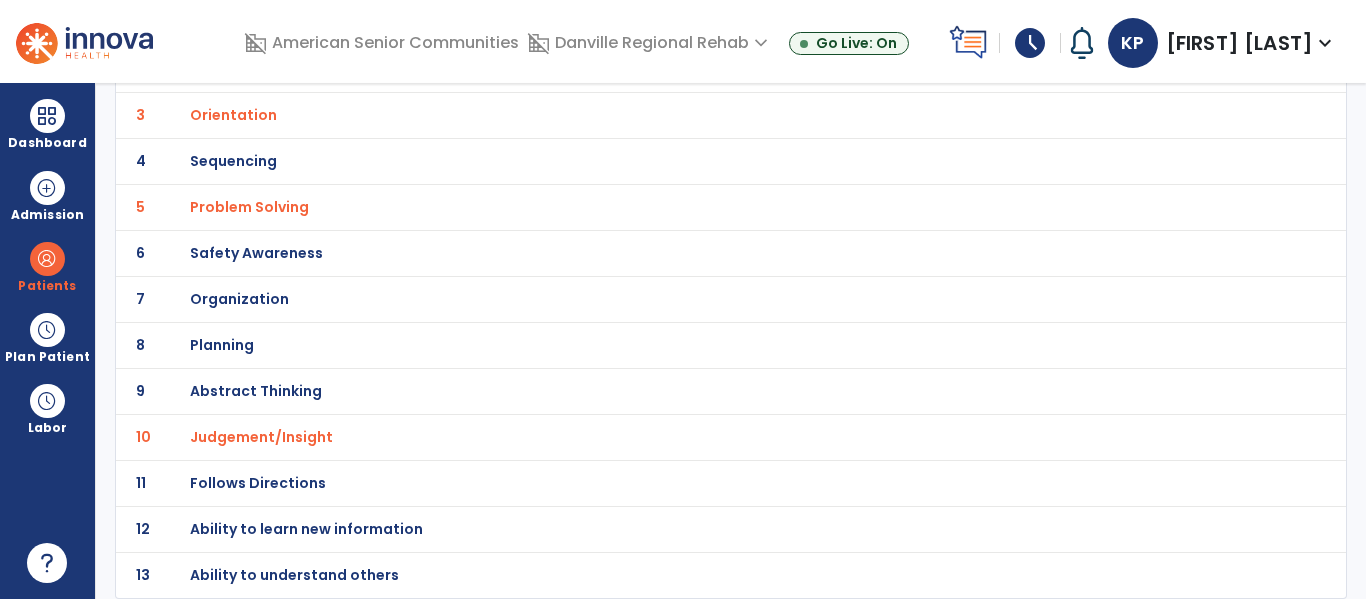 scroll, scrollTop: 0, scrollLeft: 0, axis: both 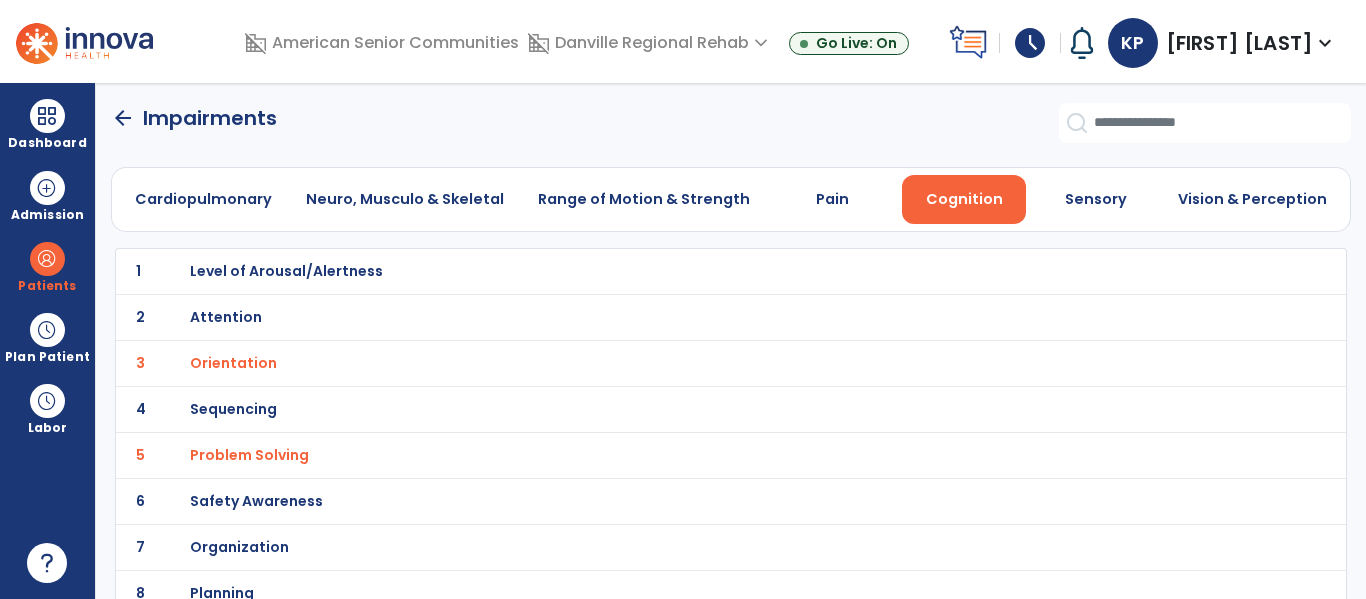 click on "arrow_back" 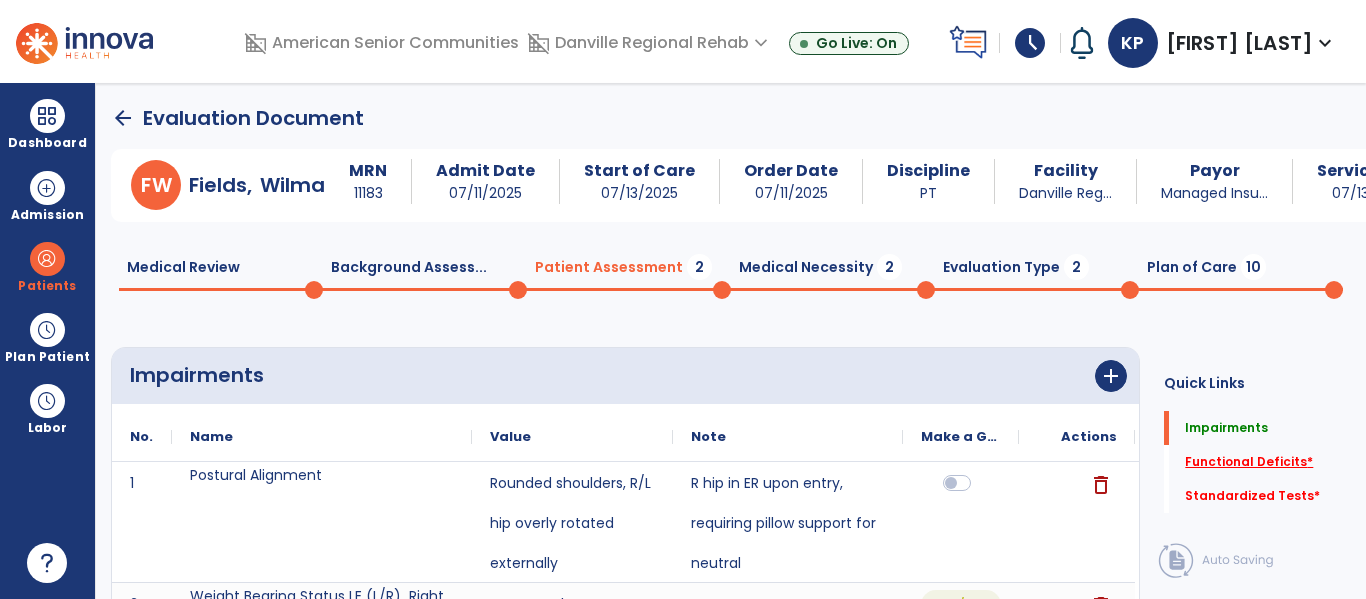 click on "Functional Deficits   *" 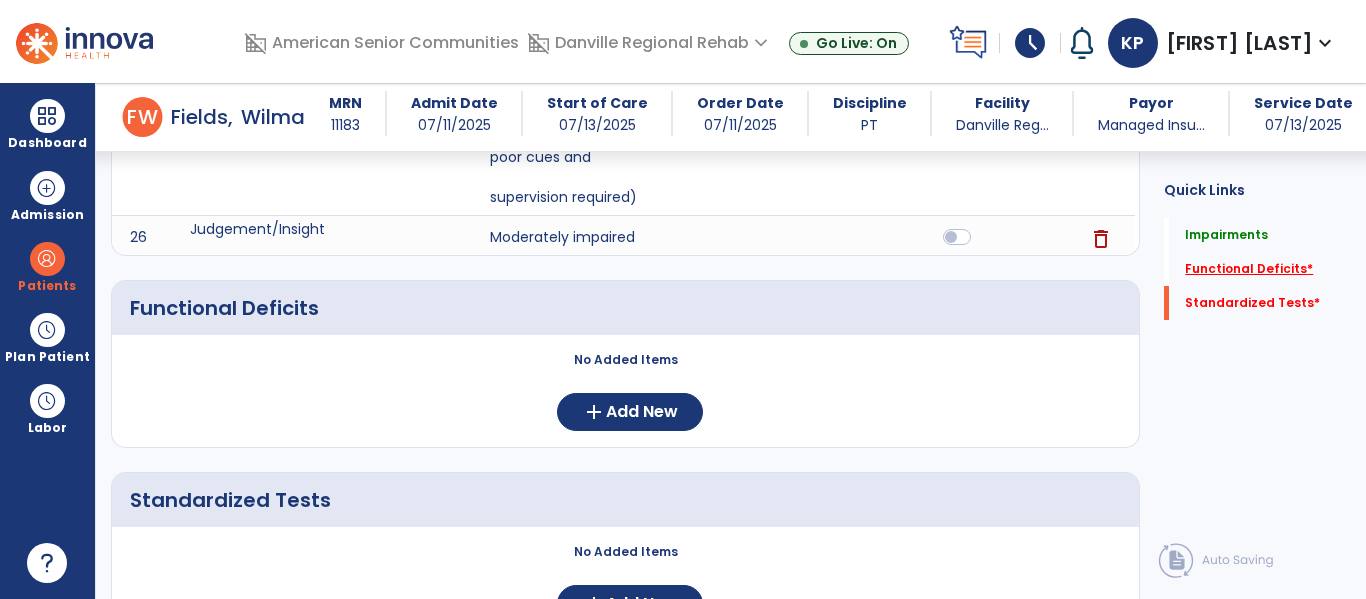 scroll, scrollTop: 2431, scrollLeft: 0, axis: vertical 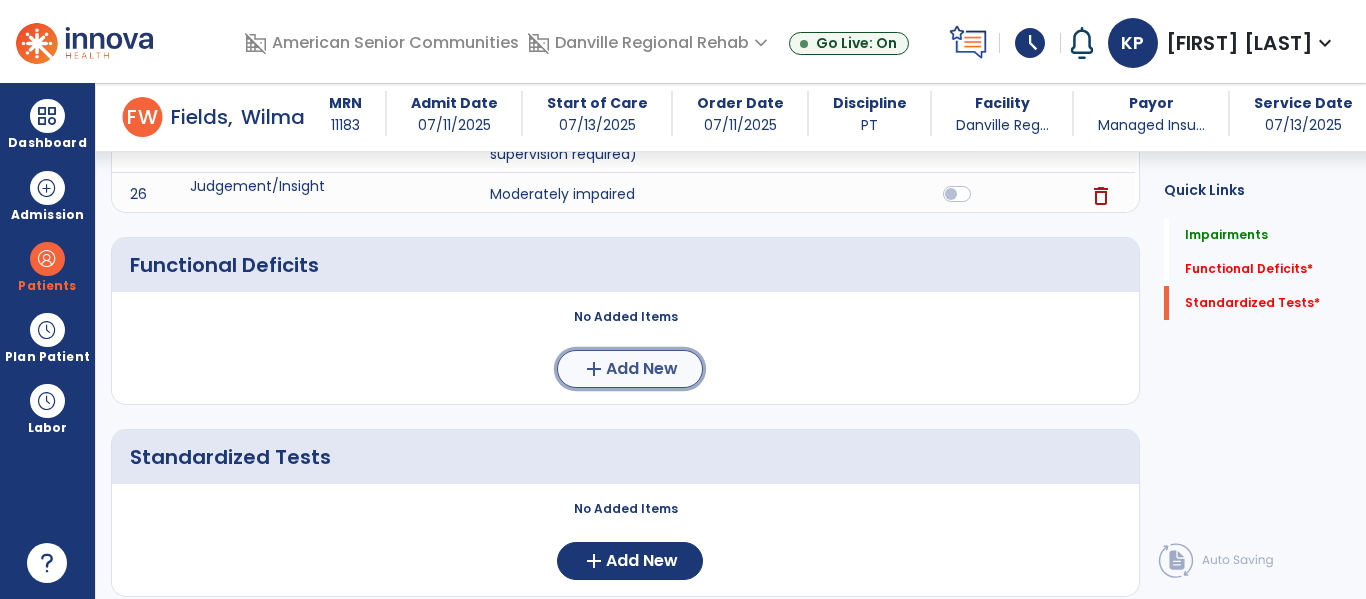 click on "Add New" 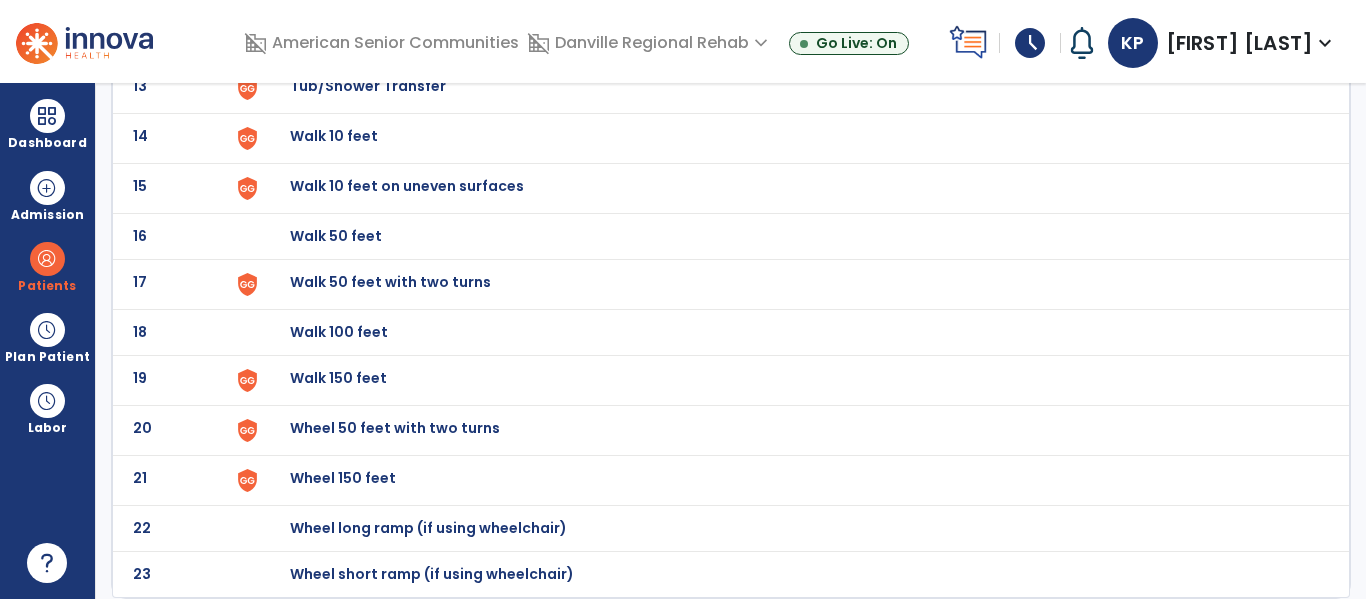scroll, scrollTop: 0, scrollLeft: 0, axis: both 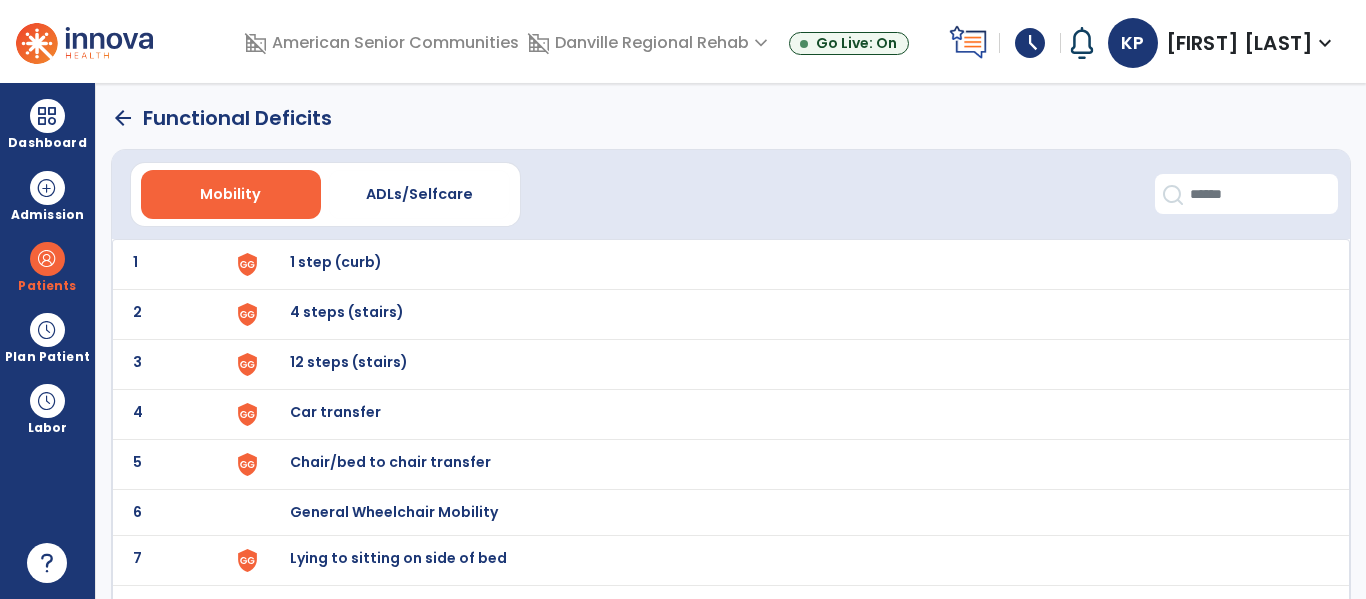 click on "1 step (curb)" at bounding box center [789, 264] 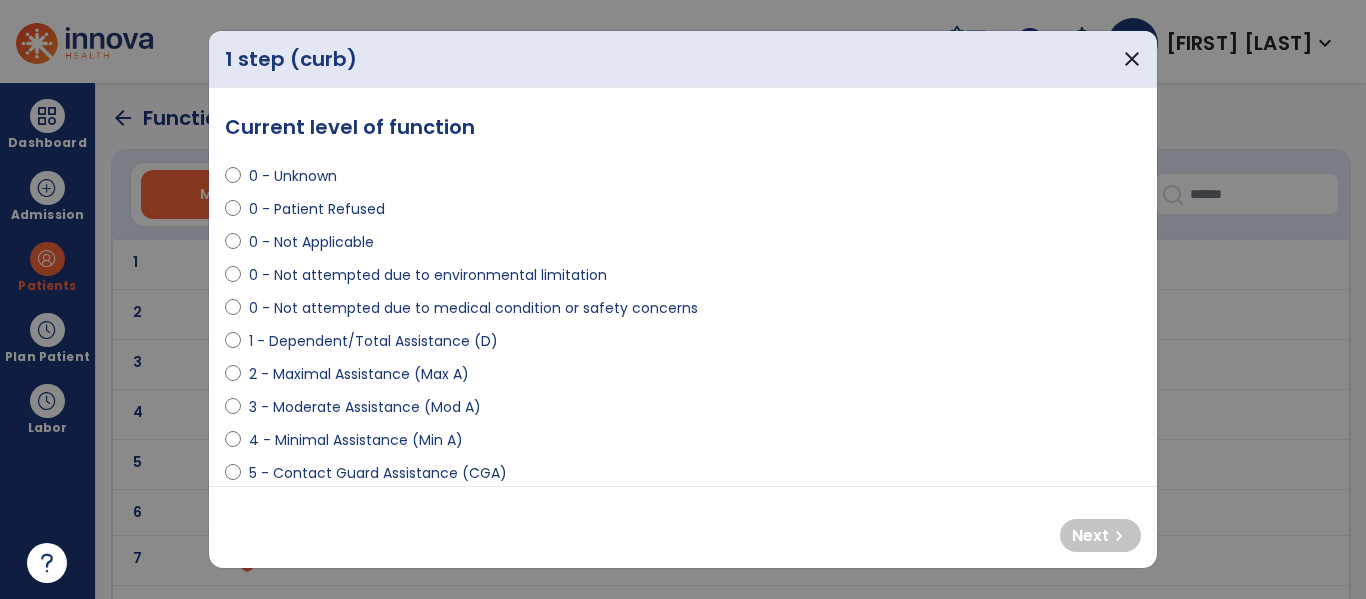 click on "0 - Not attempted due to medical condition or safety concerns" at bounding box center (473, 308) 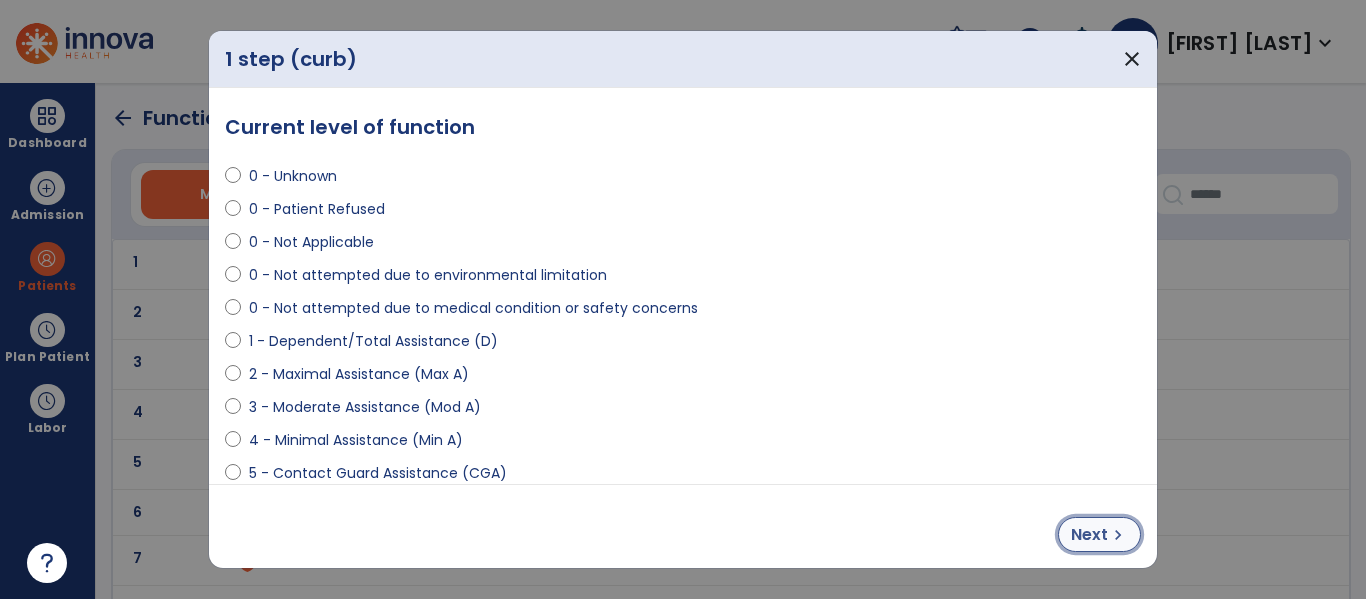 click on "chevron_right" at bounding box center [1118, 535] 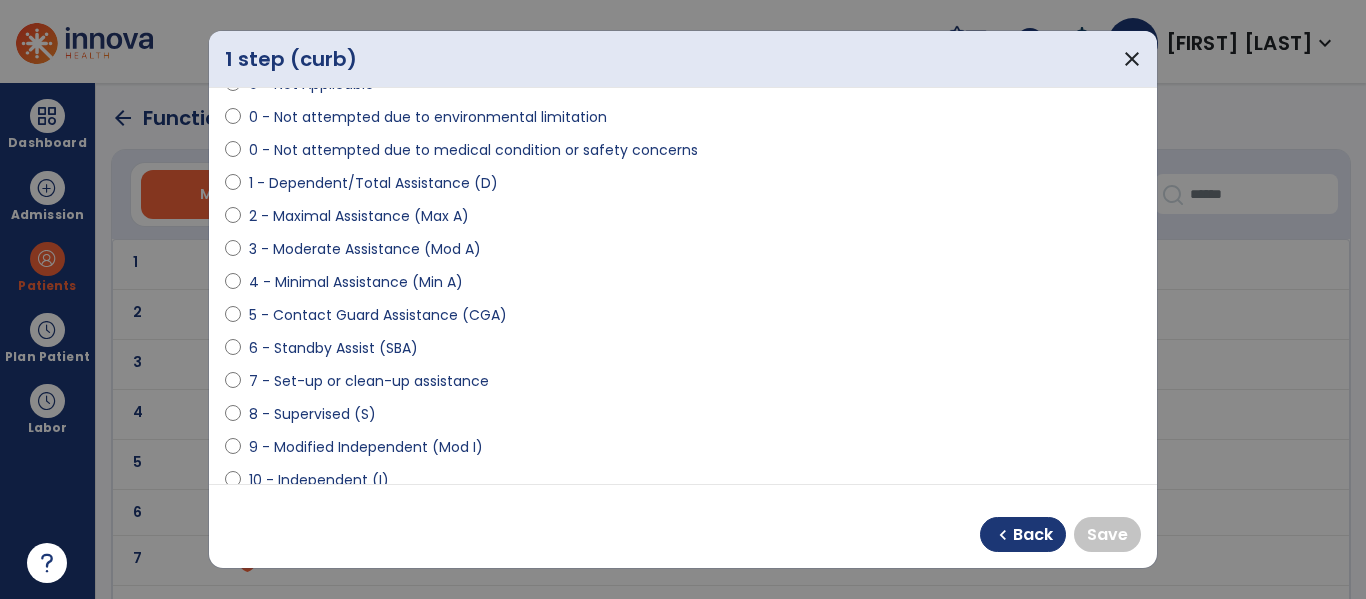 scroll, scrollTop: 154, scrollLeft: 0, axis: vertical 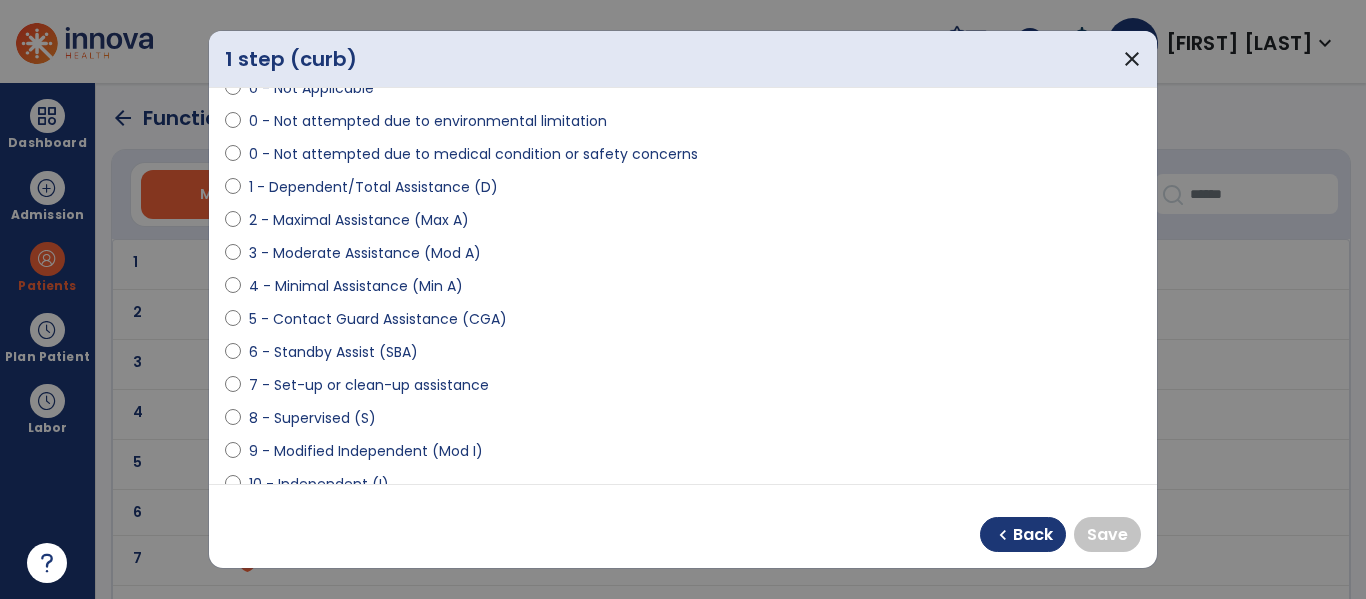 click on "4 - Minimal Assistance (Min A)" at bounding box center [356, 286] 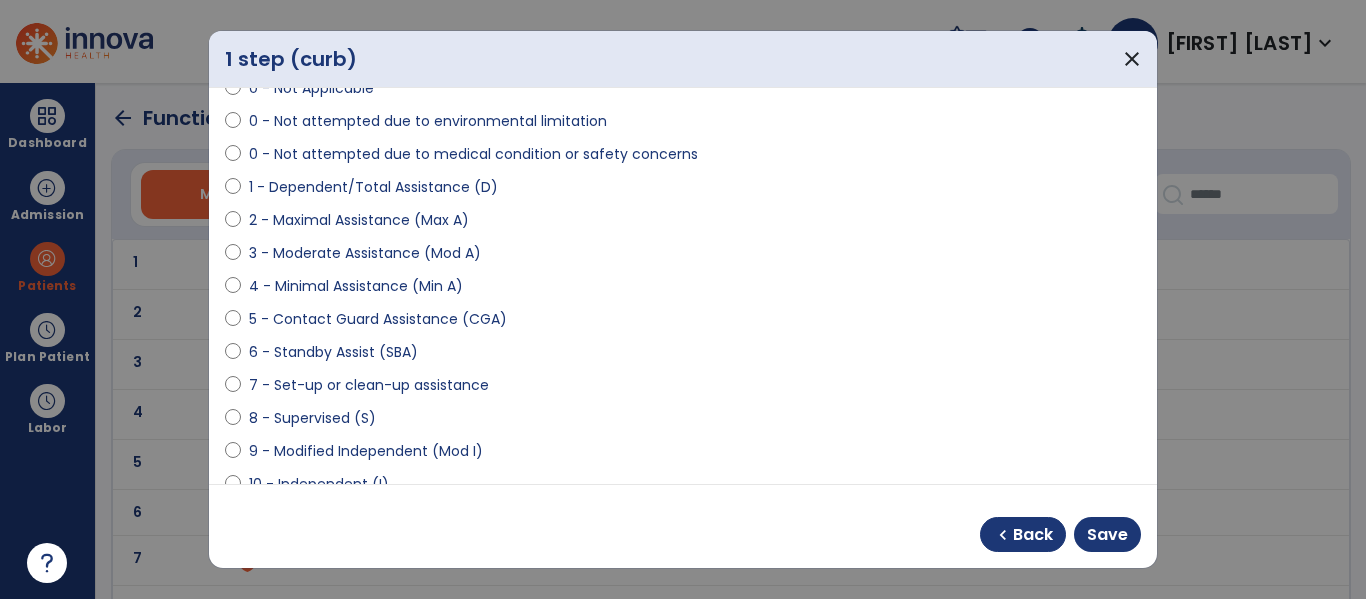 click on "6 - Standby Assist (SBA)" at bounding box center (333, 352) 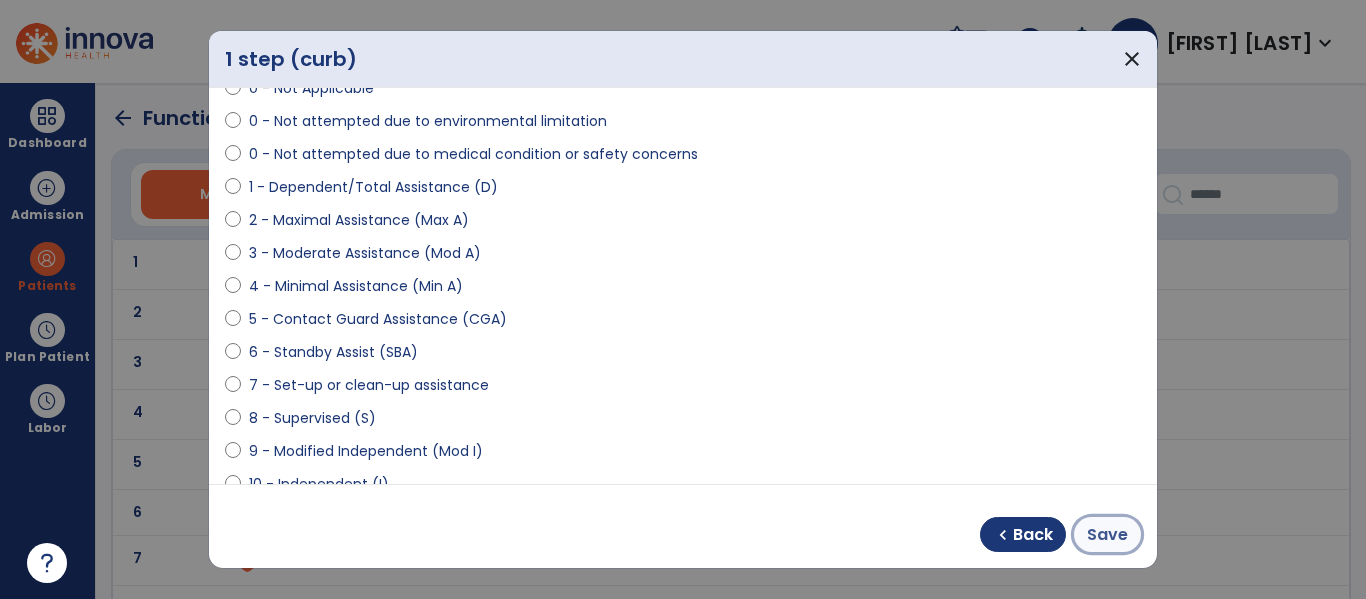 click on "Save" at bounding box center (1107, 535) 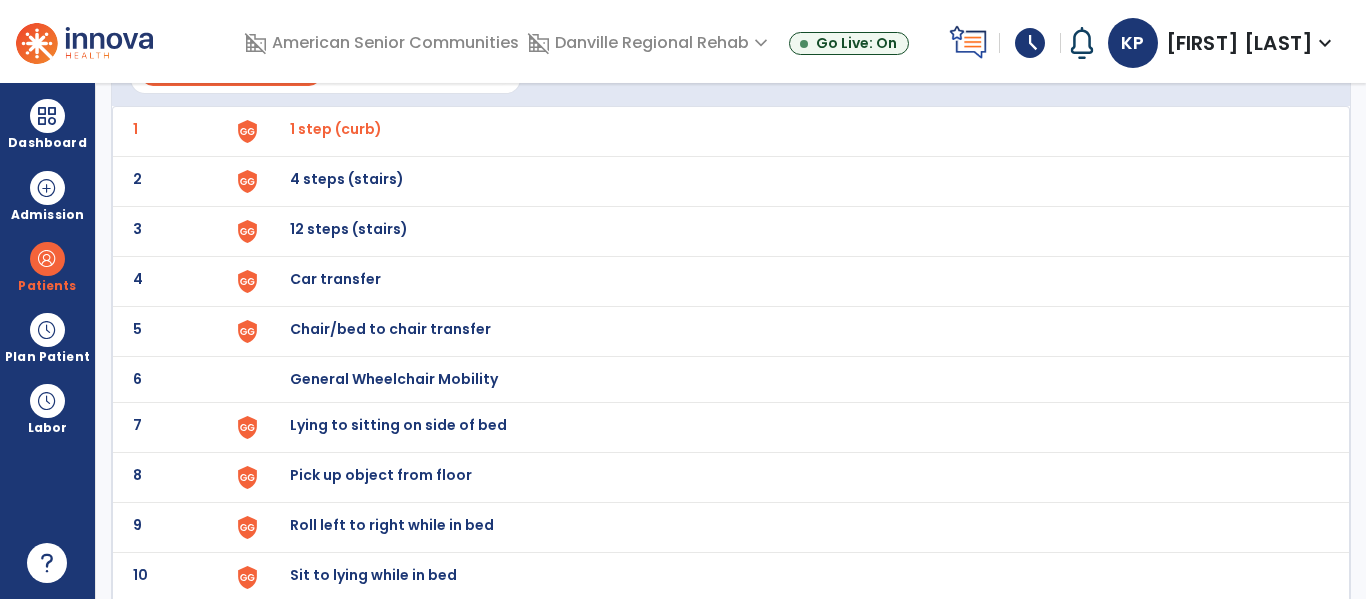 scroll, scrollTop: 128, scrollLeft: 0, axis: vertical 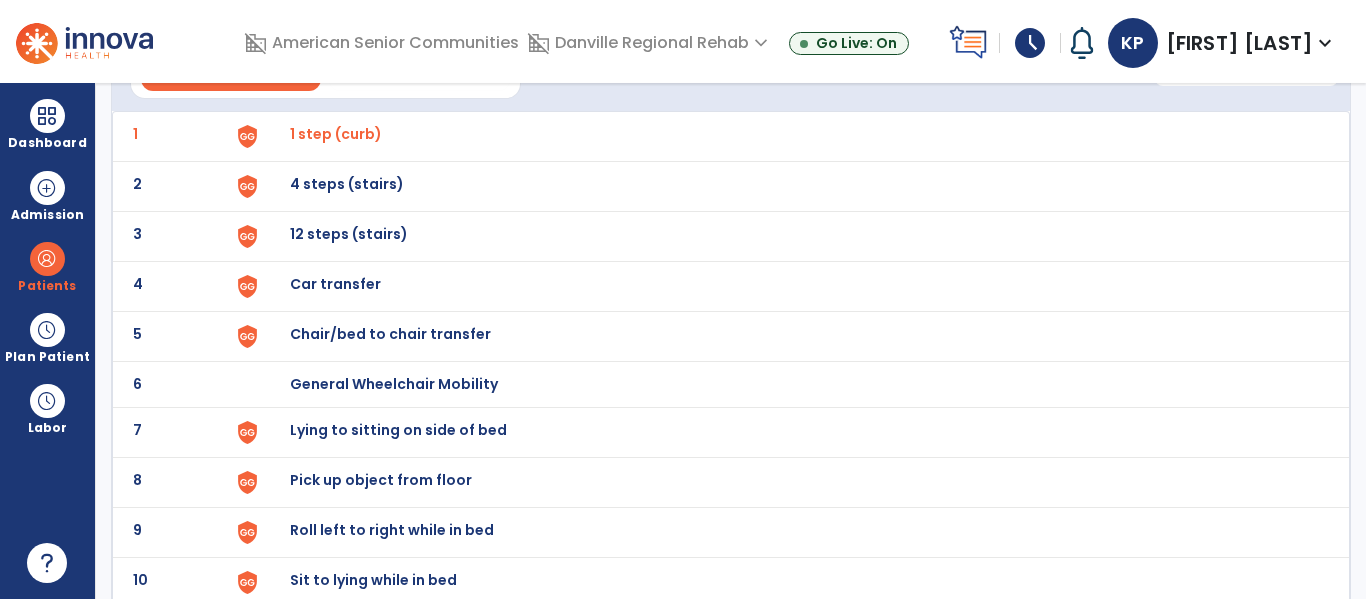 click on "5 Chair/bed to chair transfer" 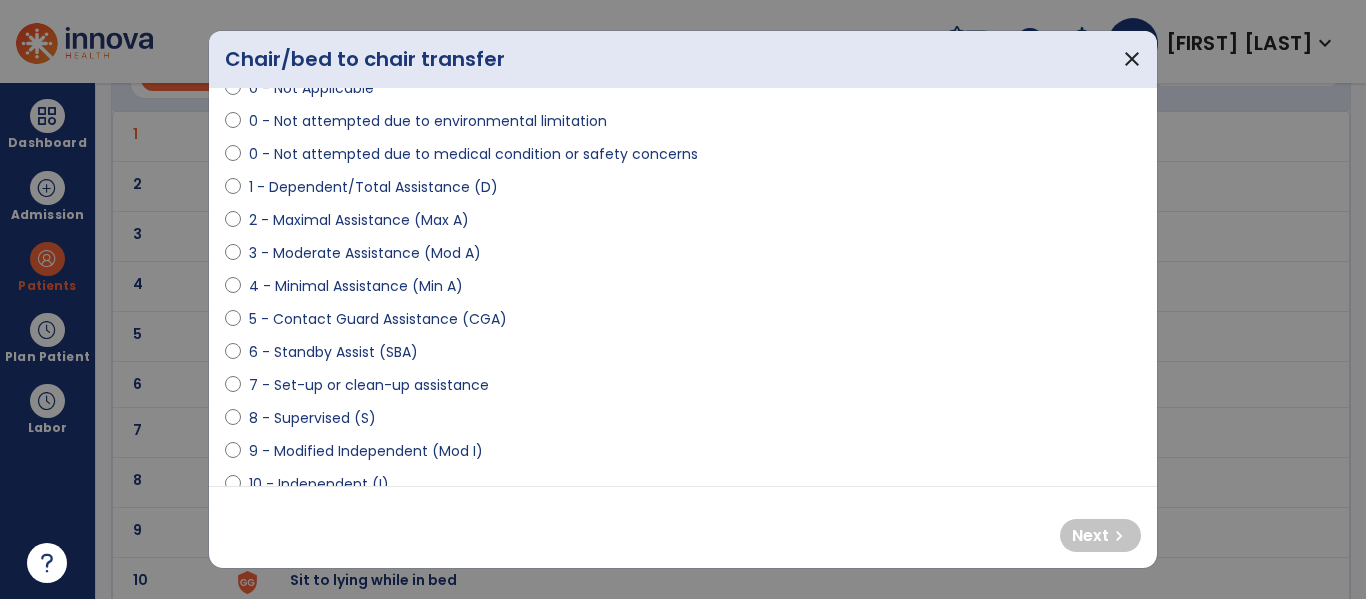 scroll, scrollTop: 185, scrollLeft: 0, axis: vertical 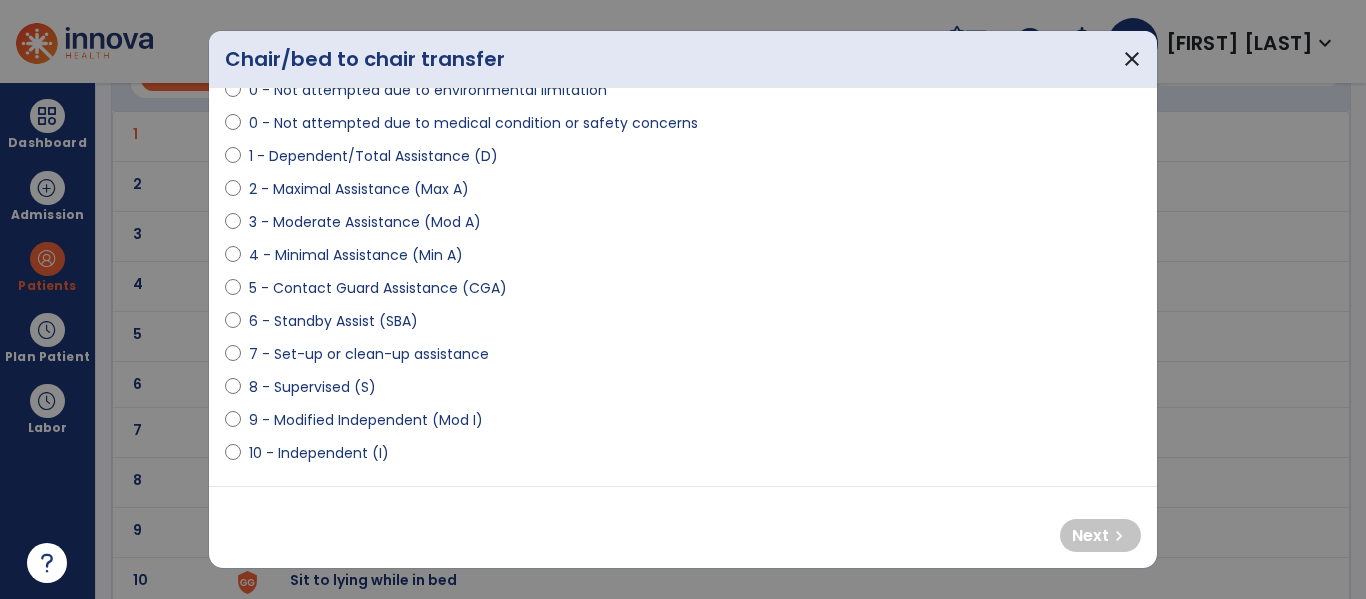 click on "2 - Maximal Assistance (Max A)" at bounding box center [359, 189] 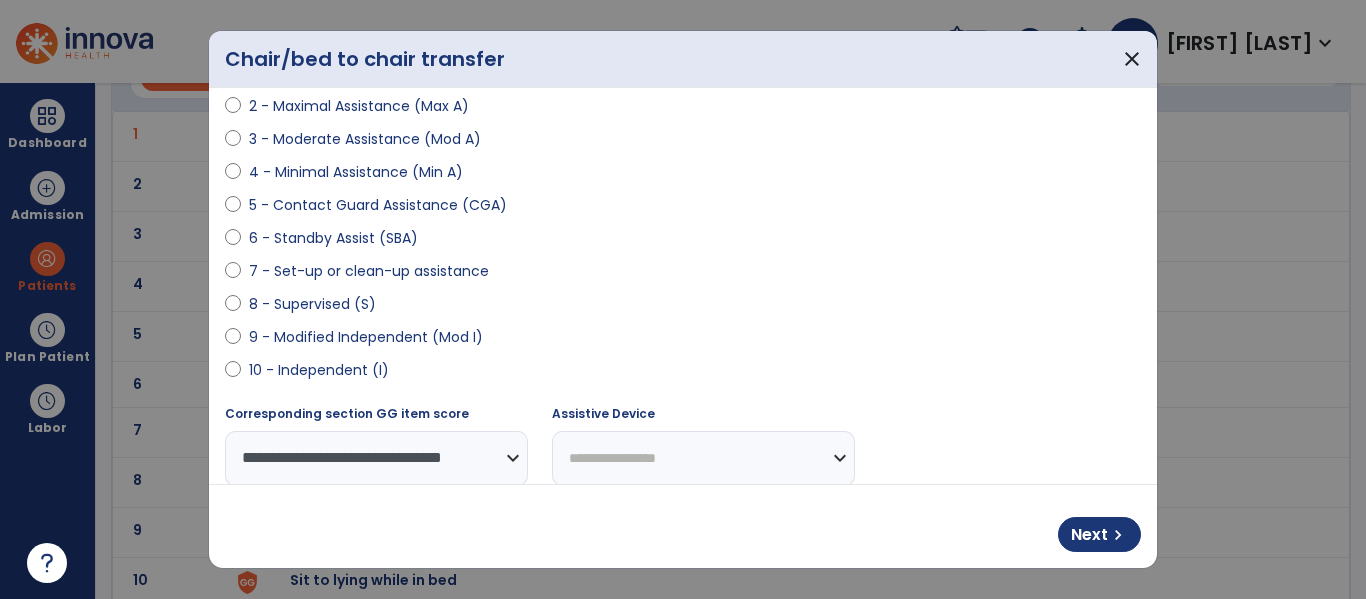 scroll, scrollTop: 299, scrollLeft: 0, axis: vertical 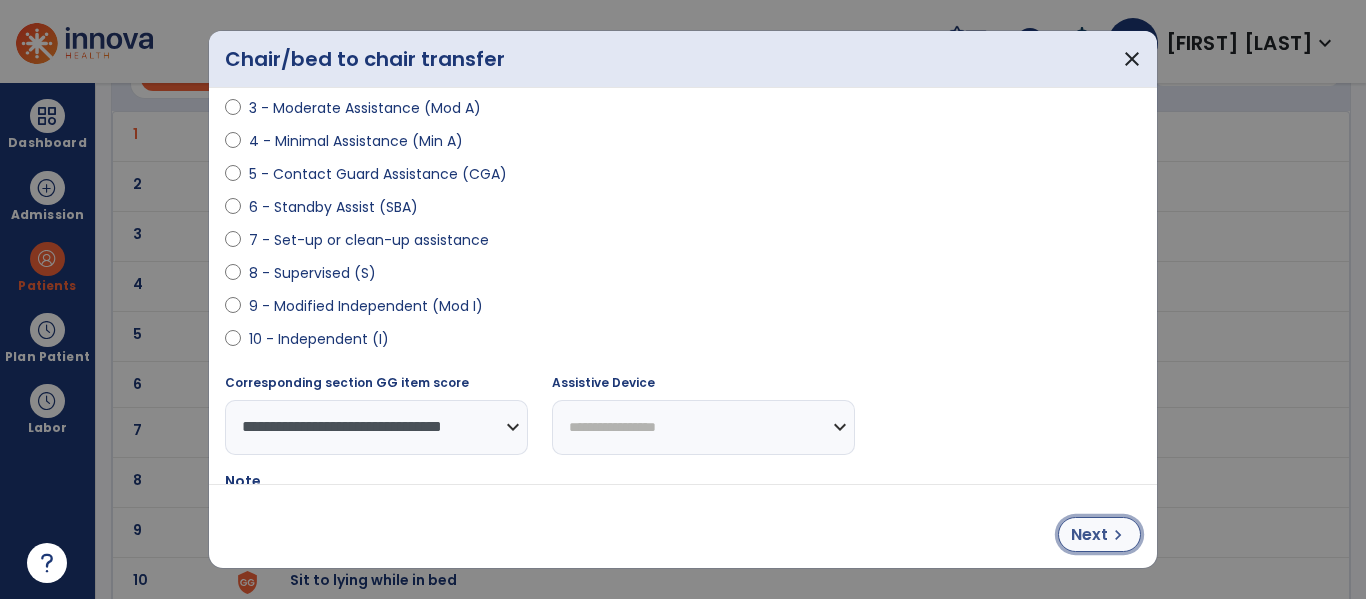 click on "chevron_right" at bounding box center [1118, 535] 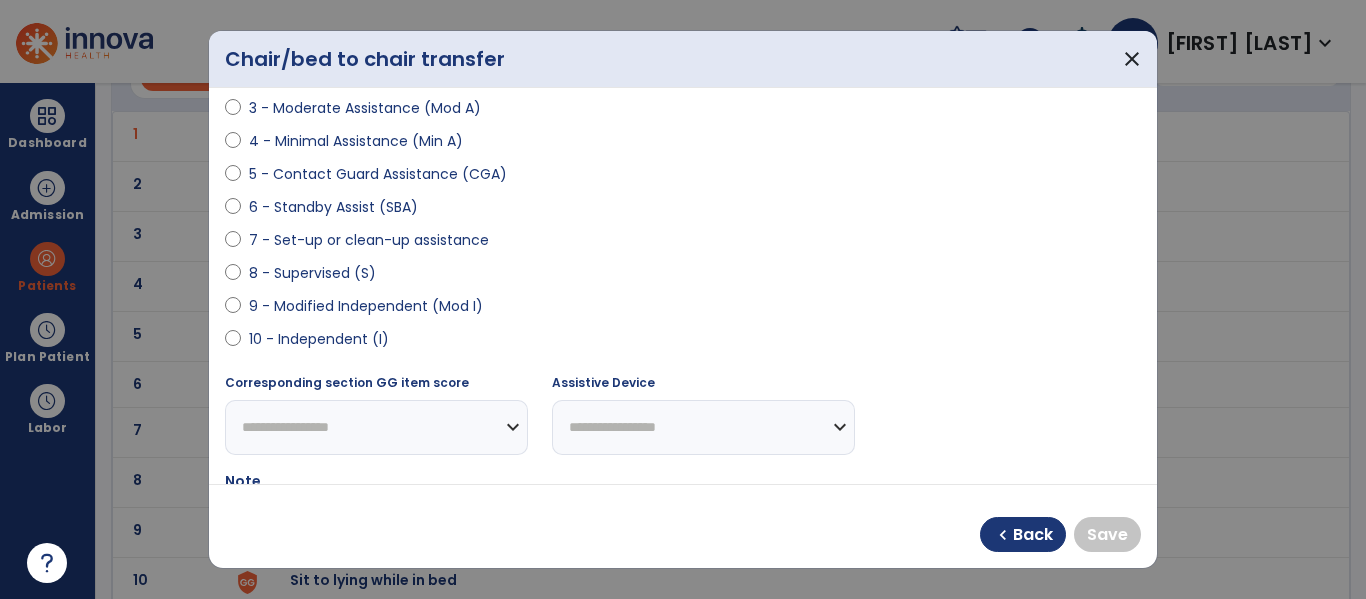 scroll, scrollTop: 341, scrollLeft: 0, axis: vertical 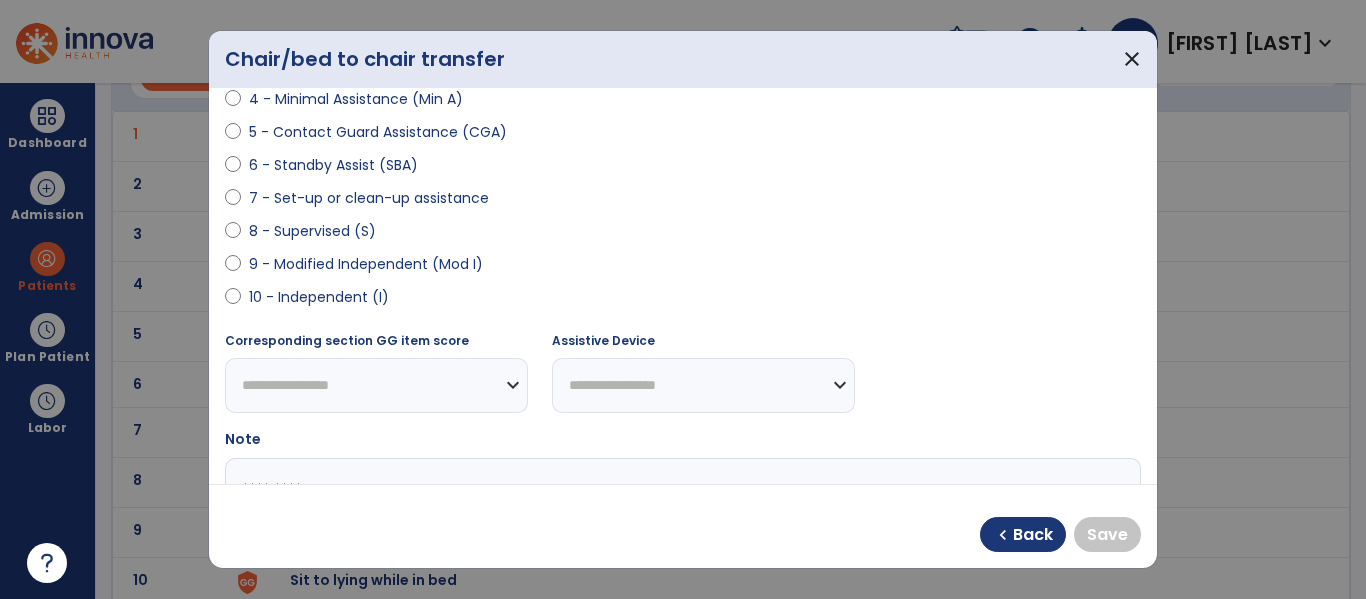 click on "9 - Modified Independent (Mod I)" at bounding box center (366, 264) 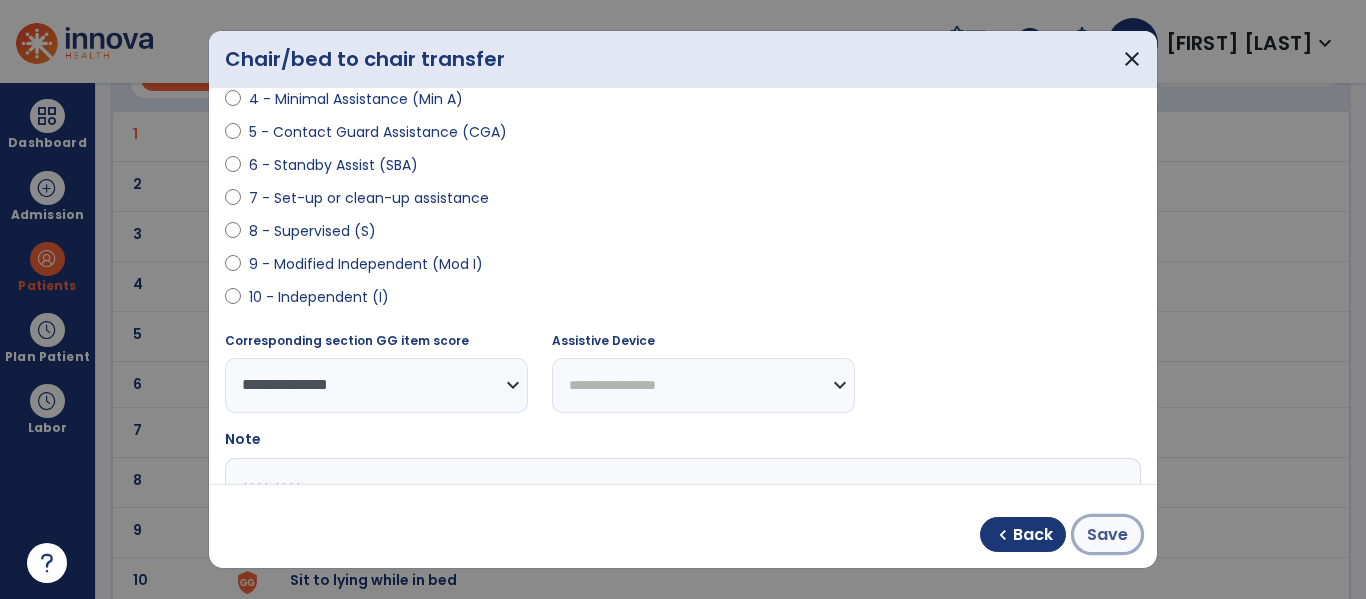 click on "Save" at bounding box center (1107, 535) 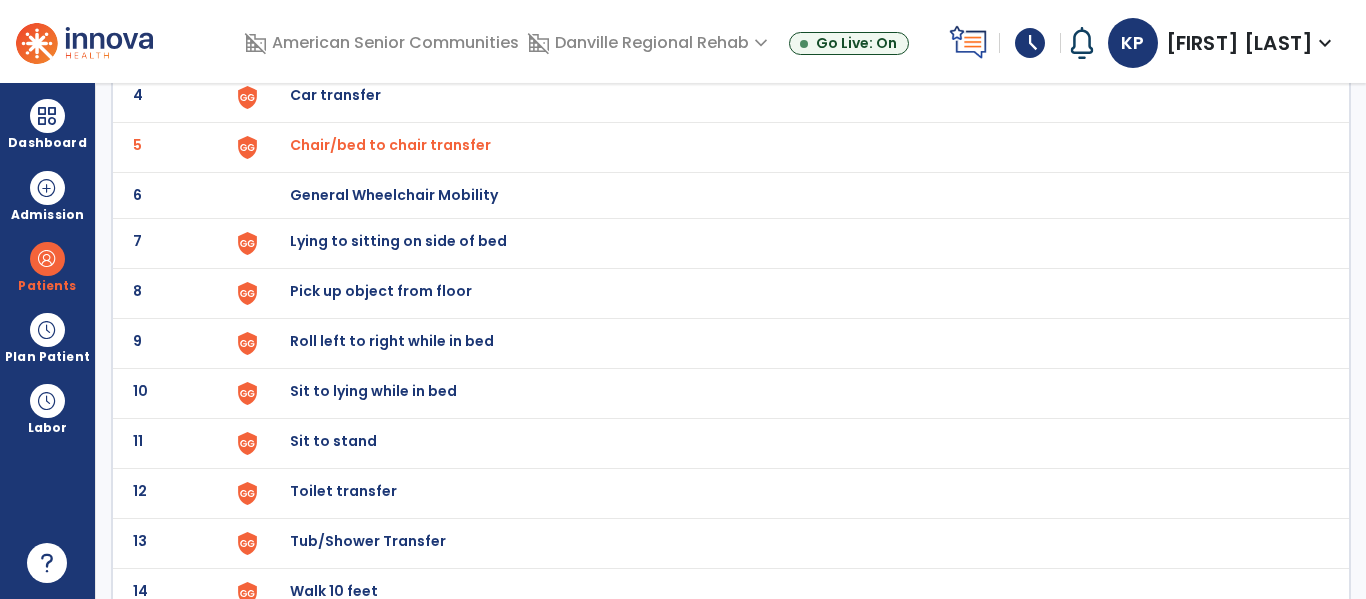 scroll, scrollTop: 319, scrollLeft: 0, axis: vertical 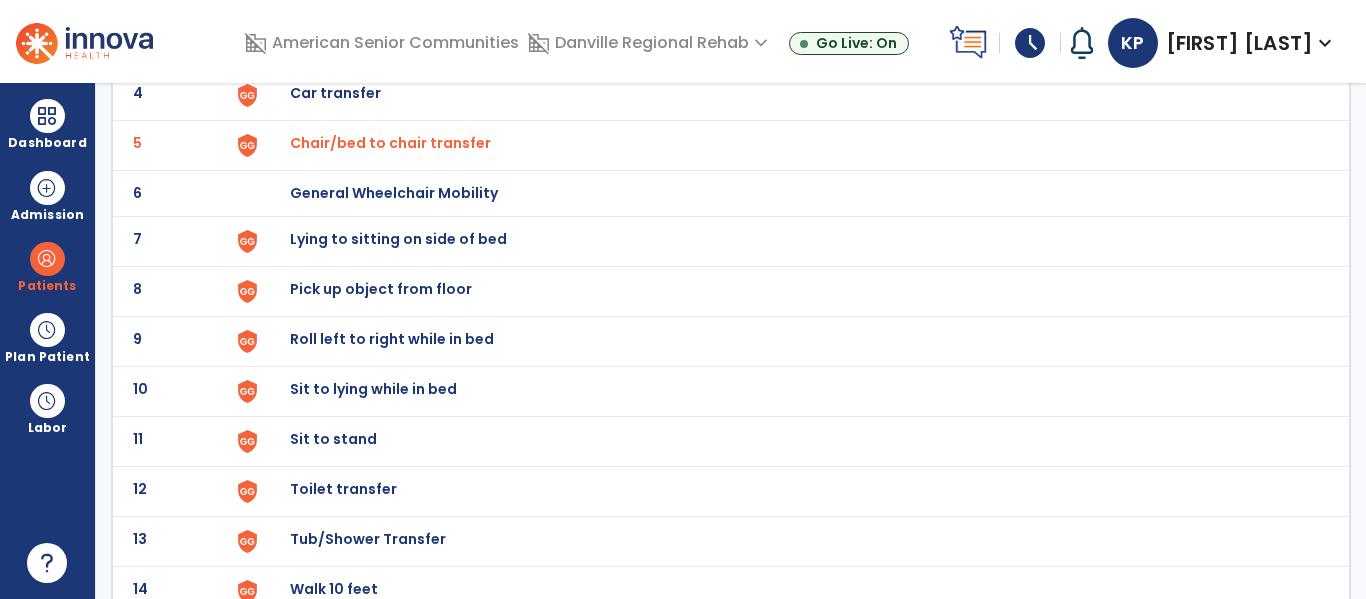 click on "Lying to sitting on side of bed" at bounding box center [789, -55] 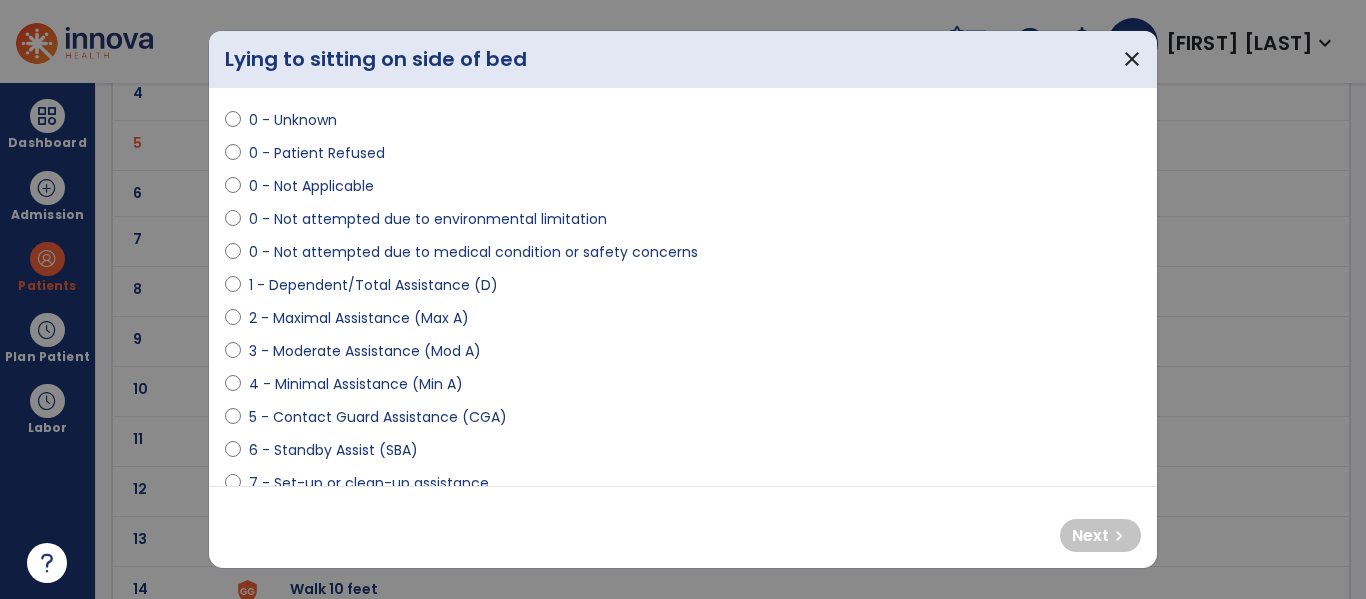 scroll, scrollTop: 64, scrollLeft: 0, axis: vertical 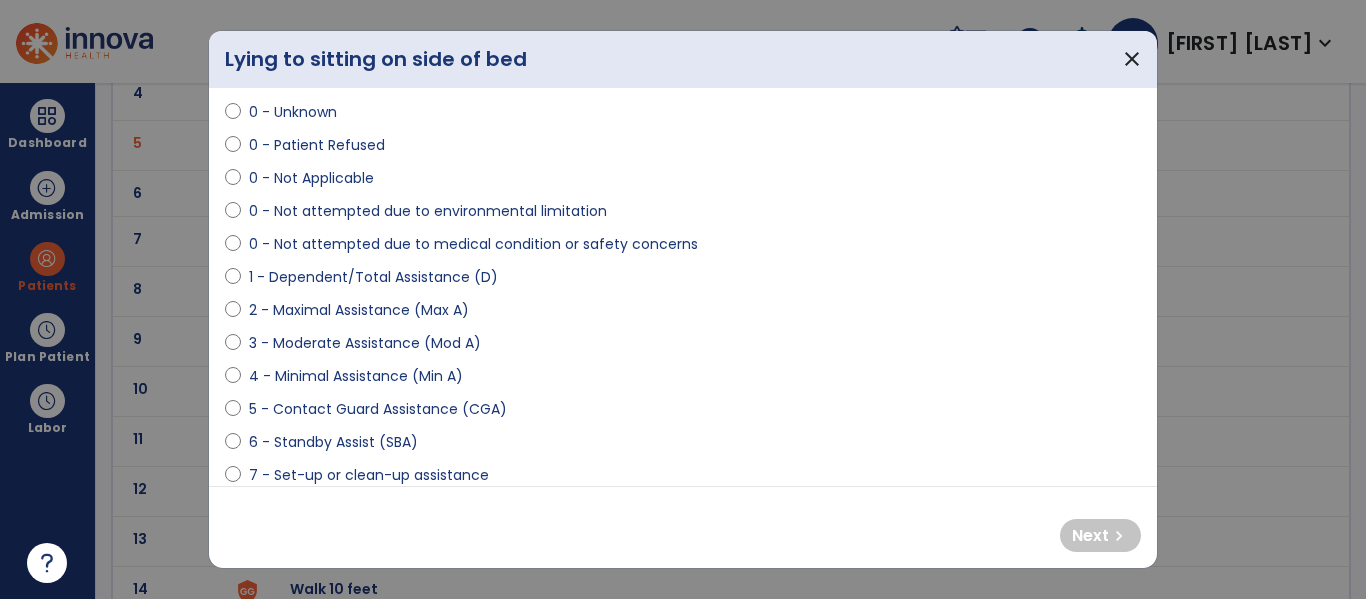 click on "2 - Maximal Assistance (Max A)" at bounding box center [359, 310] 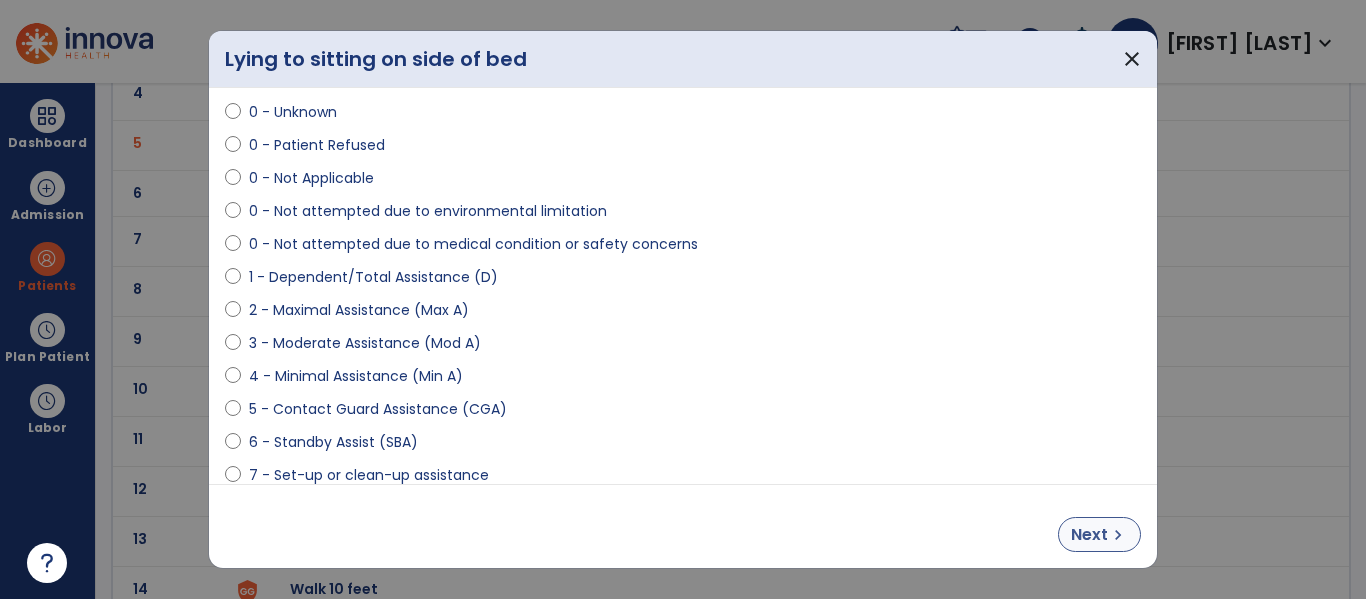 click on "Next" at bounding box center [1089, 535] 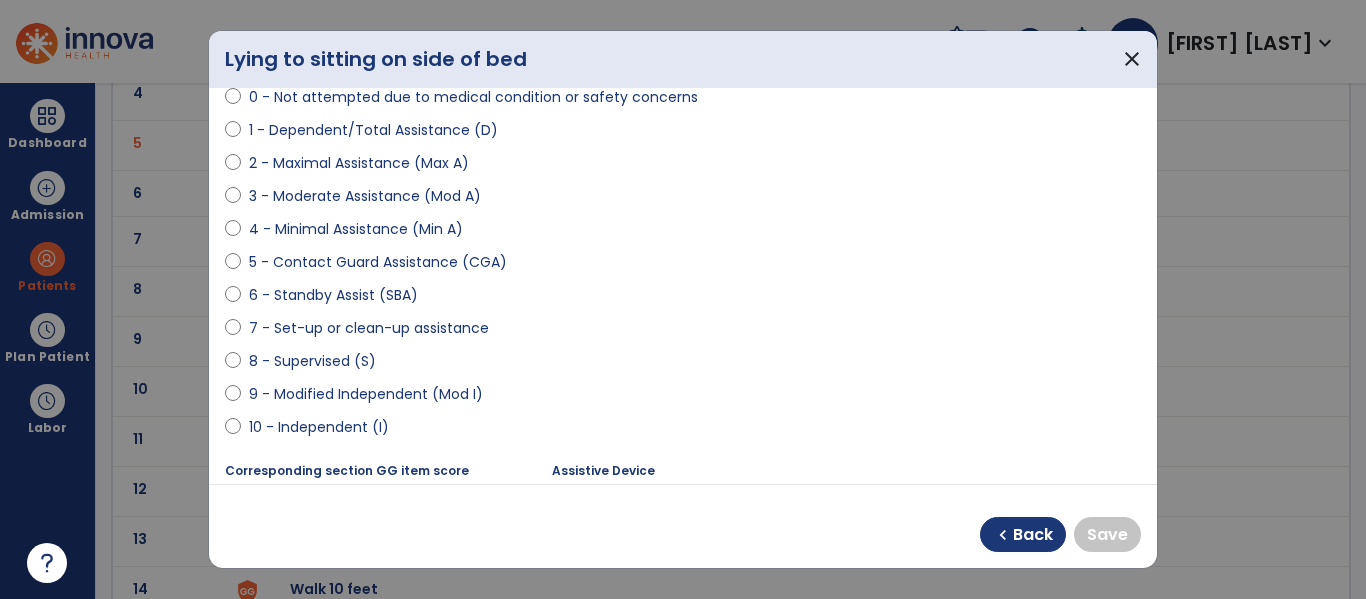 scroll, scrollTop: 233, scrollLeft: 0, axis: vertical 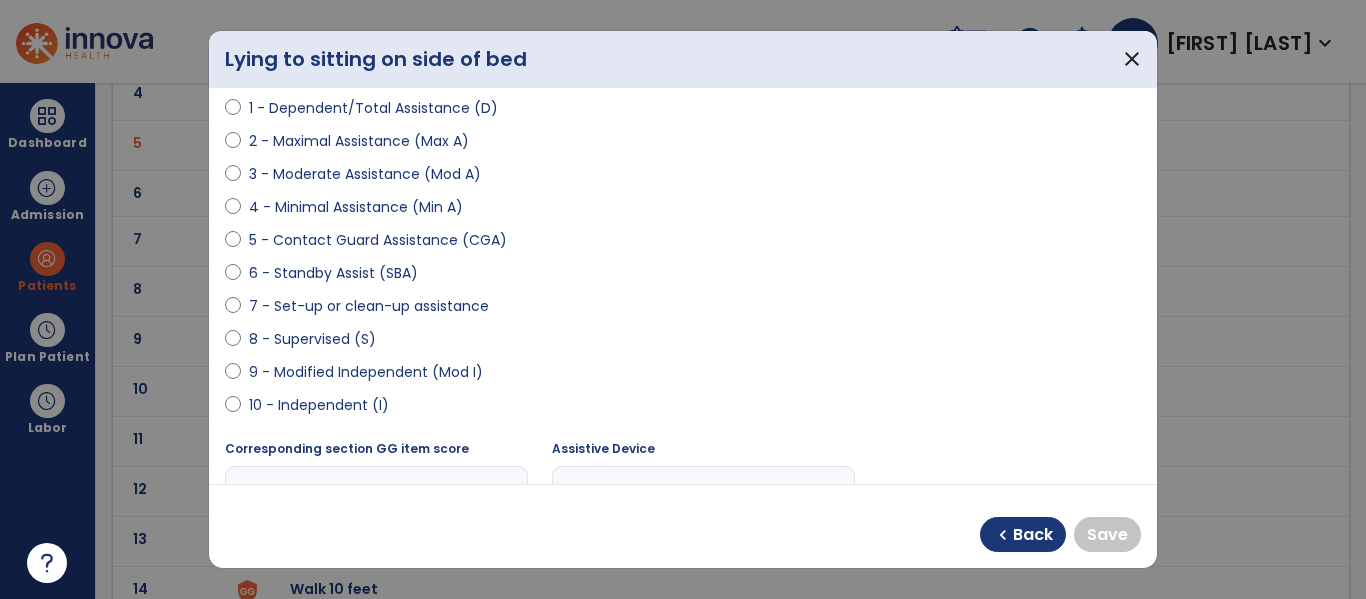 click on "9 - Modified Independent (Mod I)" at bounding box center (366, 372) 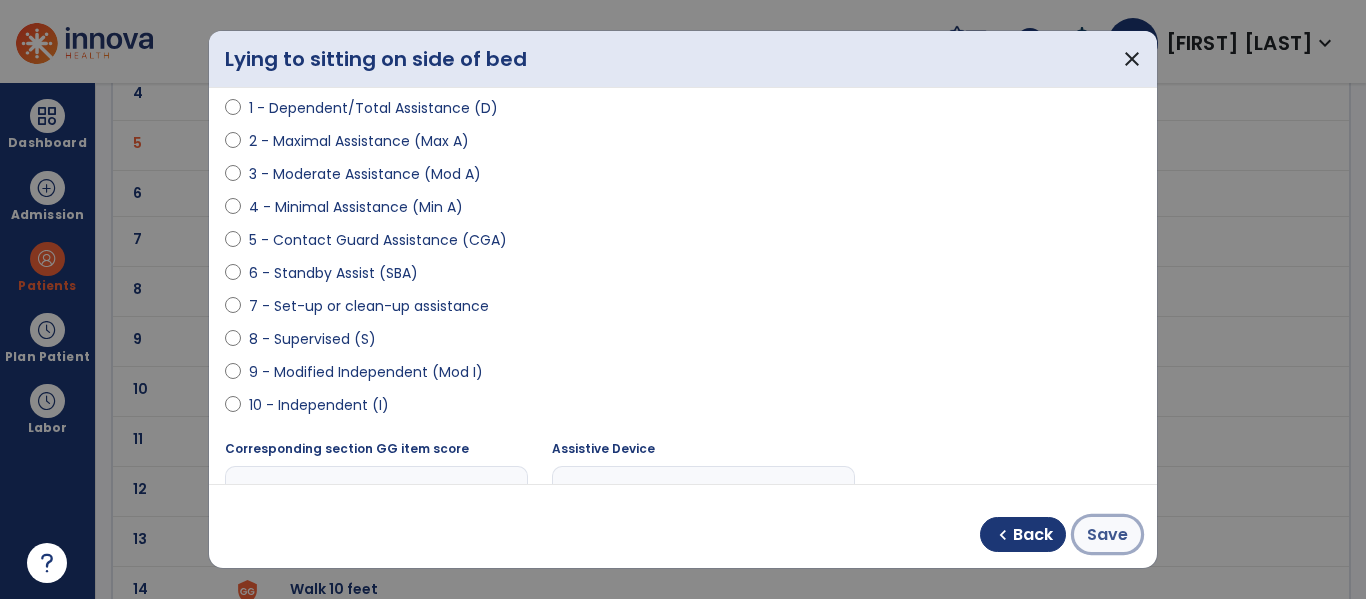 click on "Save" at bounding box center (1107, 535) 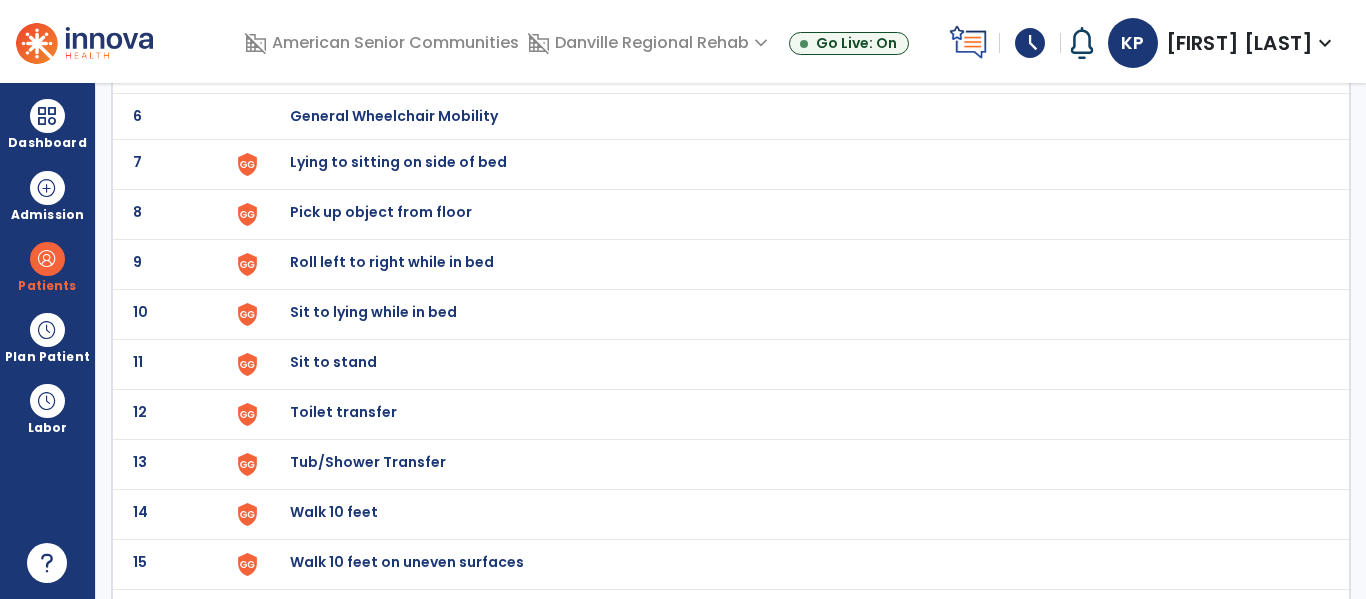 scroll, scrollTop: 421, scrollLeft: 0, axis: vertical 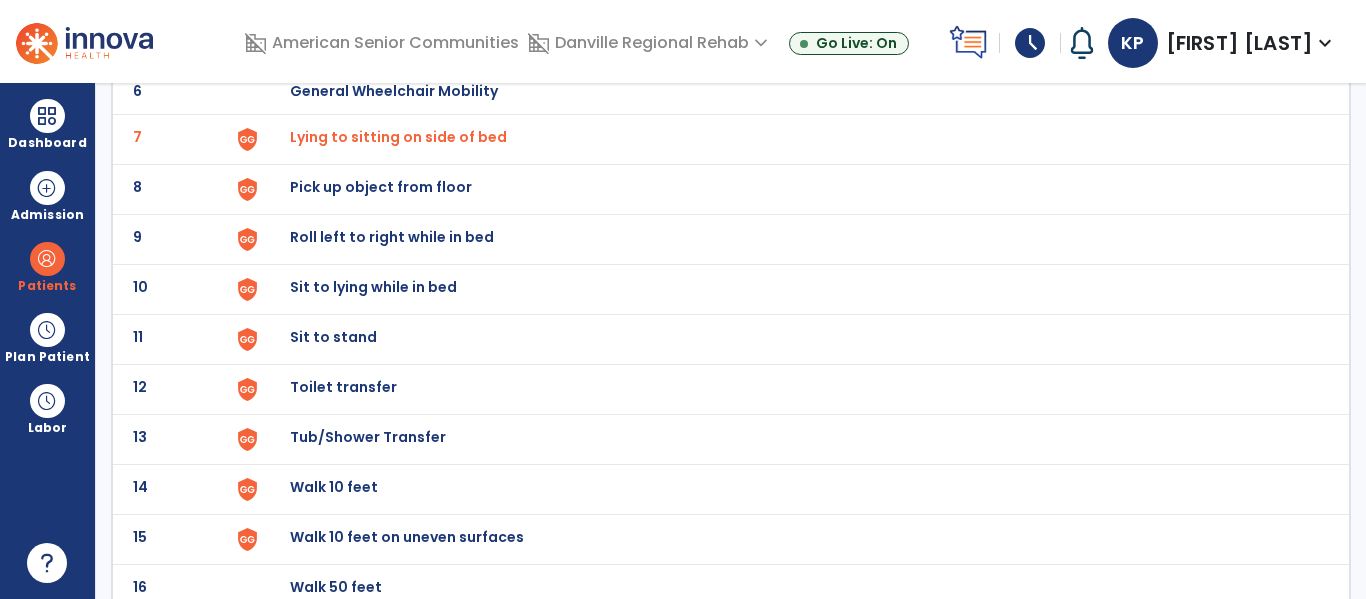 click on "Sit to lying while in bed" at bounding box center (336, -159) 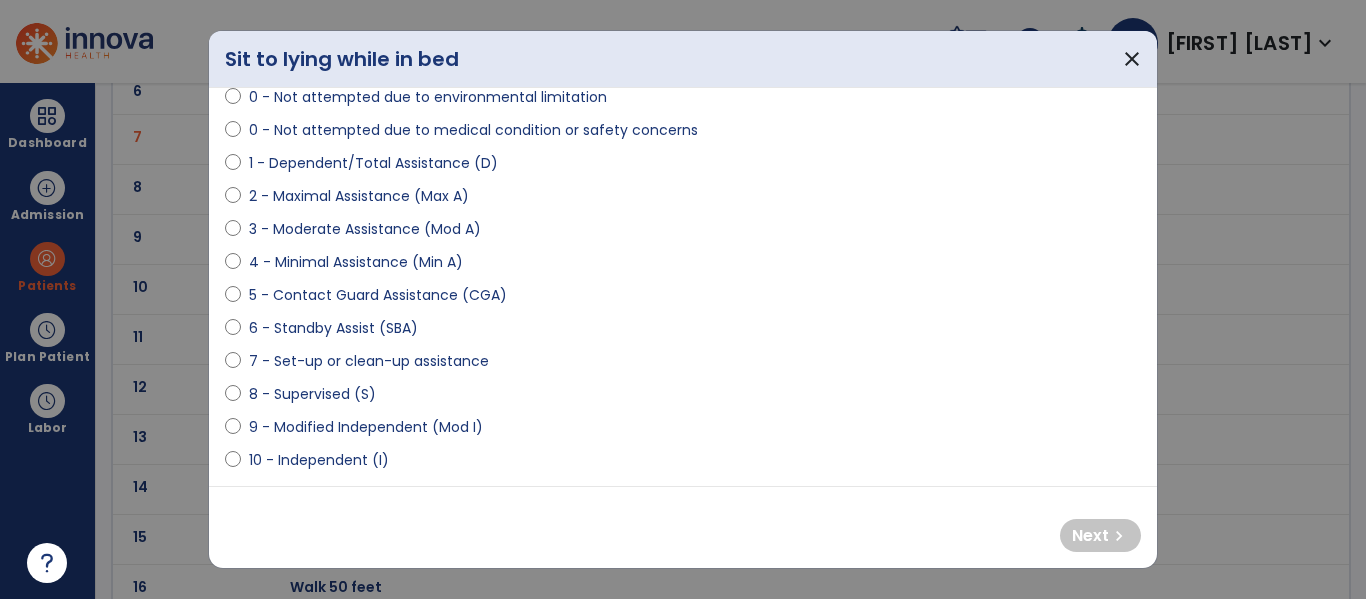 scroll, scrollTop: 171, scrollLeft: 0, axis: vertical 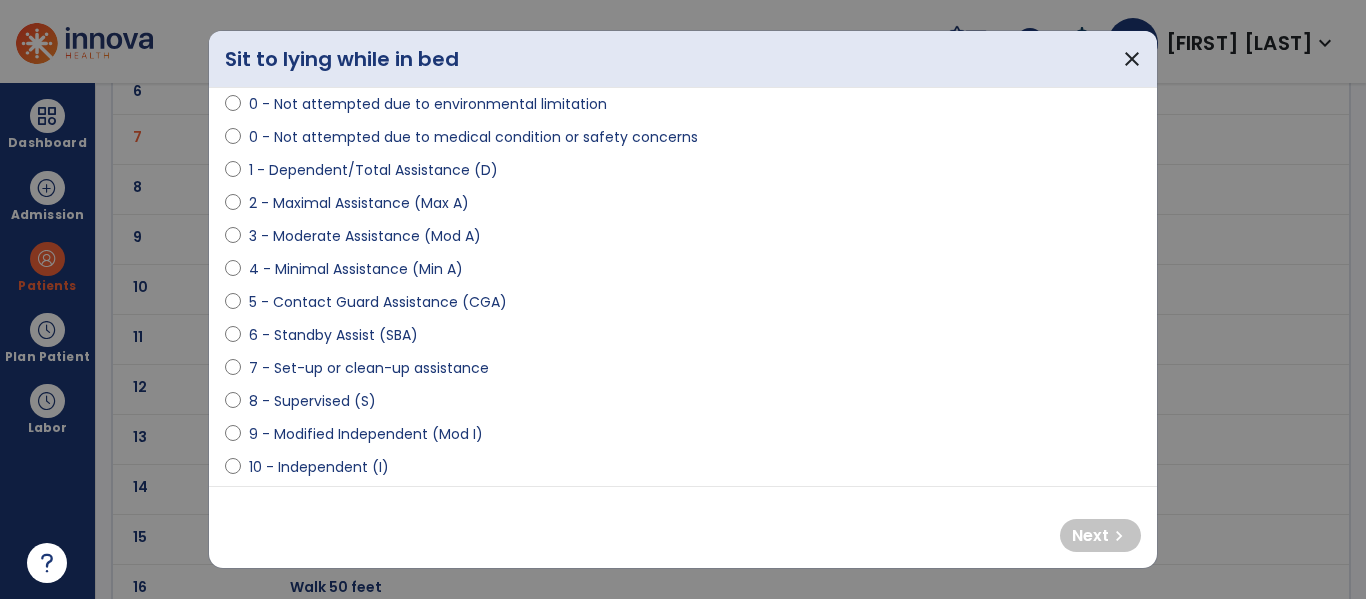 click on "3 - Moderate Assistance (Mod A)" at bounding box center [365, 236] 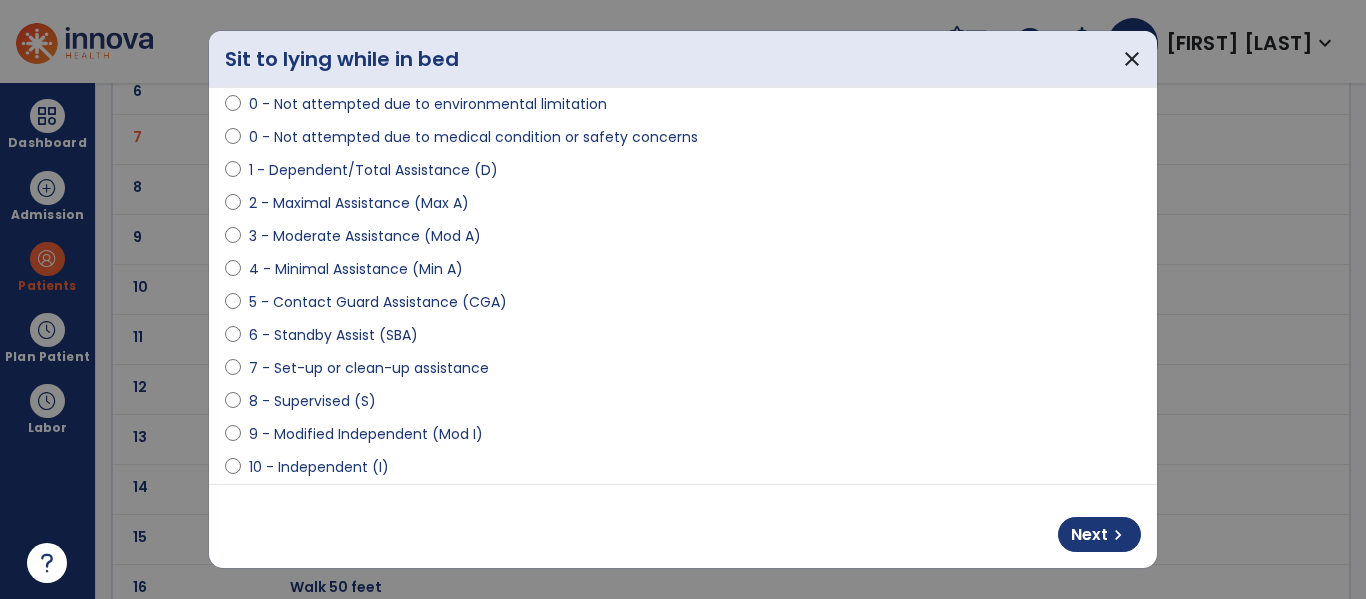 click on "2 - Maximal Assistance (Max A)" at bounding box center (359, 203) 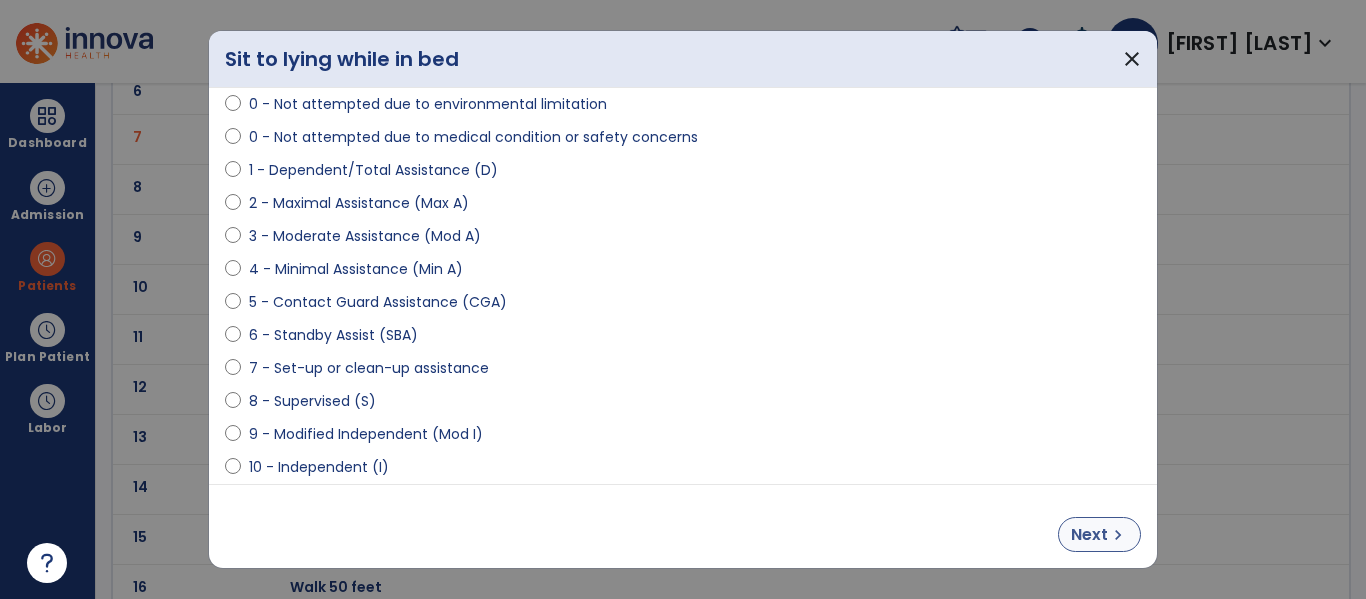 click on "Next" at bounding box center (1089, 535) 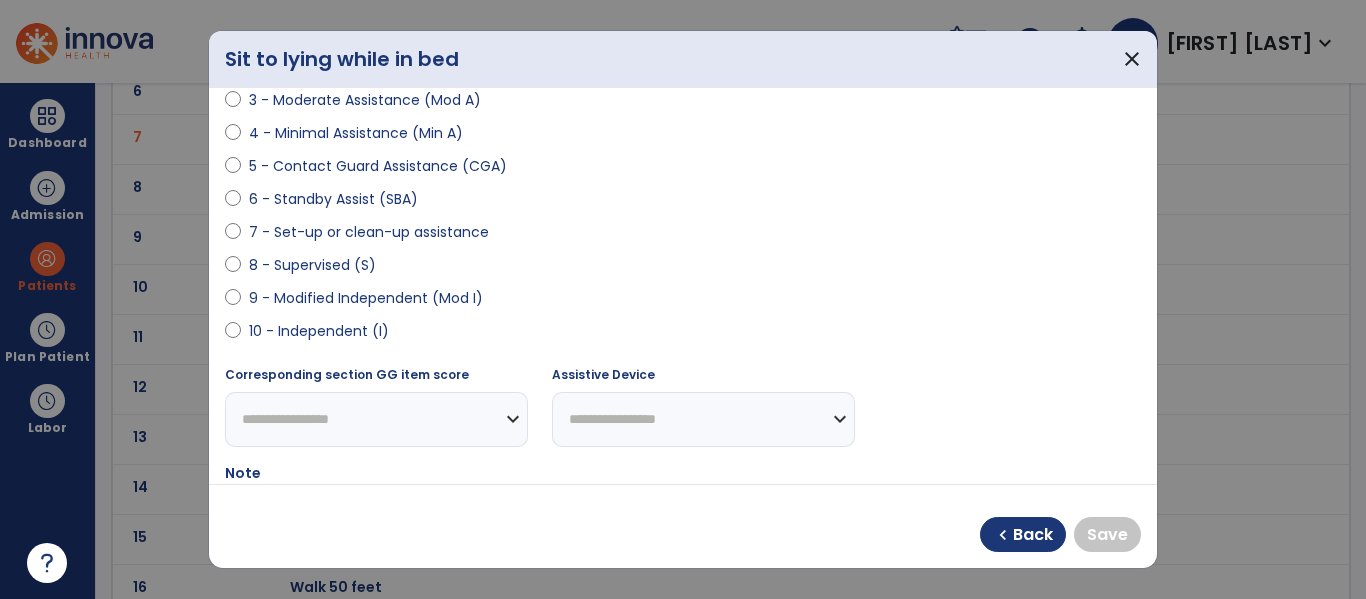 scroll, scrollTop: 309, scrollLeft: 0, axis: vertical 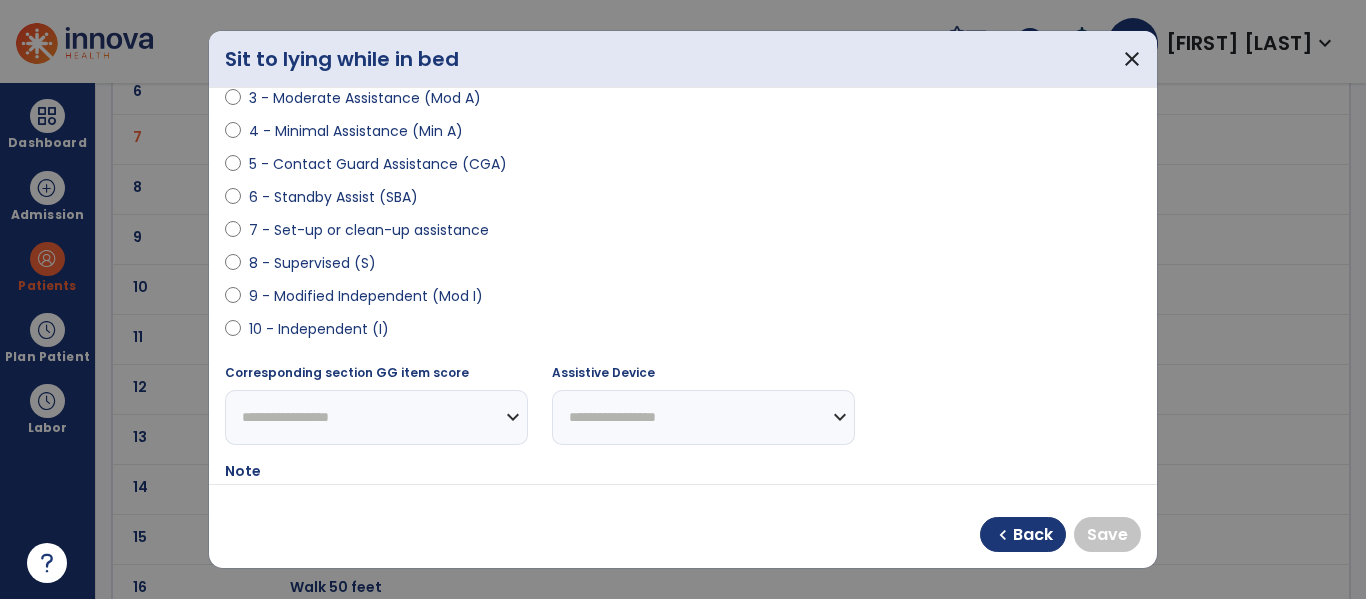 click on "9 - Modified Independent (Mod I)" at bounding box center [366, 296] 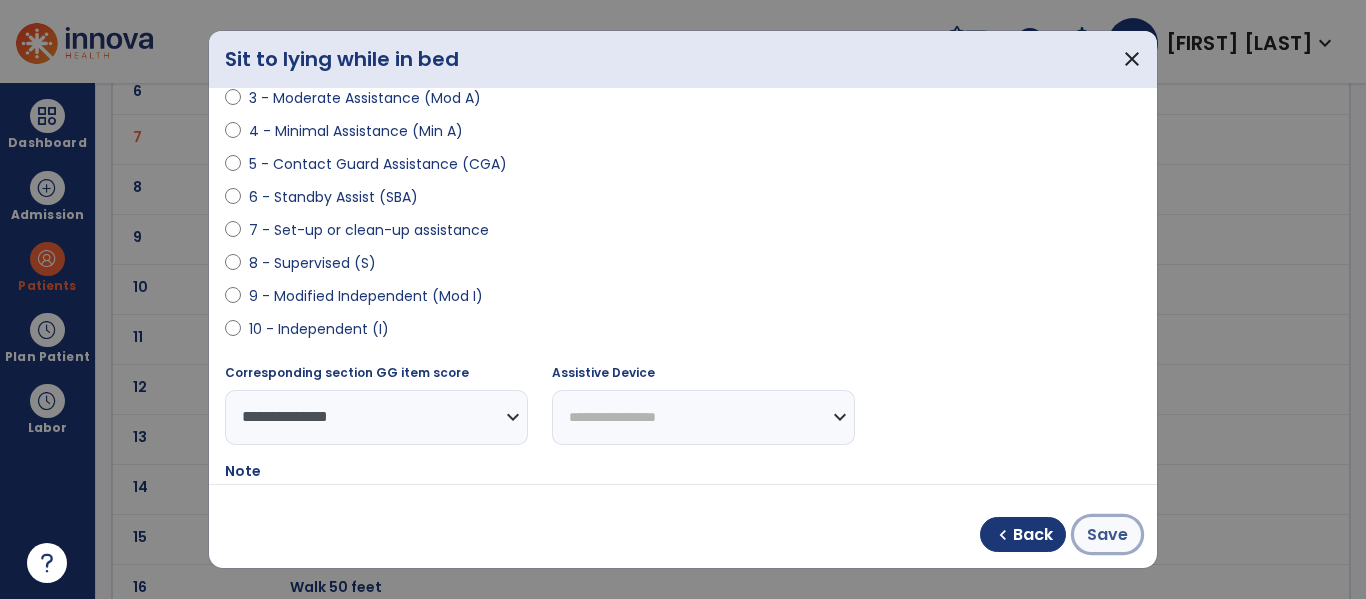 click on "Save" at bounding box center (1107, 535) 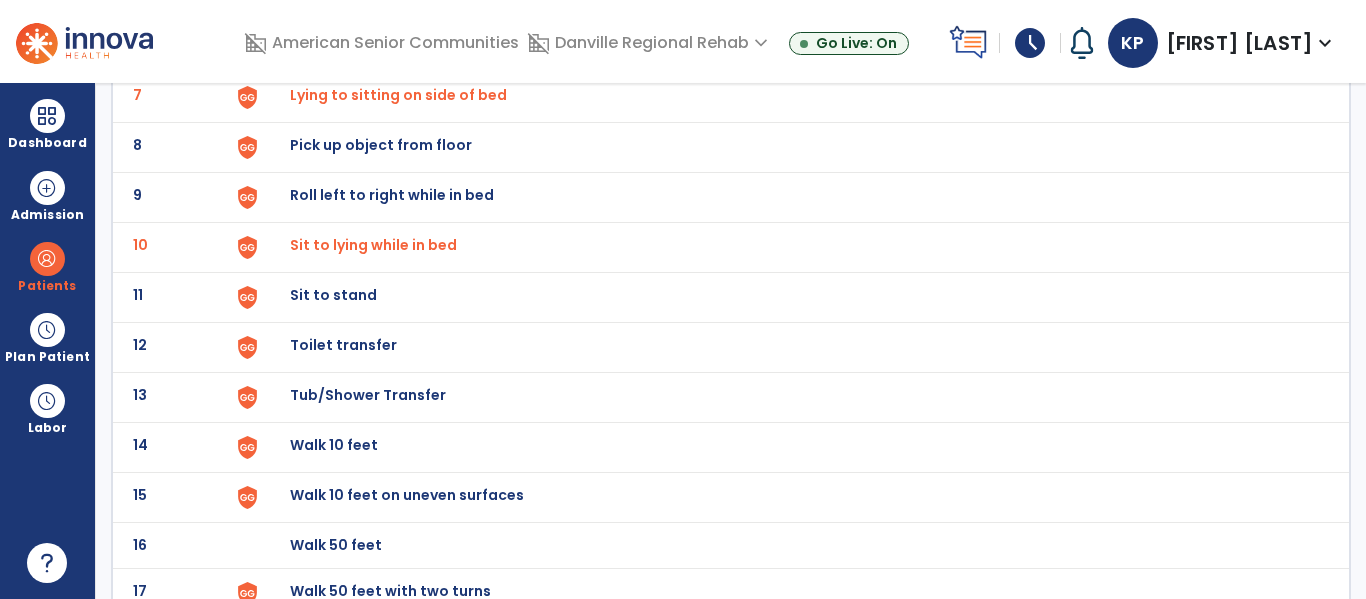 scroll, scrollTop: 468, scrollLeft: 0, axis: vertical 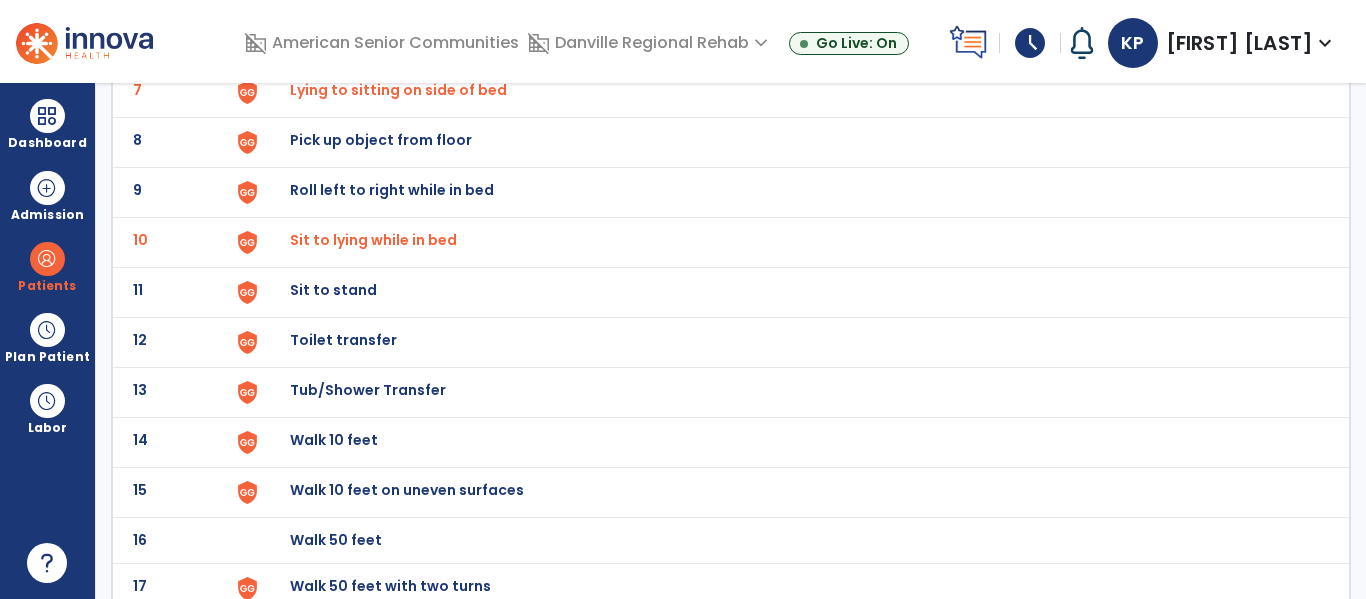click on "Sit to stand" at bounding box center (789, -204) 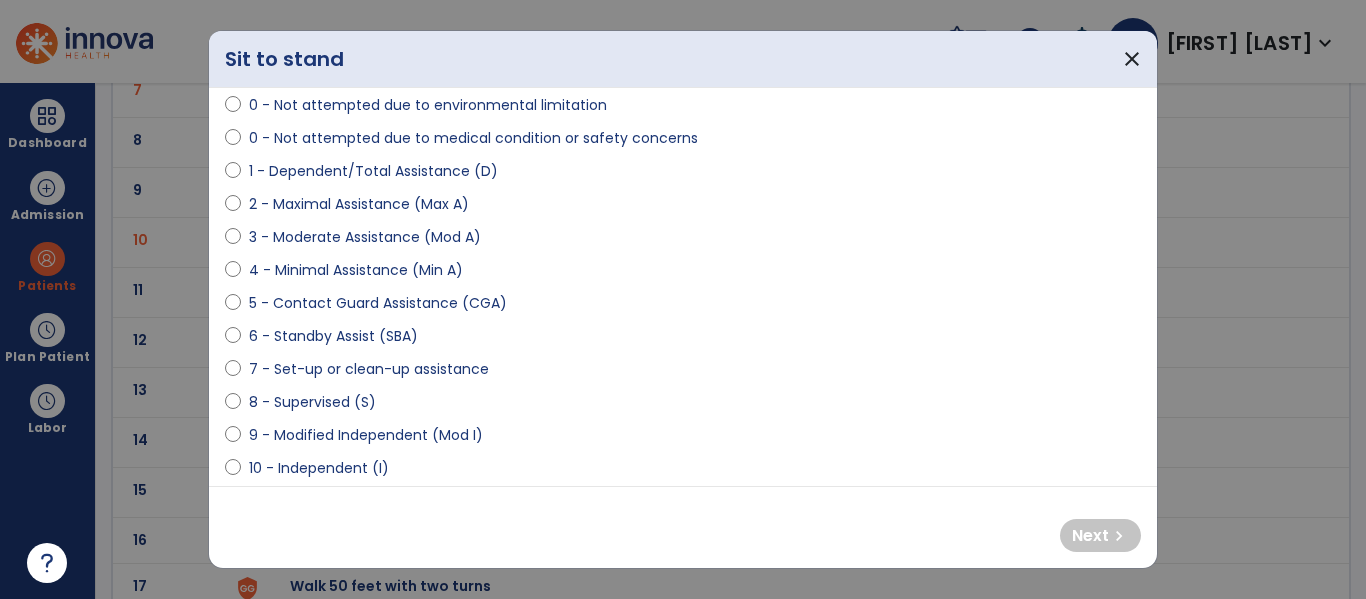scroll, scrollTop: 171, scrollLeft: 0, axis: vertical 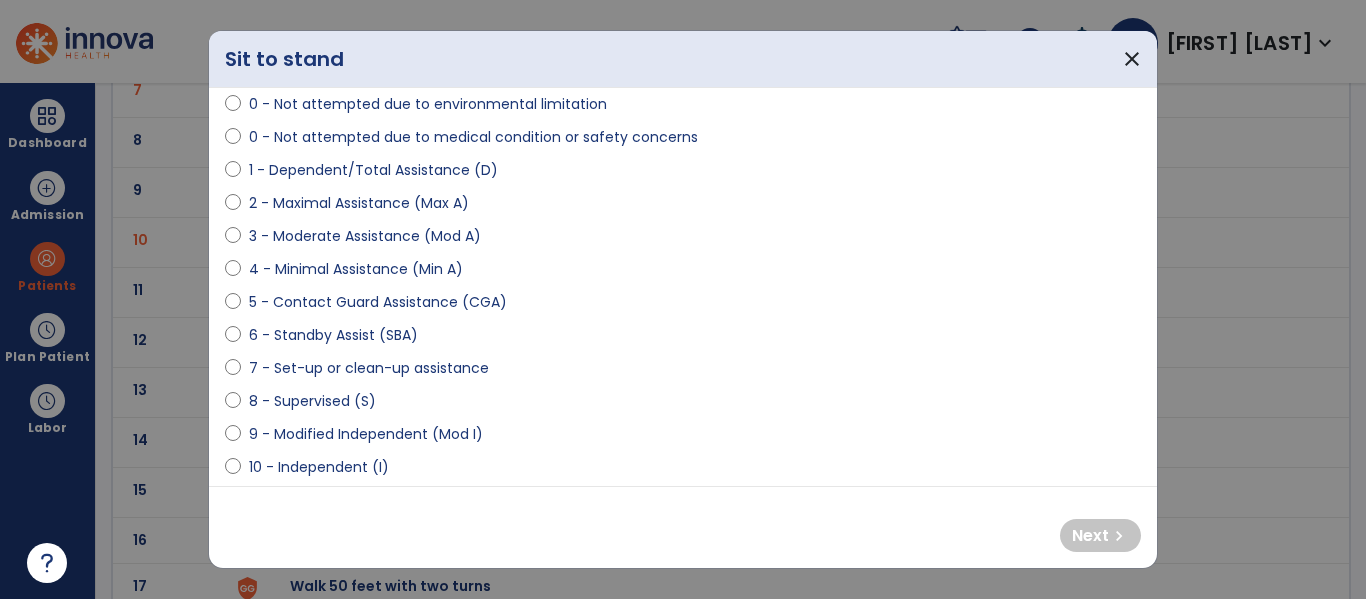 click on "3 - Moderate Assistance (Mod A)" at bounding box center [365, 236] 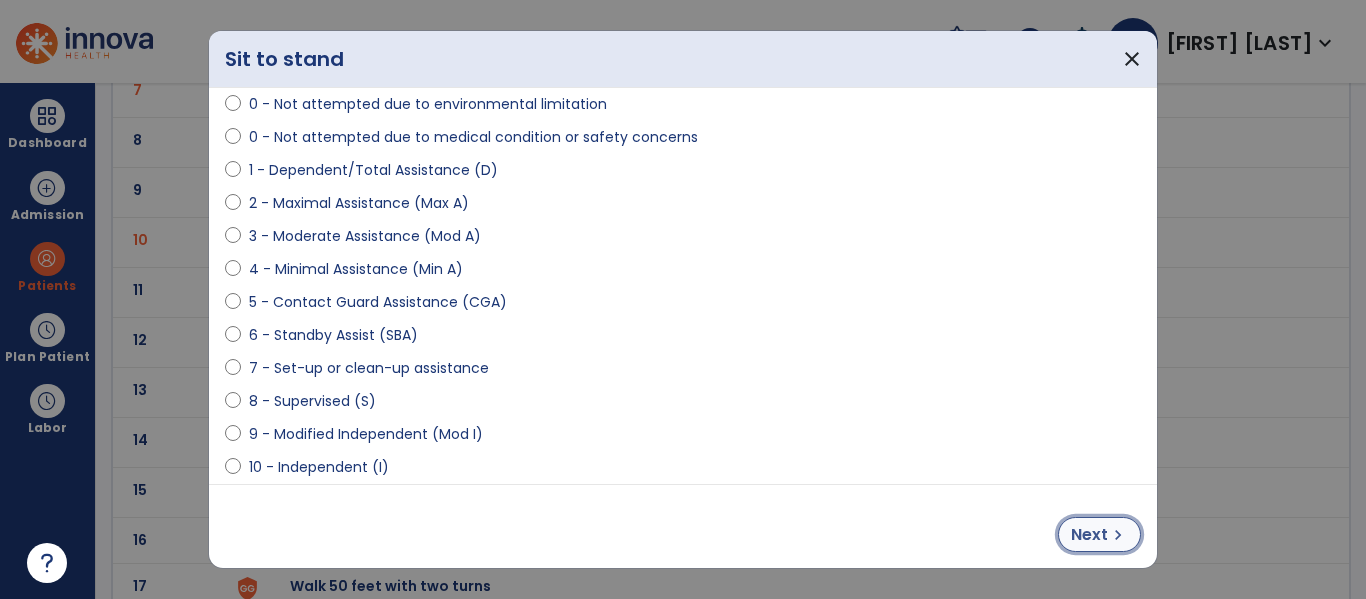 click on "chevron_right" at bounding box center [1118, 535] 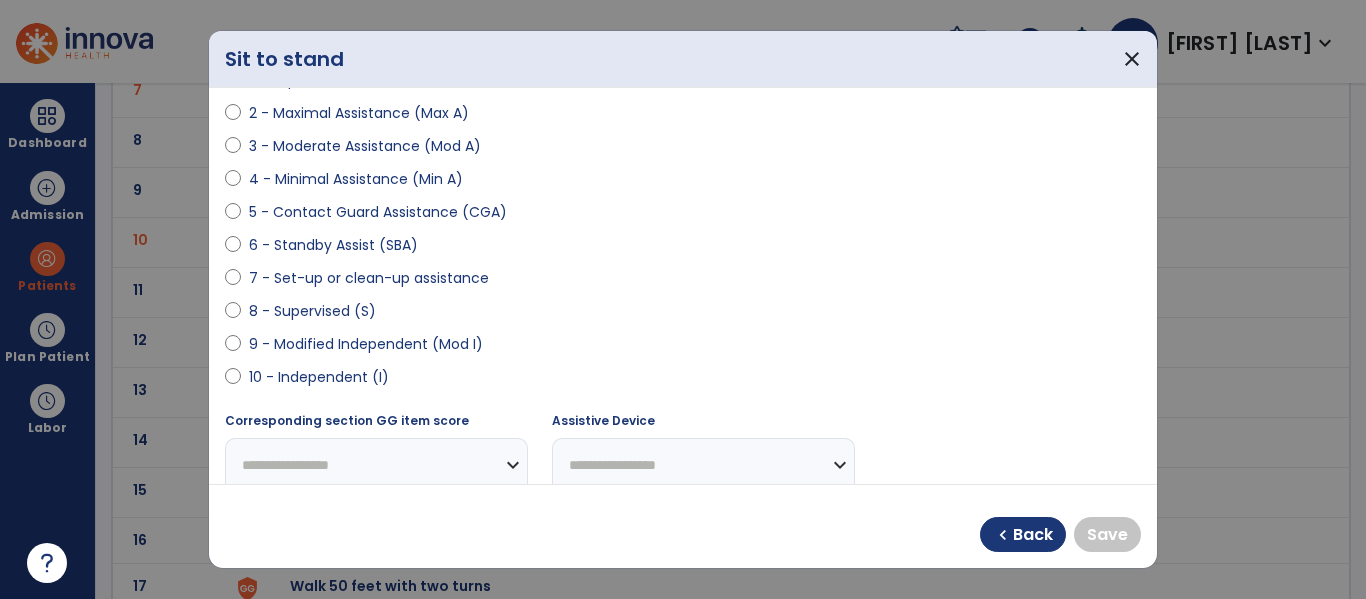 scroll, scrollTop: 269, scrollLeft: 0, axis: vertical 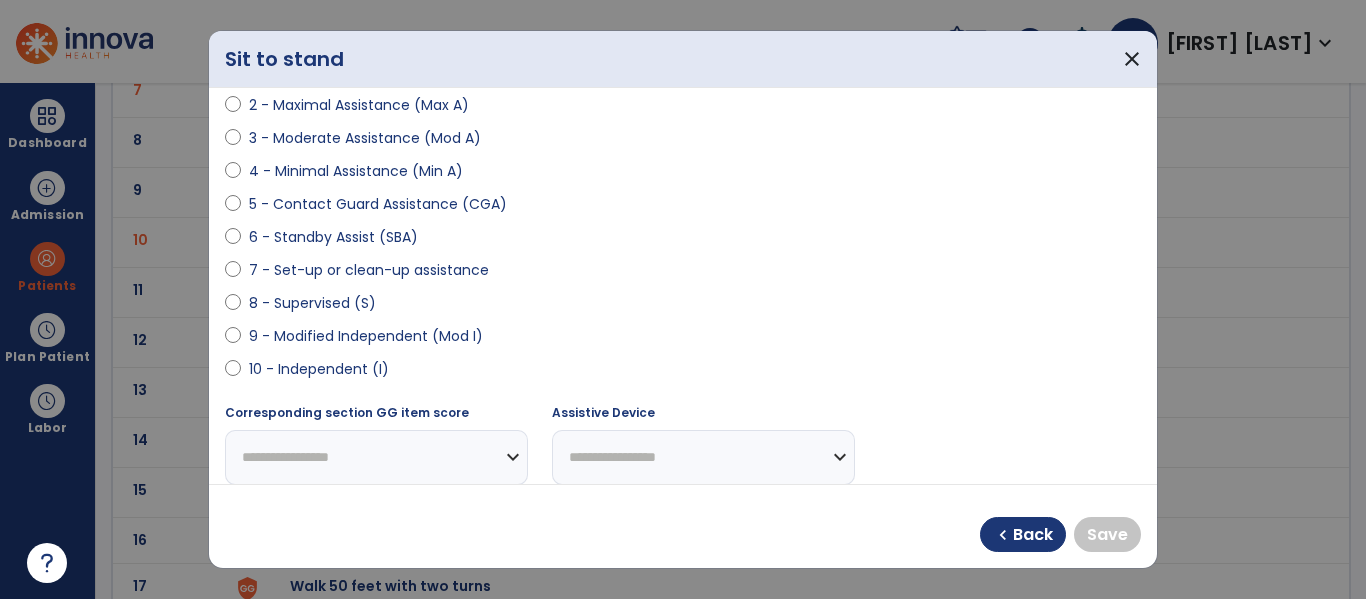click on "9 - Modified Independent (Mod I)" at bounding box center [366, 336] 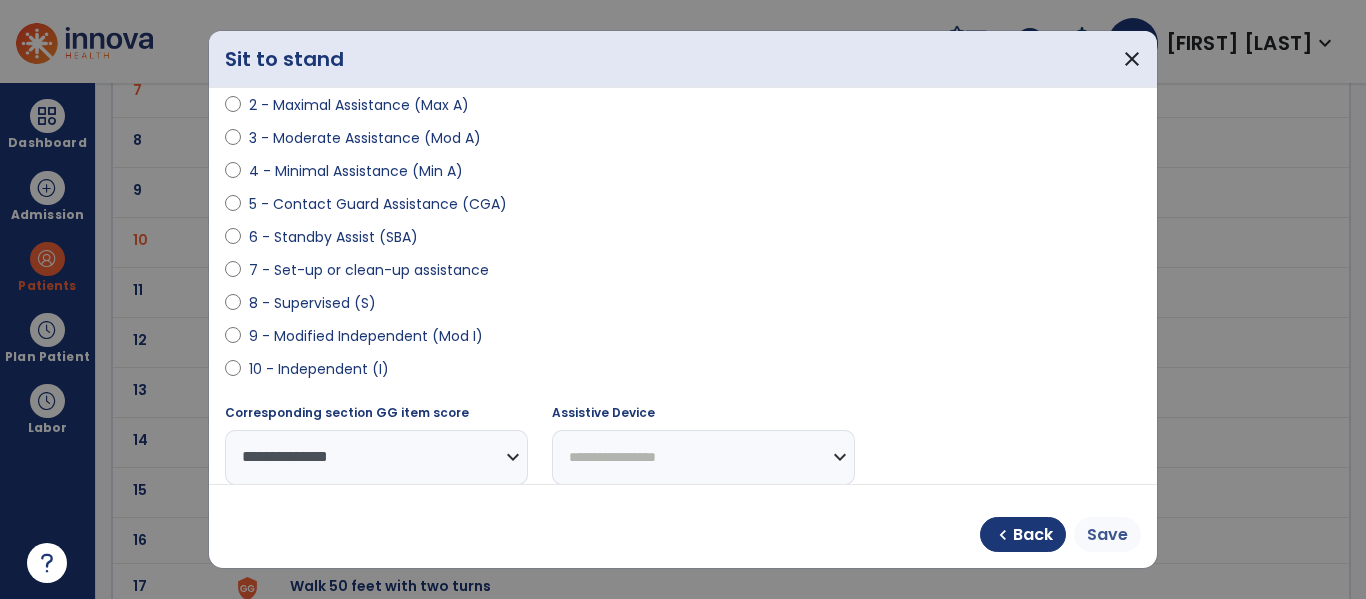 click on "Save" at bounding box center [1107, 535] 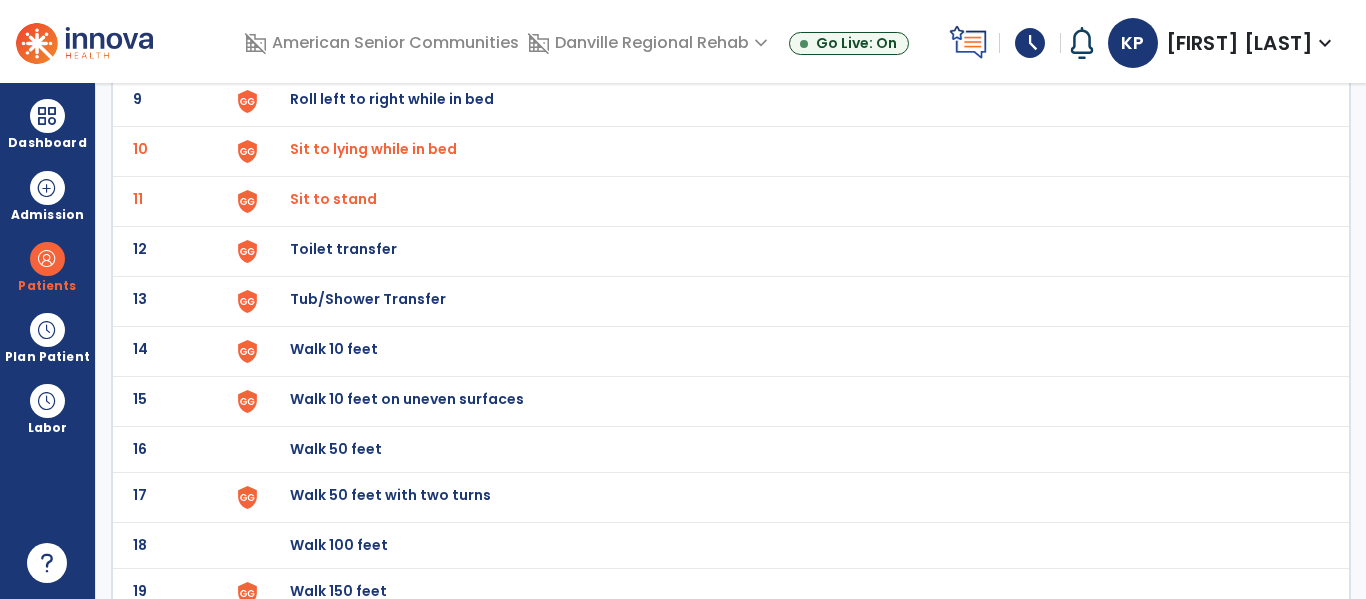 scroll, scrollTop: 590, scrollLeft: 0, axis: vertical 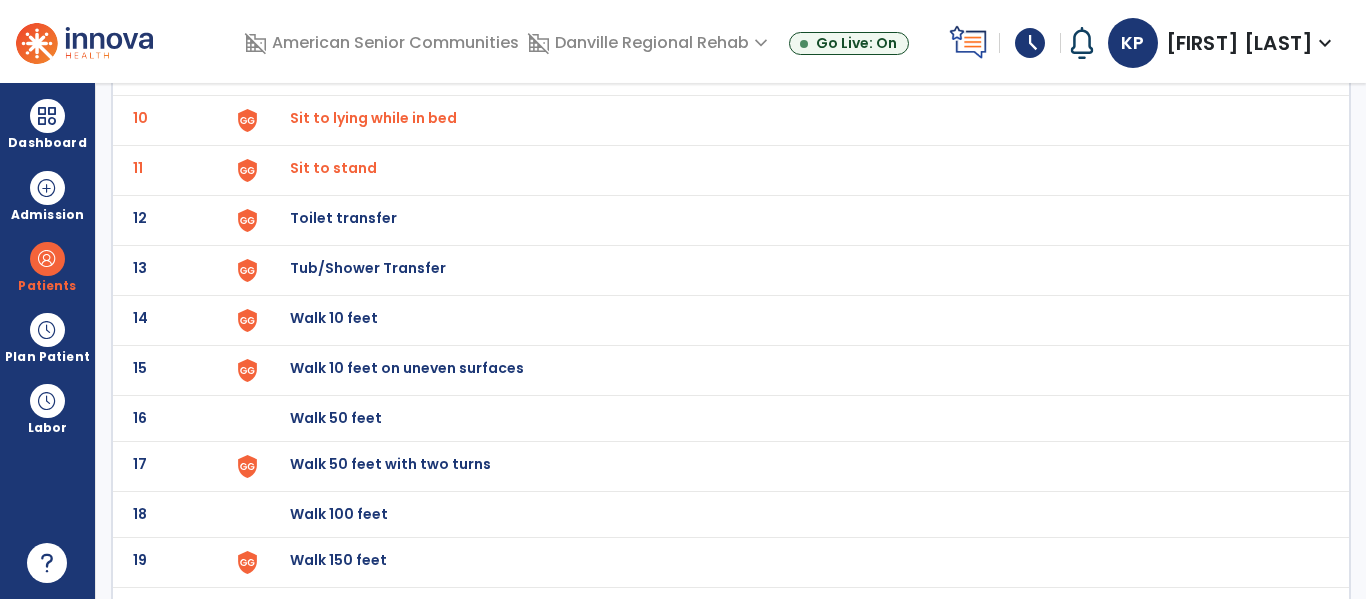 click on "Toilet transfer" at bounding box center (789, -326) 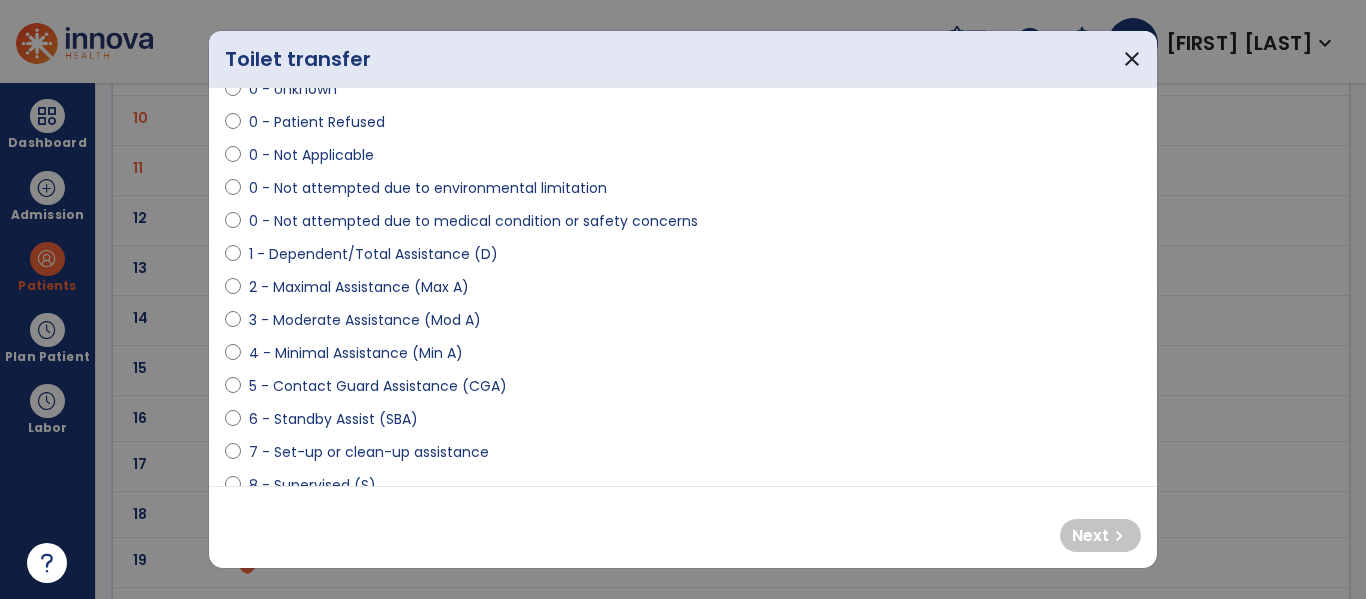scroll, scrollTop: 93, scrollLeft: 0, axis: vertical 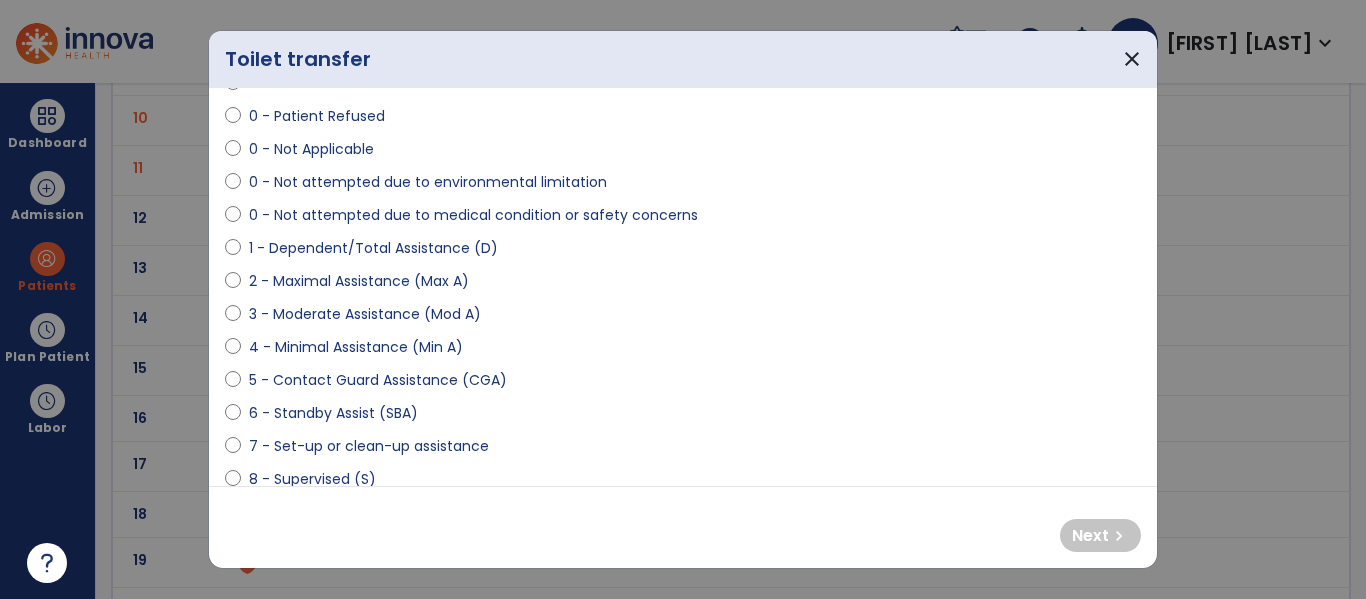 click on "2 - Maximal Assistance (Max A)" at bounding box center [359, 281] 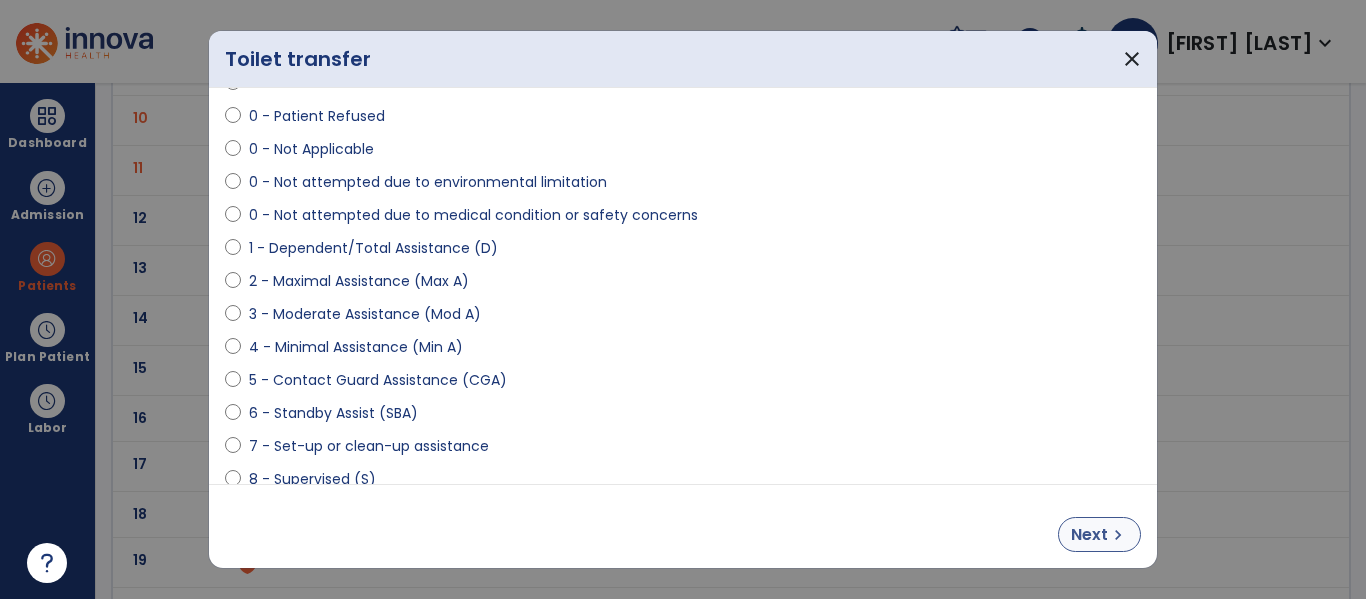 click on "Next" at bounding box center [1089, 535] 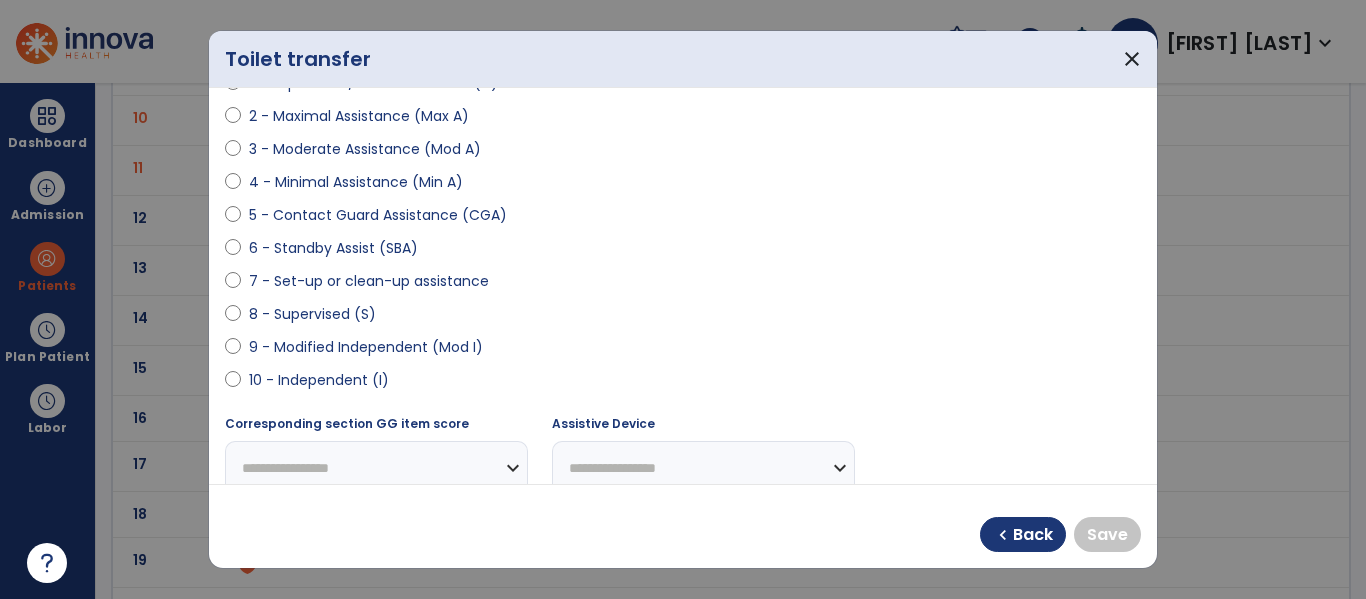scroll, scrollTop: 262, scrollLeft: 0, axis: vertical 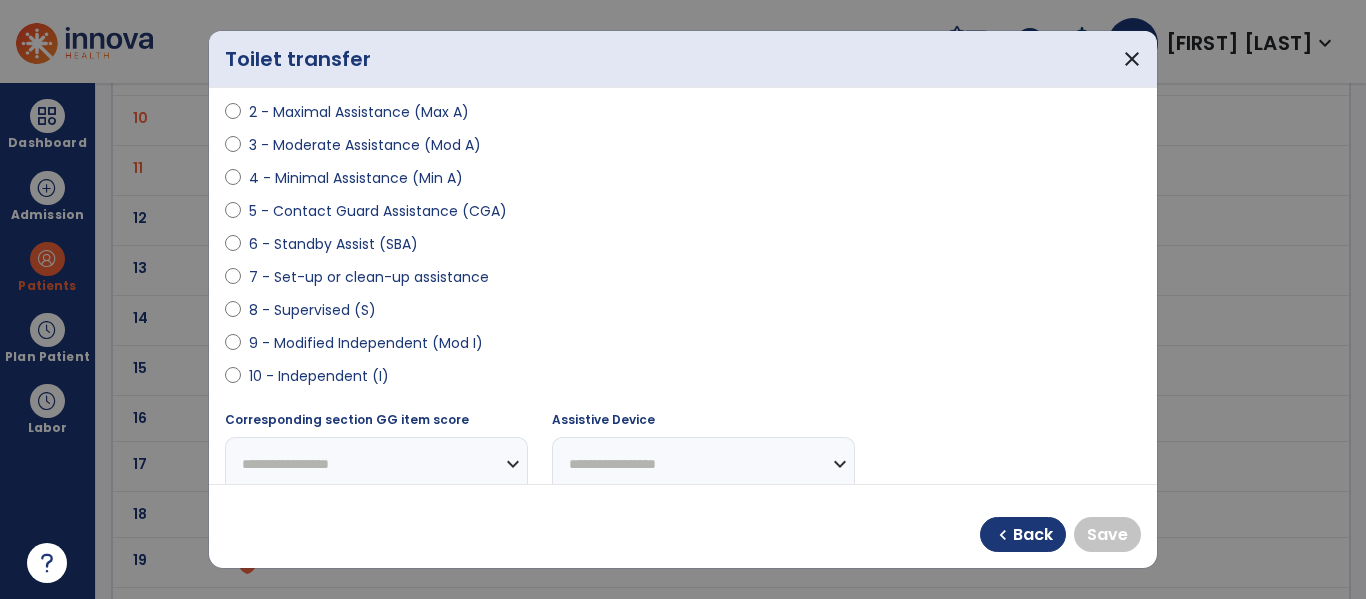 click on "9 - Modified Independent (Mod I)" at bounding box center [366, 343] 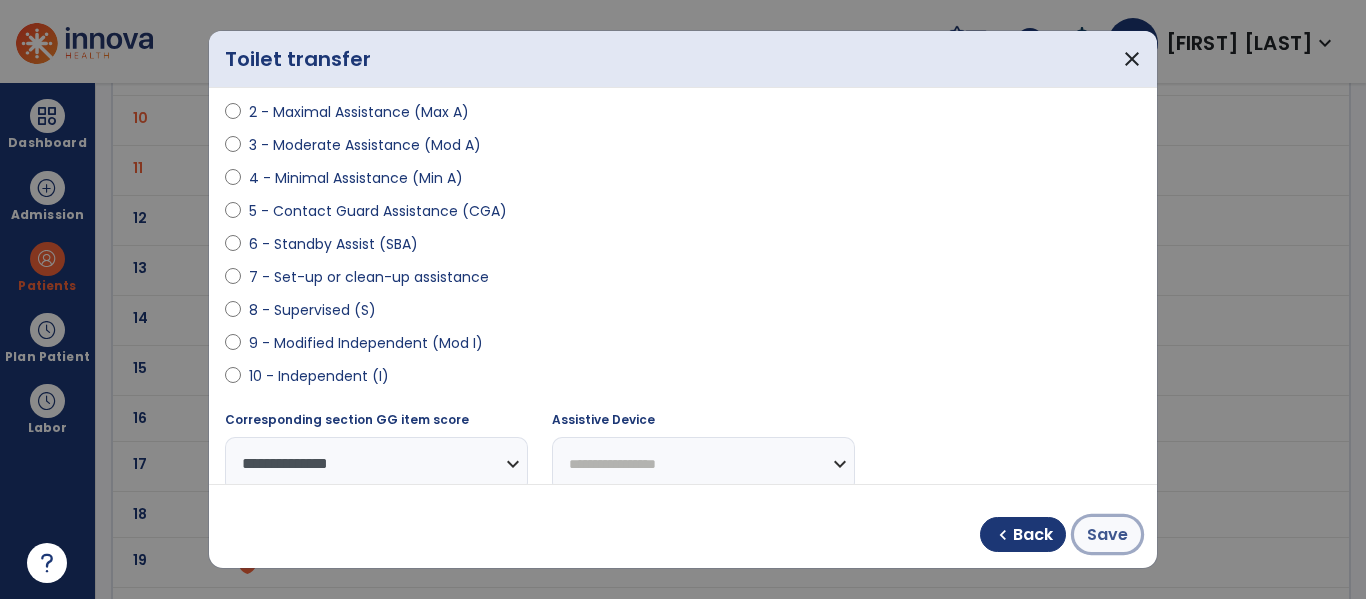 click on "Save" at bounding box center (1107, 535) 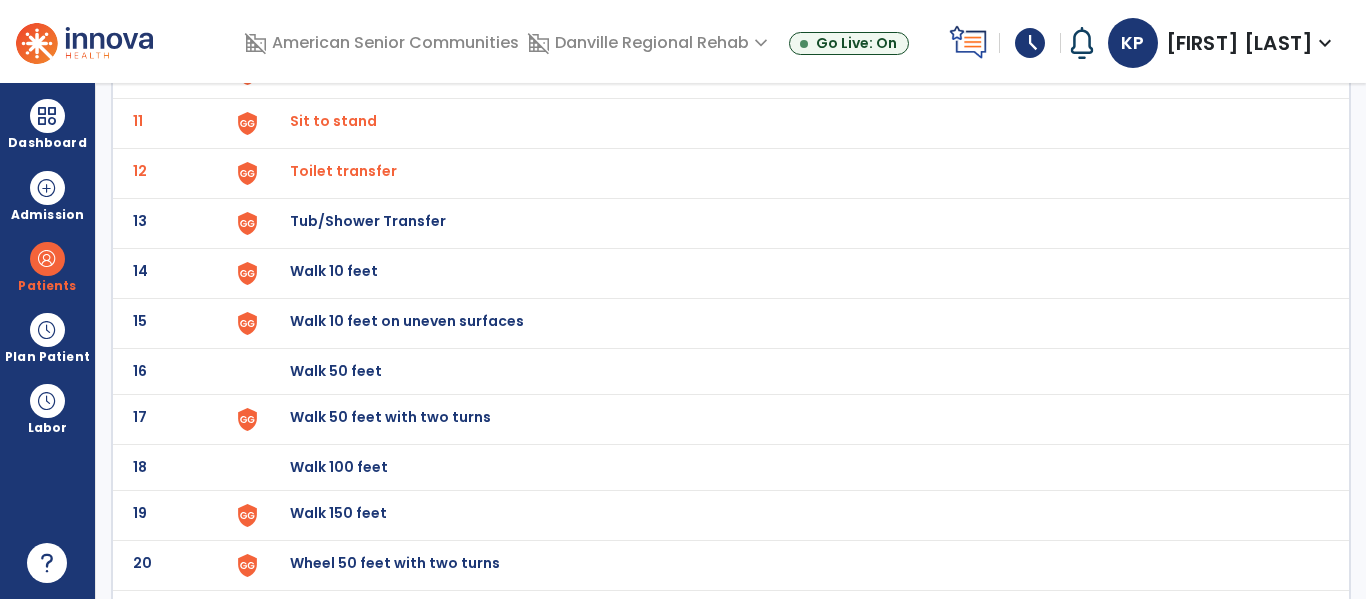 scroll, scrollTop: 638, scrollLeft: 0, axis: vertical 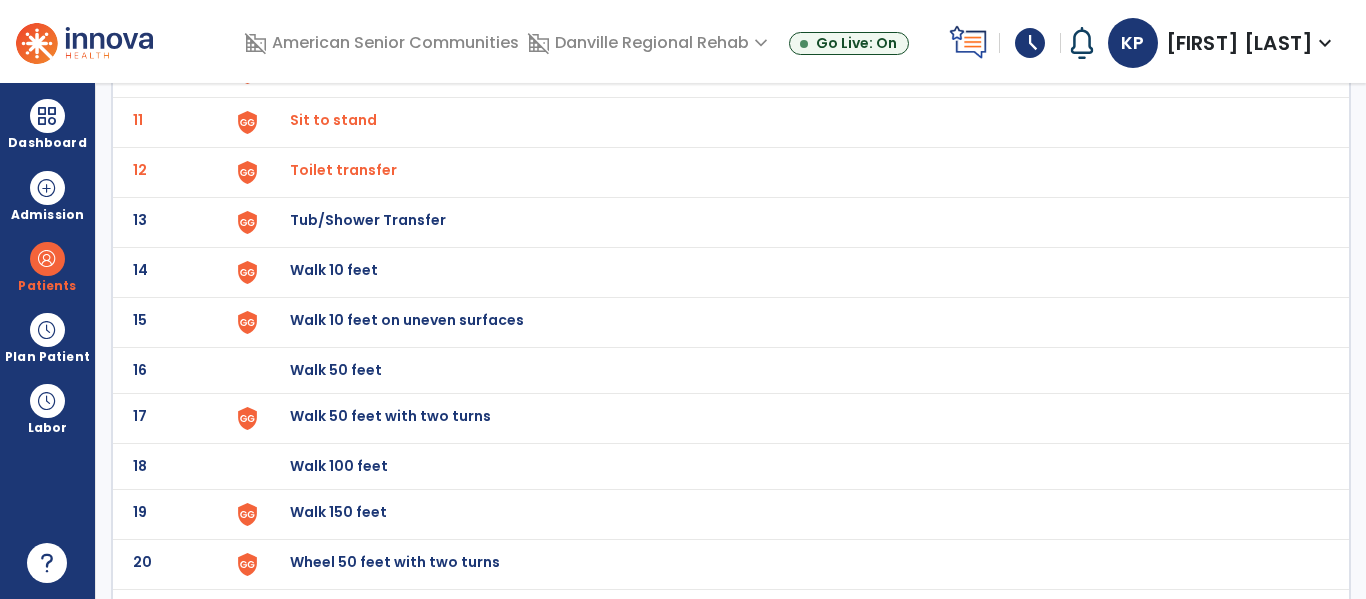 click on "Walk 10 feet" at bounding box center [789, -374] 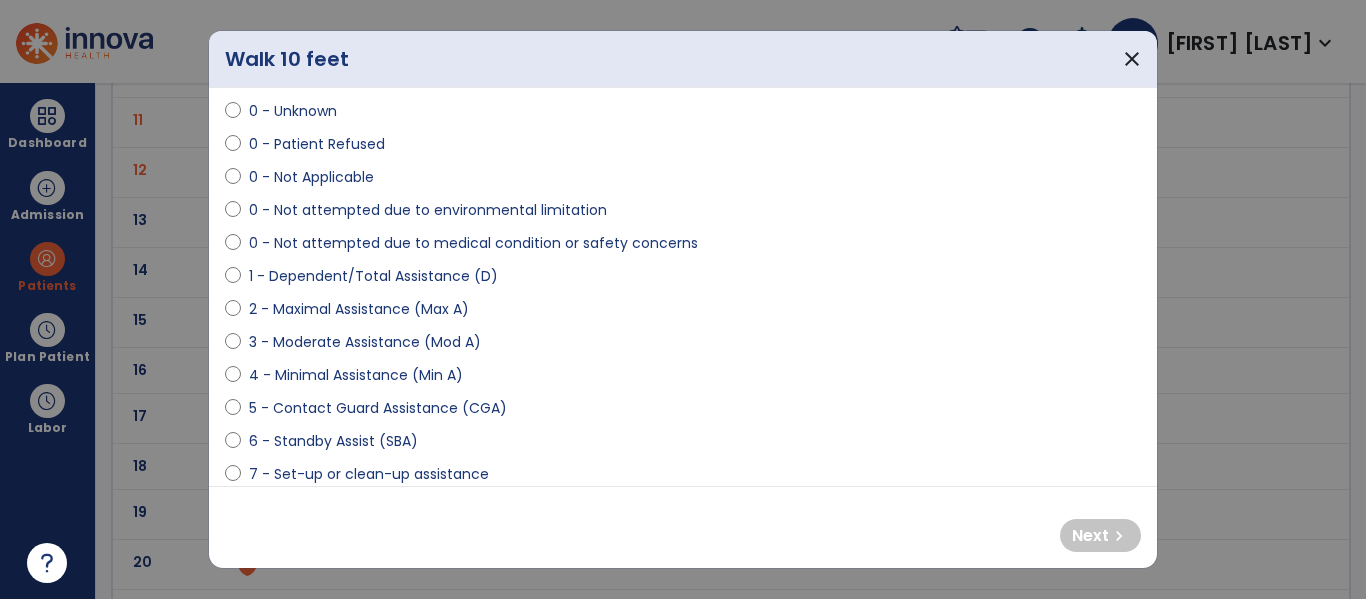 scroll, scrollTop: 67, scrollLeft: 0, axis: vertical 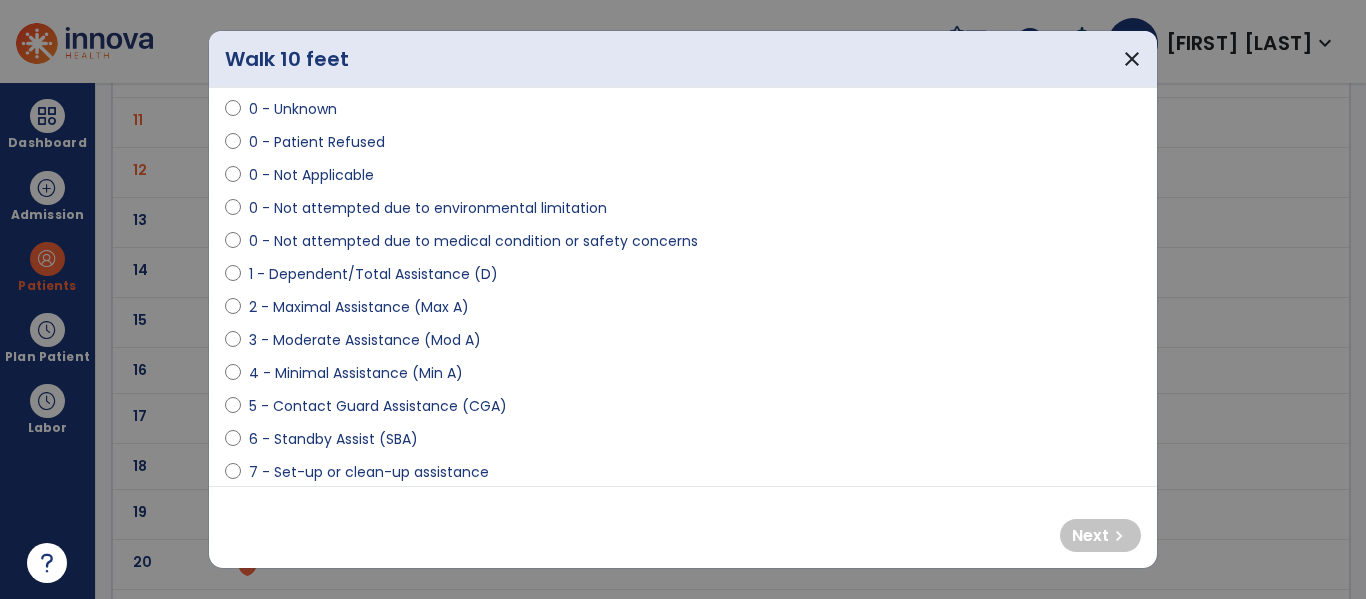 click on "0 - Not attempted due to medical condition or safety concerns" at bounding box center (473, 241) 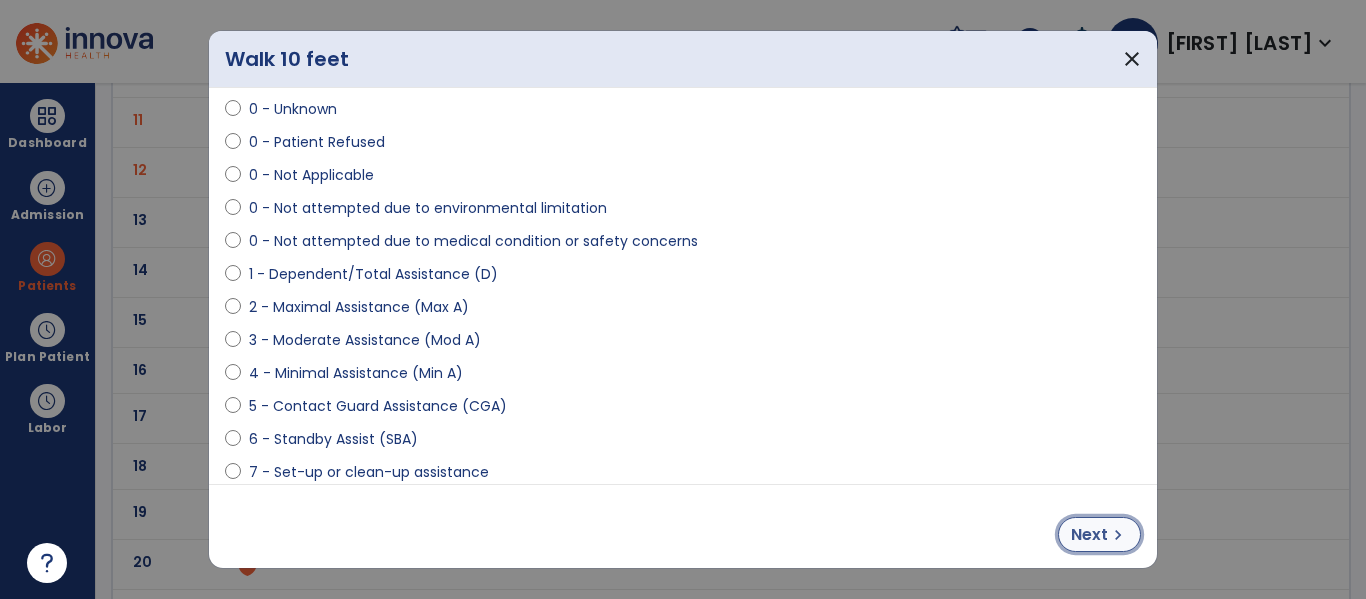 click on "Next" at bounding box center [1089, 535] 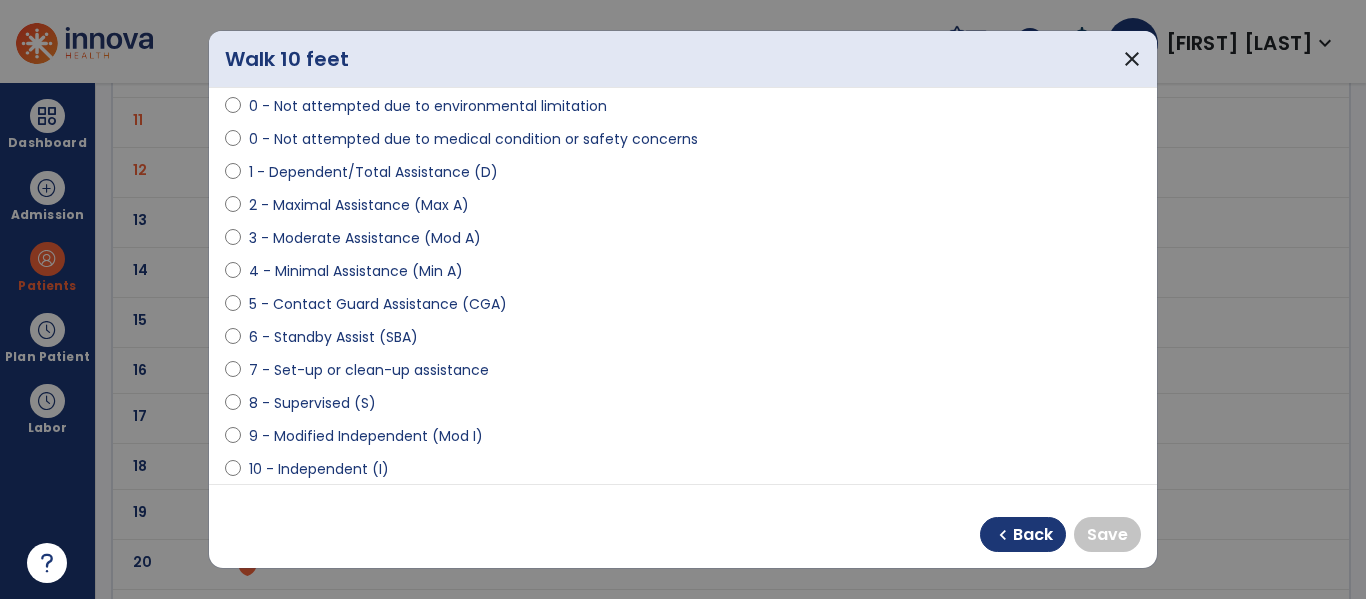 scroll, scrollTop: 181, scrollLeft: 0, axis: vertical 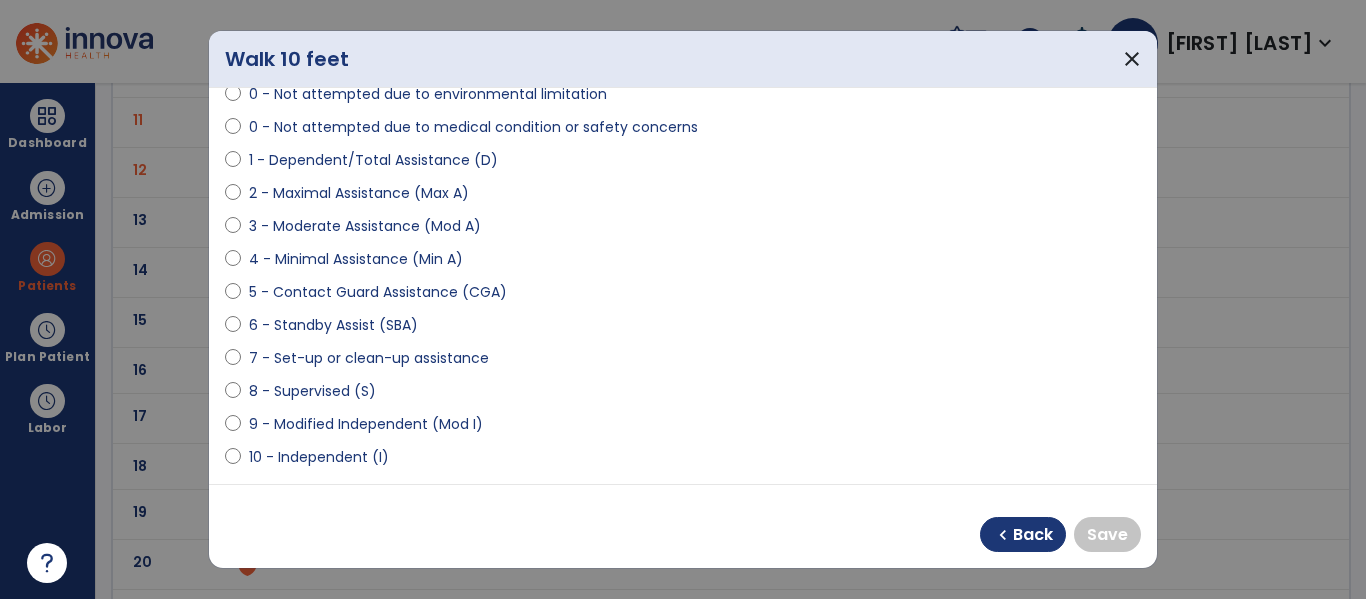 click on "9 - Modified Independent (Mod I)" at bounding box center (366, 424) 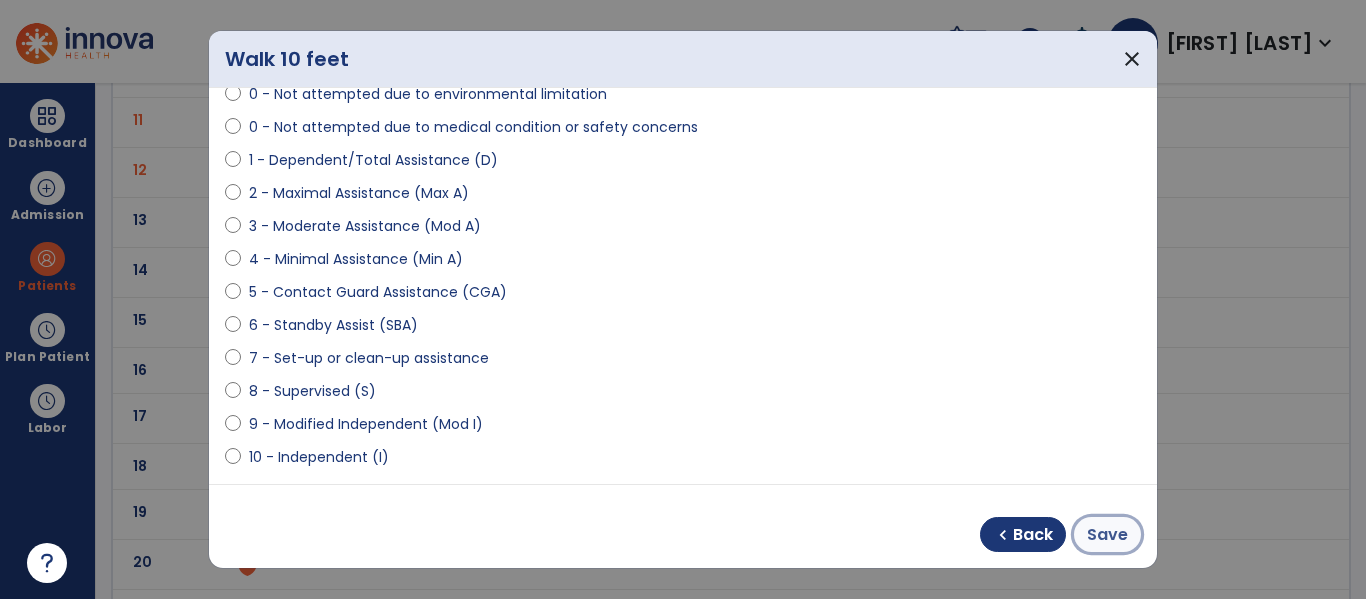 click on "Save" at bounding box center [1107, 535] 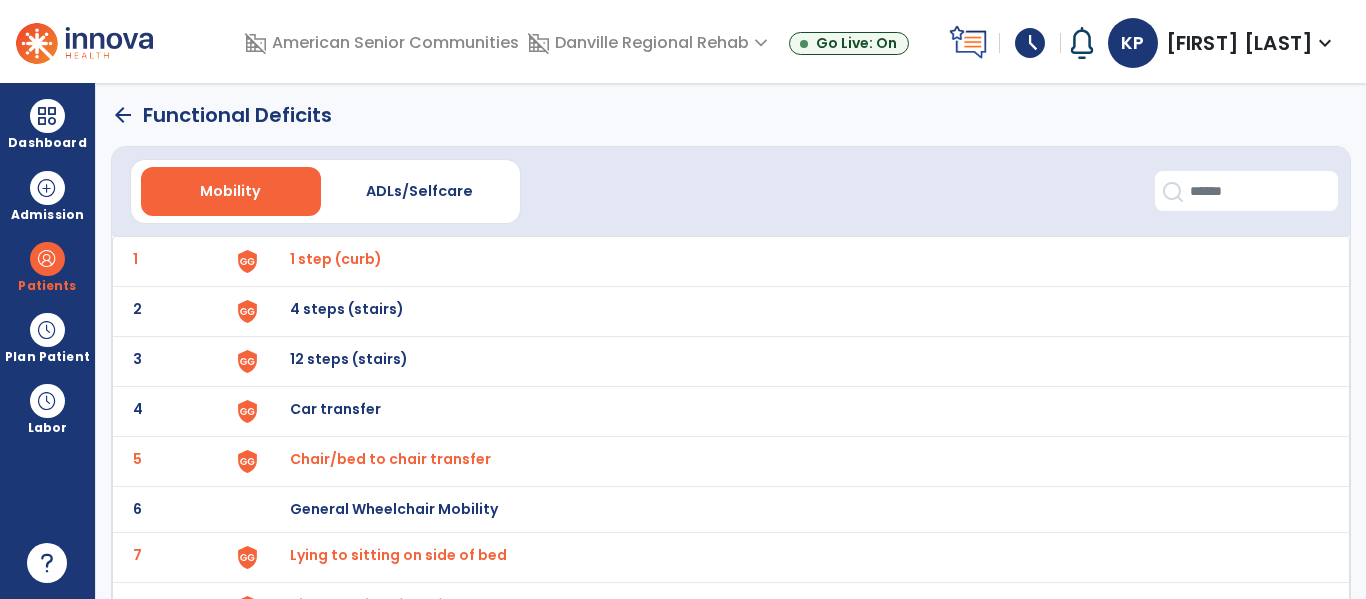 scroll, scrollTop: 0, scrollLeft: 0, axis: both 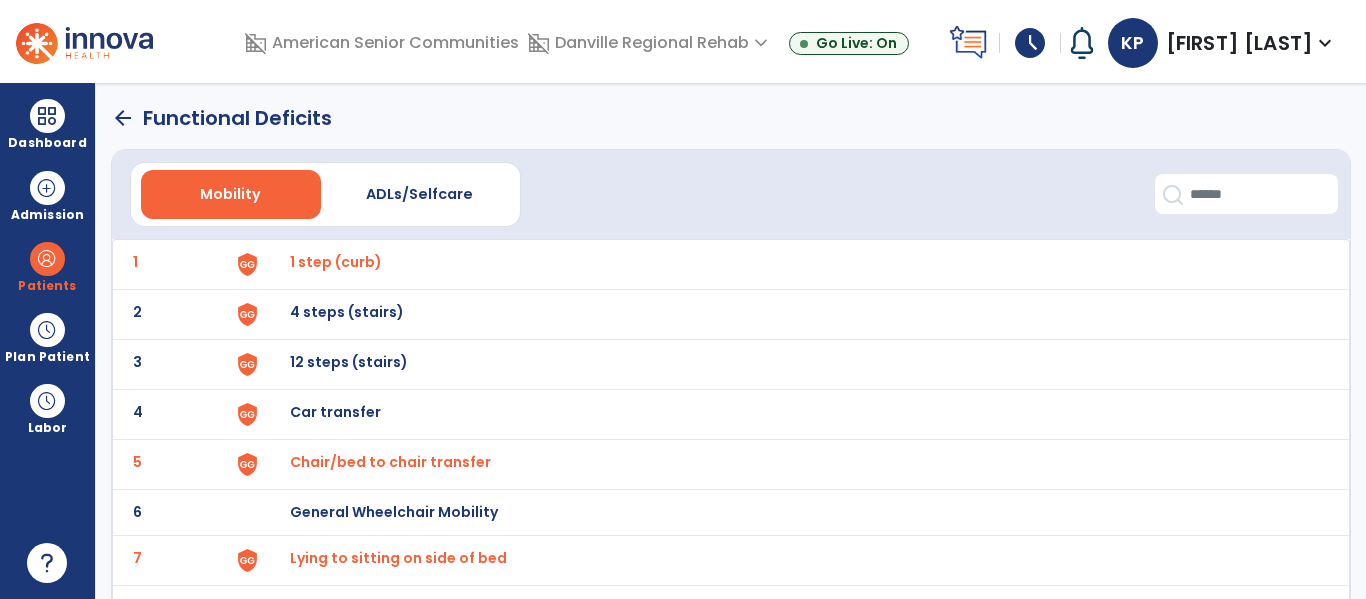 click on "arrow_back" 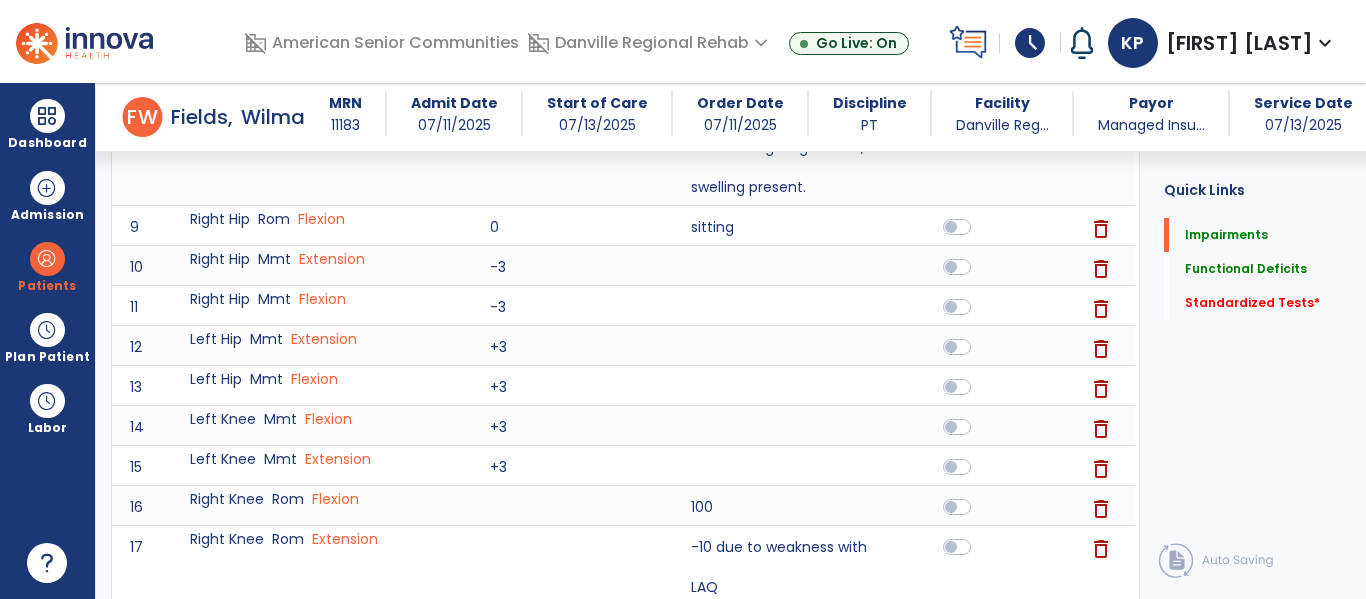 scroll, scrollTop: 3087, scrollLeft: 0, axis: vertical 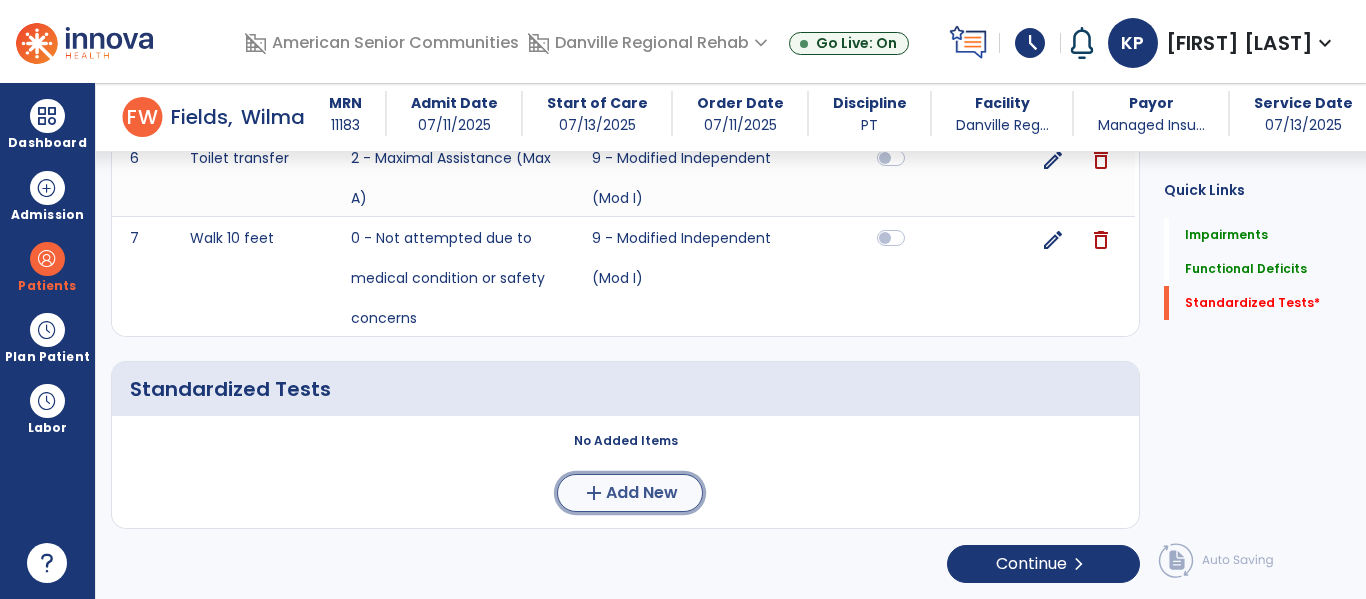 click on "Add New" 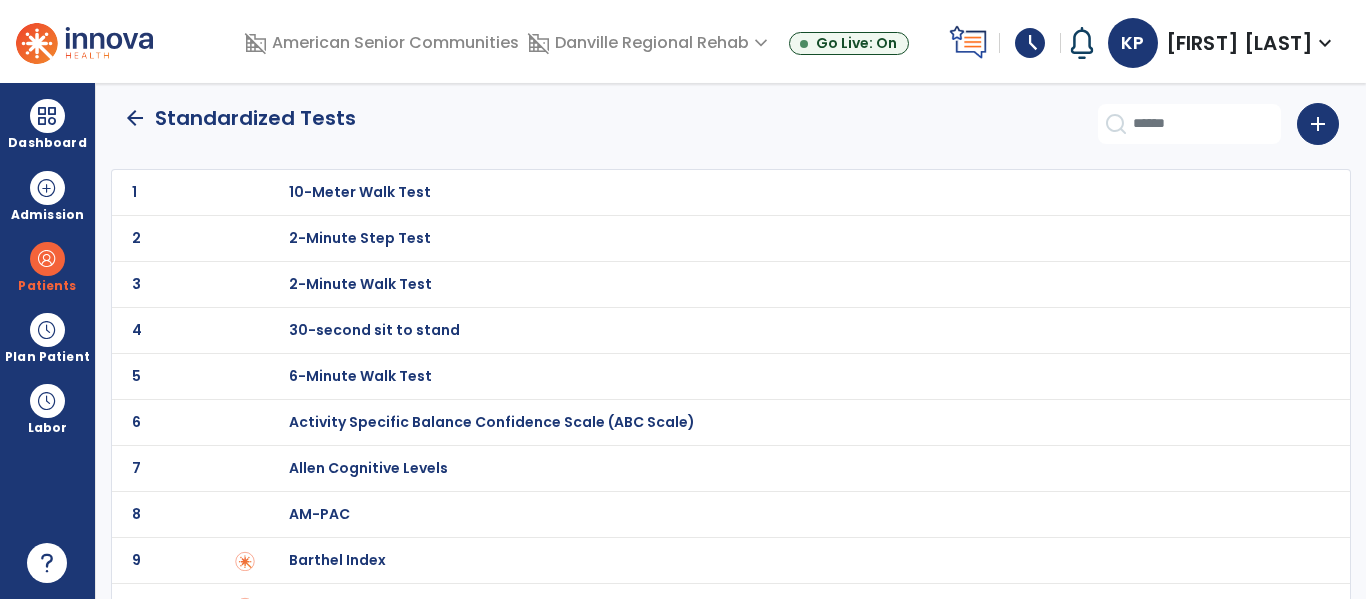 scroll, scrollTop: 9, scrollLeft: 0, axis: vertical 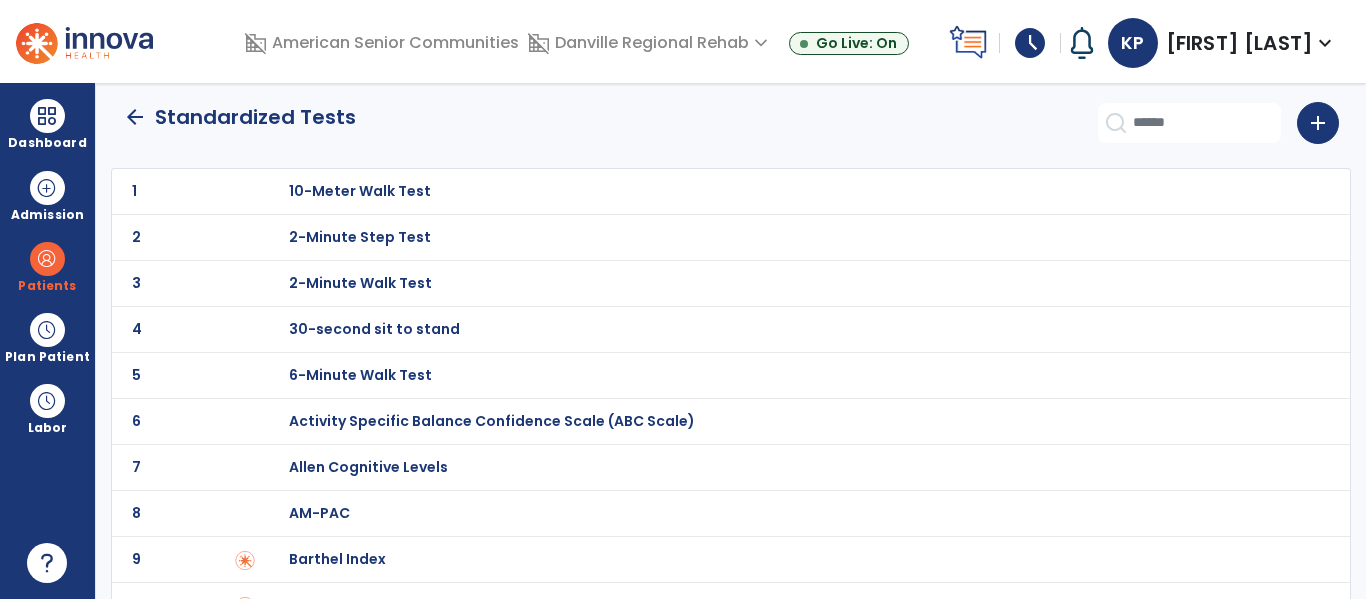 click on "30-second sit to stand" at bounding box center (789, 191) 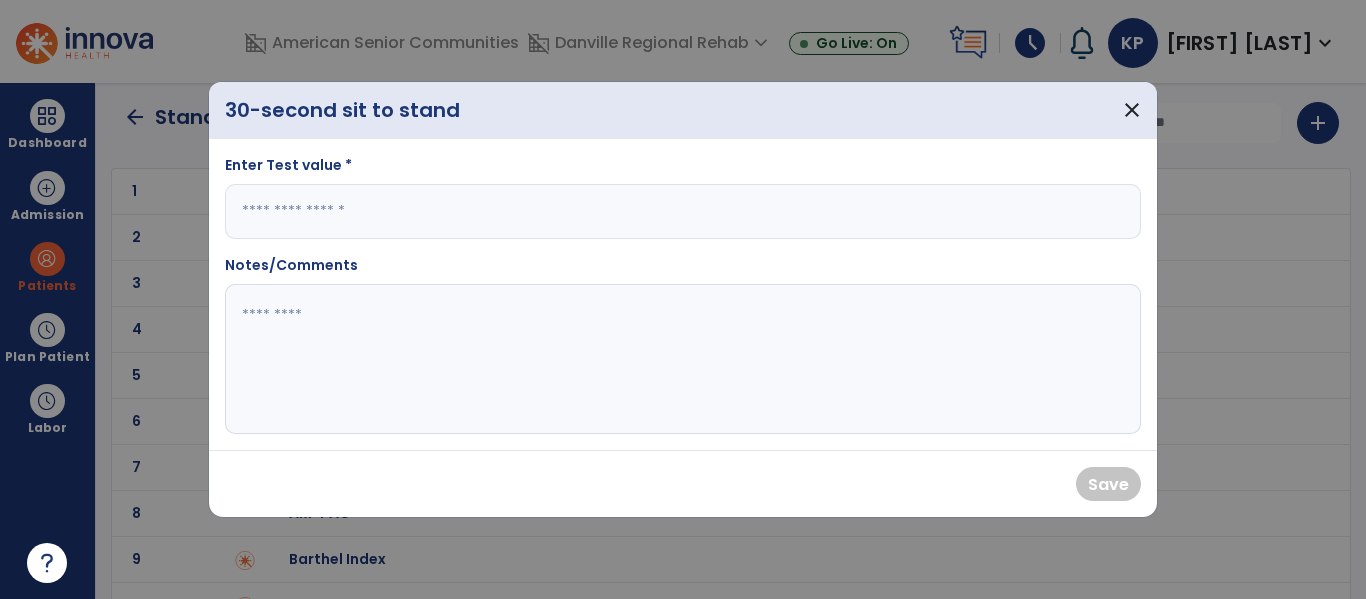 click at bounding box center (683, 211) 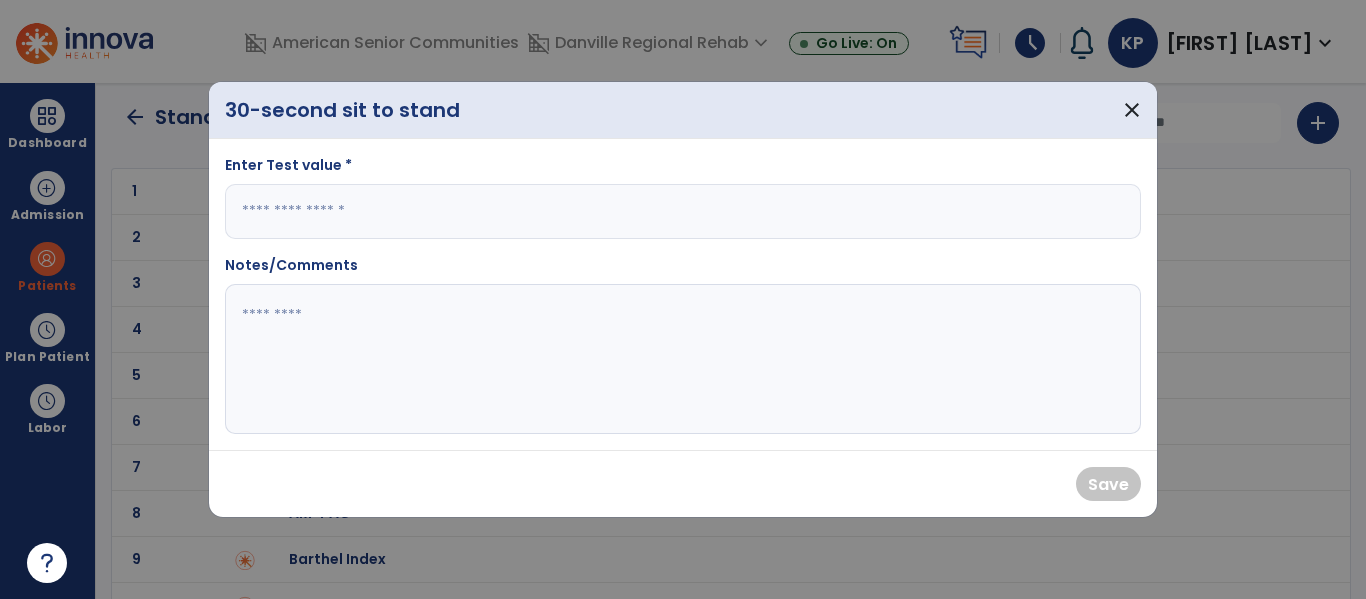 type on "*" 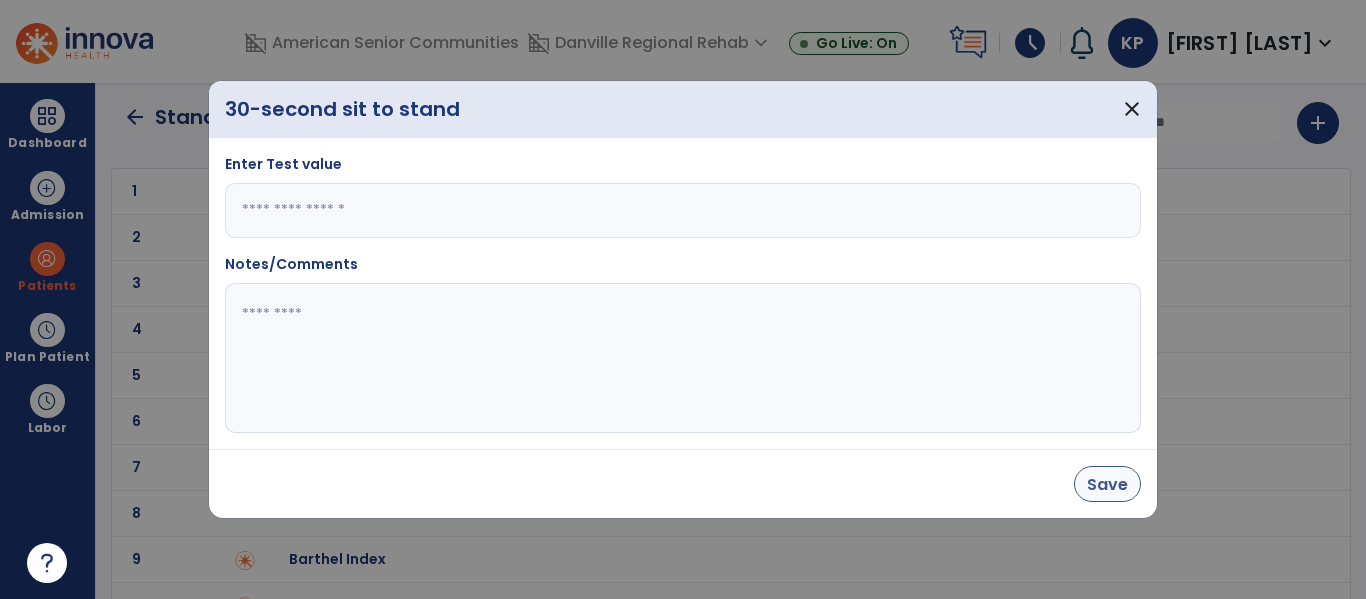 click on "Save" at bounding box center (1107, 484) 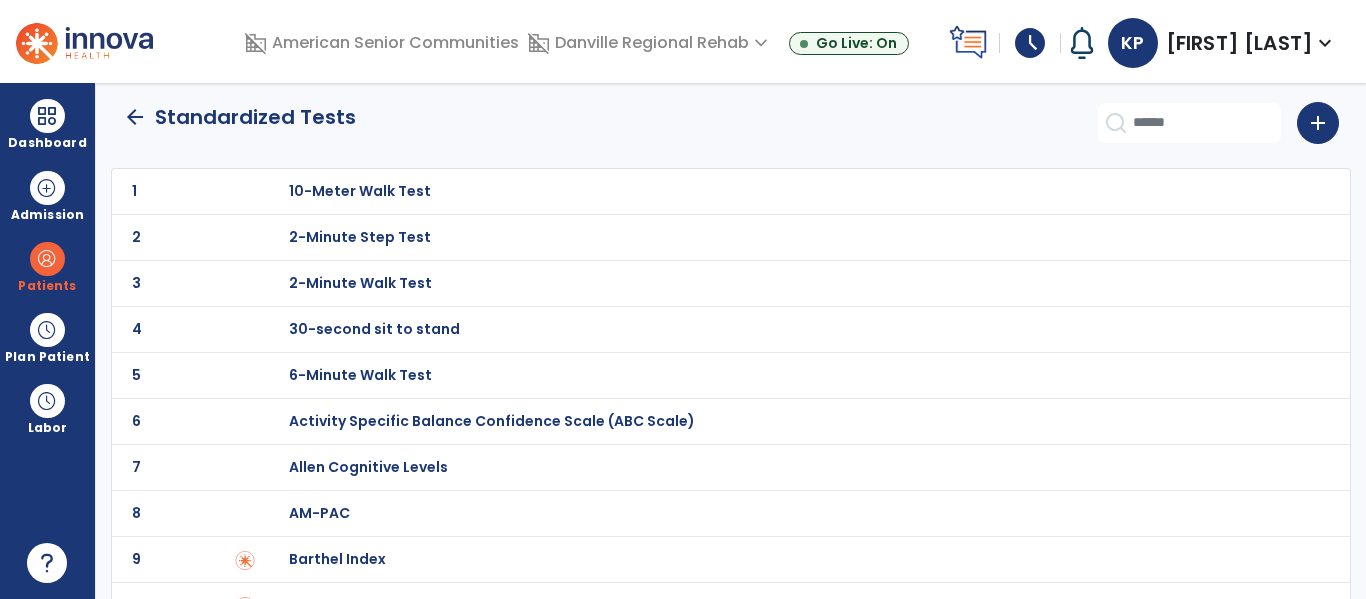 click on "arrow_back" 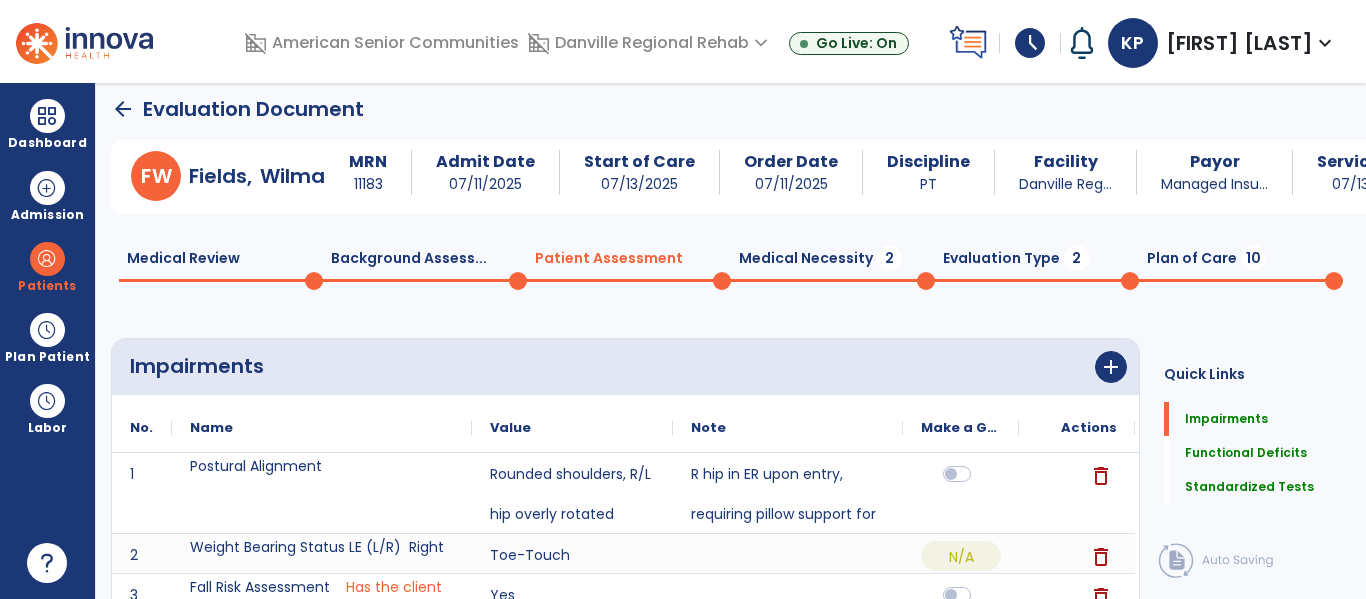 scroll, scrollTop: 20, scrollLeft: 0, axis: vertical 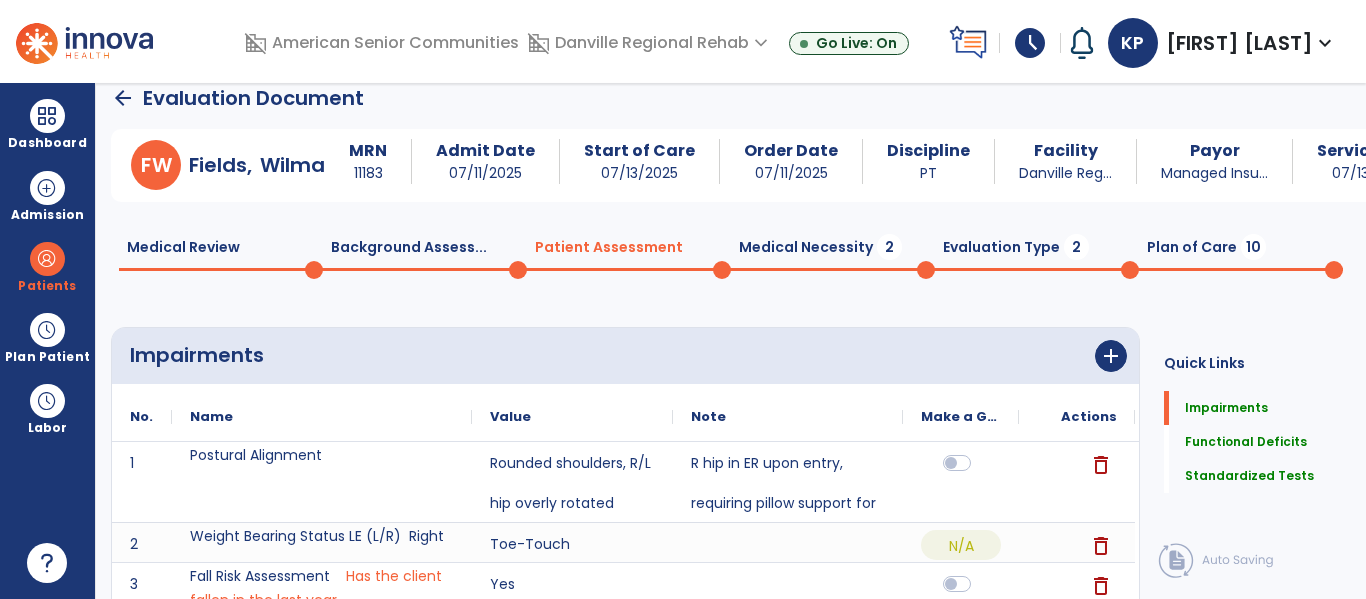click on "Medical Necessity  2" 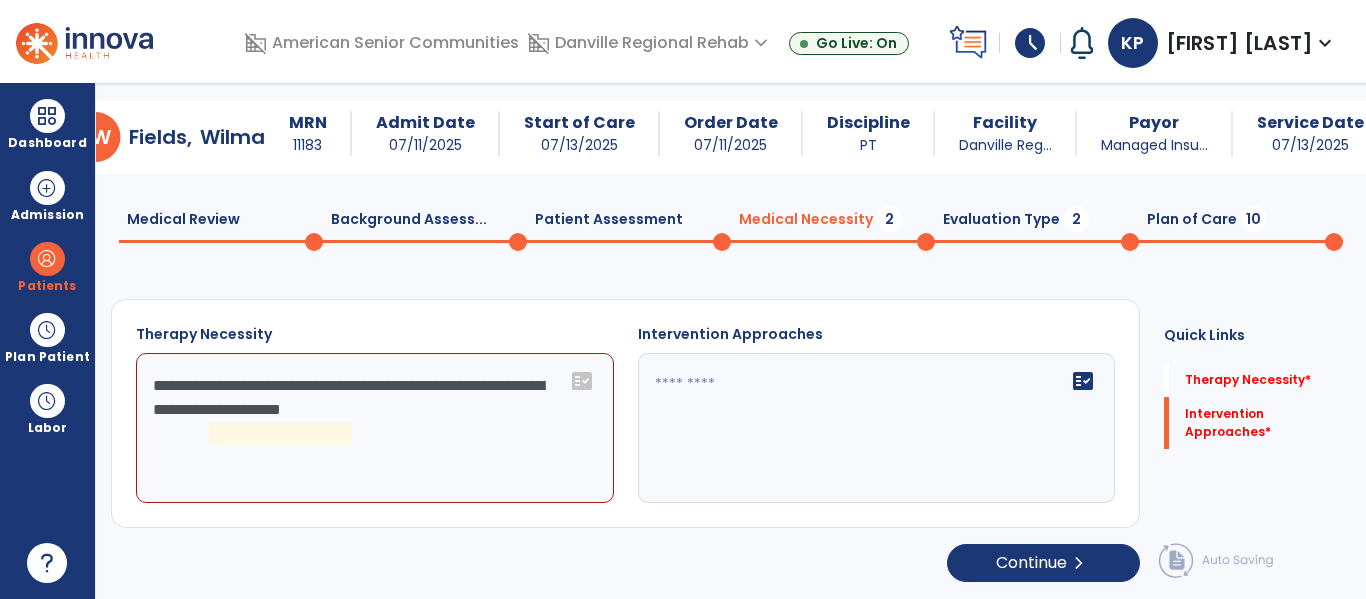 scroll, scrollTop: 29, scrollLeft: 0, axis: vertical 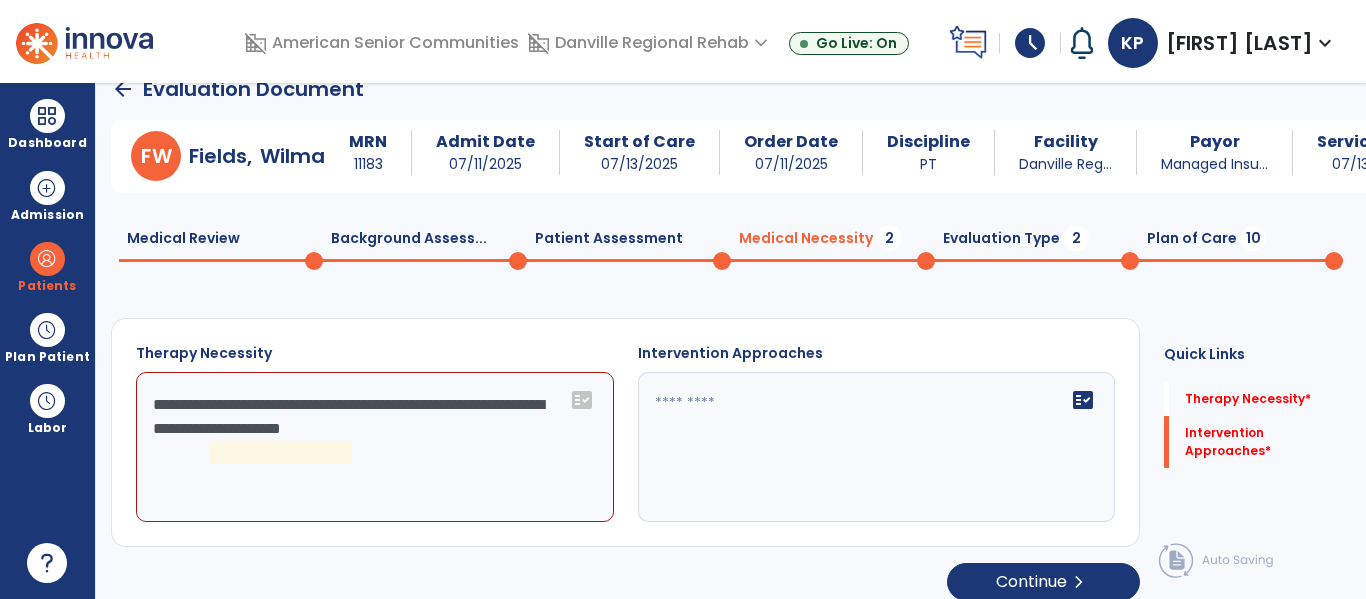 click on "**********" 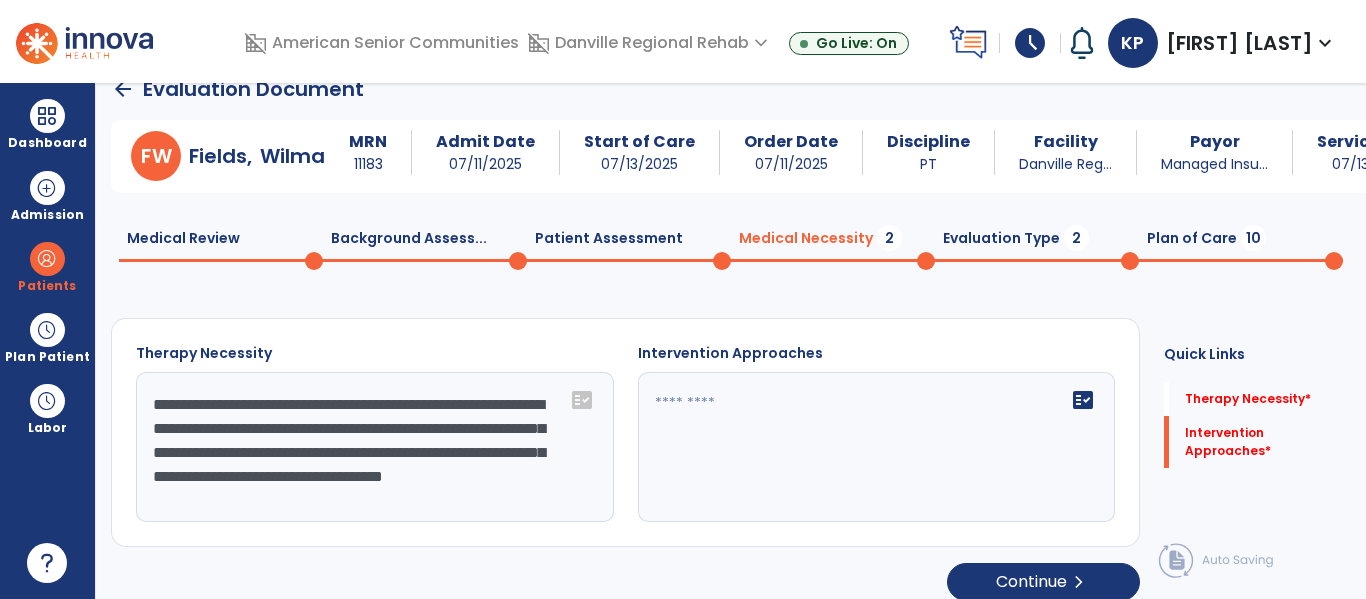 scroll, scrollTop: 16, scrollLeft: 0, axis: vertical 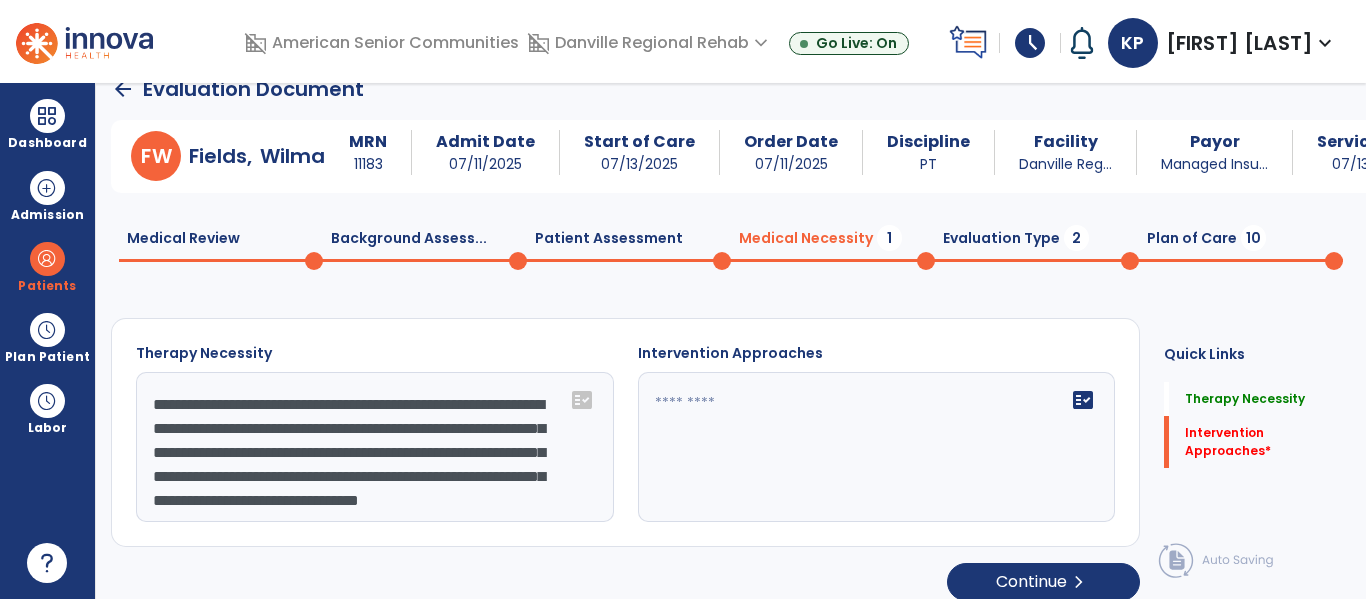 type on "**********" 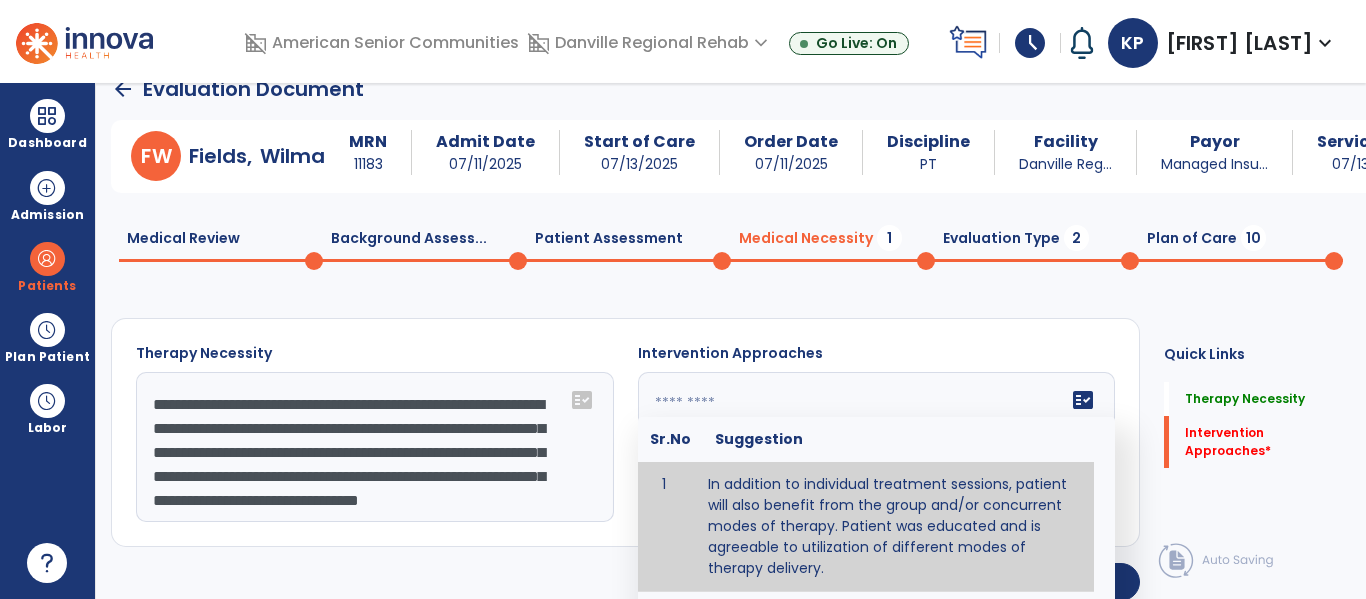 type on "**********" 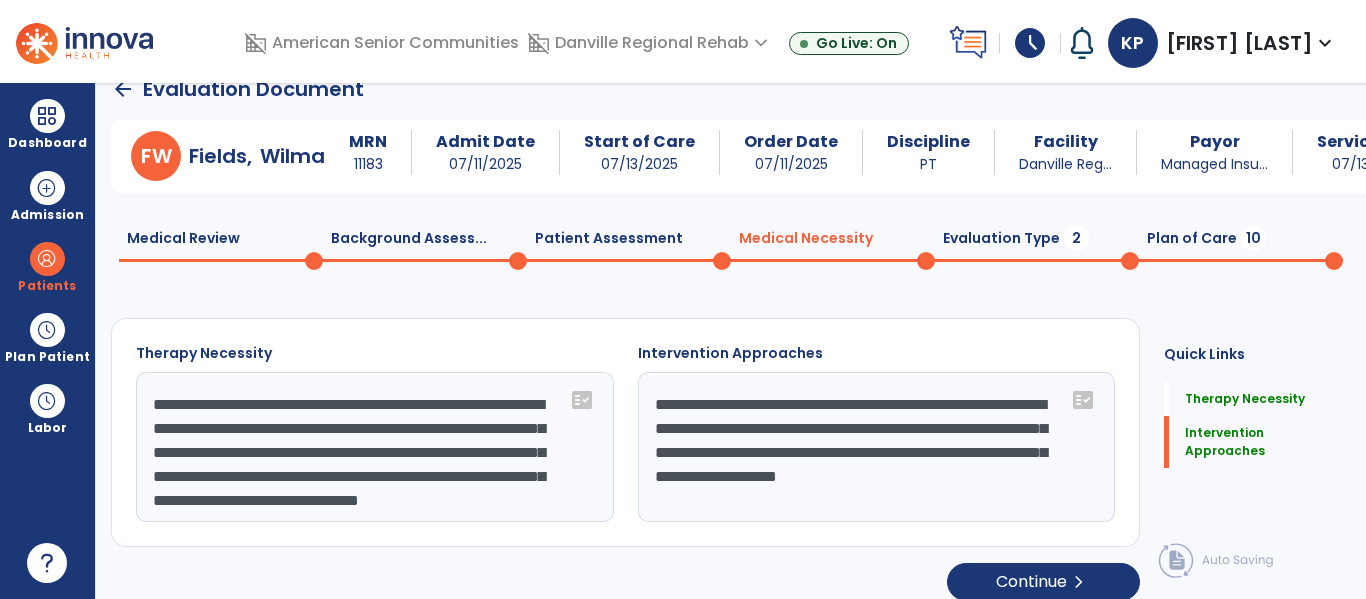 click on "Evaluation Type  2" 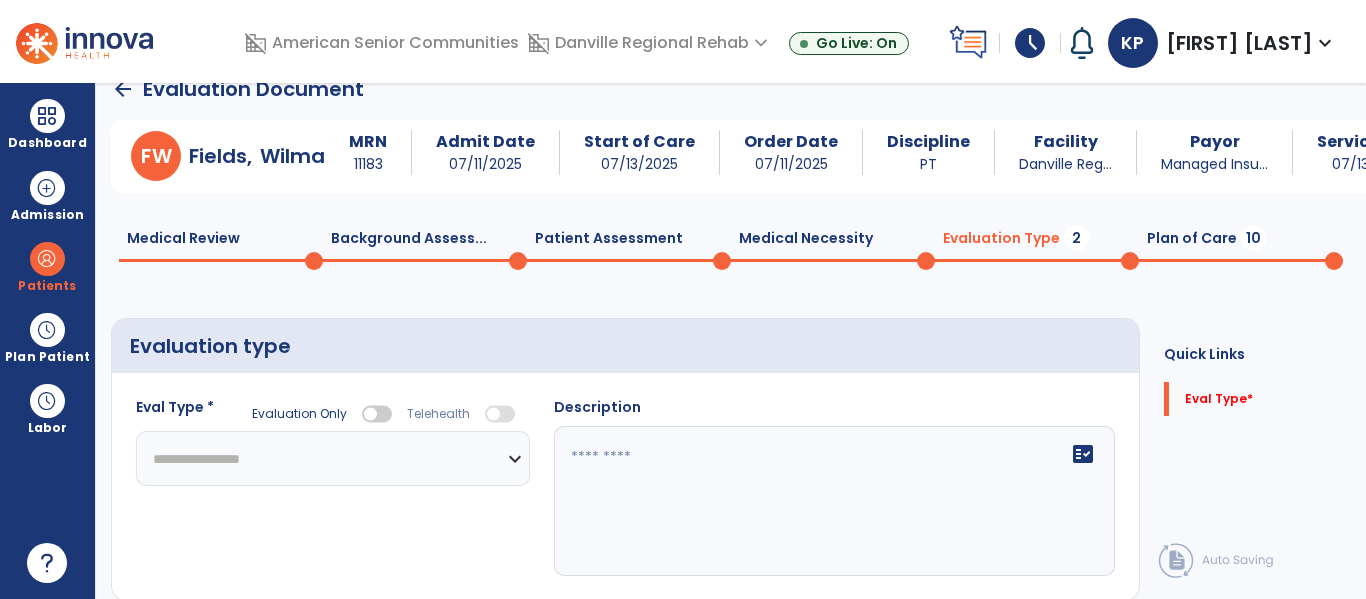 click on "**********" 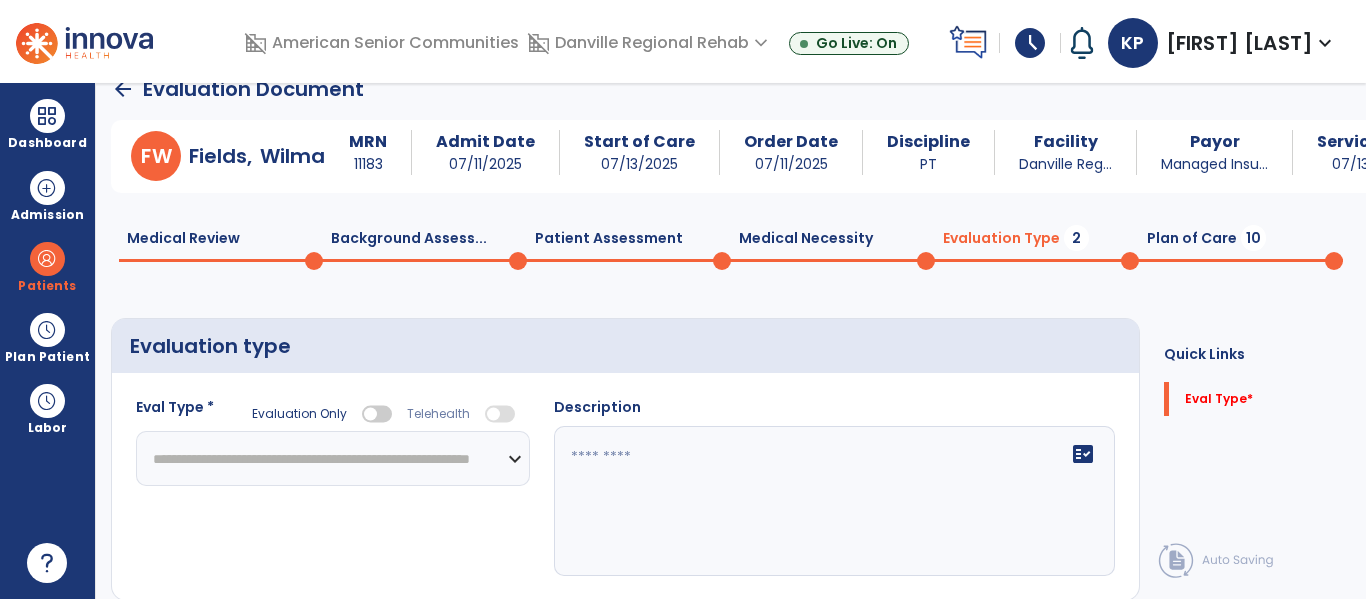 click on "**********" 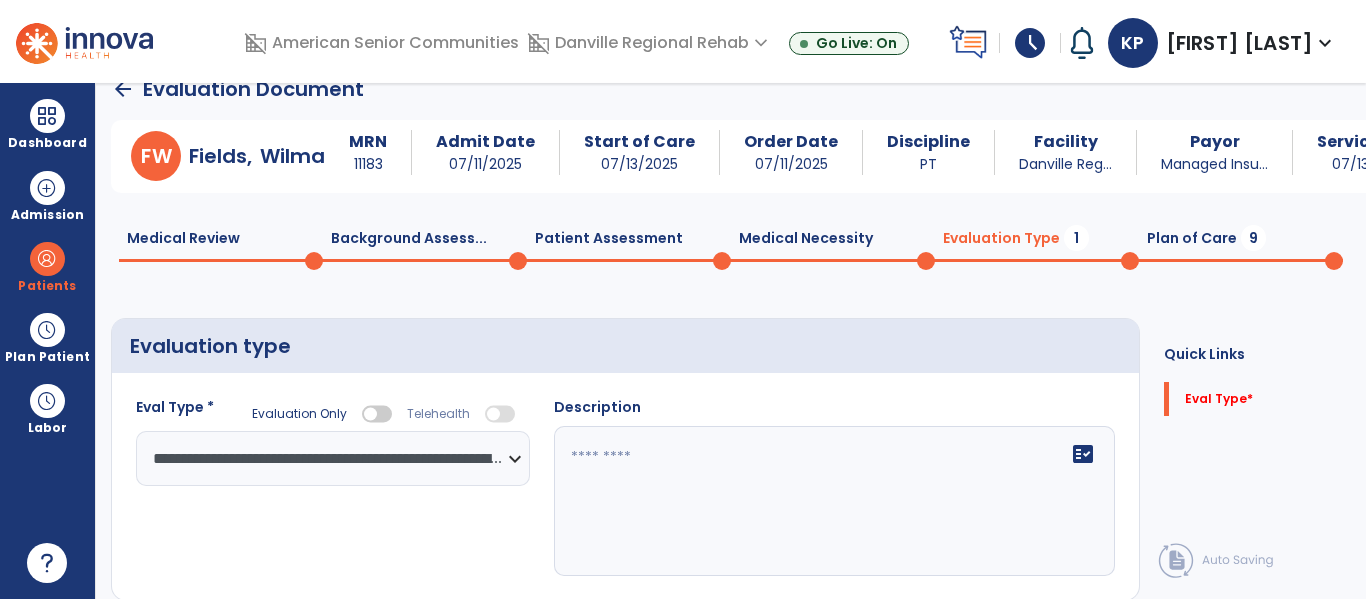 click 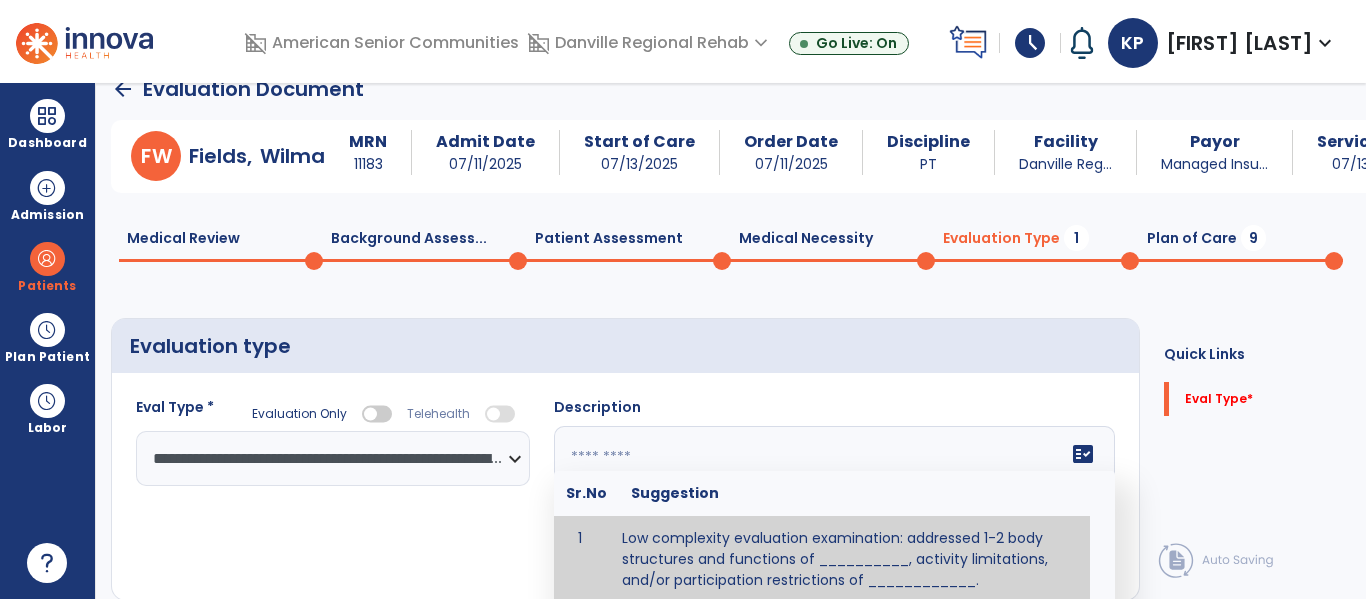 scroll, scrollTop: 14, scrollLeft: 0, axis: vertical 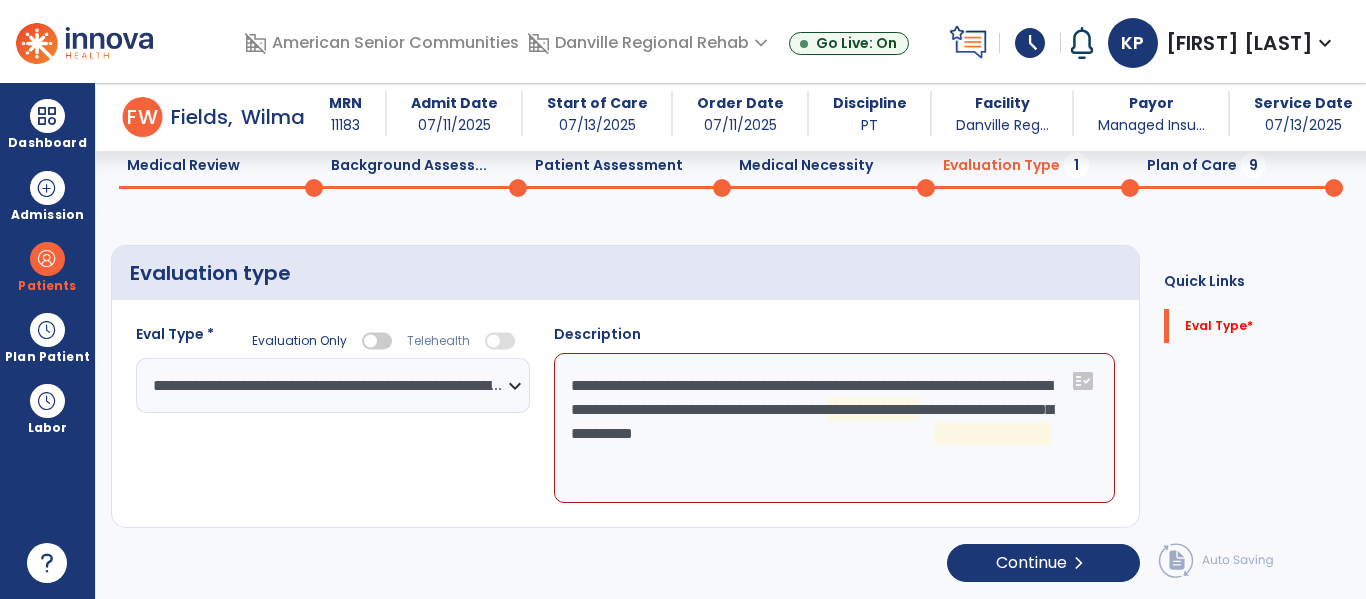 click on "**********" 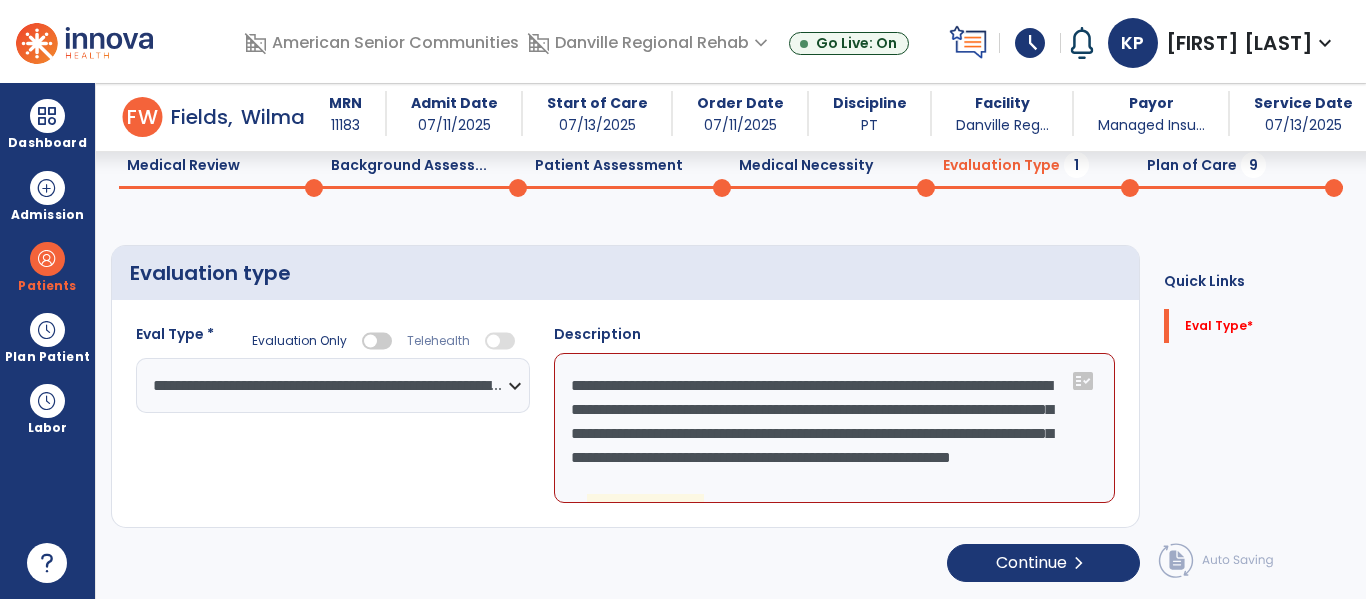 scroll, scrollTop: 24, scrollLeft: 0, axis: vertical 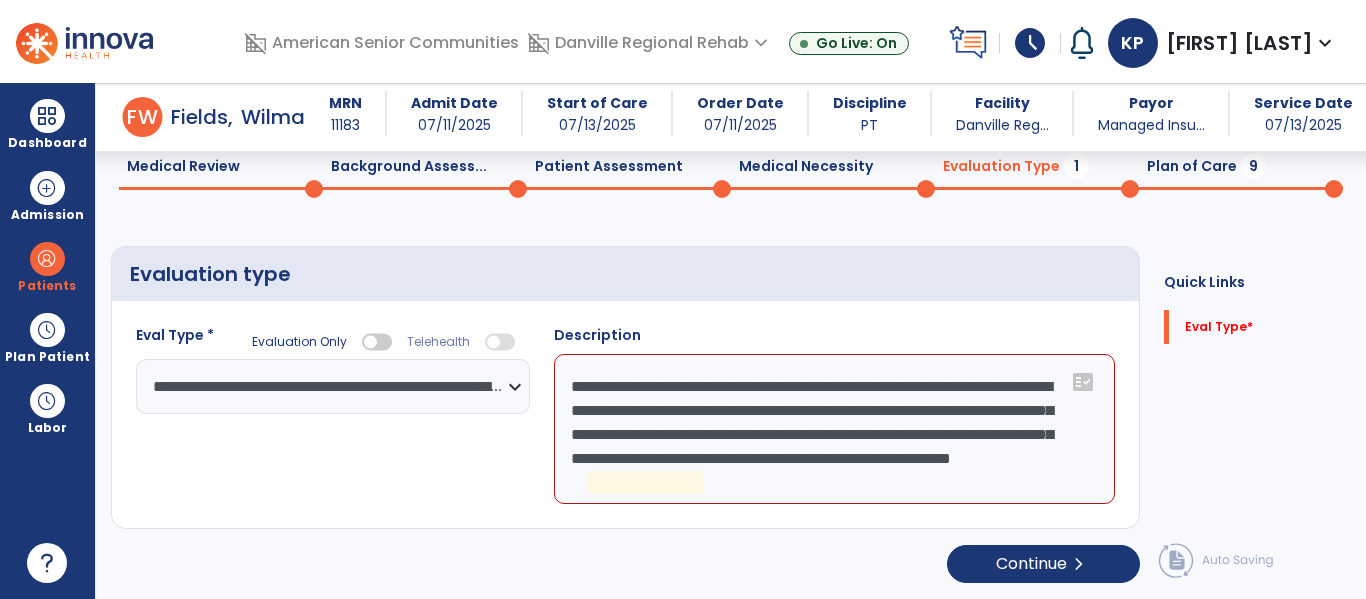 click on "**********" 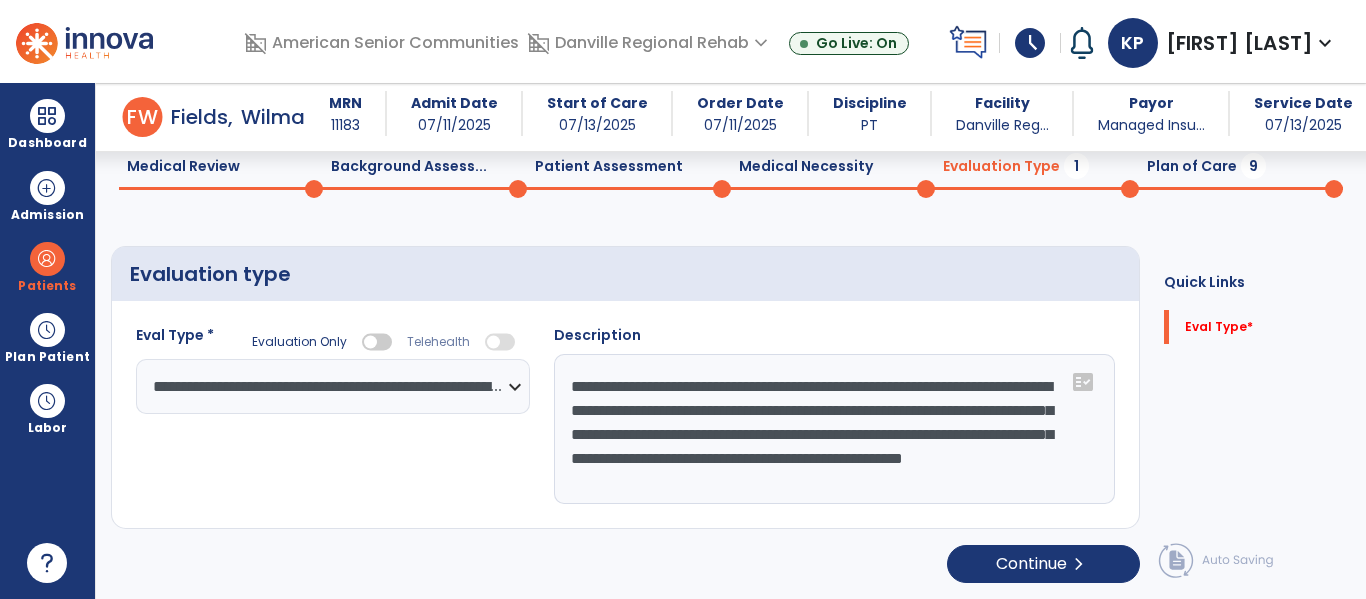 scroll, scrollTop: 0, scrollLeft: 0, axis: both 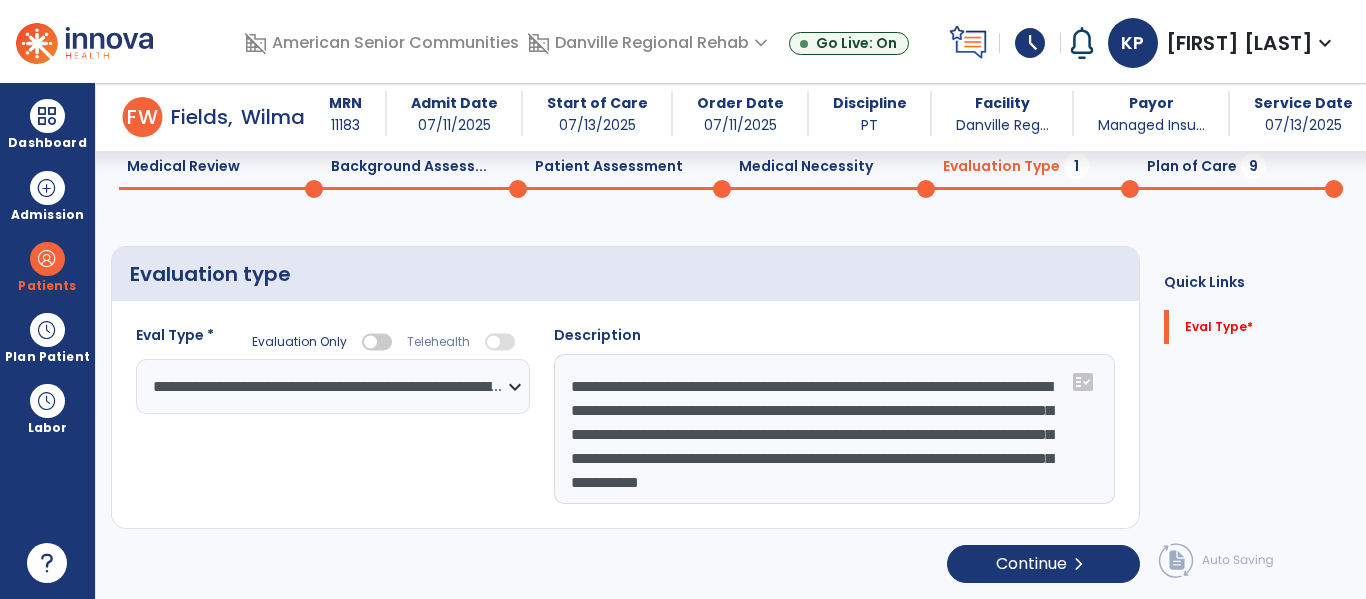type on "**********" 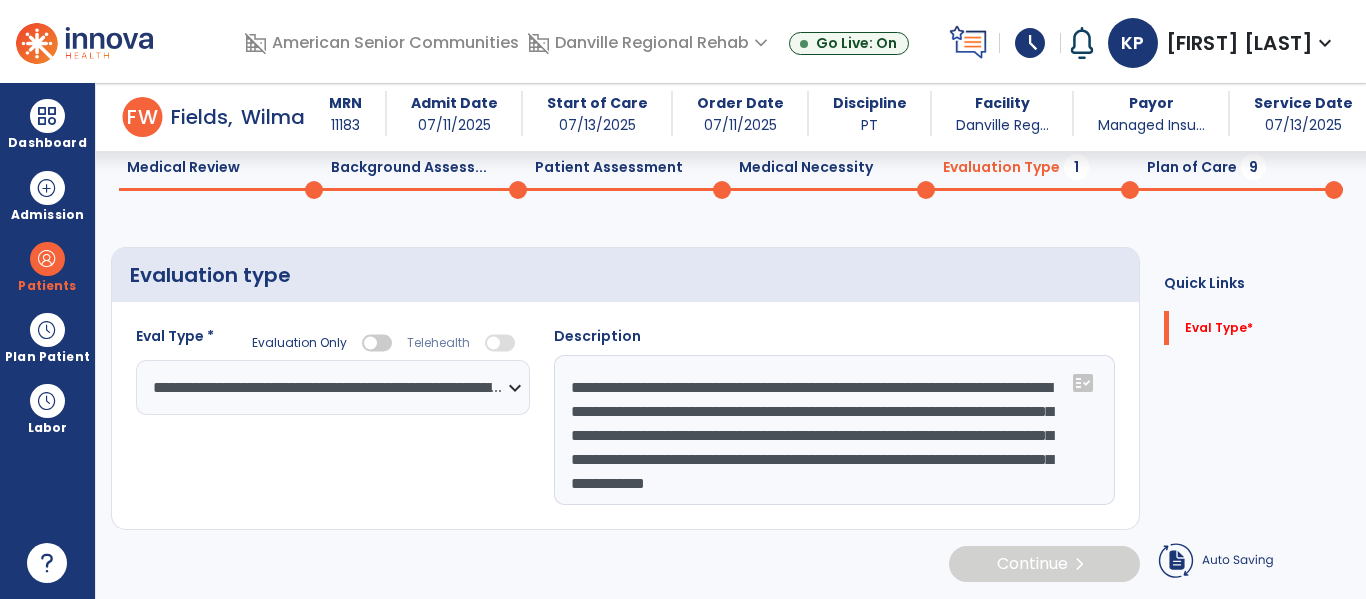 scroll, scrollTop: 82, scrollLeft: 0, axis: vertical 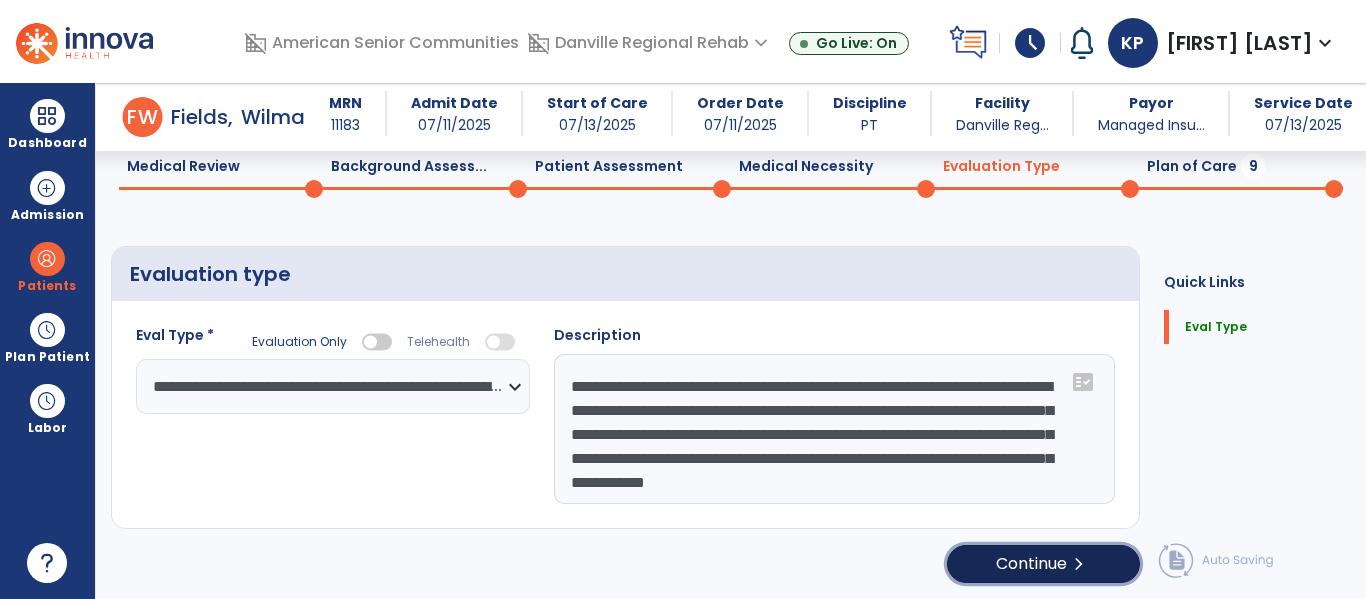 click on "Continue  chevron_right" 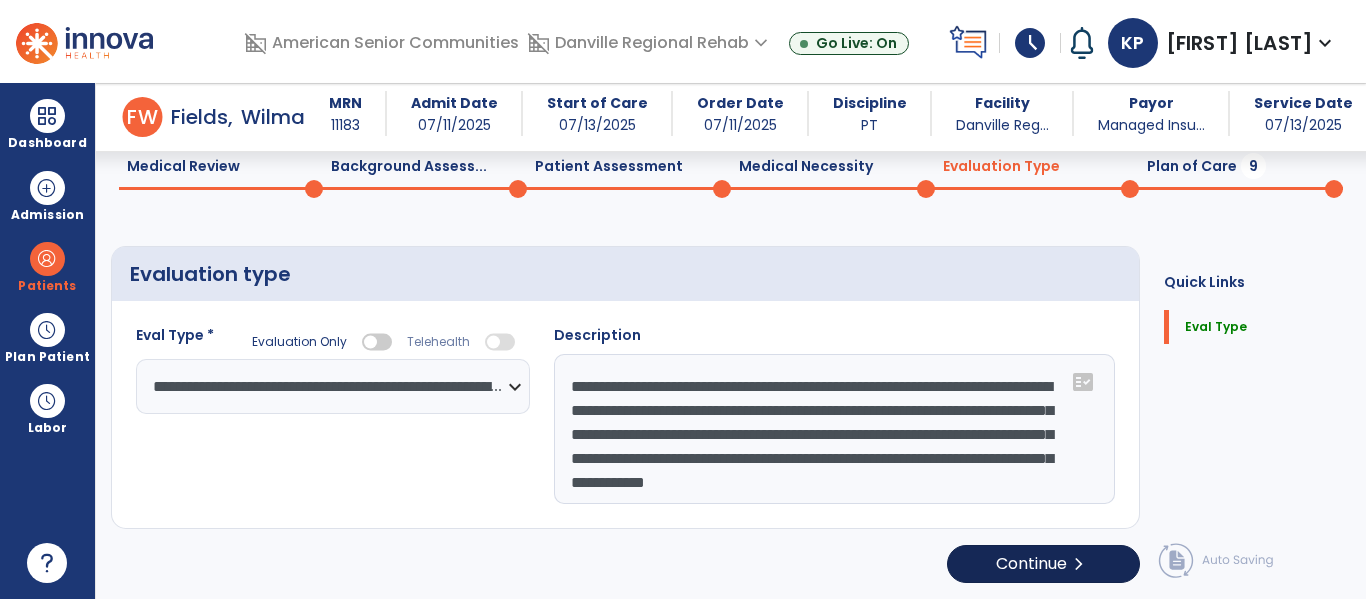 select on "*****" 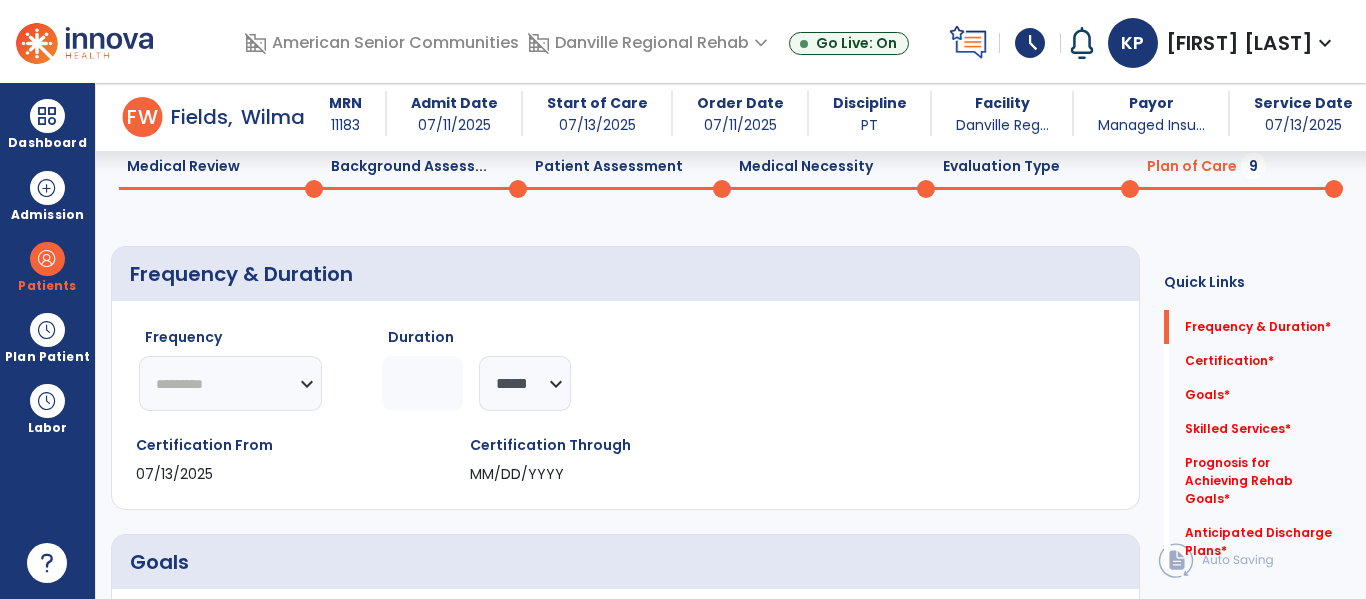 click on "********* ** ** ** ** ** ** **" 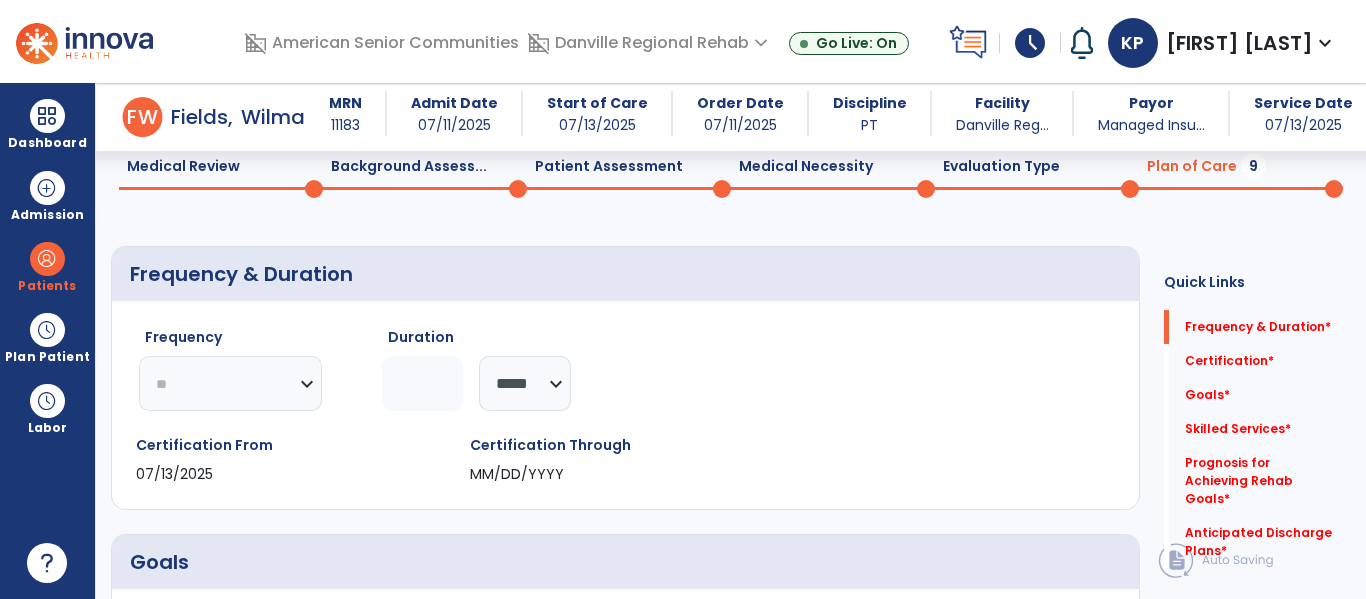 click on "********* ** ** ** ** ** ** **" 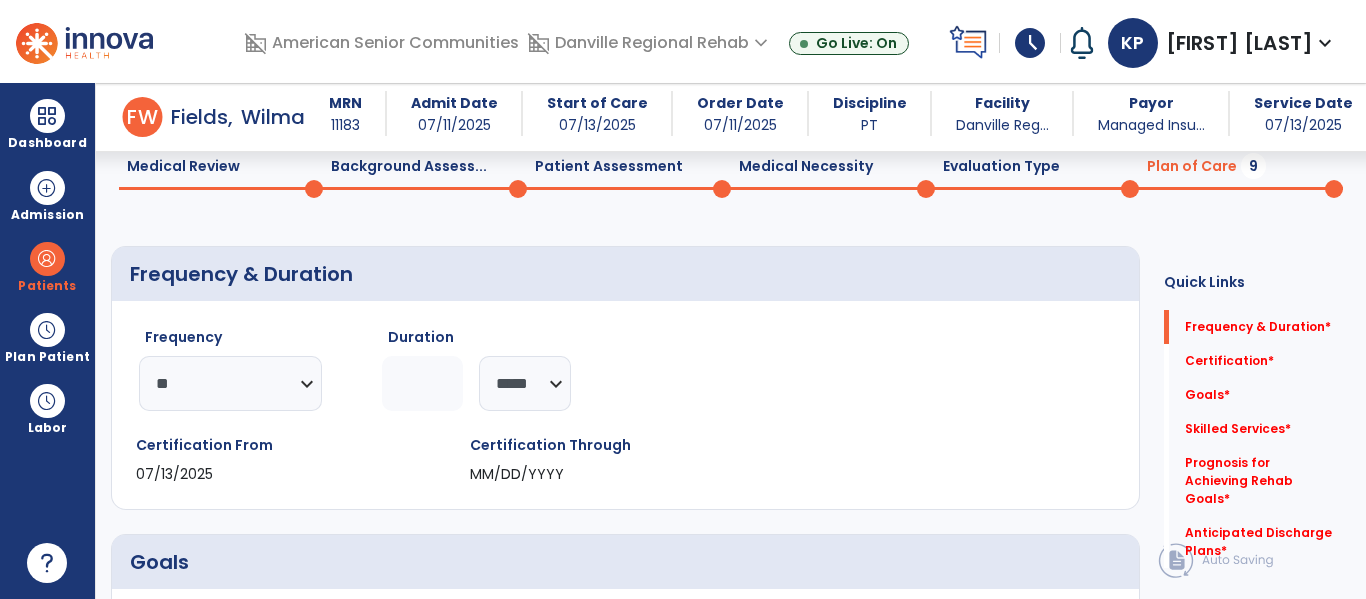 click 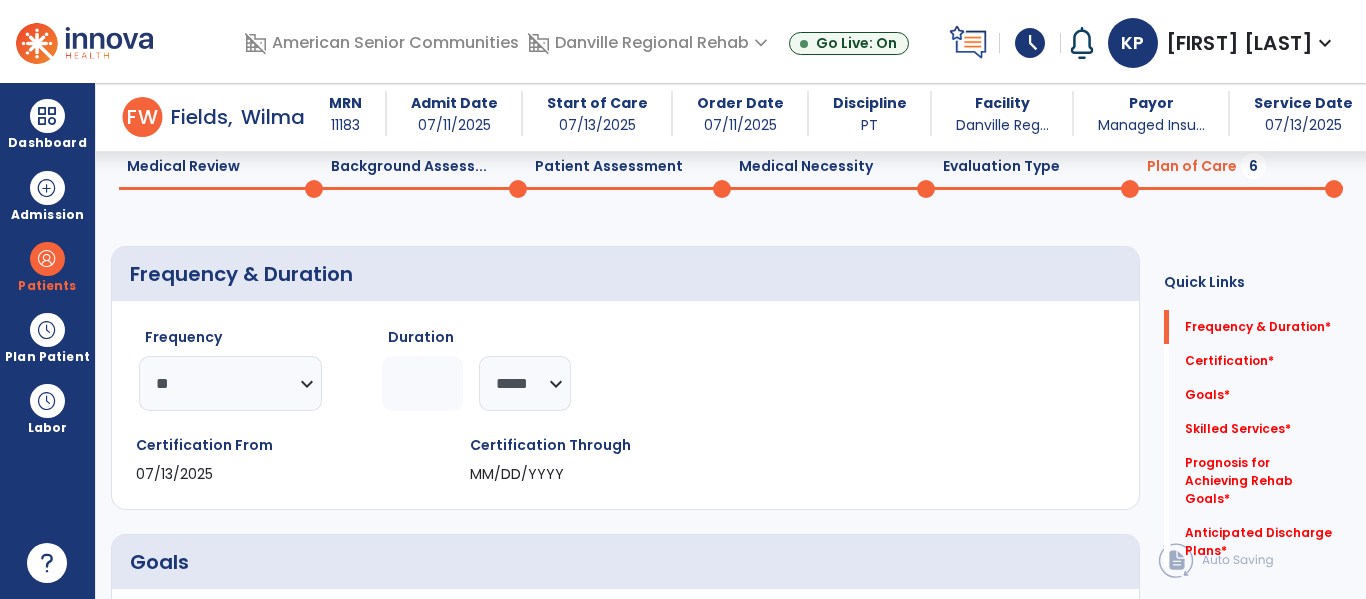 type on "**" 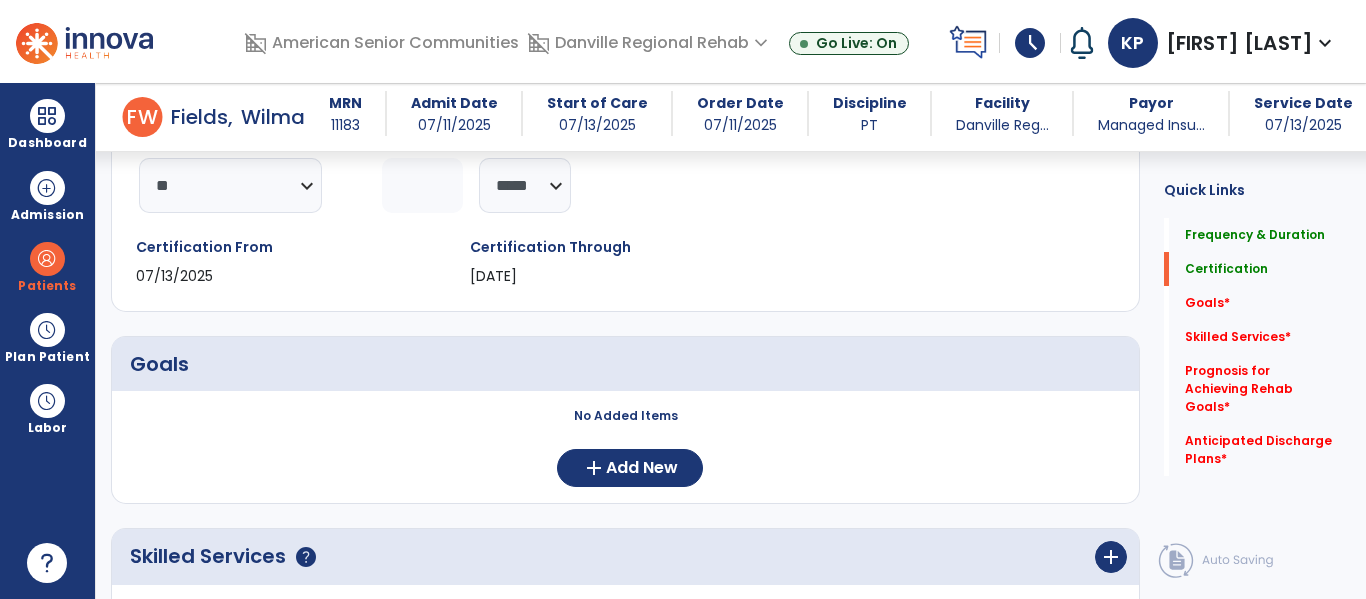 scroll, scrollTop: 363, scrollLeft: 0, axis: vertical 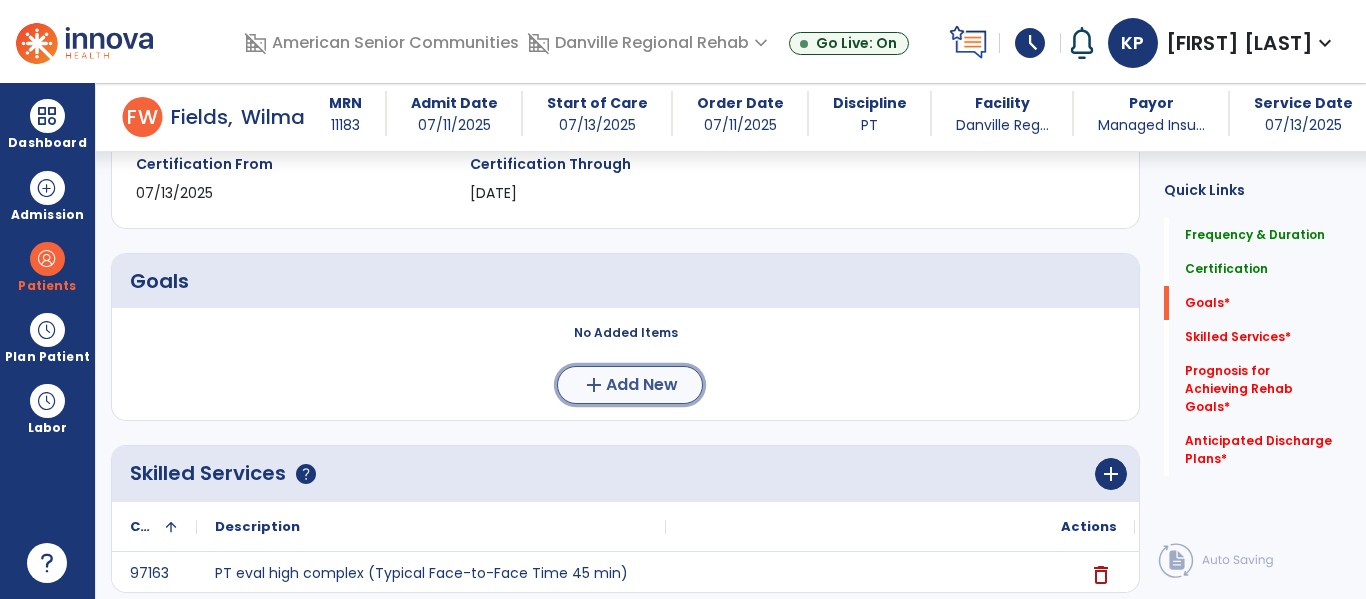 click on "Add New" at bounding box center (642, 385) 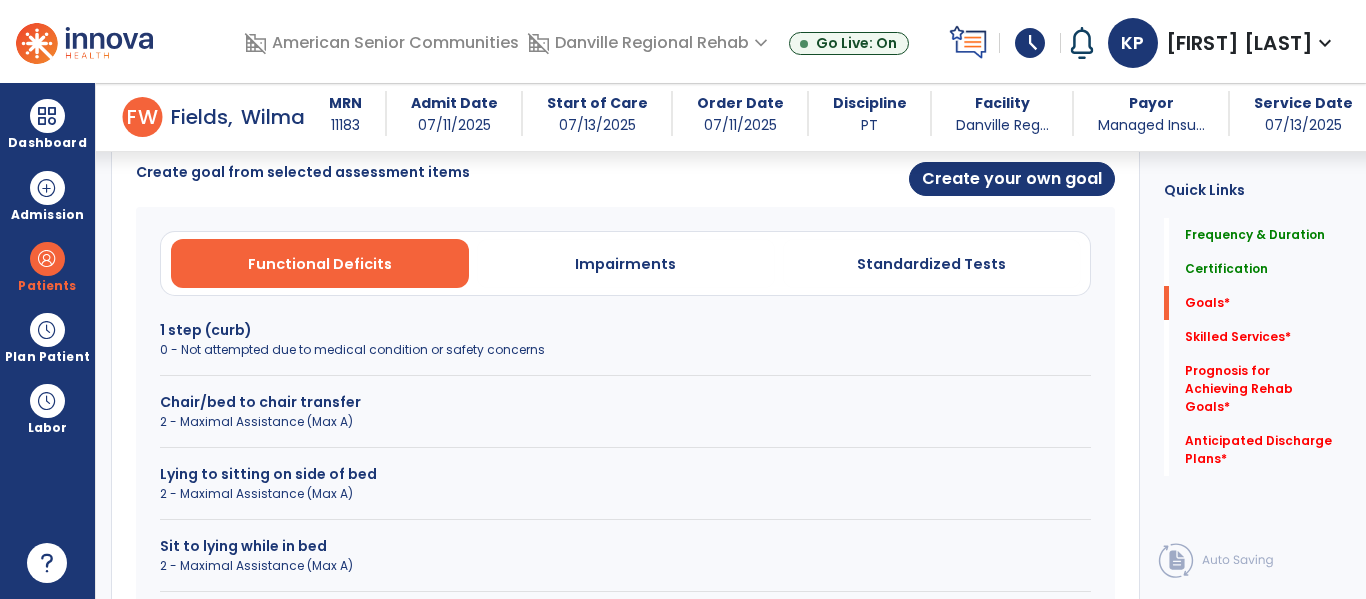 scroll, scrollTop: 534, scrollLeft: 0, axis: vertical 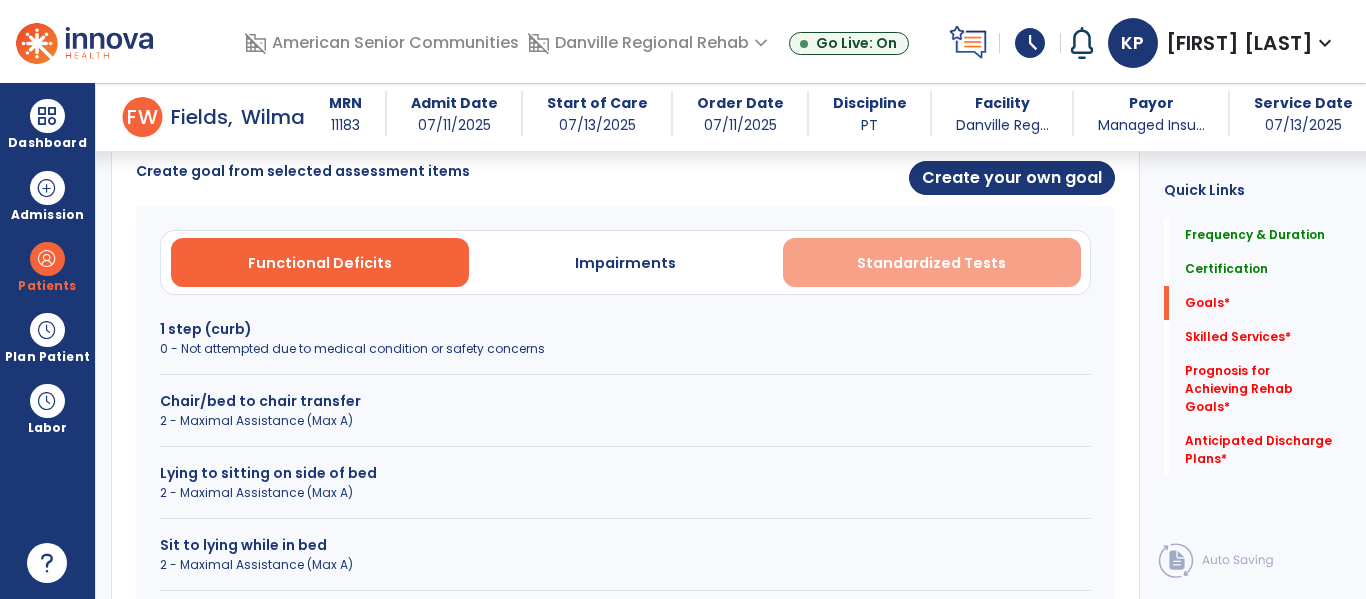 click on "Standardized Tests" at bounding box center (931, 263) 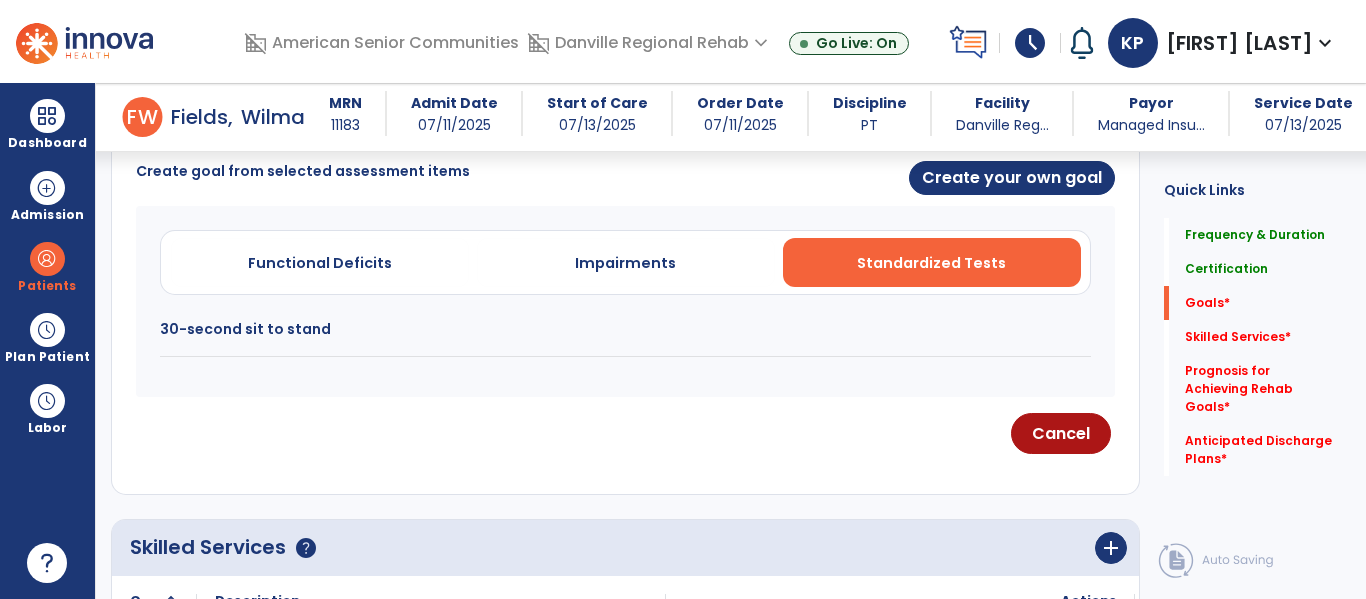 click on "30-second sit to stand" at bounding box center (625, 329) 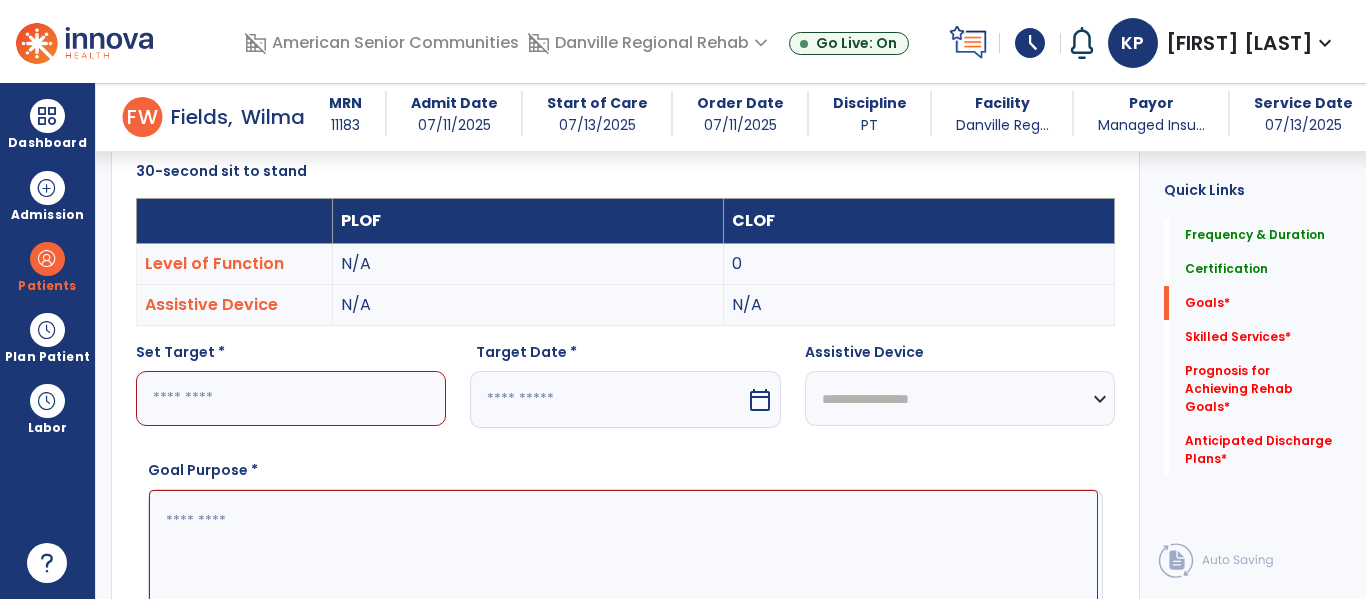 click at bounding box center [291, 398] 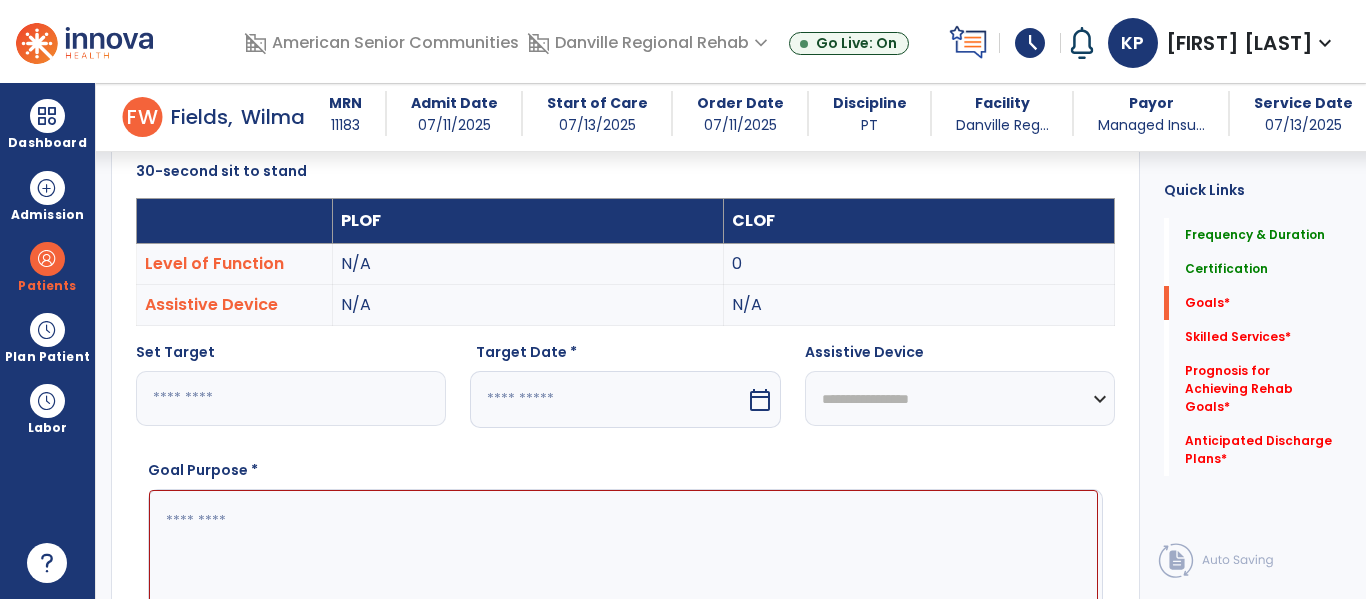 type on "*" 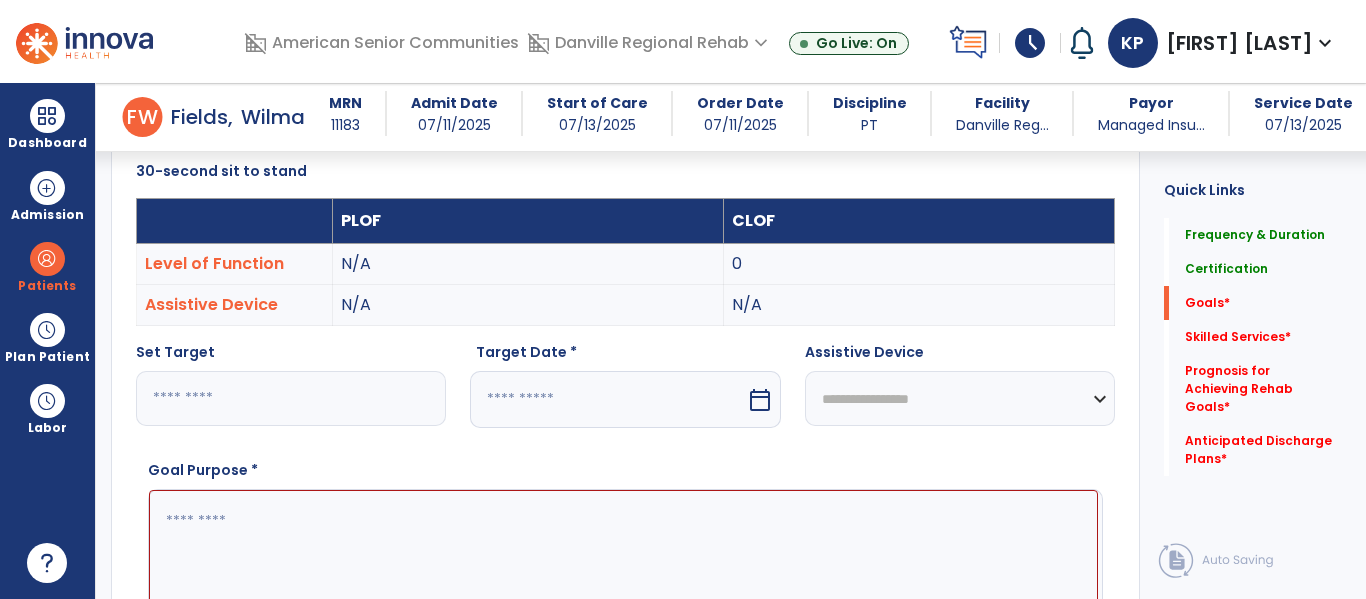 click at bounding box center [623, 565] 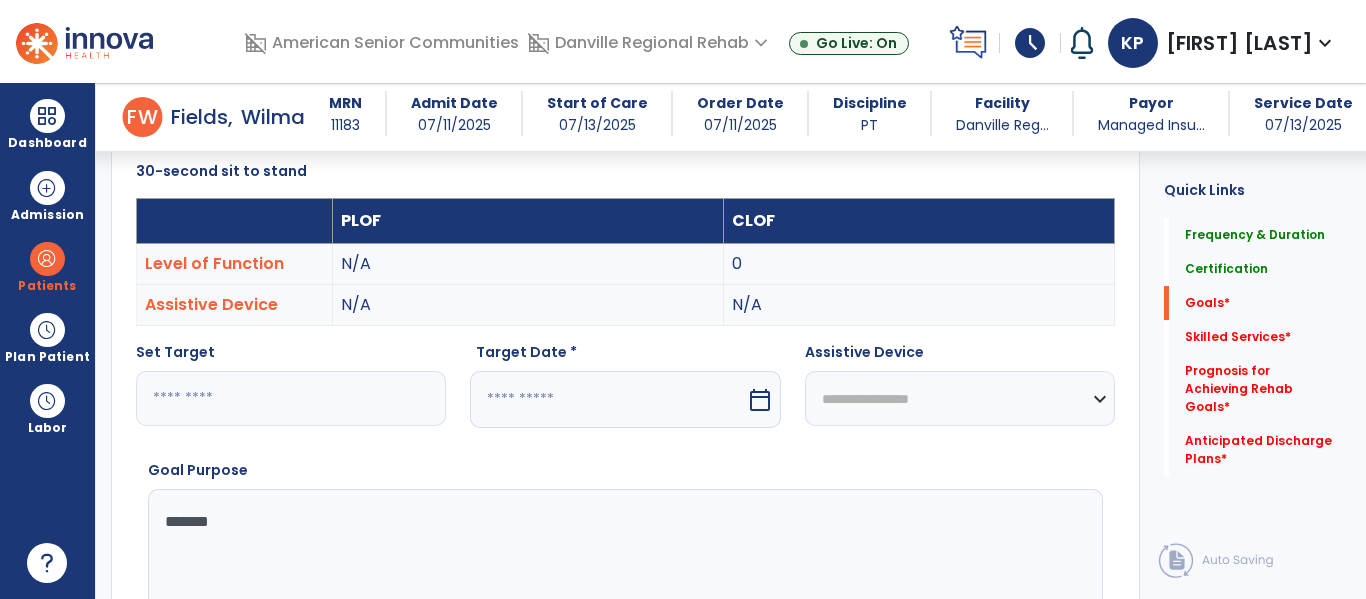type on "********" 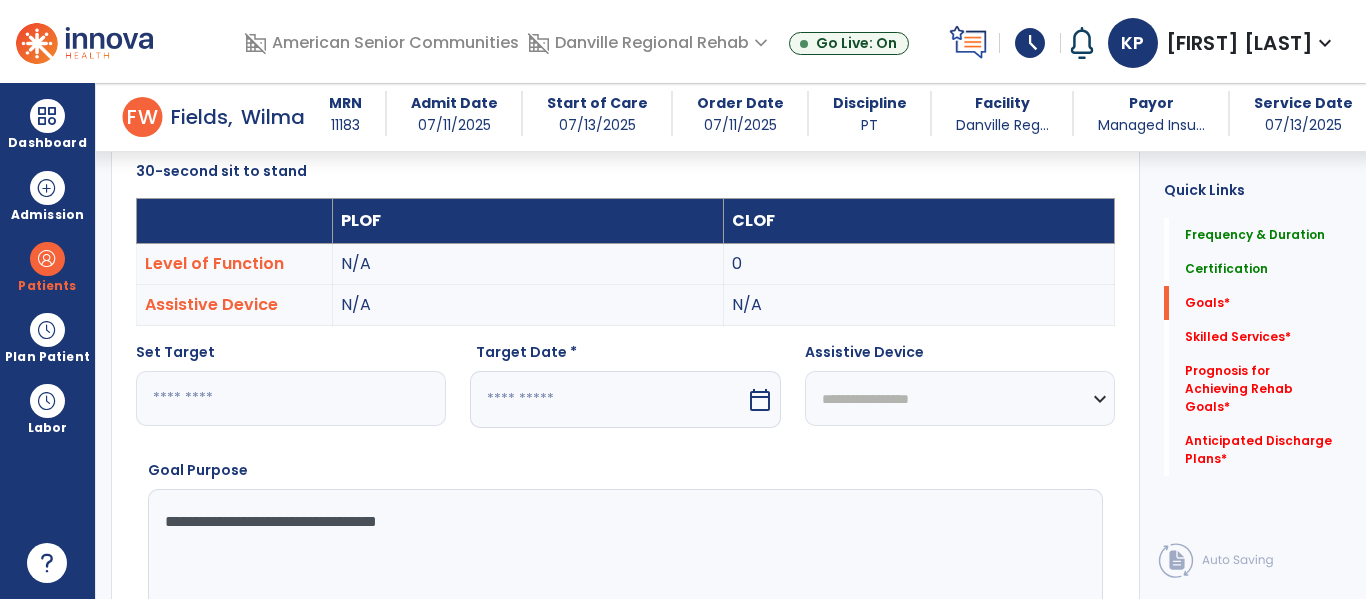 type on "**********" 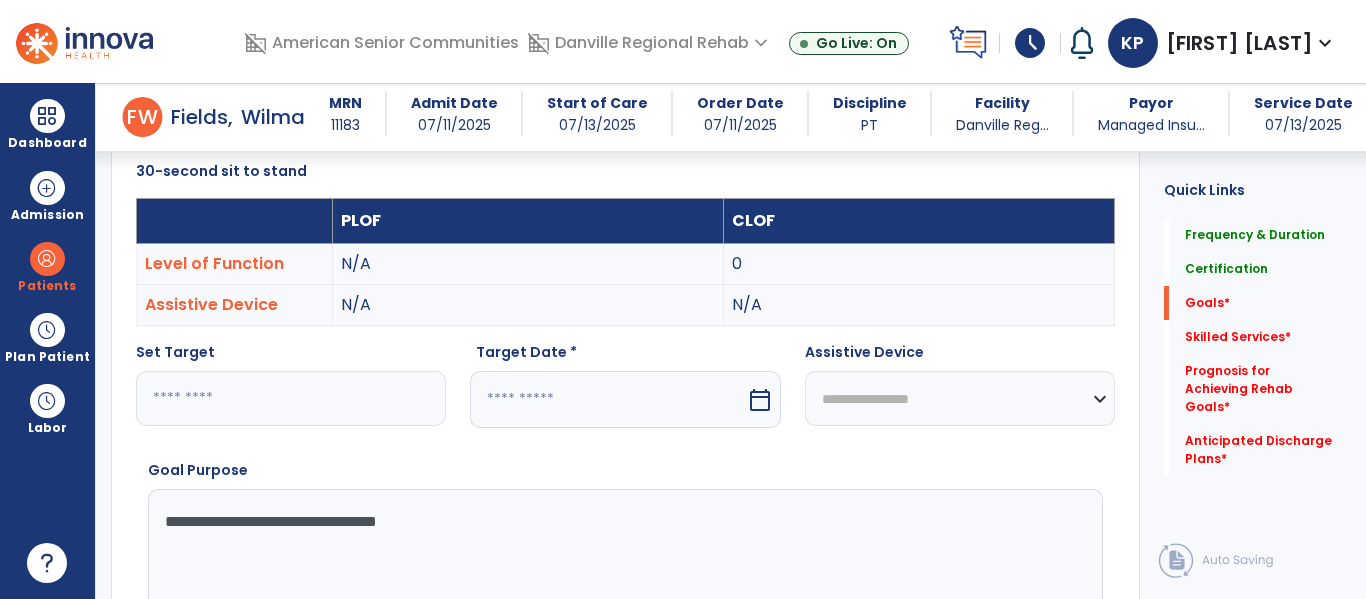 click on "calendar_today" at bounding box center (762, 399) 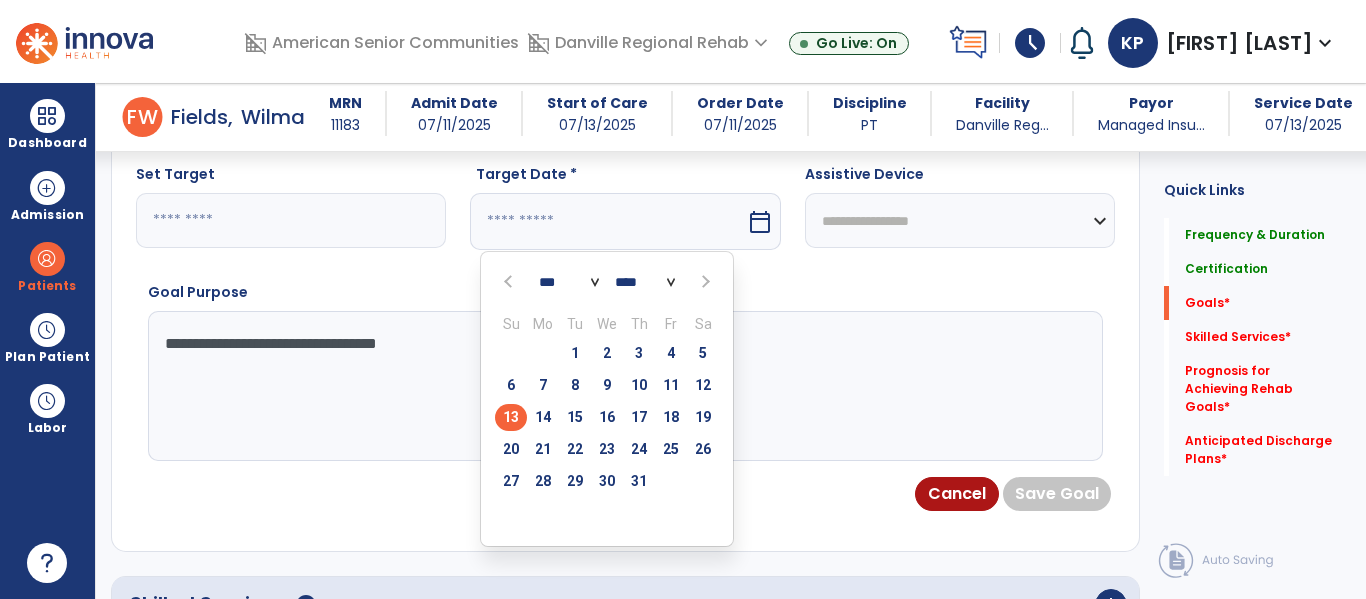 scroll, scrollTop: 728, scrollLeft: 0, axis: vertical 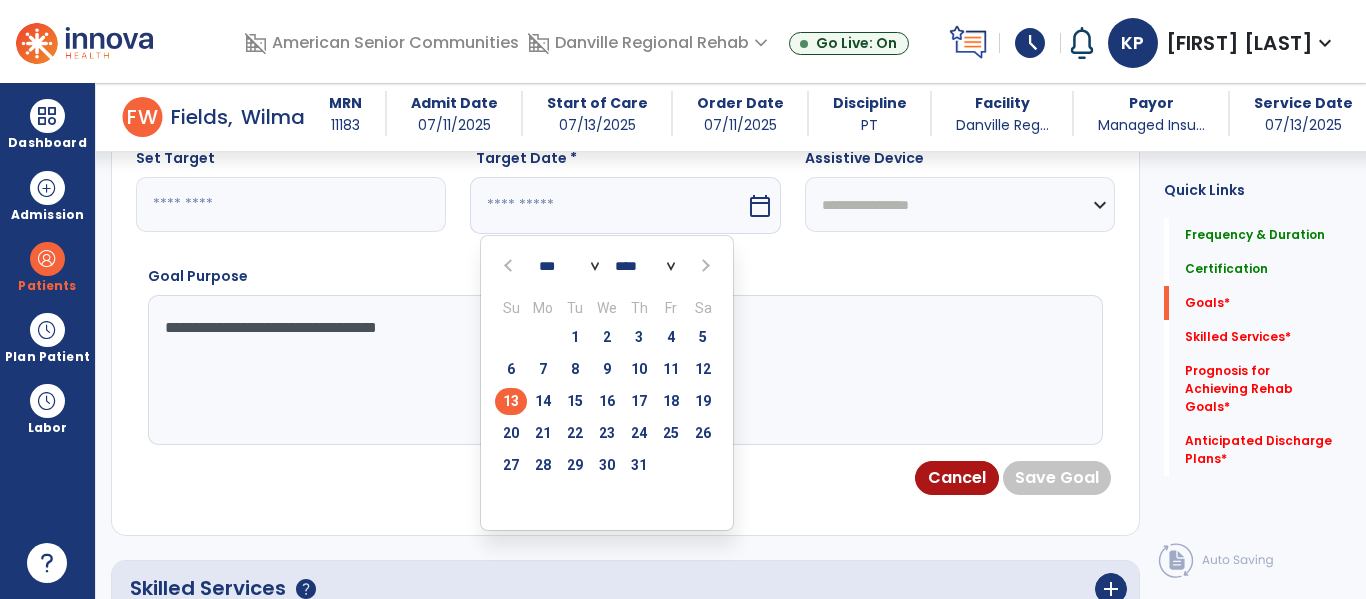 click at bounding box center (704, 266) 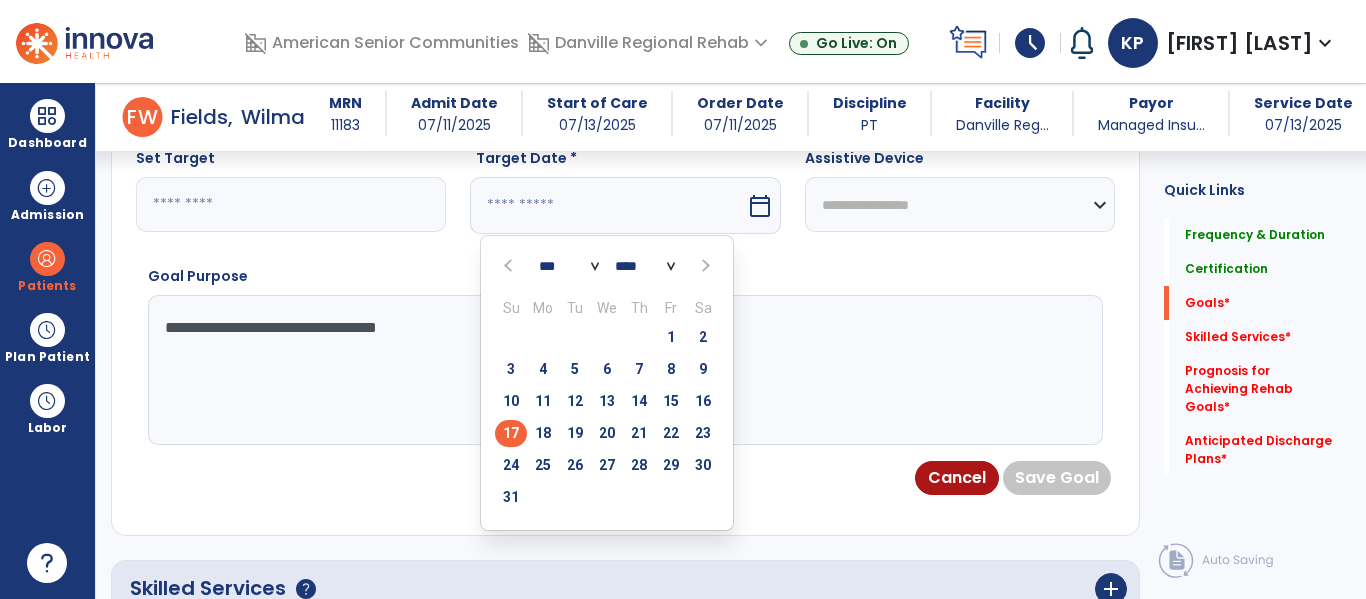 click on "17" at bounding box center (511, 433) 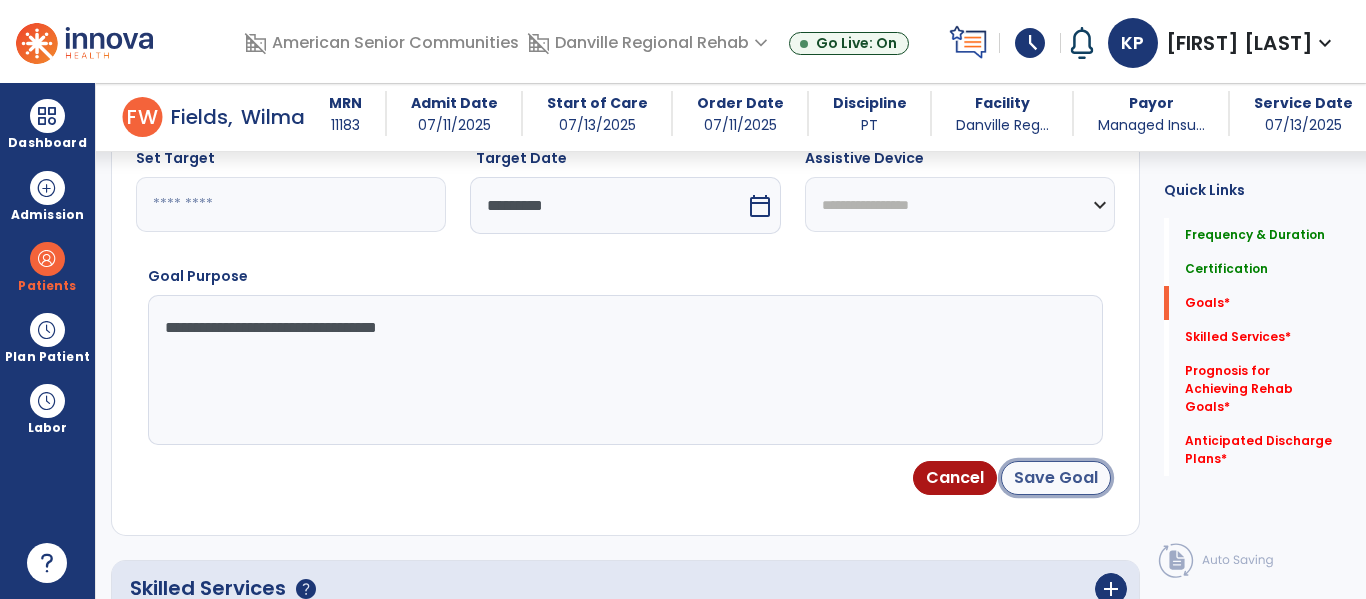 click on "Save Goal" at bounding box center [1056, 478] 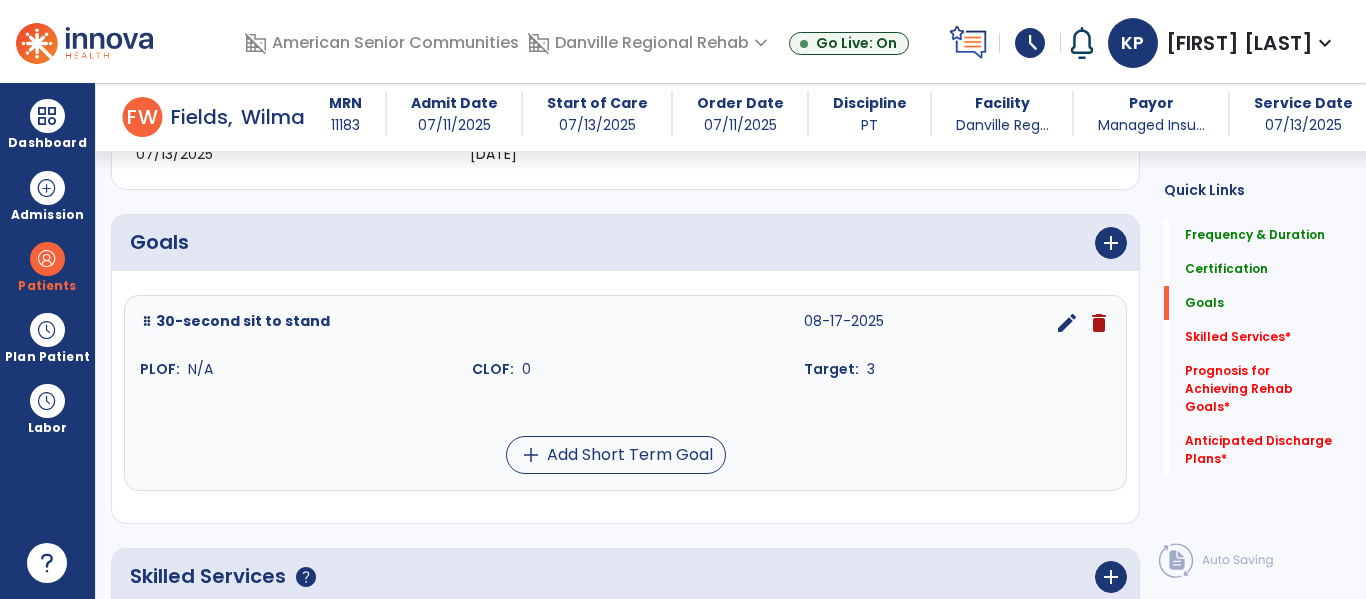 scroll, scrollTop: 413, scrollLeft: 0, axis: vertical 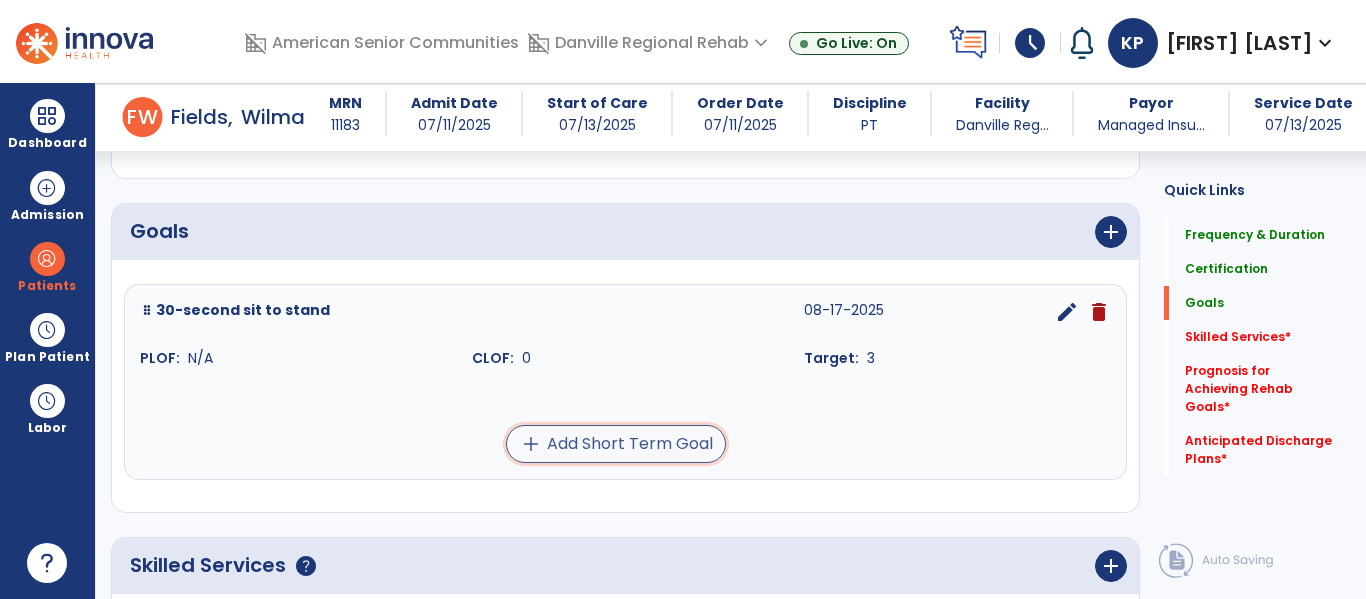 click on "add  Add Short Term Goal" at bounding box center (616, 444) 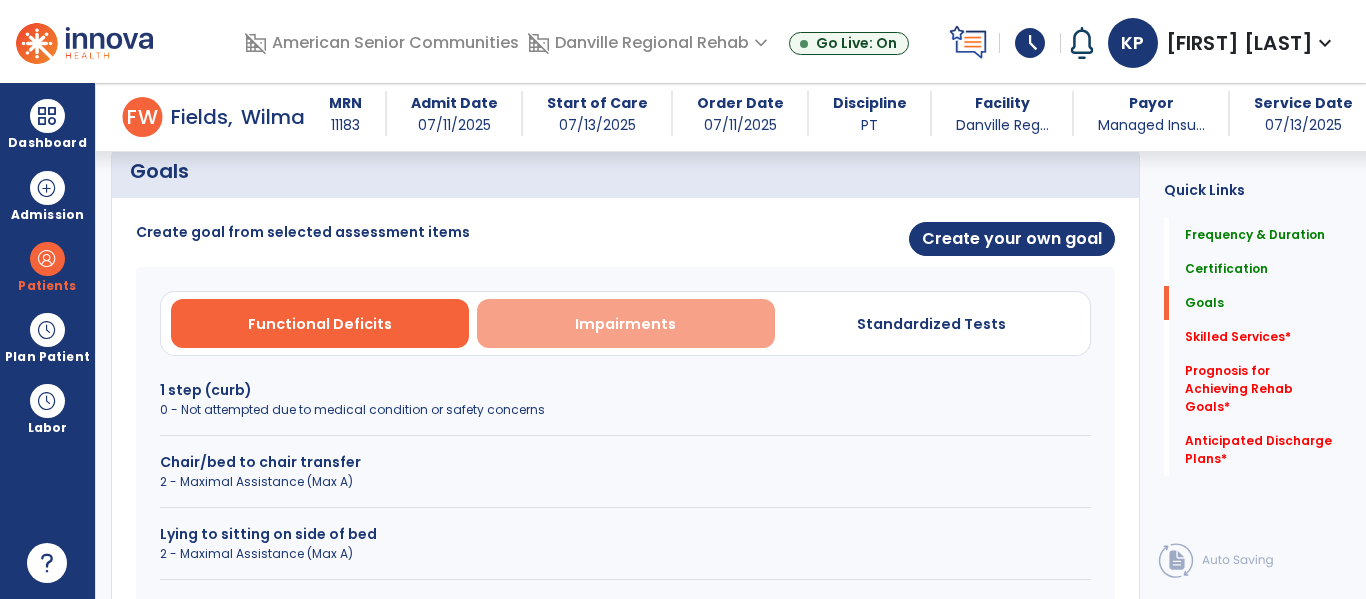 click on "Impairments" at bounding box center (625, 324) 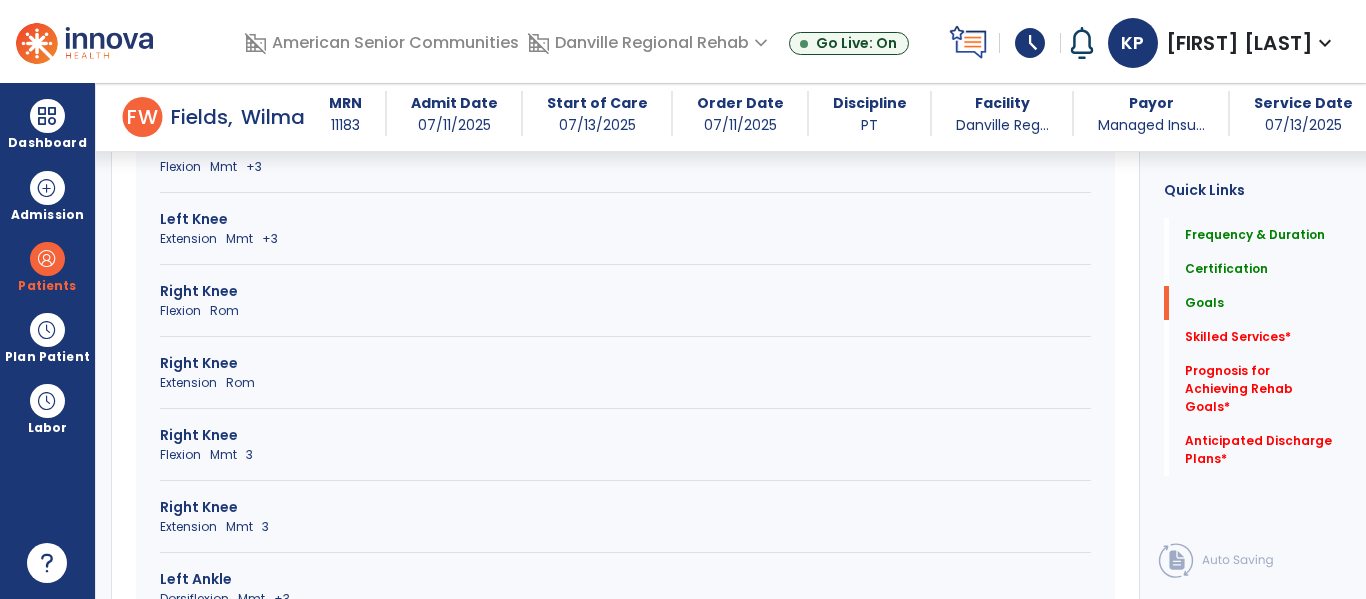 click on "Extension   Rom" at bounding box center [625, 383] 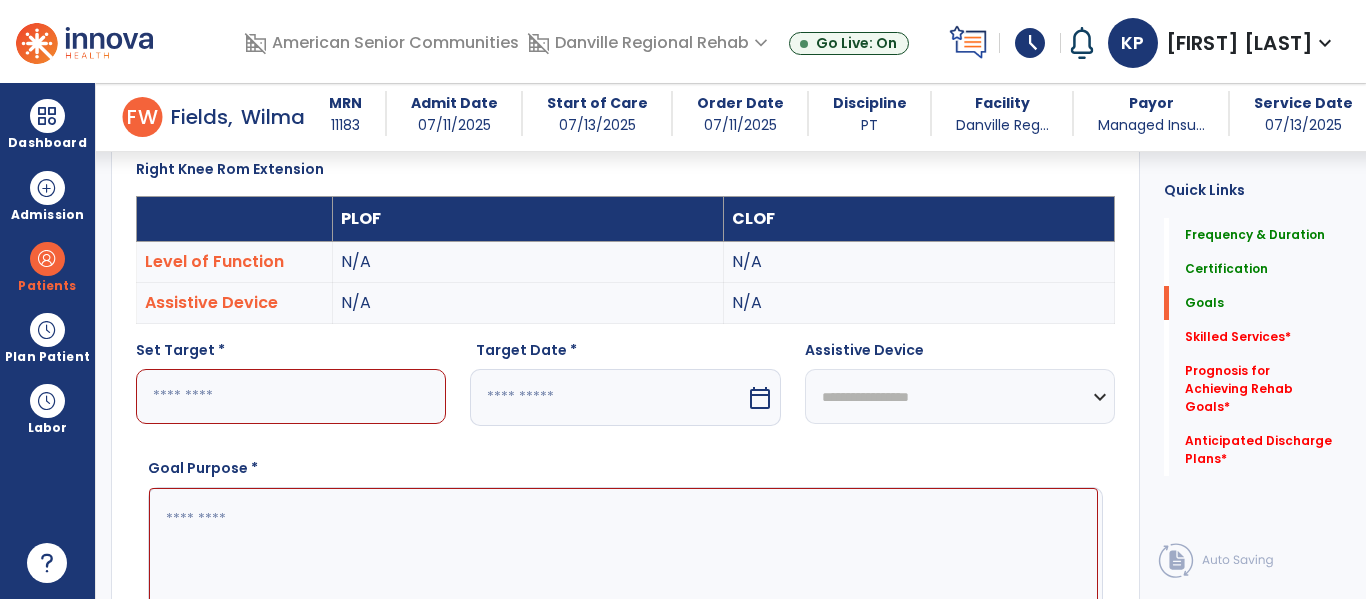 scroll, scrollTop: 524, scrollLeft: 0, axis: vertical 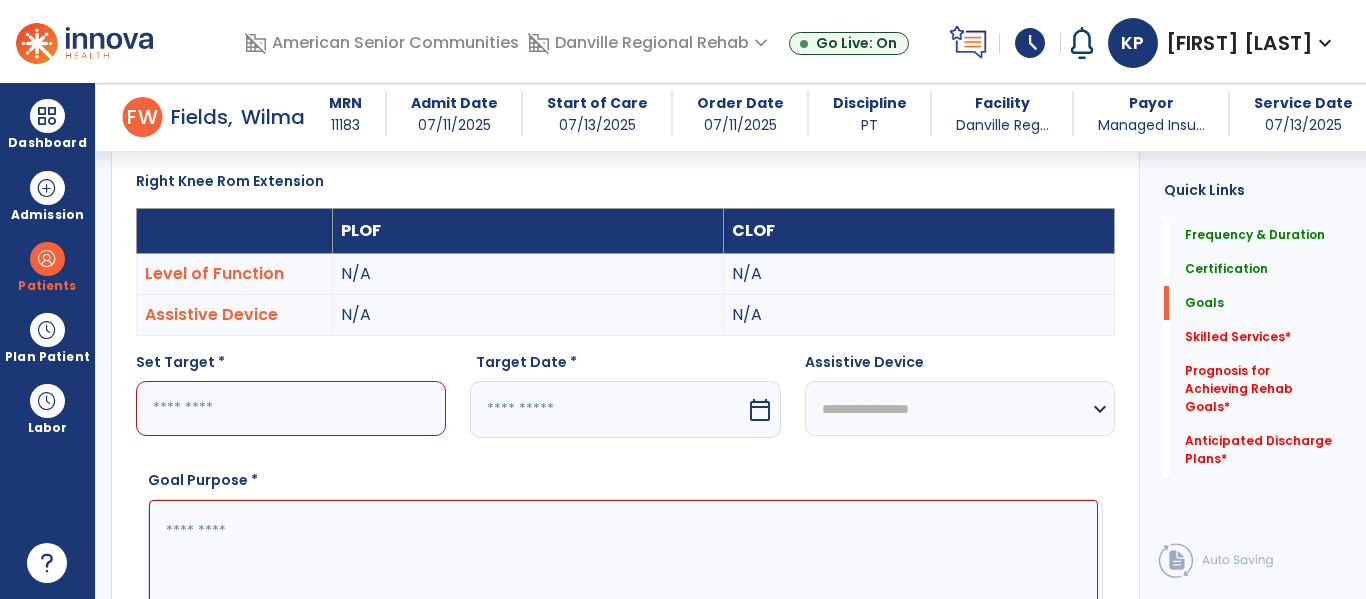 click at bounding box center (291, 408) 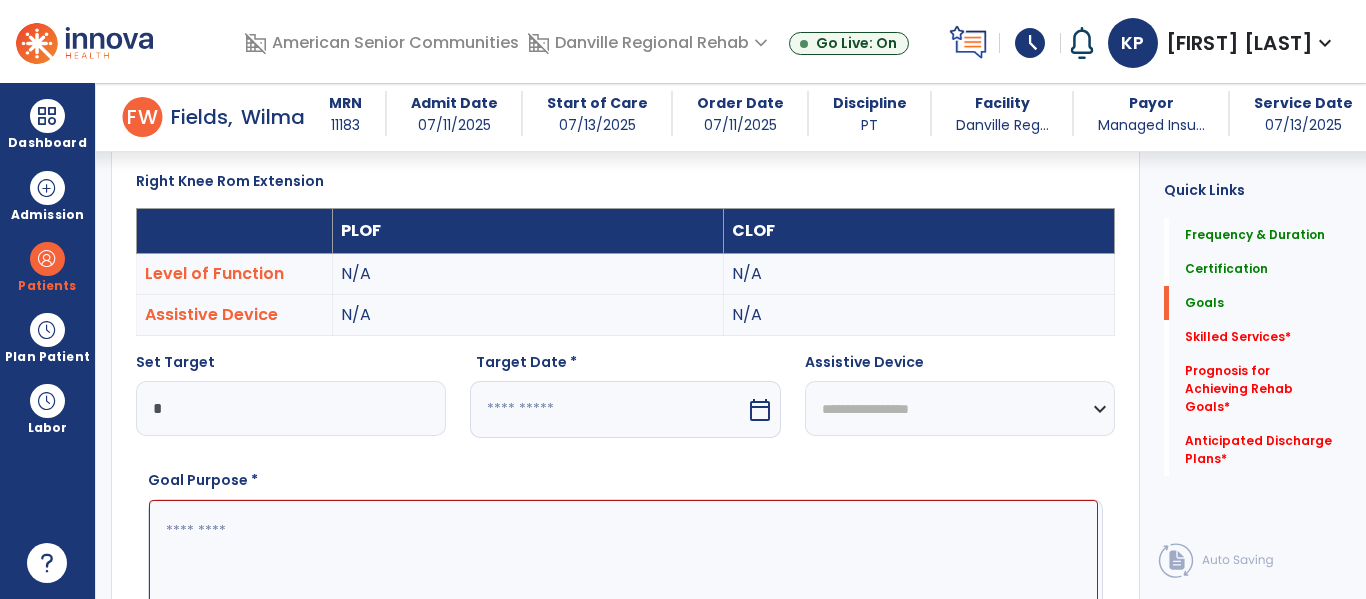 type on "*" 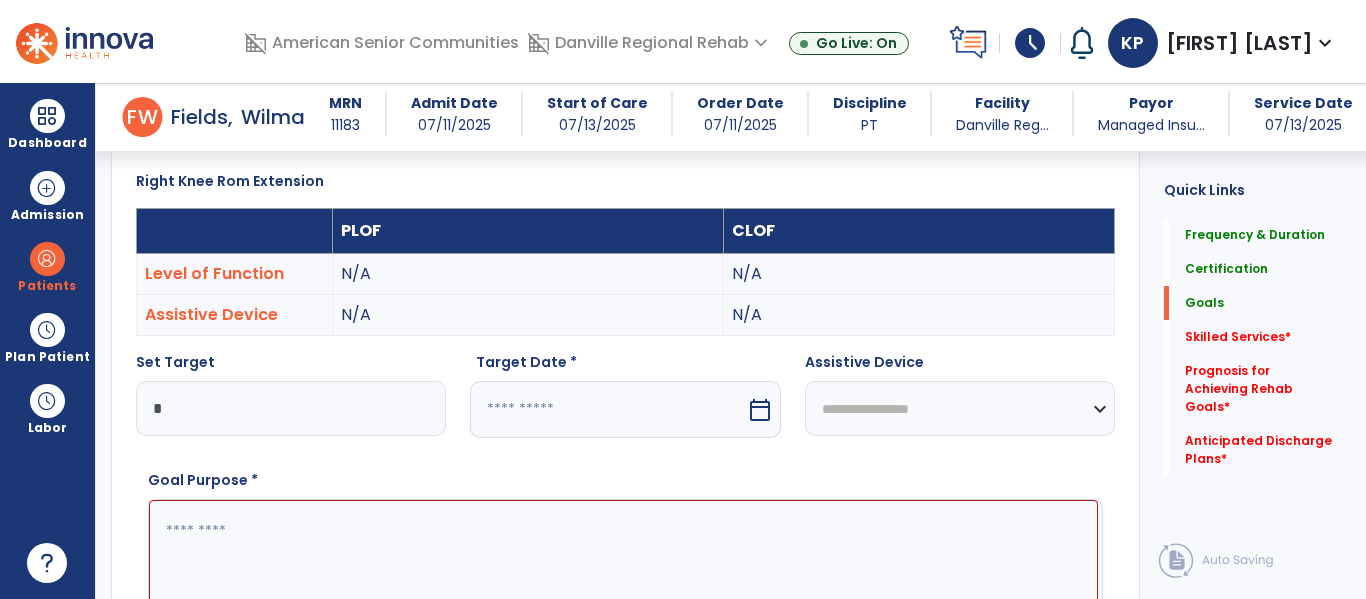 click at bounding box center [607, 409] 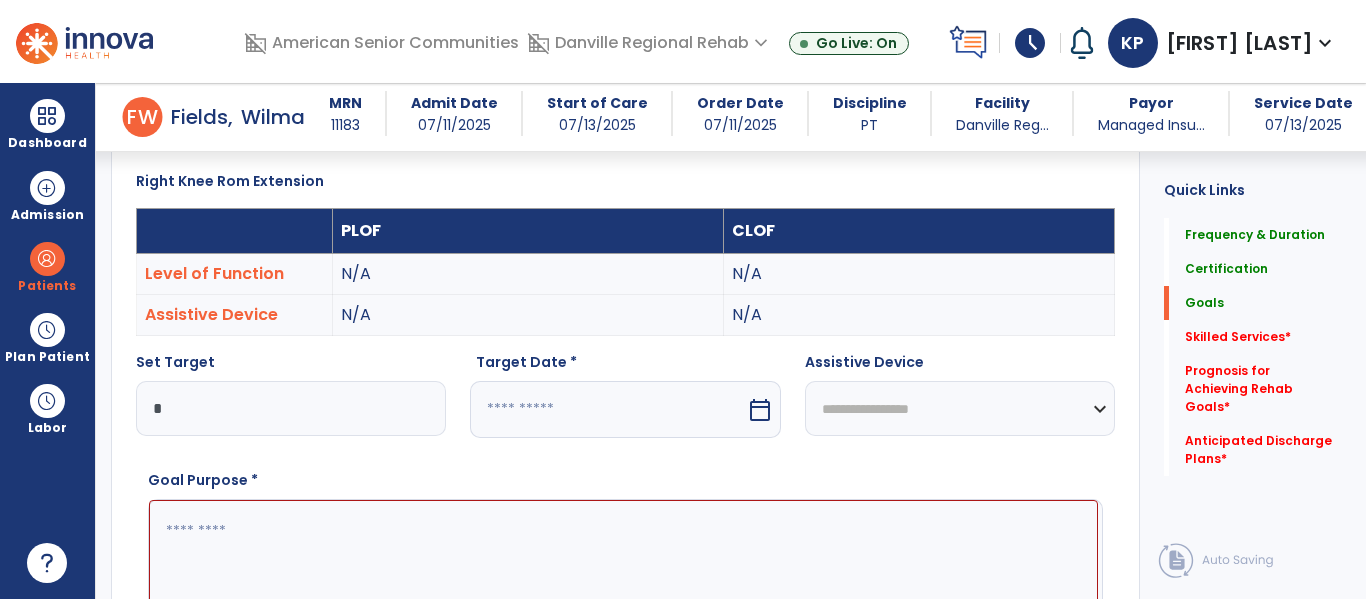 select on "*" 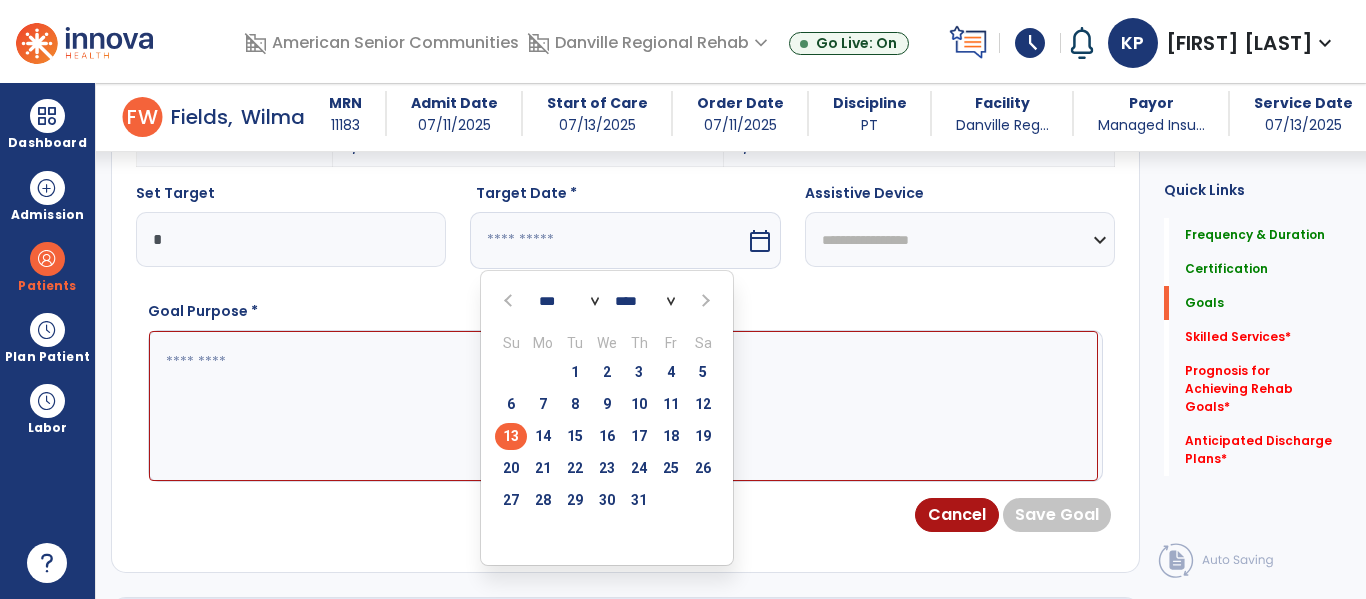 scroll, scrollTop: 700, scrollLeft: 0, axis: vertical 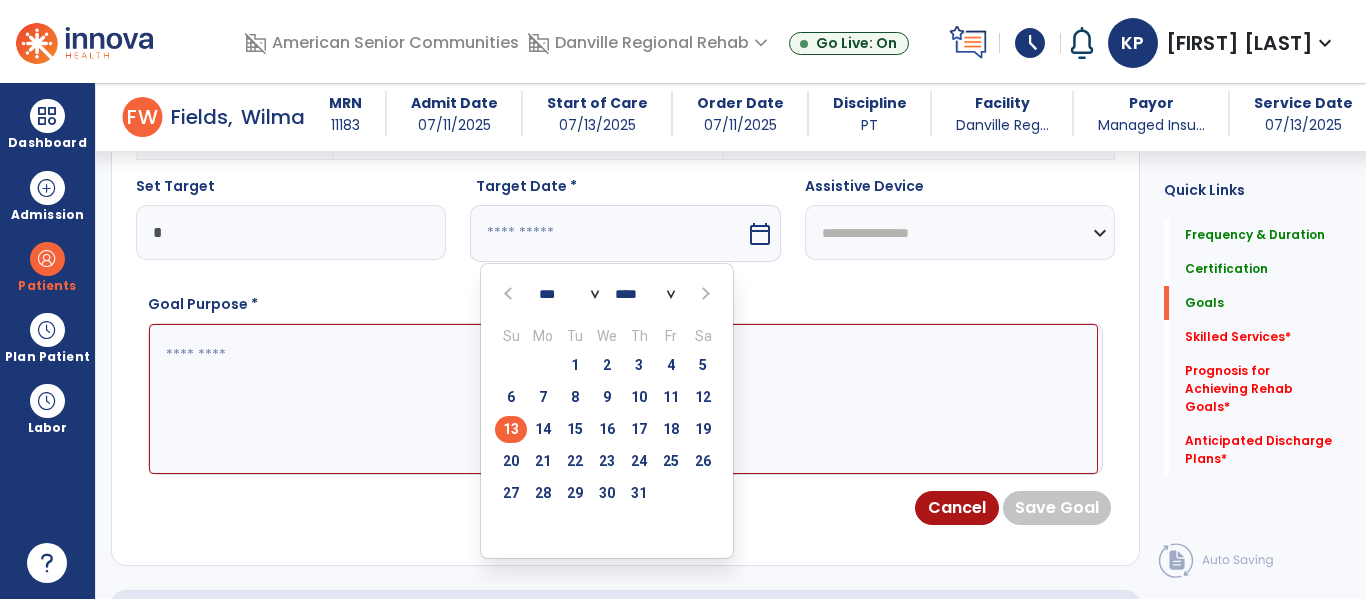 click at bounding box center (705, 294) 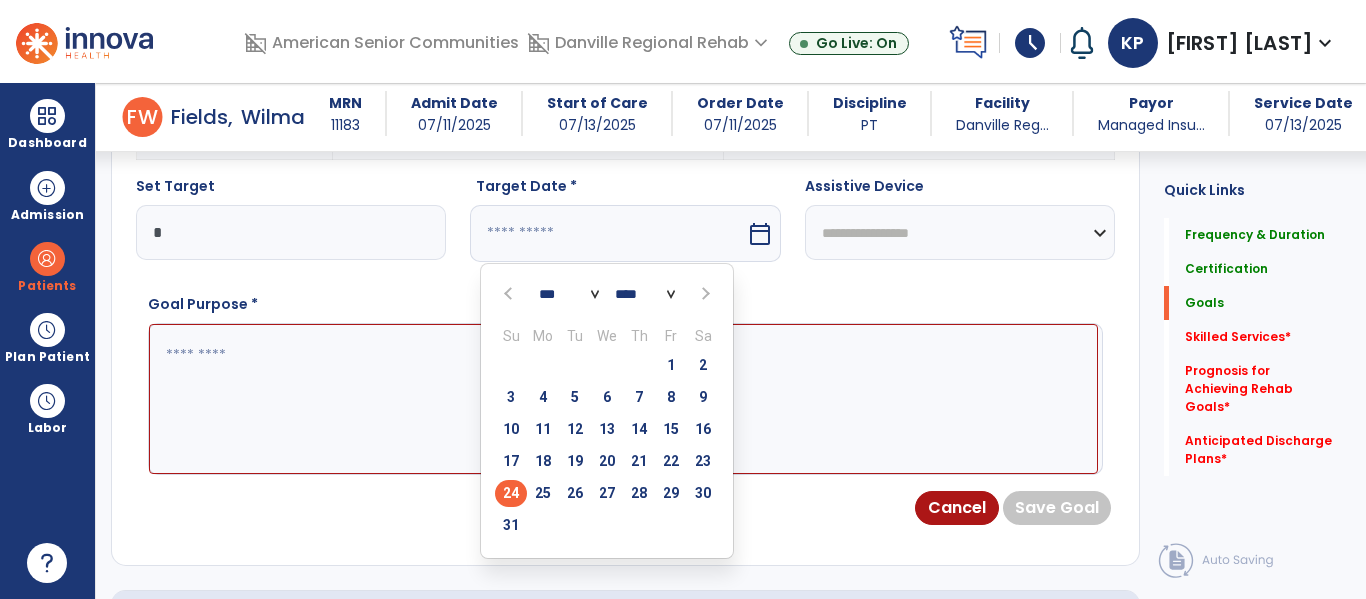 click on "24" at bounding box center (511, 493) 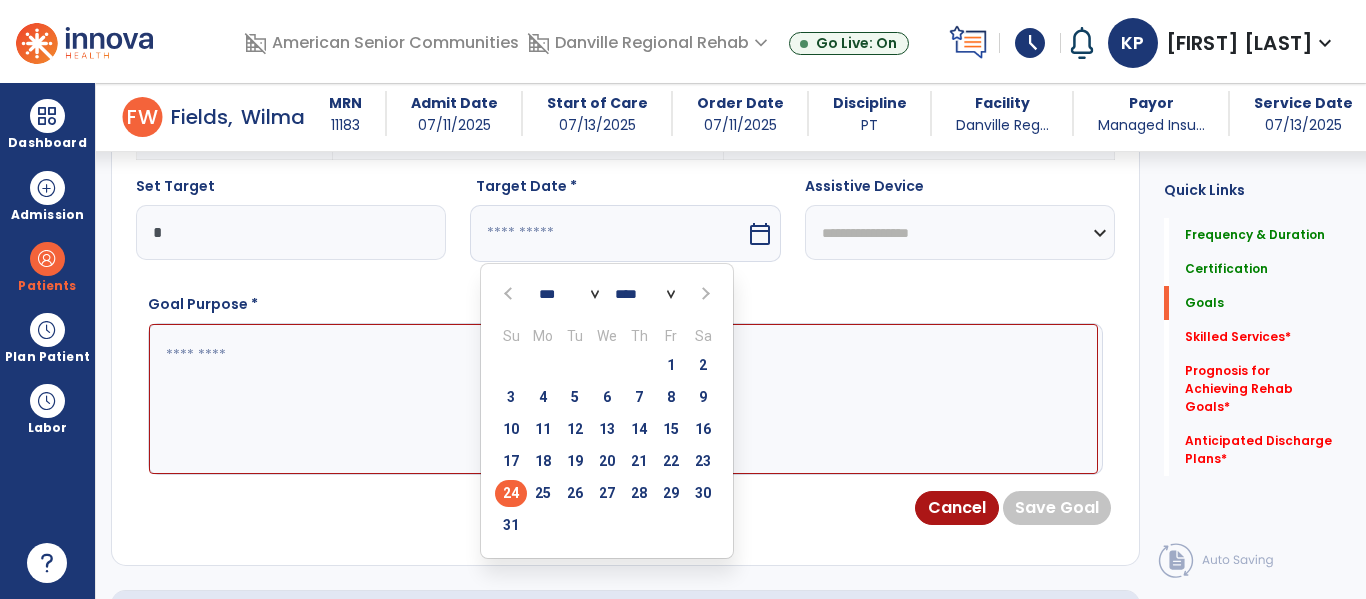 type on "*********" 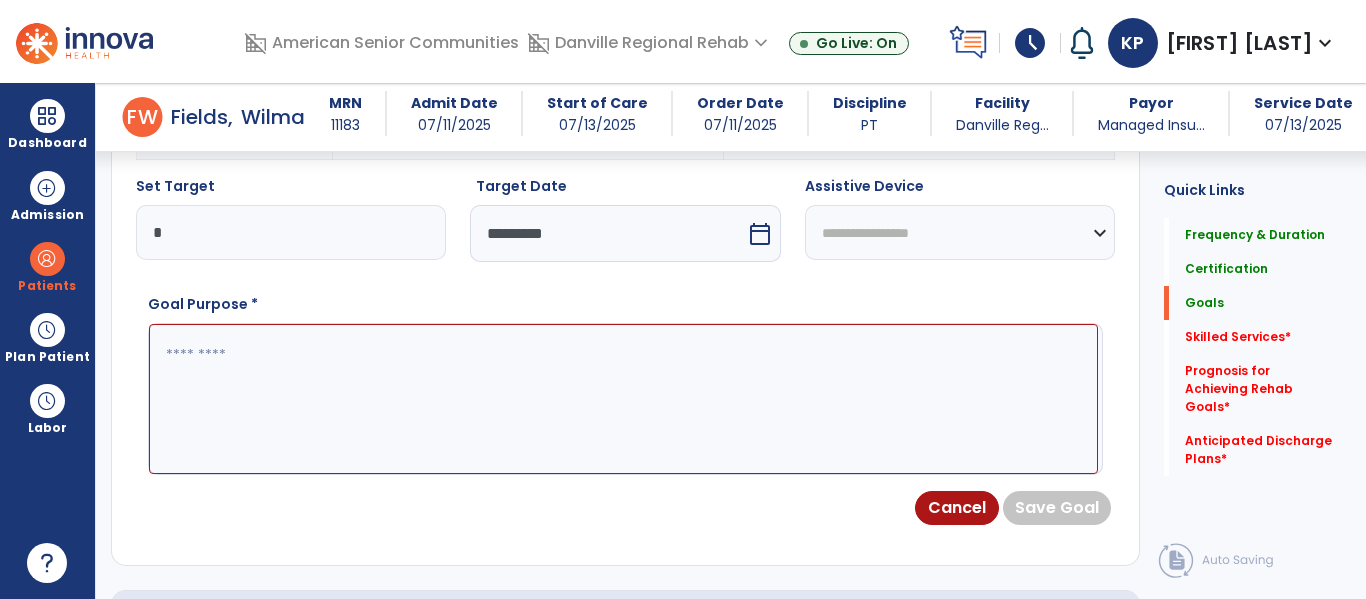 click at bounding box center [623, 399] 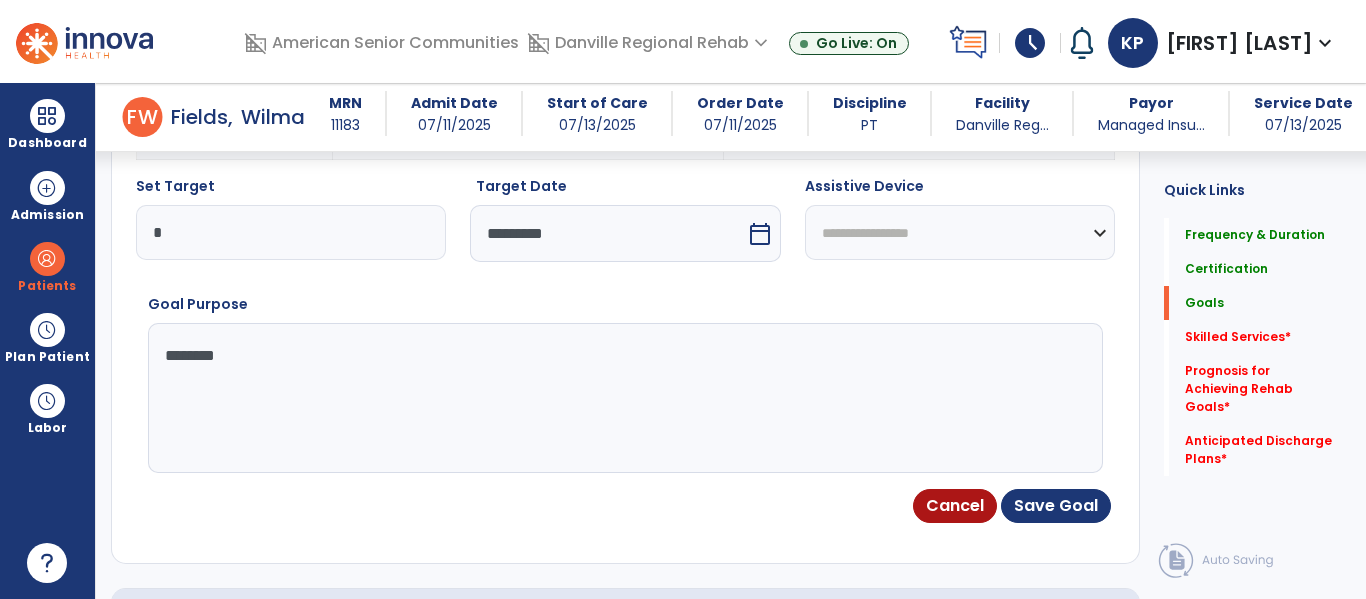 type on "*********" 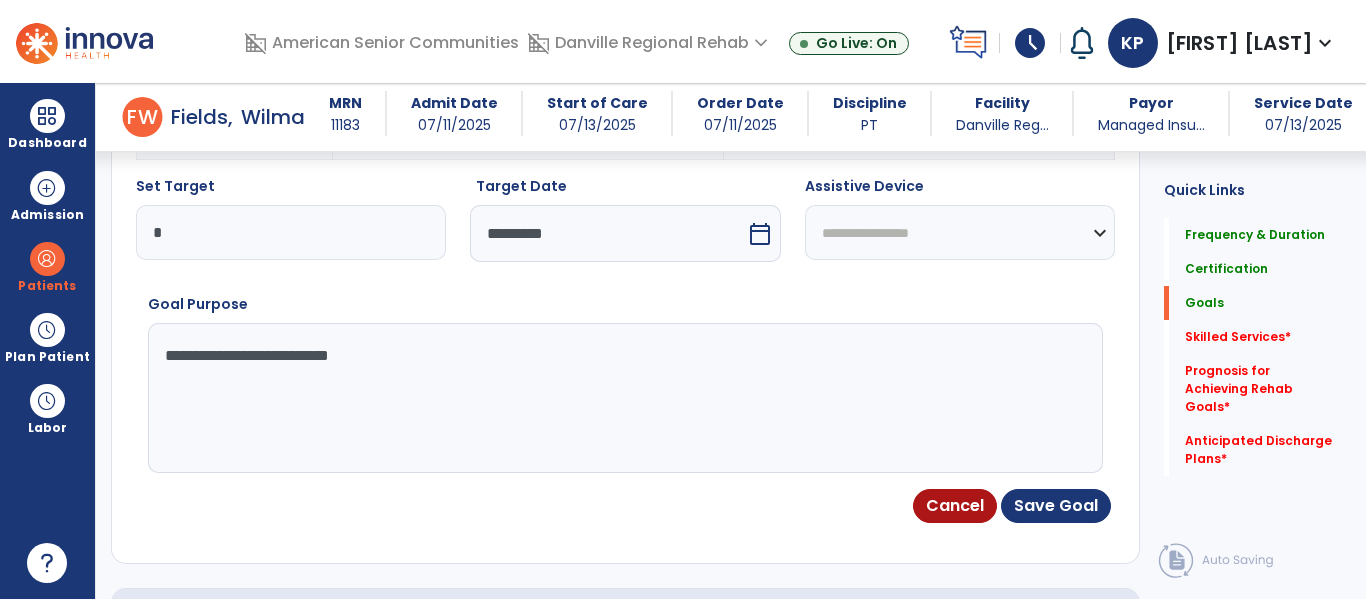 type on "**********" 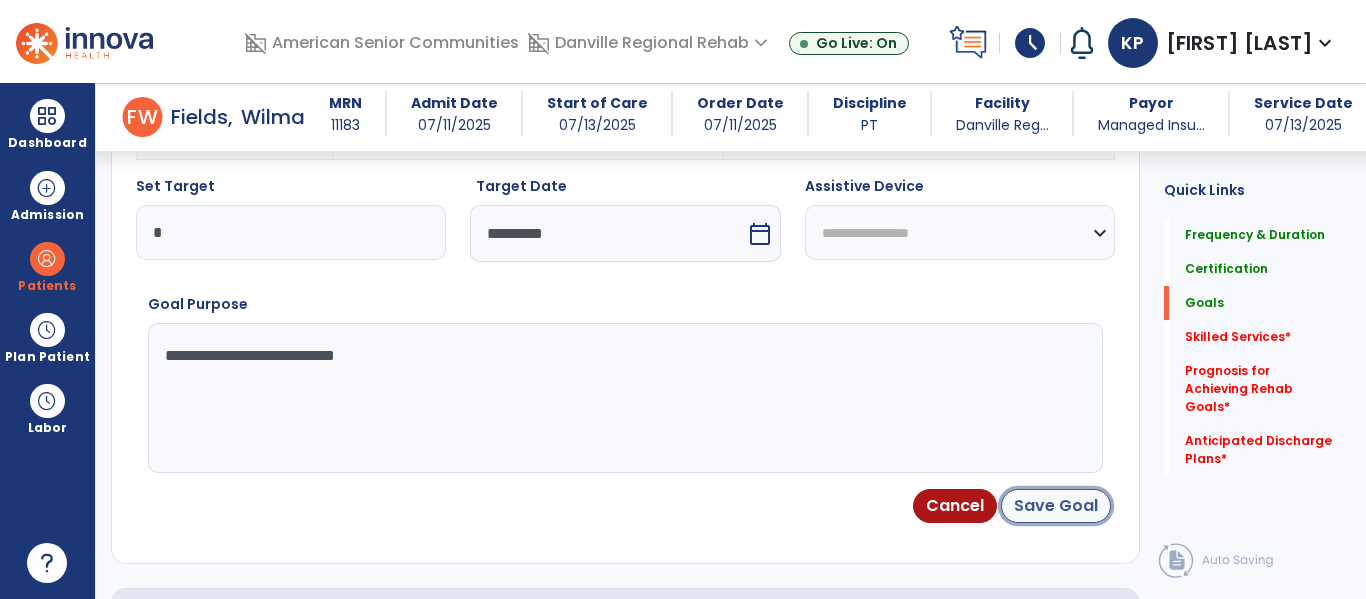 click on "Save Goal" at bounding box center [1056, 506] 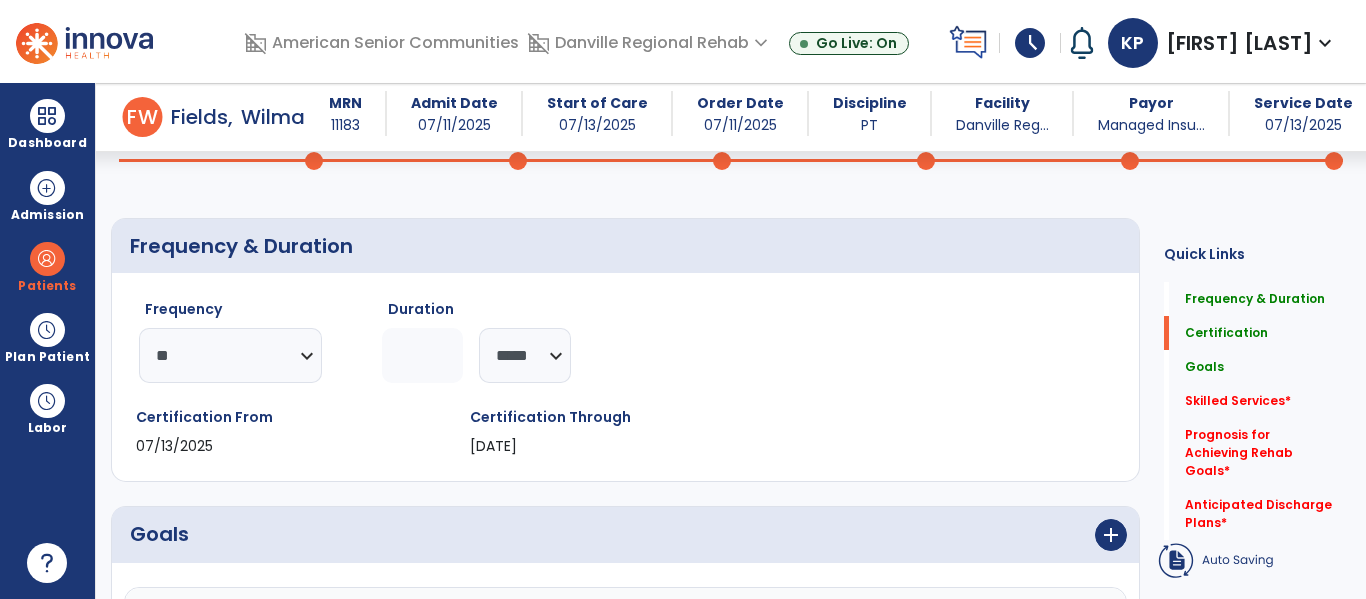 scroll, scrollTop: 555, scrollLeft: 0, axis: vertical 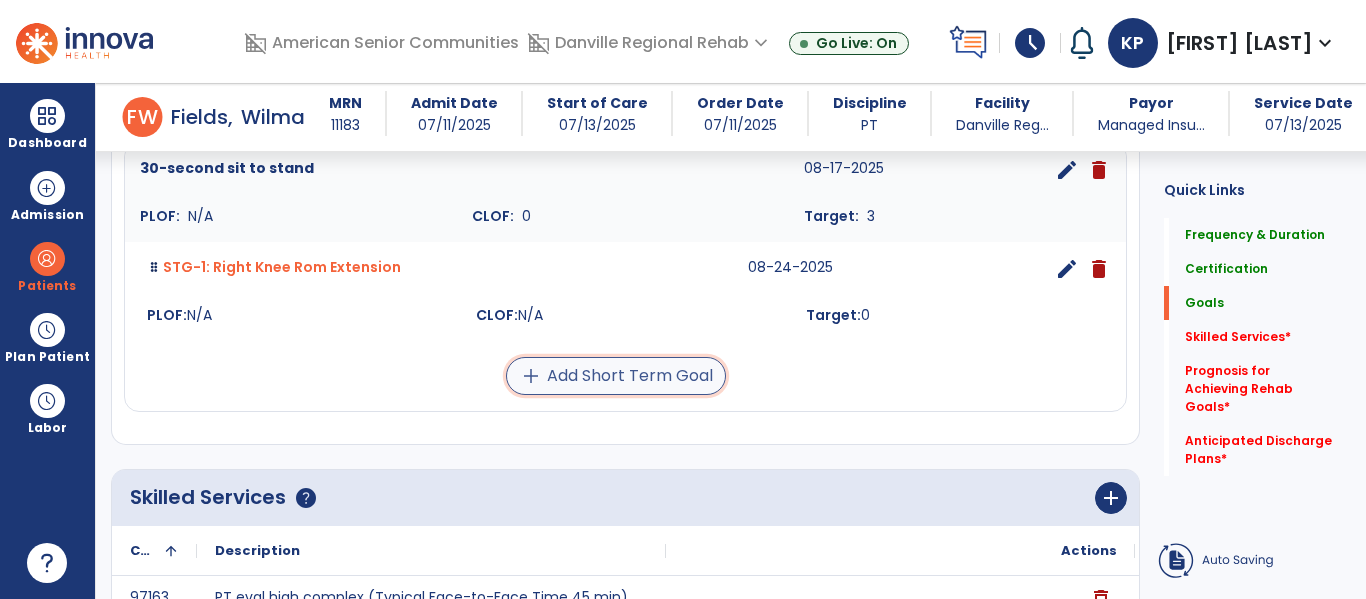 click on "add  Add Short Term Goal" at bounding box center (616, 376) 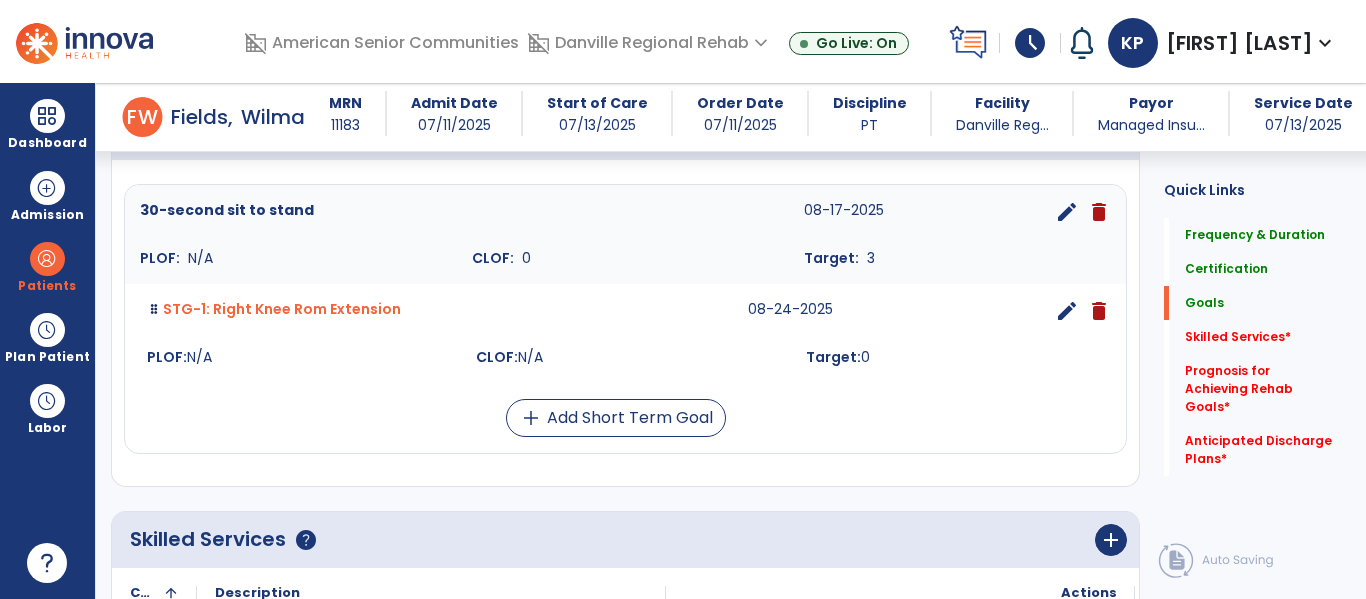 scroll, scrollTop: 514, scrollLeft: 0, axis: vertical 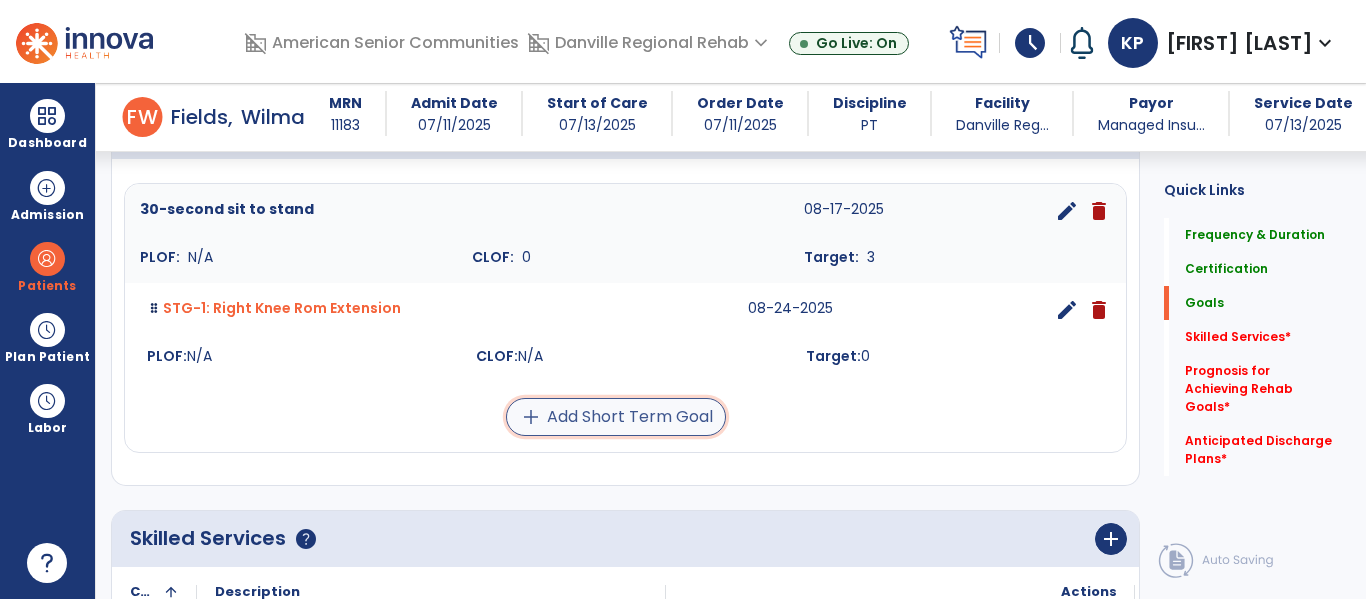 click on "add  Add Short Term Goal" at bounding box center (616, 417) 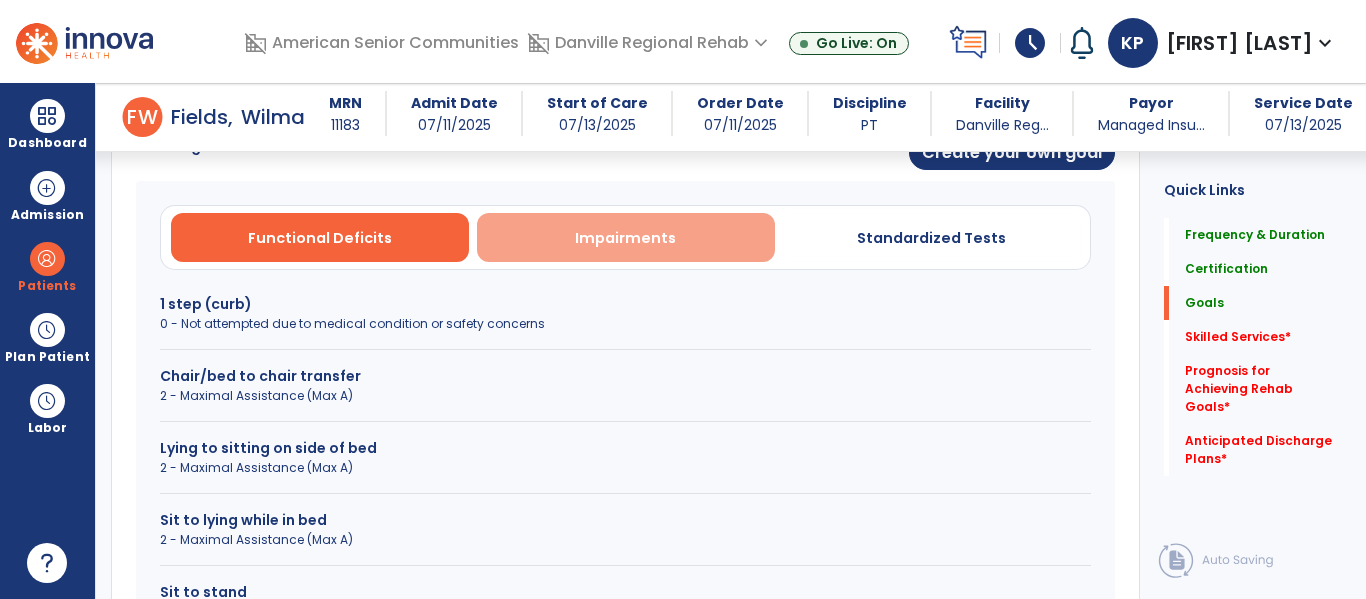 click on "Impairments" at bounding box center (625, 238) 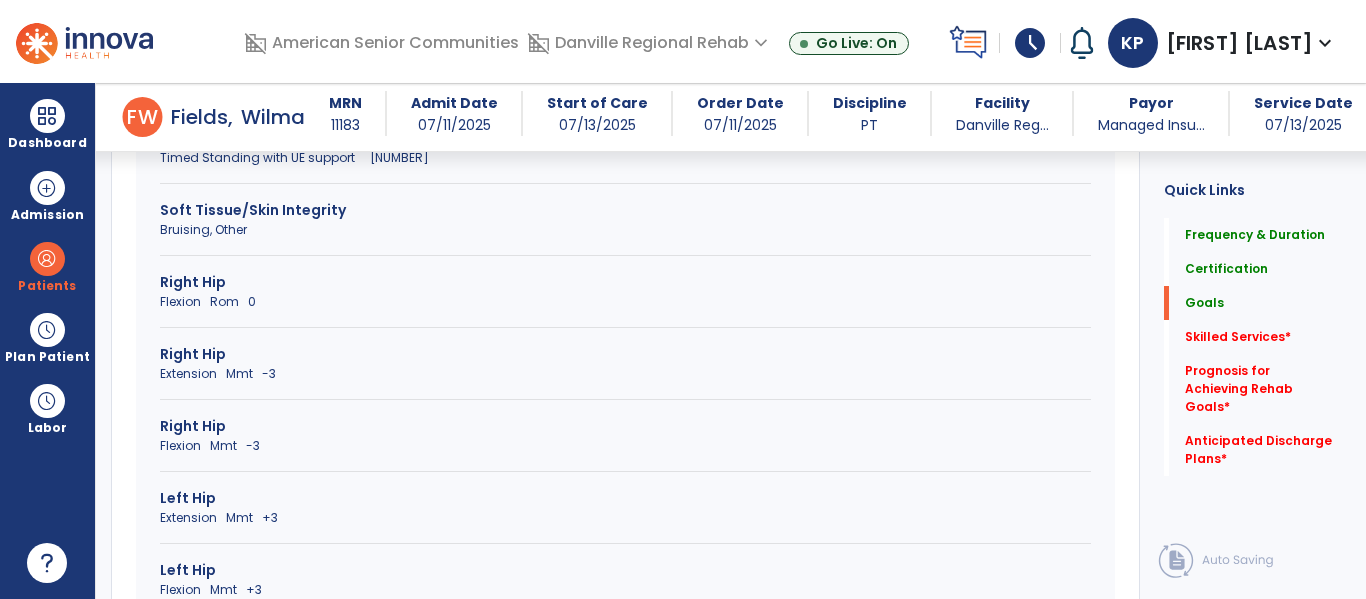 click on "Flexion   Mmt   -3" at bounding box center [625, 446] 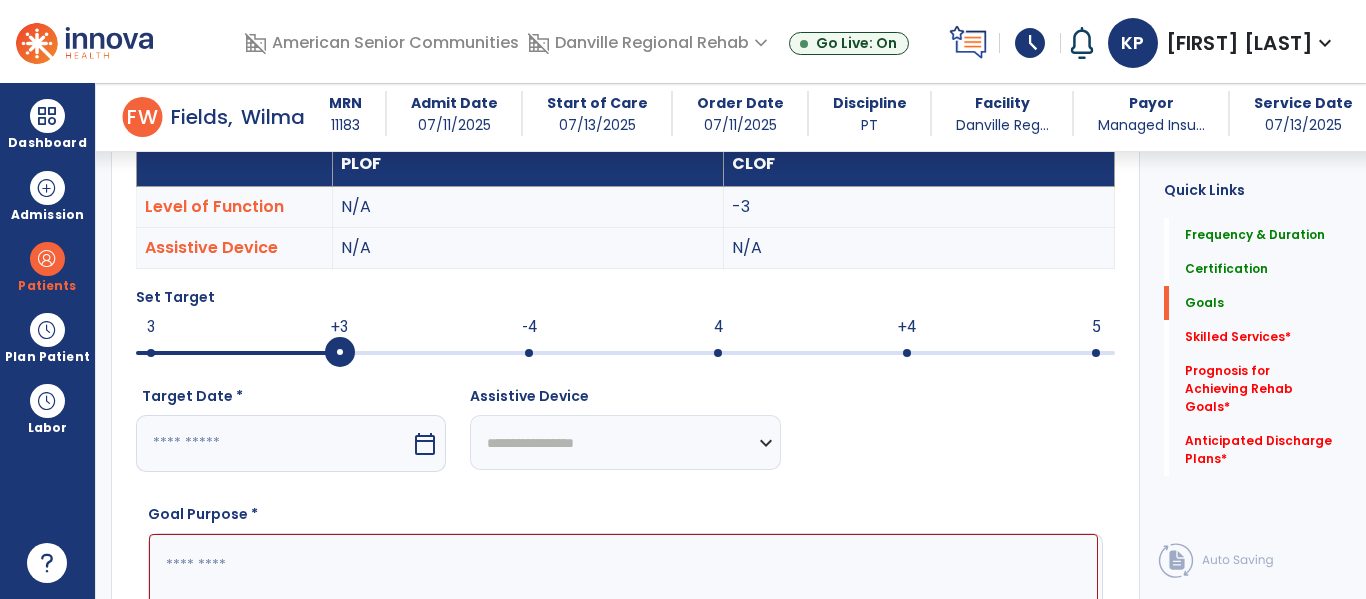 click on "calendar_today" at bounding box center [425, 444] 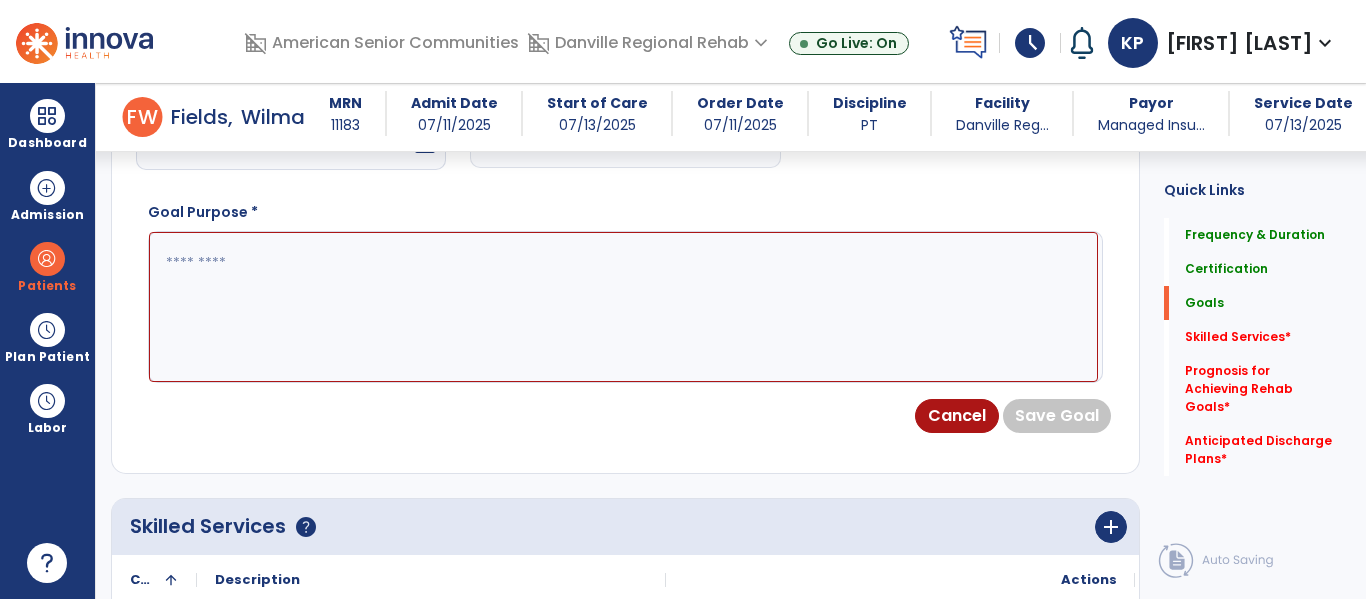select on "*" 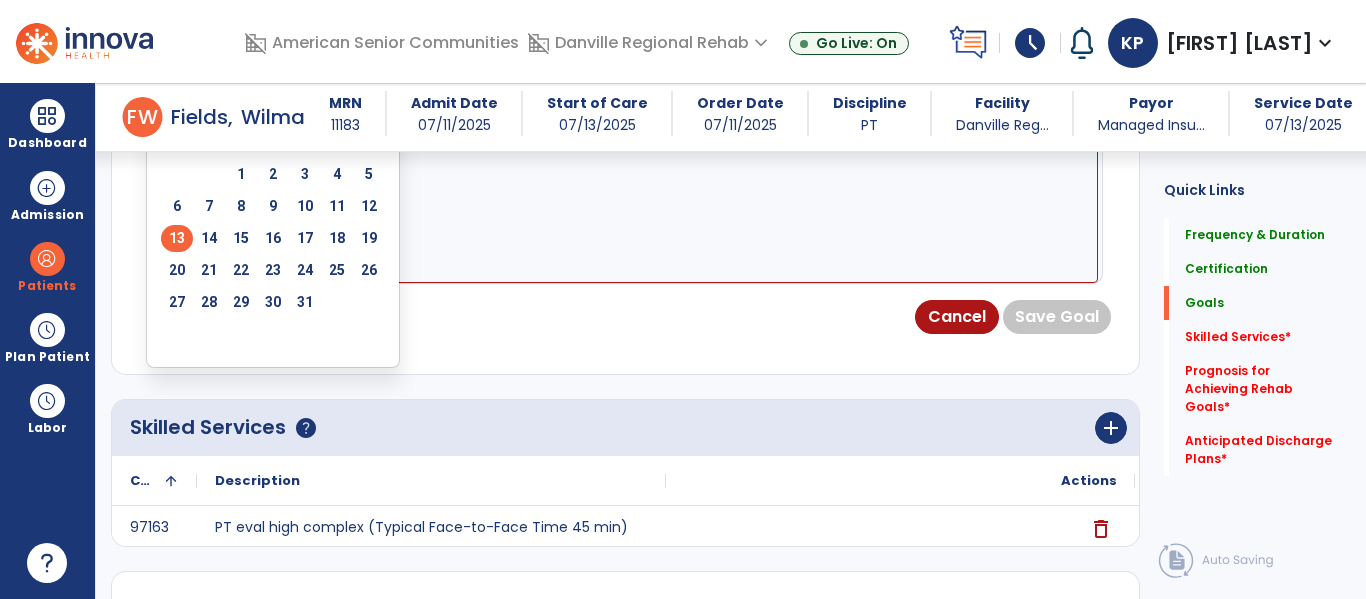 scroll, scrollTop: 912, scrollLeft: 0, axis: vertical 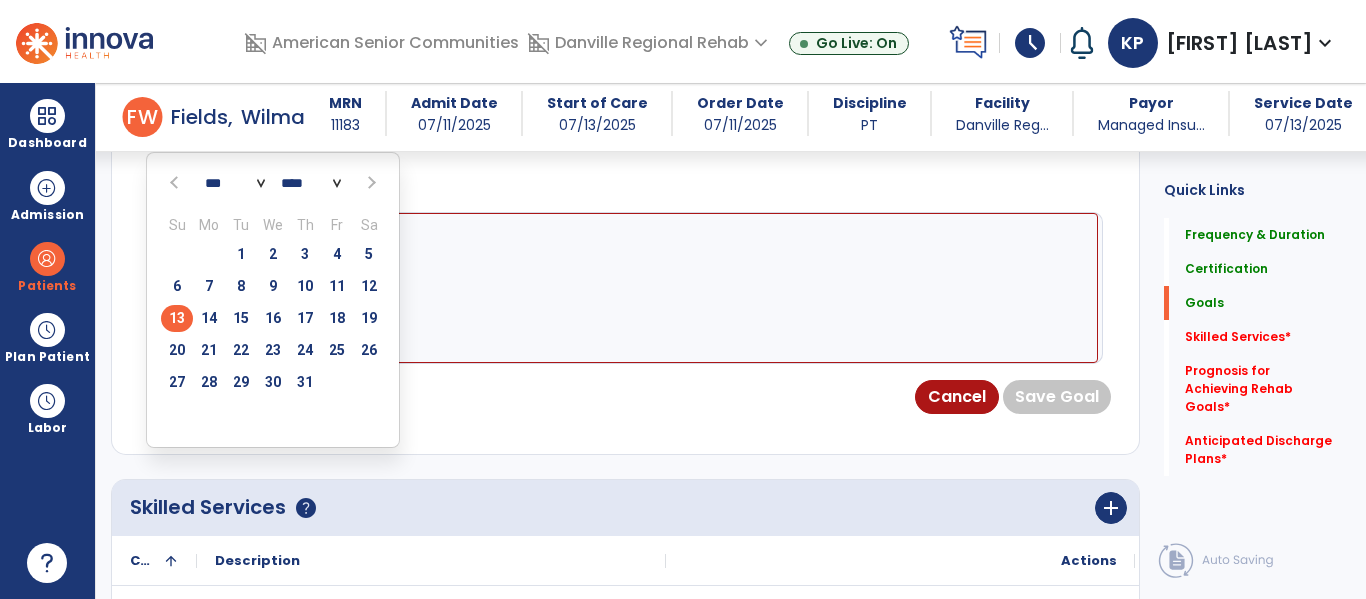 click at bounding box center [369, 183] 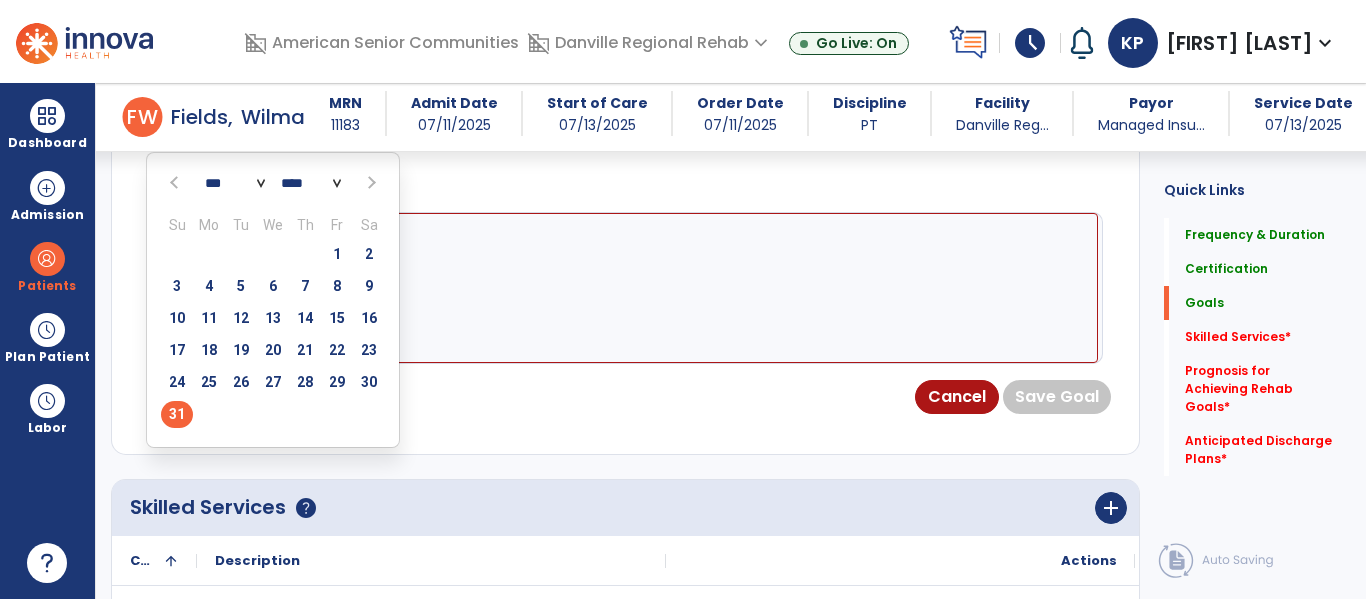 click on "31" at bounding box center (177, 414) 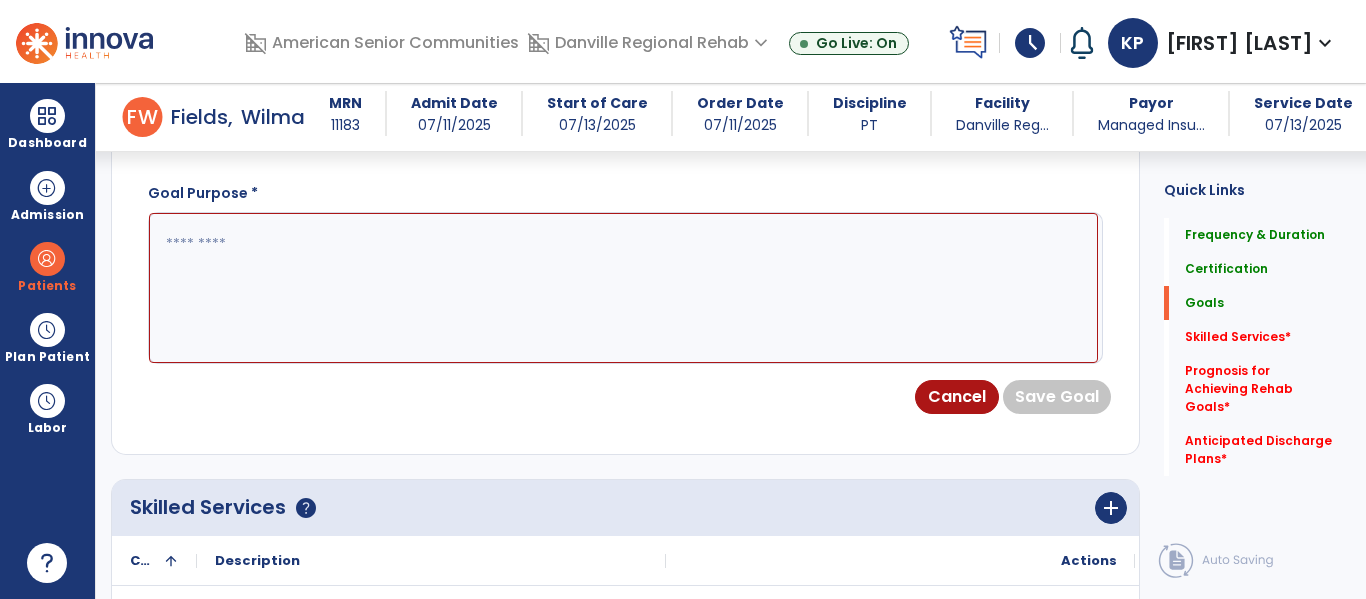 click at bounding box center [623, 288] 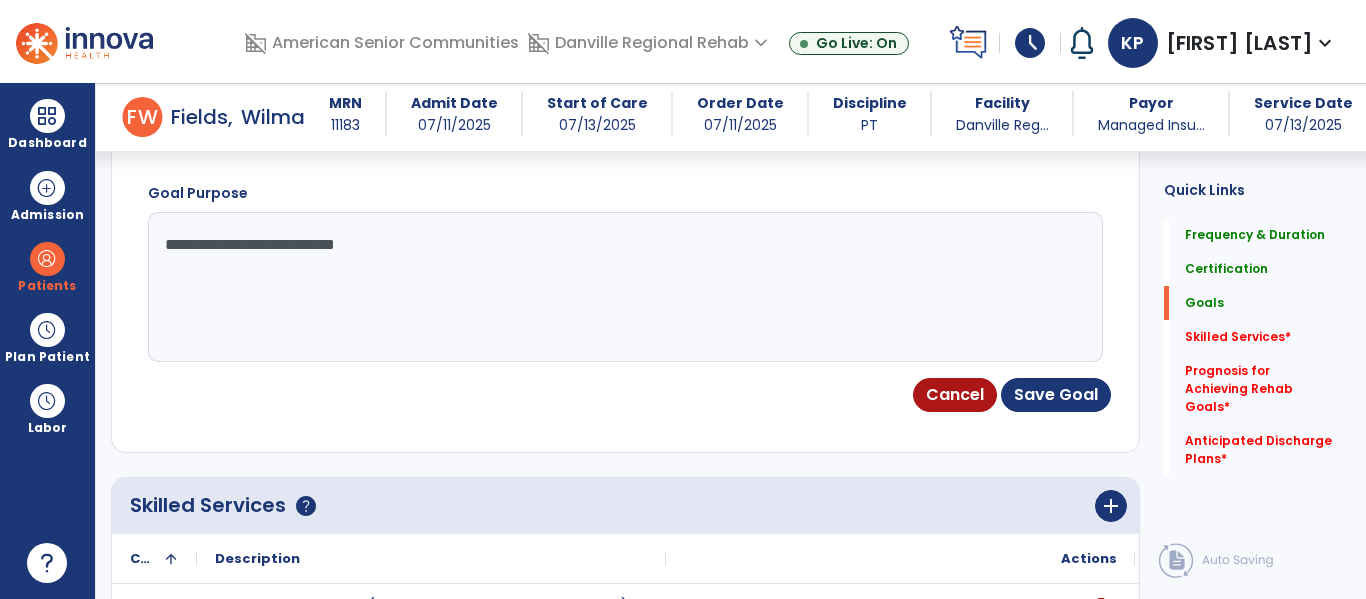 type on "**********" 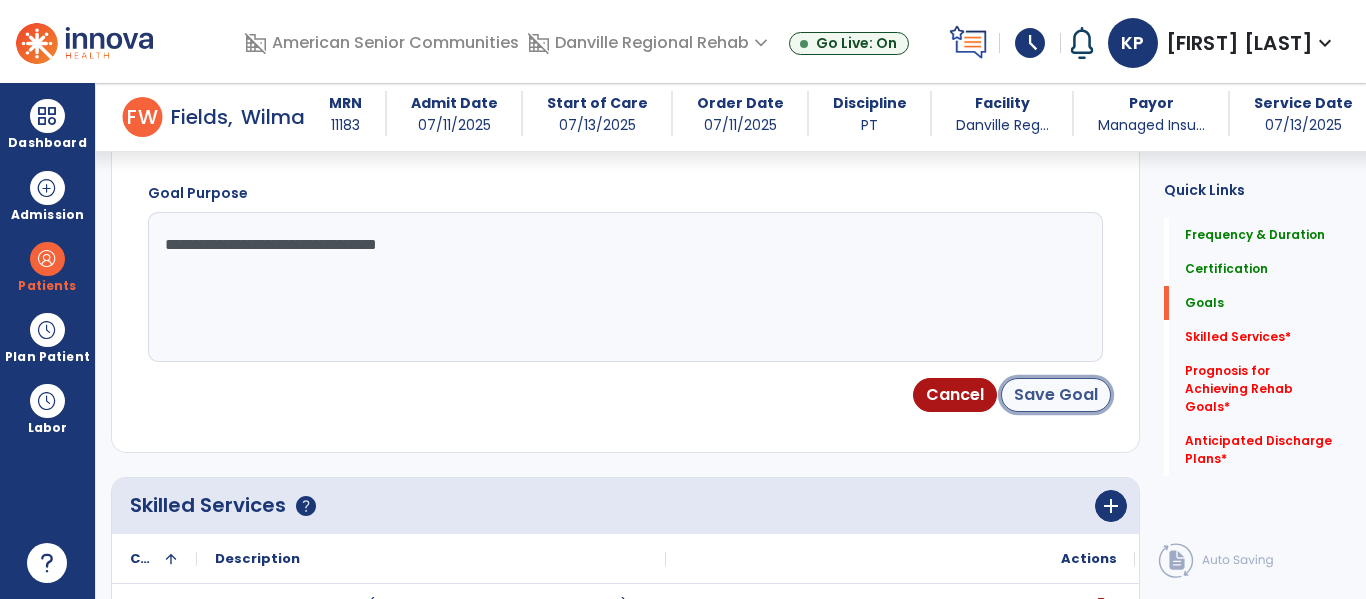 click on "Save Goal" at bounding box center [1056, 395] 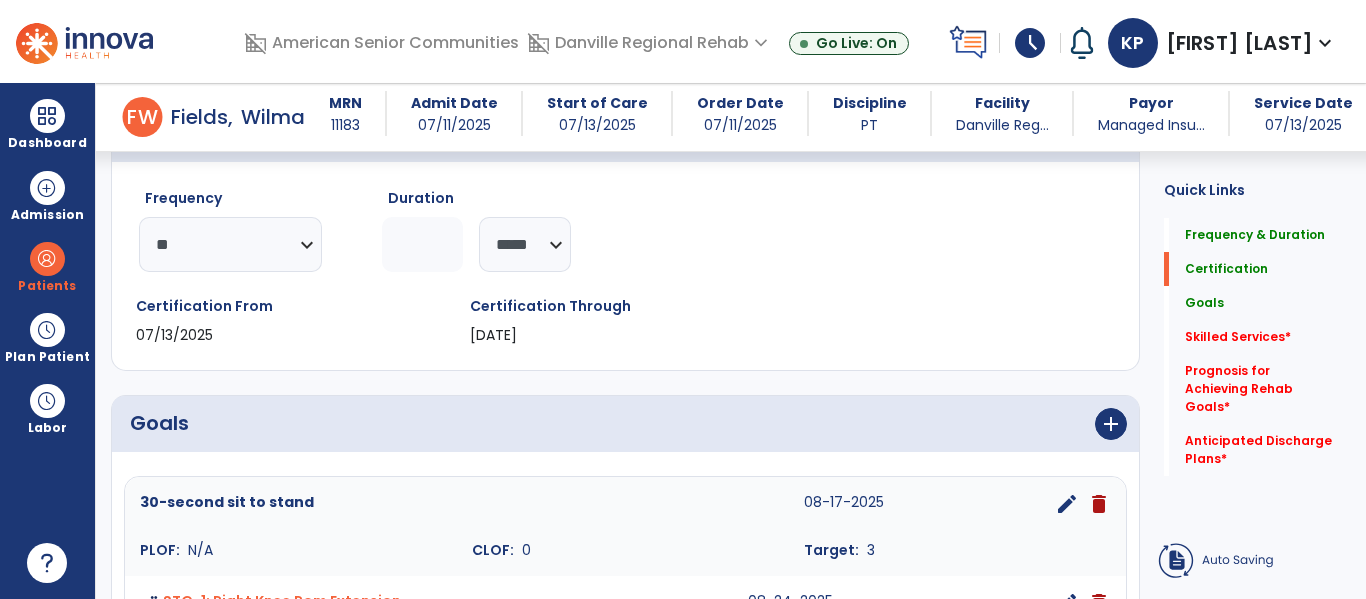 scroll, scrollTop: 418, scrollLeft: 0, axis: vertical 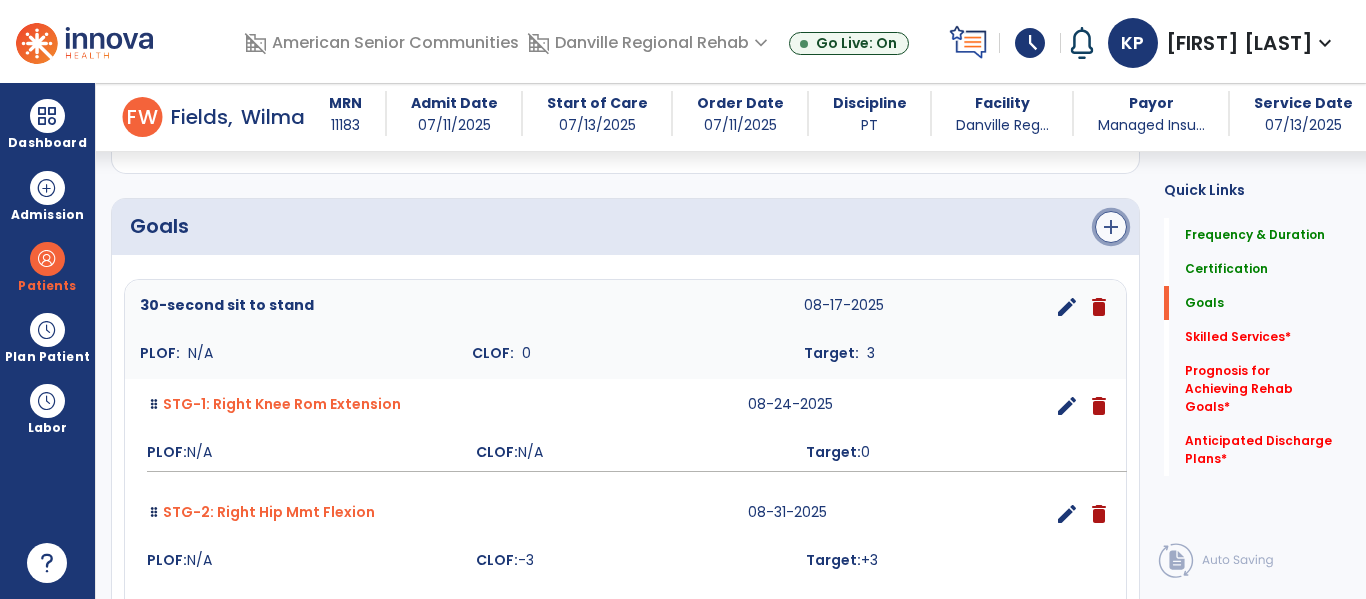 click on "add" at bounding box center (1111, 227) 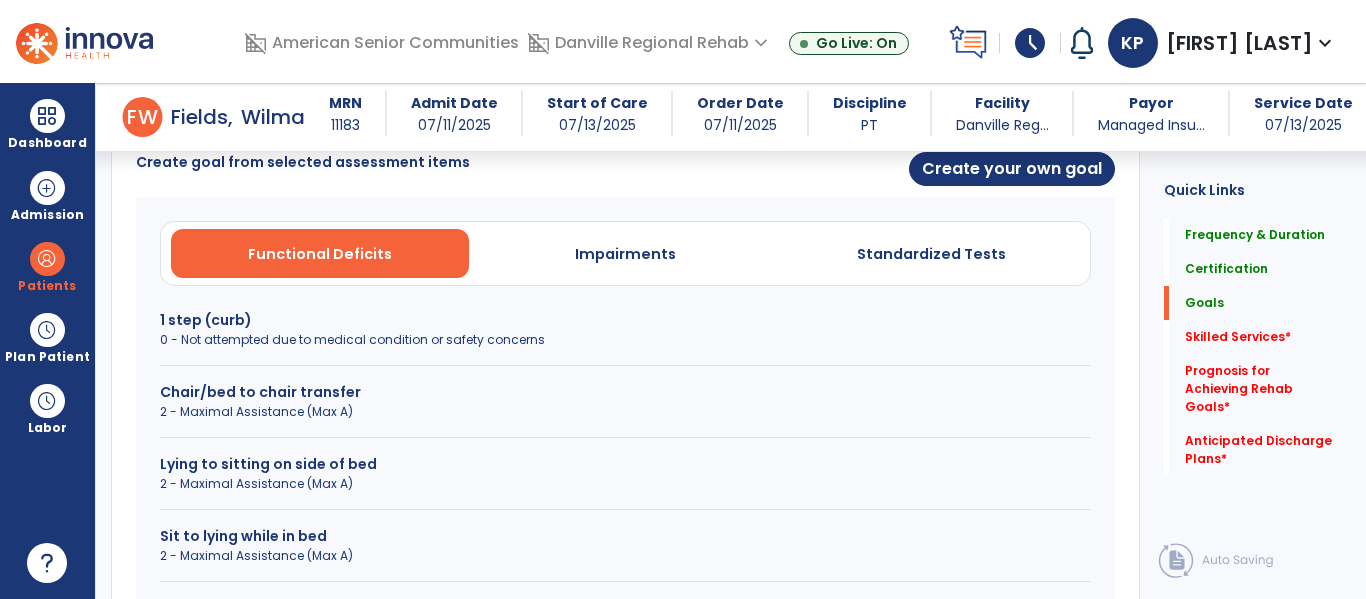 scroll, scrollTop: 515, scrollLeft: 0, axis: vertical 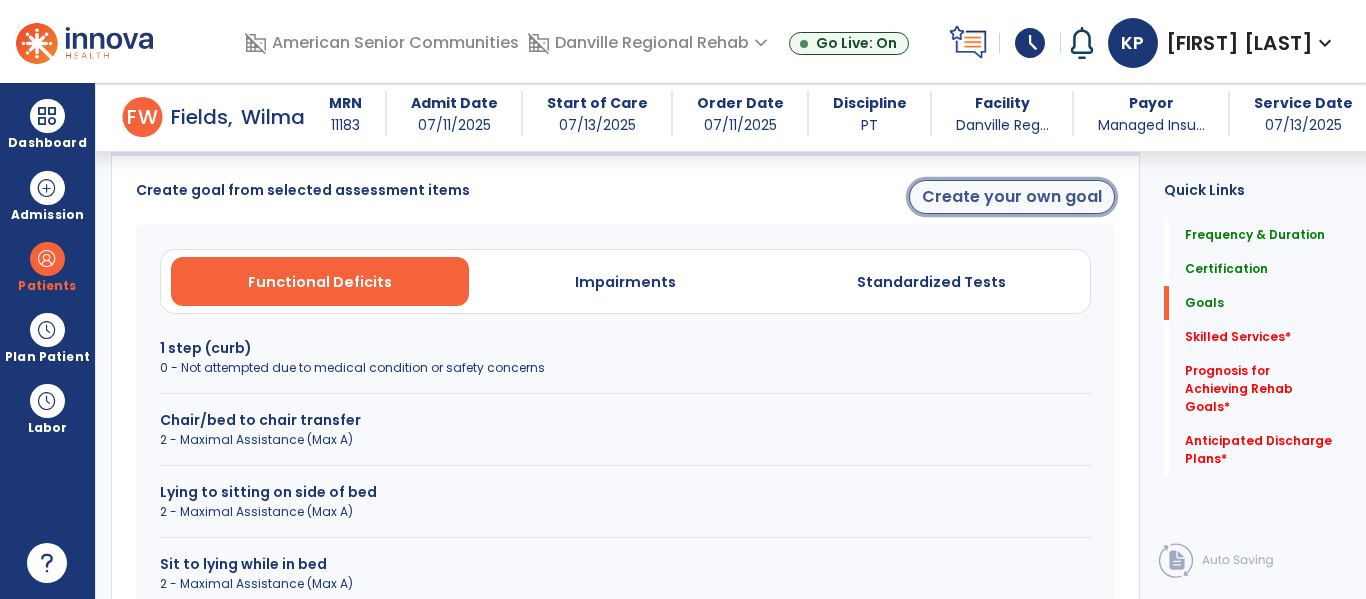 click on "Create your own goal" at bounding box center (1012, 197) 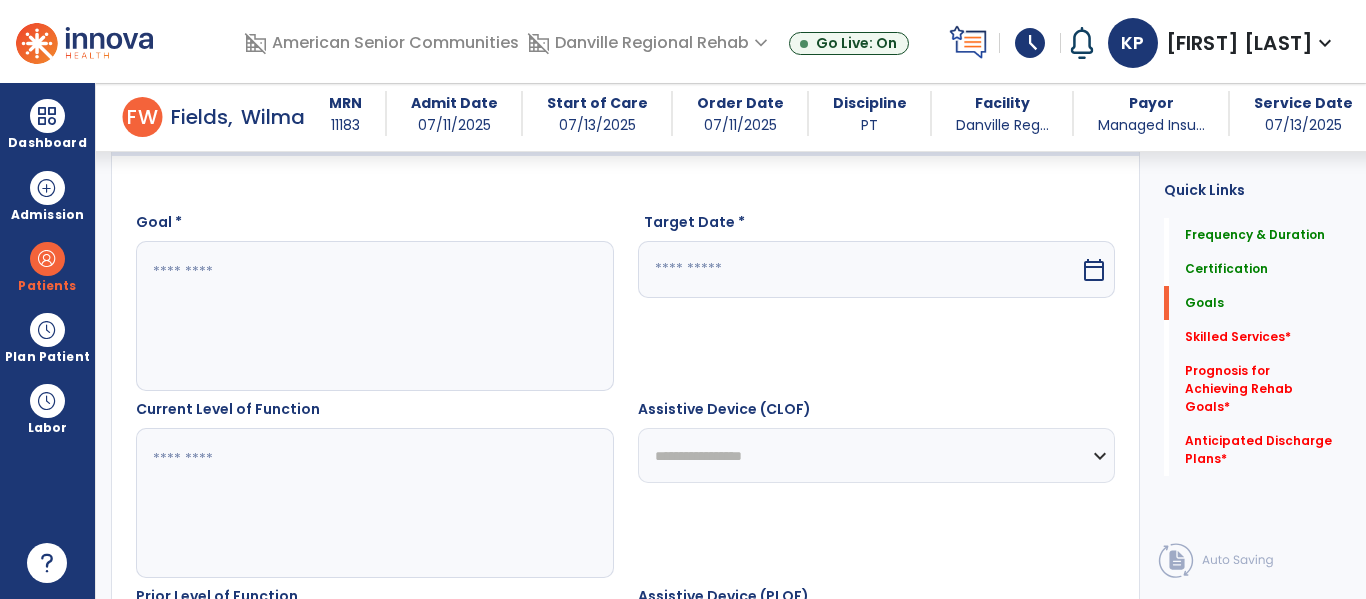 click at bounding box center (374, 316) 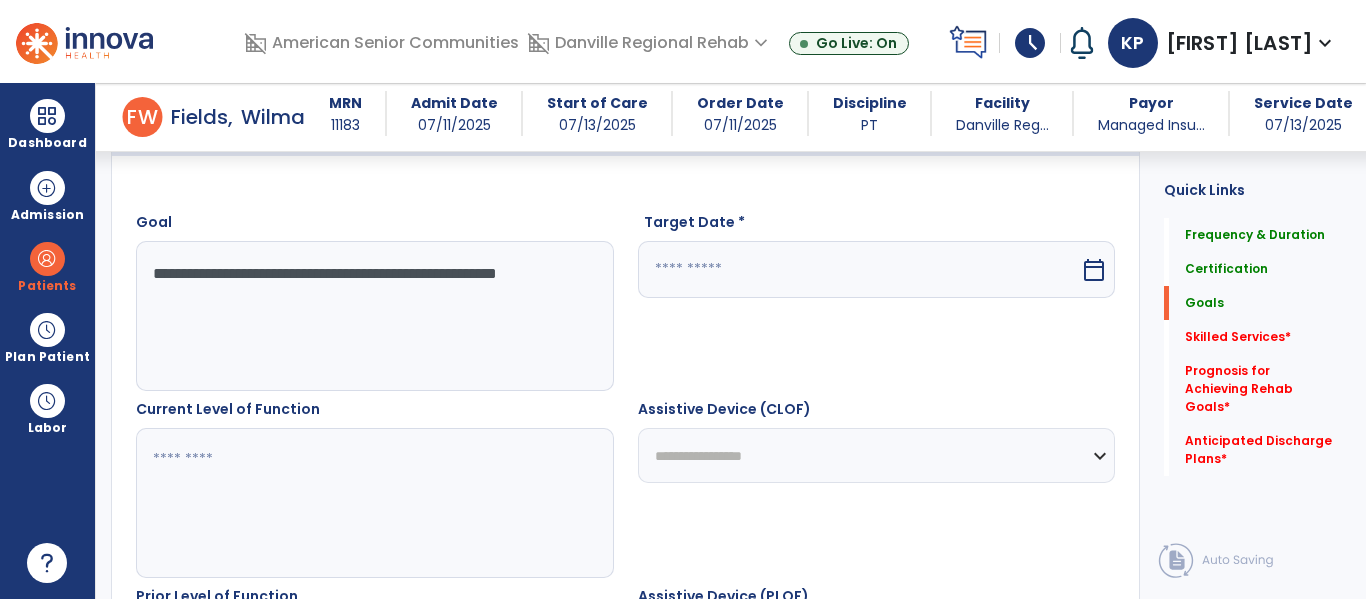 type on "**********" 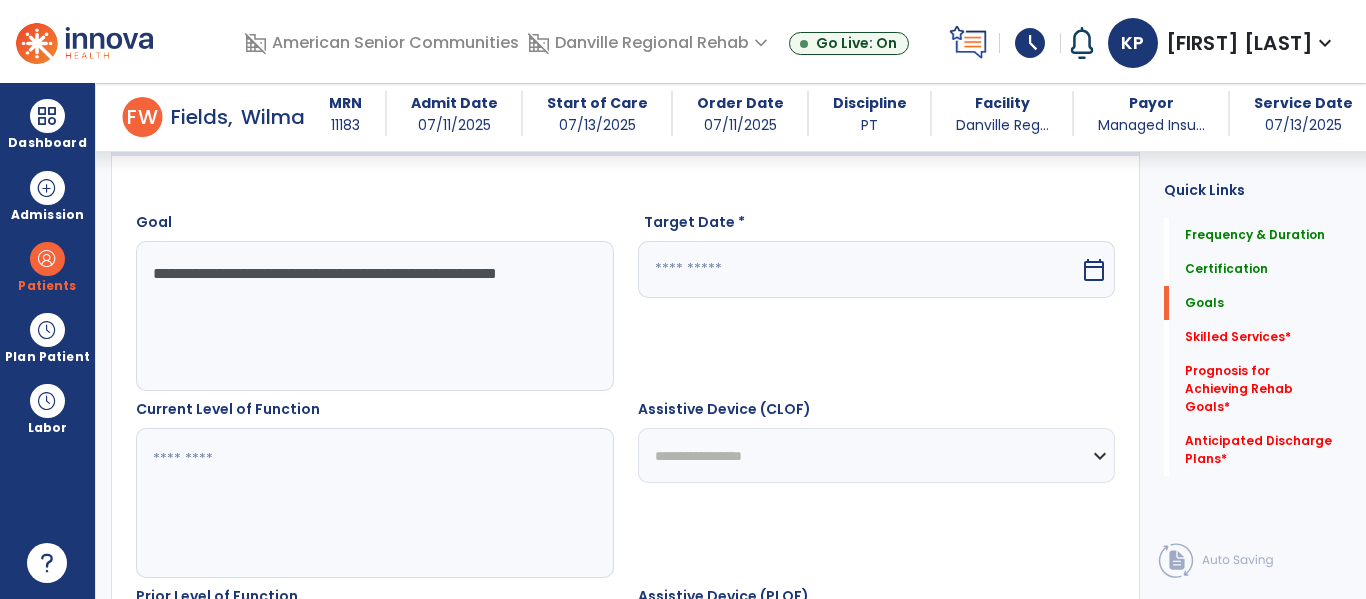 click at bounding box center [859, 269] 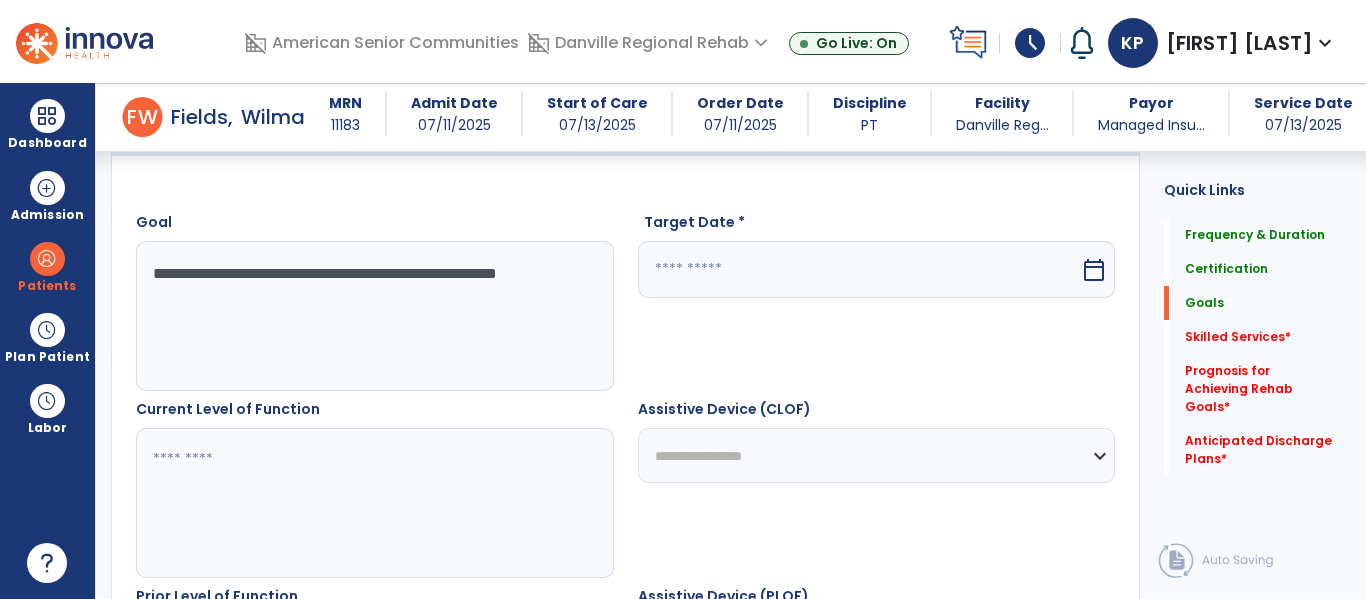 select on "*" 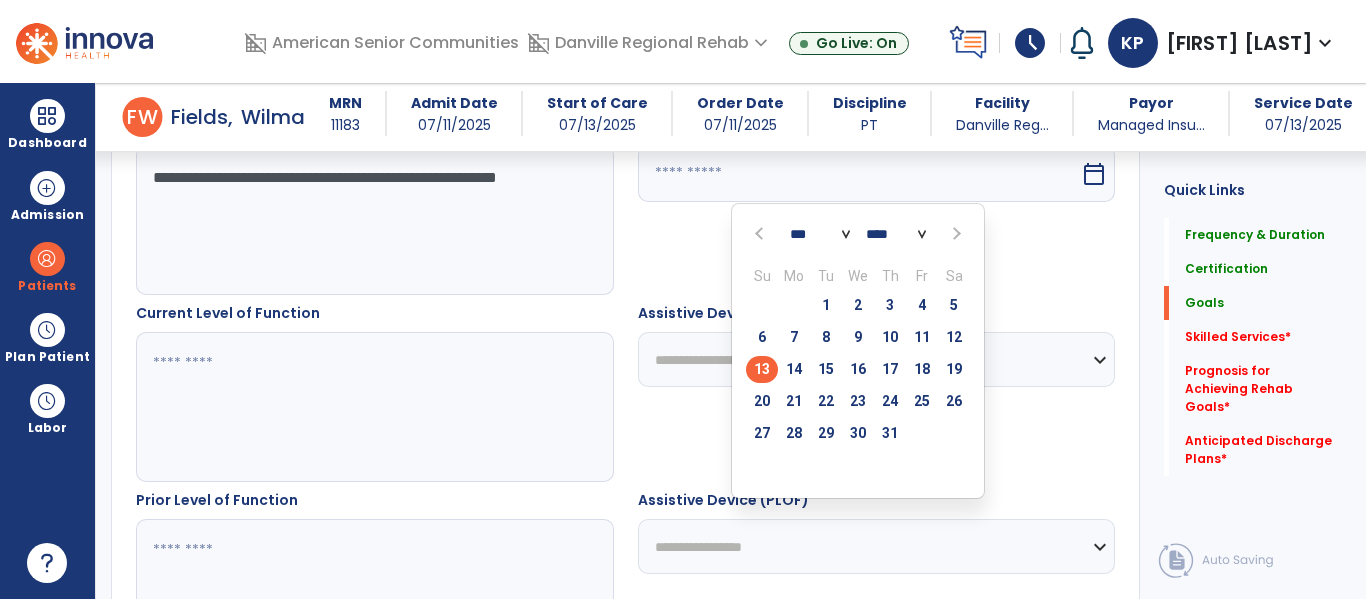 scroll, scrollTop: 632, scrollLeft: 0, axis: vertical 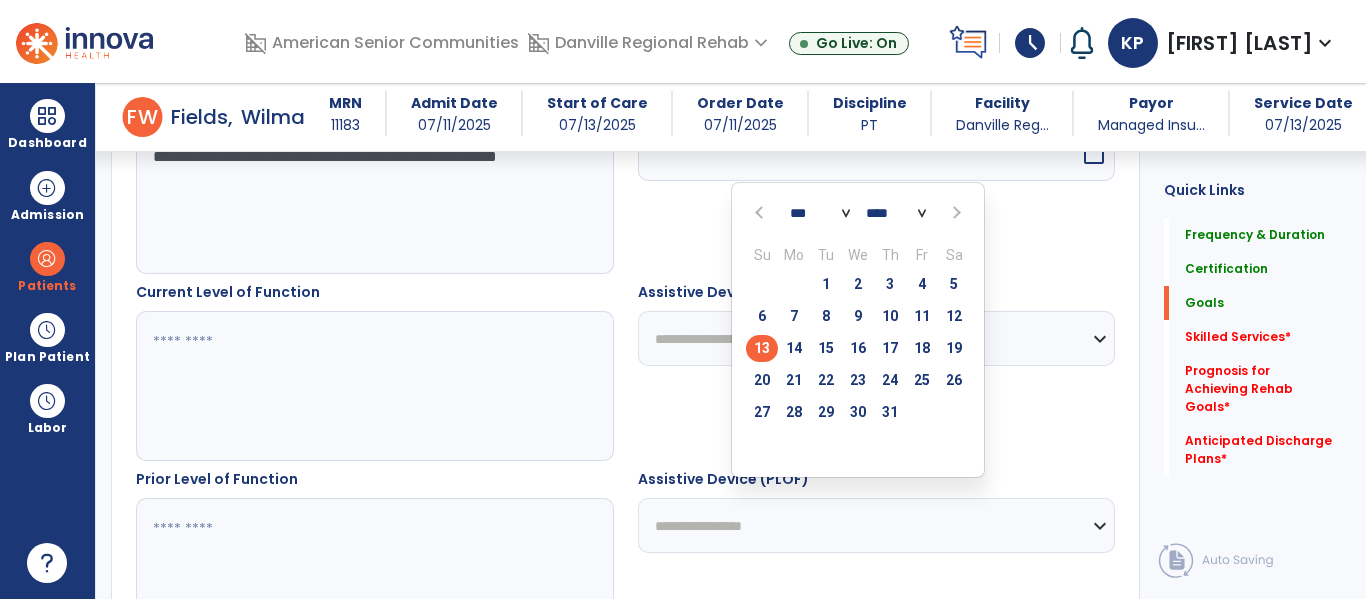click at bounding box center (954, 213) 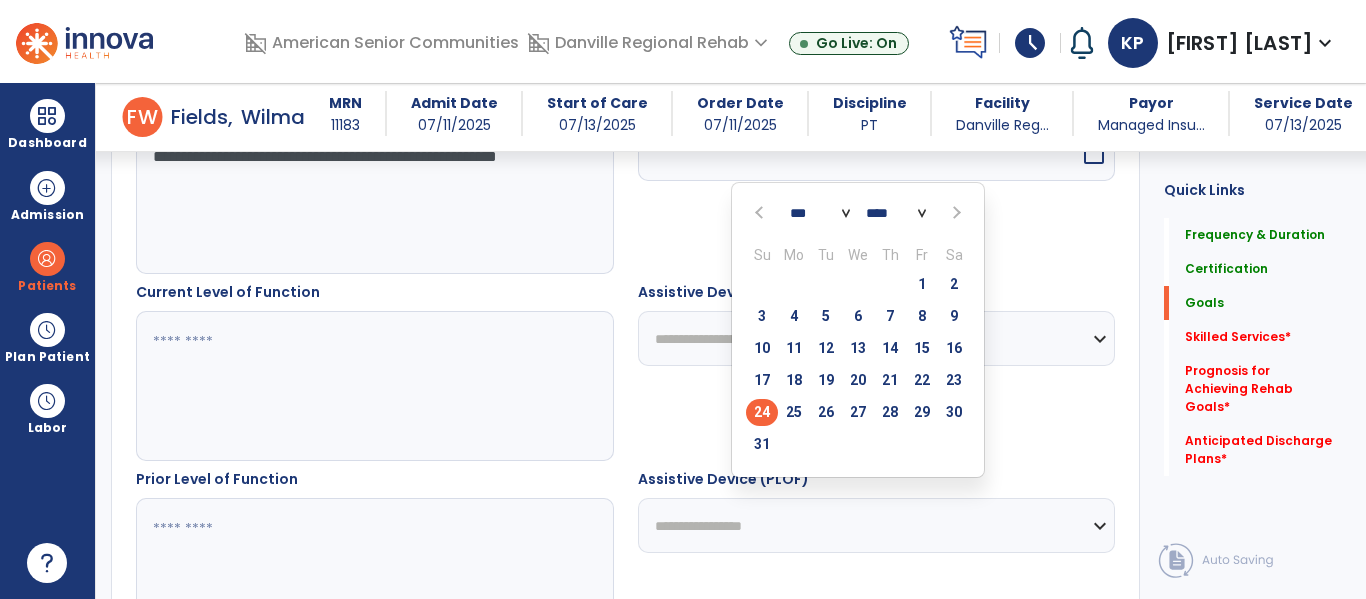 click on "24" at bounding box center (762, 412) 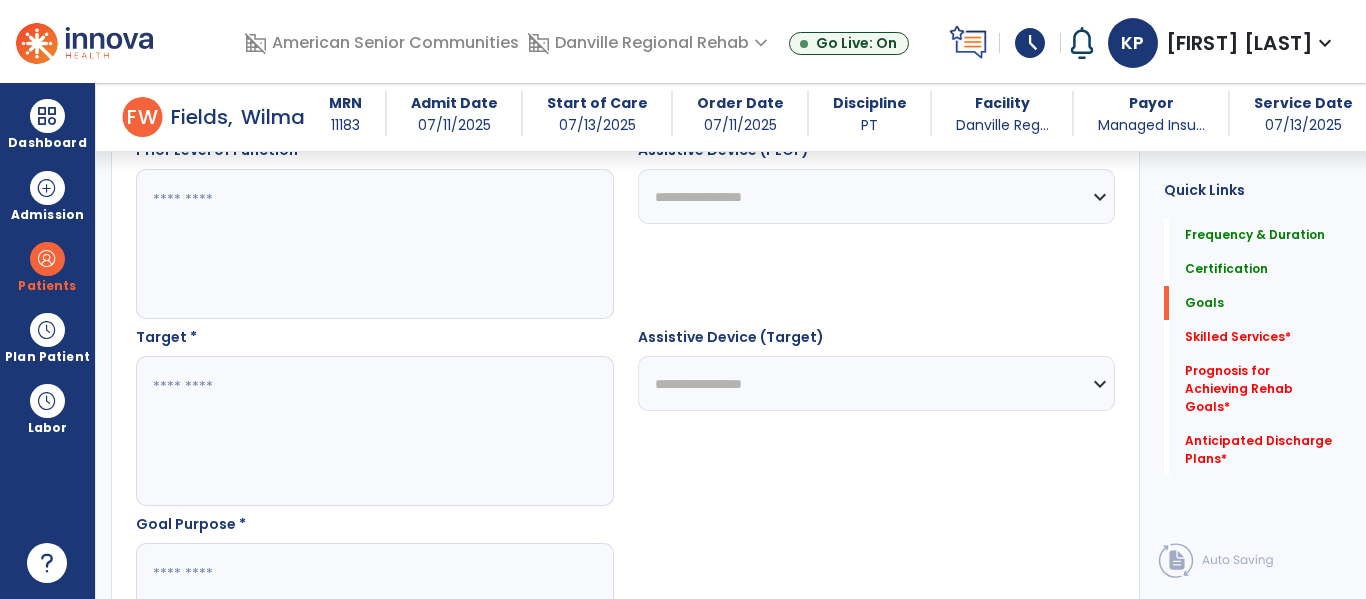scroll, scrollTop: 980, scrollLeft: 0, axis: vertical 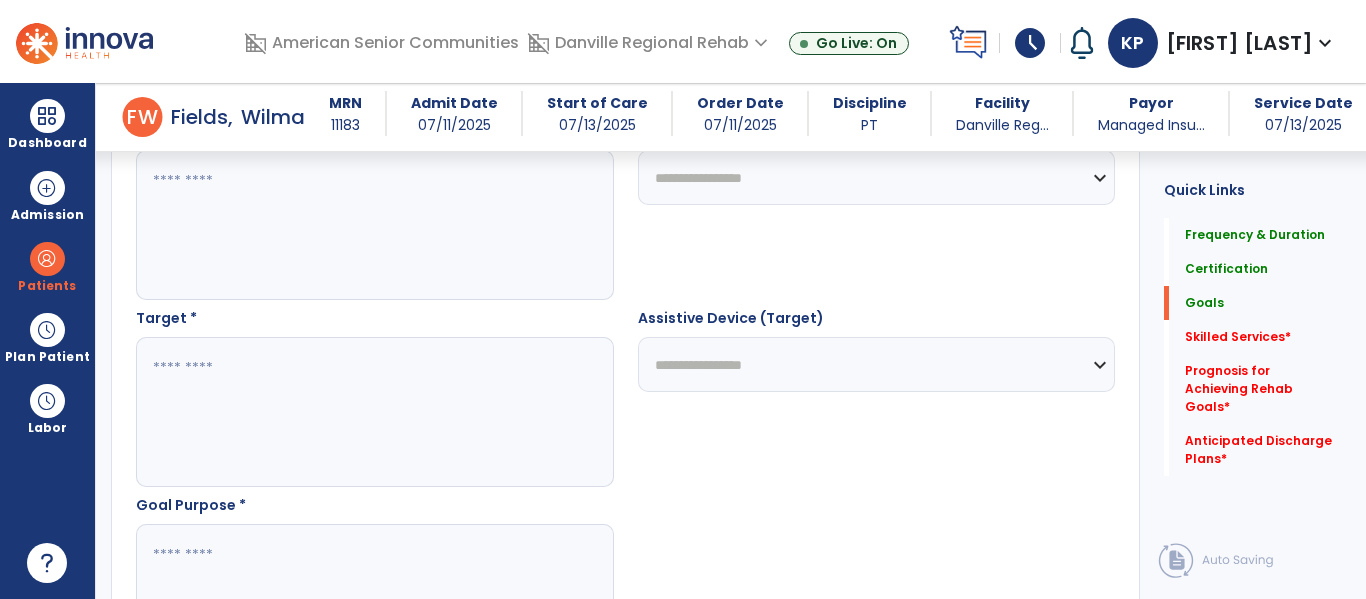click at bounding box center (374, 412) 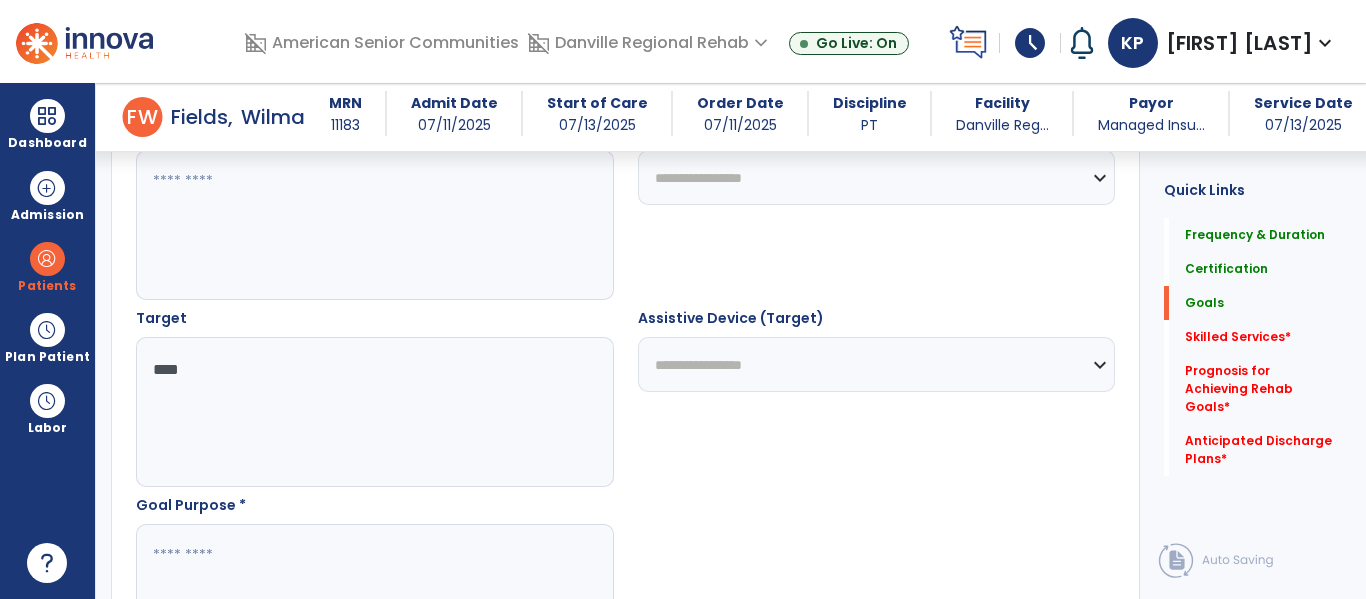 type on "****" 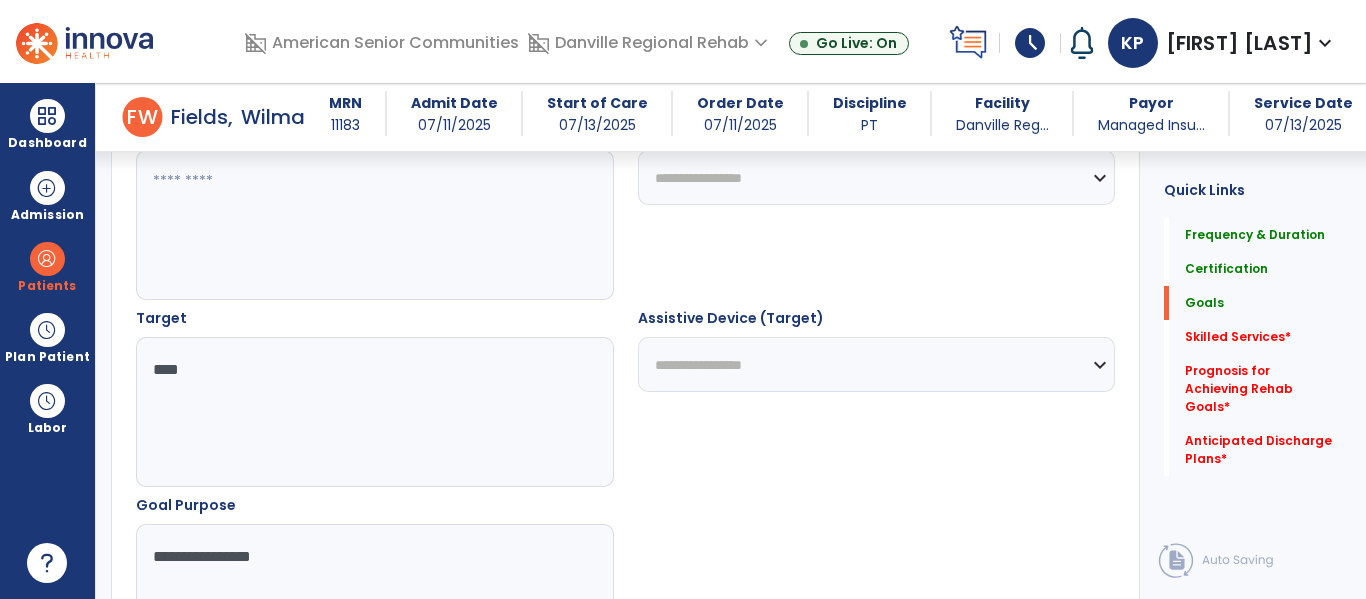 type on "**********" 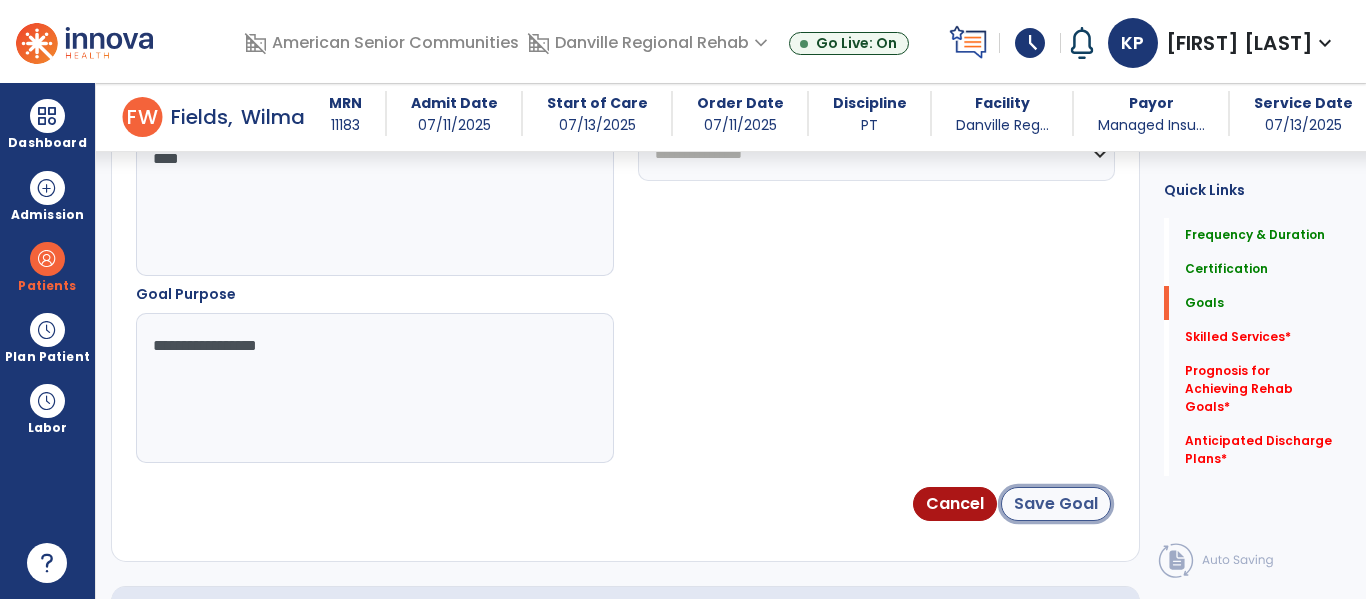 click on "Save Goal" at bounding box center (1056, 504) 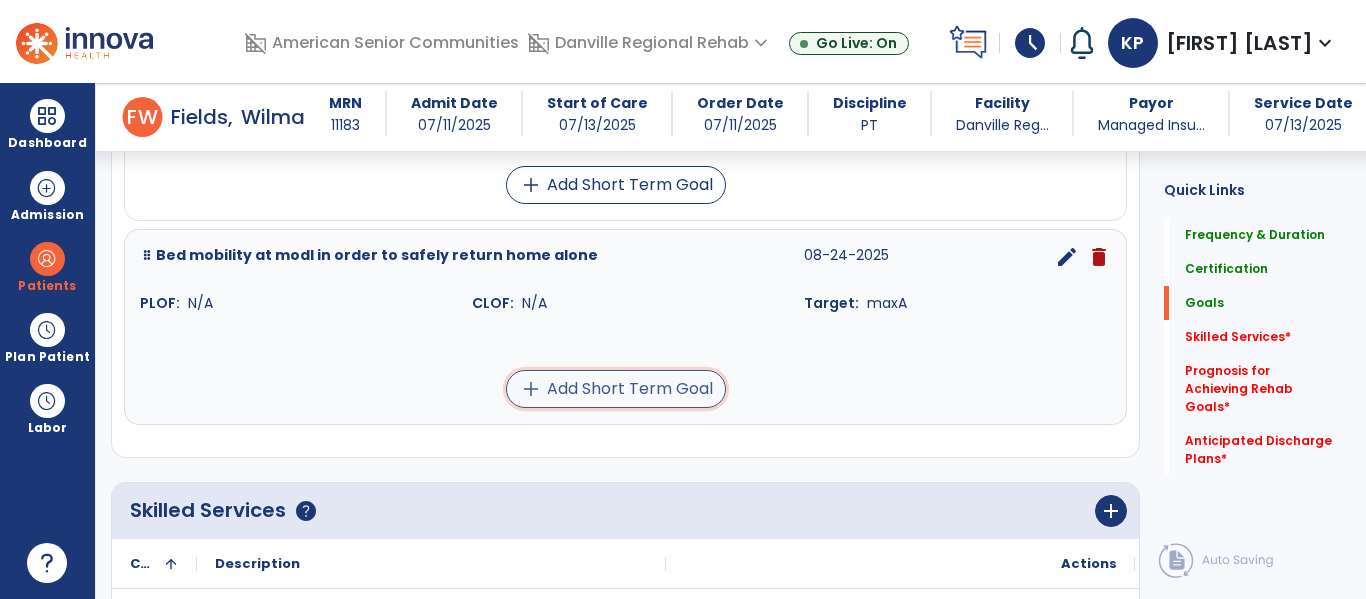 click on "add  Add Short Term Goal" at bounding box center [616, 389] 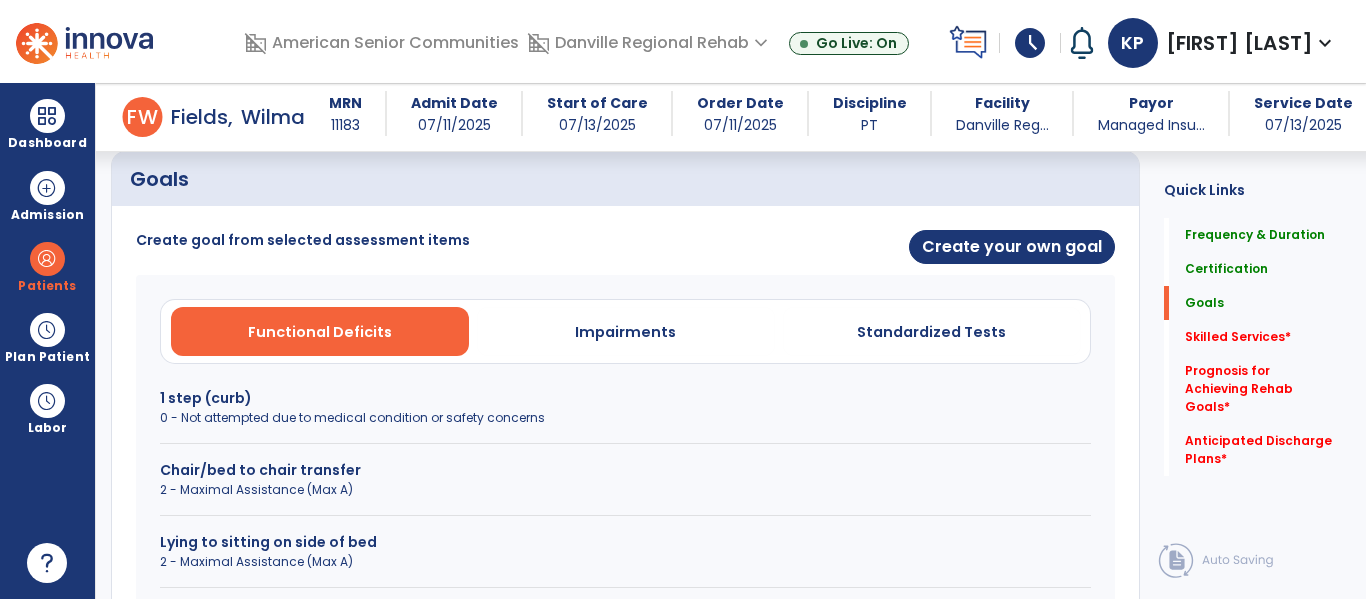 scroll, scrollTop: 400, scrollLeft: 0, axis: vertical 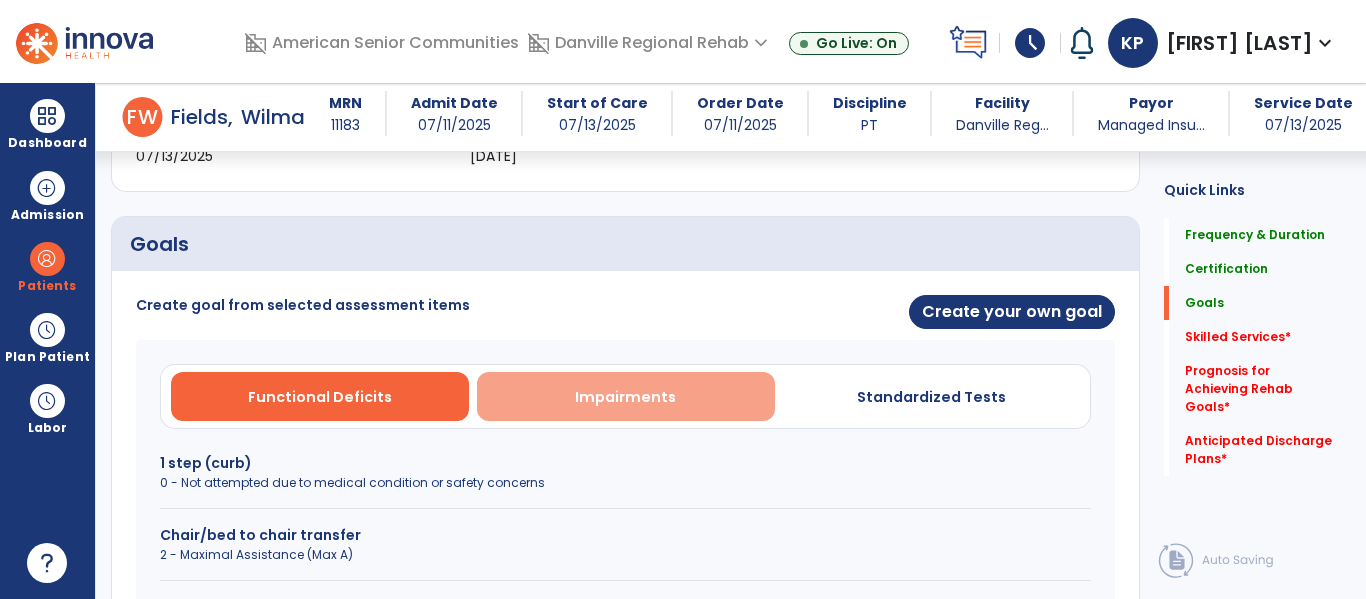 click on "Impairments" at bounding box center (626, 396) 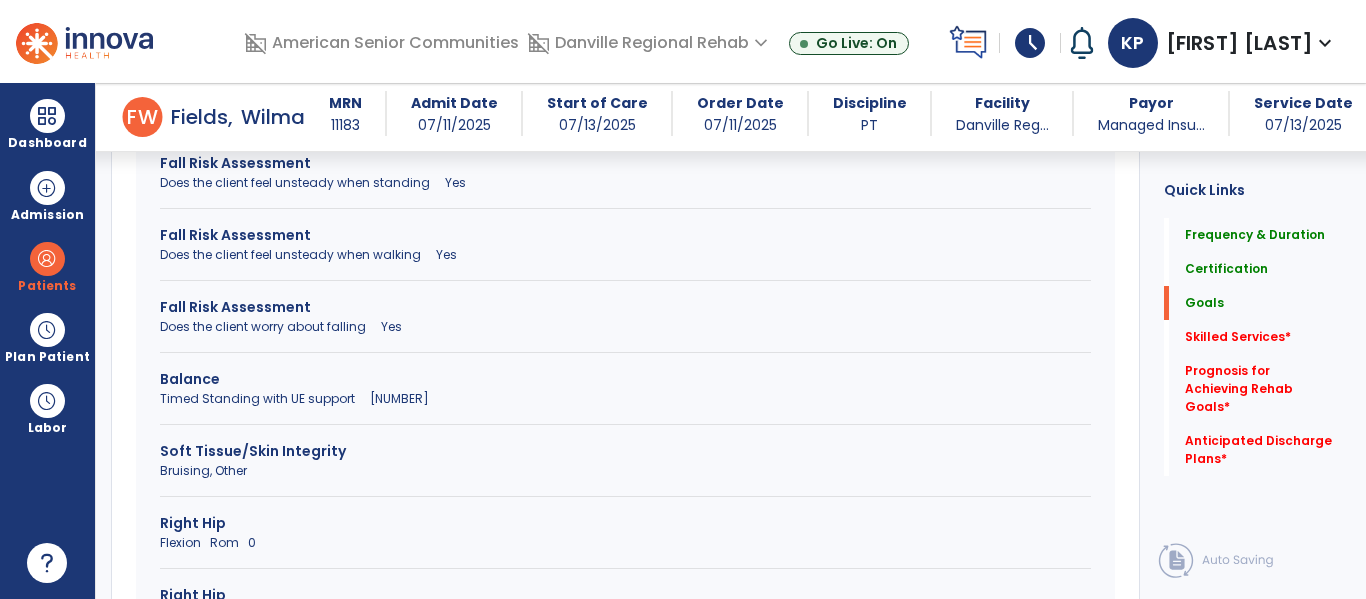 click on "Timed Standing with UE support      68" at bounding box center (625, 399) 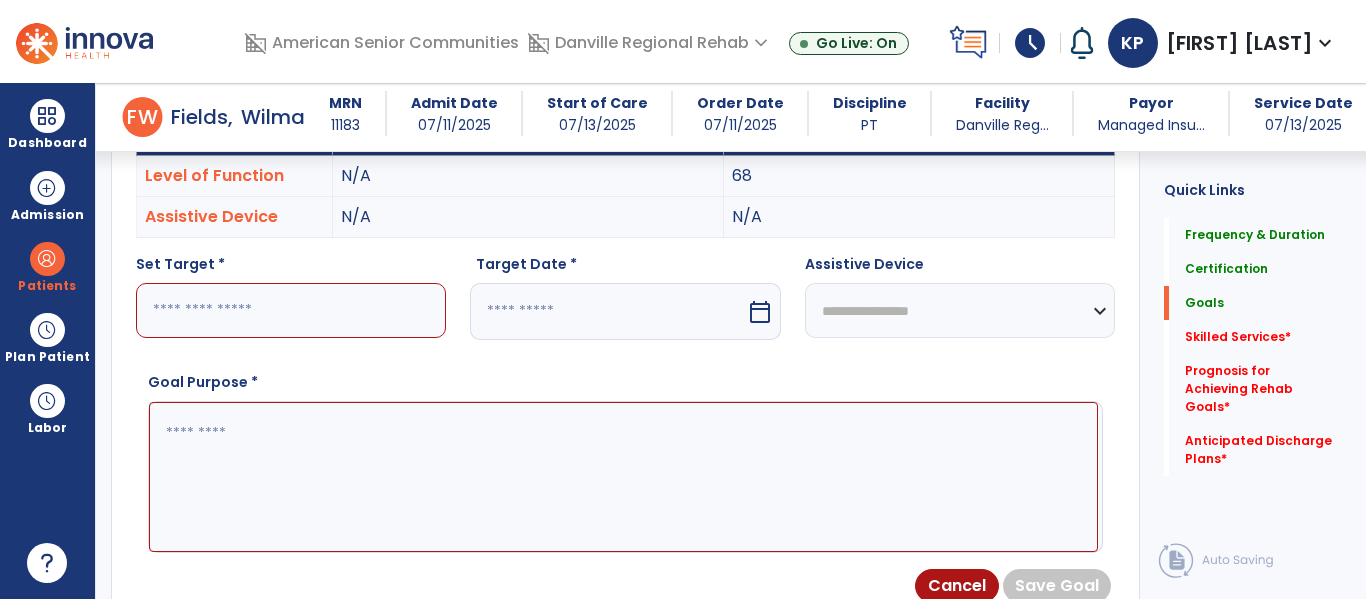 scroll, scrollTop: 630, scrollLeft: 0, axis: vertical 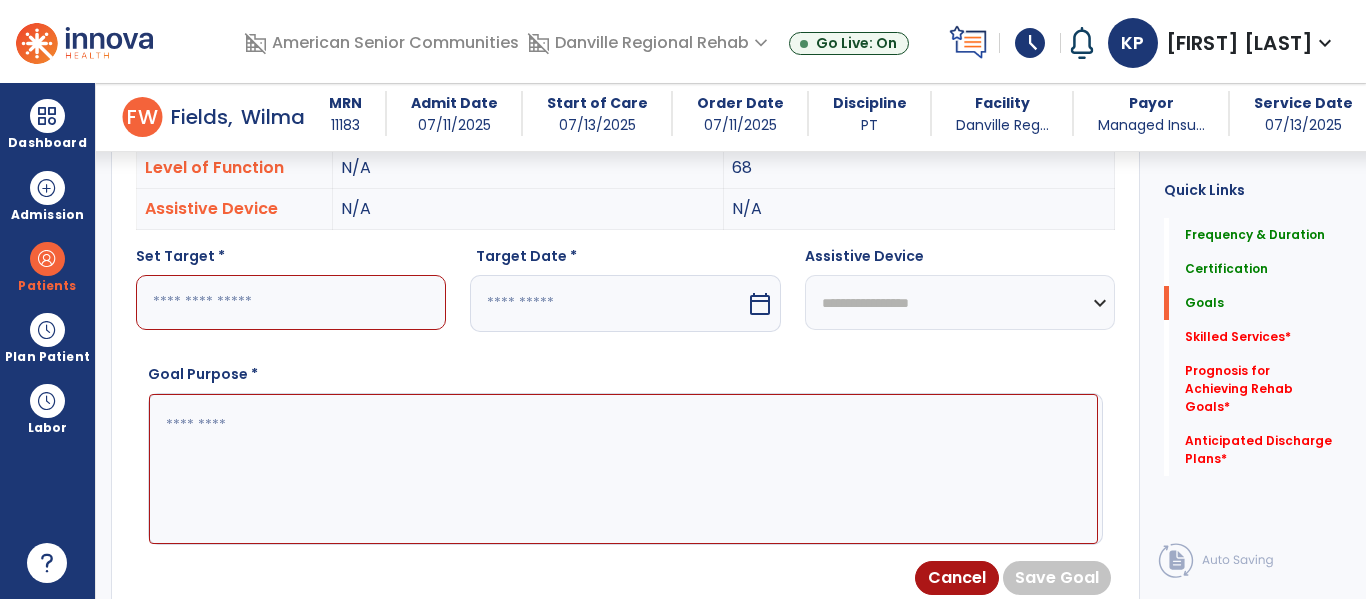 click at bounding box center (291, 302) 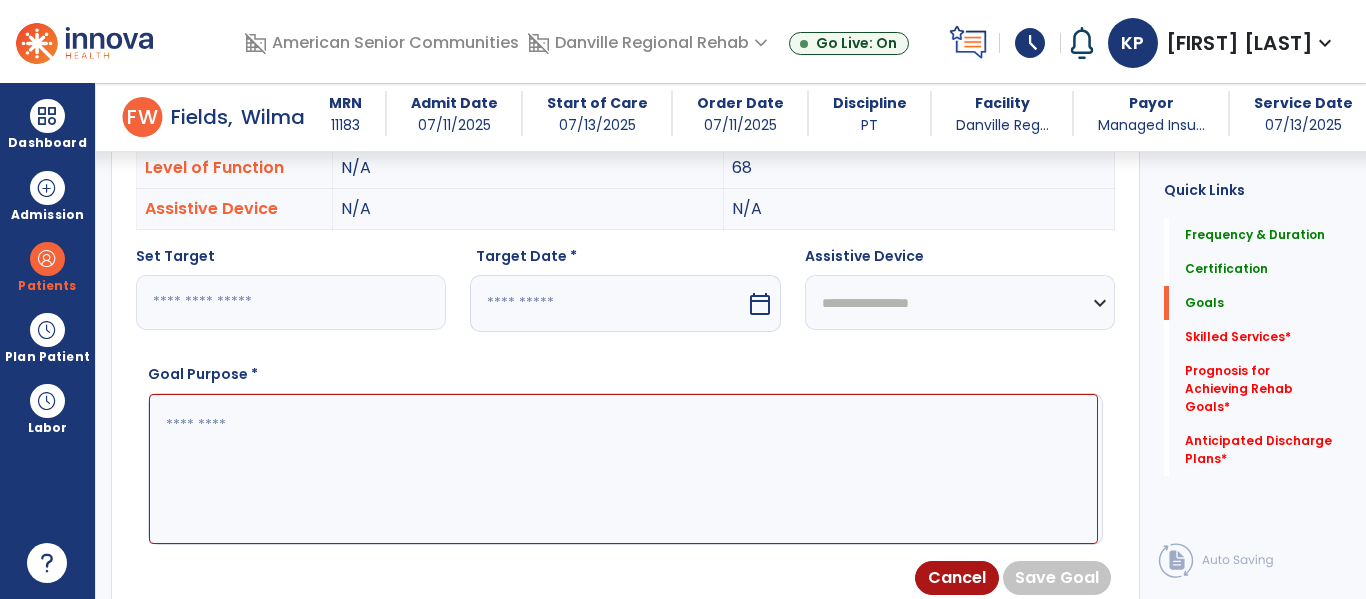 type on "***" 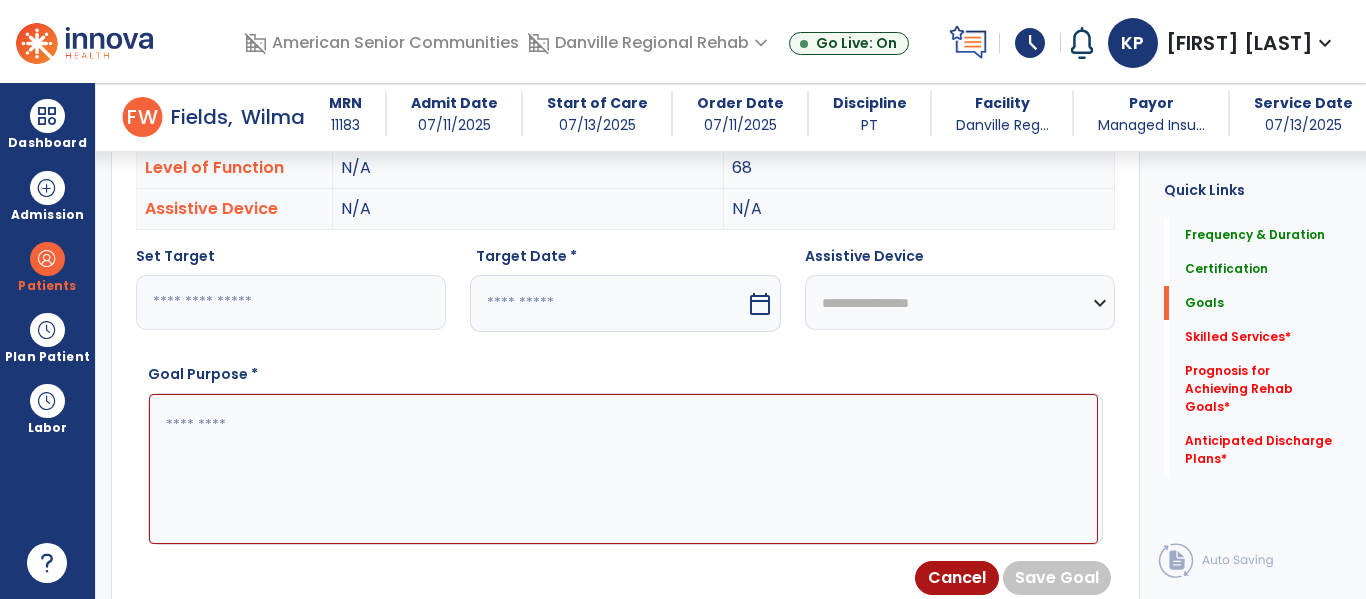 click at bounding box center [623, 469] 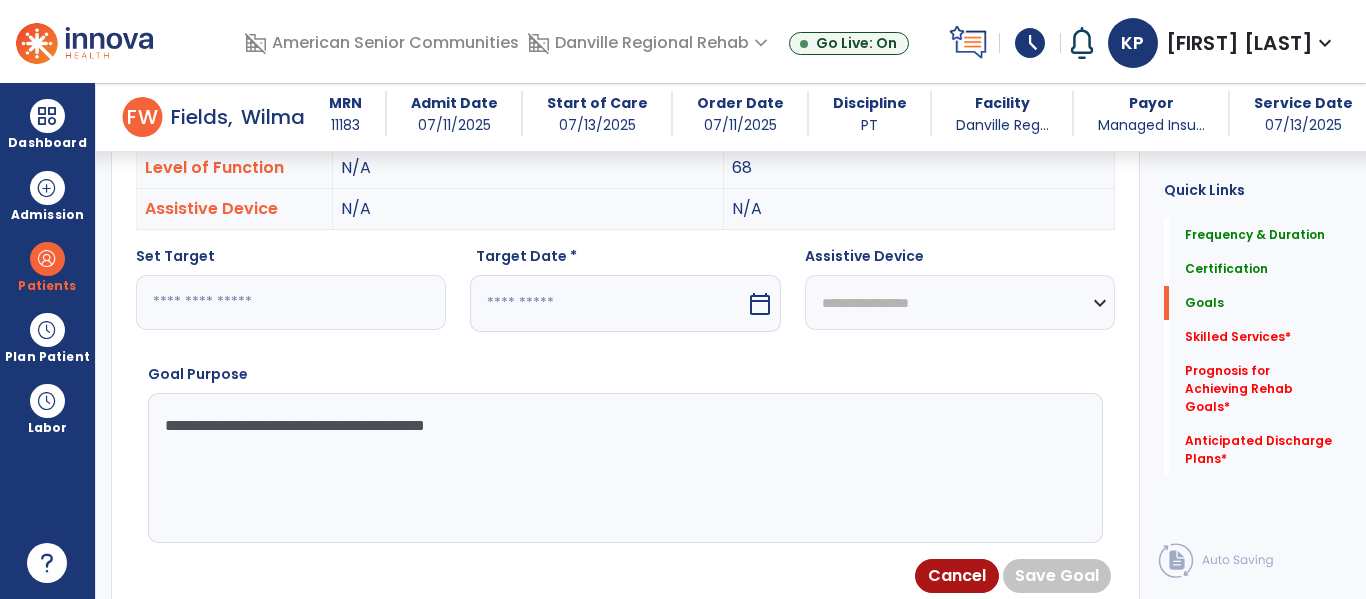 type on "**********" 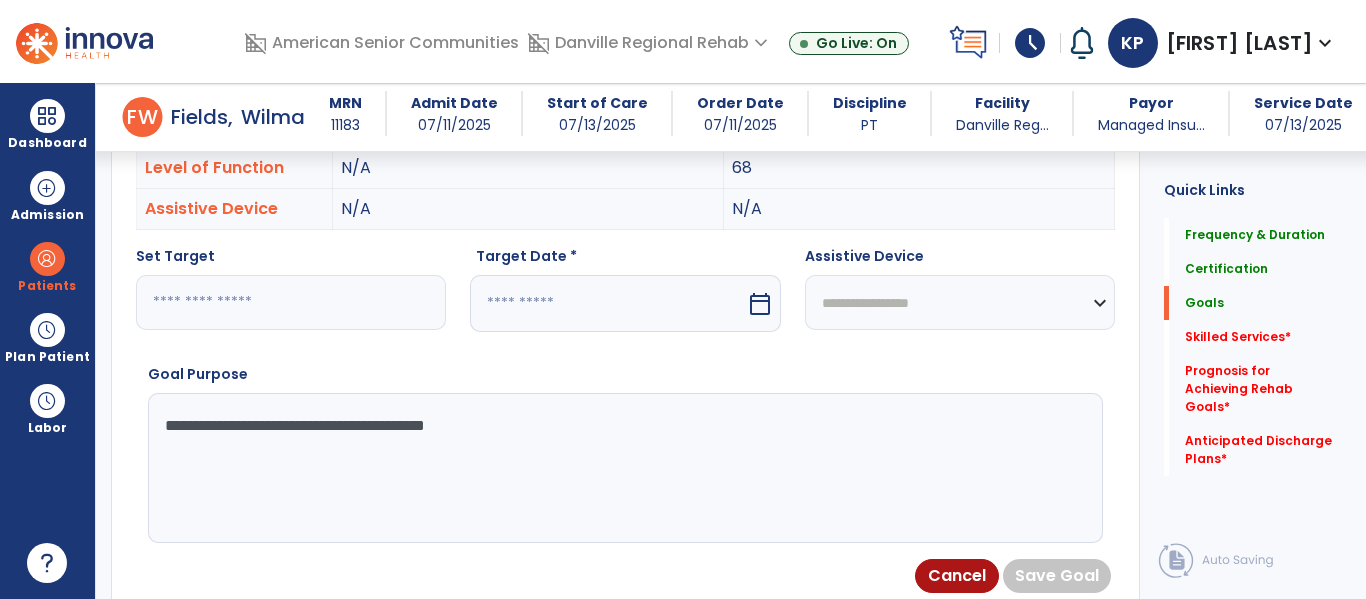 click on "calendar_today" at bounding box center [760, 304] 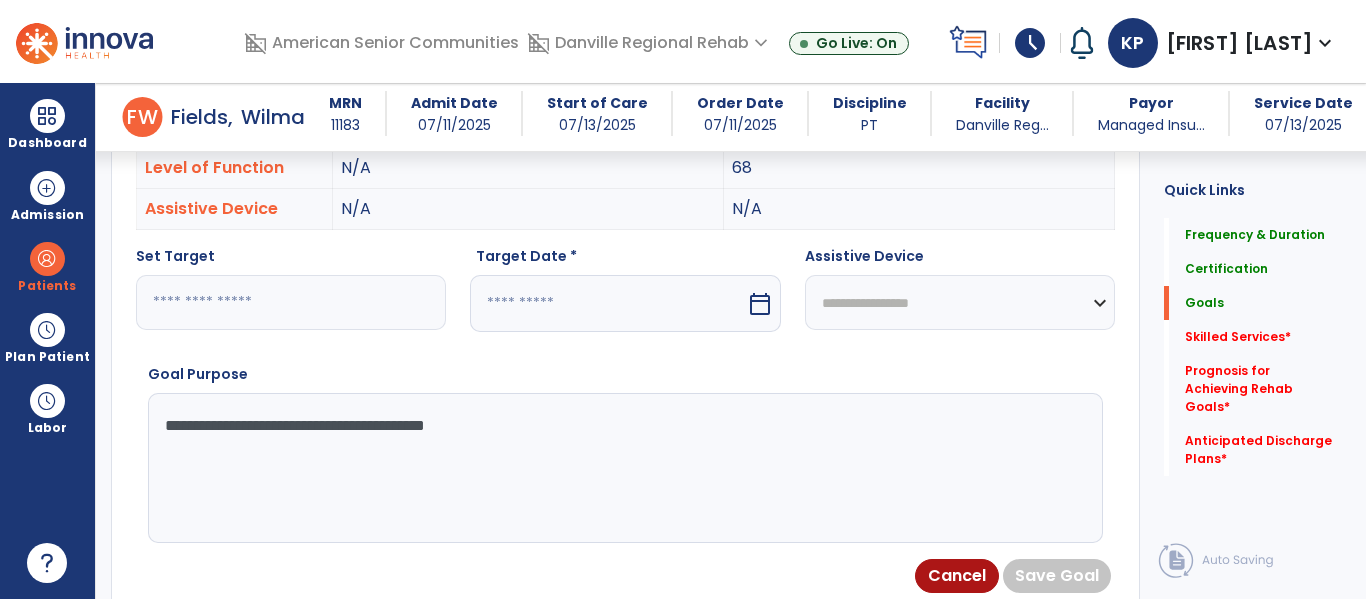select on "****" 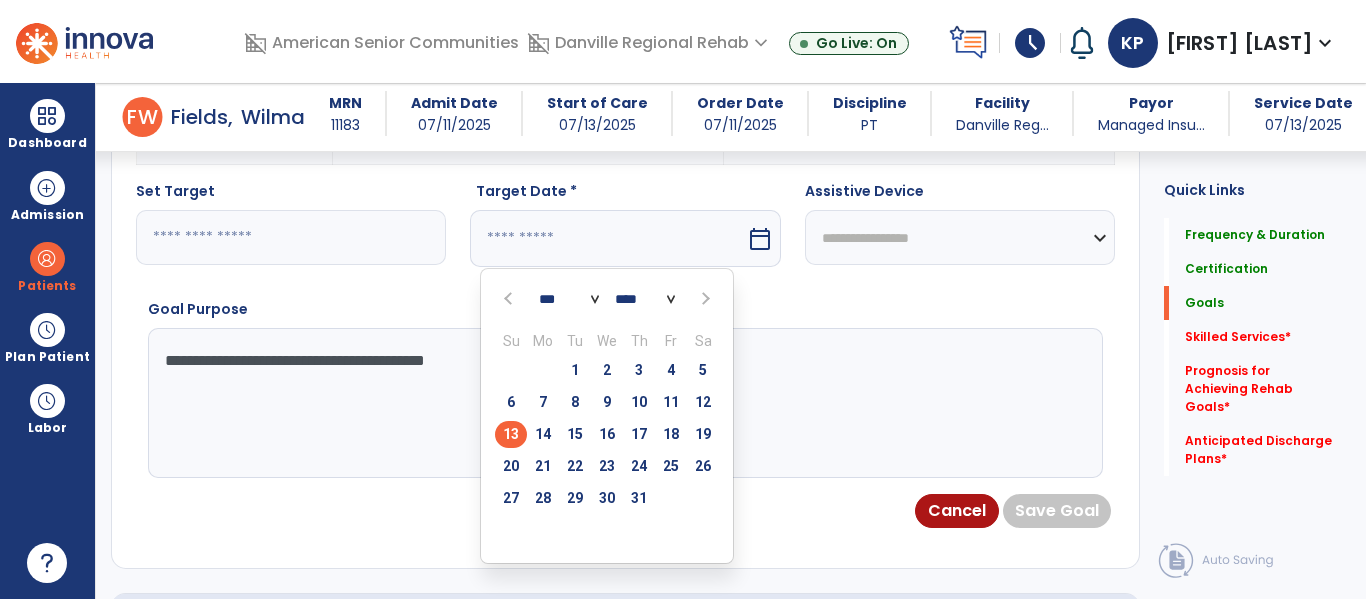 scroll, scrollTop: 714, scrollLeft: 0, axis: vertical 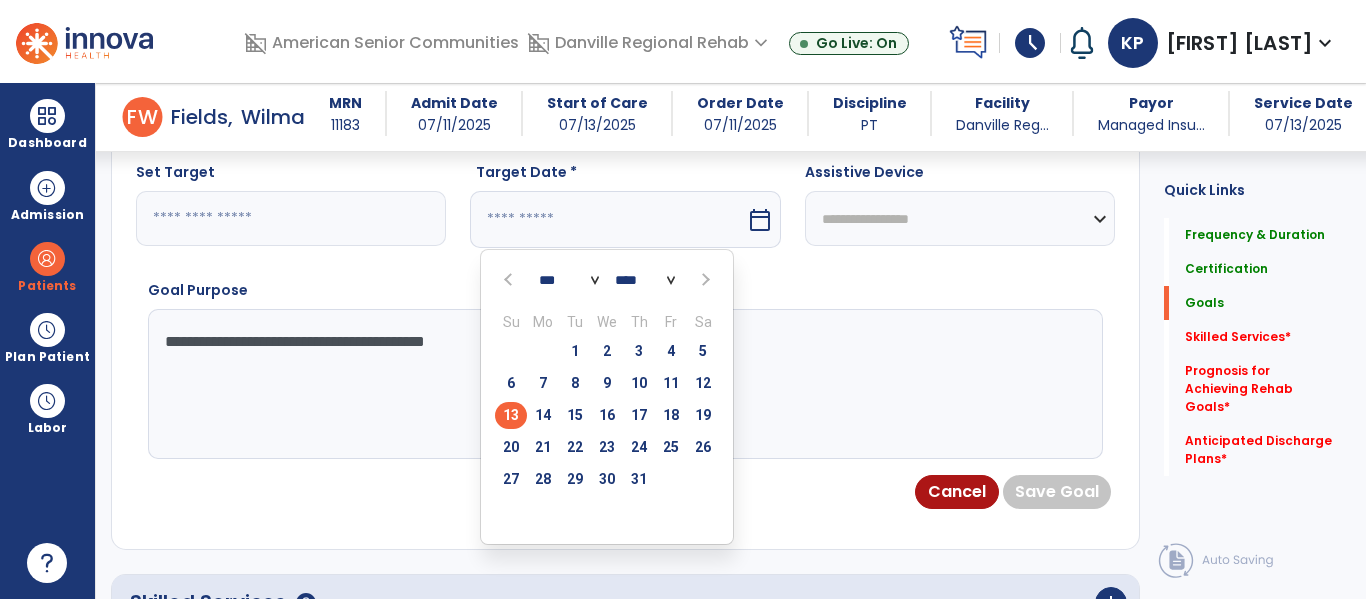 click at bounding box center (705, 280) 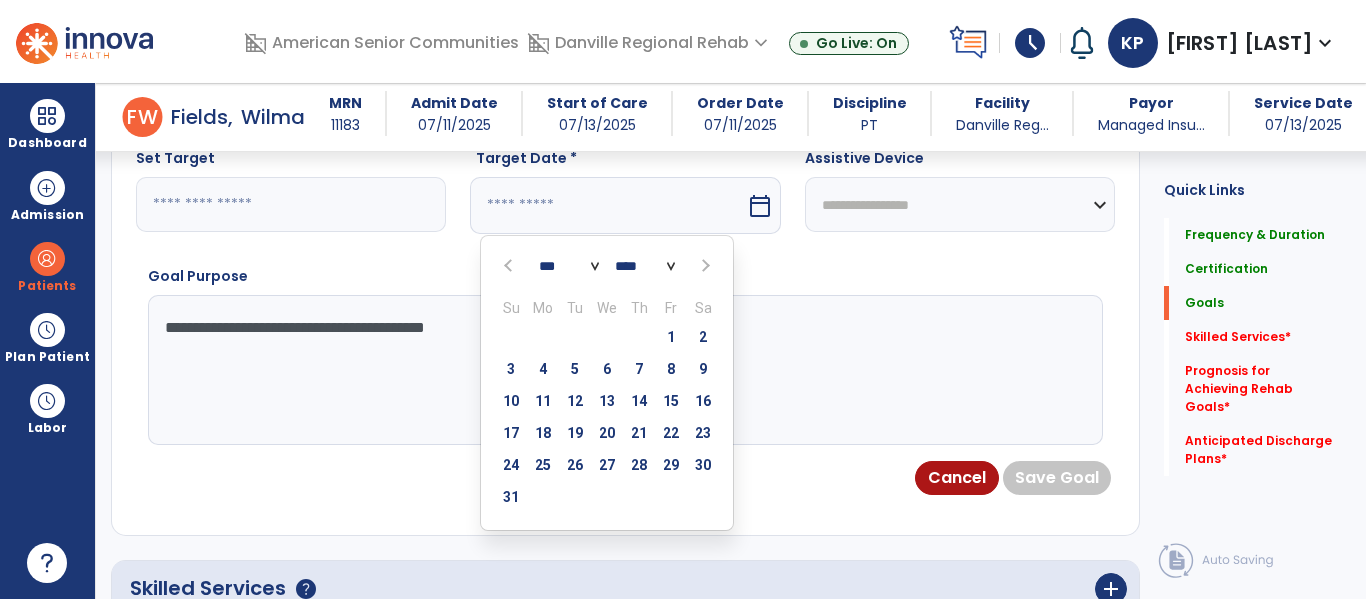 scroll, scrollTop: 729, scrollLeft: 0, axis: vertical 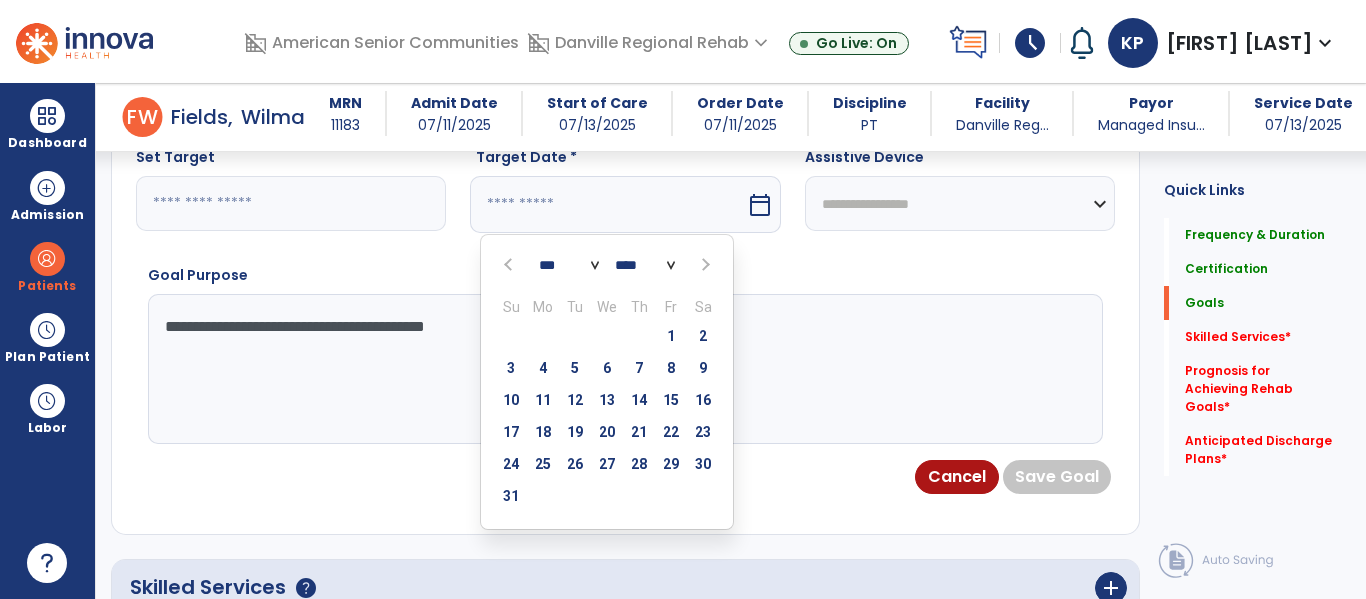 click at bounding box center [704, 265] 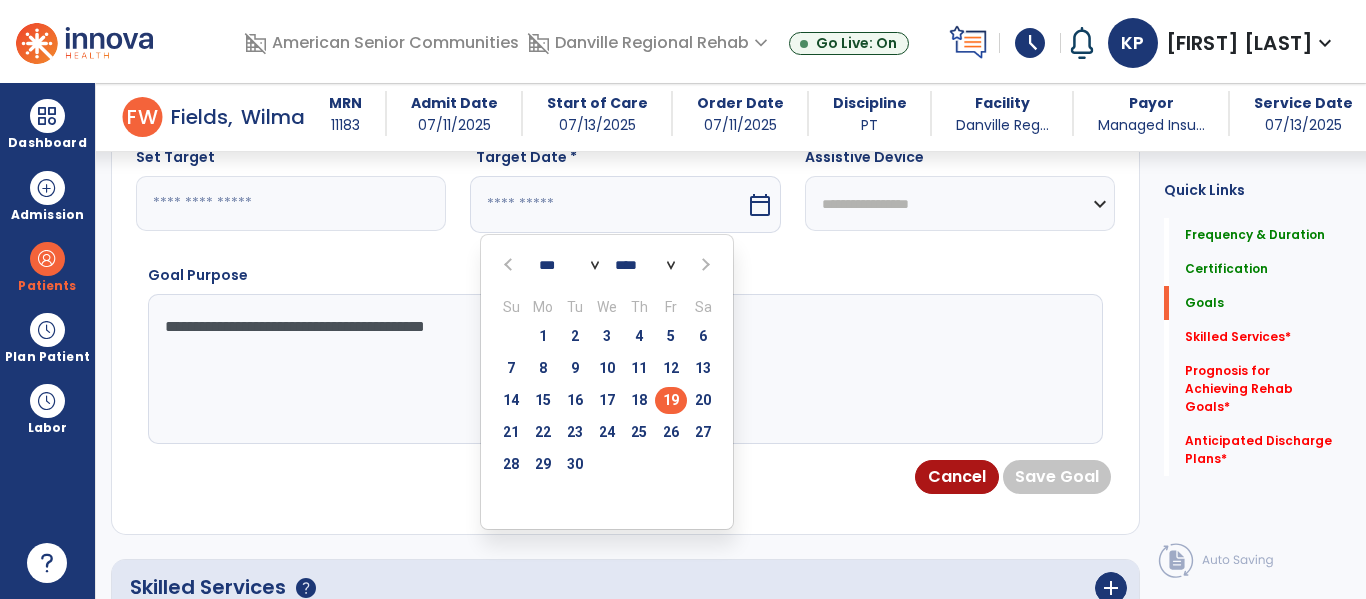click on "19" at bounding box center (671, 400) 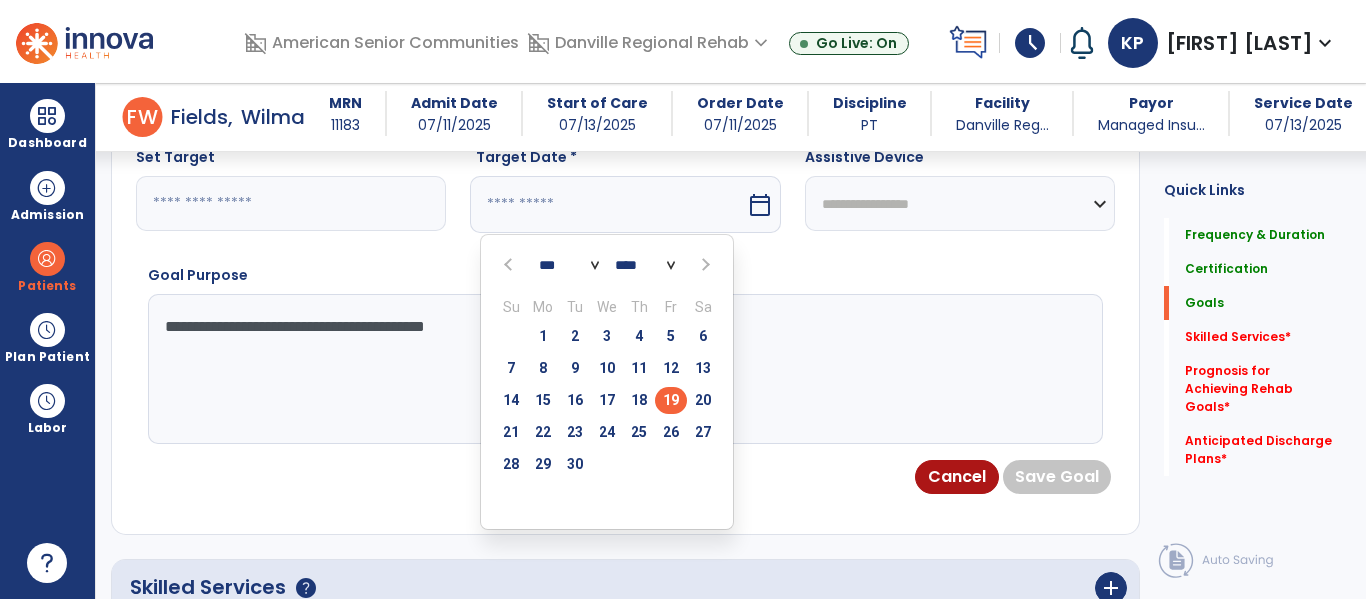 type on "*********" 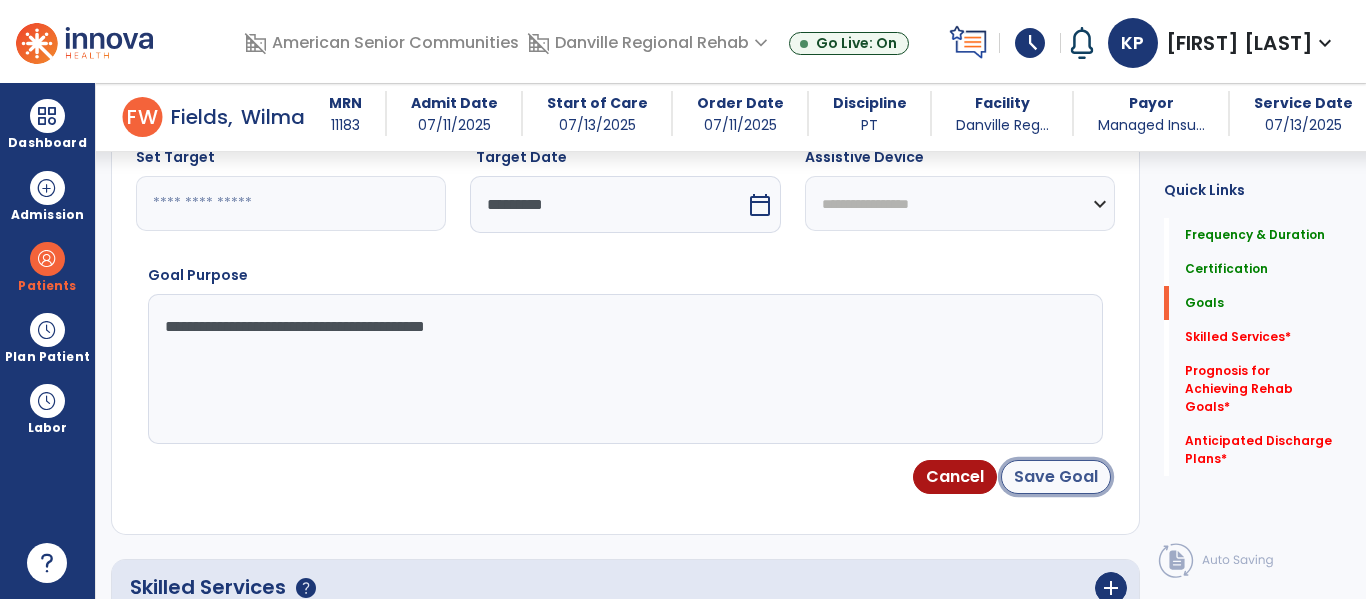 click on "Save Goal" at bounding box center [1056, 477] 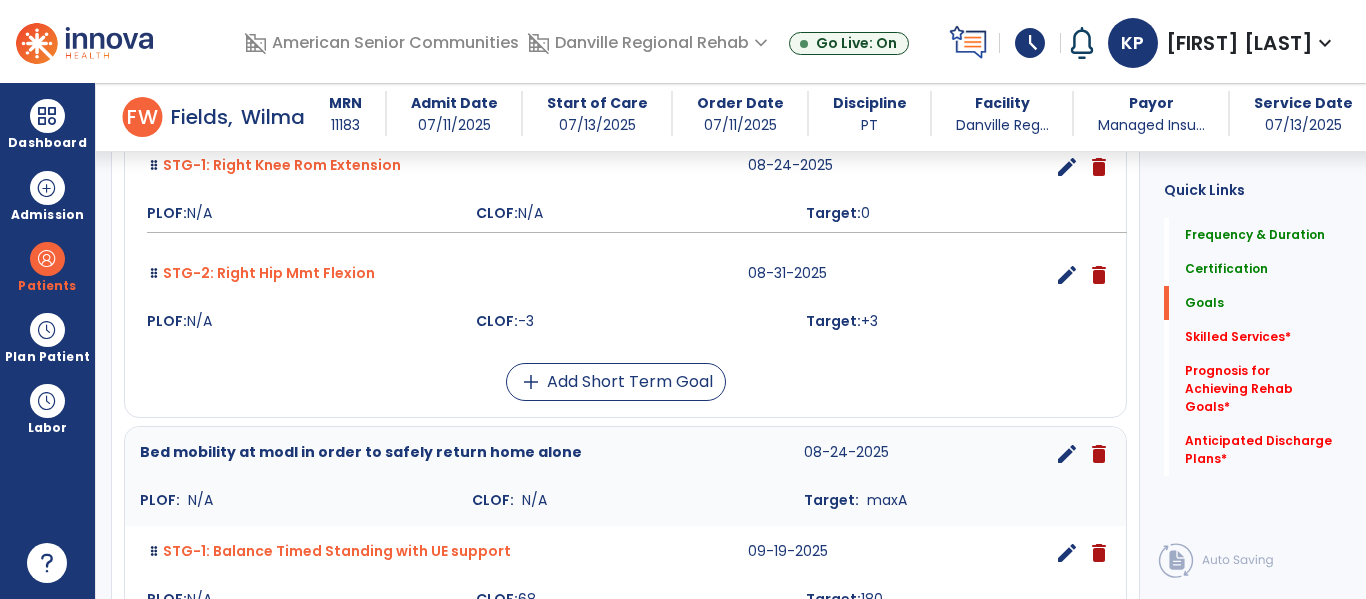 scroll, scrollTop: 660, scrollLeft: 0, axis: vertical 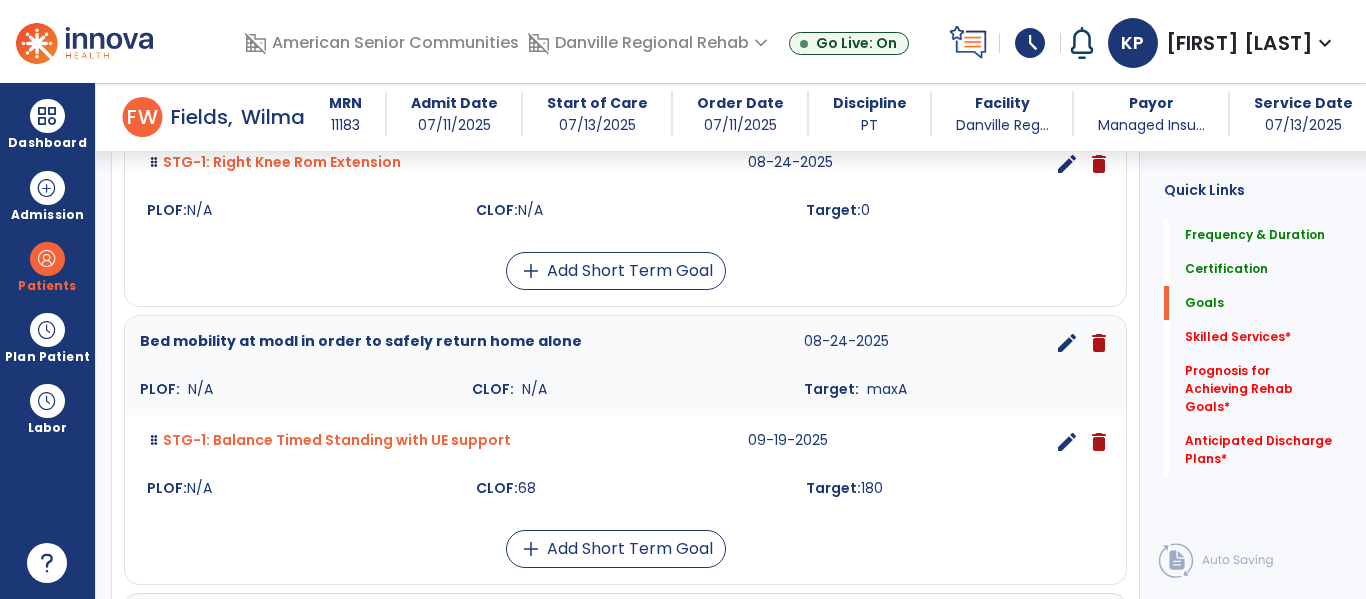 click on "add" at bounding box center (1111, -15) 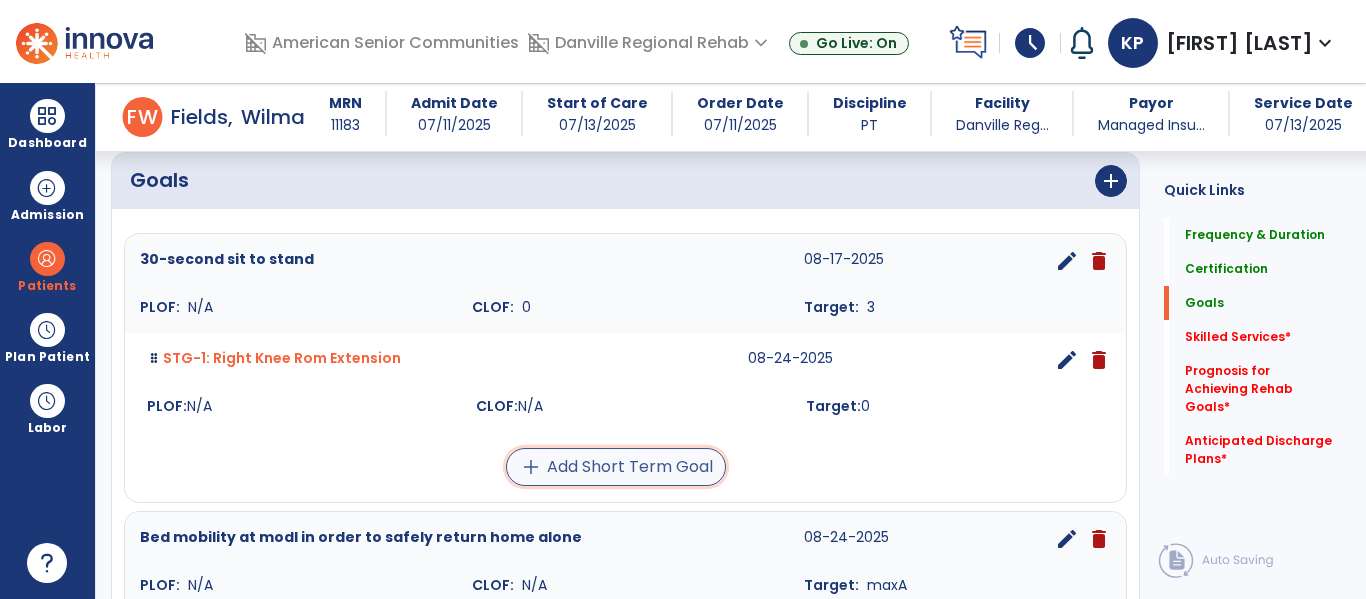 click on "add  Add Short Term Goal" at bounding box center (616, 467) 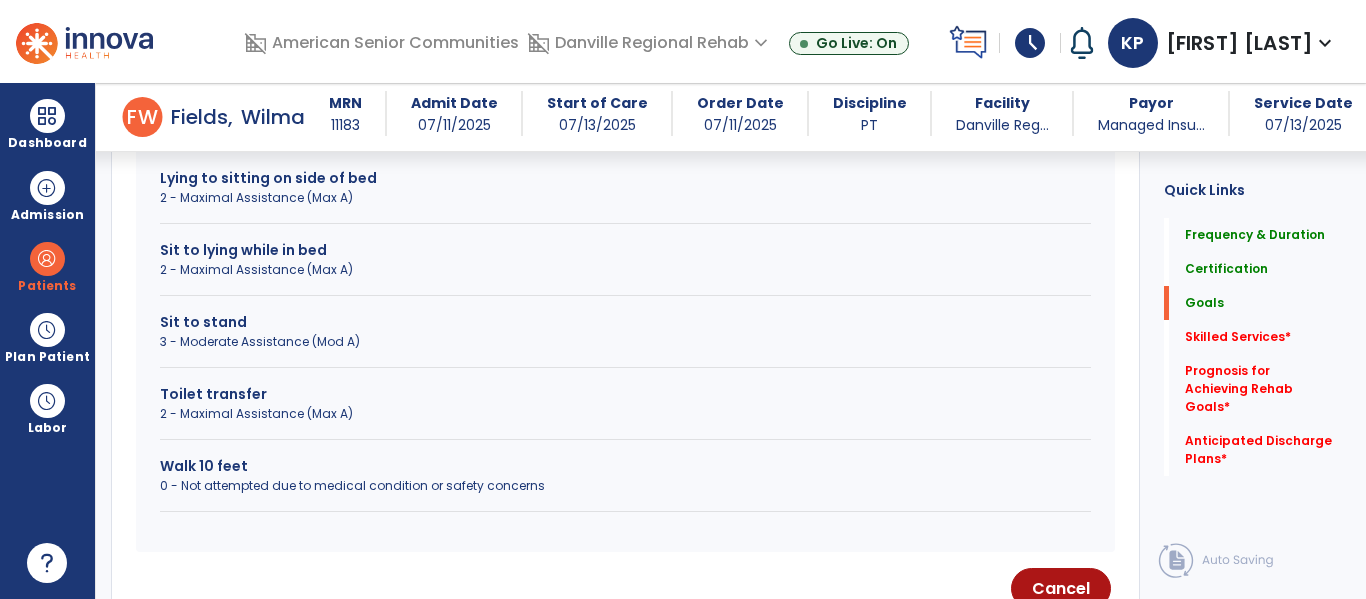 click on "Toilet transfer 2 - Maximal Assistance (Max A)" at bounding box center [625, 412] 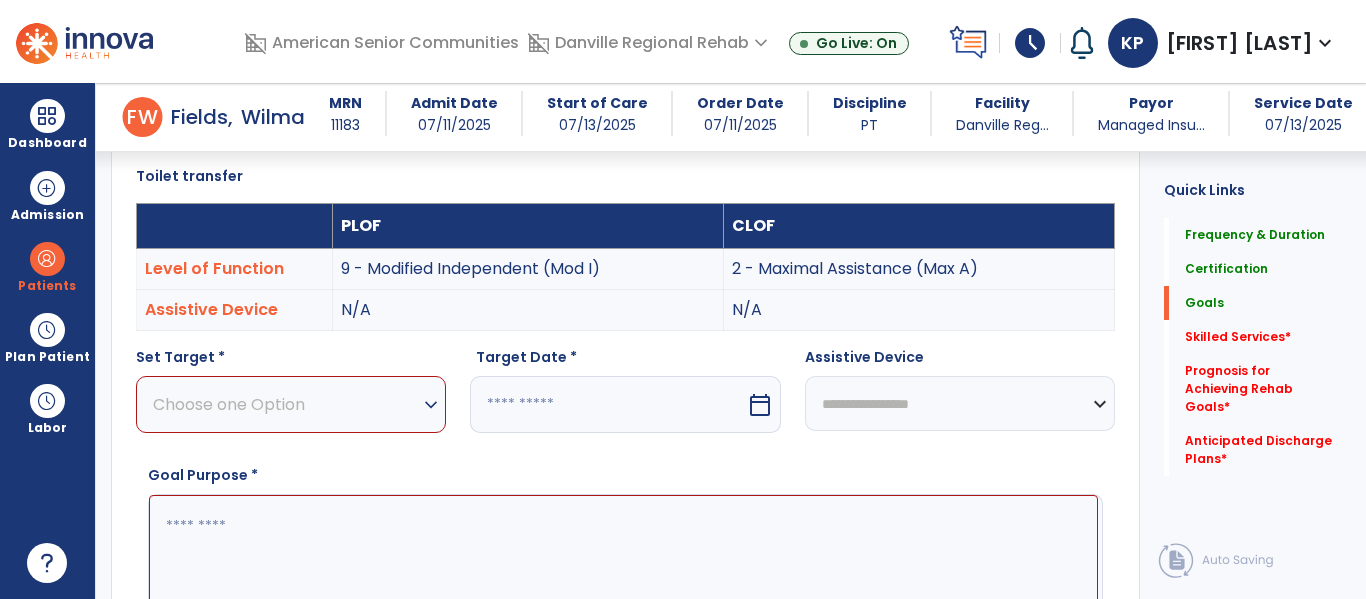 scroll, scrollTop: 525, scrollLeft: 0, axis: vertical 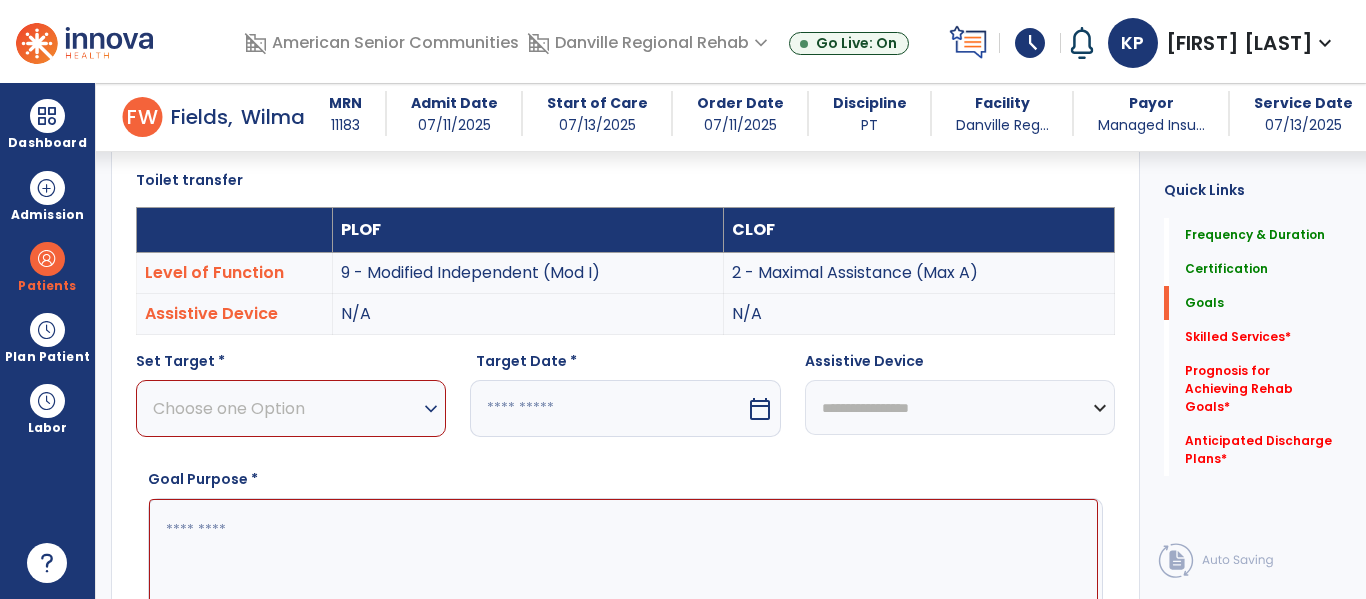 click on "Choose one Option" at bounding box center (286, 408) 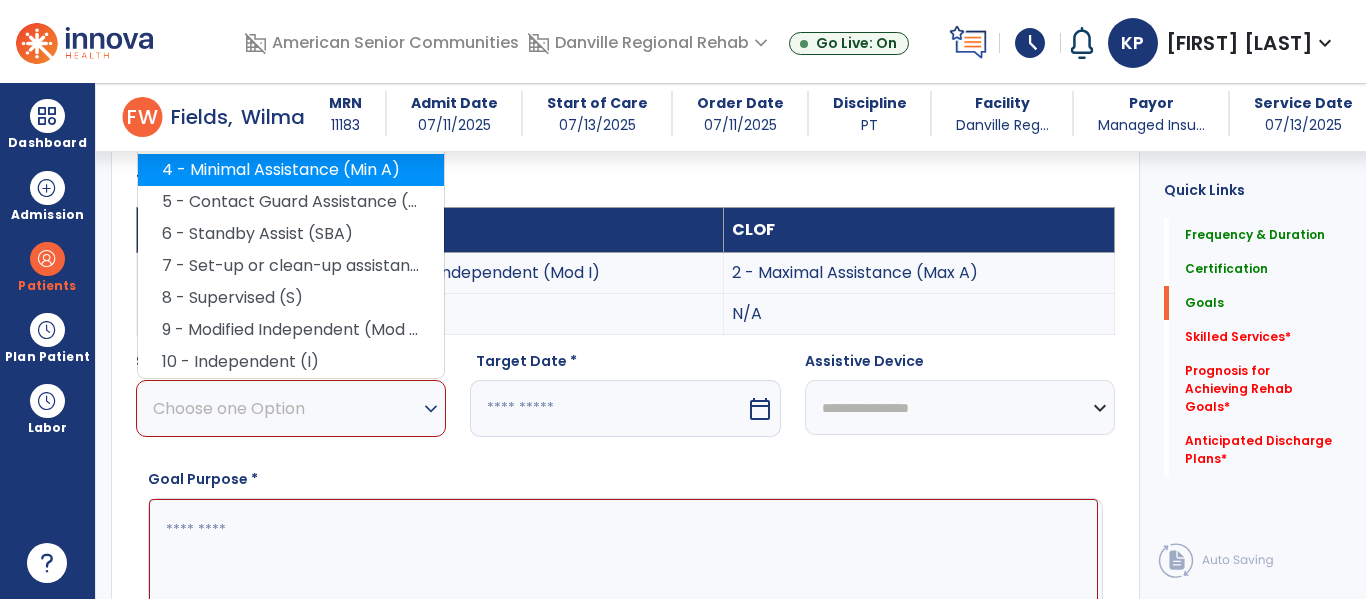 click on "4 - Minimal Assistance (Min A)" at bounding box center (291, 170) 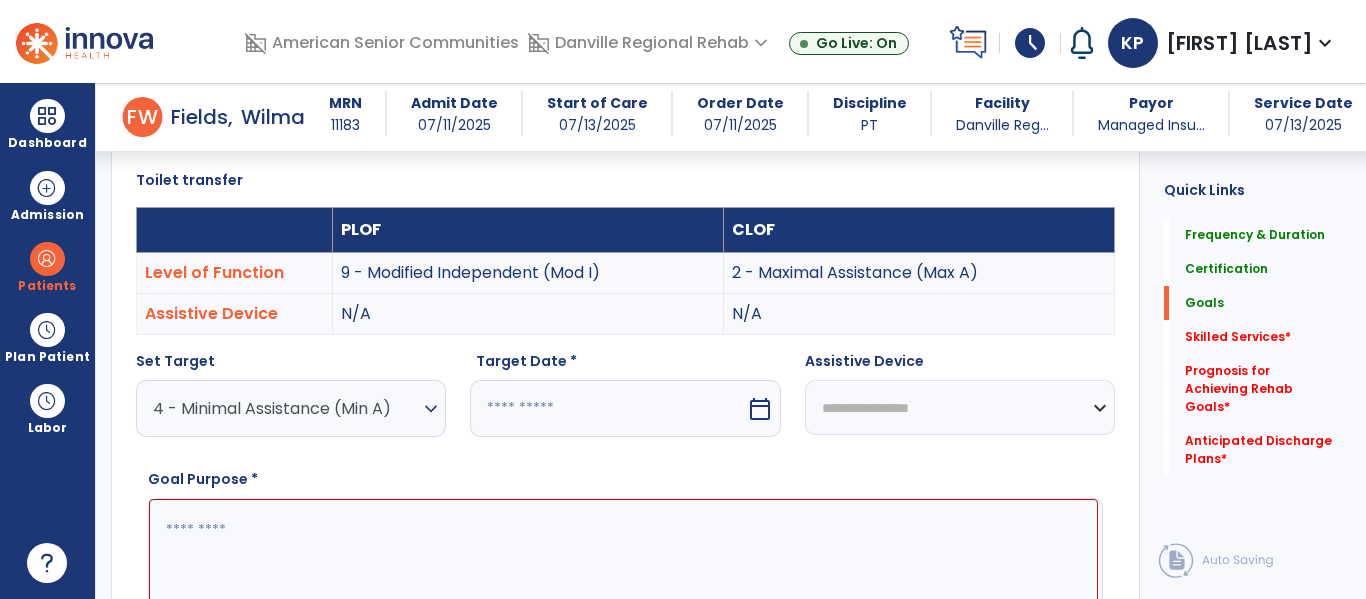 click on "calendar_today" at bounding box center [760, 409] 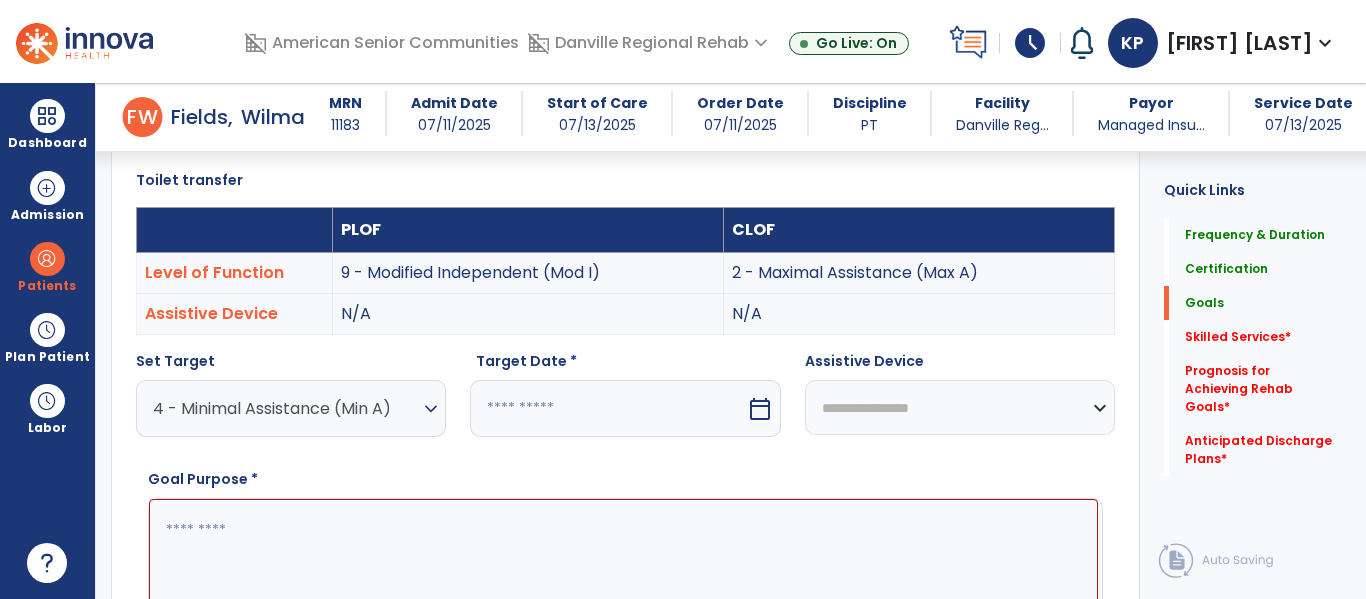 select on "*" 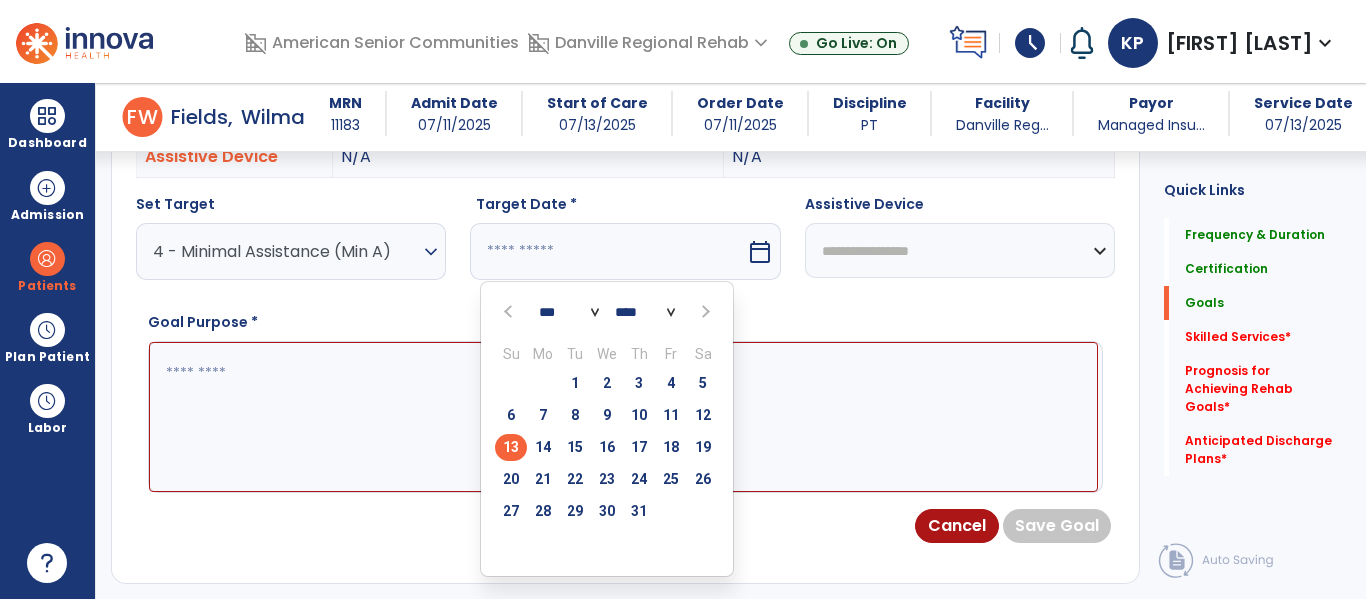 scroll, scrollTop: 683, scrollLeft: 0, axis: vertical 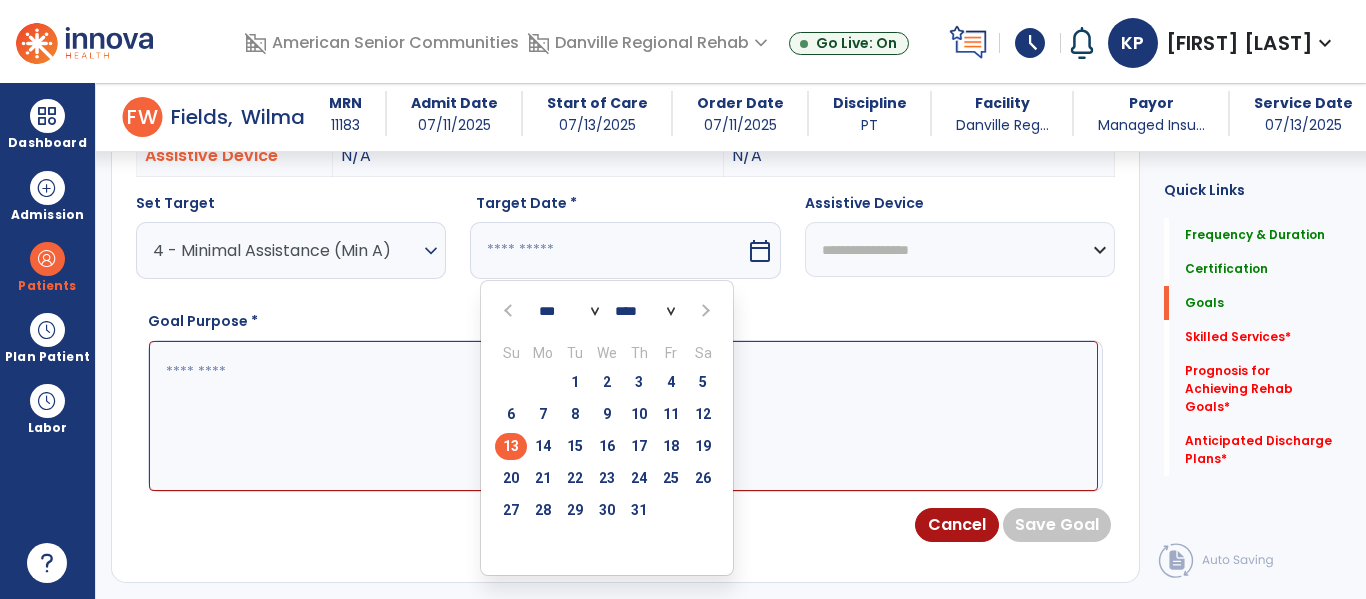 click at bounding box center (704, 311) 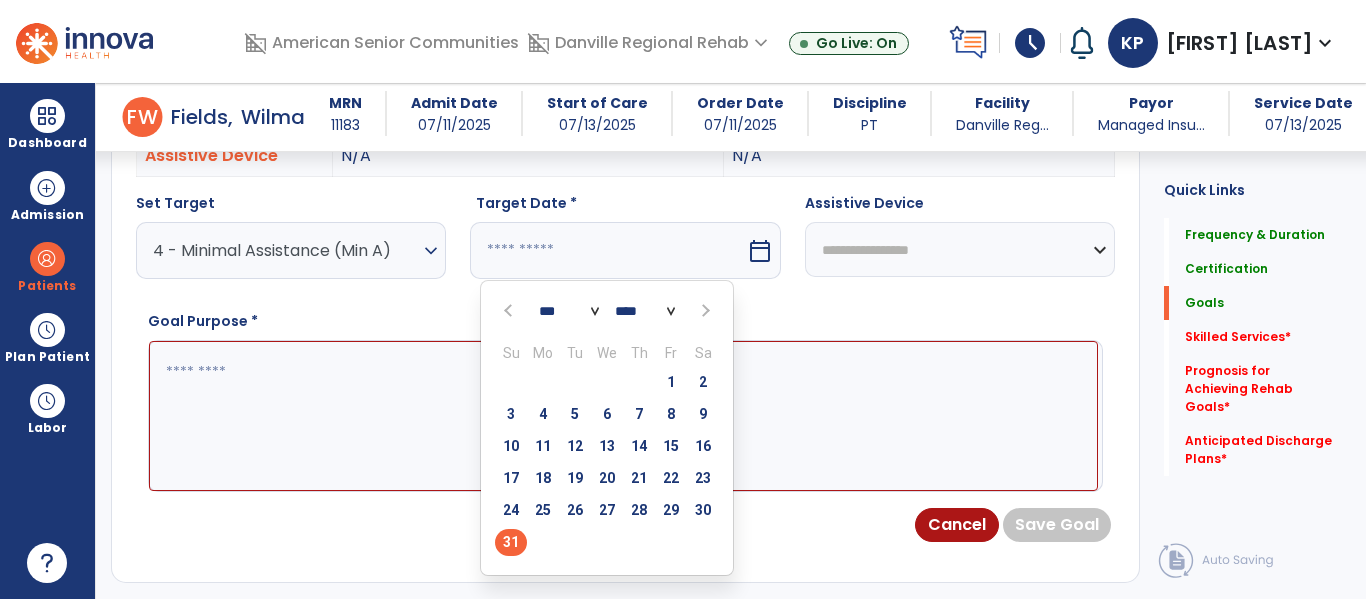 click on "31" at bounding box center (511, 542) 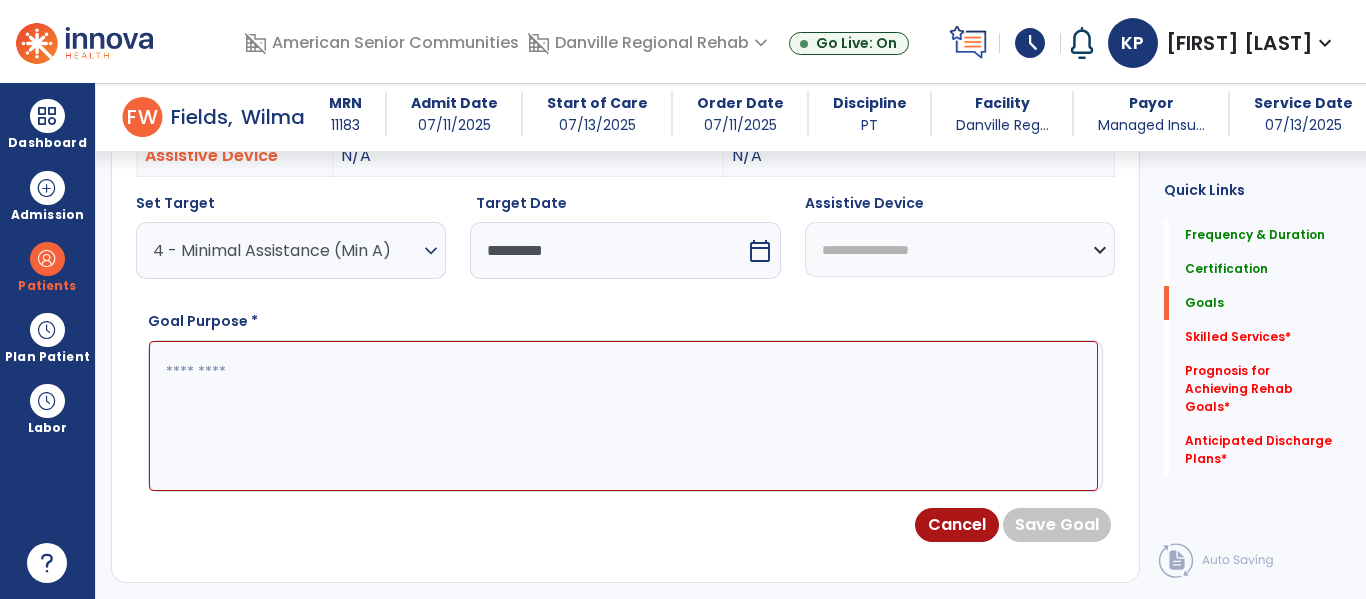 click at bounding box center (623, 416) 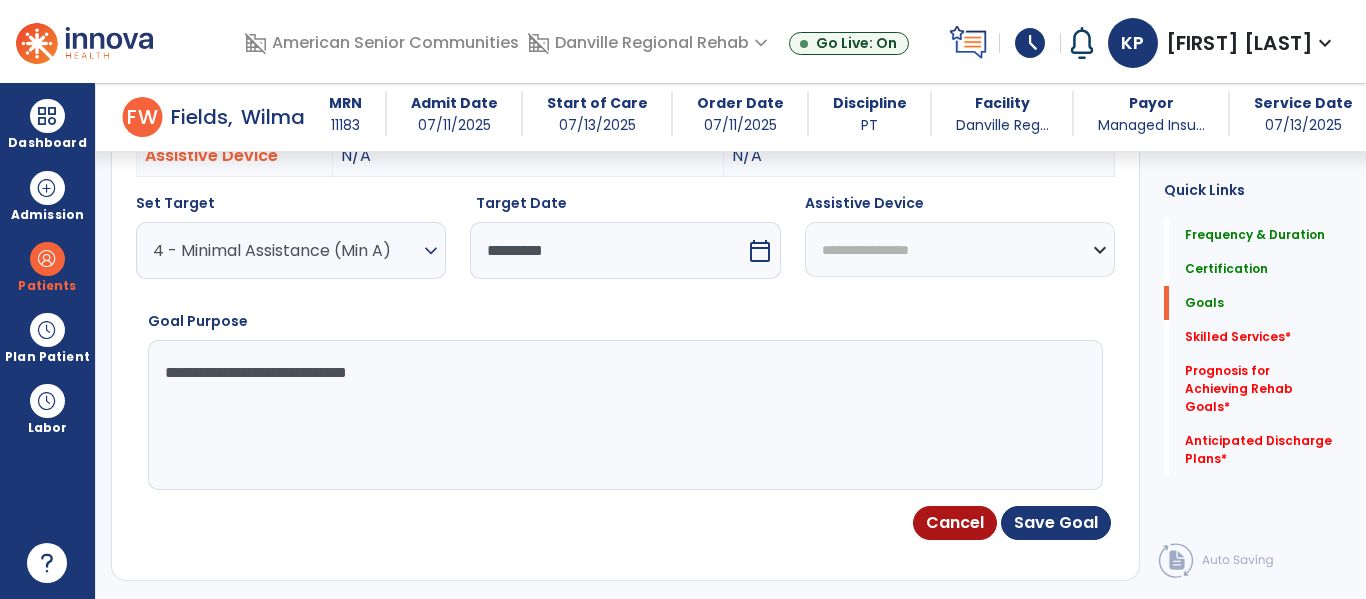 type on "**********" 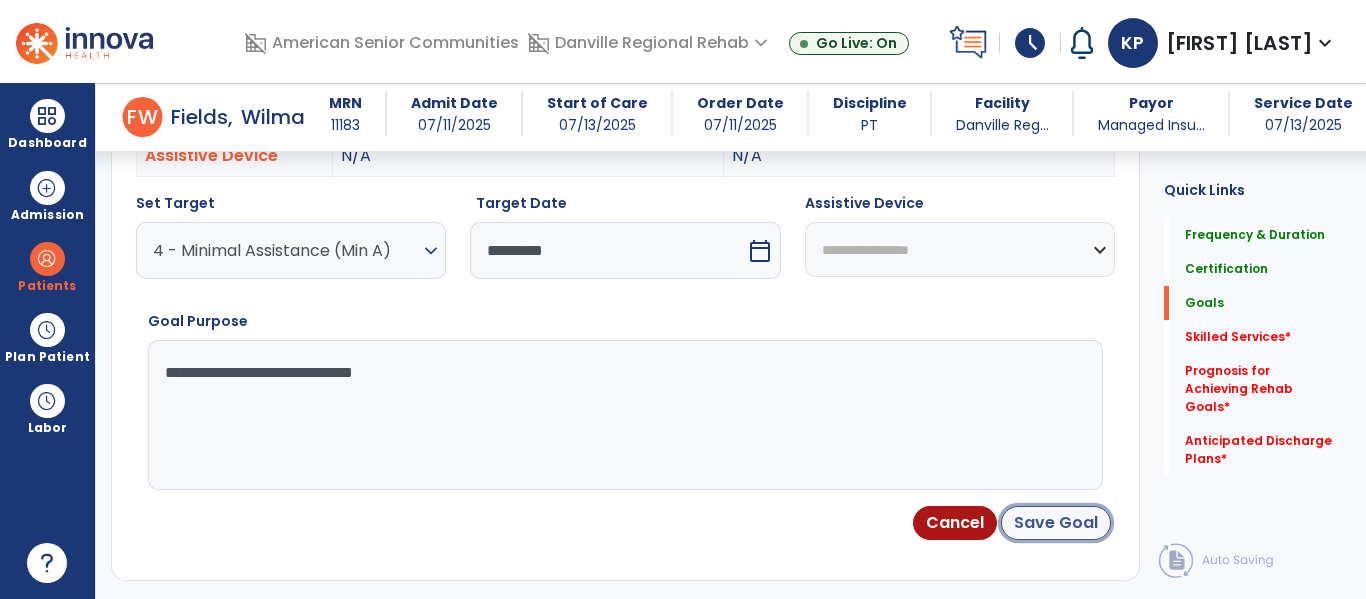 click on "Save Goal" at bounding box center [1056, 523] 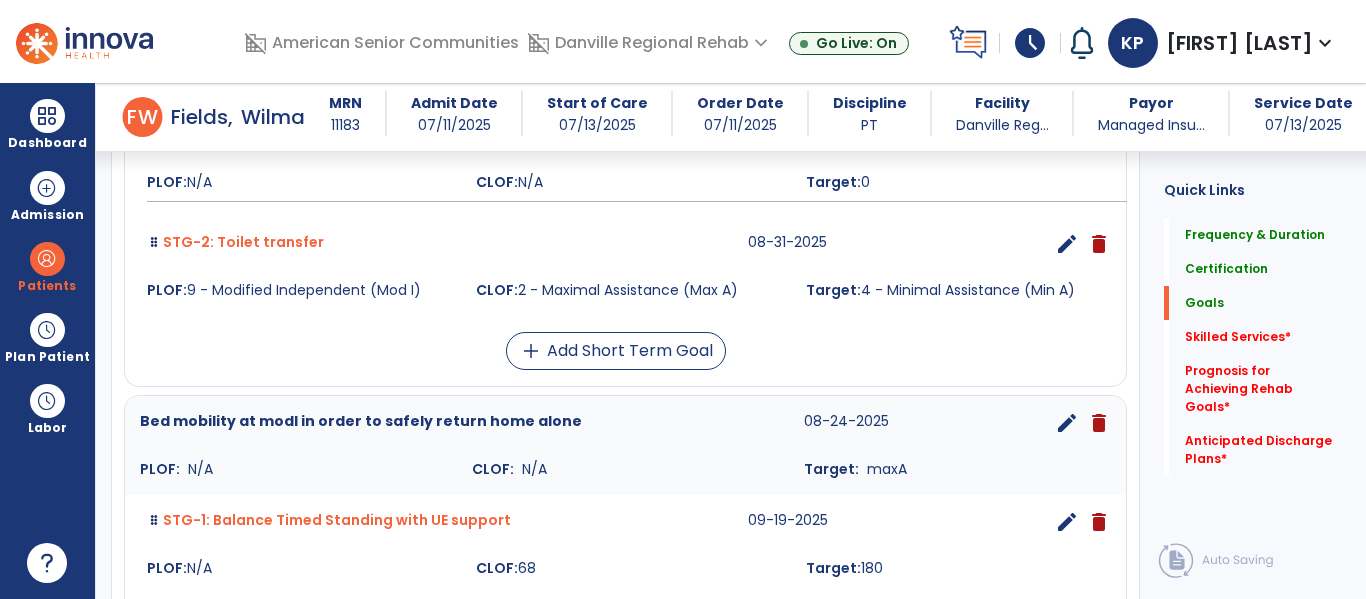scroll, scrollTop: 706, scrollLeft: 0, axis: vertical 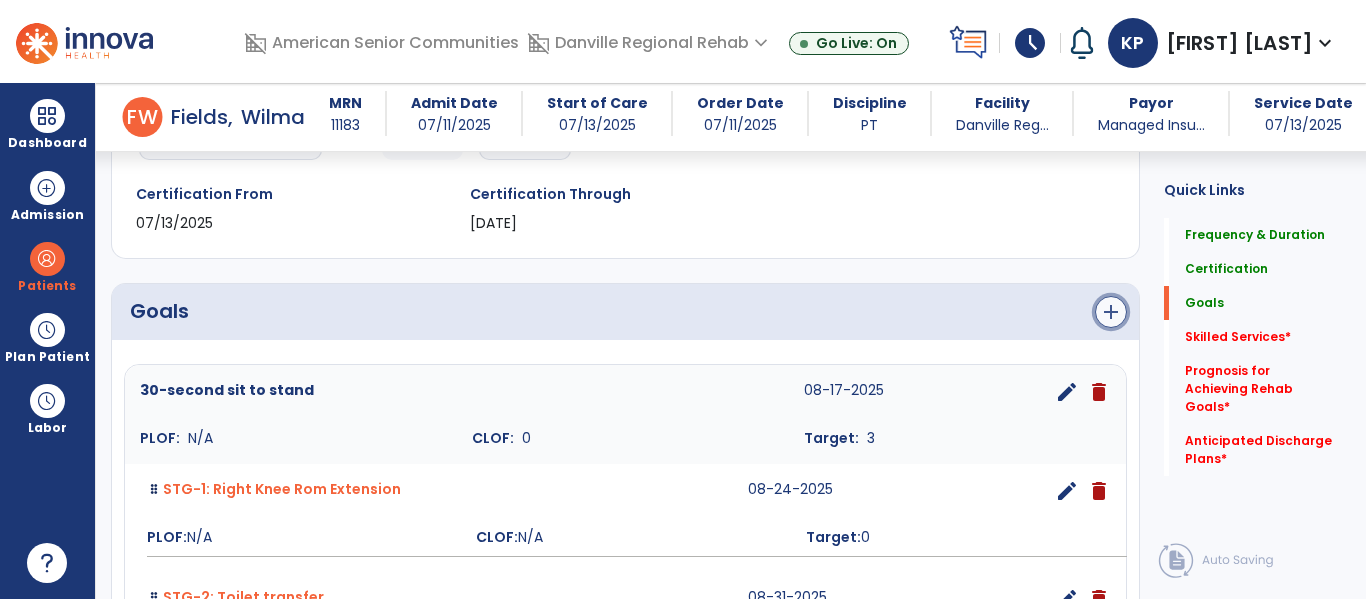 click on "add" at bounding box center [1111, 312] 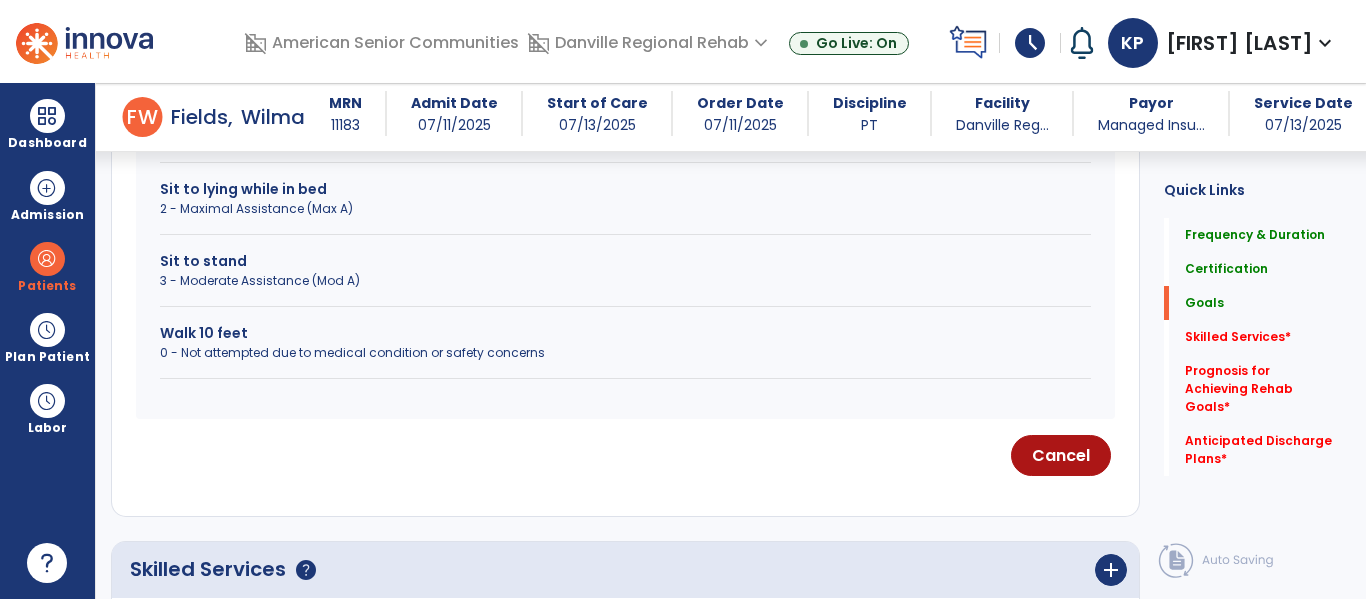 click on "0 - Not attempted due to medical condition or safety concerns" at bounding box center (625, 353) 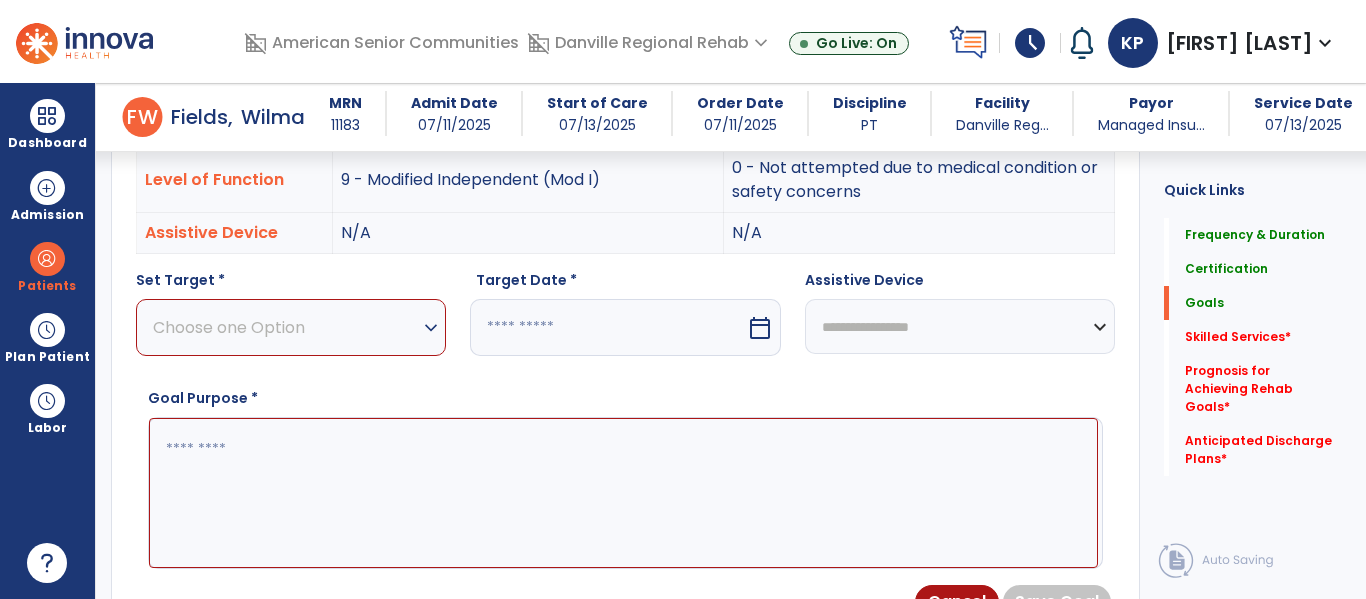scroll, scrollTop: 629, scrollLeft: 0, axis: vertical 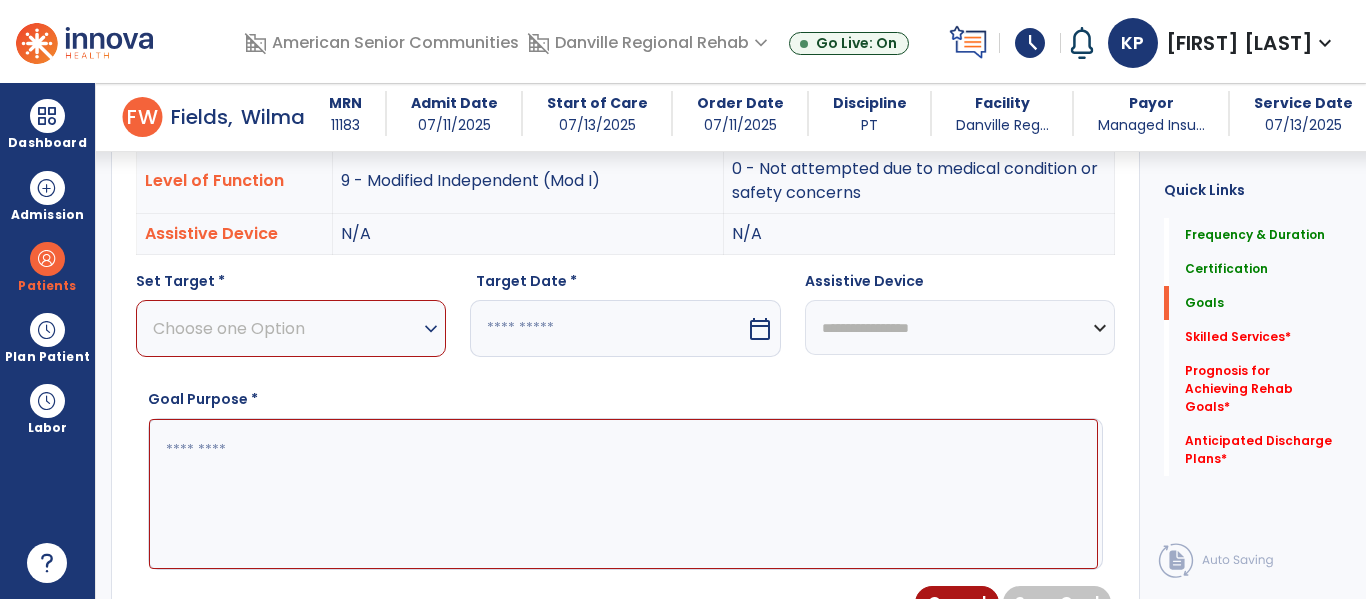 click on "expand_more" at bounding box center [431, 329] 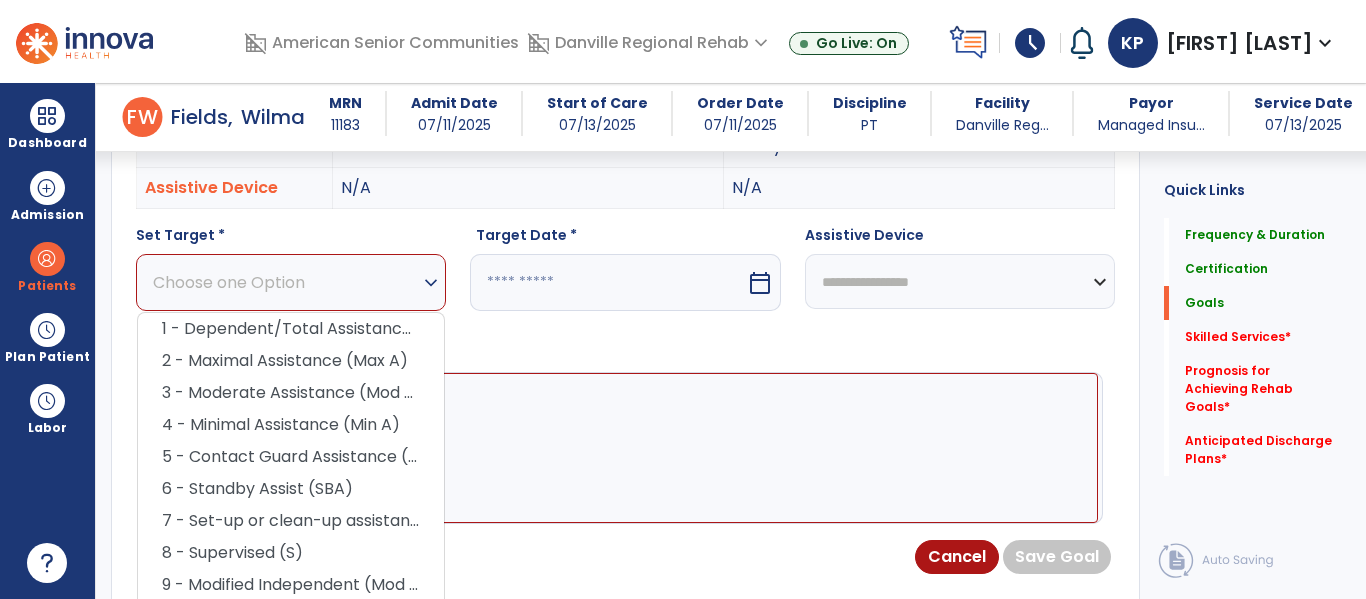 scroll, scrollTop: 690, scrollLeft: 0, axis: vertical 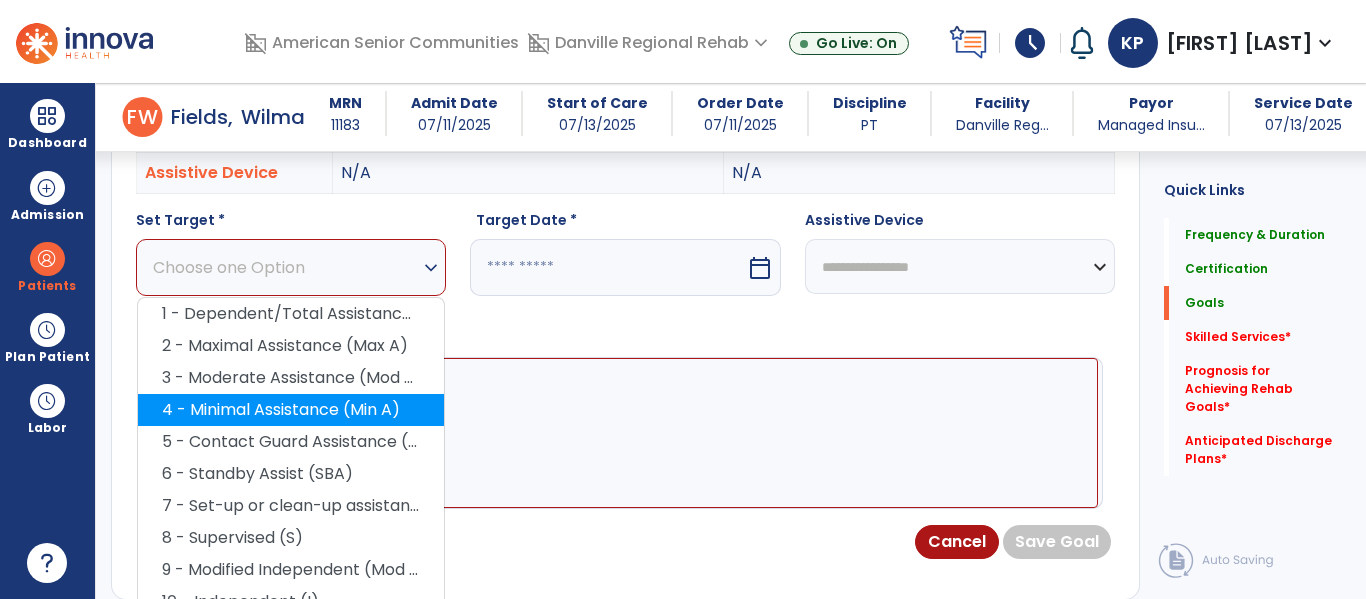 click on "4 - Minimal Assistance (Min A)" at bounding box center (291, 410) 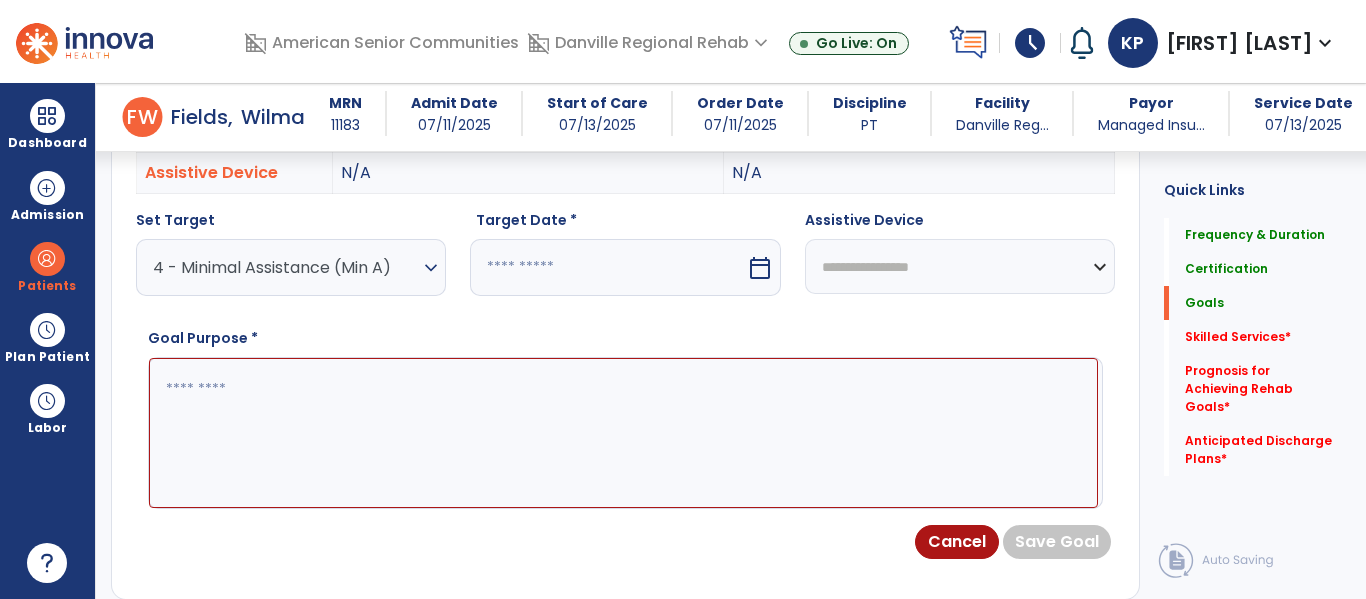click at bounding box center (623, 433) 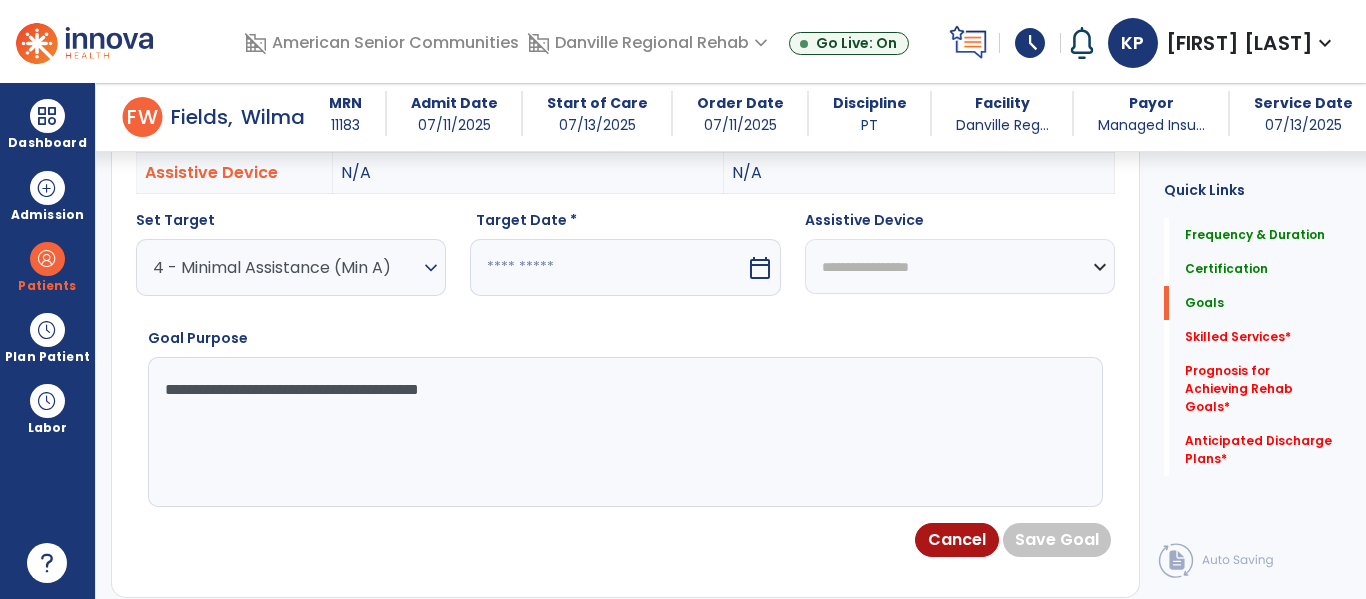 click on "**********" at bounding box center [623, 432] 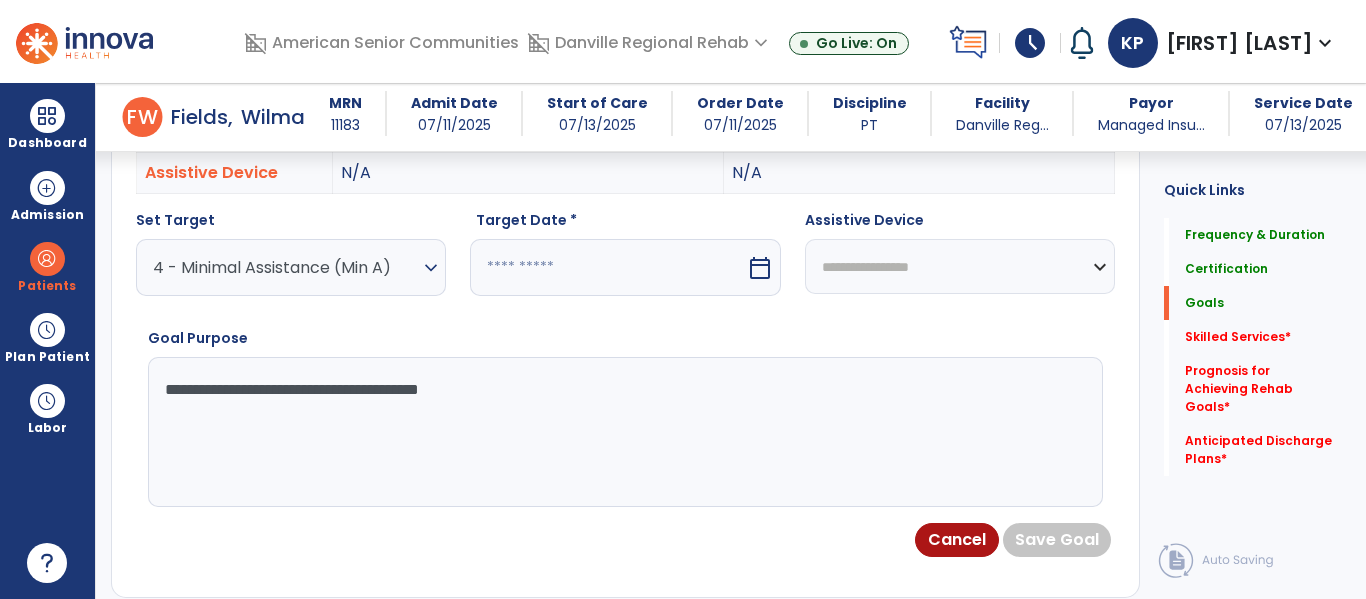 click on "calendar_today" at bounding box center [760, 268] 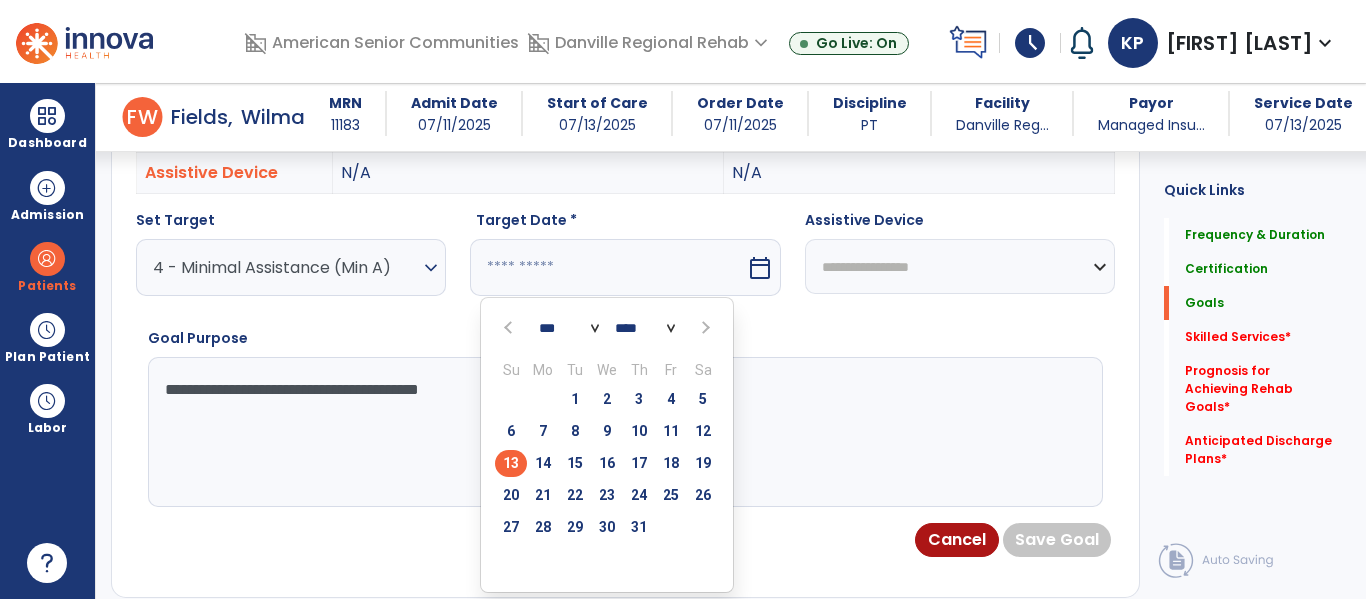 click at bounding box center (704, 328) 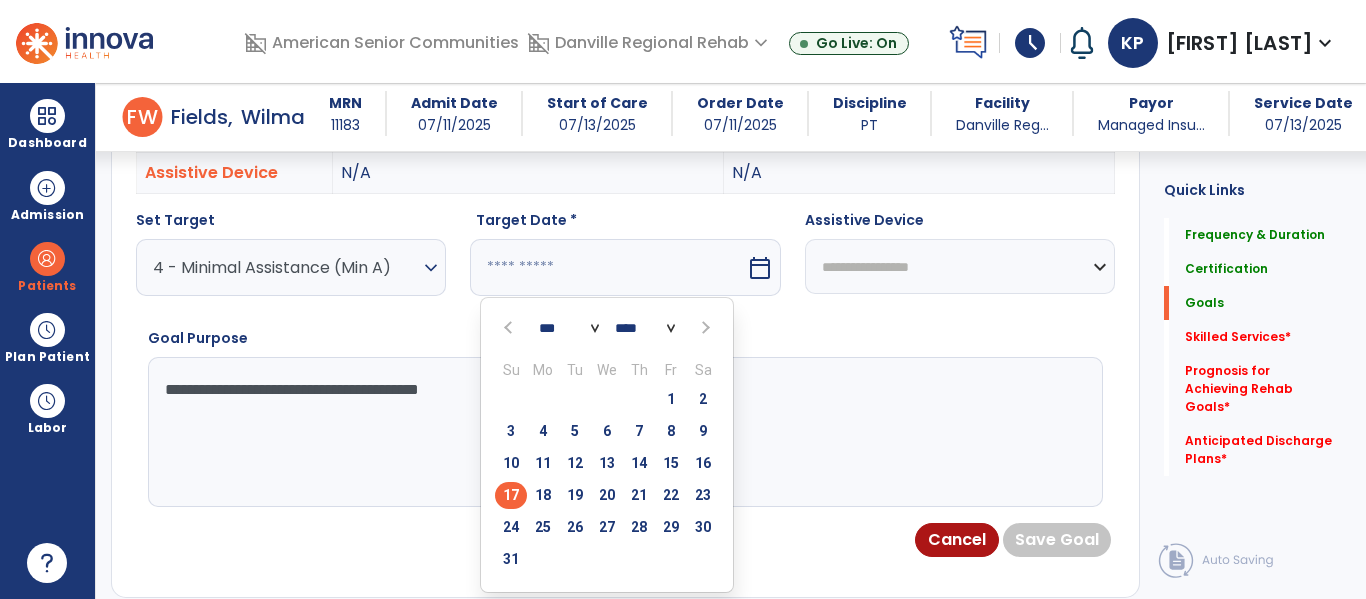 click on "17" at bounding box center [511, 495] 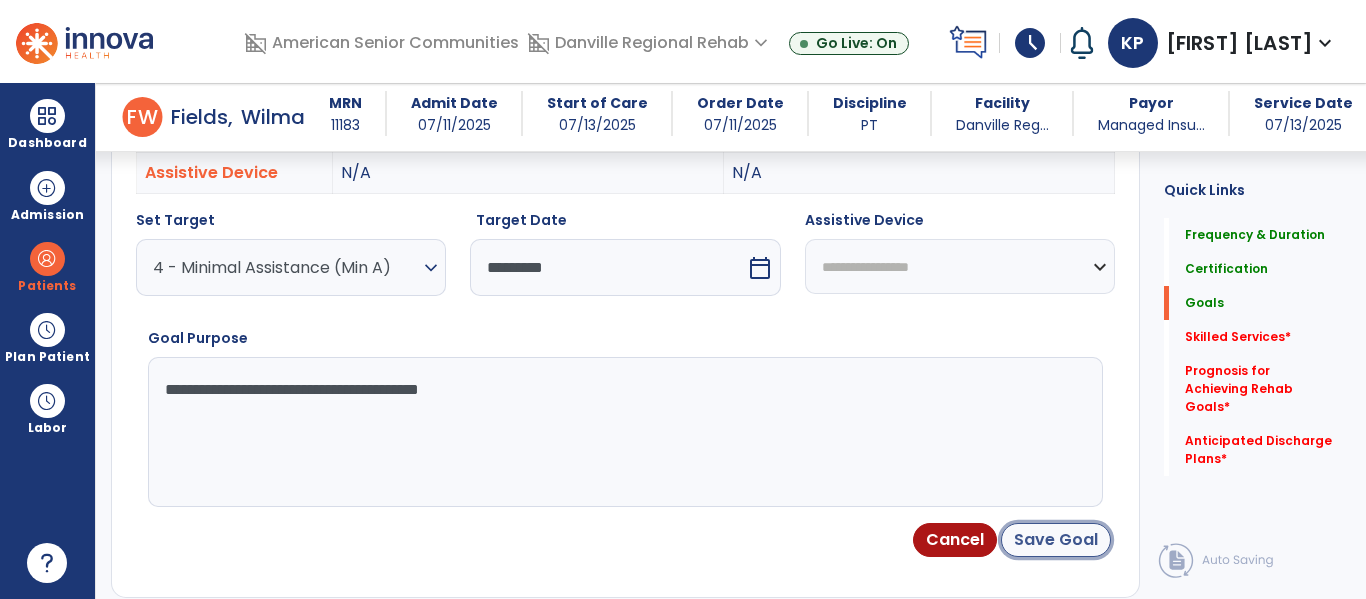 click on "Save Goal" at bounding box center [1056, 540] 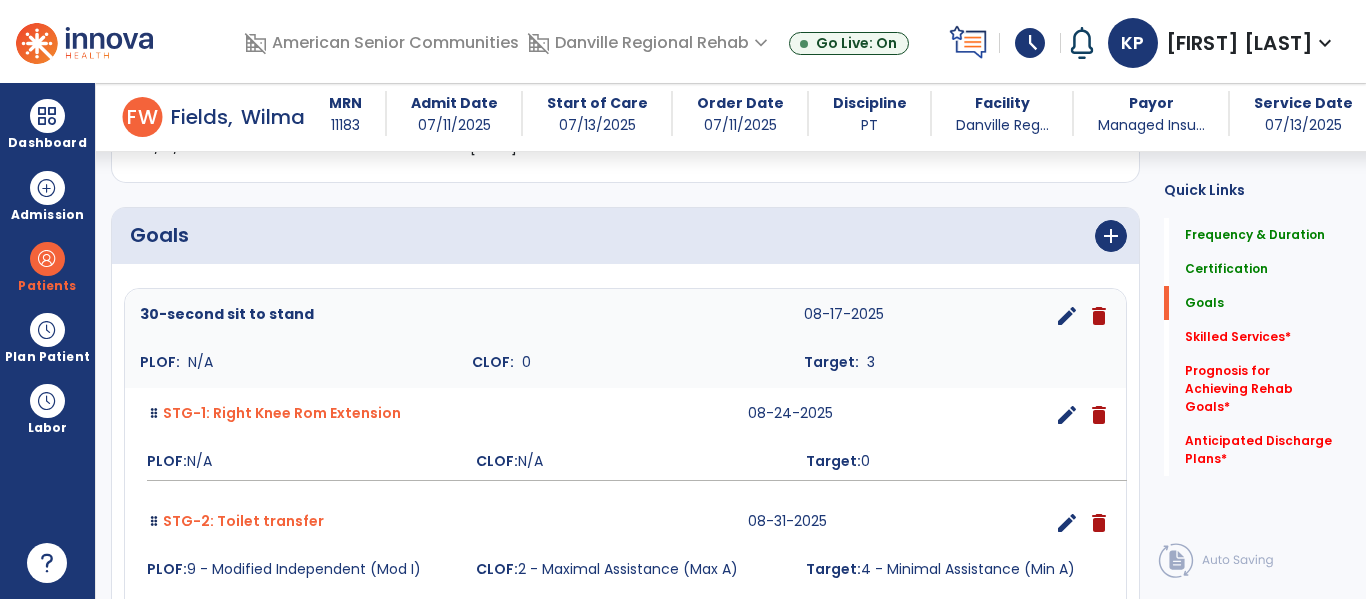scroll, scrollTop: 399, scrollLeft: 0, axis: vertical 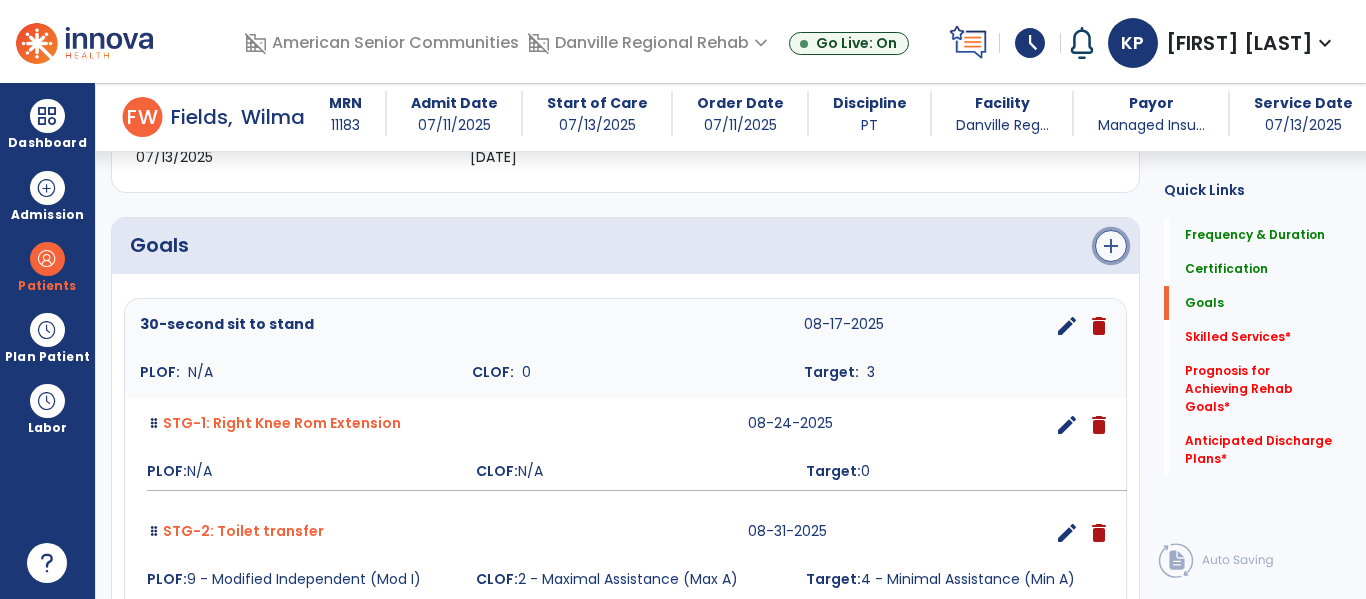 click on "add" at bounding box center [1111, 246] 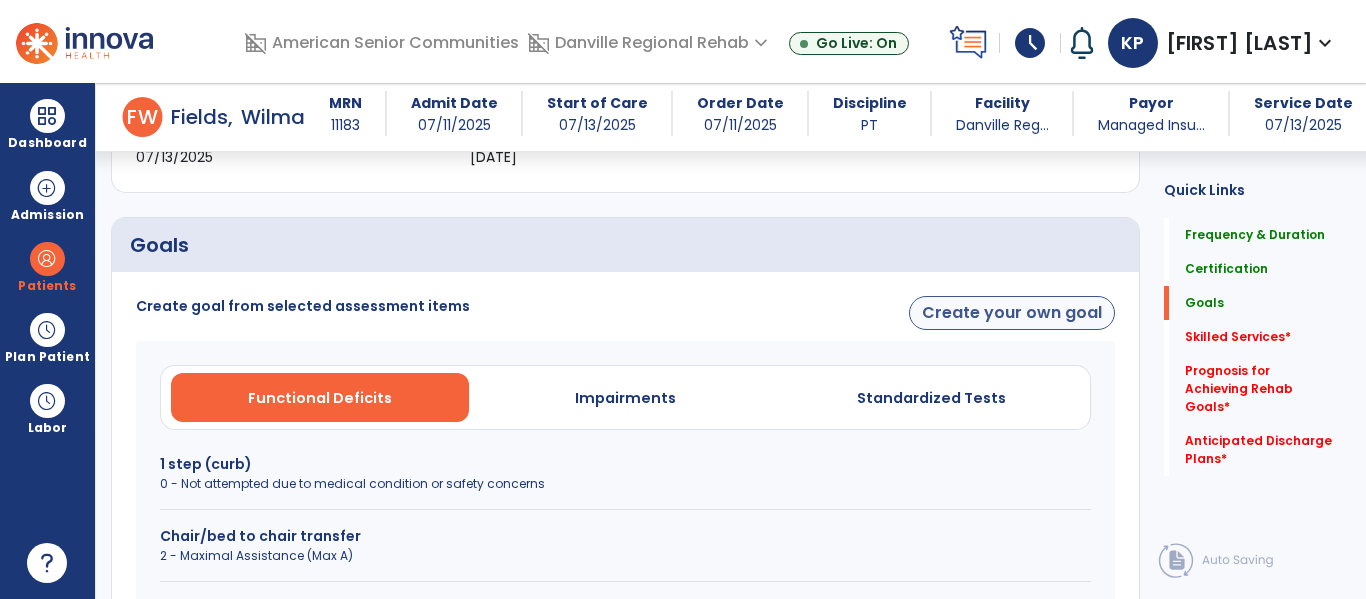 click on "Create your own goal" at bounding box center [1012, 313] 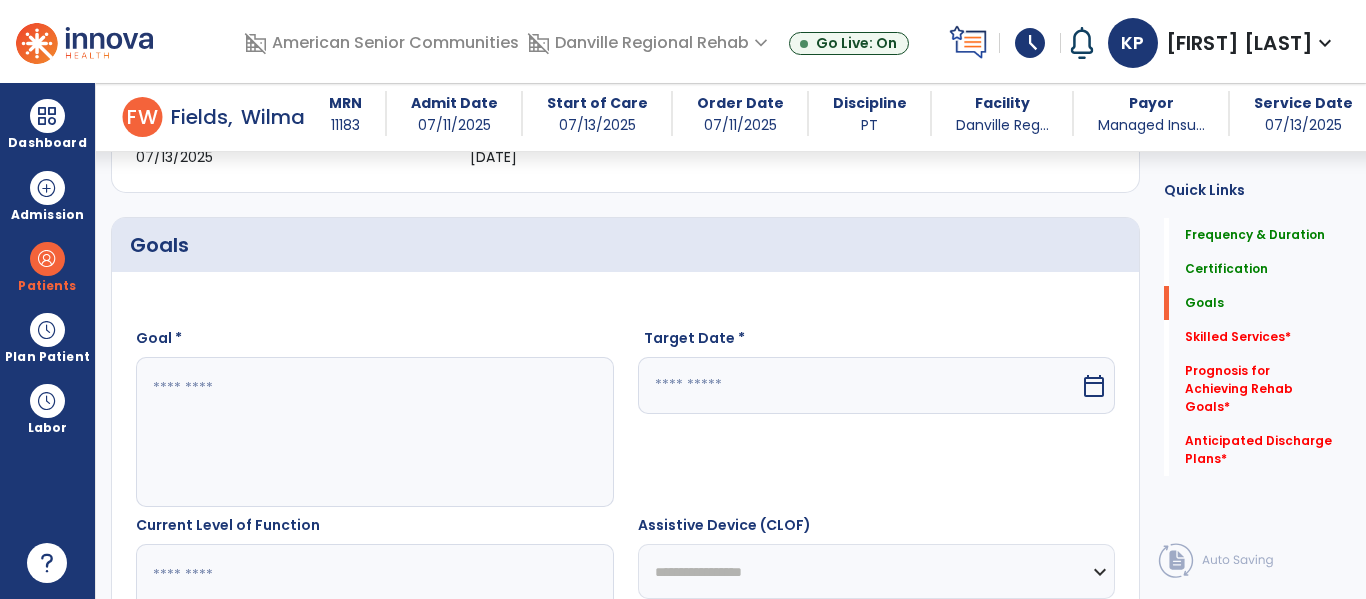 click at bounding box center [374, 432] 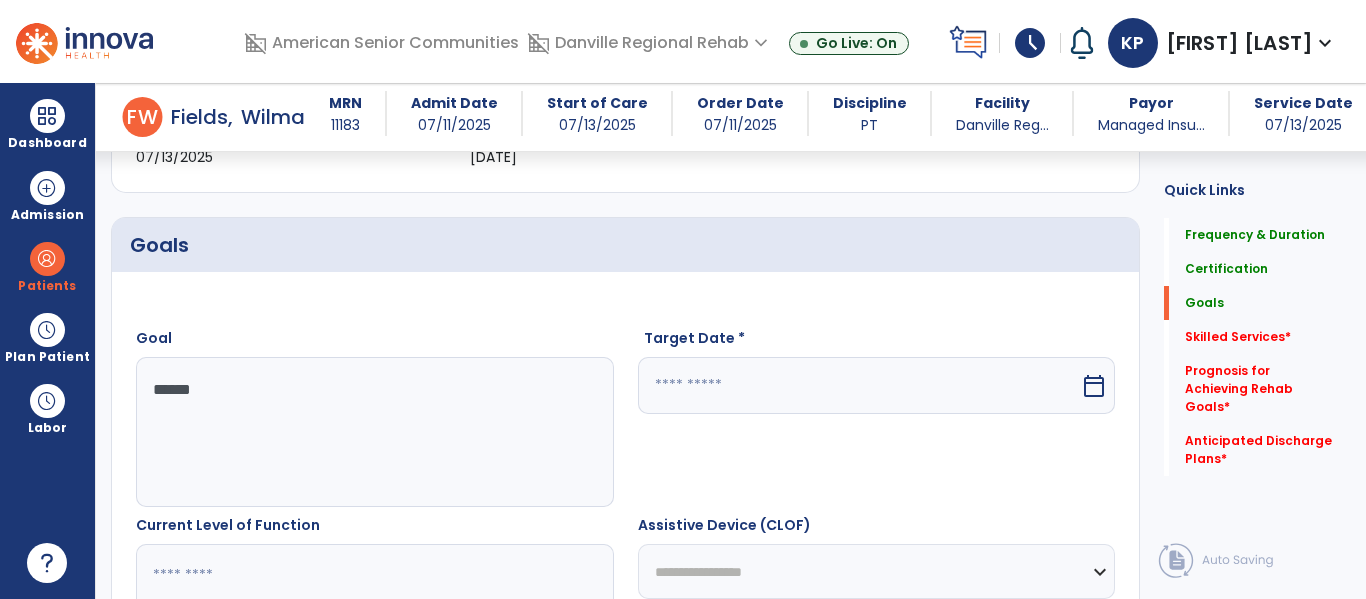type on "*******" 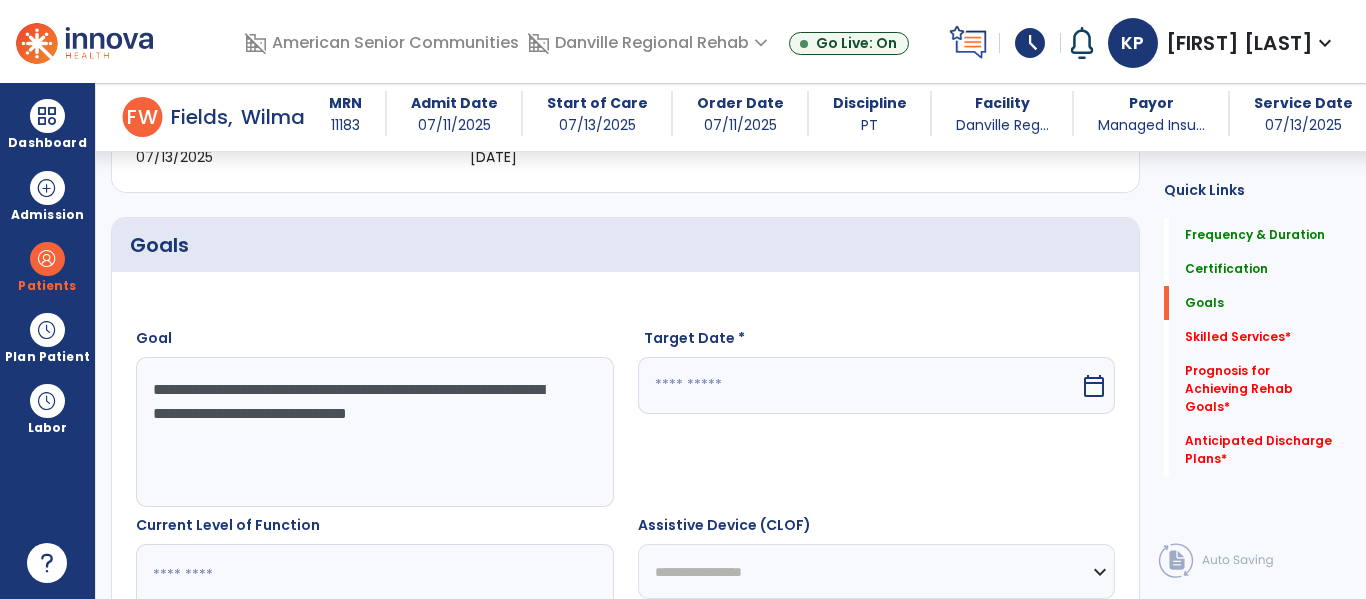 type on "**********" 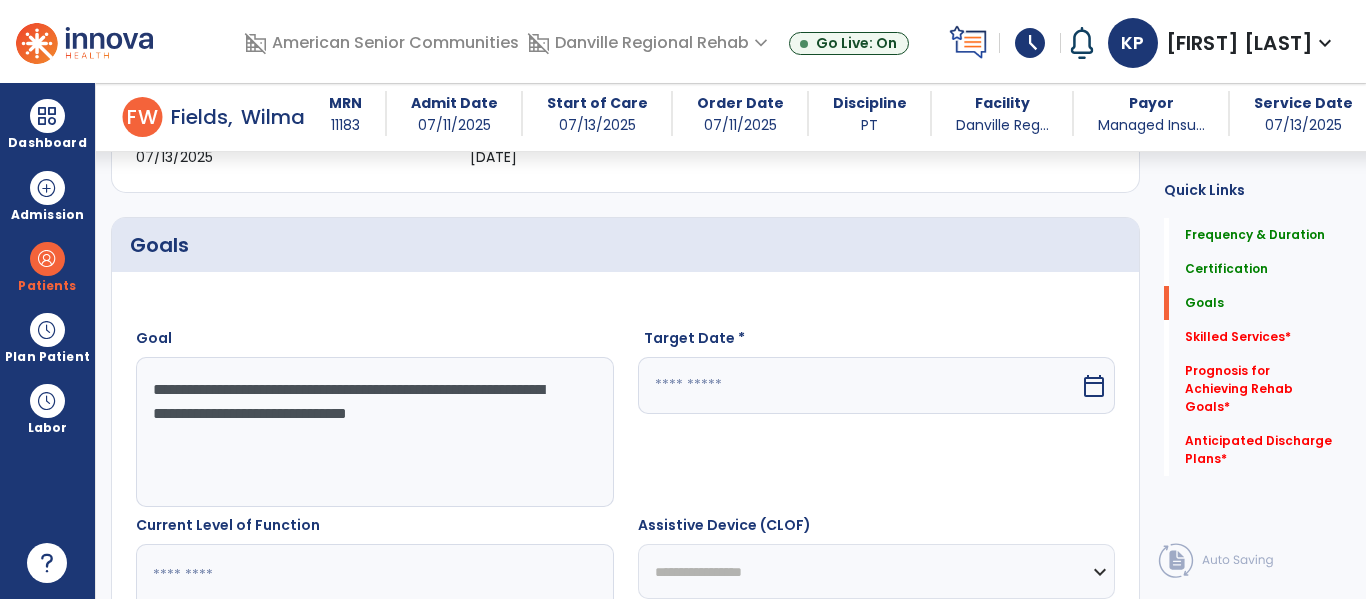 click at bounding box center (859, 385) 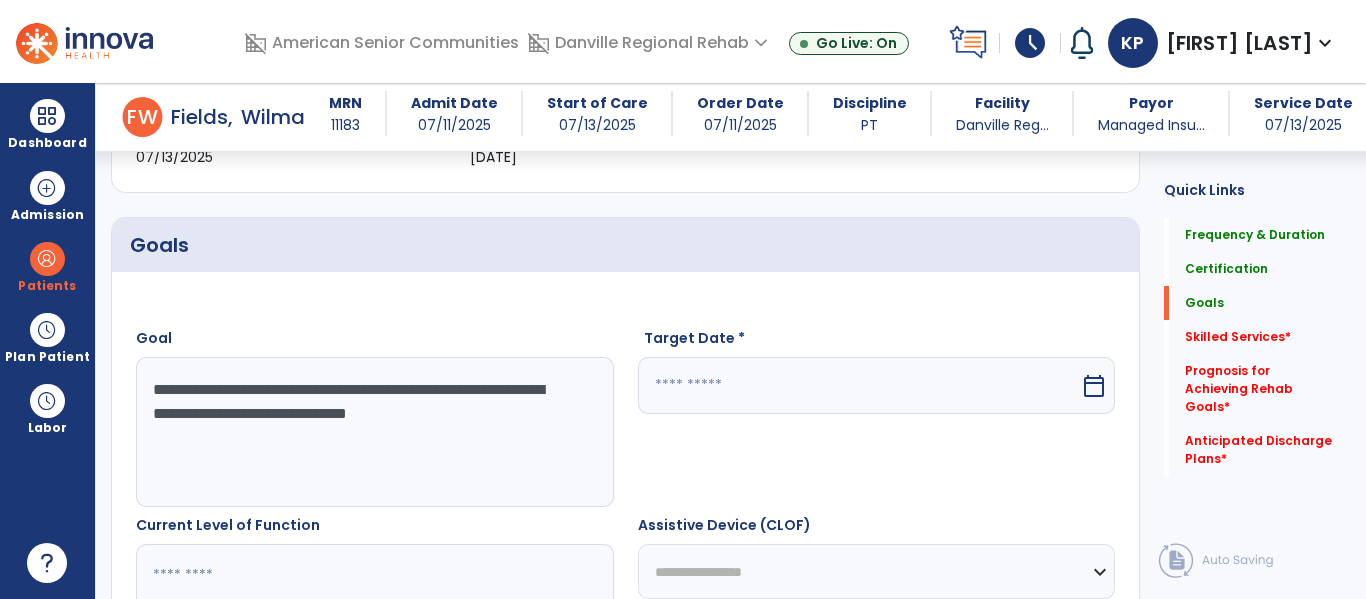 select on "*" 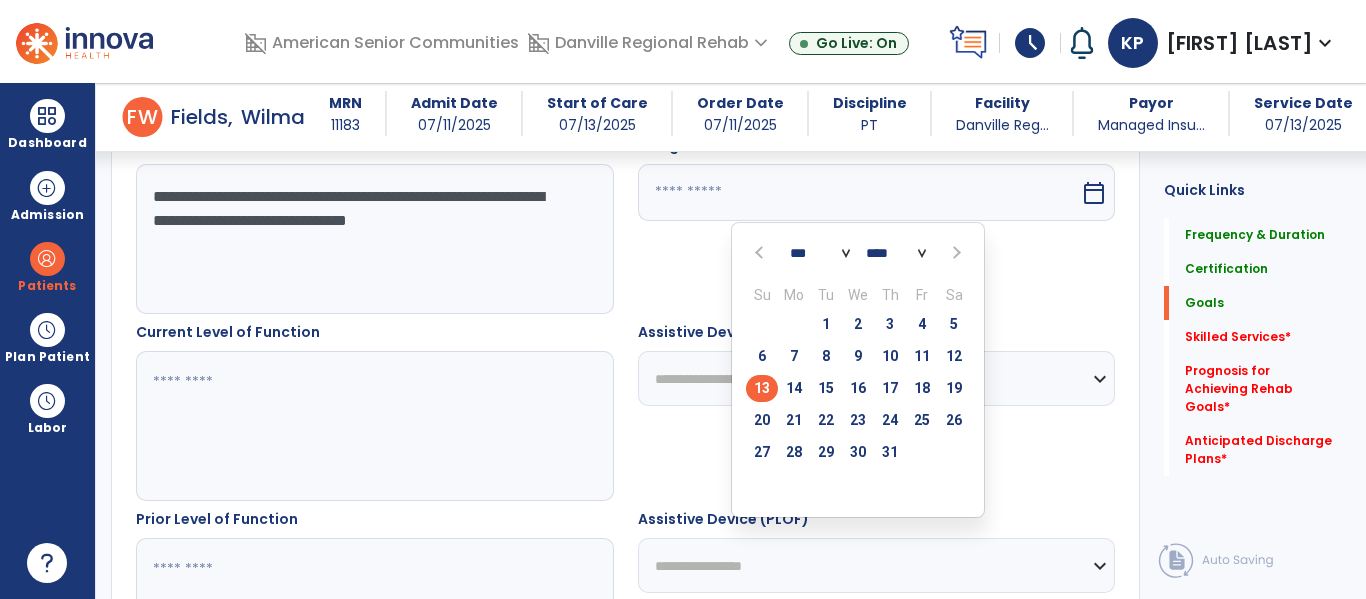 scroll, scrollTop: 593, scrollLeft: 0, axis: vertical 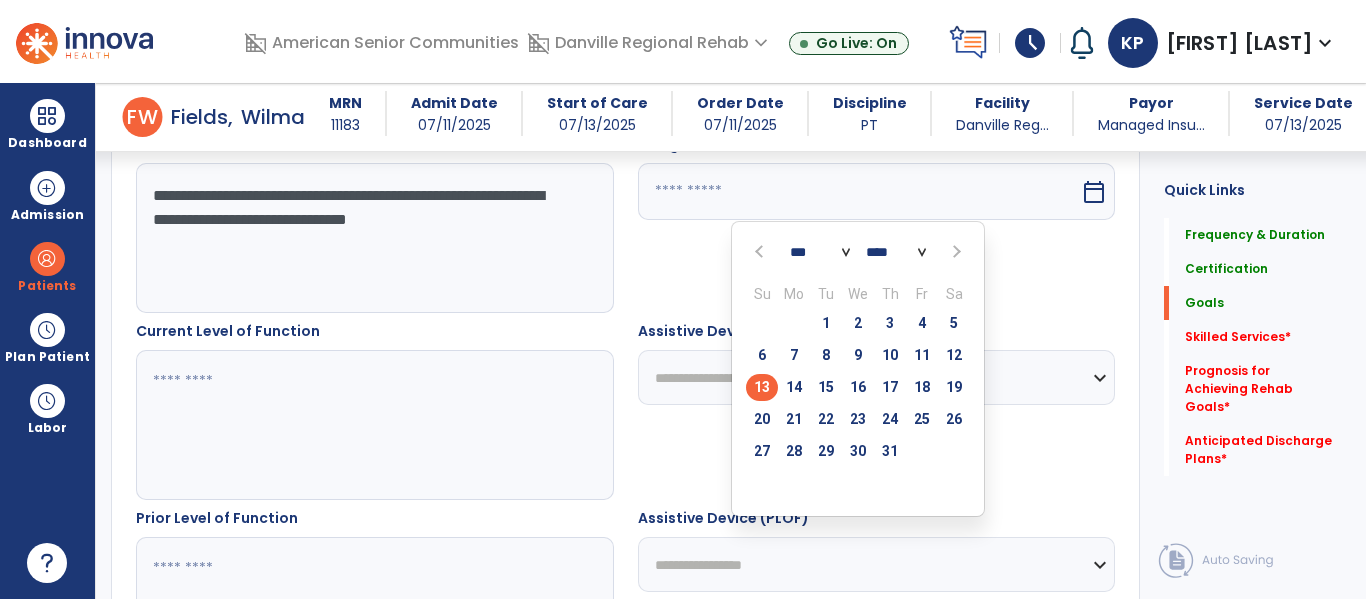 click at bounding box center [954, 252] 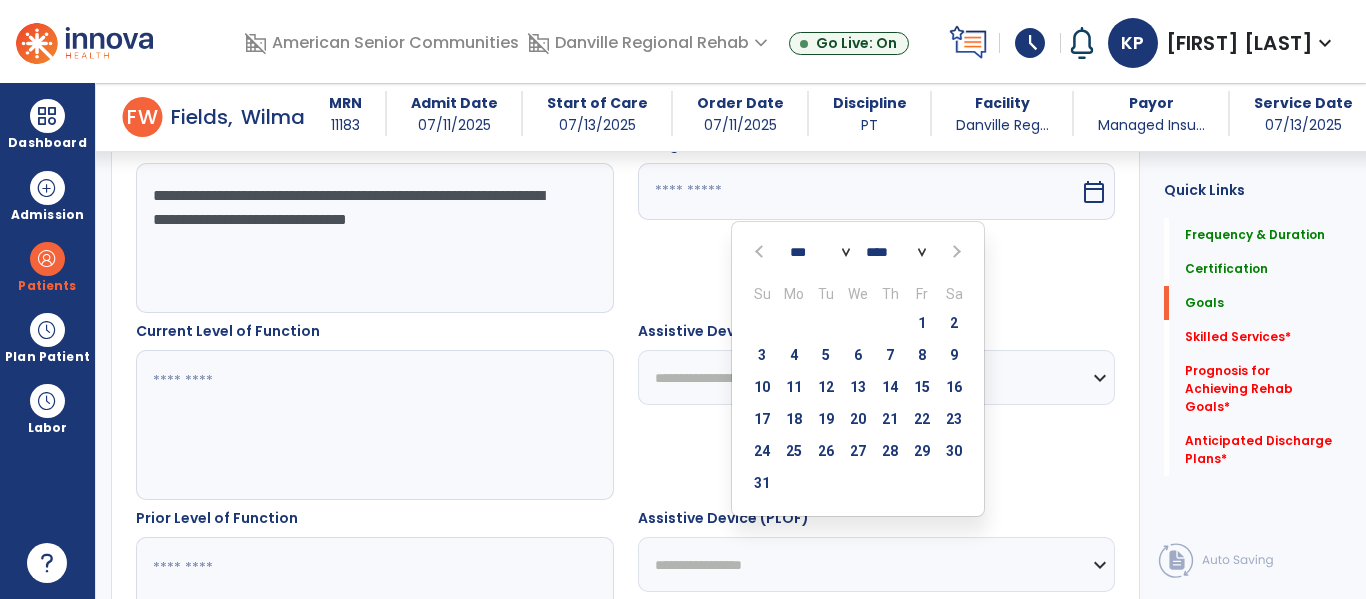 click at bounding box center (954, 252) 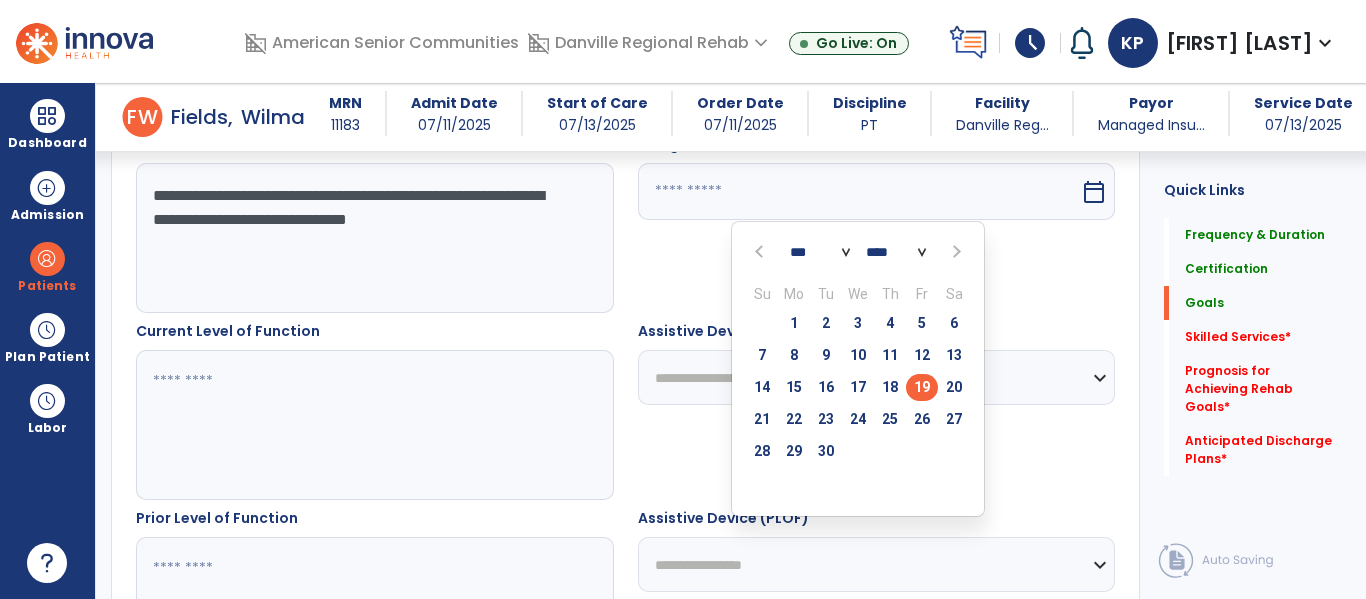 click on "19" at bounding box center (922, 387) 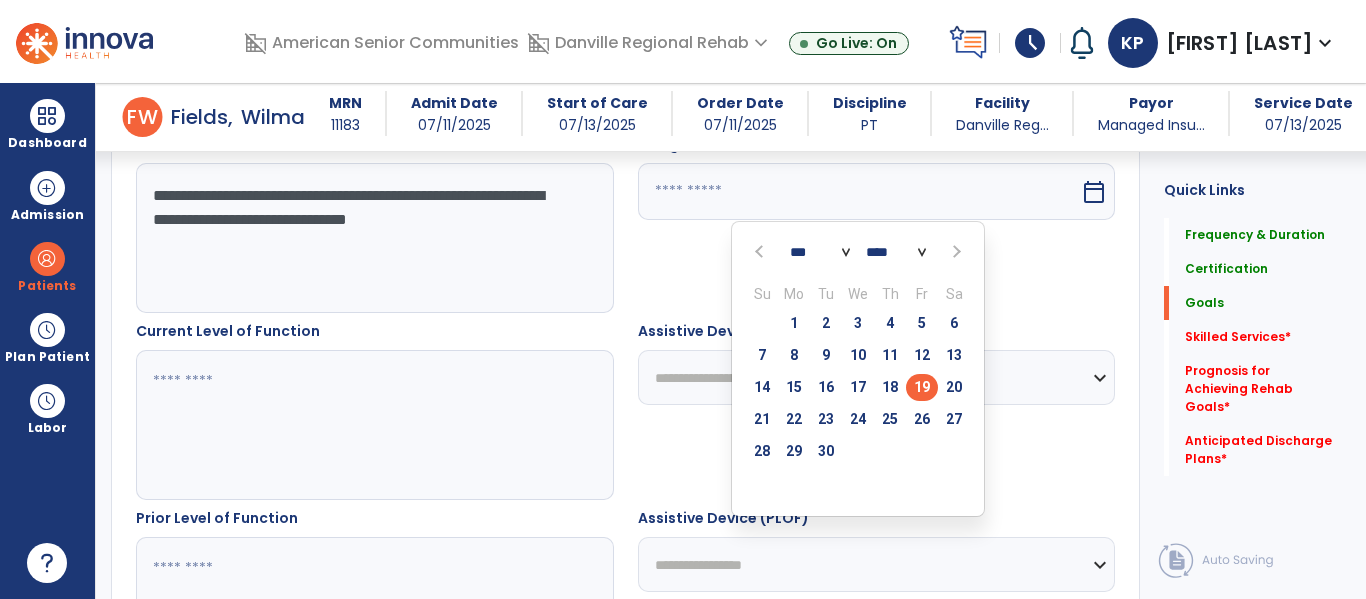 type on "*********" 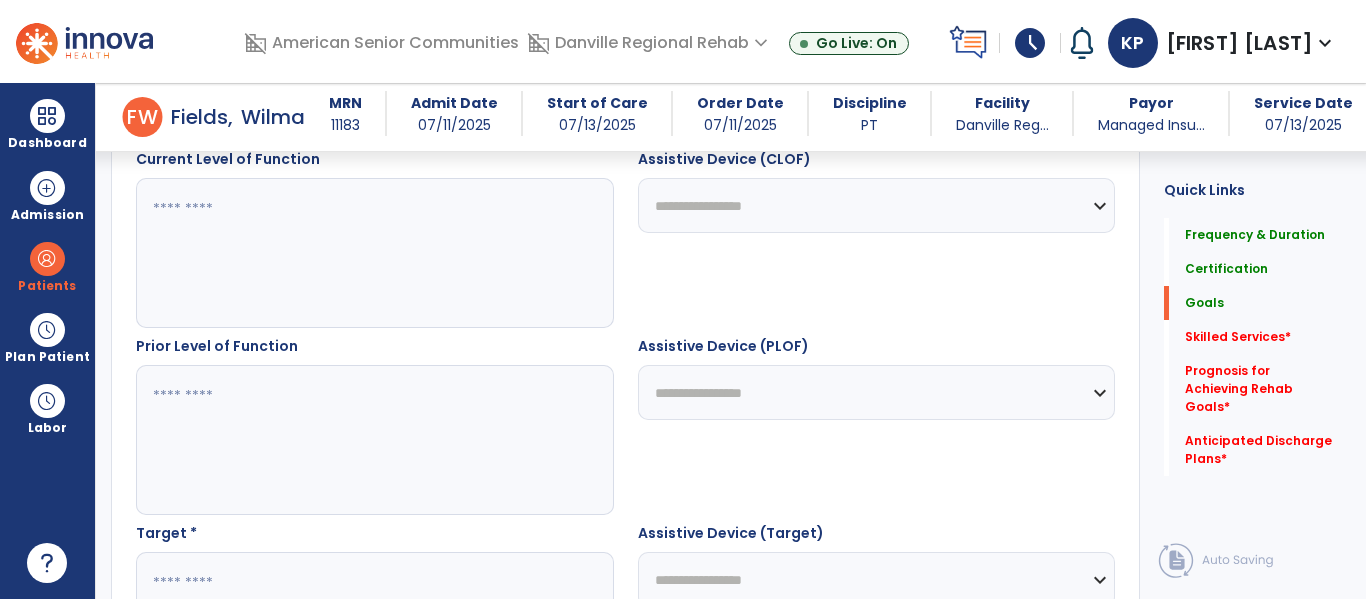 scroll, scrollTop: 883, scrollLeft: 0, axis: vertical 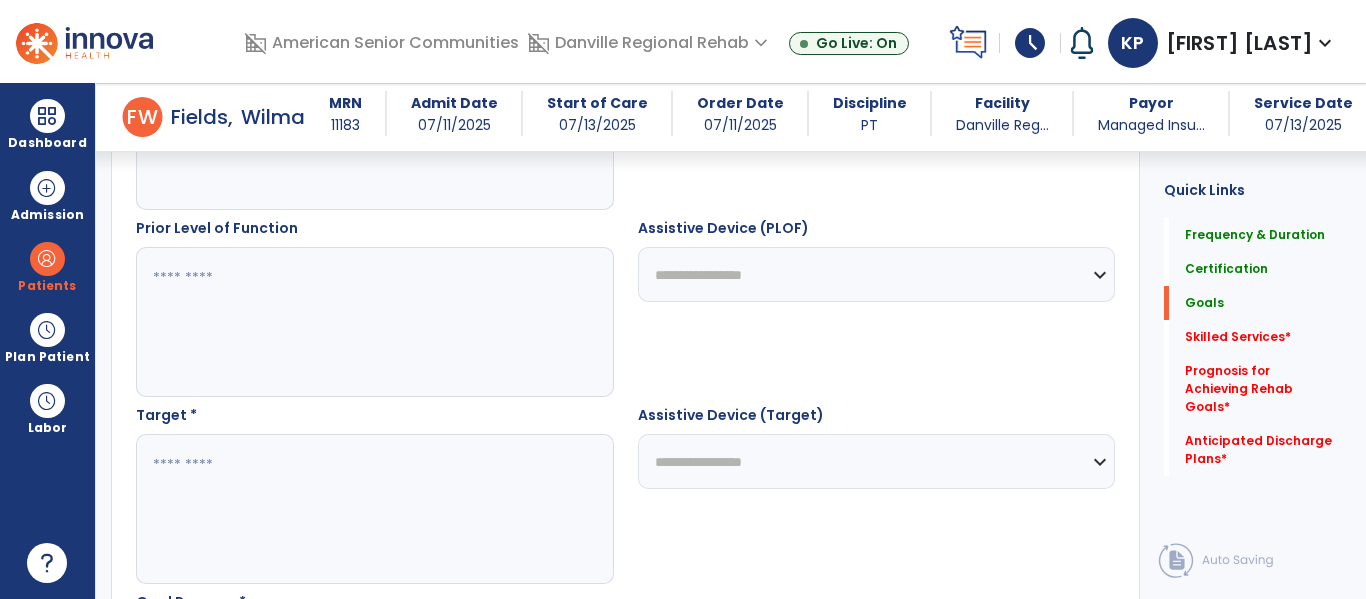 click at bounding box center [374, 509] 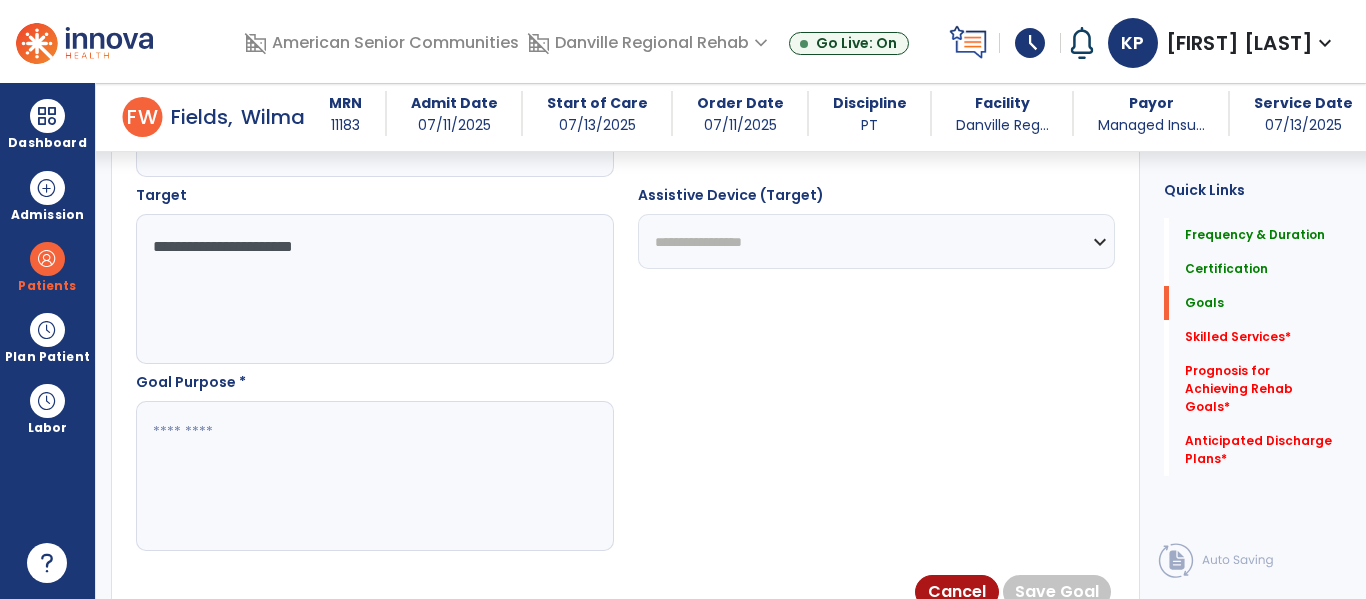 scroll, scrollTop: 1190, scrollLeft: 0, axis: vertical 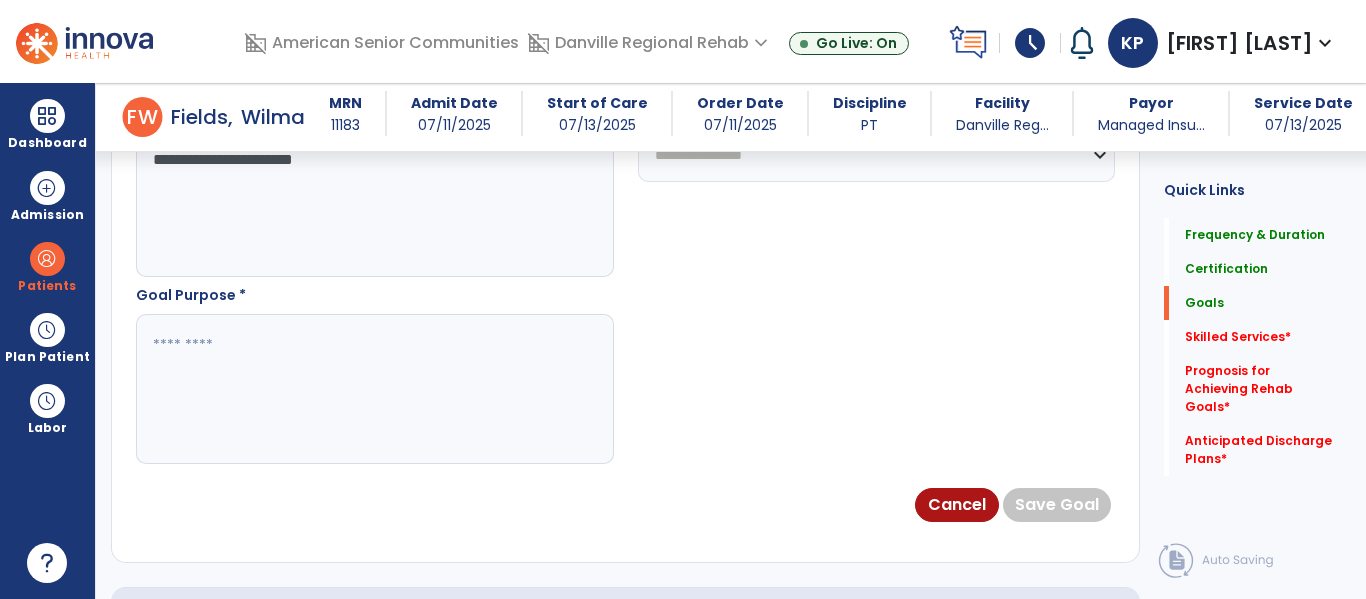 type on "**********" 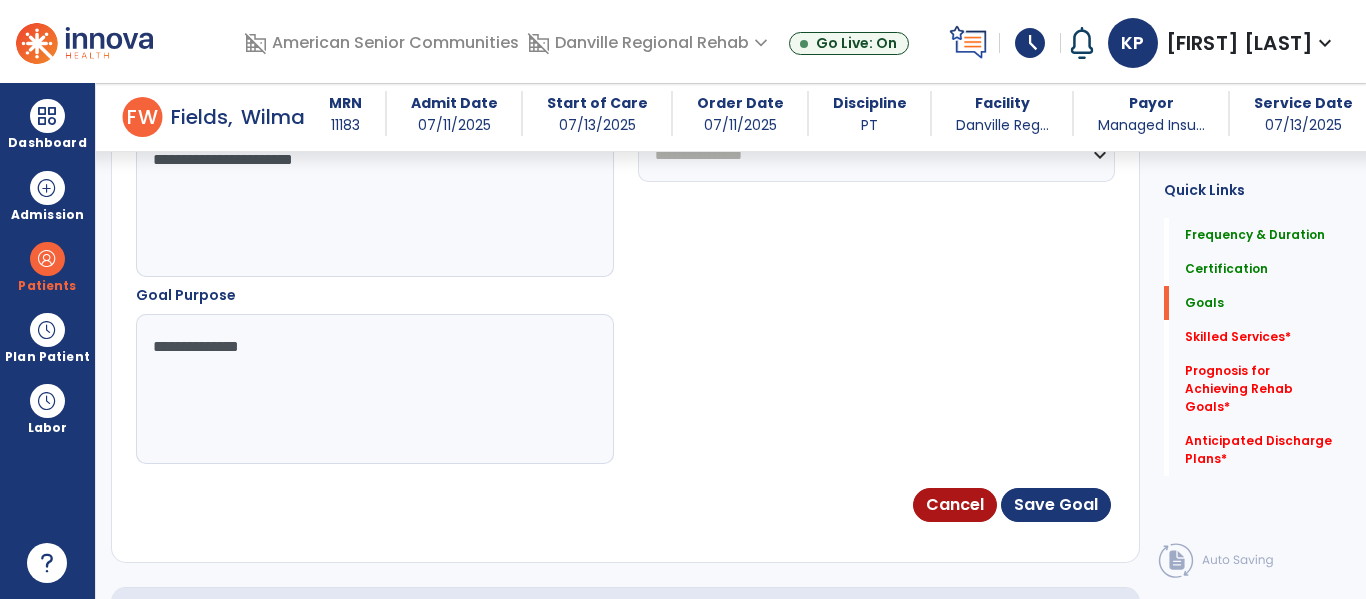 type on "**********" 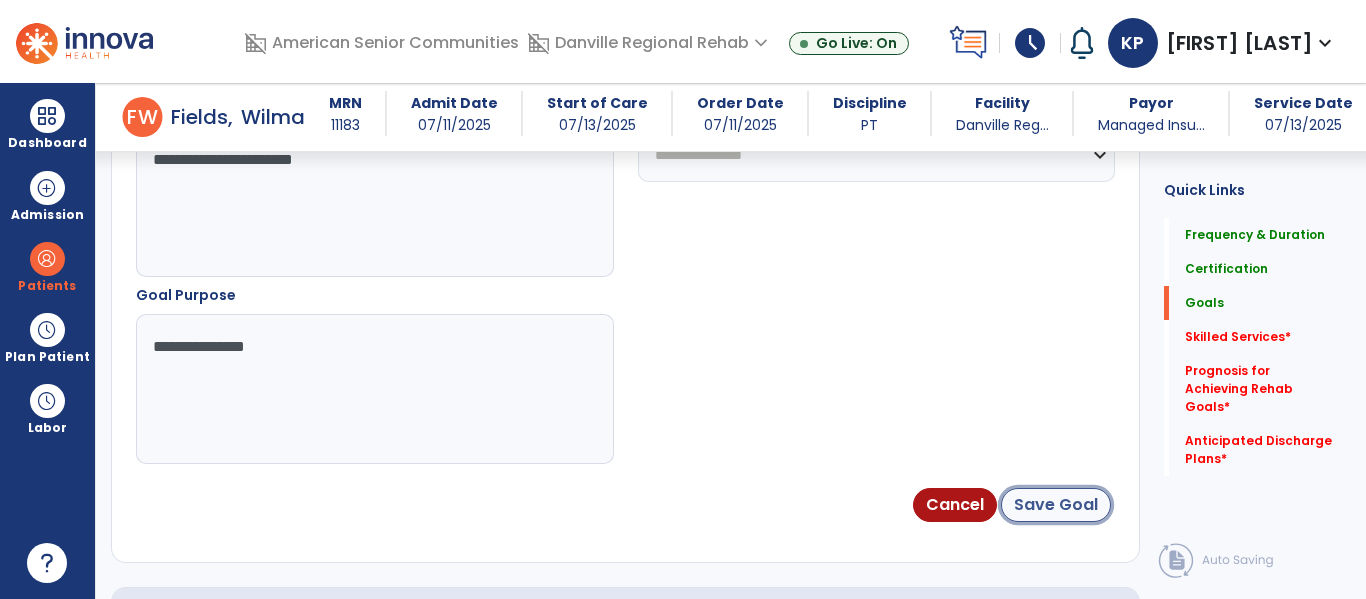 click on "Save Goal" at bounding box center [1056, 505] 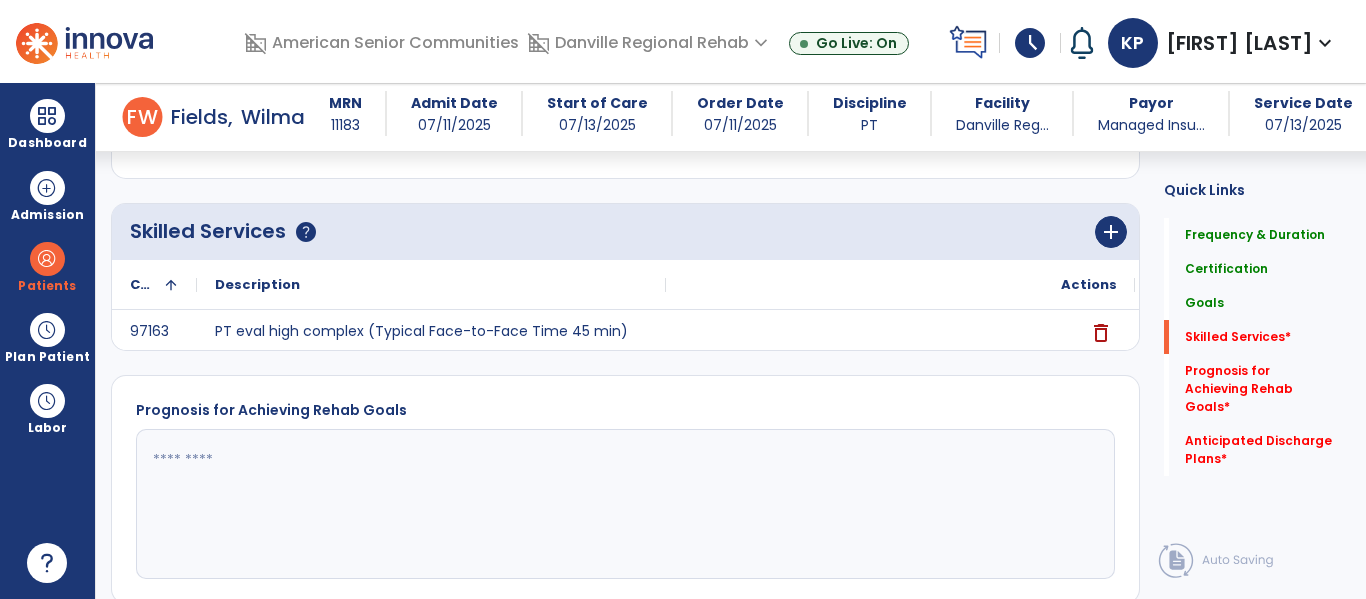 scroll, scrollTop: 1867, scrollLeft: 0, axis: vertical 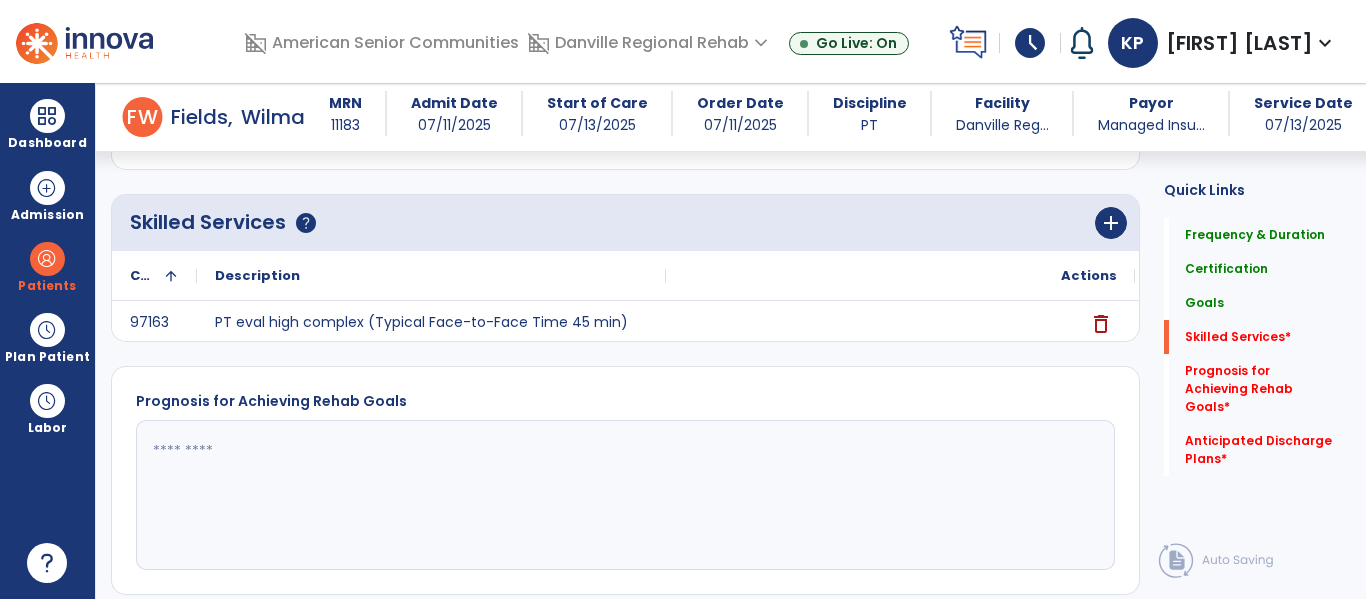 click on "add" 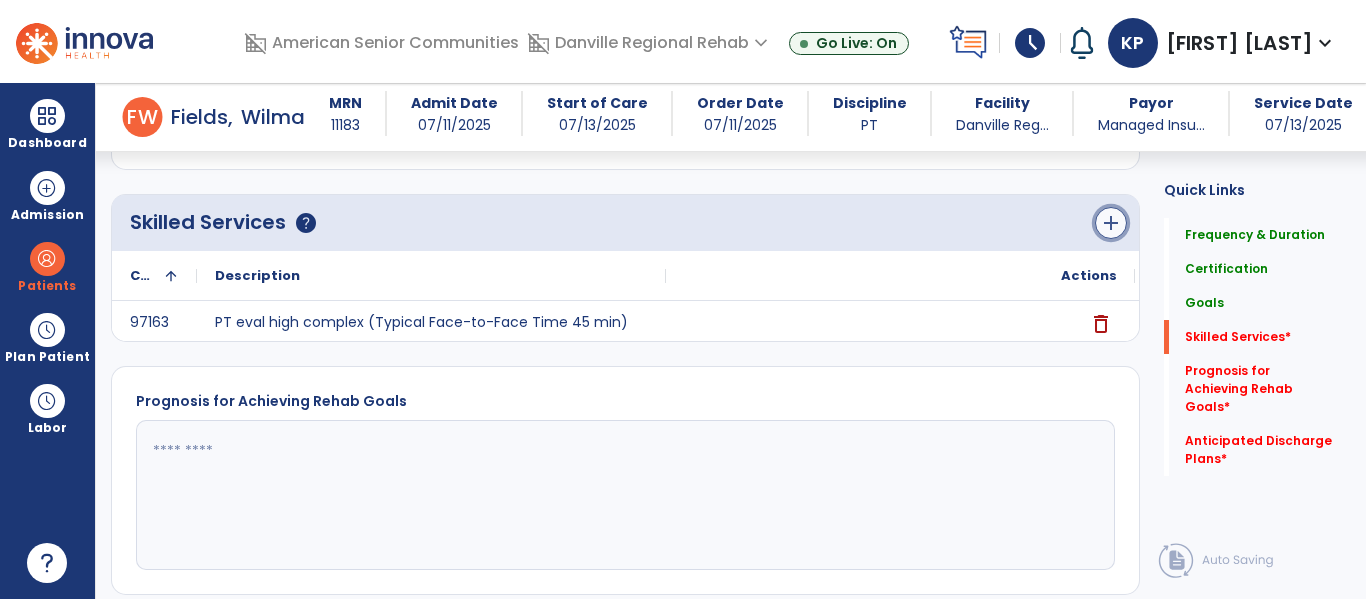 click on "add" 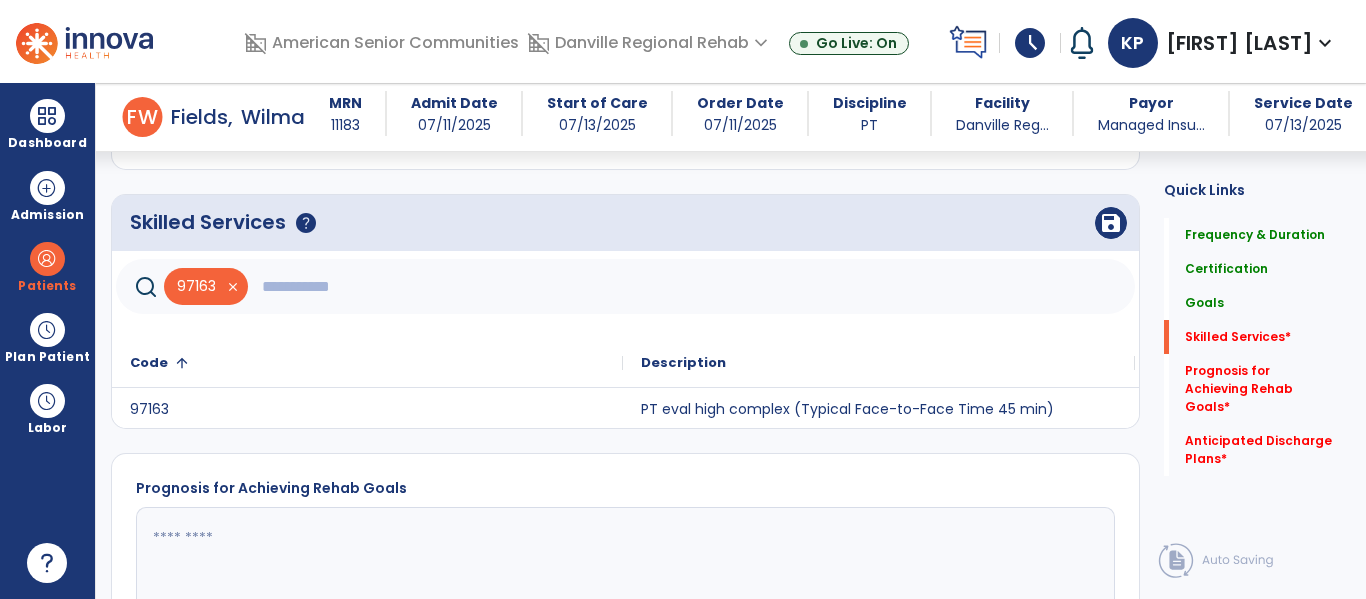 click 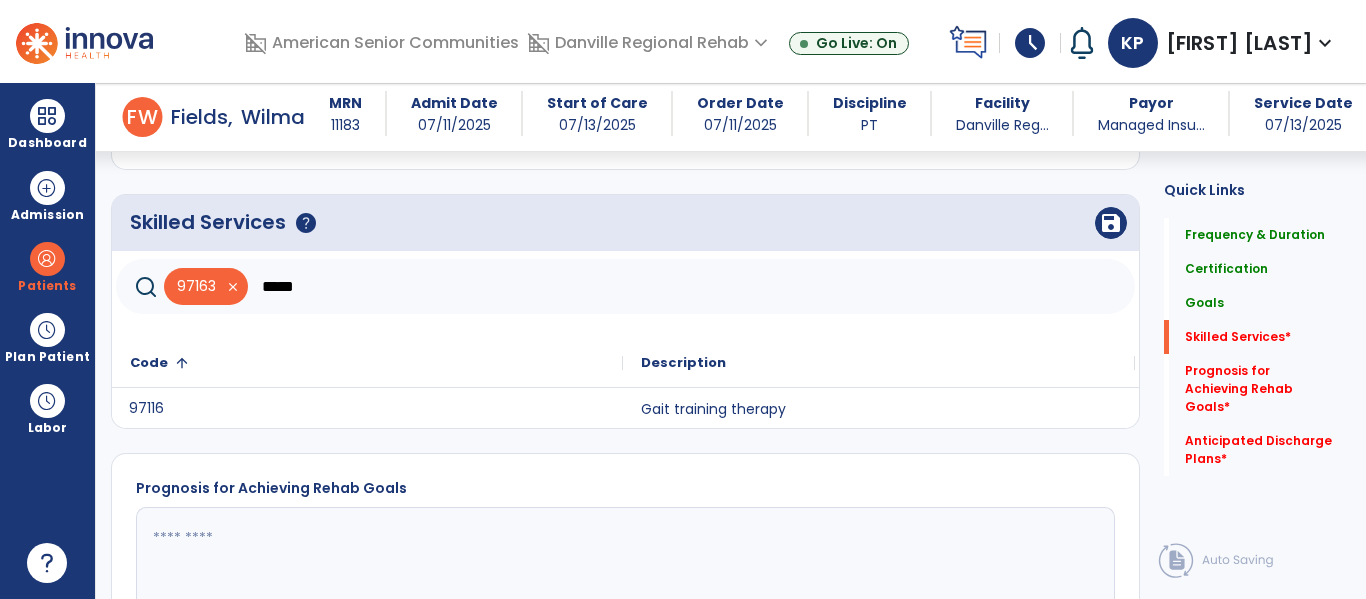 click on "97116" 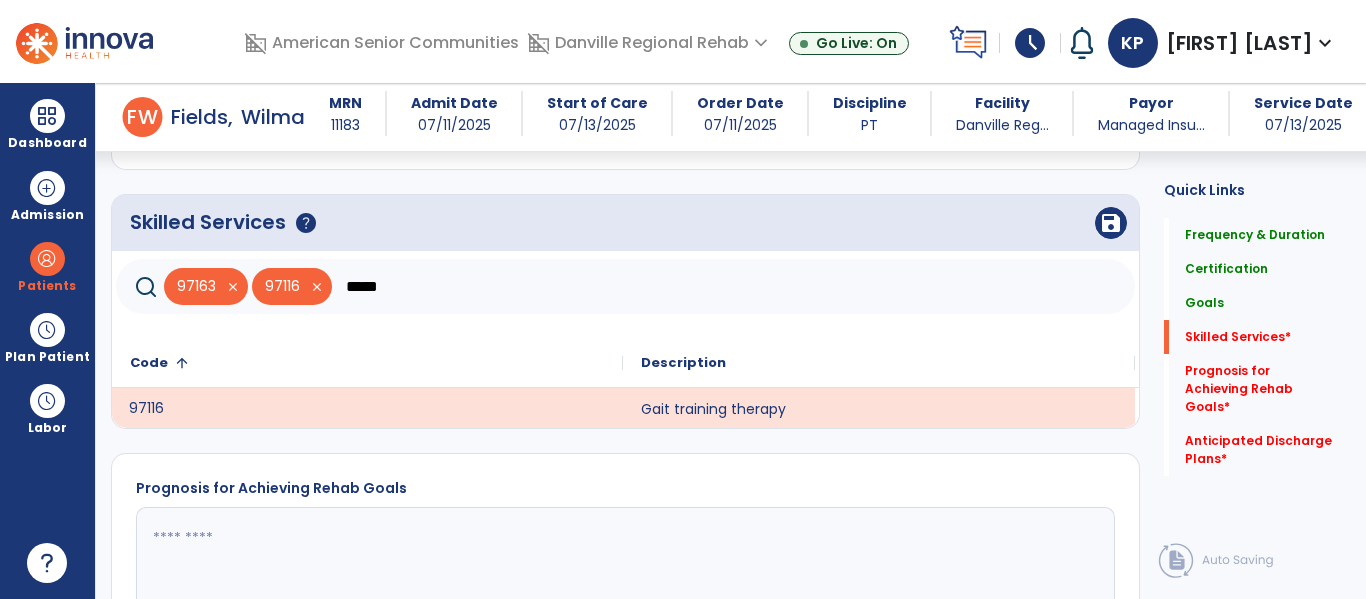 click on "*****" 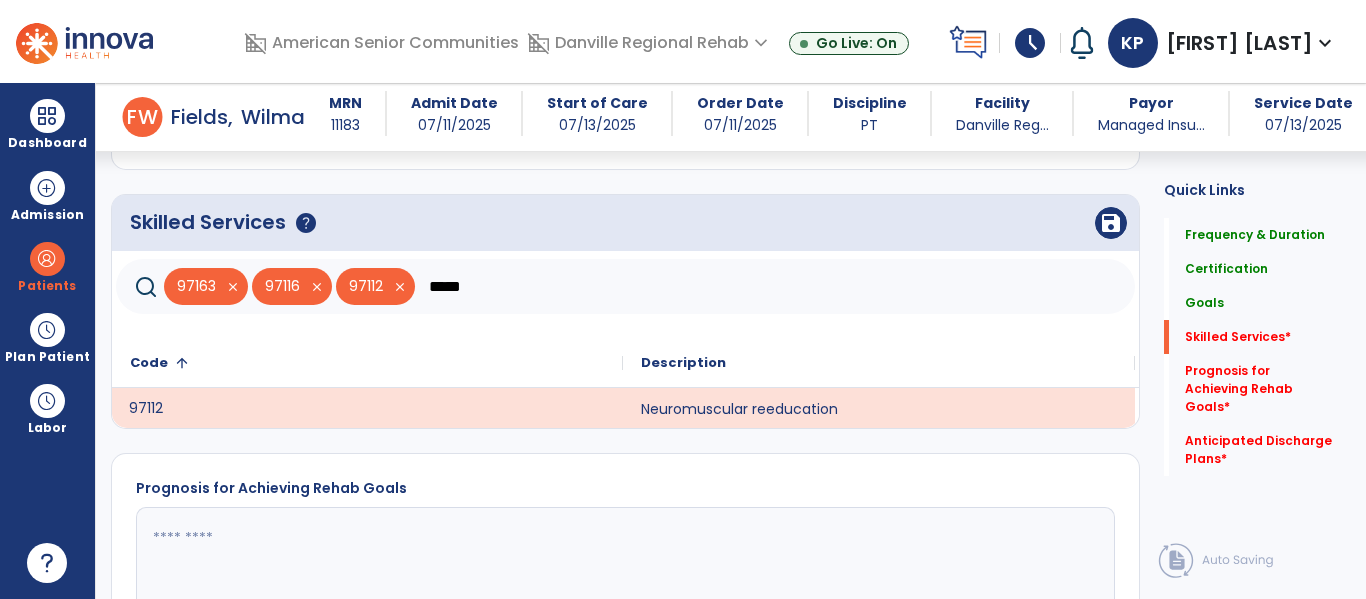 click on "*****" 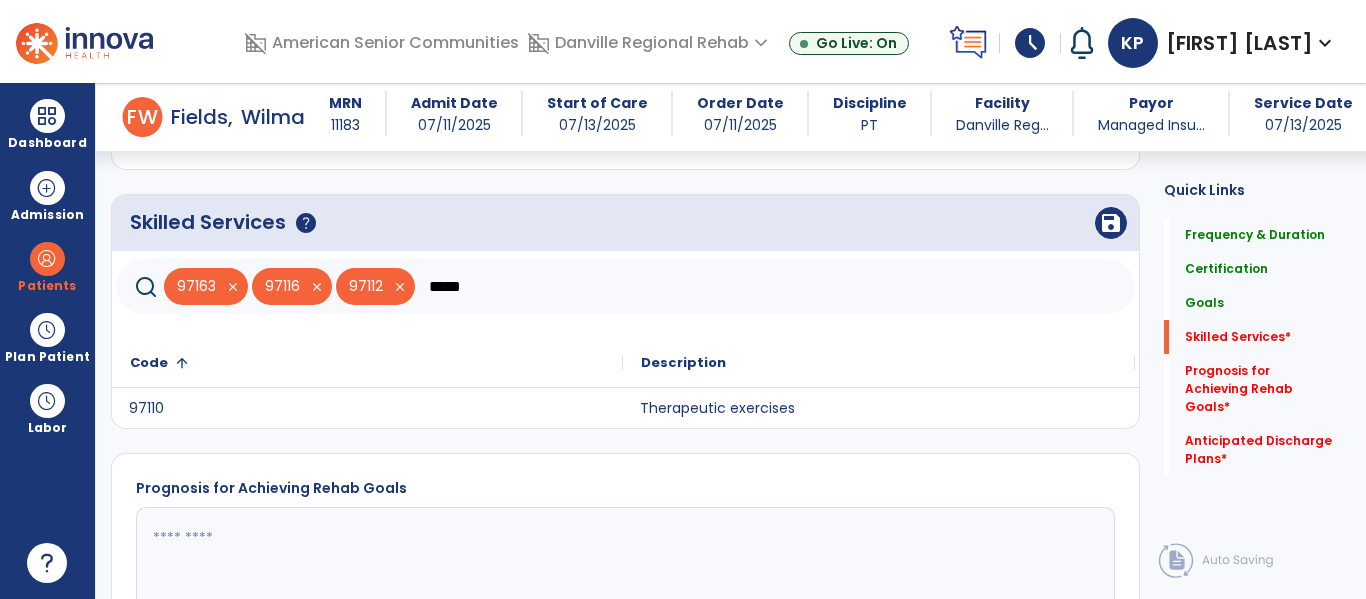 click on "Therapeutic exercises" 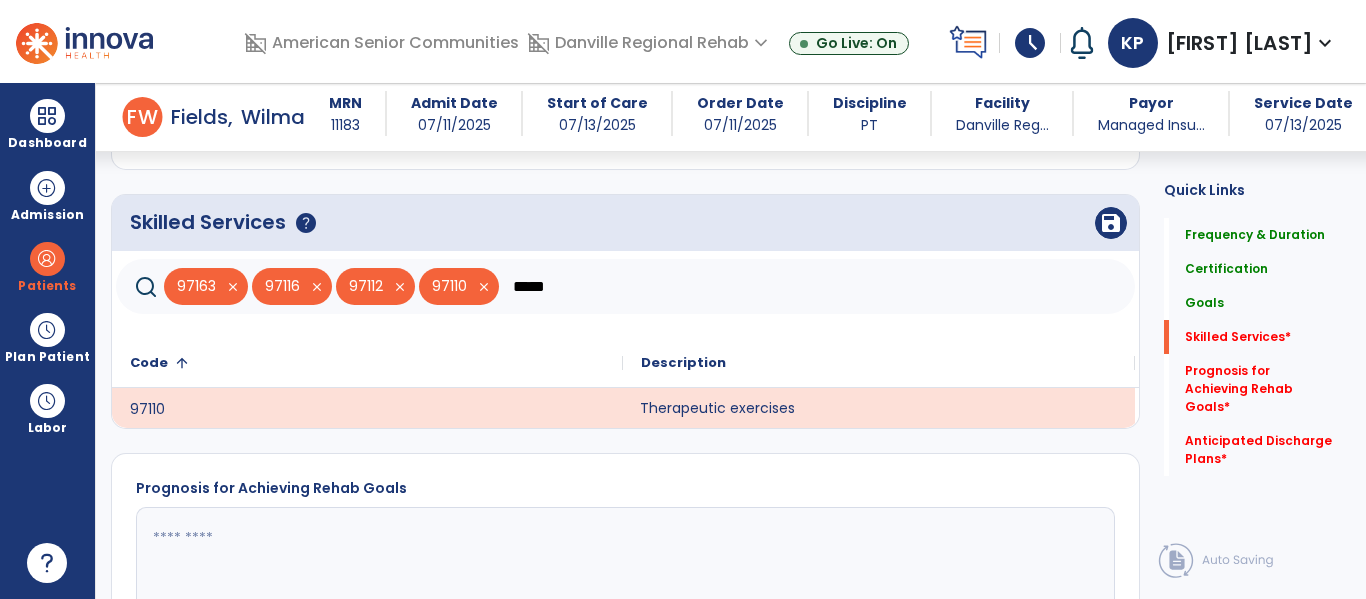 click on "*****" 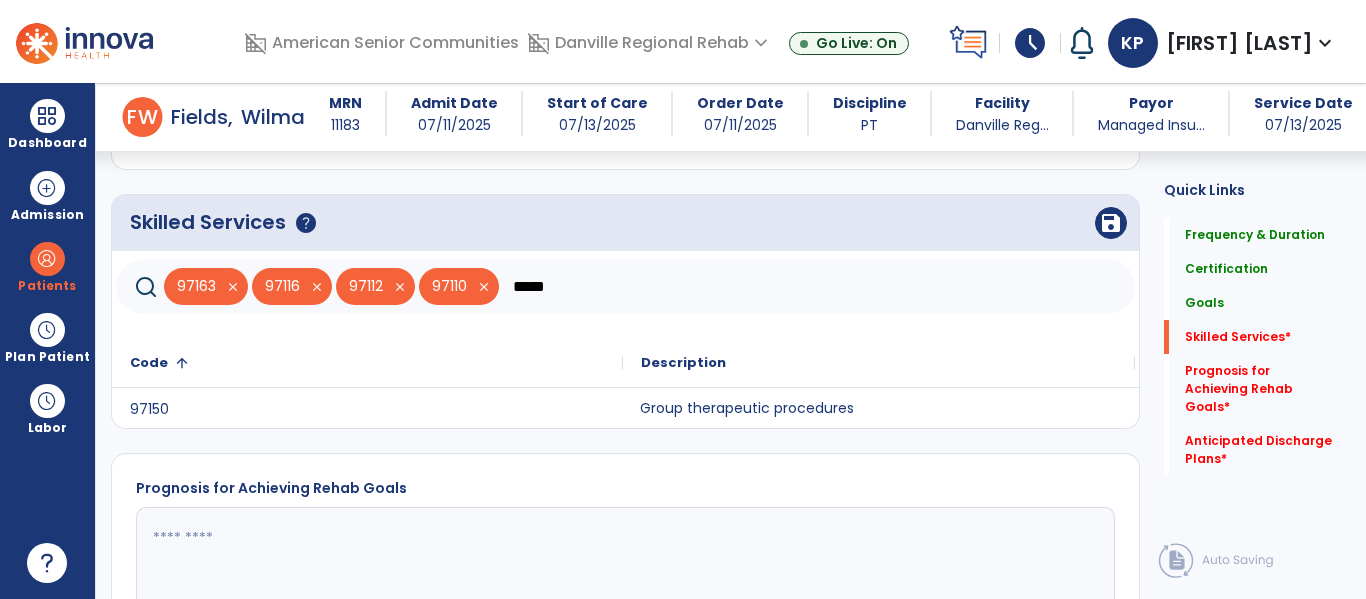 click on "Group therapeutic procedures" 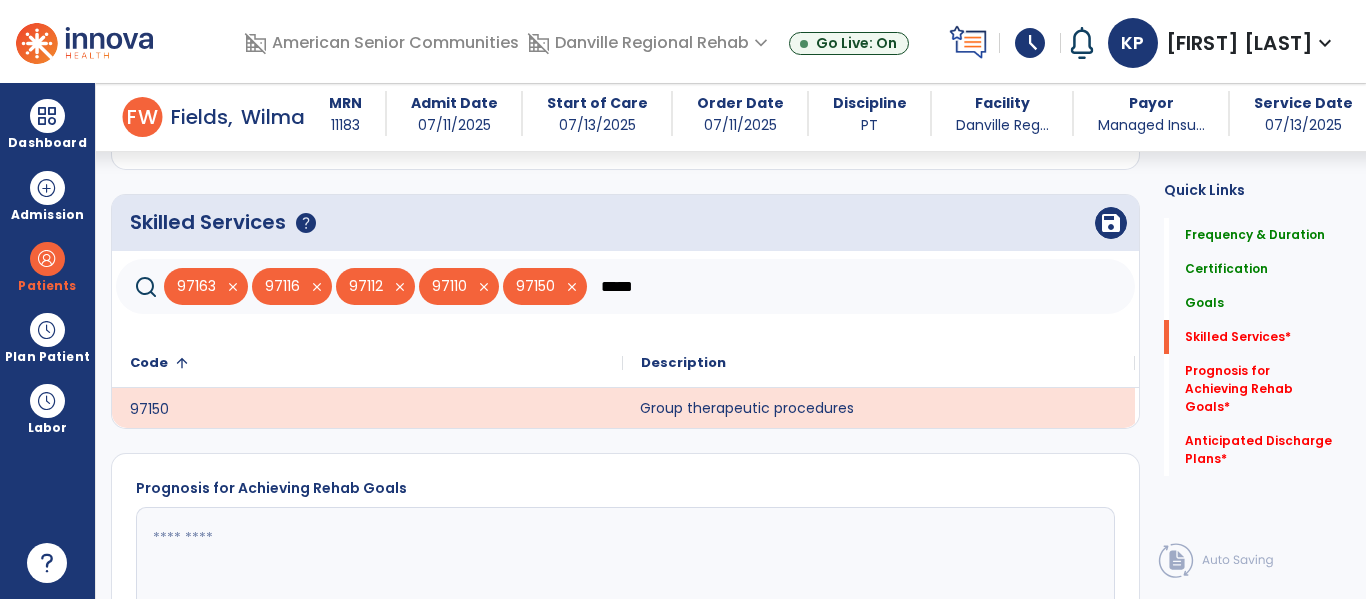 click on "*****" 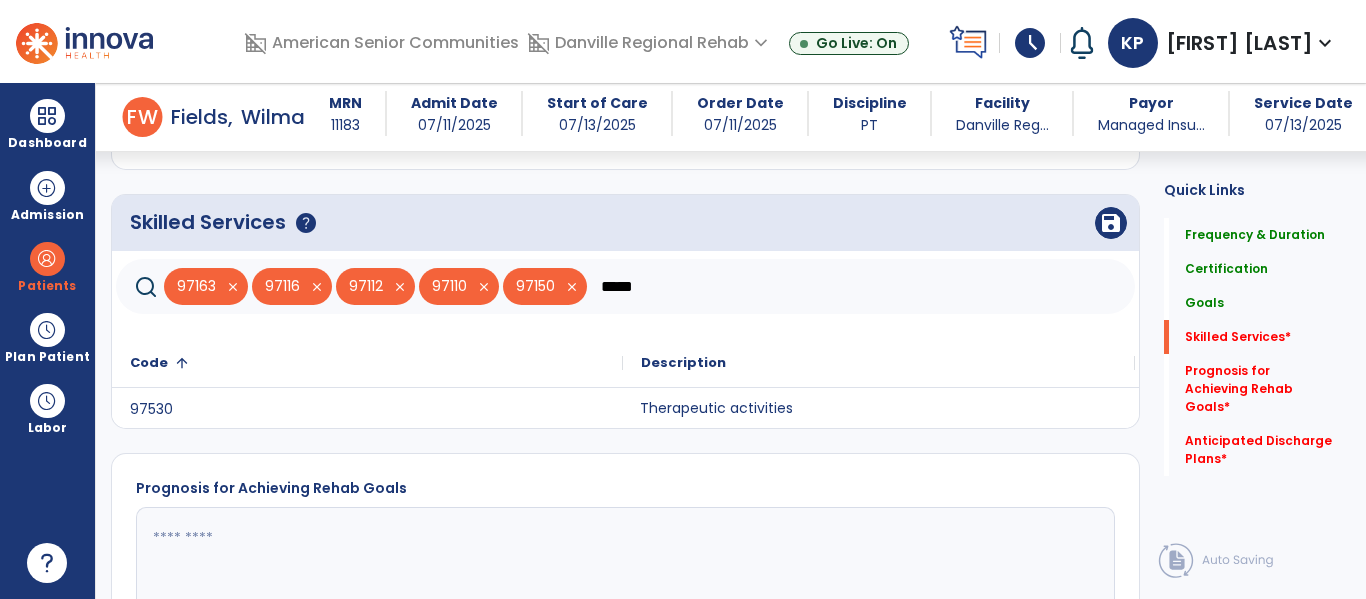type on "*****" 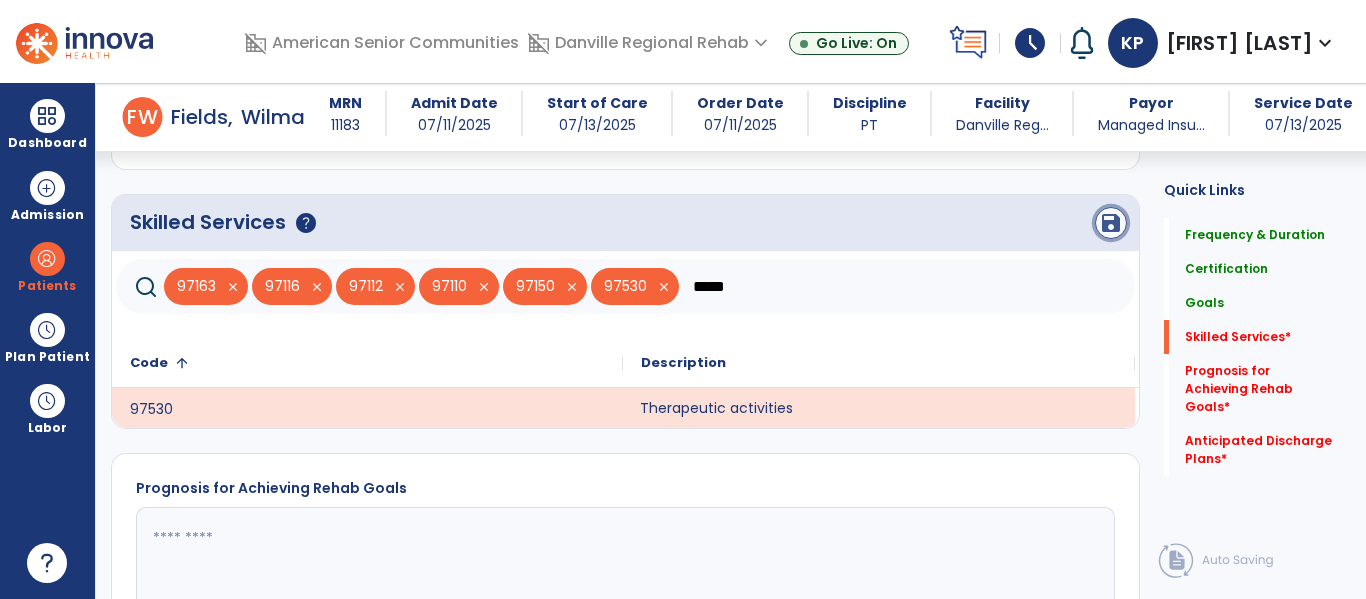 click on "save" 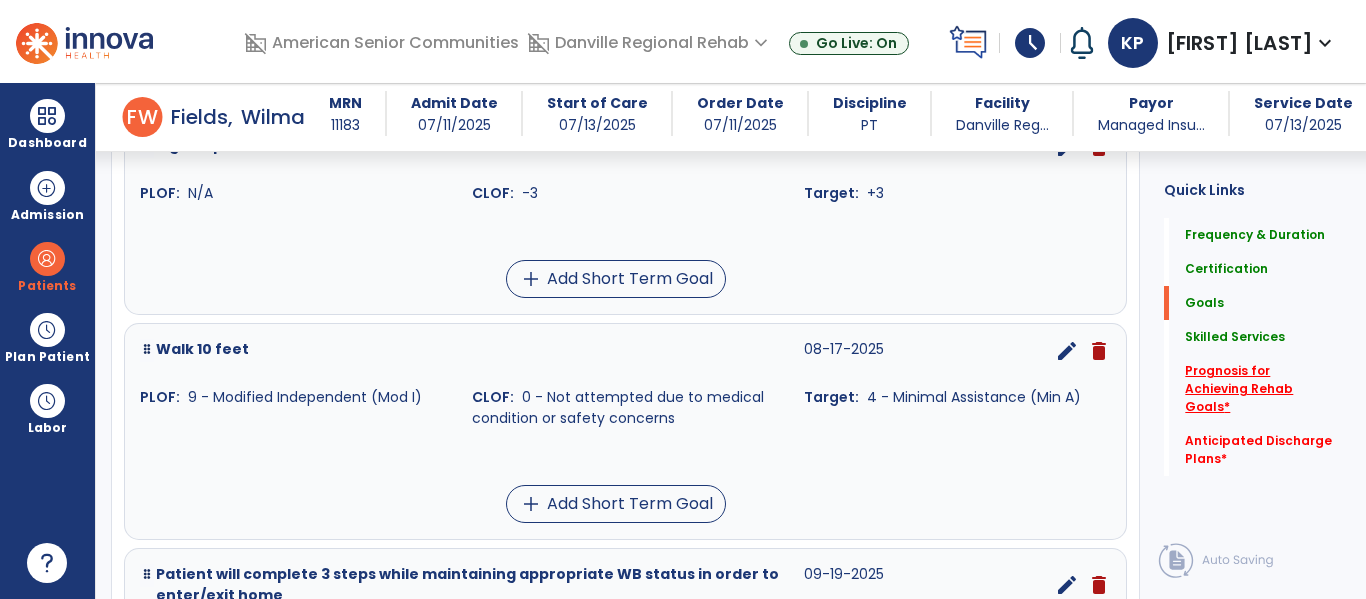 click on "Prognosis for Achieving Rehab Goals   *" 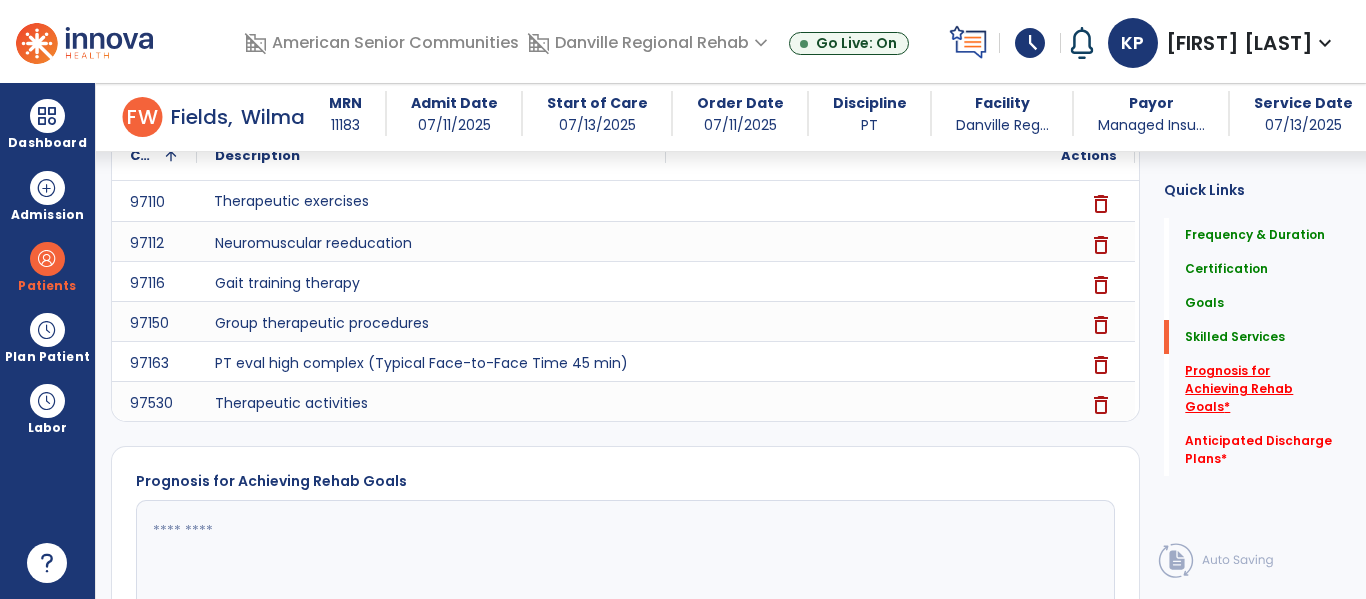 scroll, scrollTop: 2093, scrollLeft: 0, axis: vertical 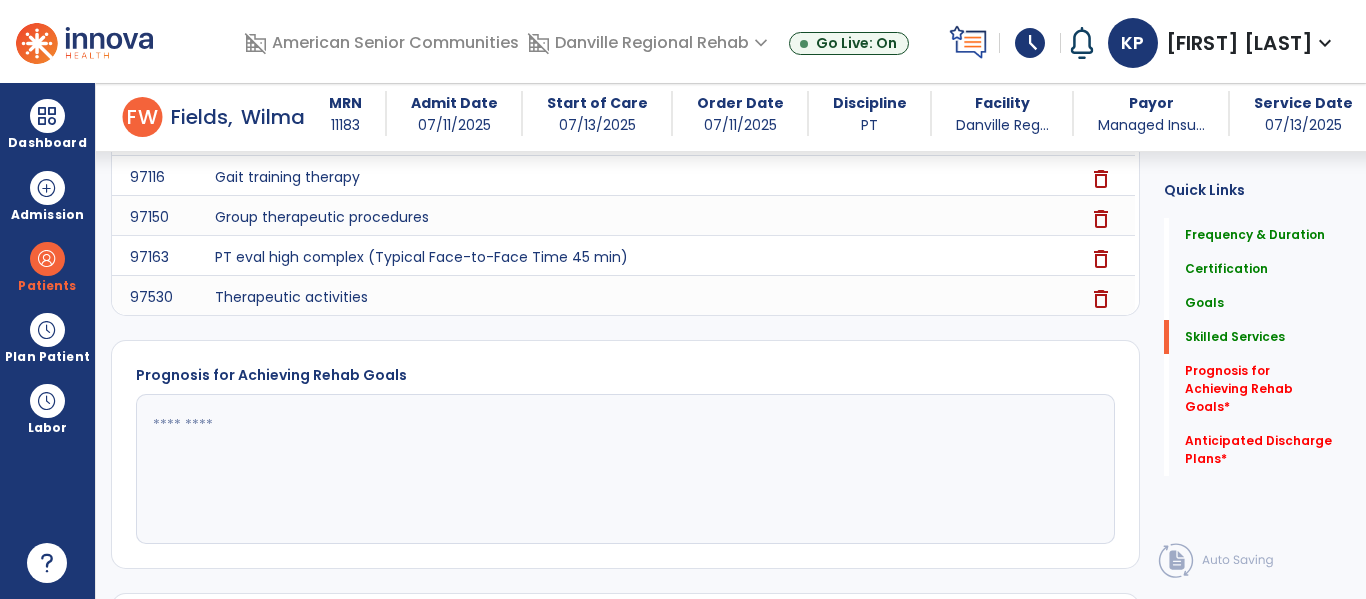 click 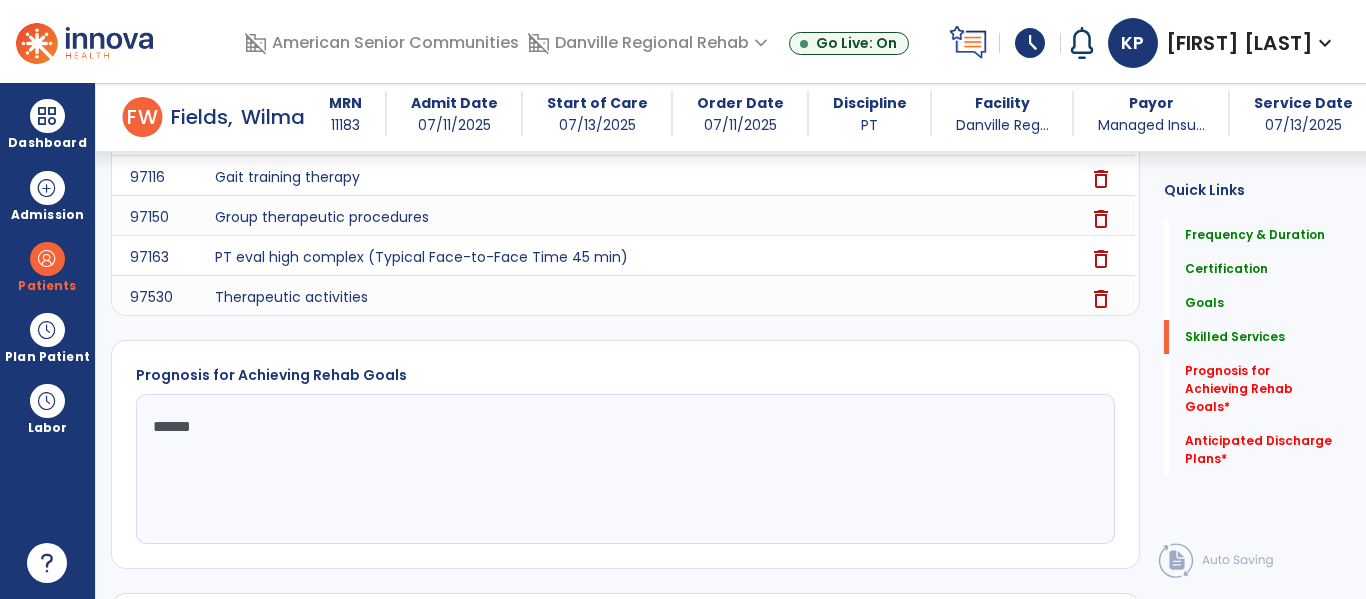 type on "*******" 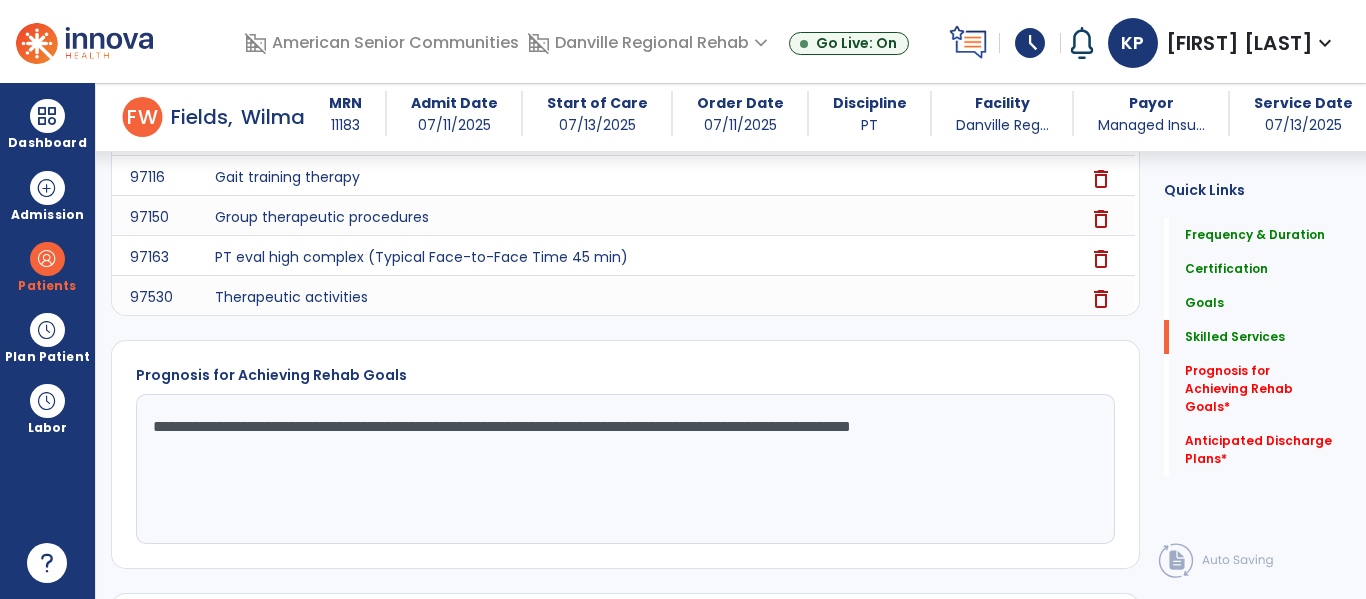 scroll, scrollTop: 2363, scrollLeft: 0, axis: vertical 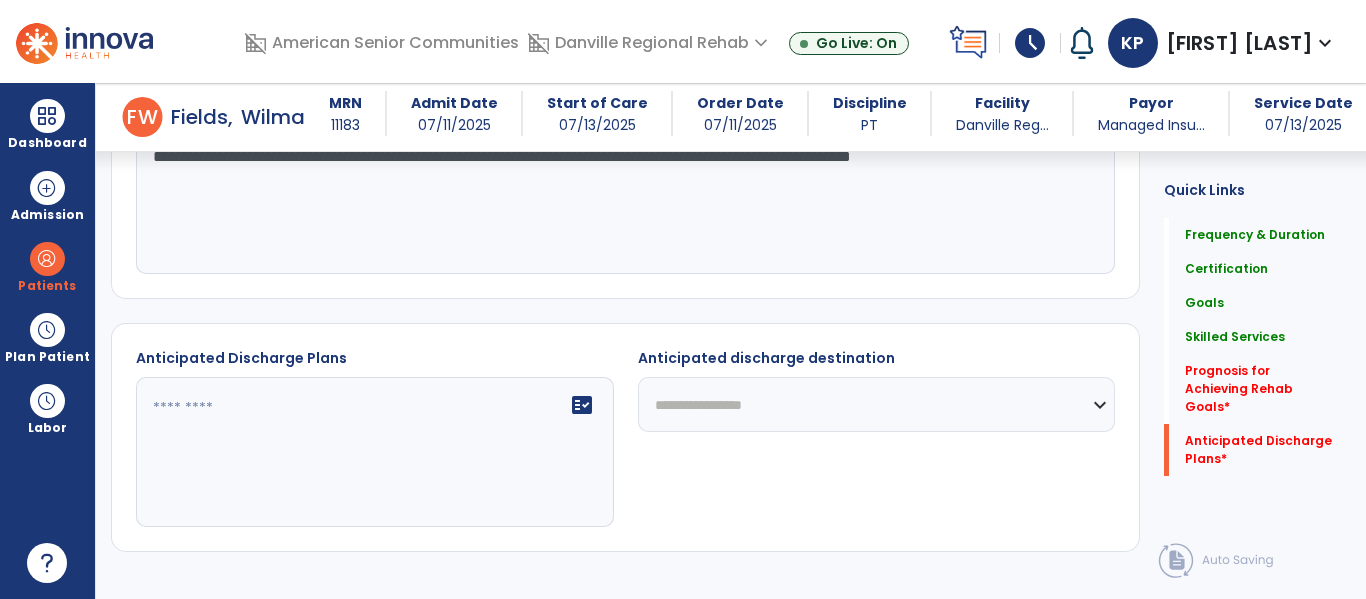type on "**********" 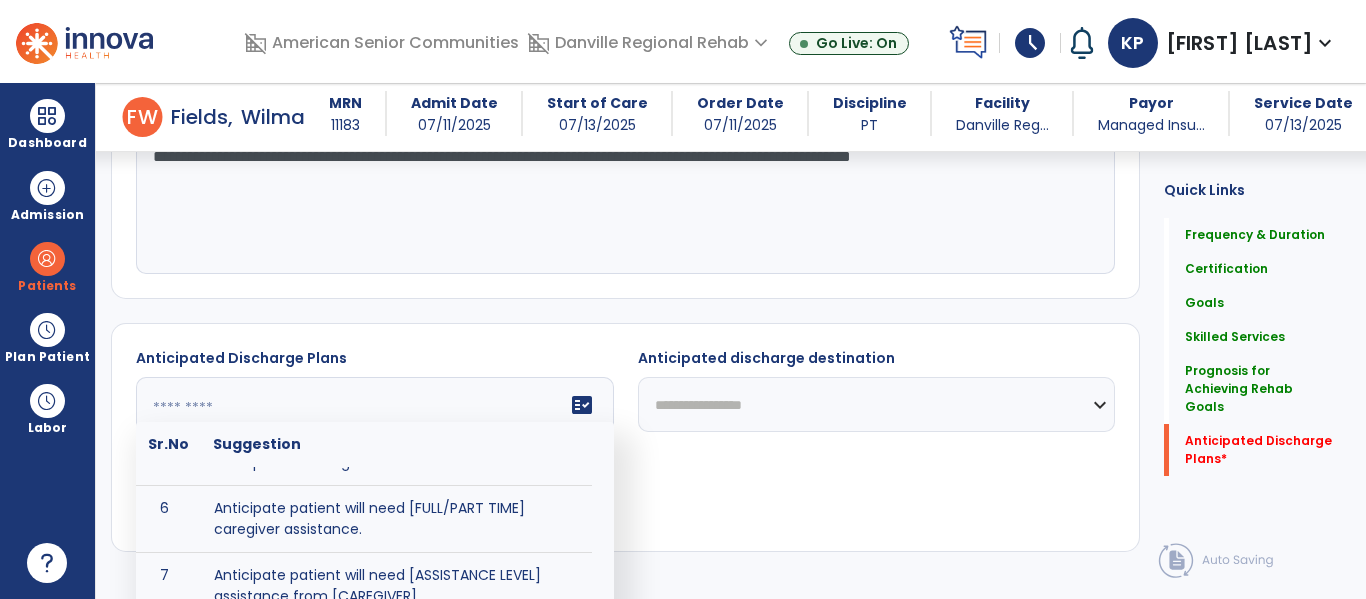 scroll, scrollTop: 210, scrollLeft: 0, axis: vertical 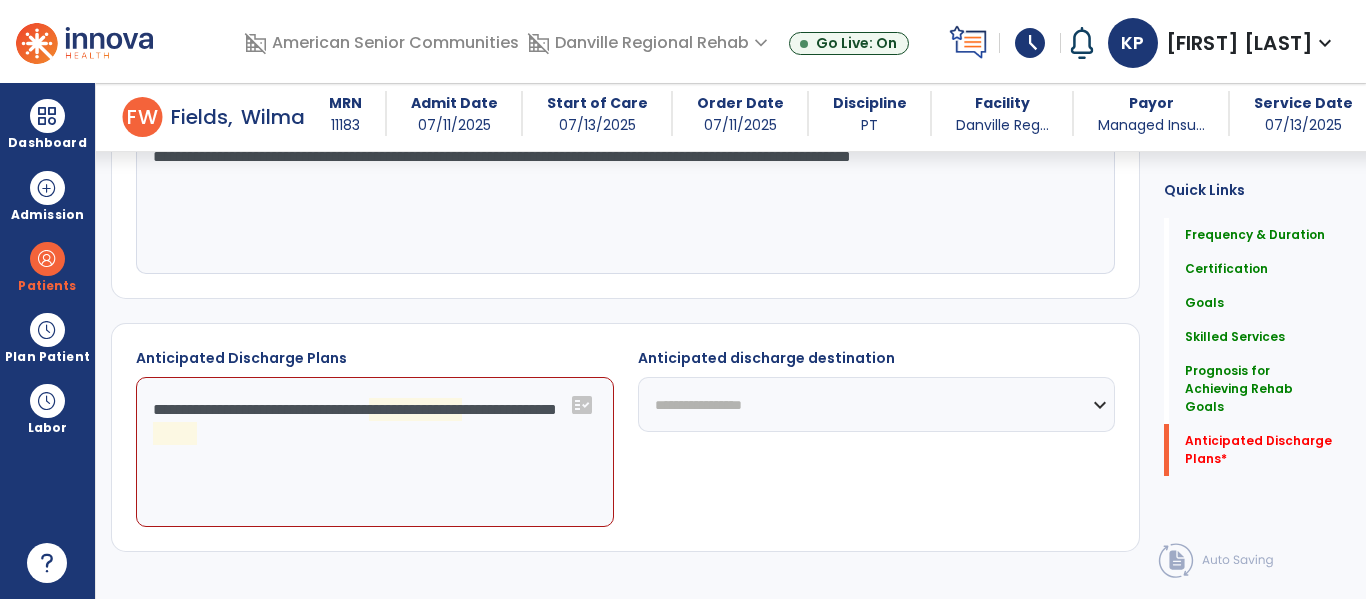 click on "**********" 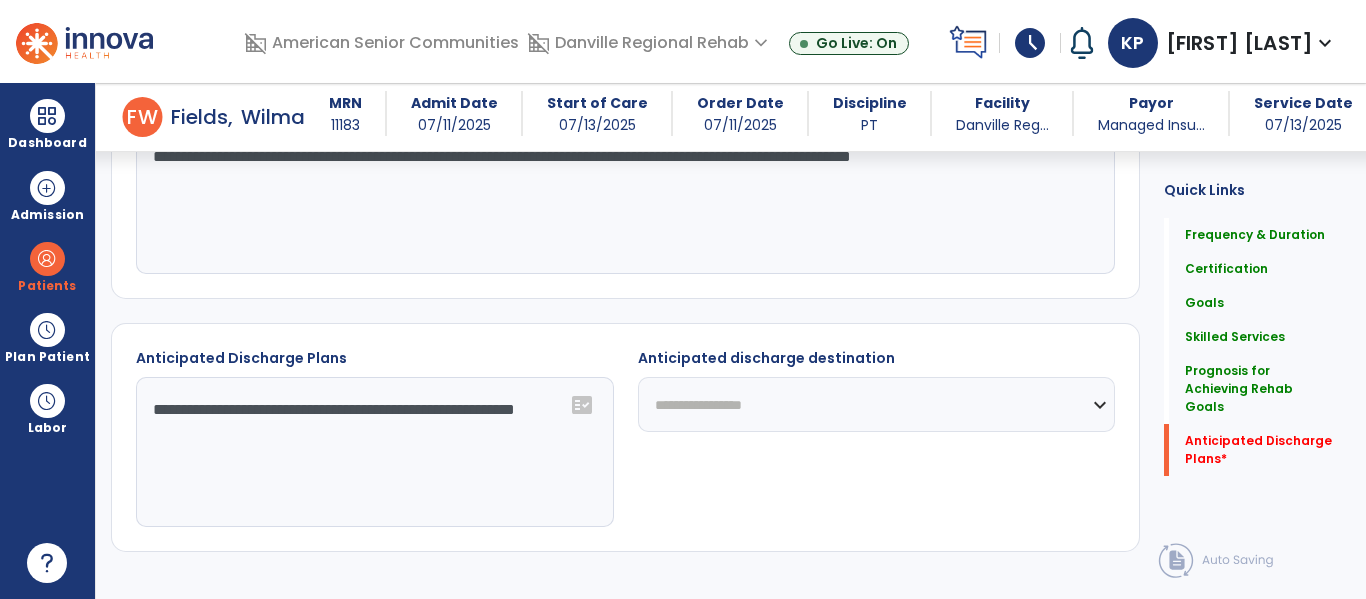type on "**********" 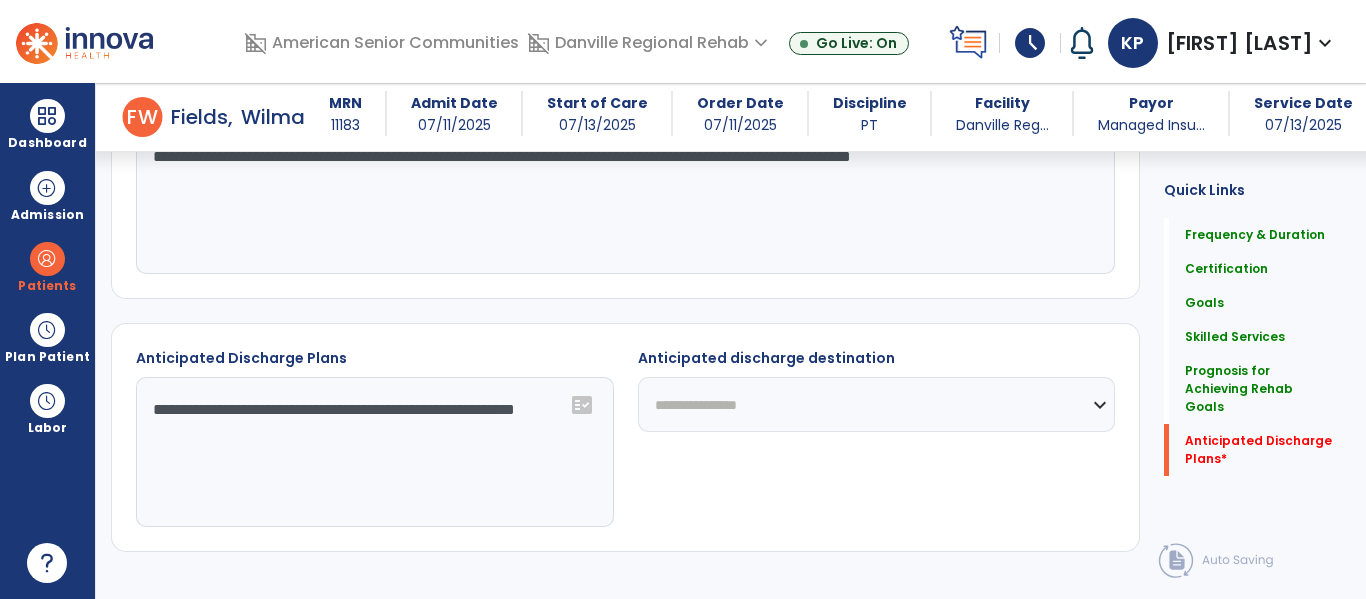 click on "**********" 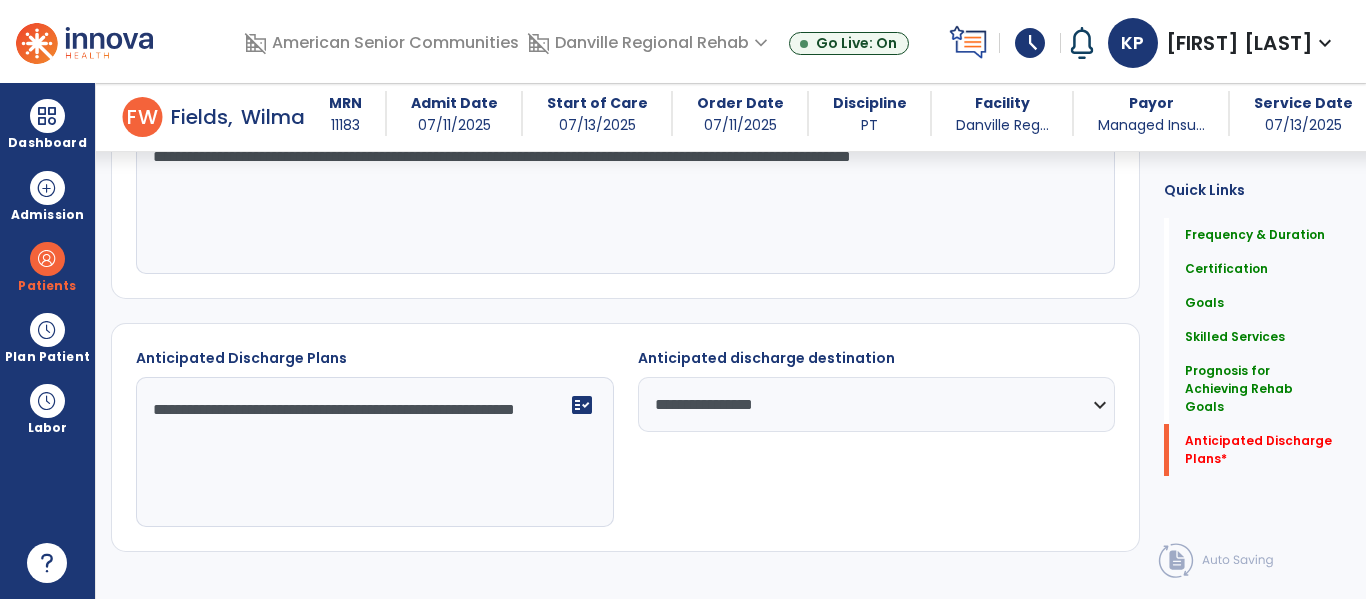 type on "**********" 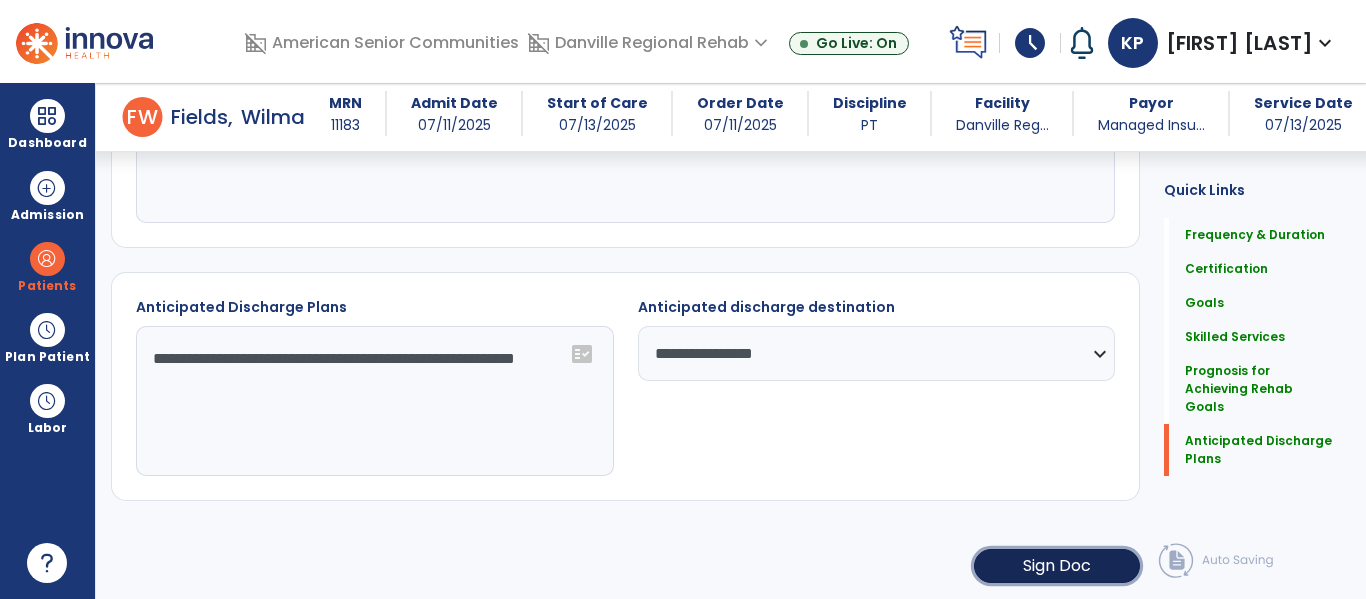 click on "Sign Doc" 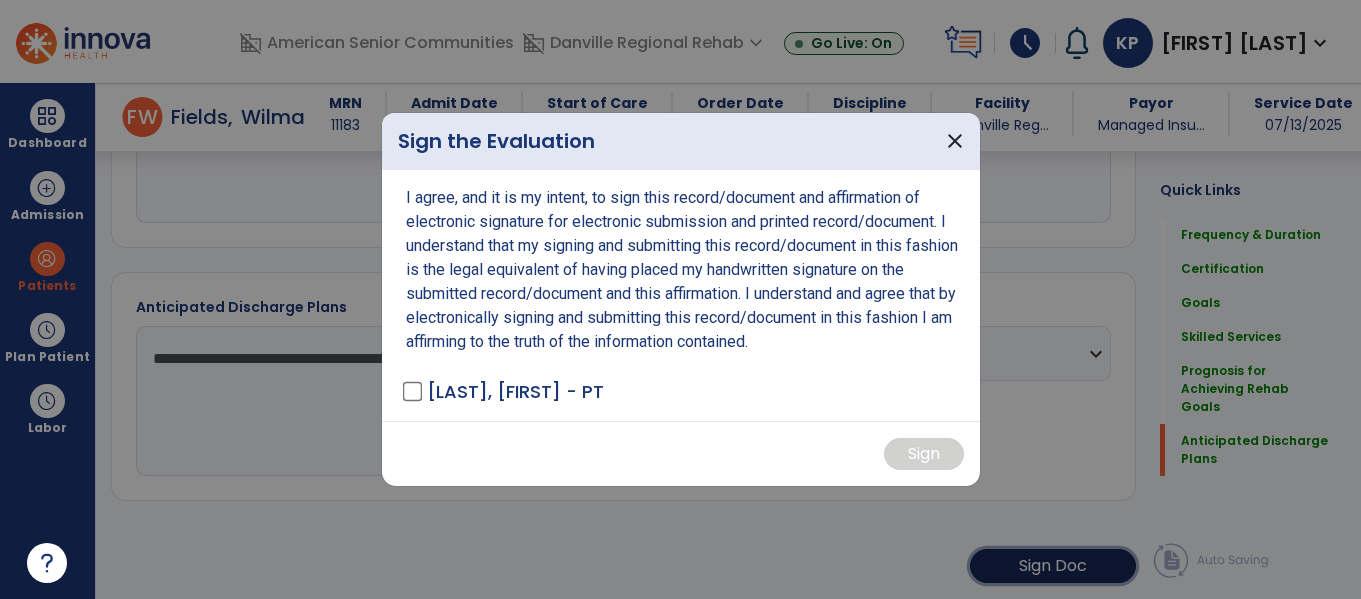 scroll, scrollTop: 2414, scrollLeft: 0, axis: vertical 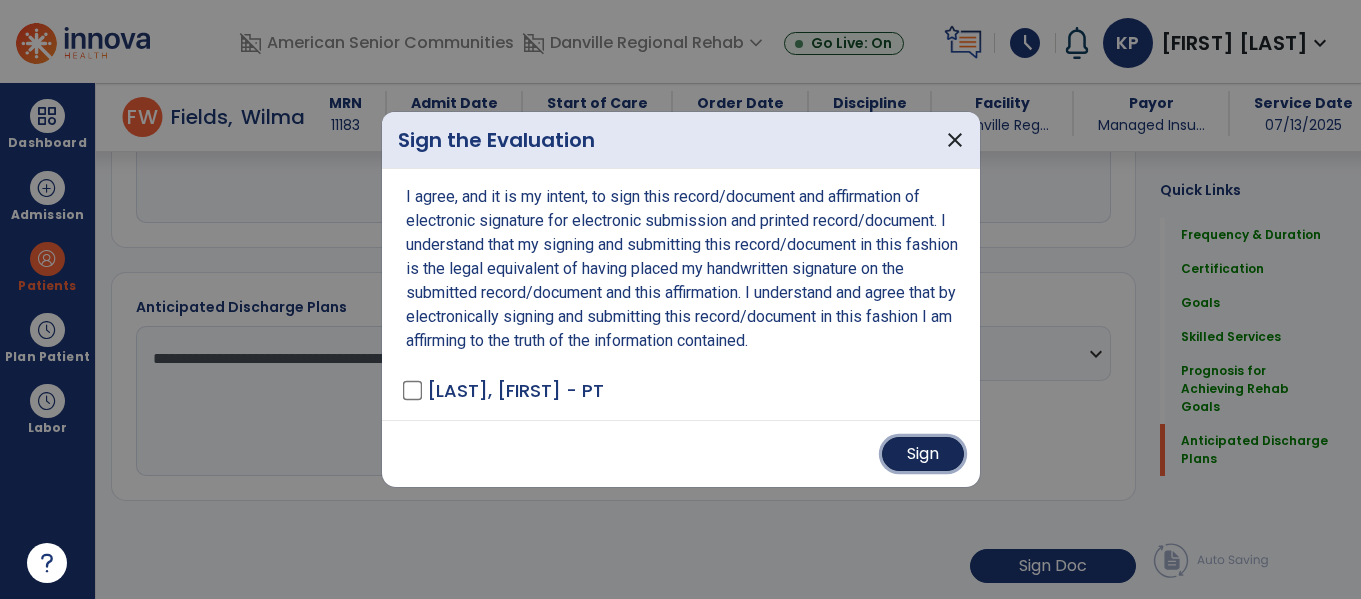 click on "Sign" at bounding box center [923, 454] 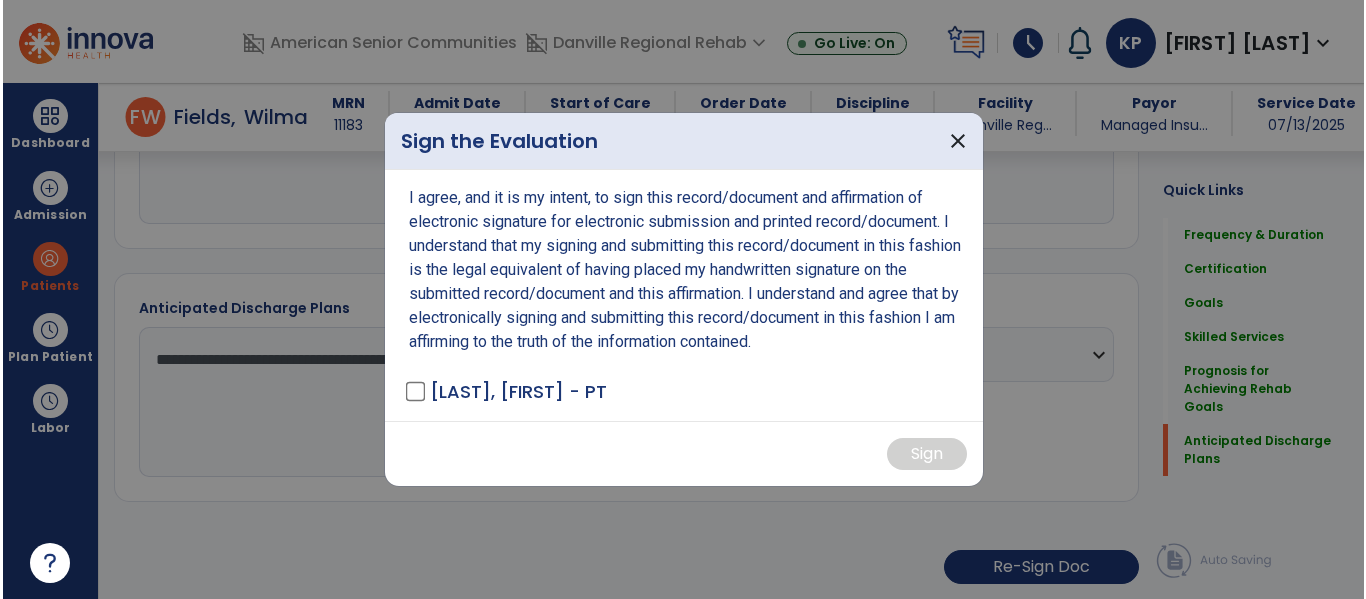 scroll, scrollTop: 2414, scrollLeft: 0, axis: vertical 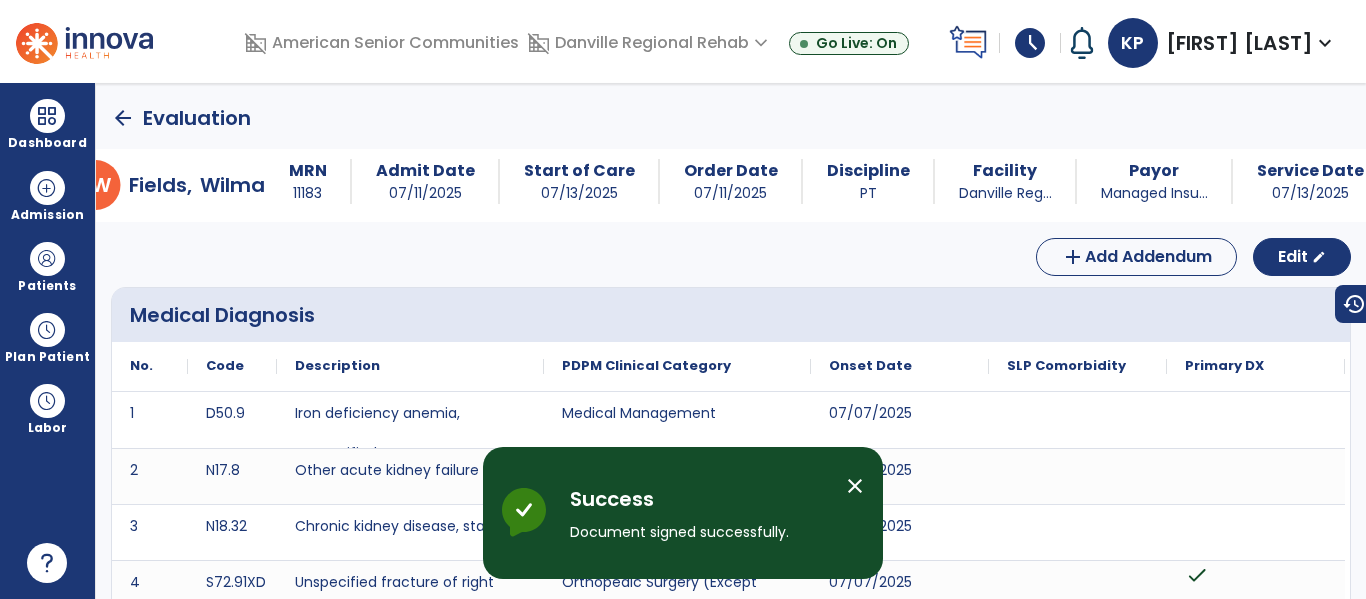 click on "arrow_back" 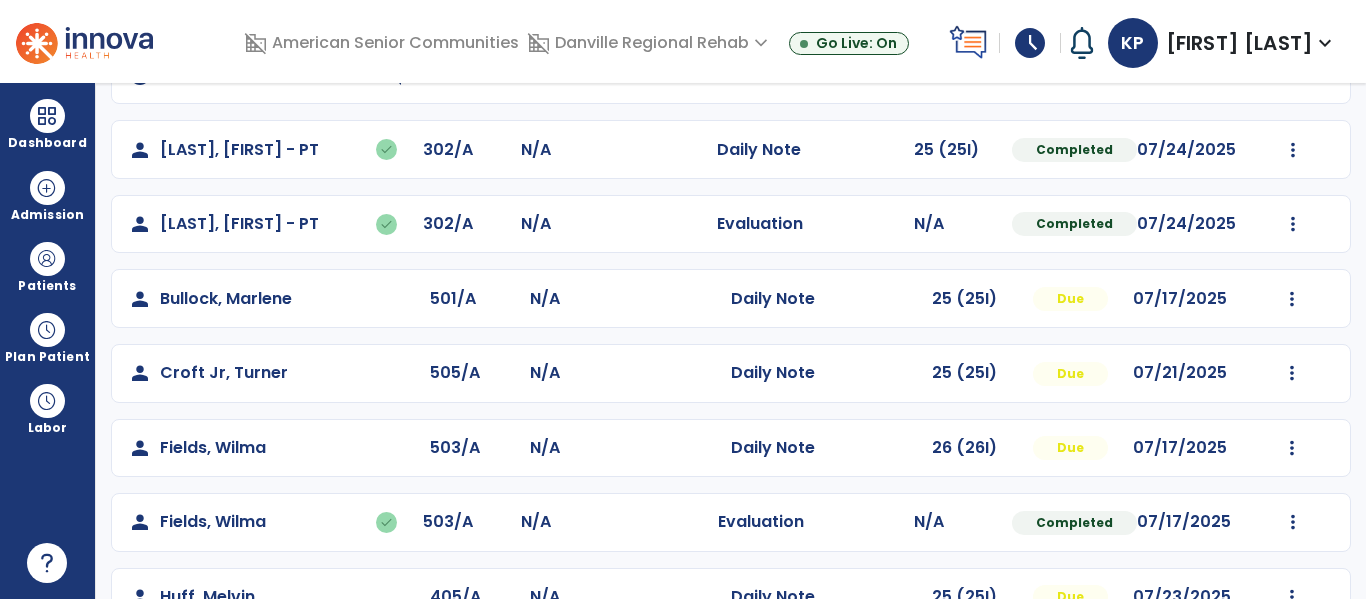 scroll, scrollTop: 487, scrollLeft: 0, axis: vertical 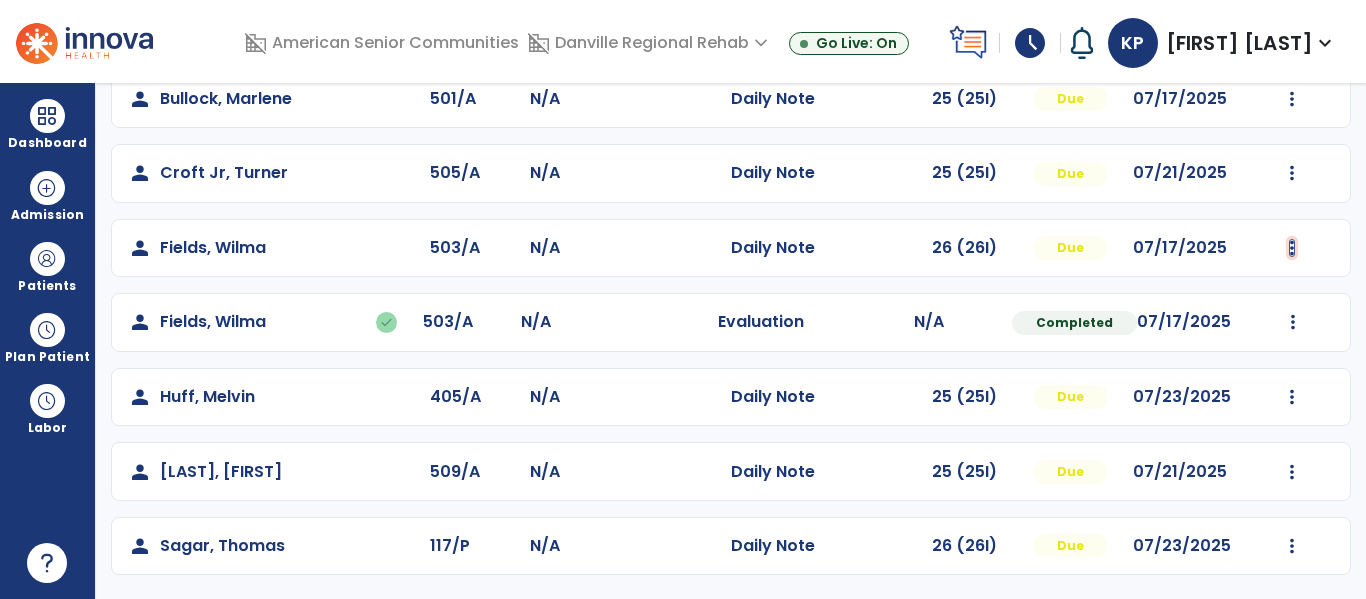 click at bounding box center (1292, -199) 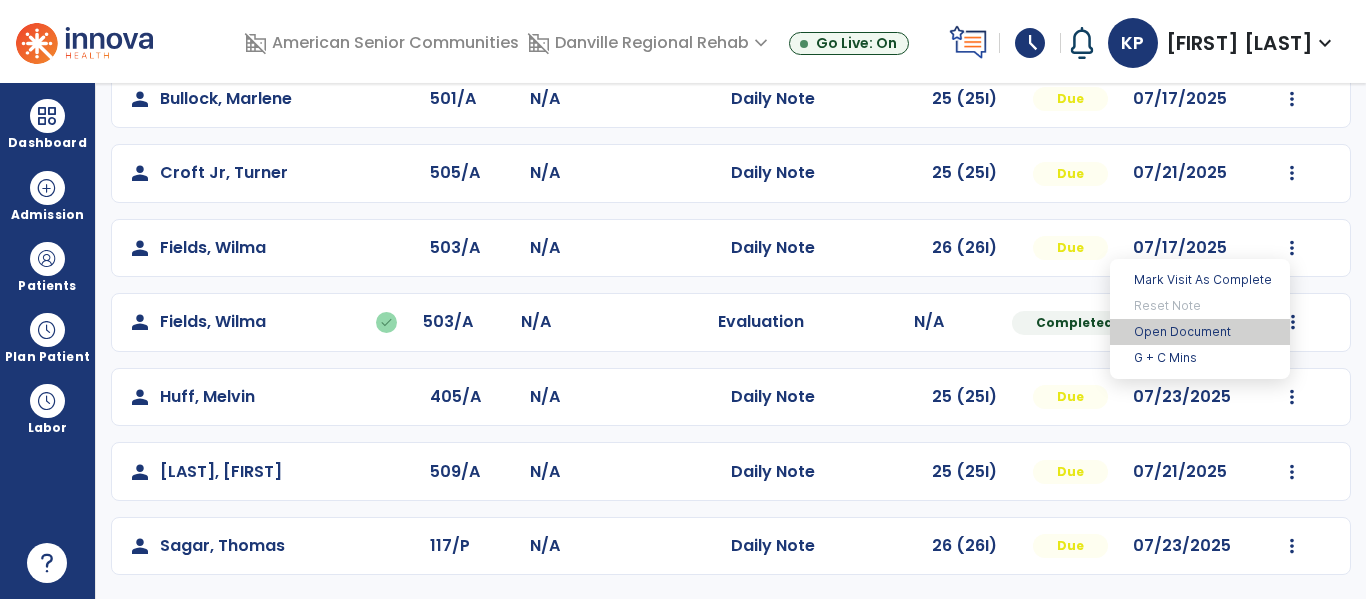 click on "Open Document" at bounding box center [1200, 332] 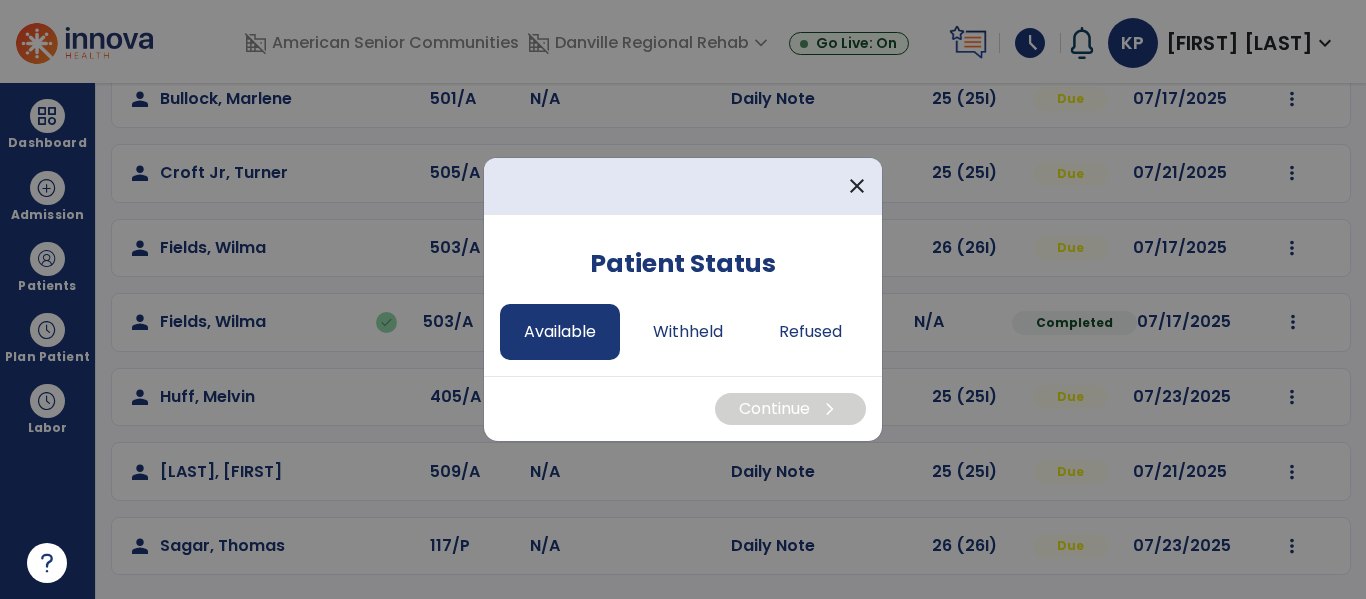 click on "Available" at bounding box center (560, 332) 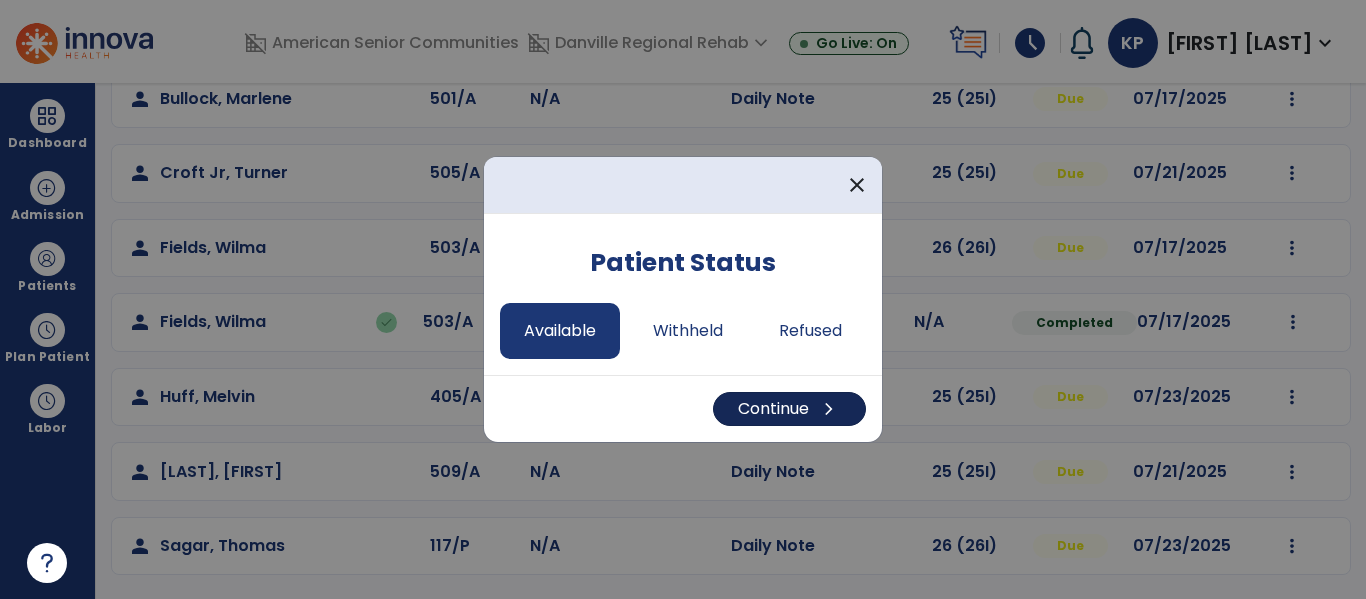 click on "Continue   chevron_right" at bounding box center [789, 409] 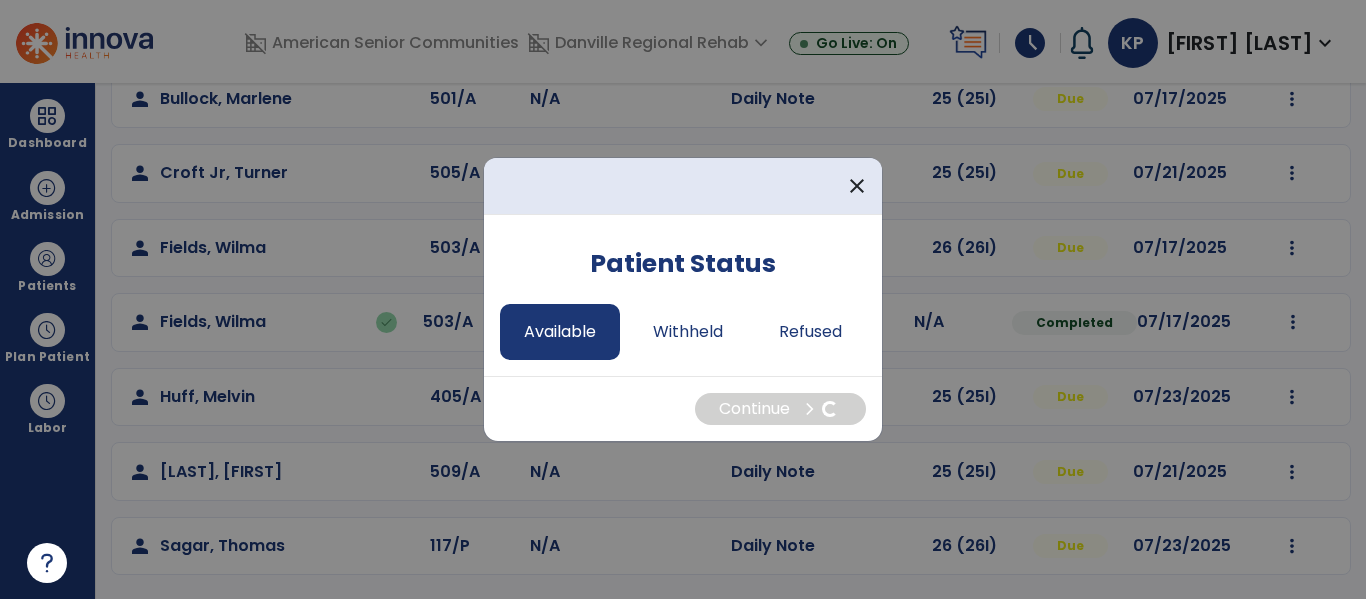 select on "*" 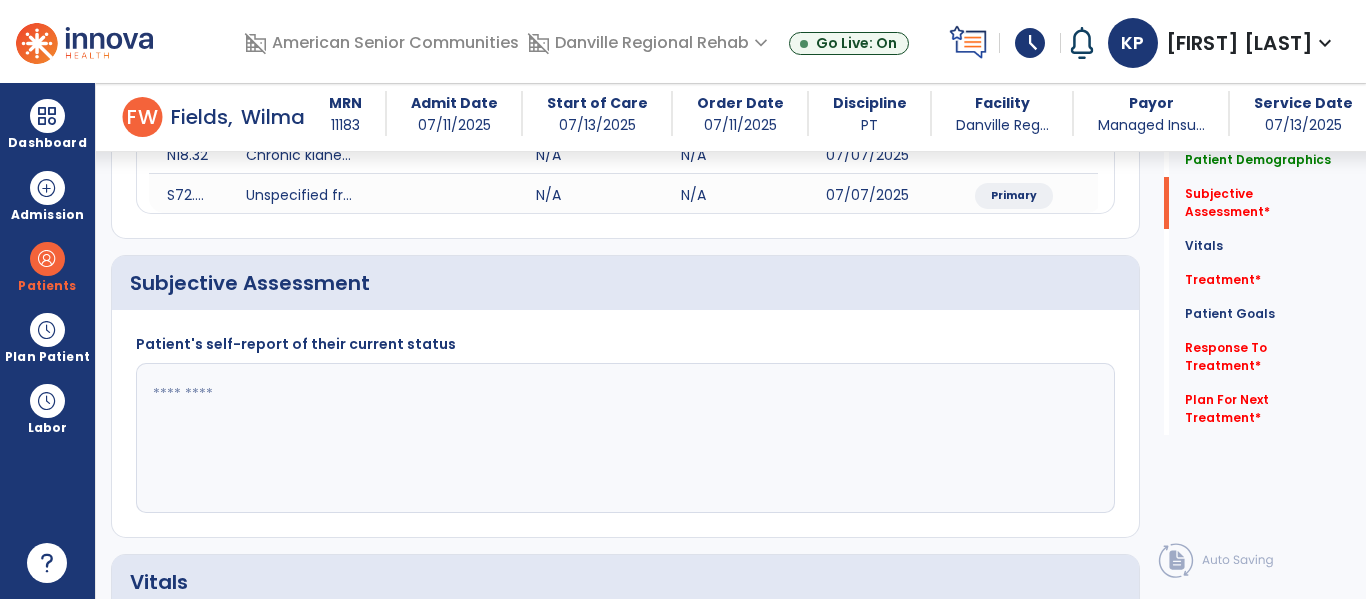 scroll, scrollTop: 370, scrollLeft: 0, axis: vertical 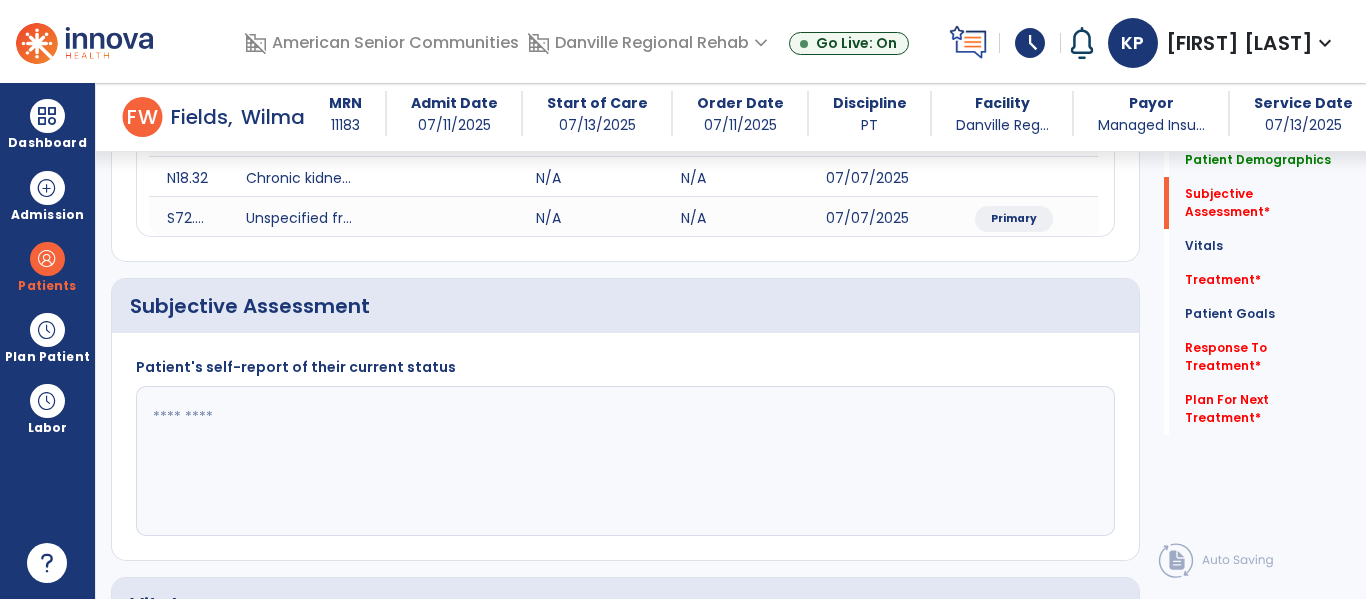 click 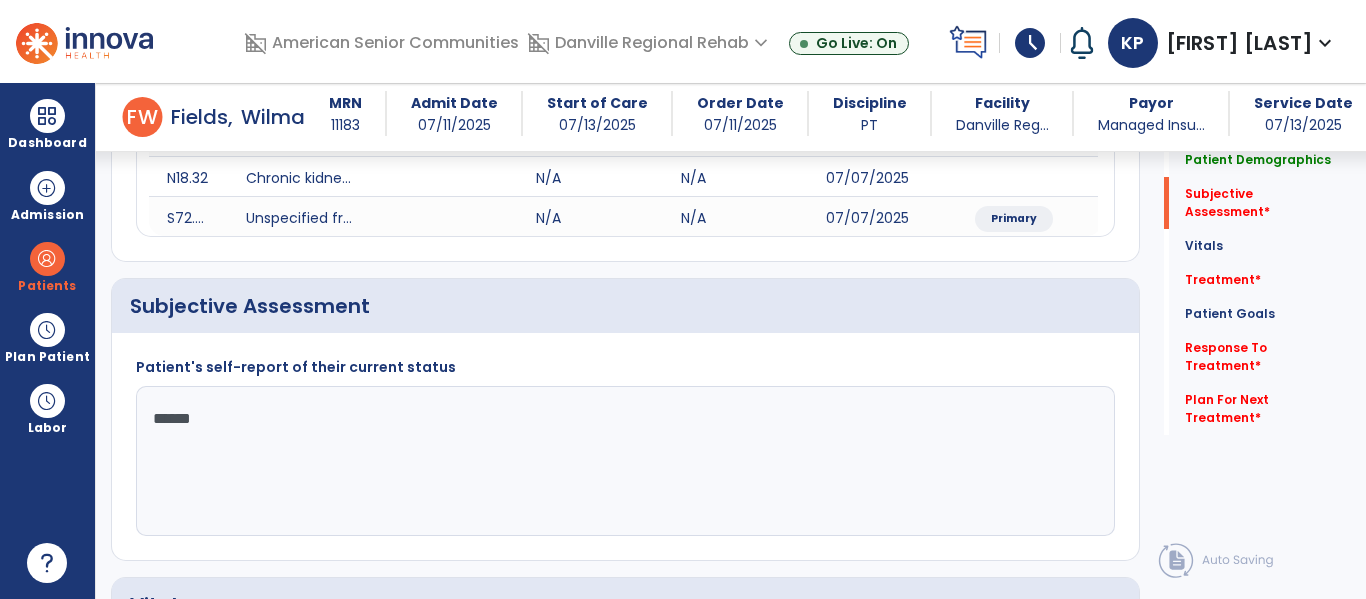 type on "*******" 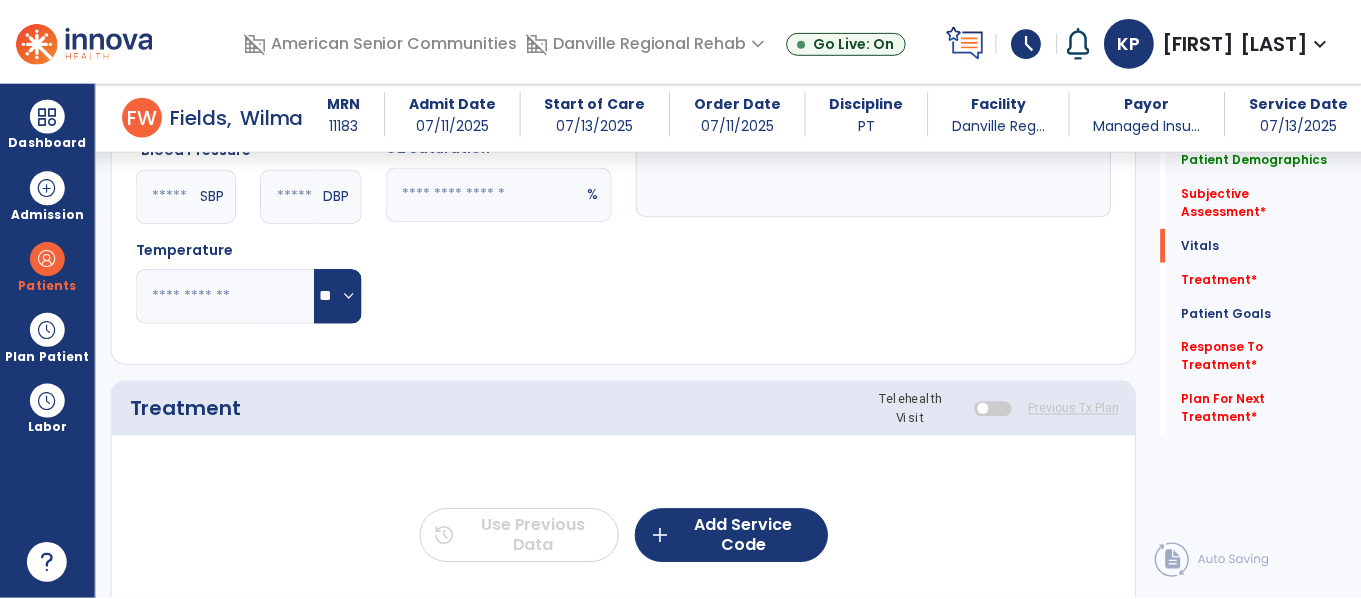 scroll, scrollTop: 1057, scrollLeft: 0, axis: vertical 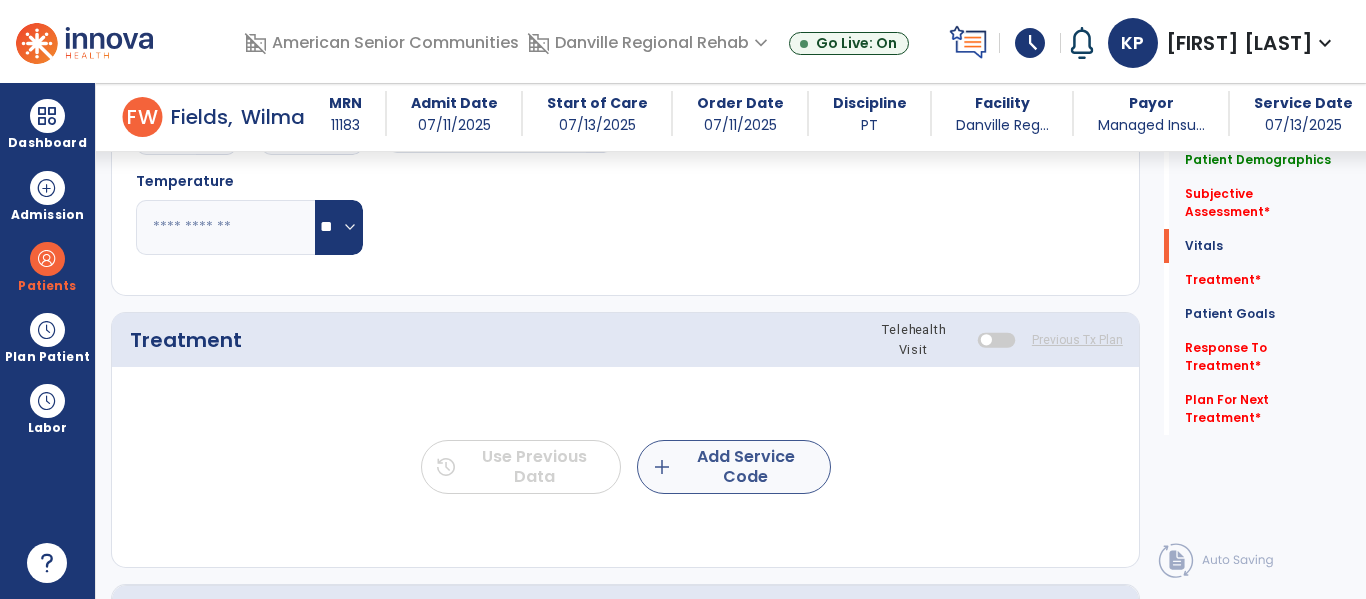 type on "**********" 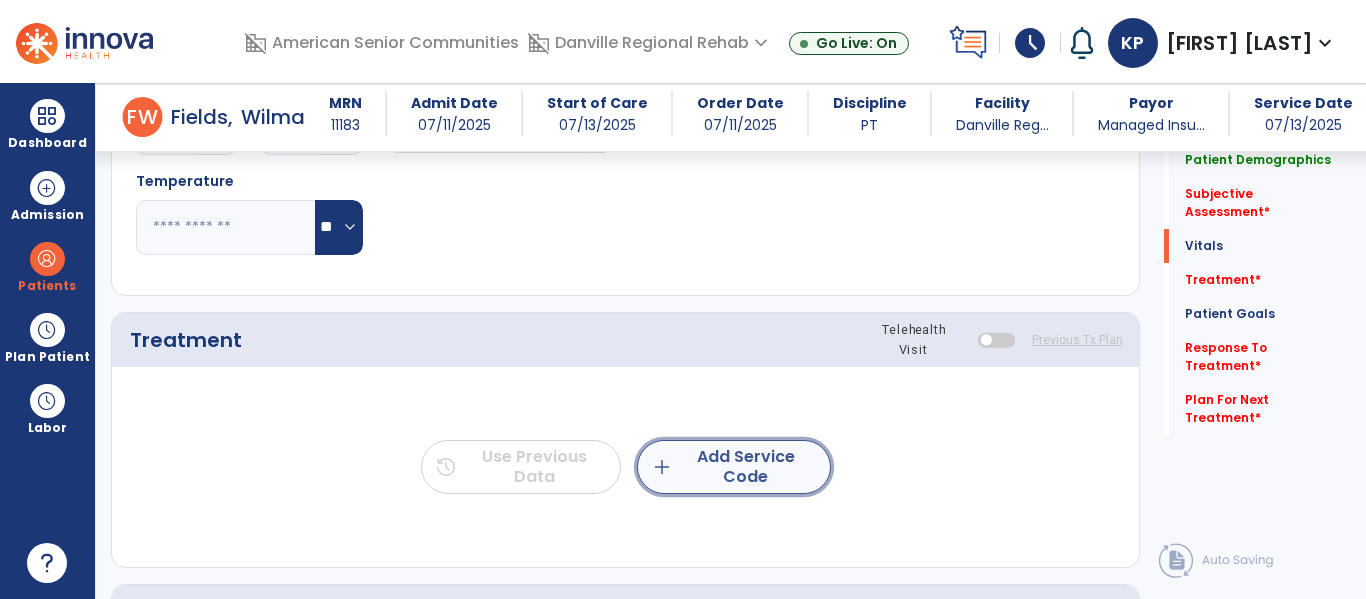 click on "add  Add Service Code" 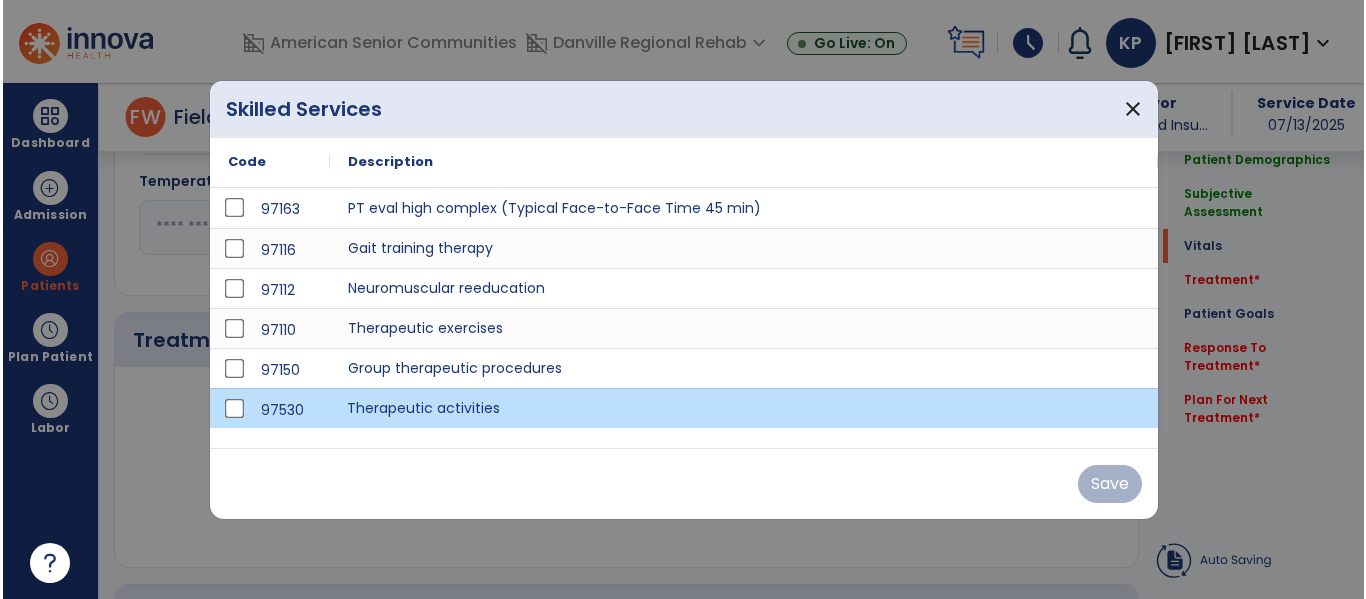 scroll, scrollTop: 1057, scrollLeft: 0, axis: vertical 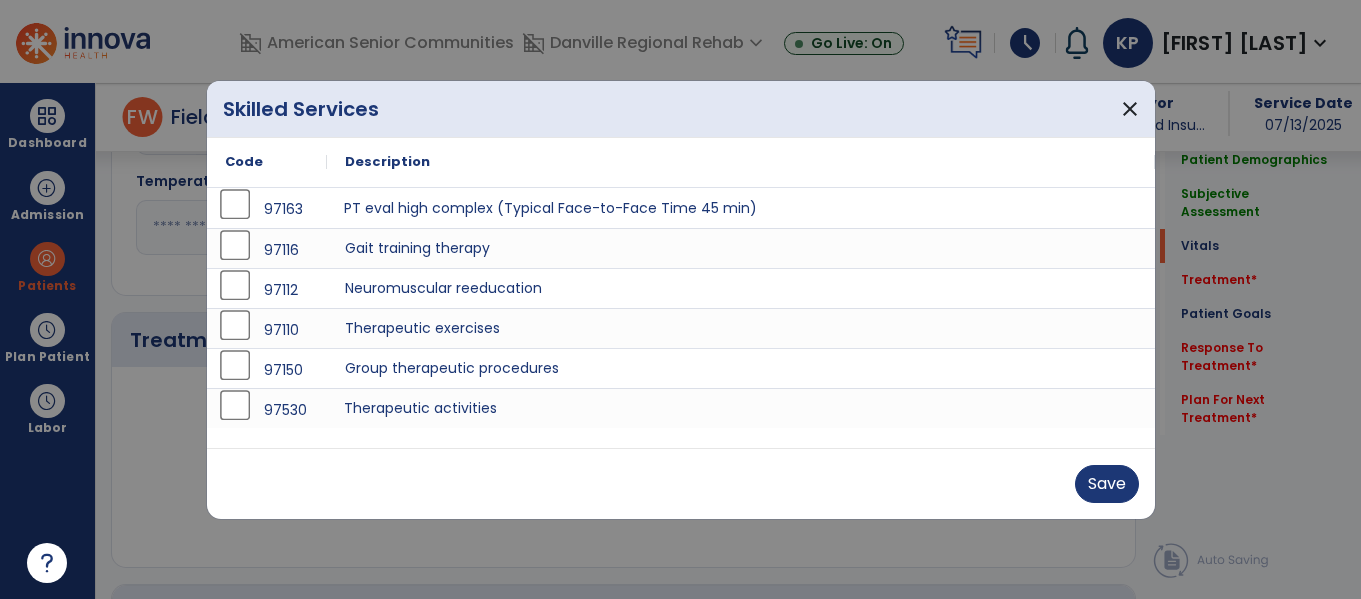 click on "PT eval high complex (Typical Face-to-Face Time 45 min)" at bounding box center (741, 208) 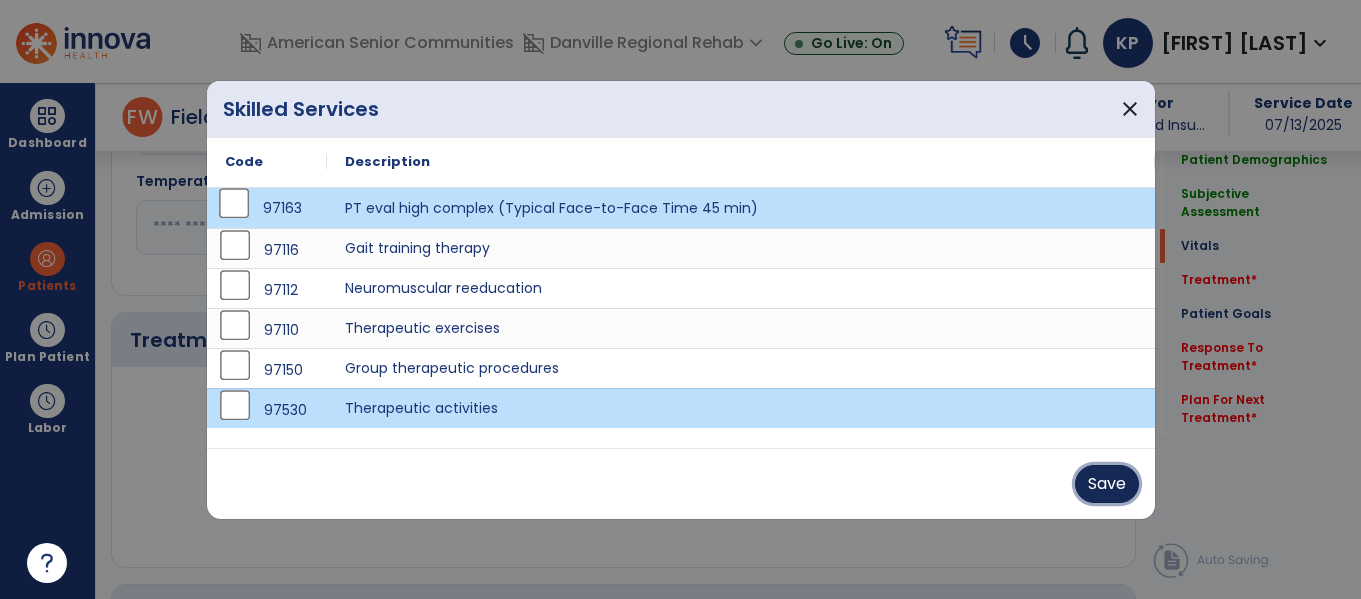 click on "Save" at bounding box center [1107, 484] 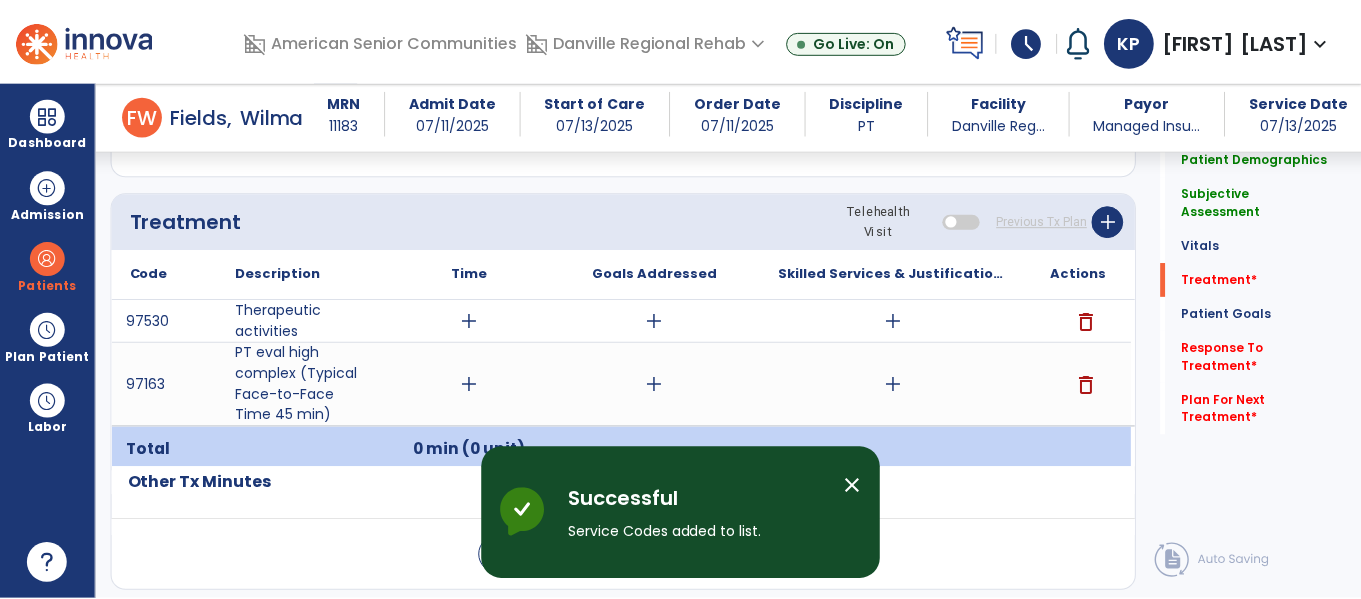 scroll, scrollTop: 1211, scrollLeft: 0, axis: vertical 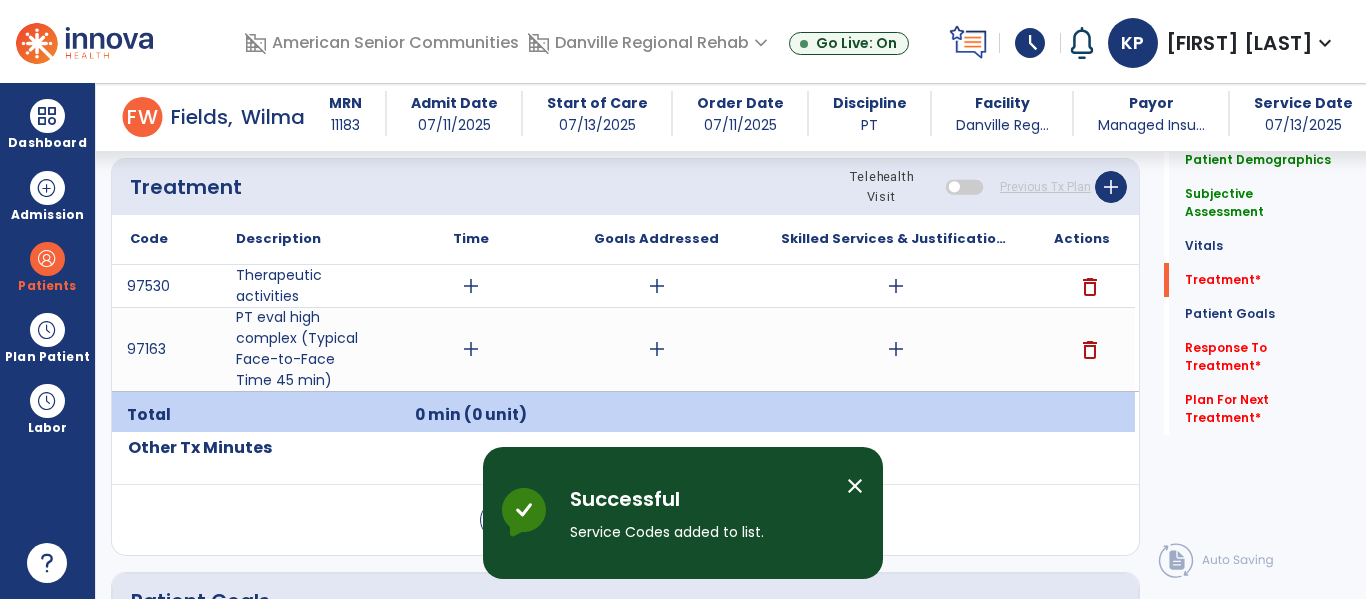 click on "add" at bounding box center [471, 349] 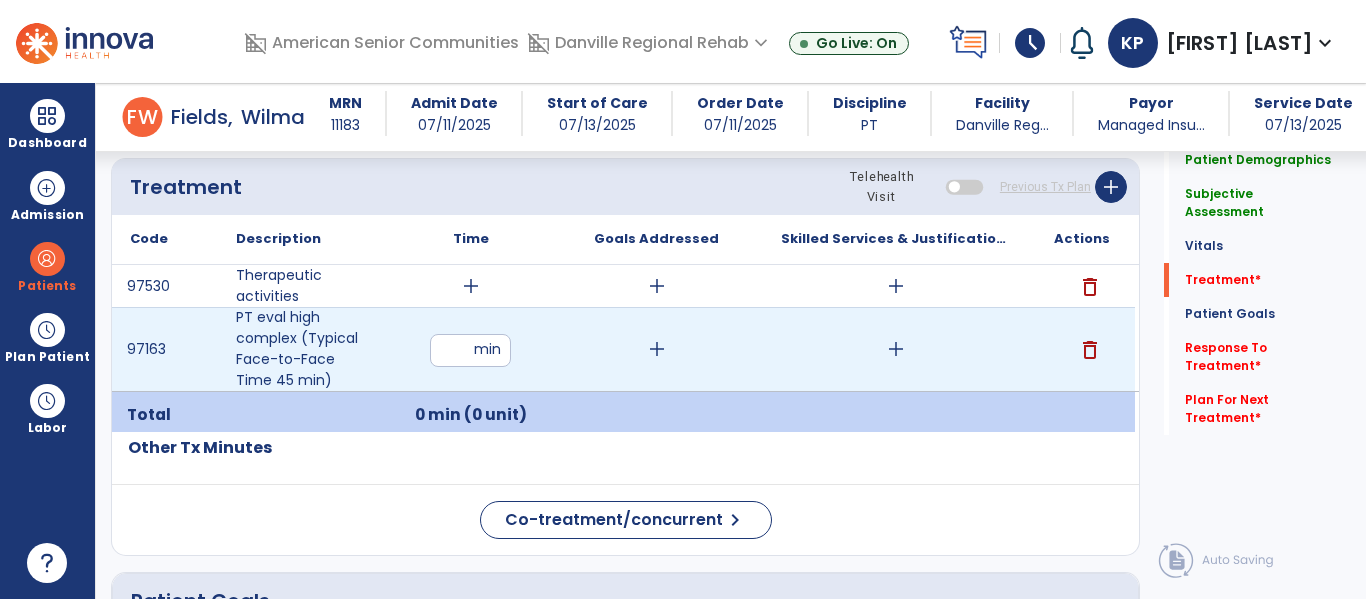 type on "**" 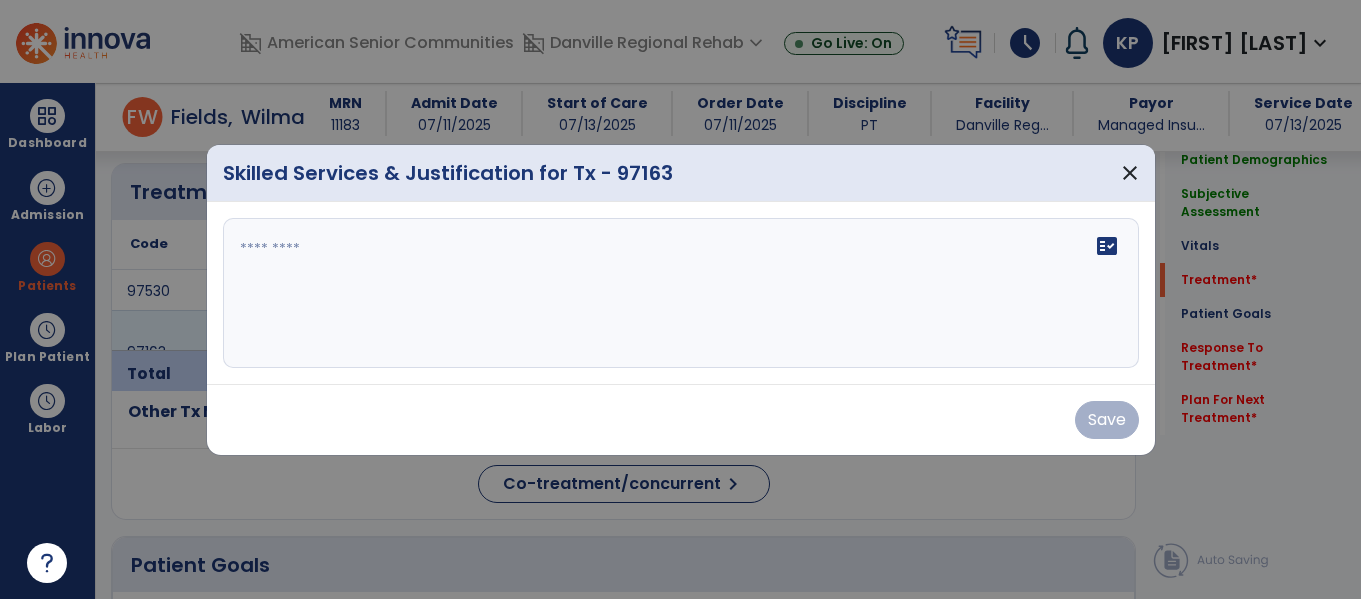 scroll, scrollTop: 1211, scrollLeft: 0, axis: vertical 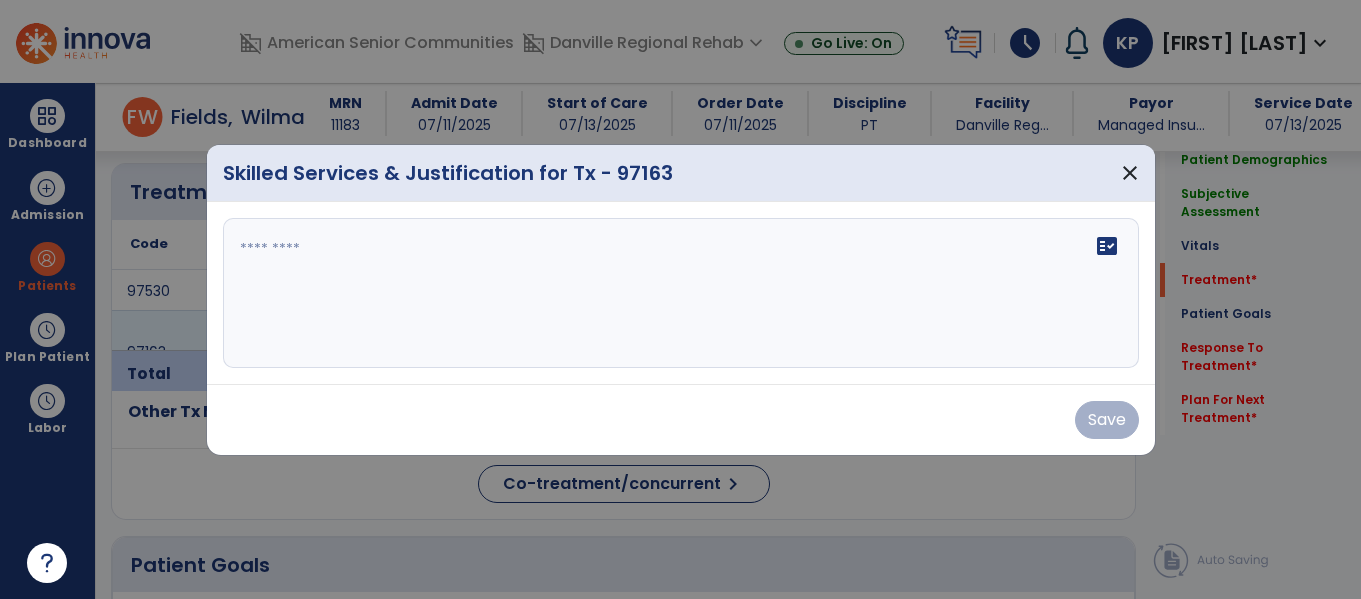 click on "fact_check" at bounding box center [681, 293] 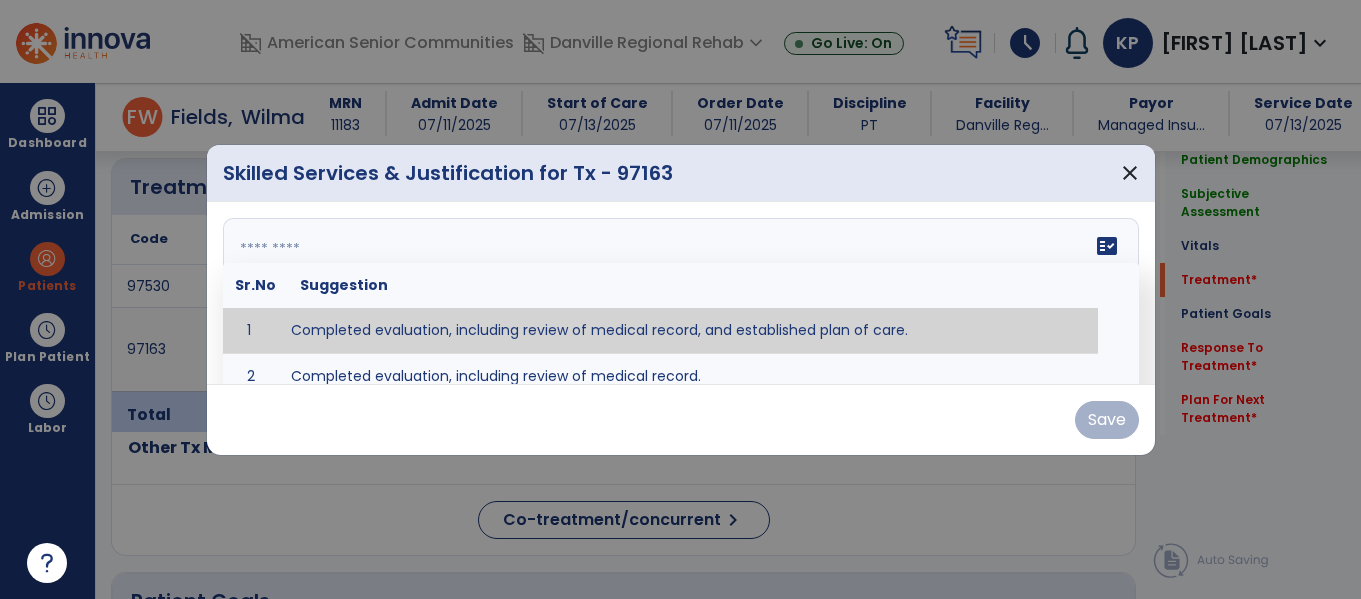 paste on "**********" 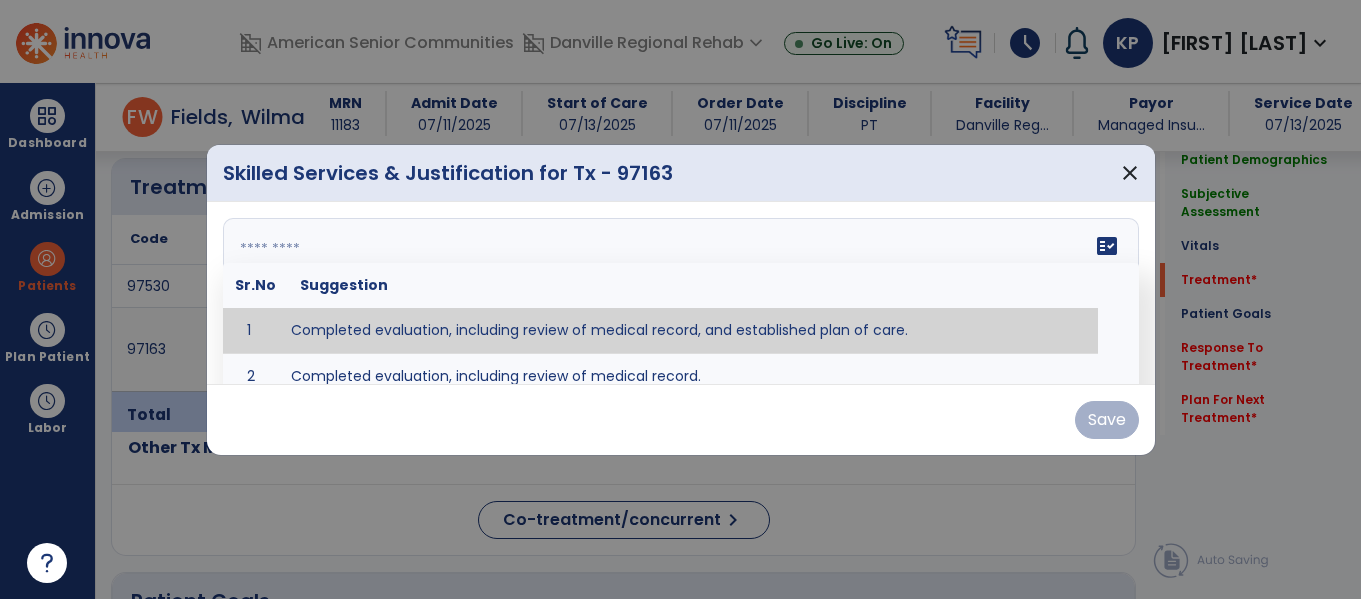 type on "**********" 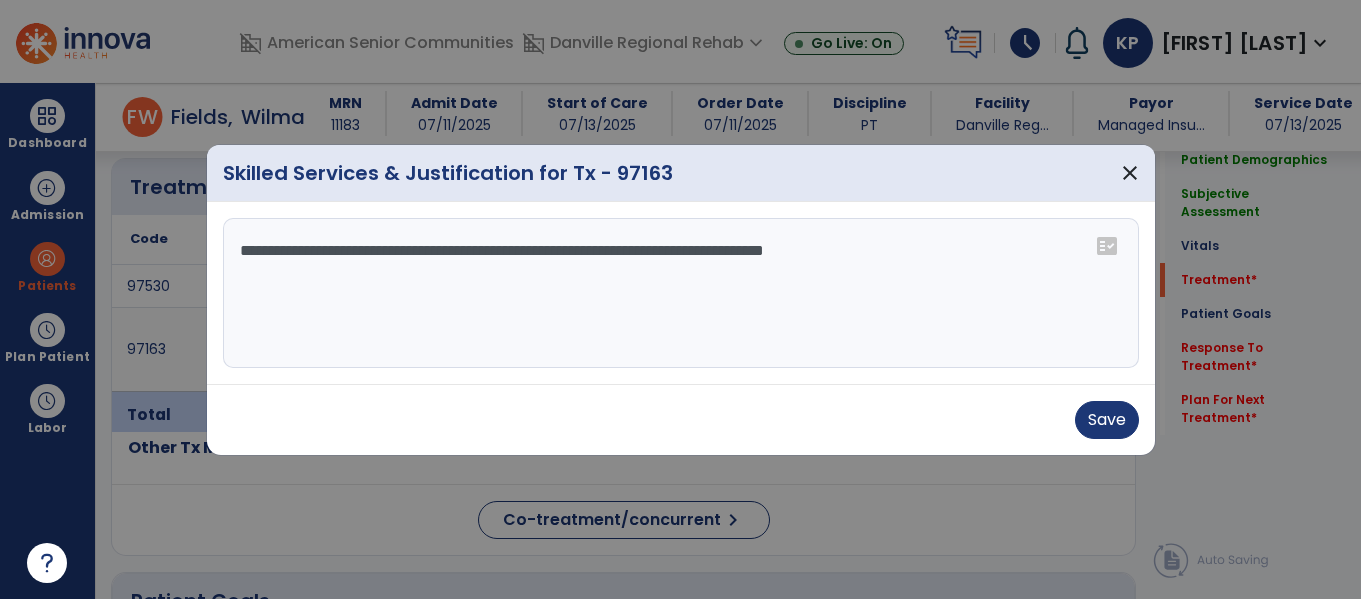 click on "**********" at bounding box center [681, 293] 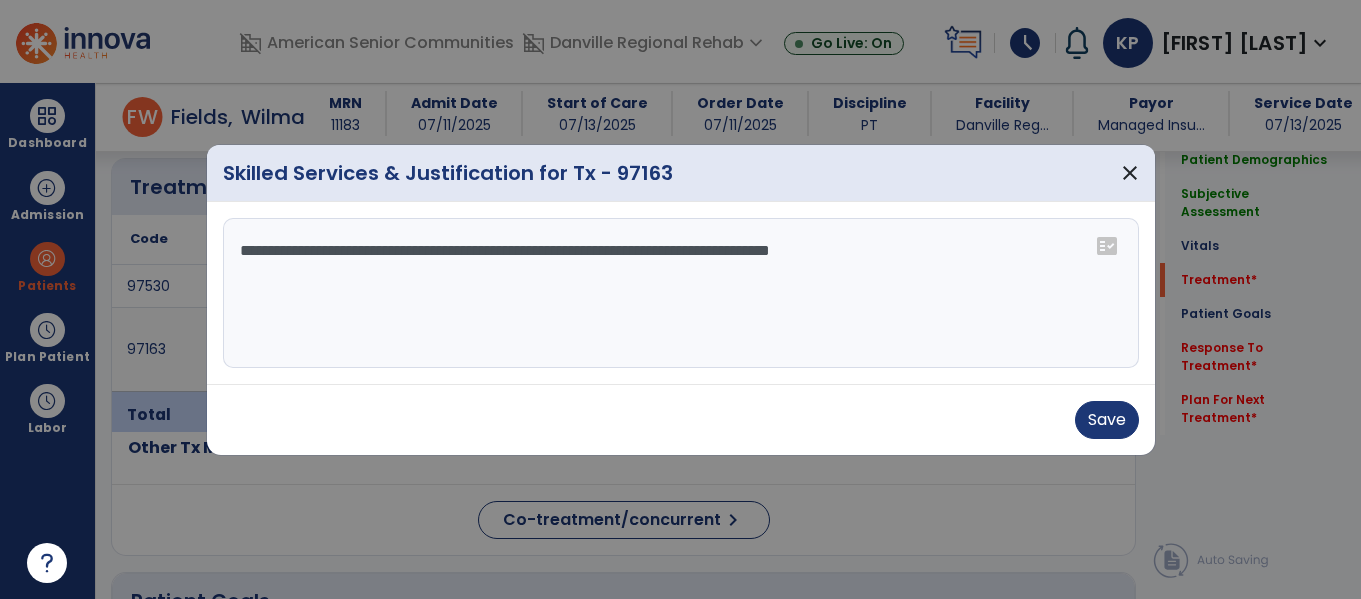 paste on "**********" 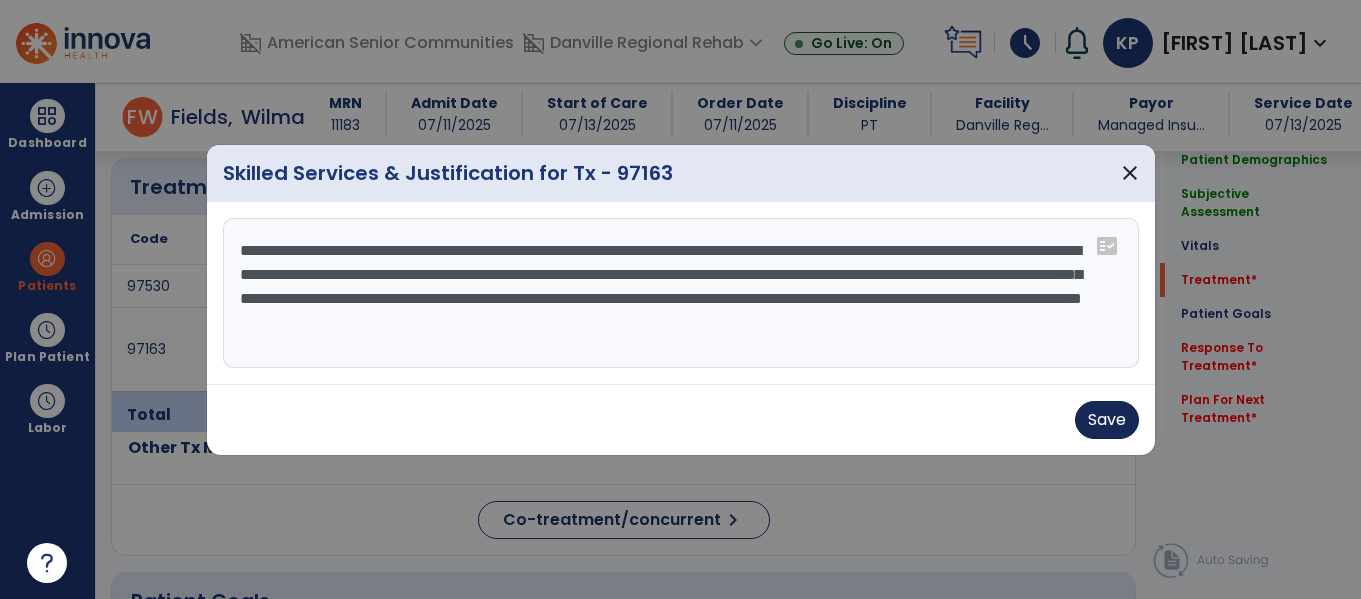 type on "**********" 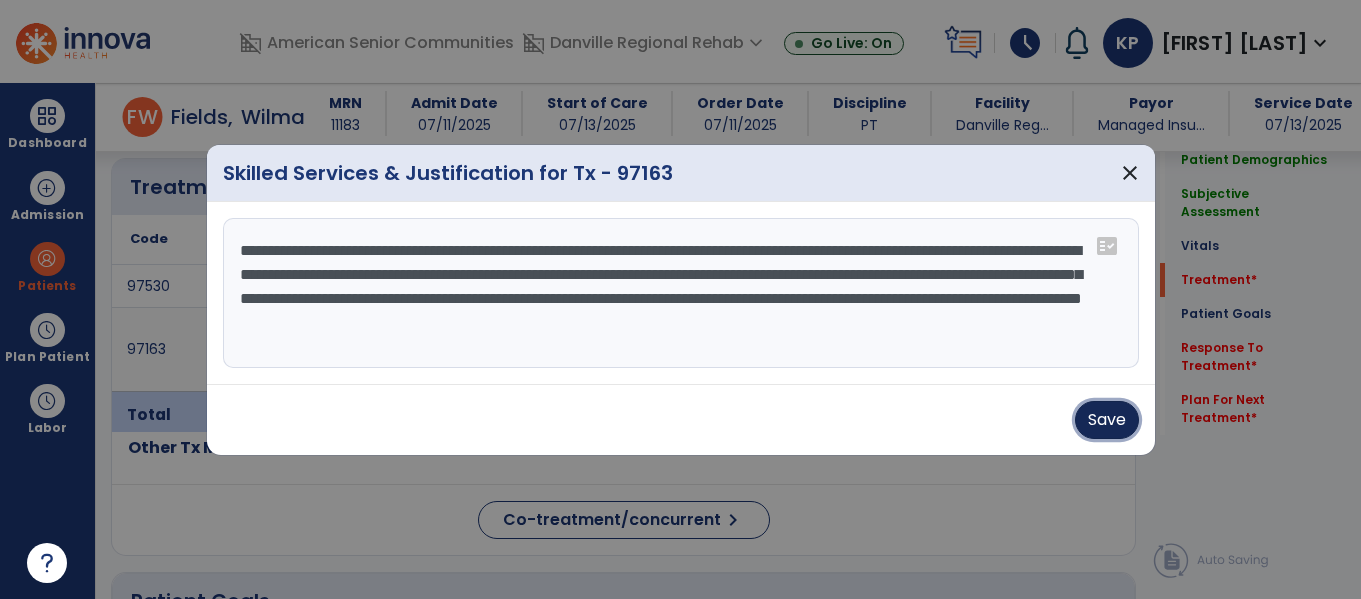 click on "Save" at bounding box center [1107, 420] 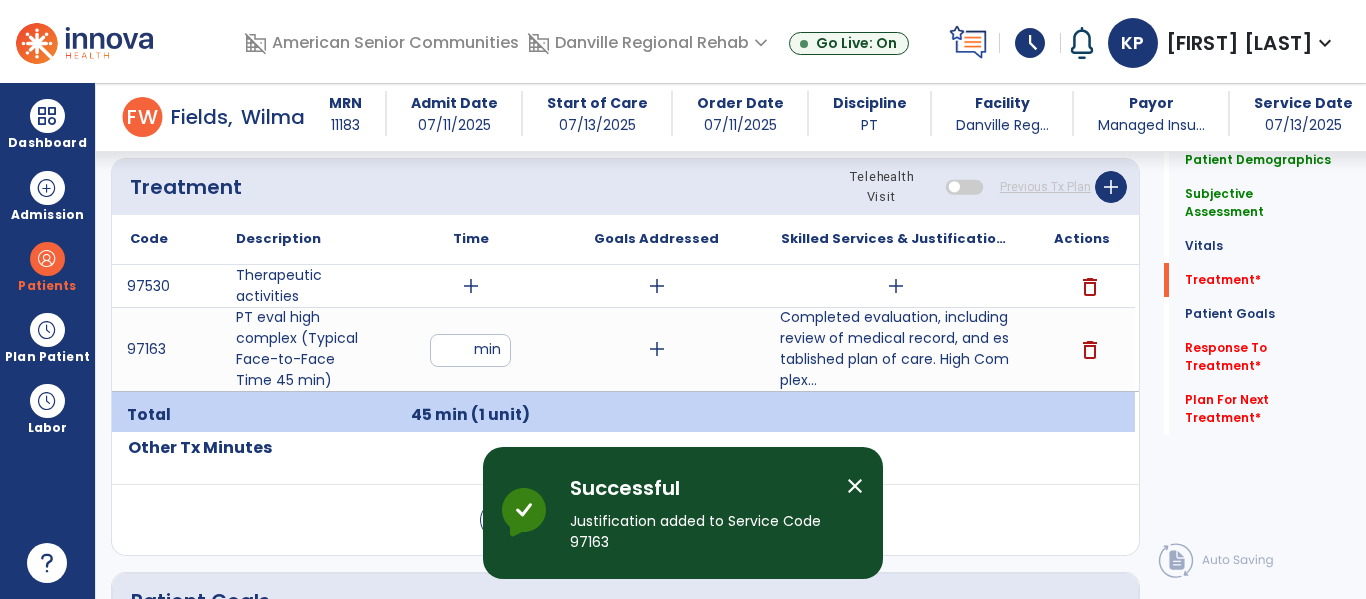 click on "add" at bounding box center [896, 286] 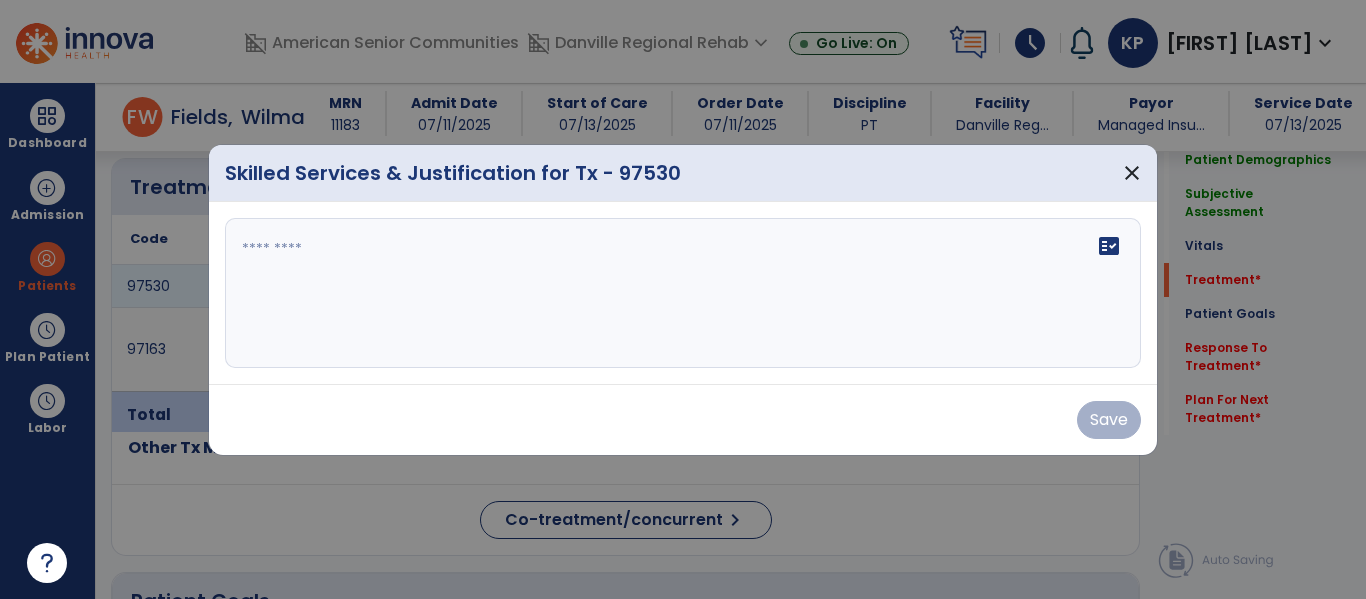 click on "fact_check" at bounding box center (683, 293) 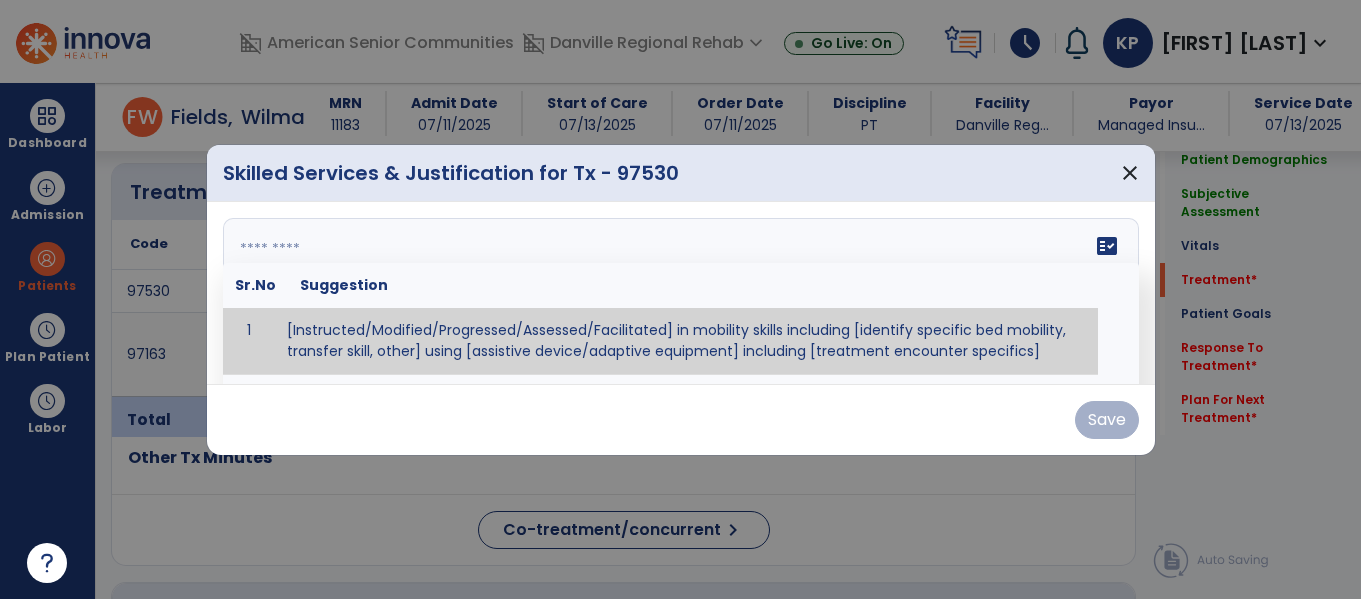 scroll, scrollTop: 1211, scrollLeft: 0, axis: vertical 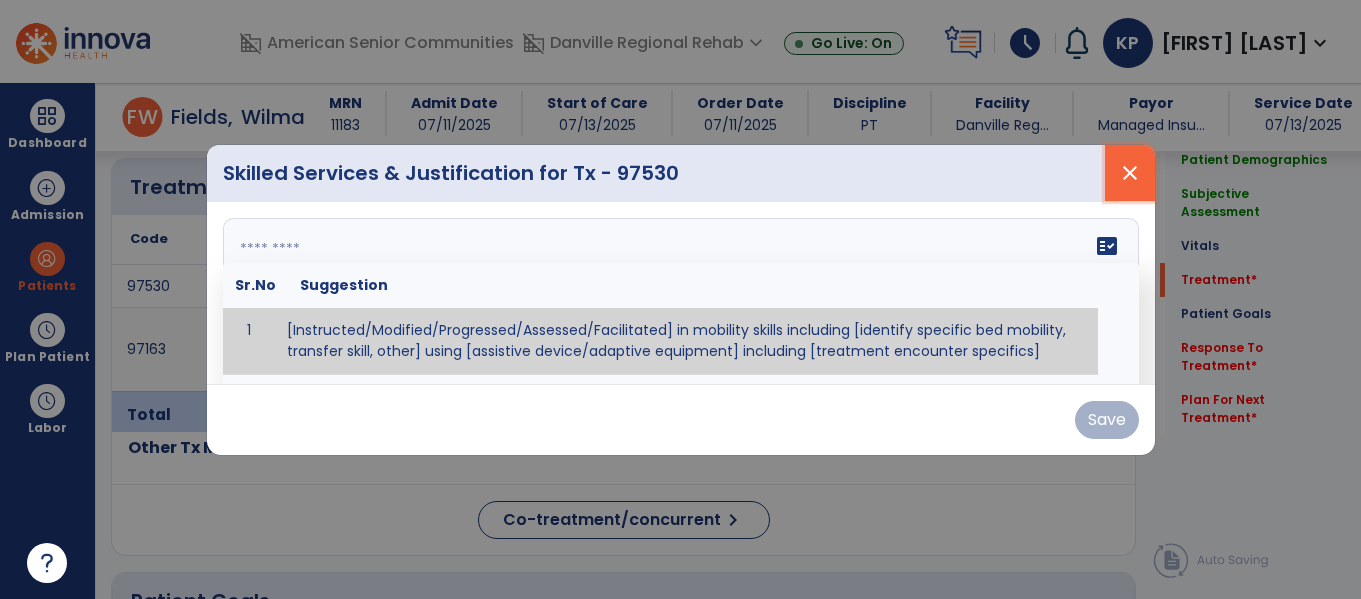 click on "close" at bounding box center [1130, 173] 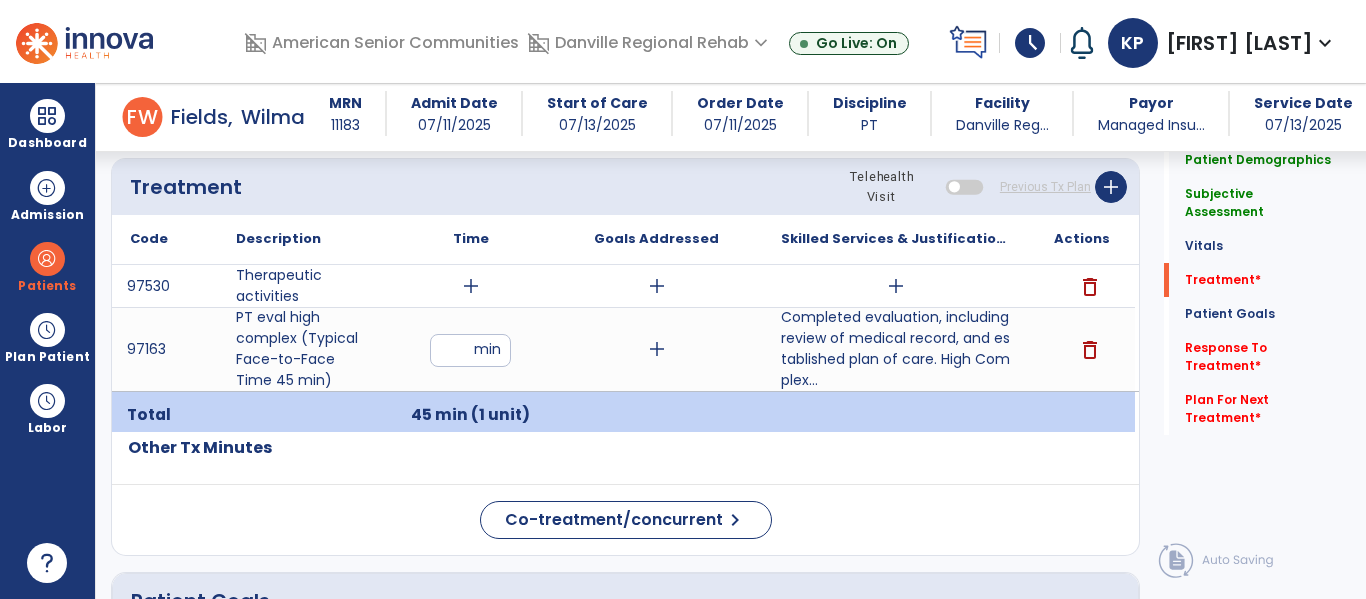 click on "add" at bounding box center [471, 286] 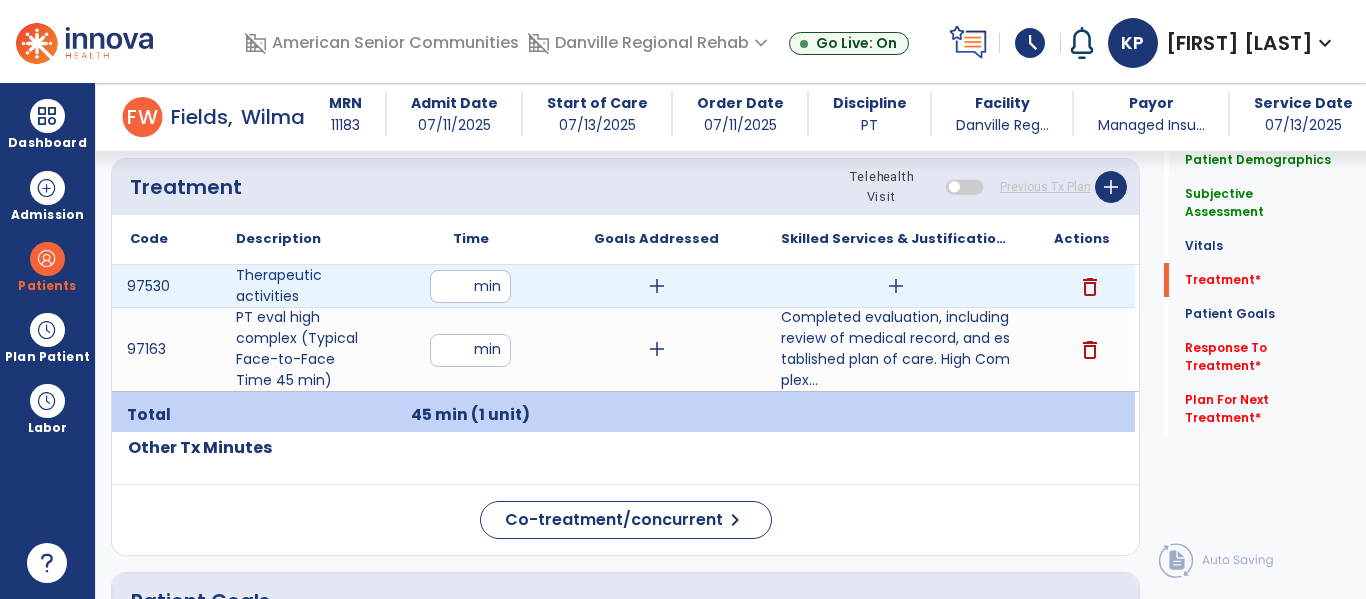 type on "**" 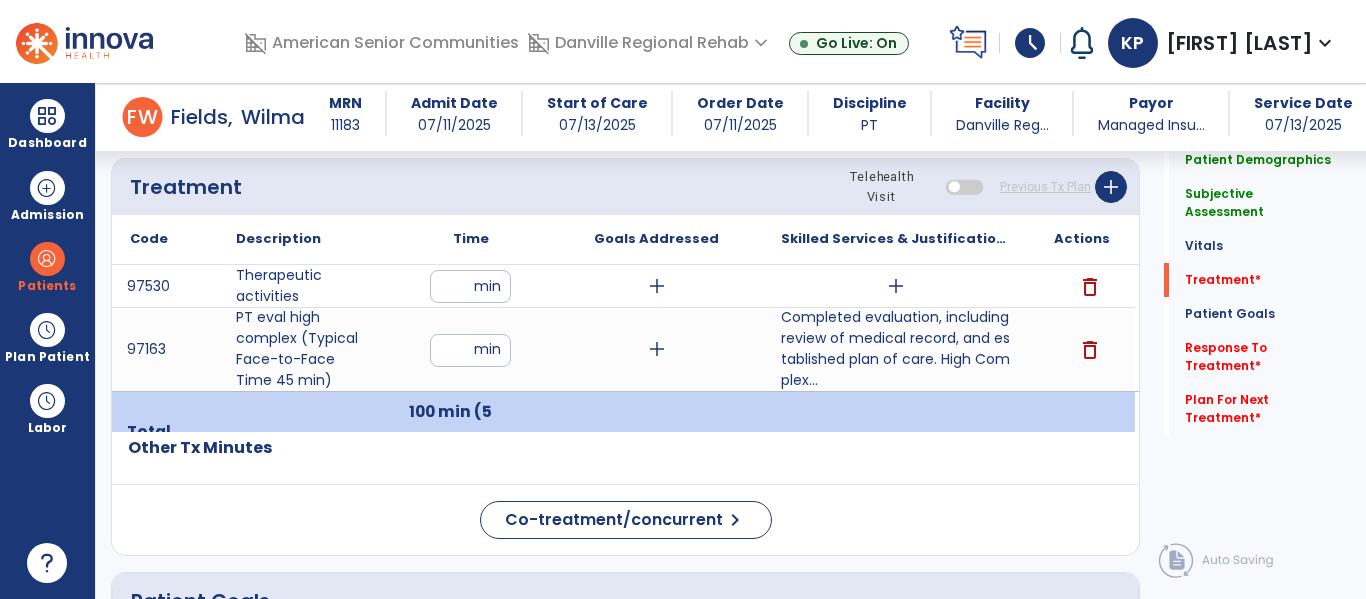 click on "**" at bounding box center (470, 286) 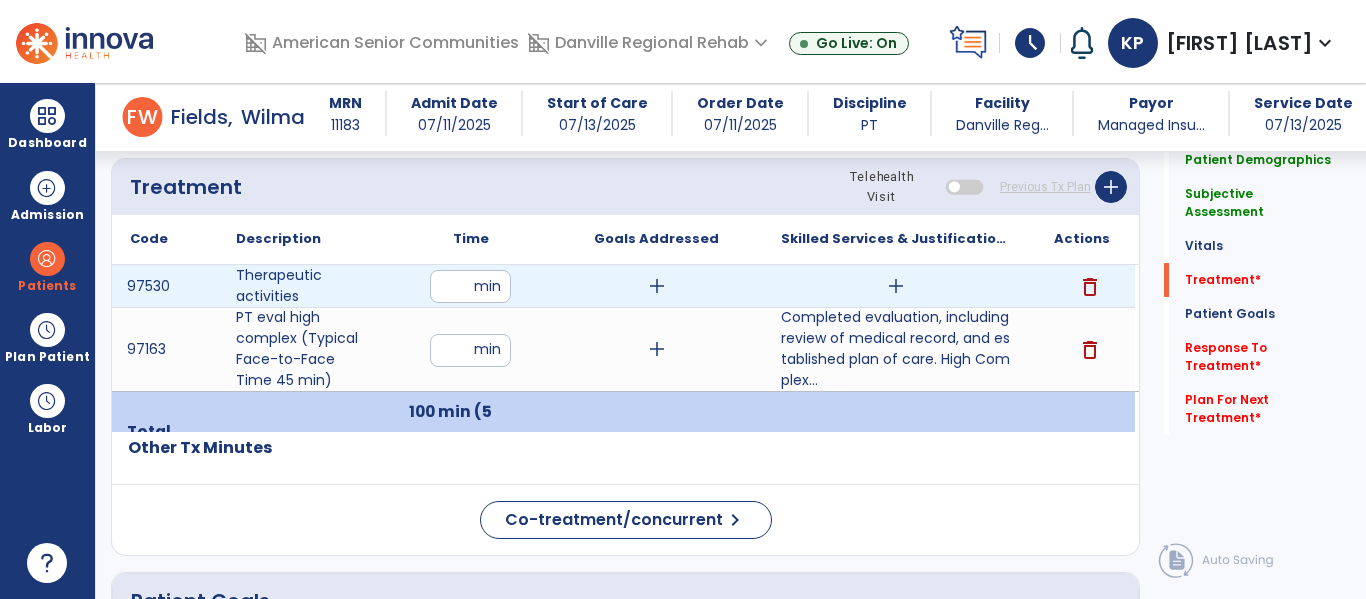 type on "*" 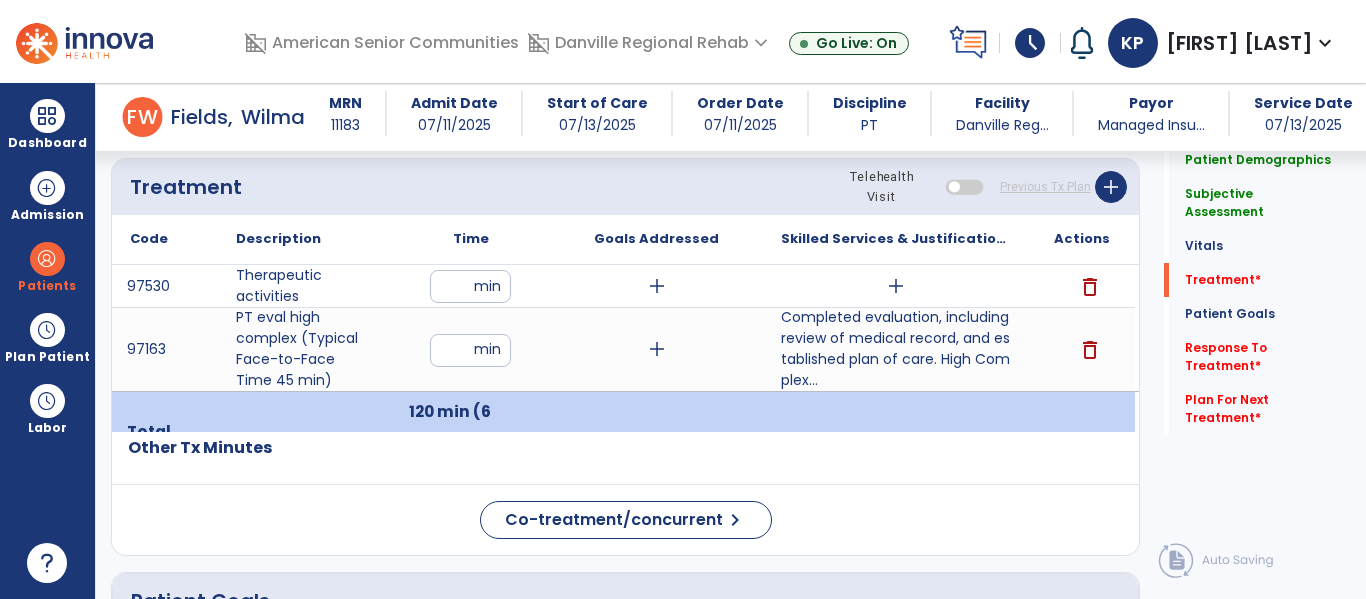 click on "add" at bounding box center (896, 286) 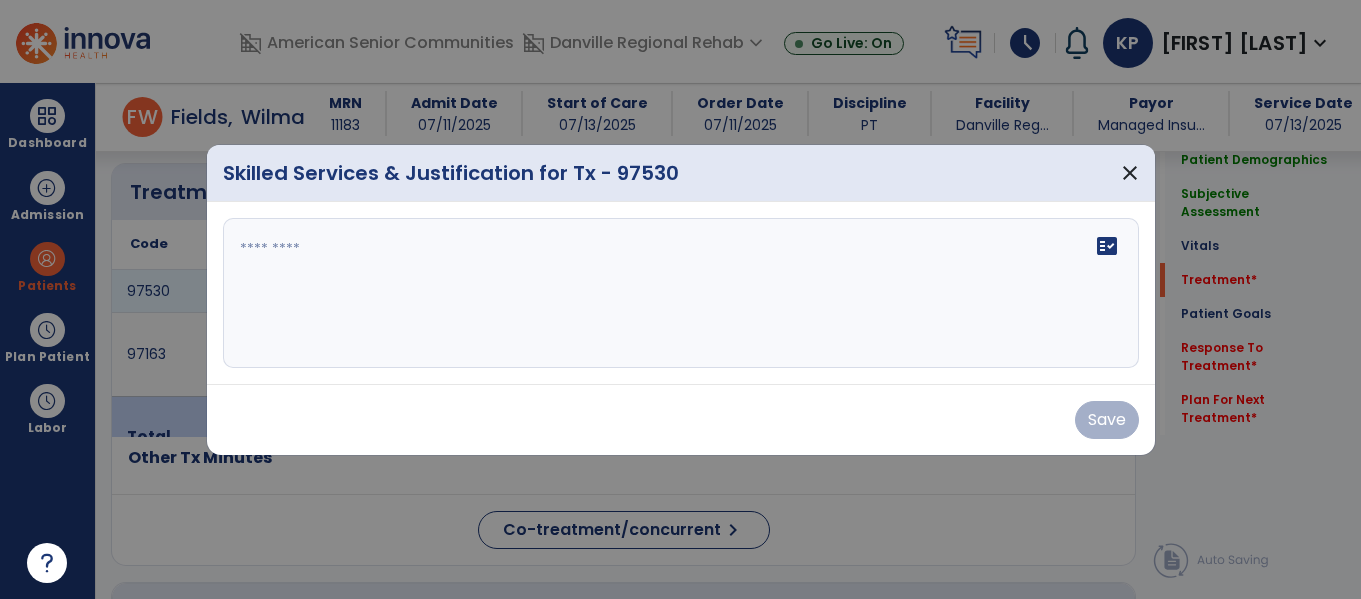 scroll, scrollTop: 1211, scrollLeft: 0, axis: vertical 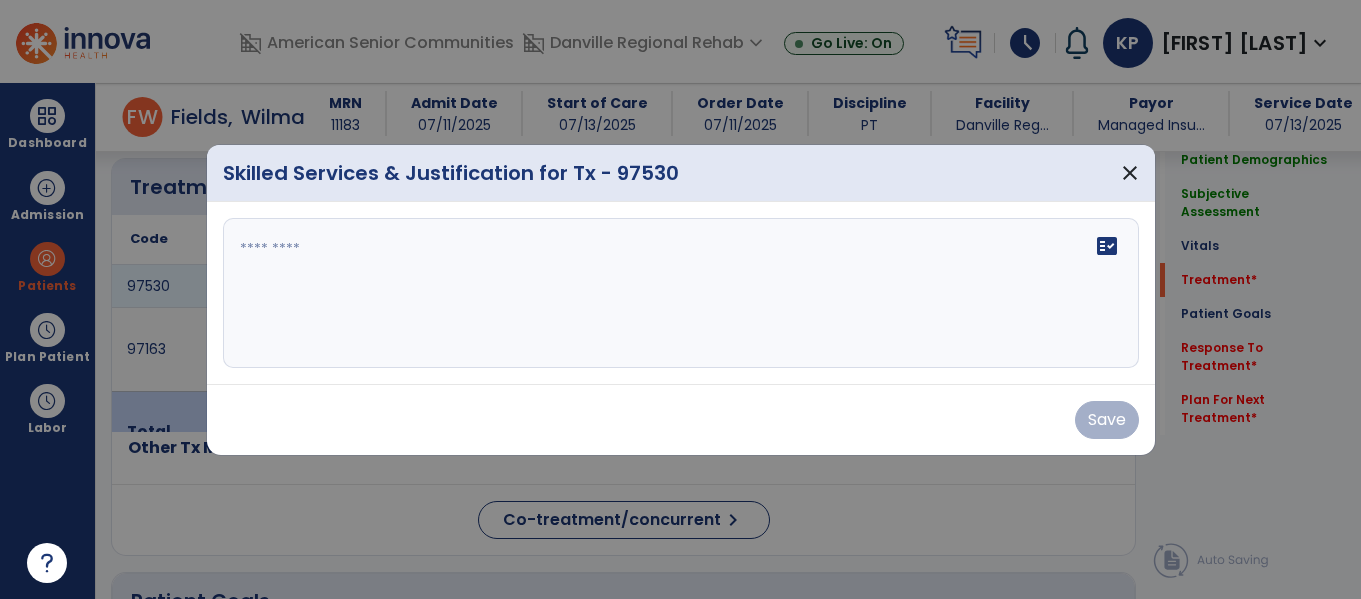 click on "fact_check" at bounding box center (681, 293) 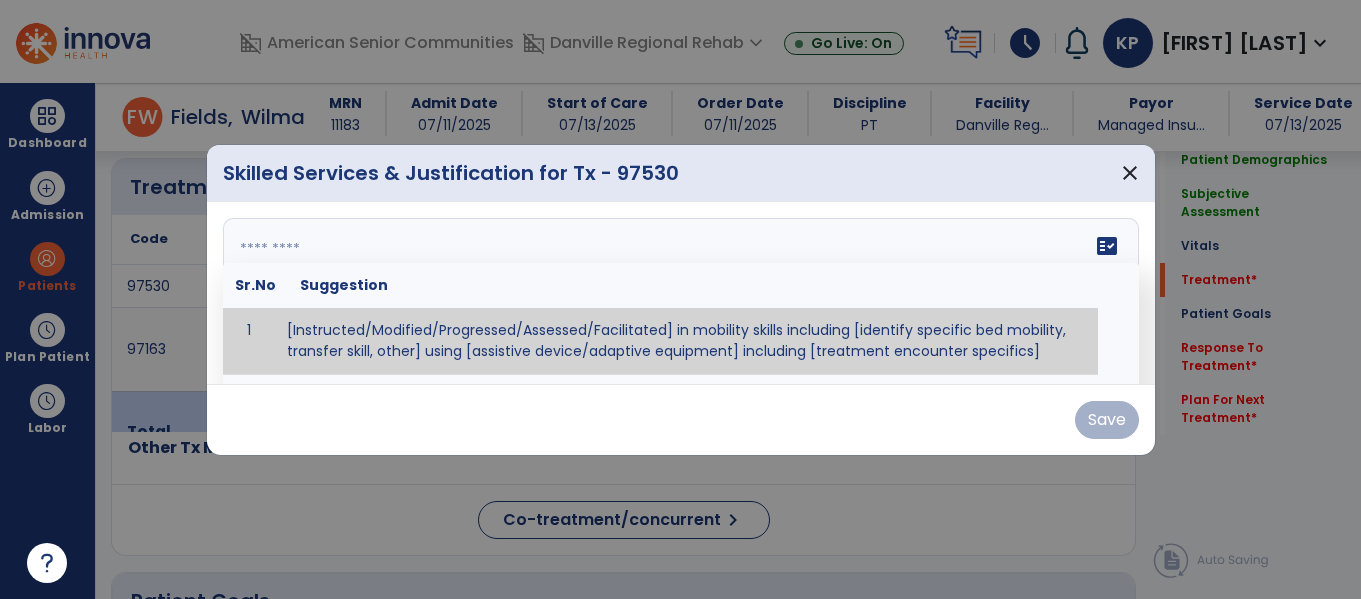 type on "*" 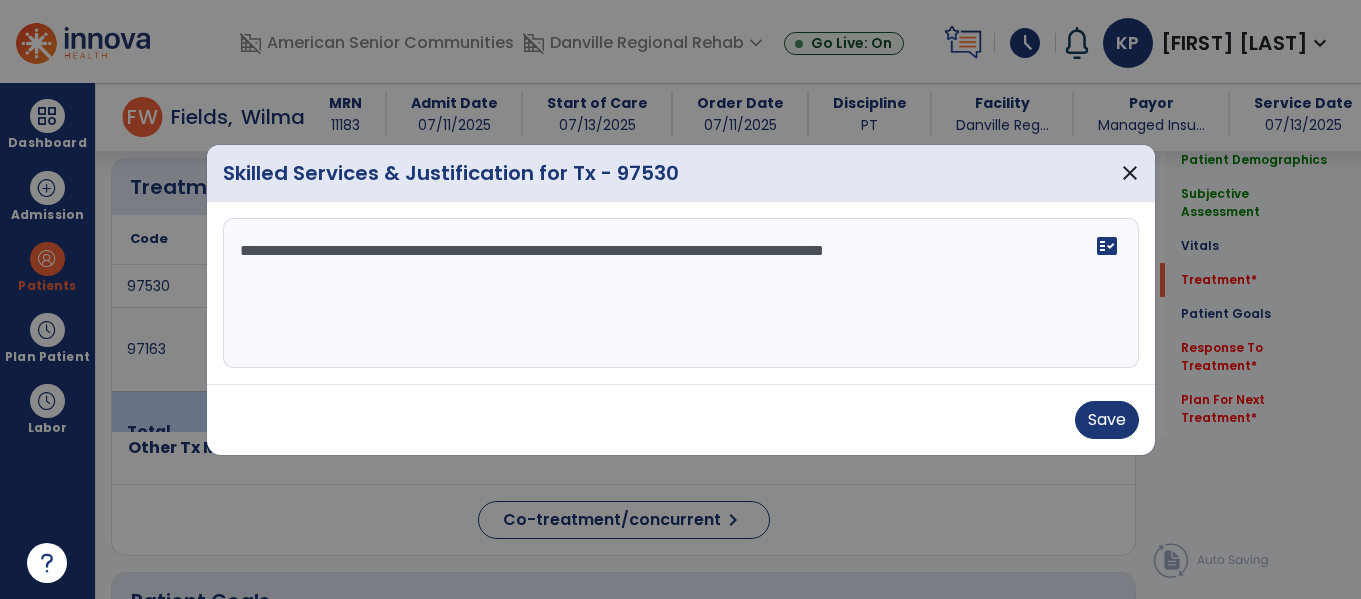 click on "**********" at bounding box center (681, 293) 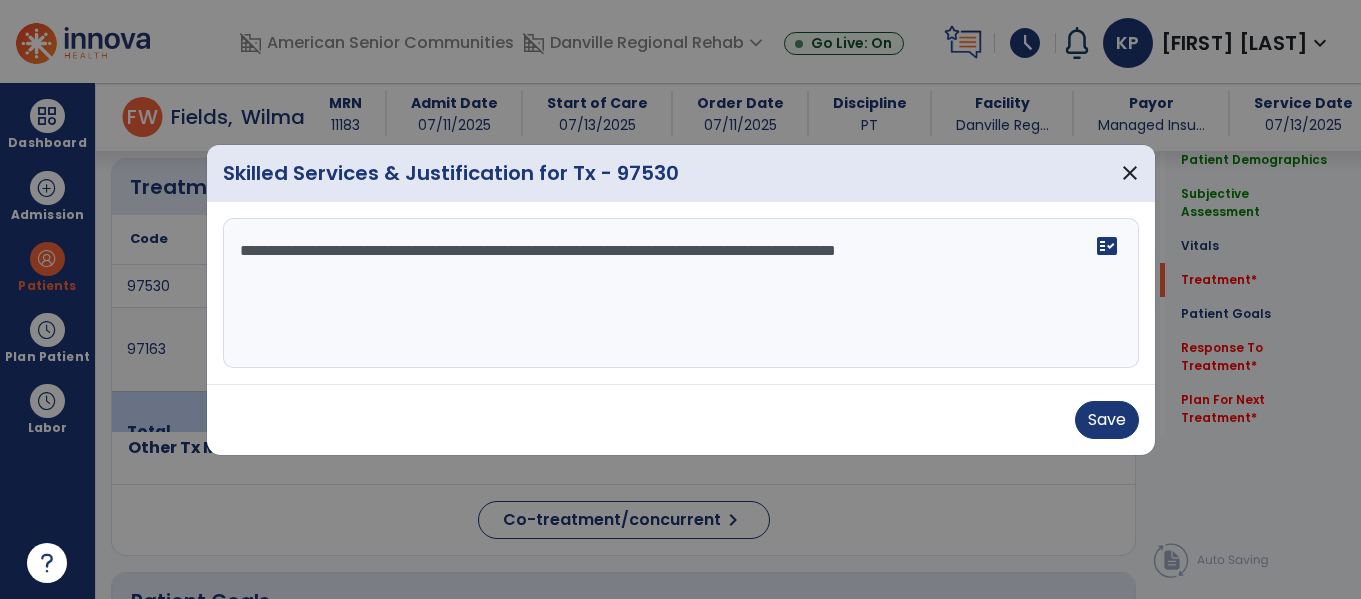 click on "**********" at bounding box center [681, 293] 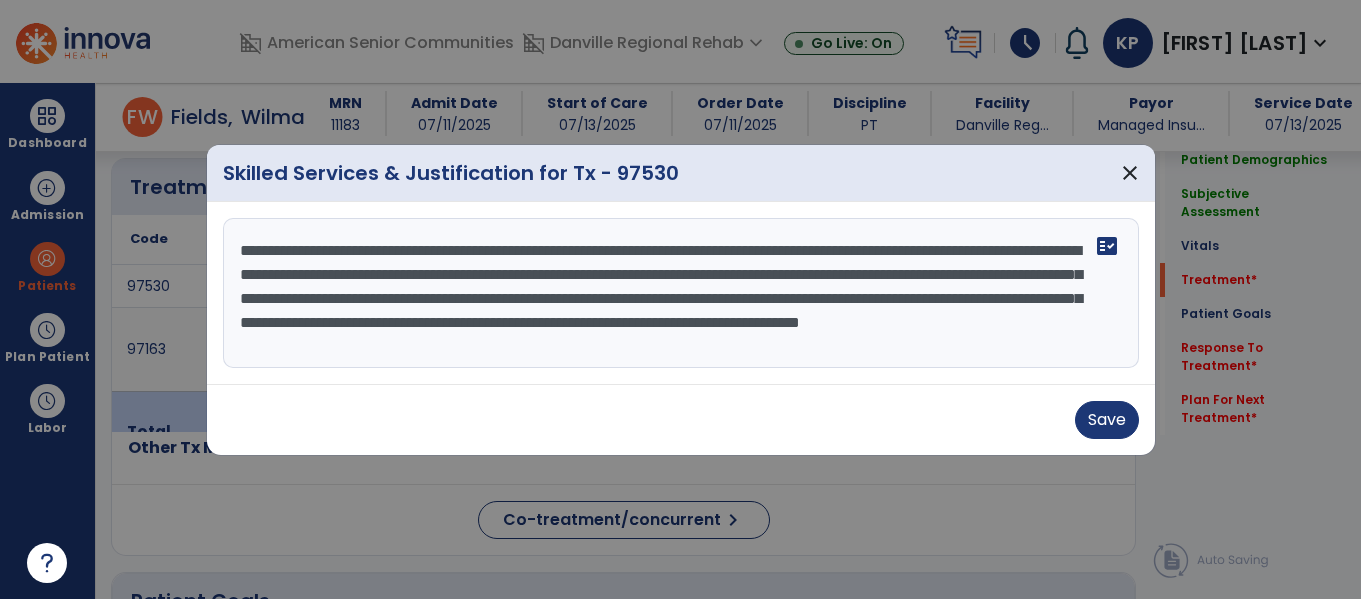 scroll, scrollTop: 16, scrollLeft: 0, axis: vertical 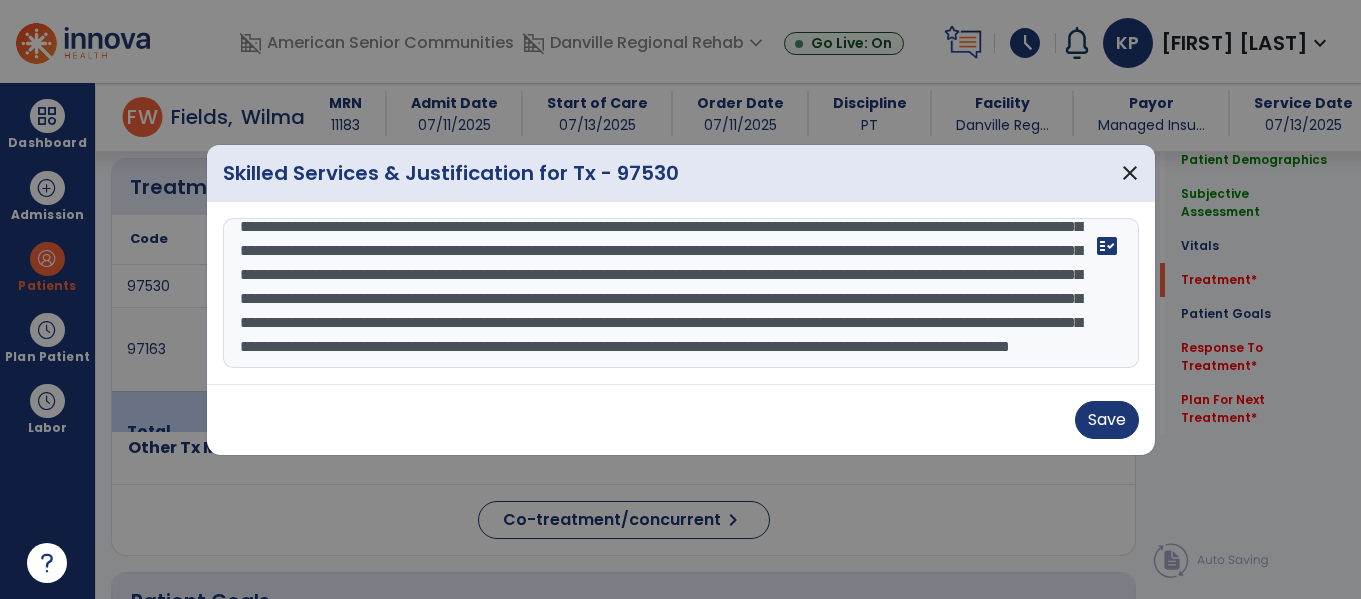click at bounding box center (681, 293) 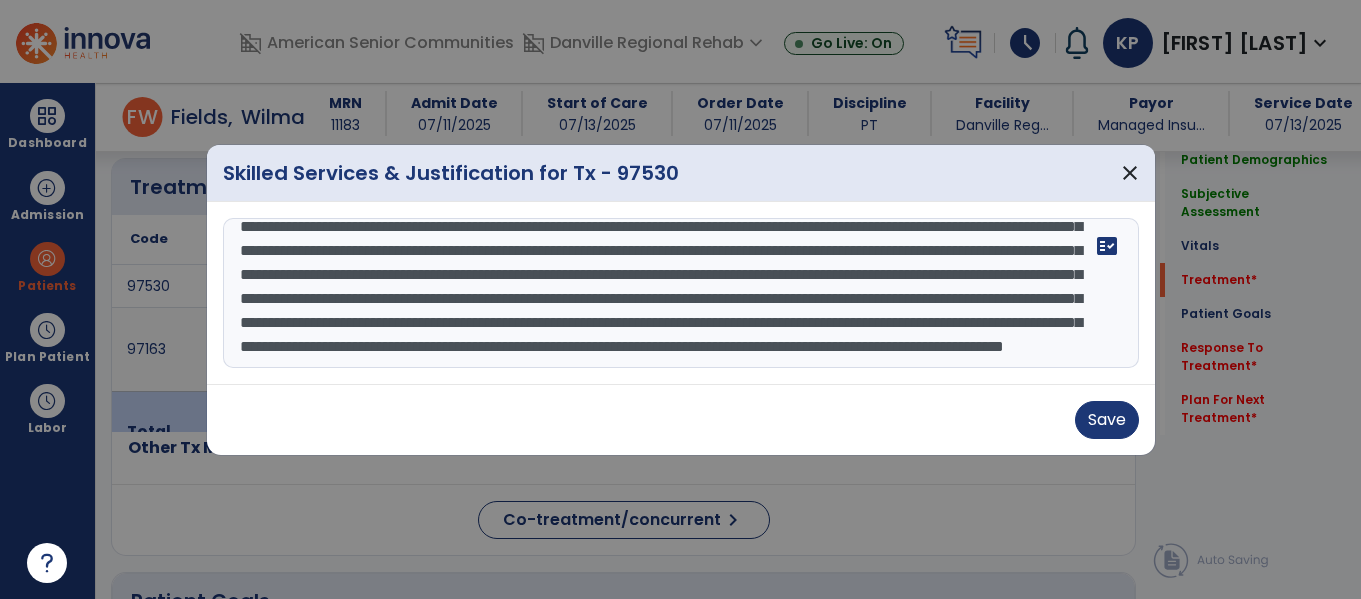 click at bounding box center [681, 293] 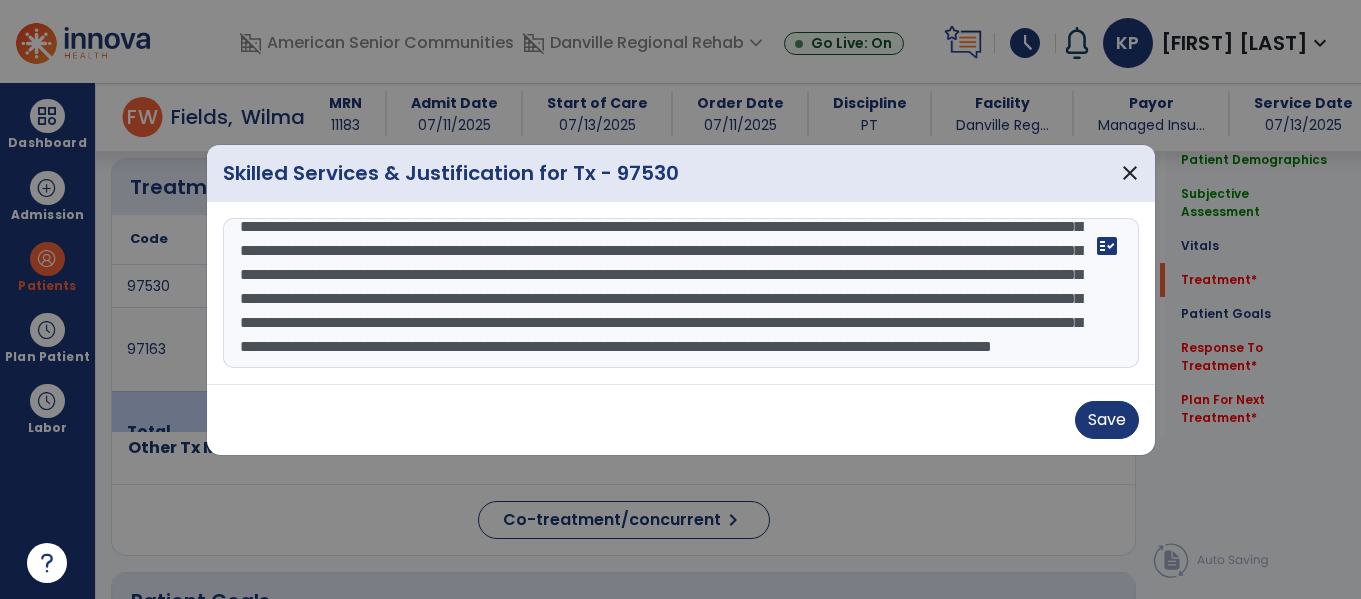 click at bounding box center [681, 293] 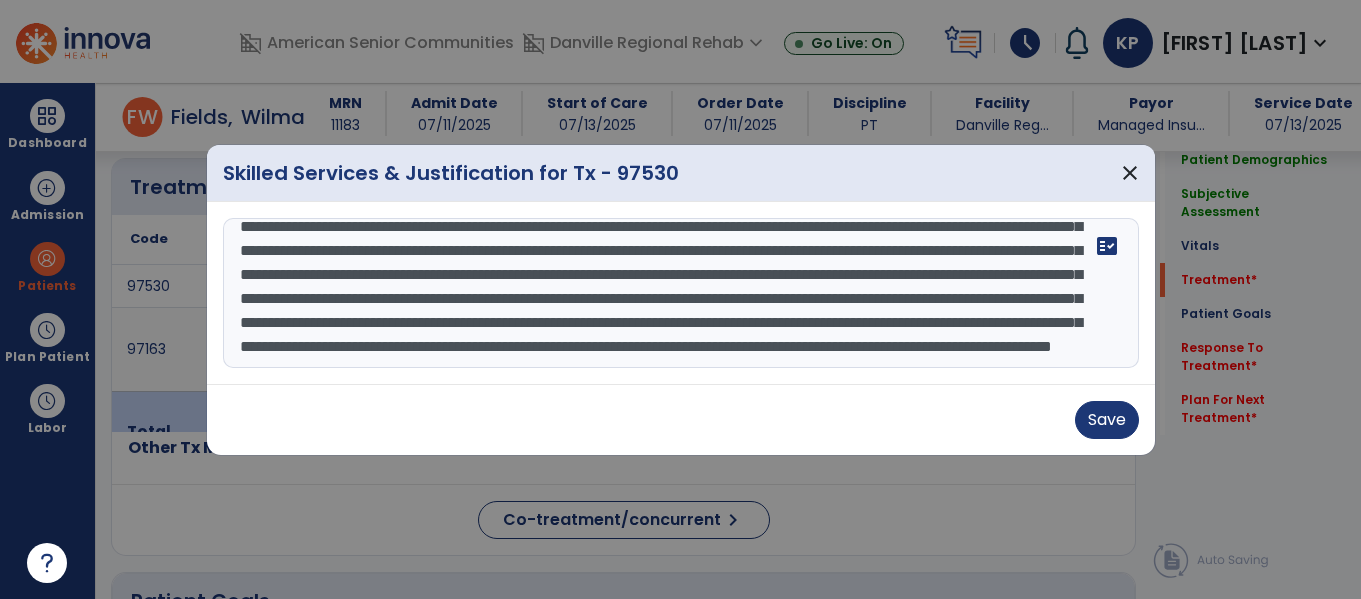 type on "**********" 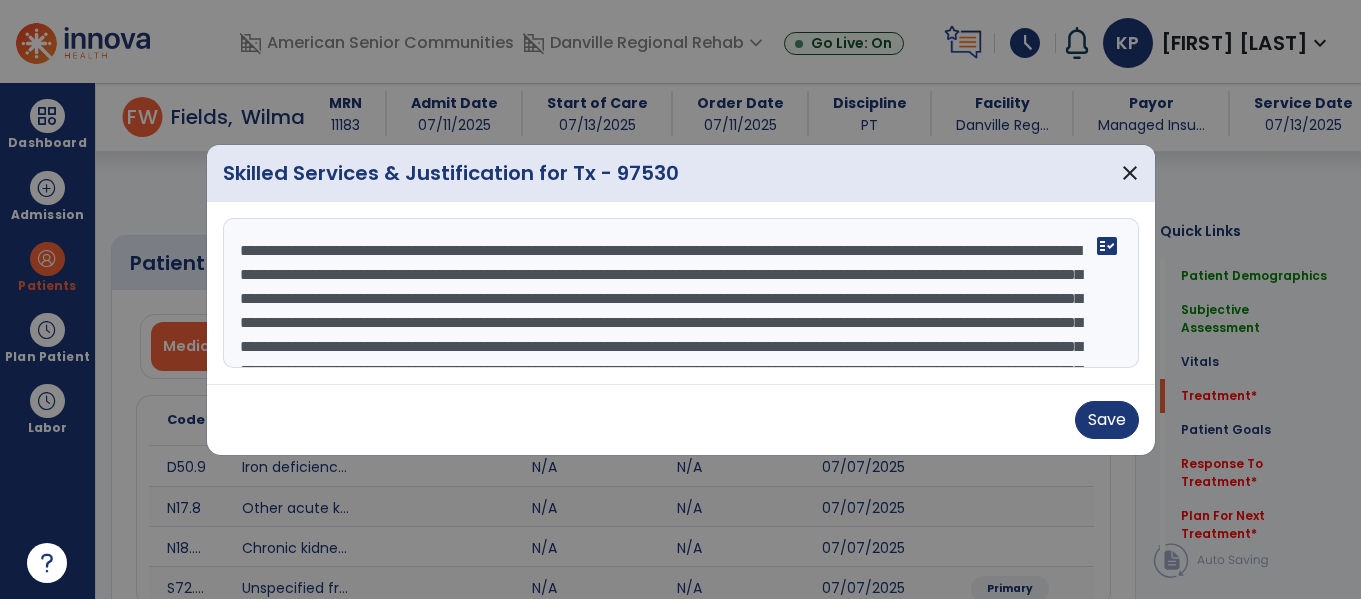 select on "*" 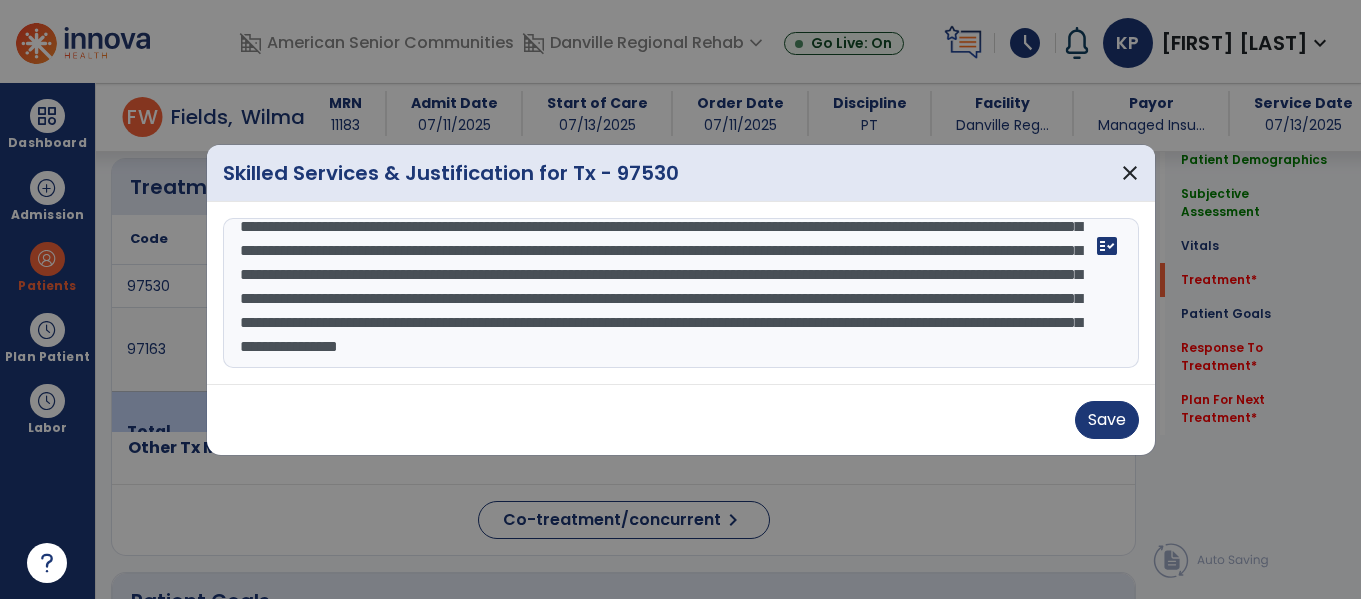 scroll, scrollTop: 160, scrollLeft: 0, axis: vertical 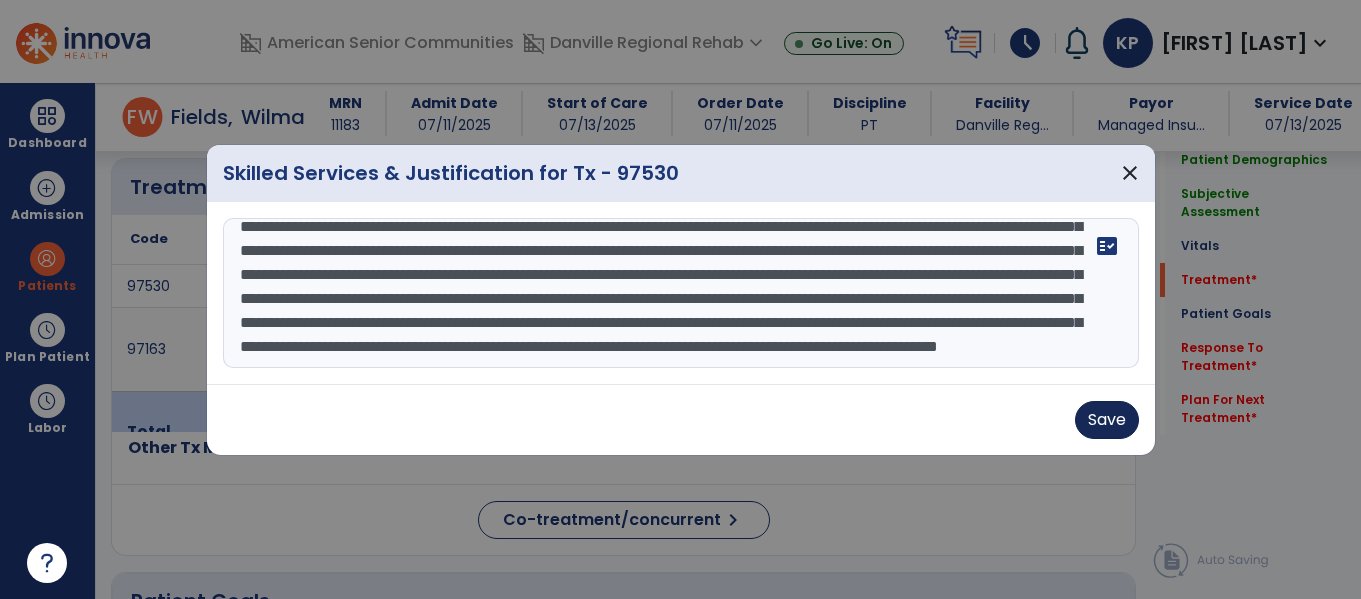 type on "**********" 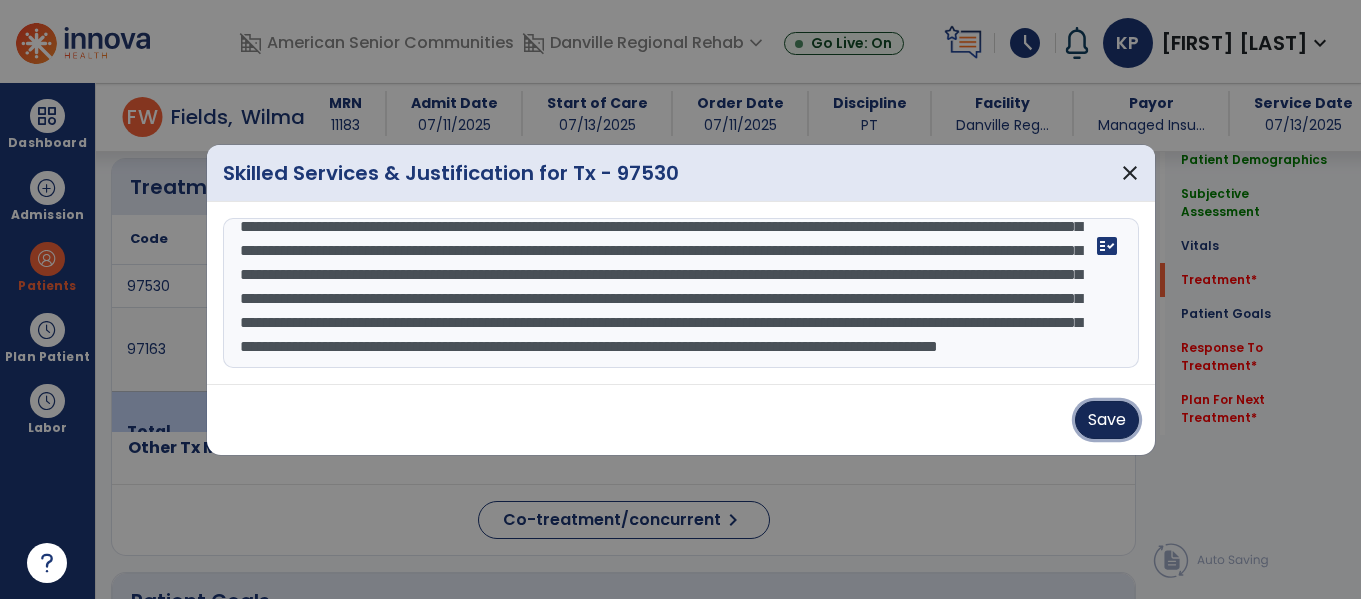 click on "Save" at bounding box center (1107, 420) 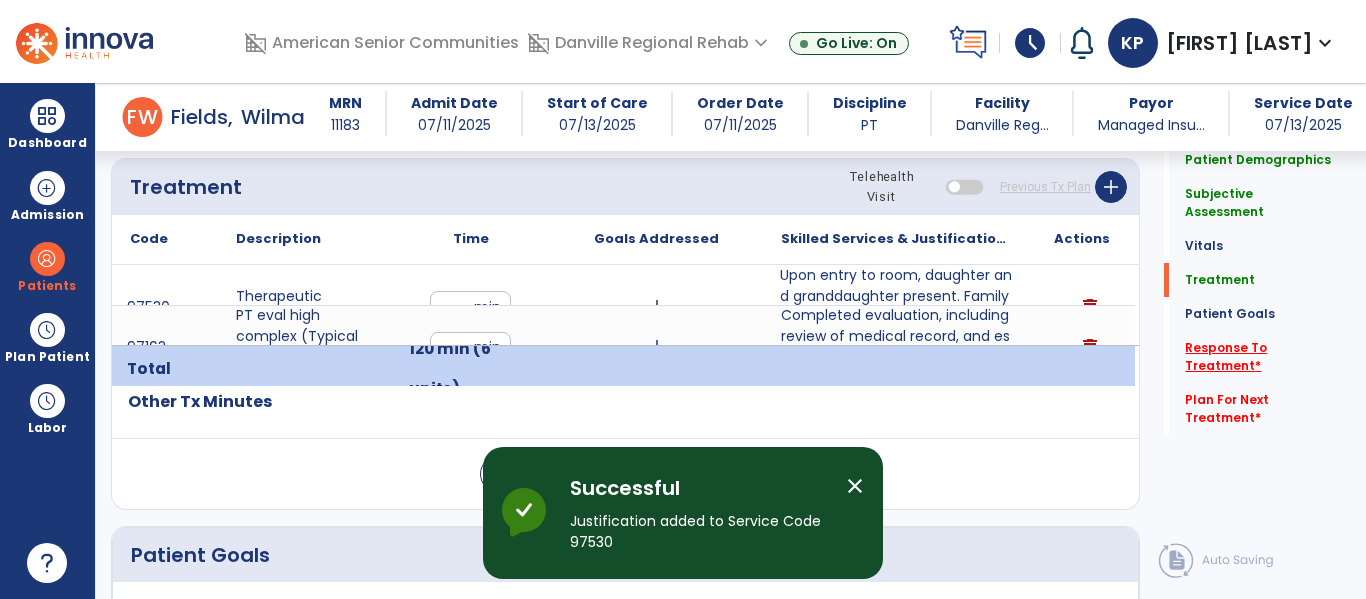 click on "Response To Treatment   *" 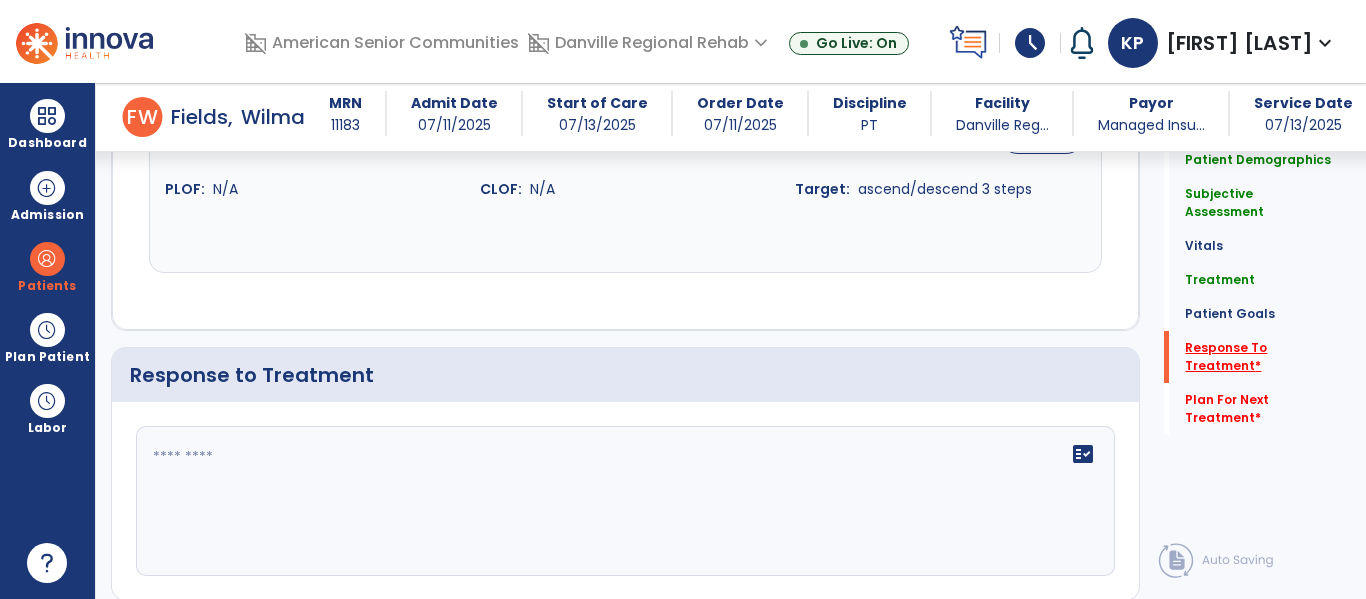 scroll, scrollTop: 3018, scrollLeft: 0, axis: vertical 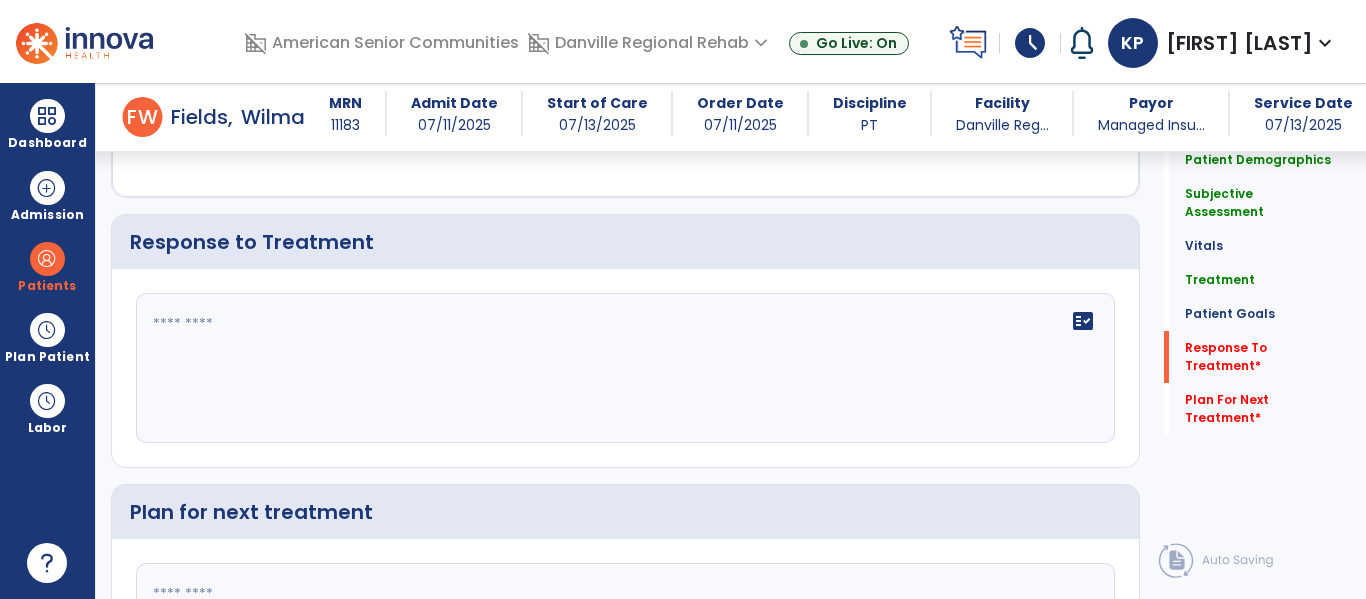 click on "fact_check" 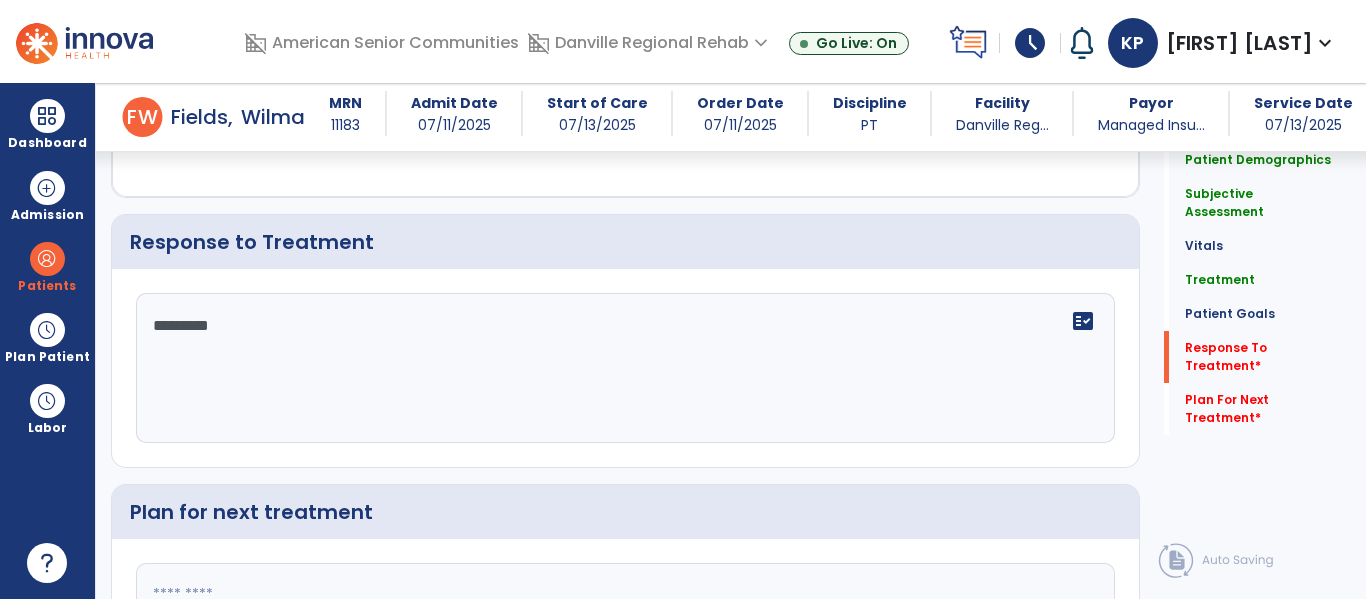 type on "**********" 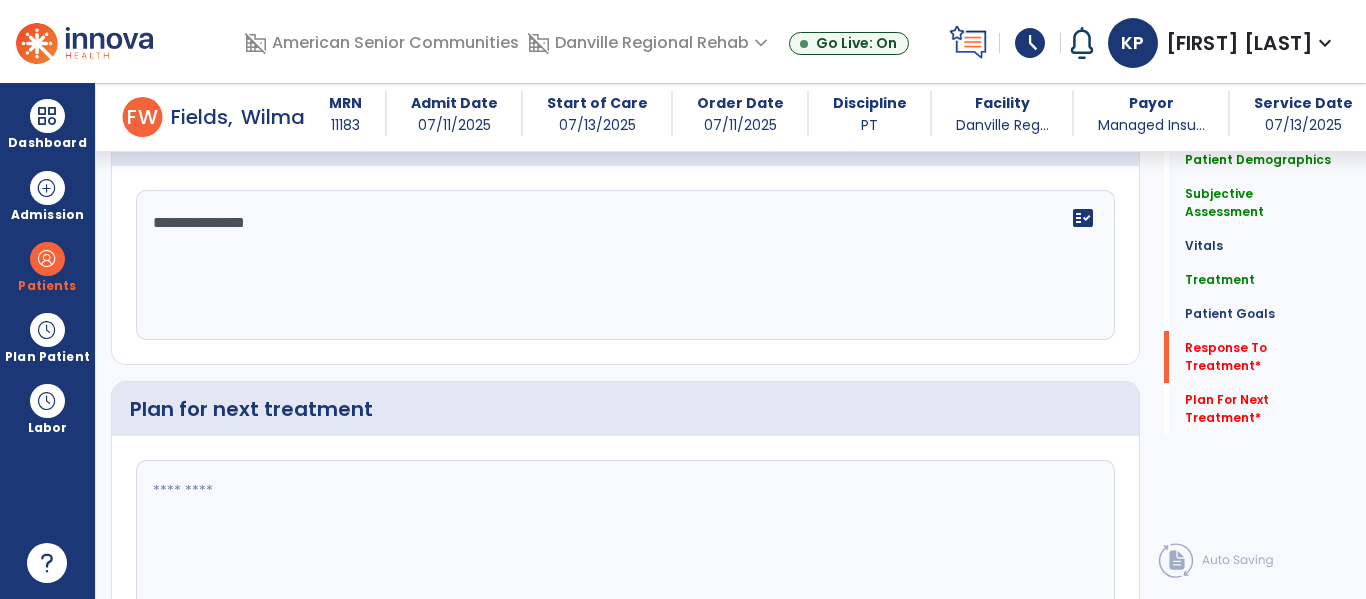 scroll, scrollTop: 3118, scrollLeft: 0, axis: vertical 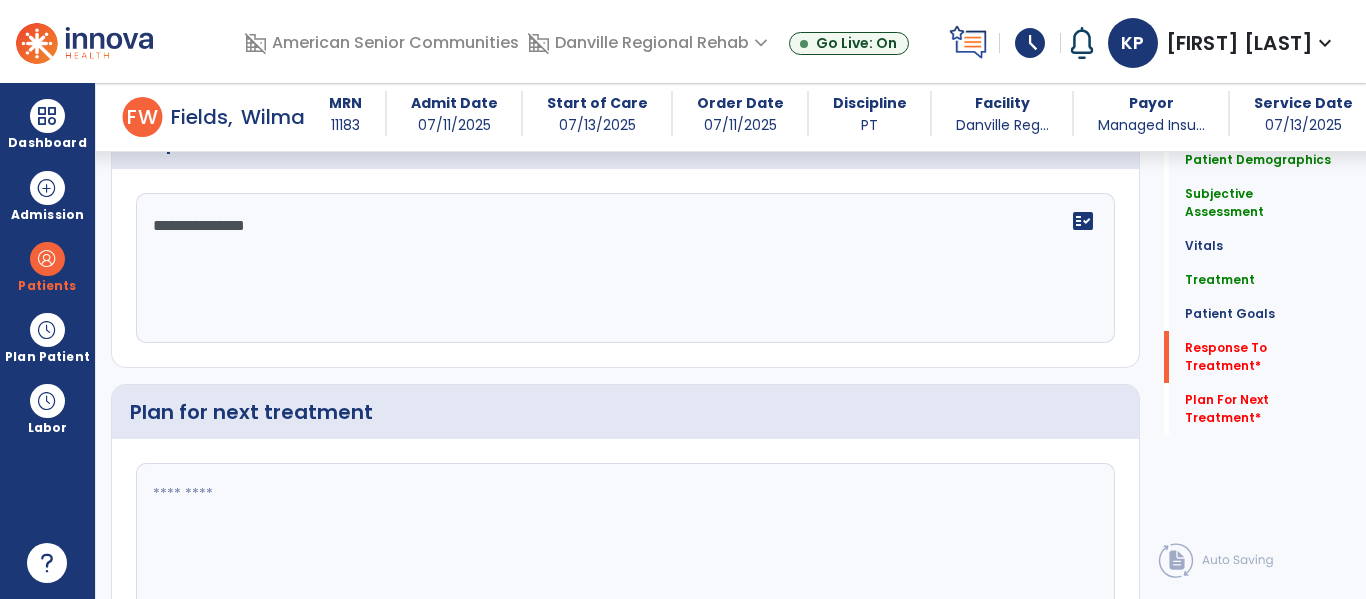 type on "**********" 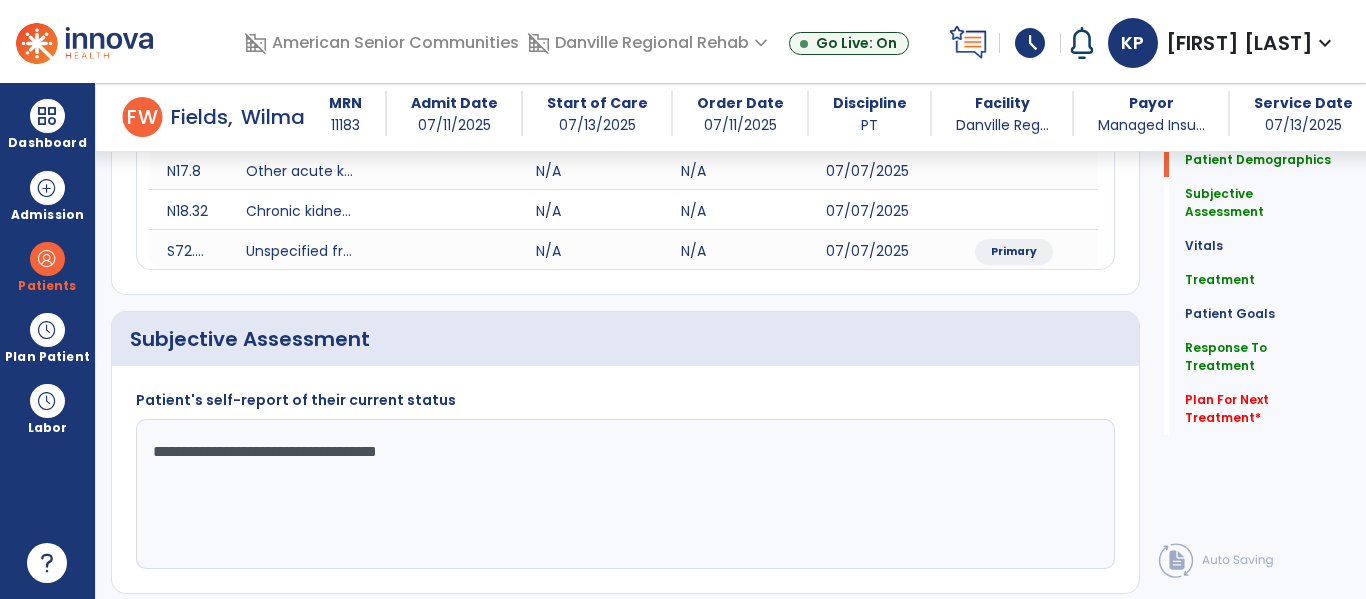 scroll, scrollTop: 0, scrollLeft: 0, axis: both 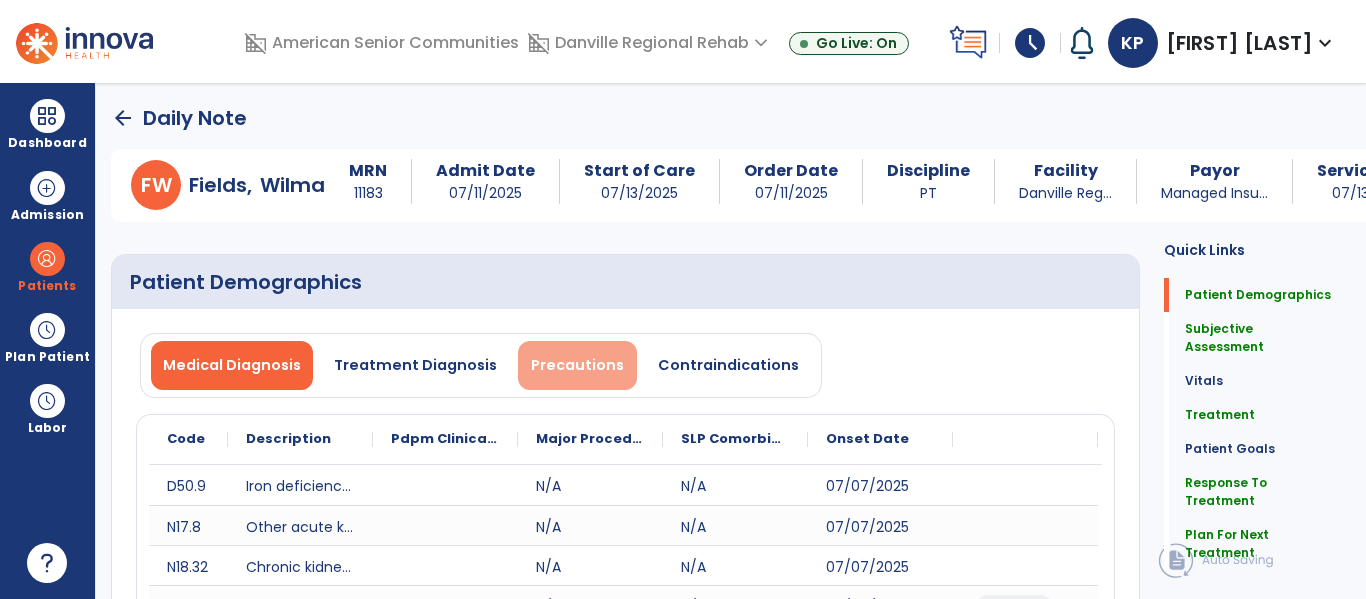 type on "**********" 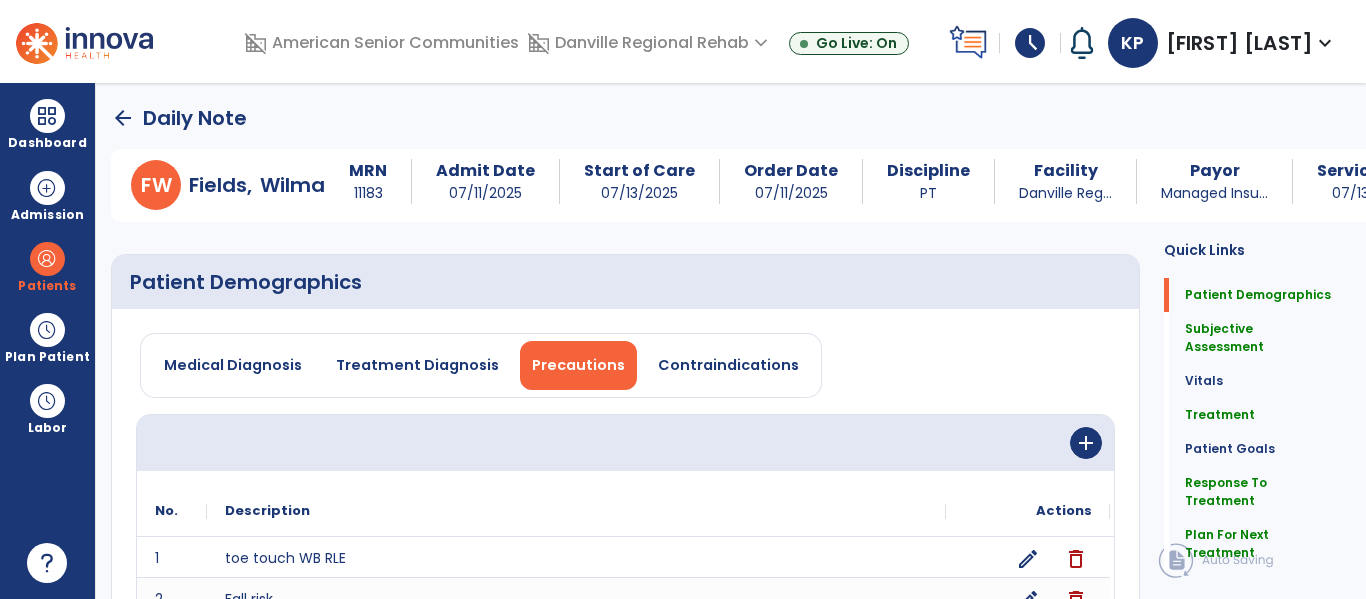 scroll, scrollTop: 197, scrollLeft: 0, axis: vertical 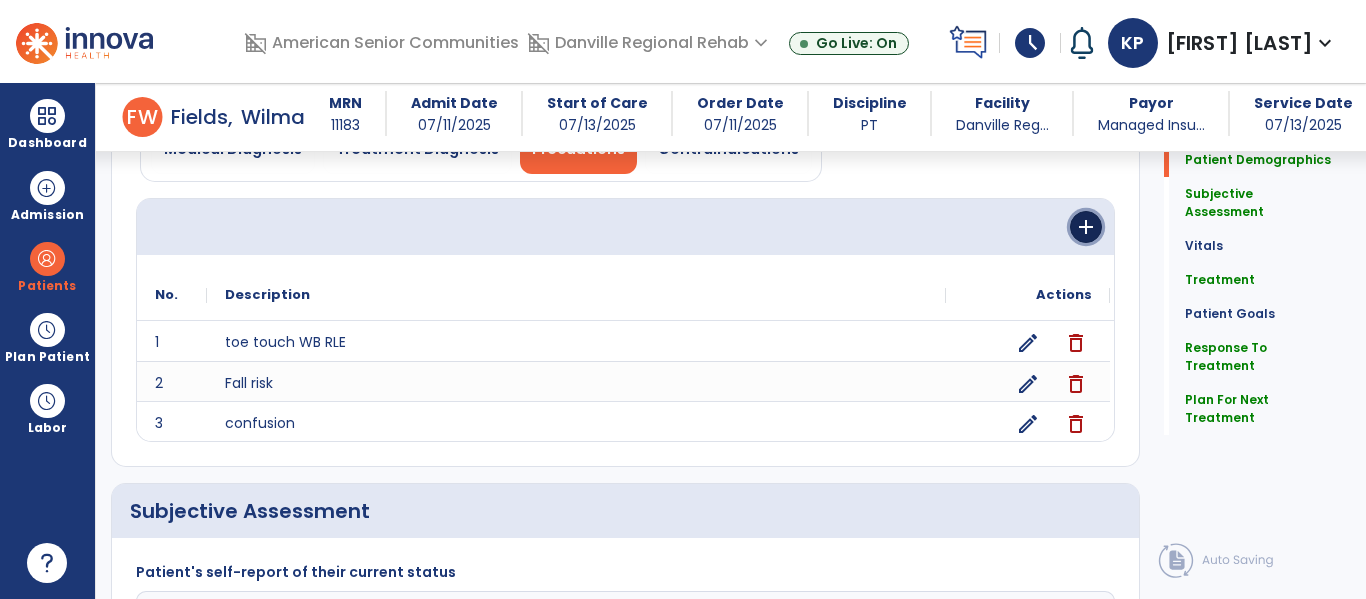 click on "add" 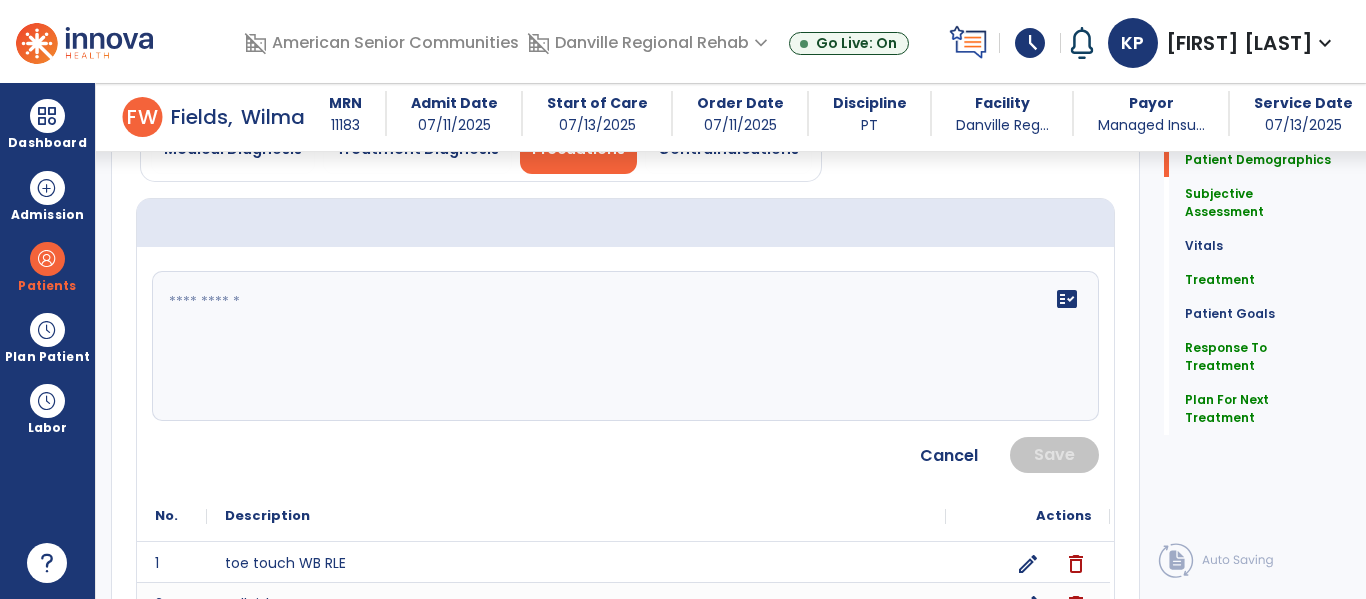 click on "fact_check" 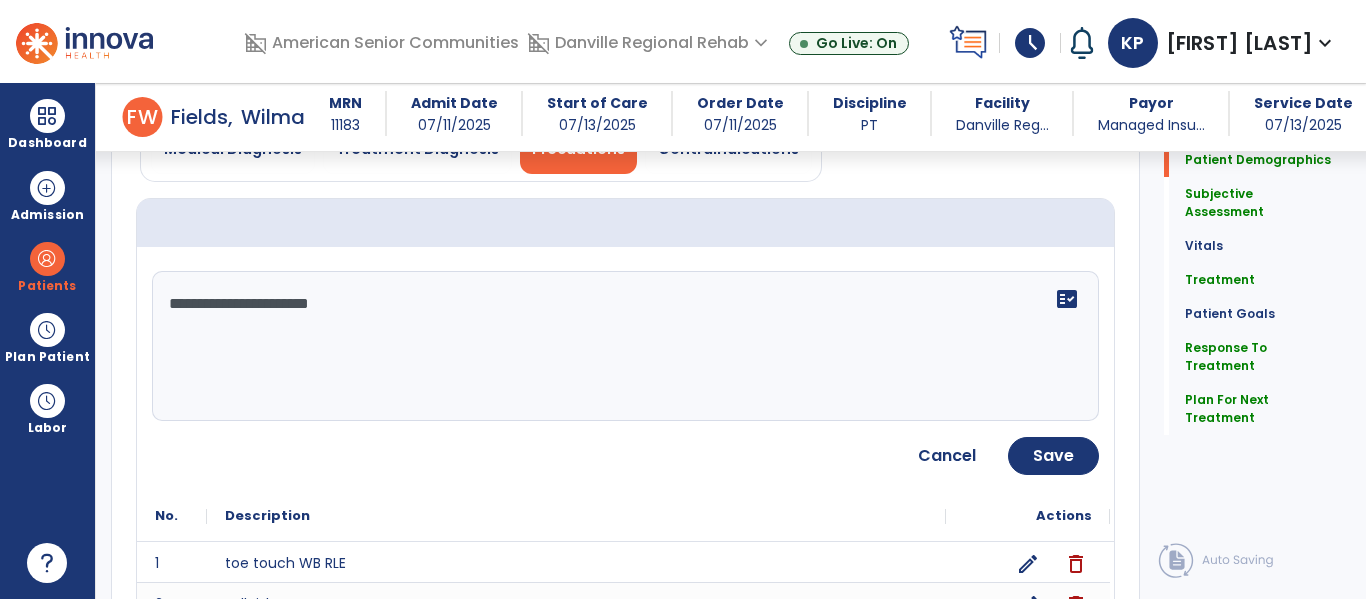 type on "**********" 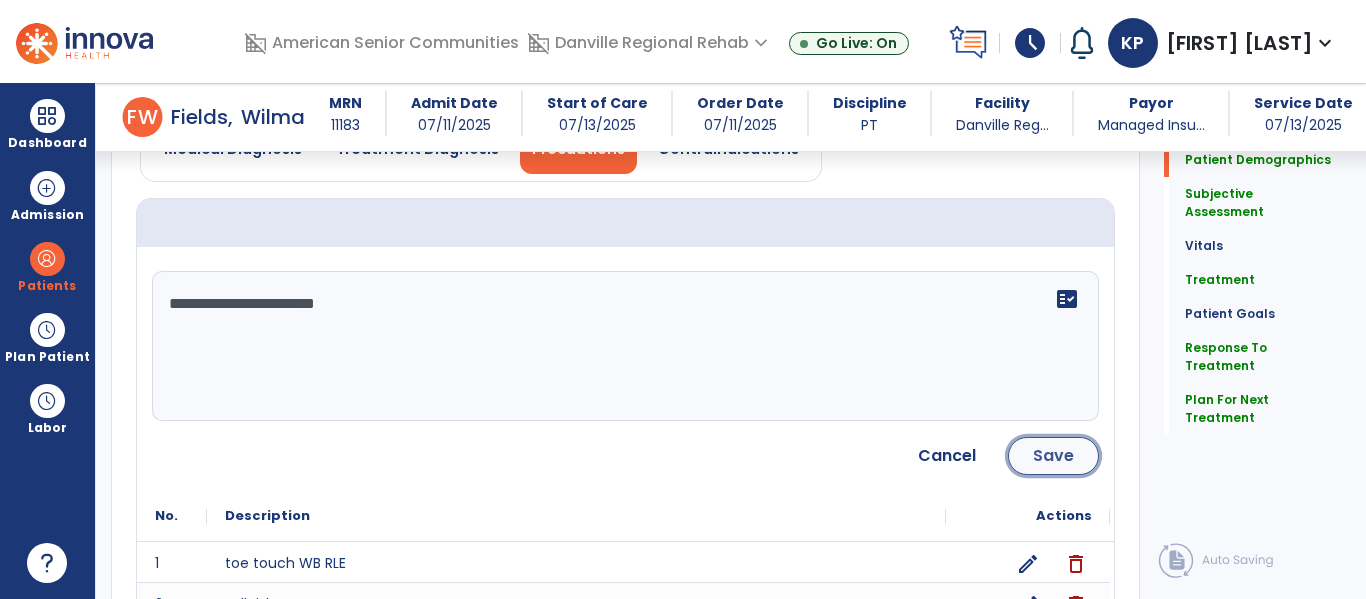click on "Save" 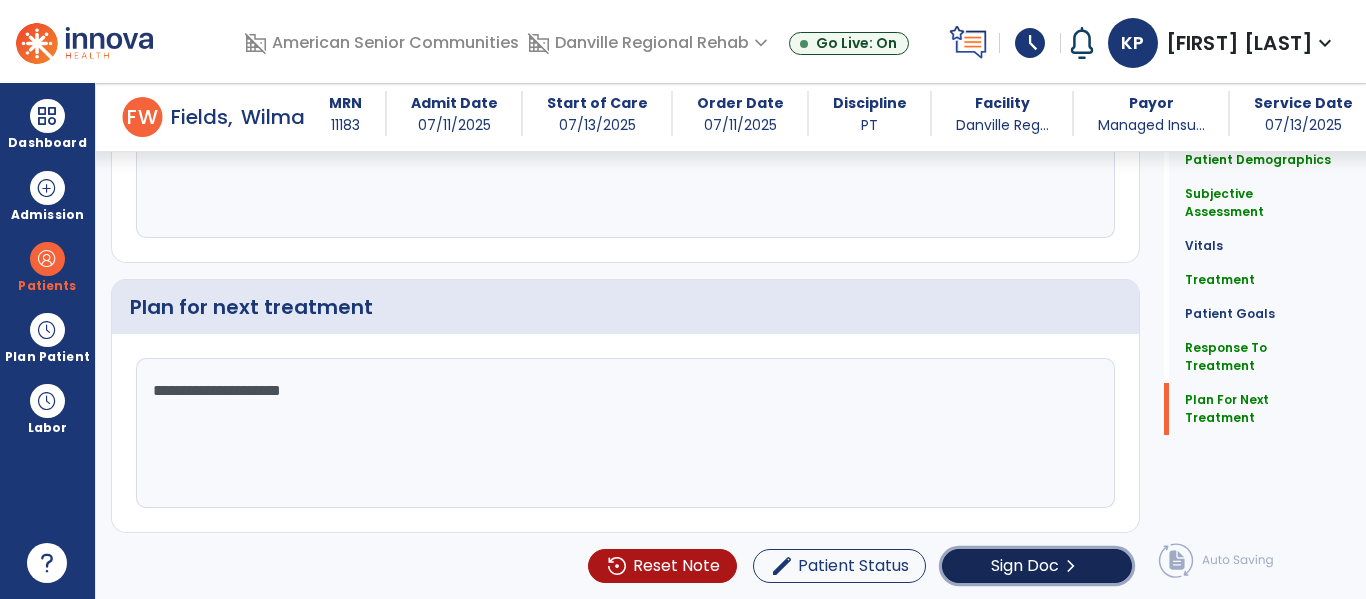 click on "Sign Doc" 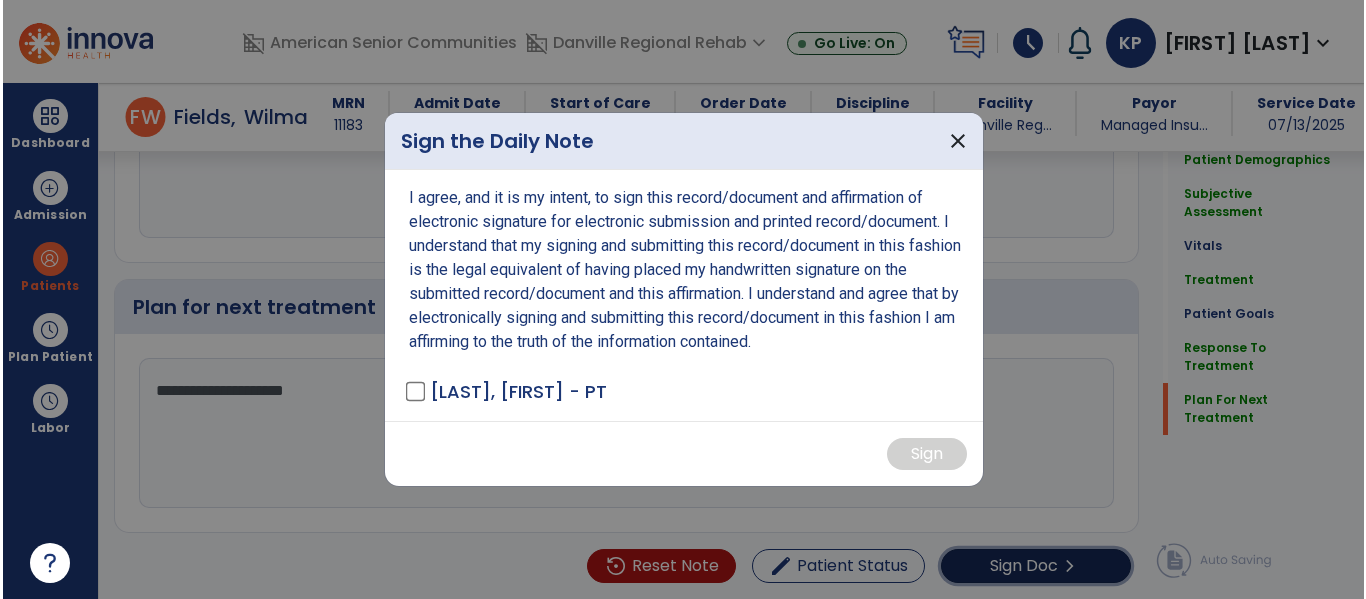 scroll, scrollTop: 3295, scrollLeft: 0, axis: vertical 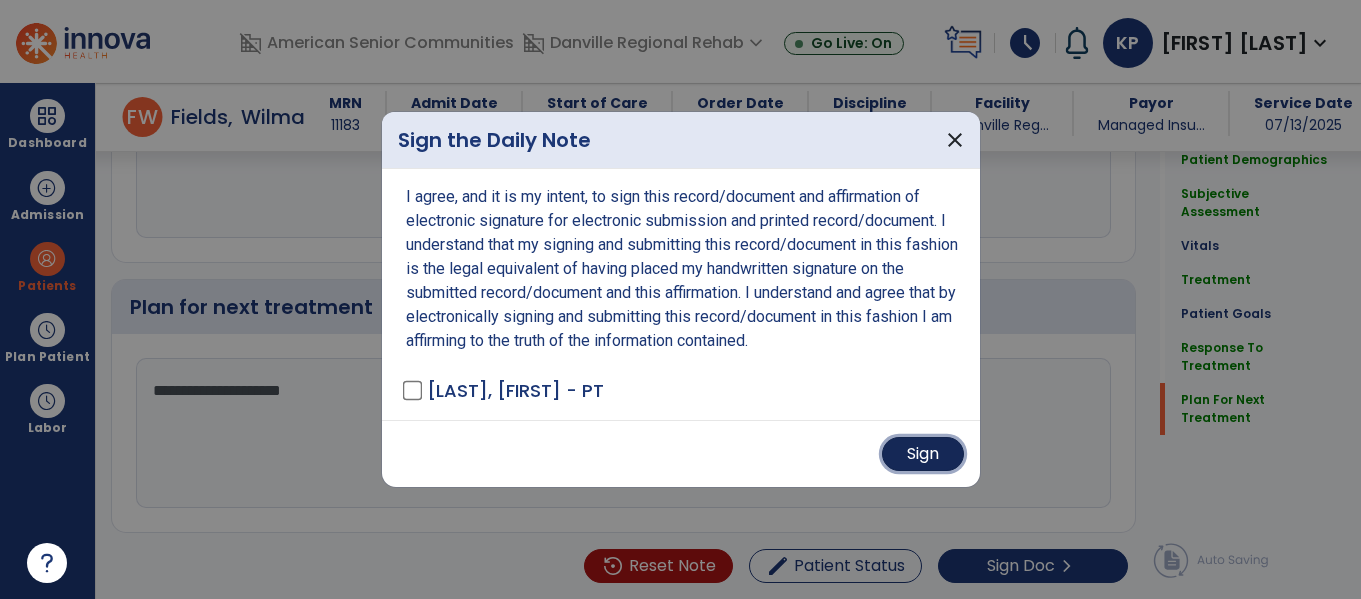 click on "Sign" at bounding box center [923, 454] 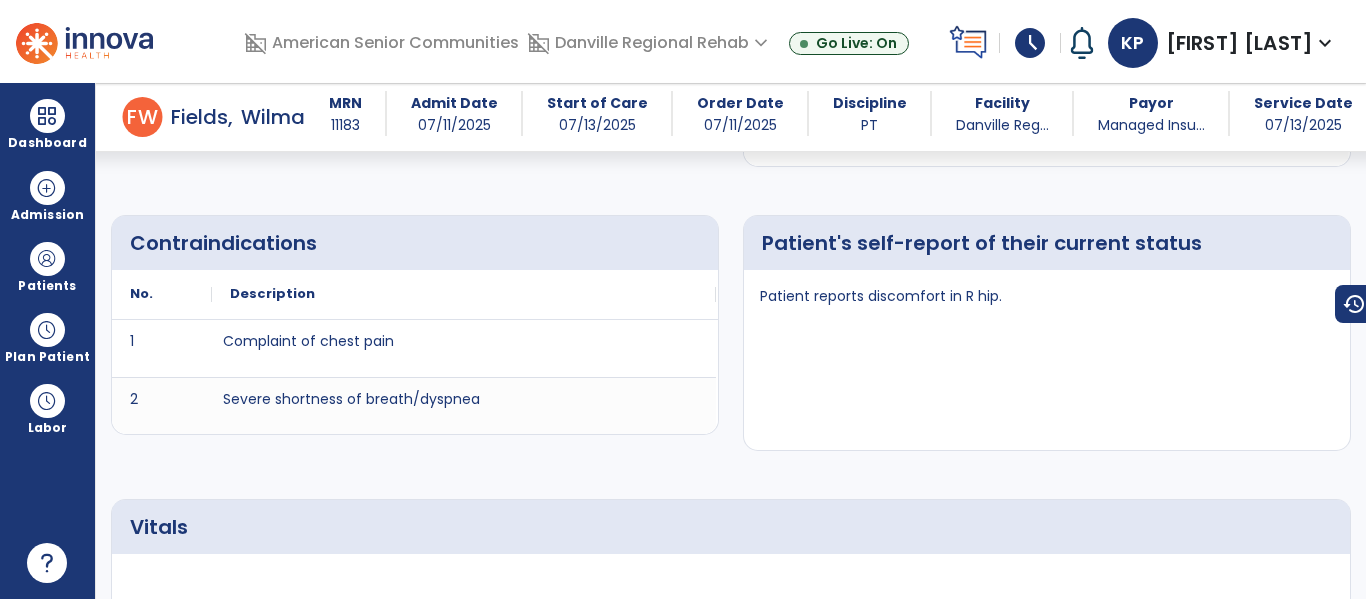 scroll, scrollTop: 0, scrollLeft: 0, axis: both 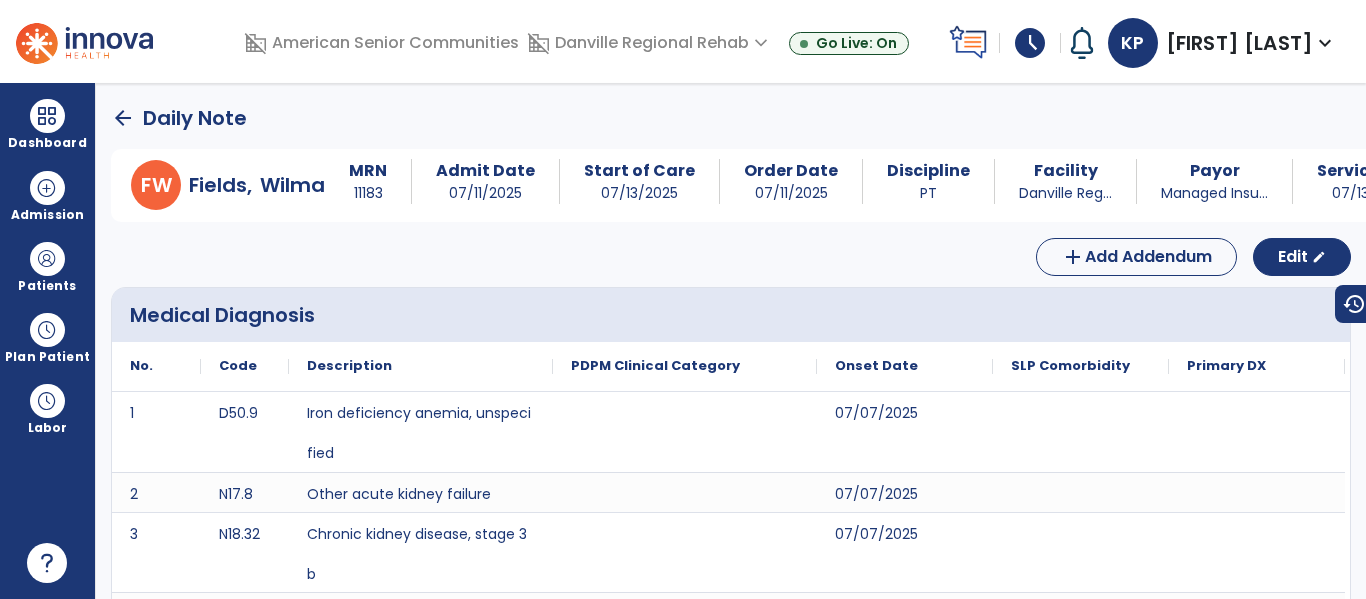 click on "arrow_back" 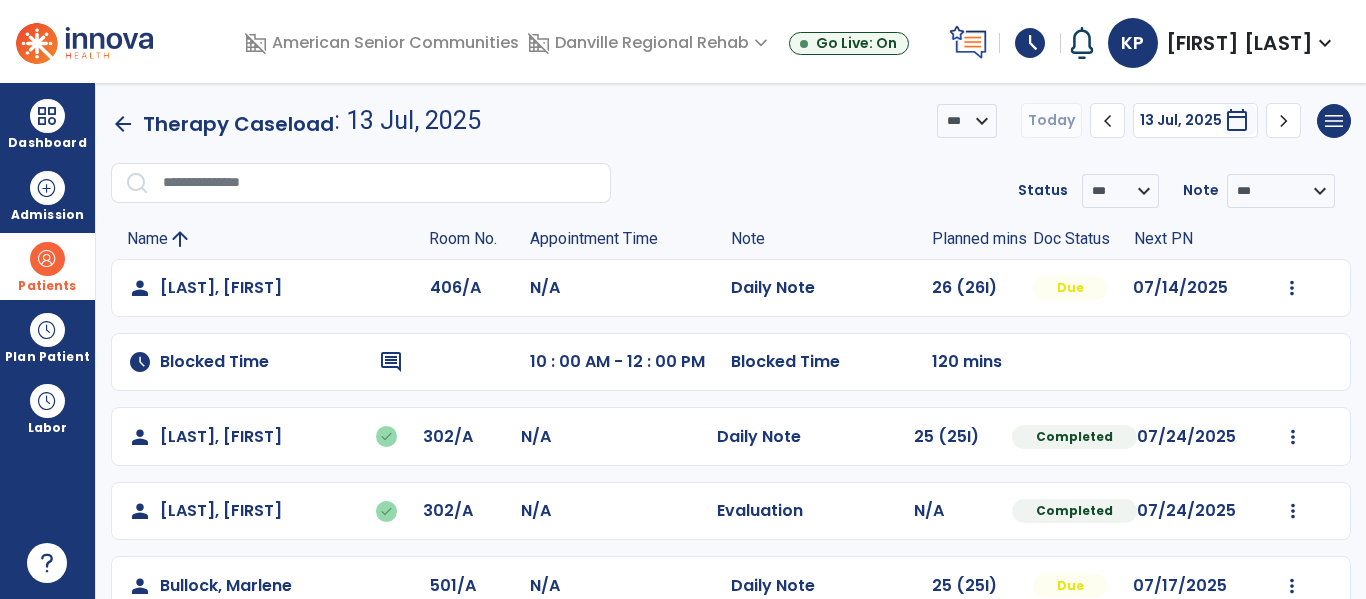 click at bounding box center [47, 259] 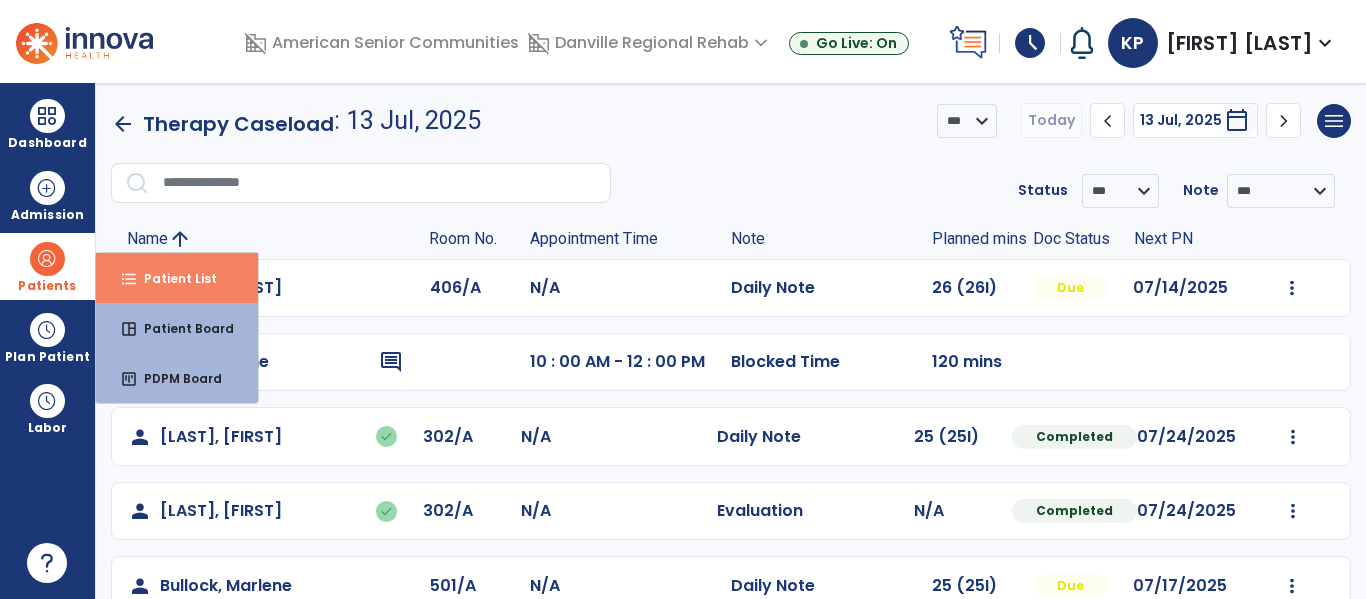 click on "Patient List" at bounding box center (172, 278) 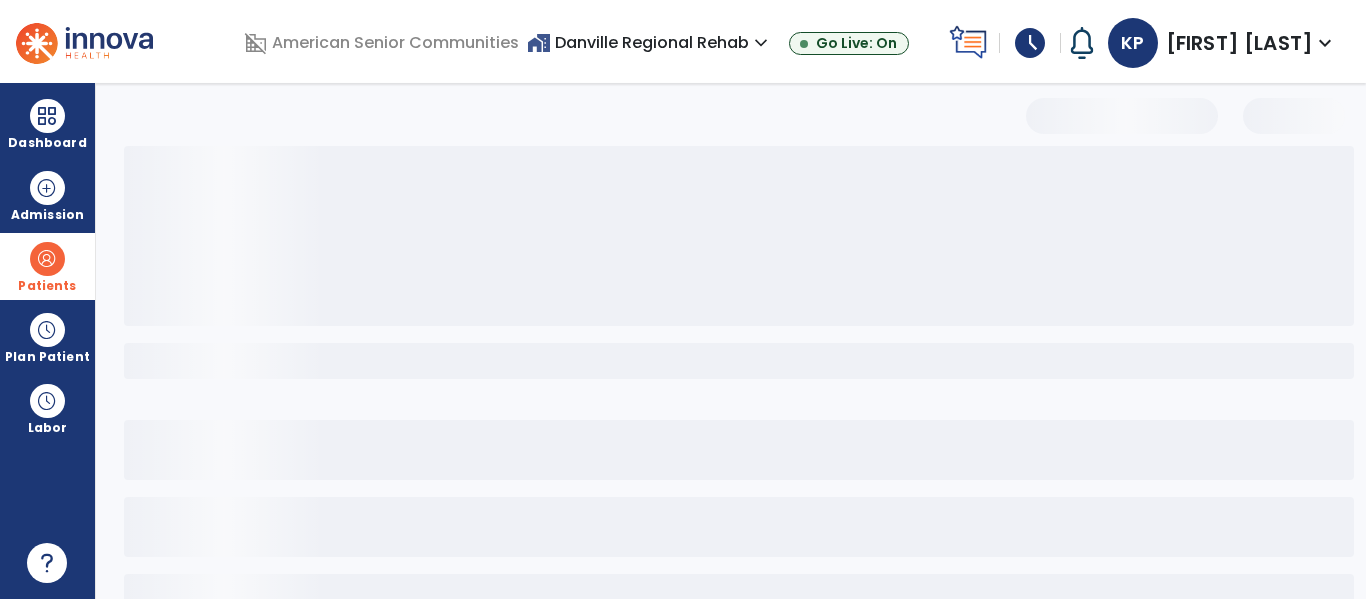 select on "***" 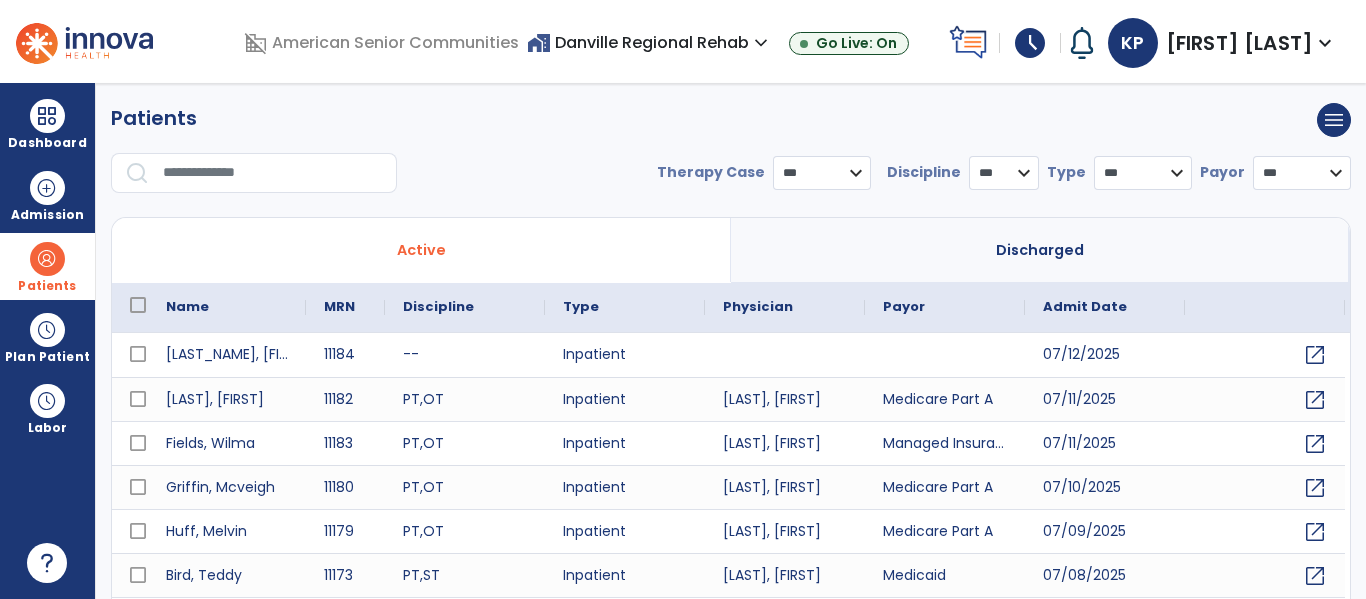 click at bounding box center [273, 173] 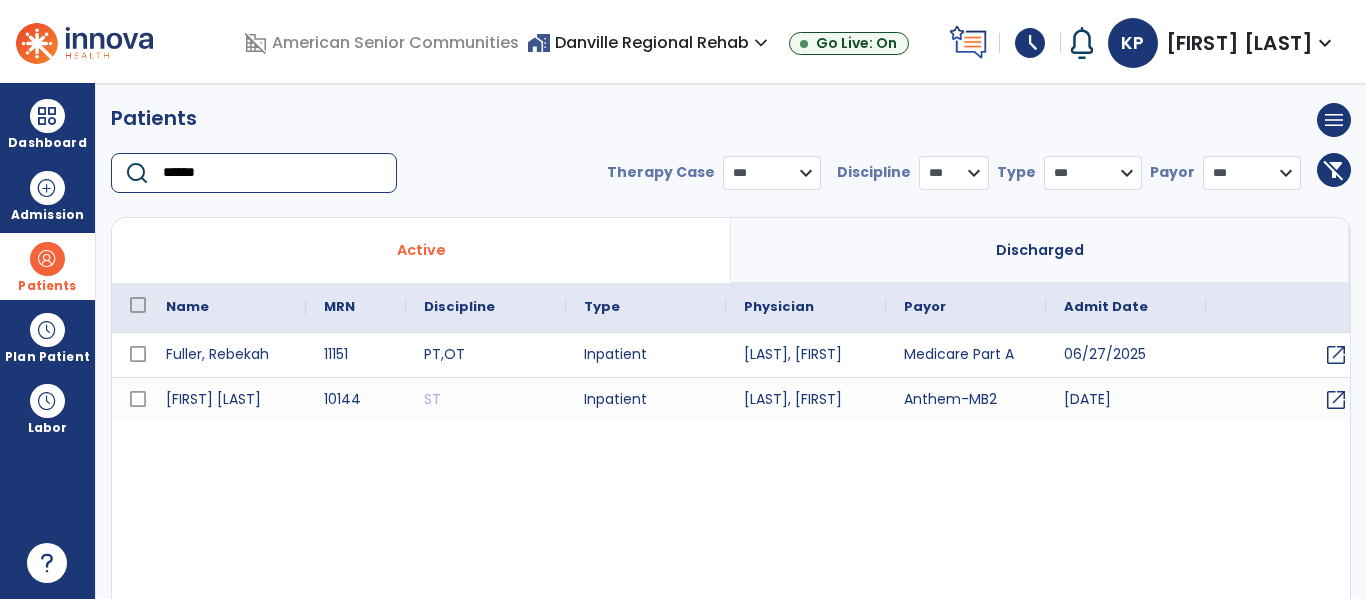type on "******" 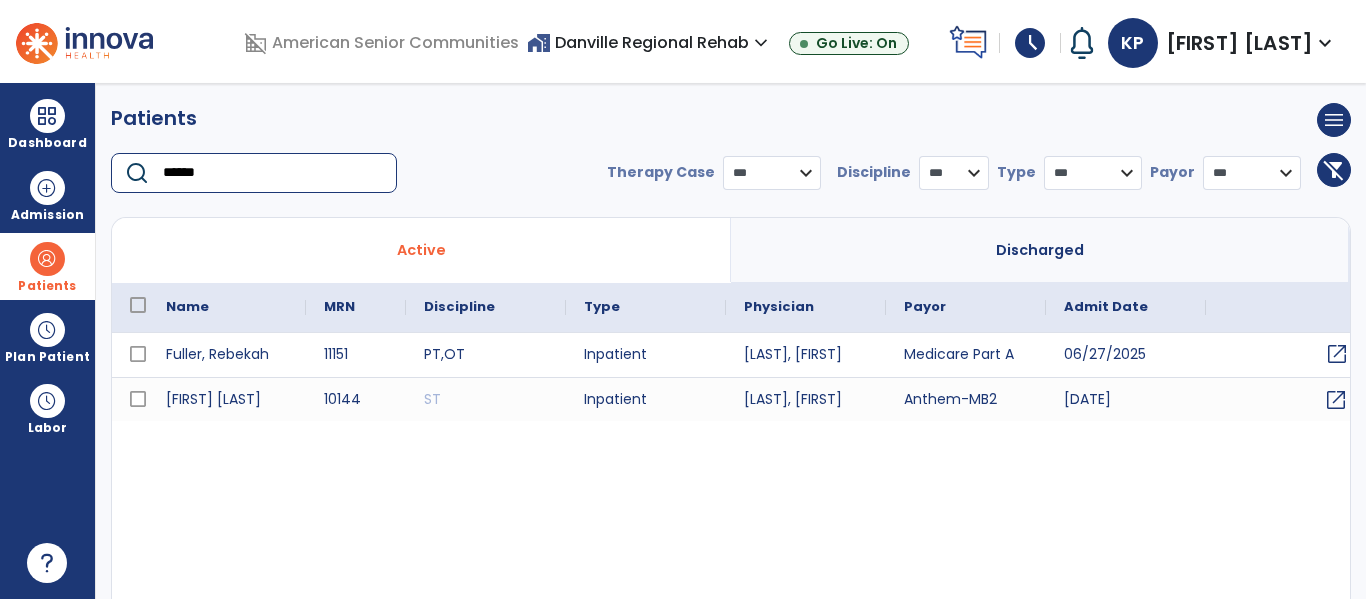 click on "open_in_new" at bounding box center [1337, 354] 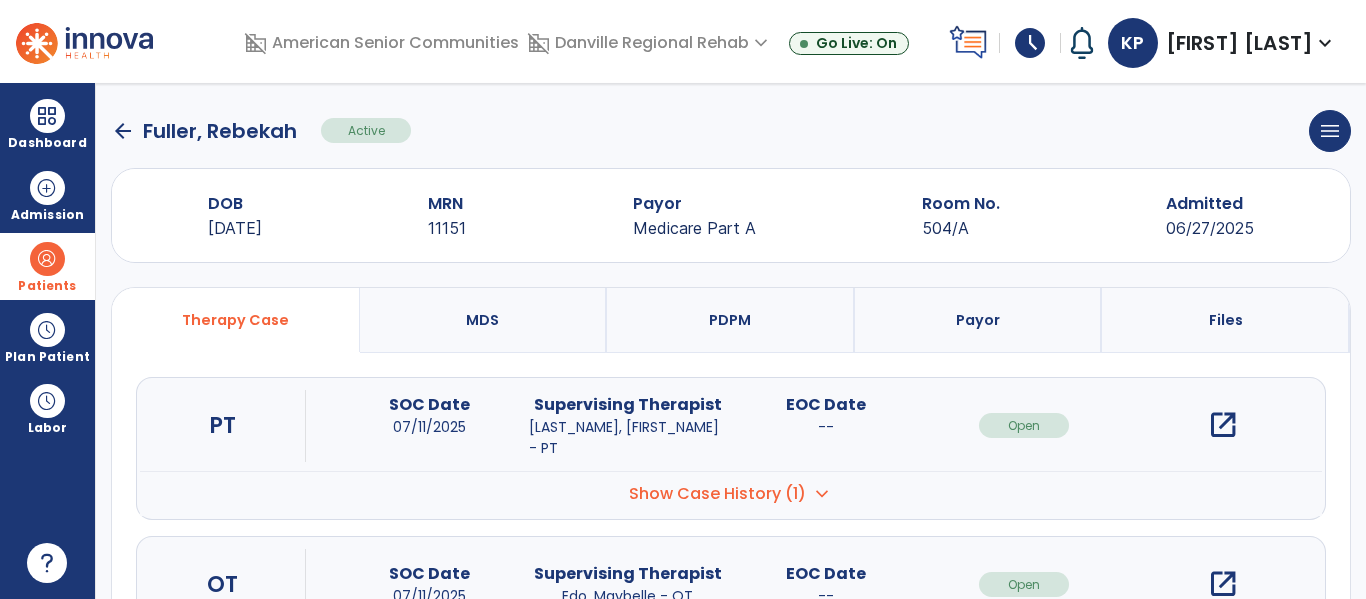 scroll, scrollTop: 0, scrollLeft: 0, axis: both 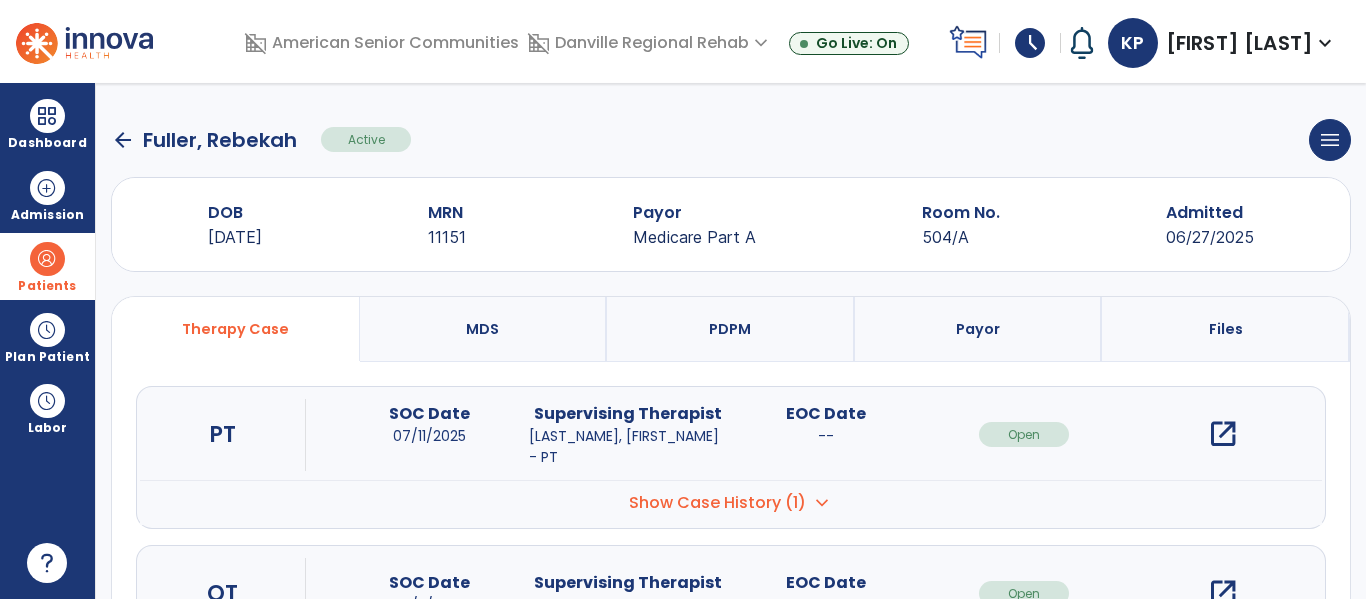 click at bounding box center [47, 259] 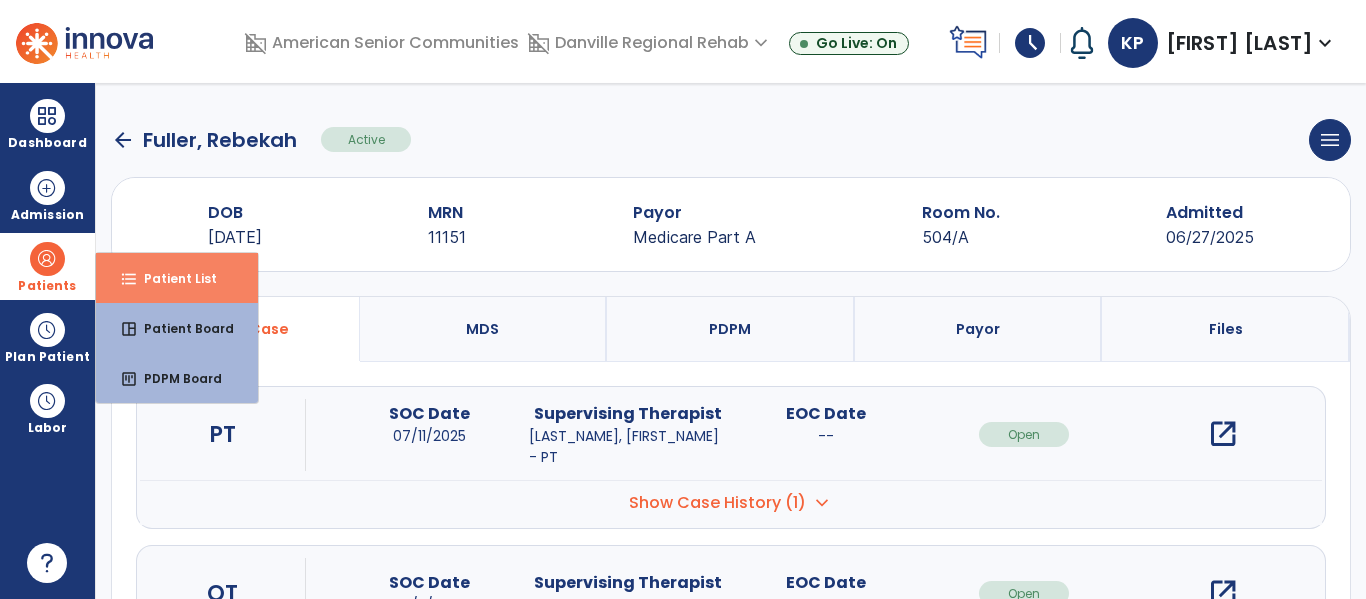 click on "format_list_bulleted  Patient List" at bounding box center (177, 278) 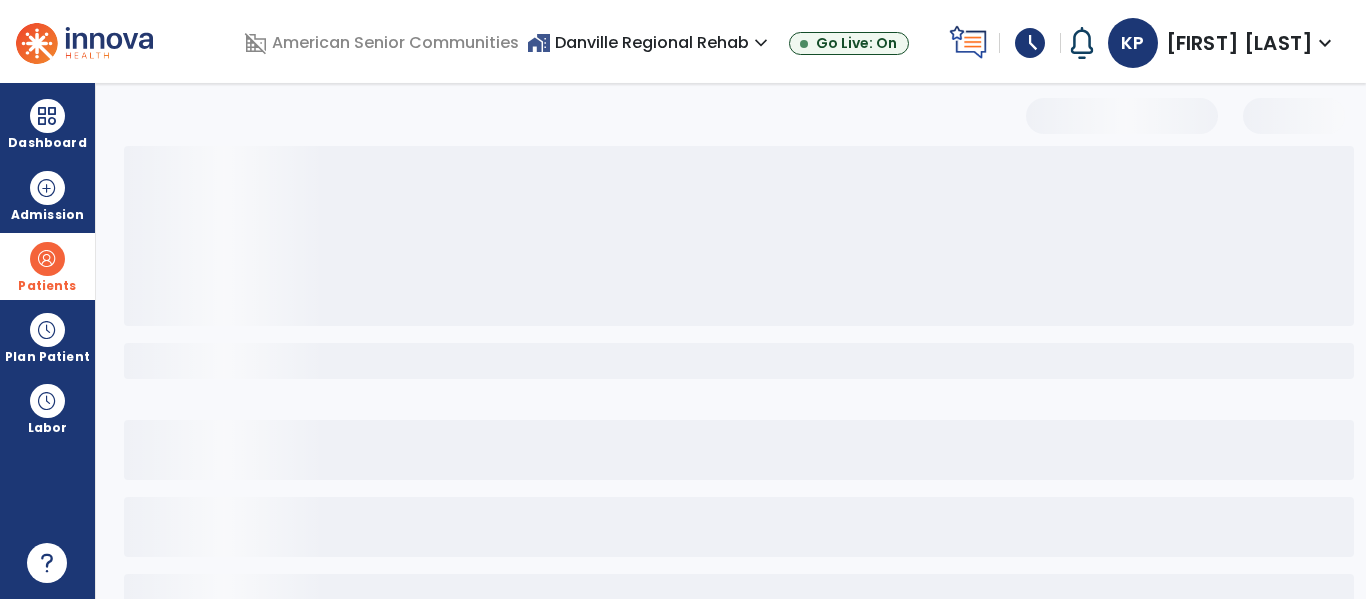 select on "***" 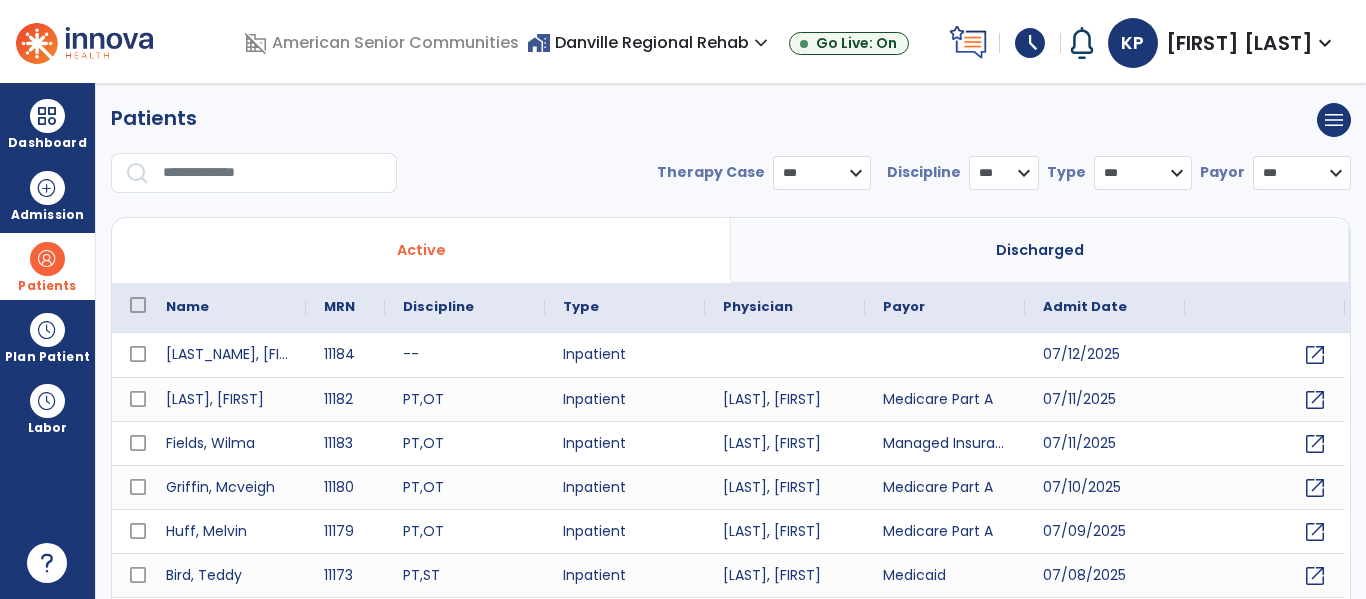 click at bounding box center (273, 173) 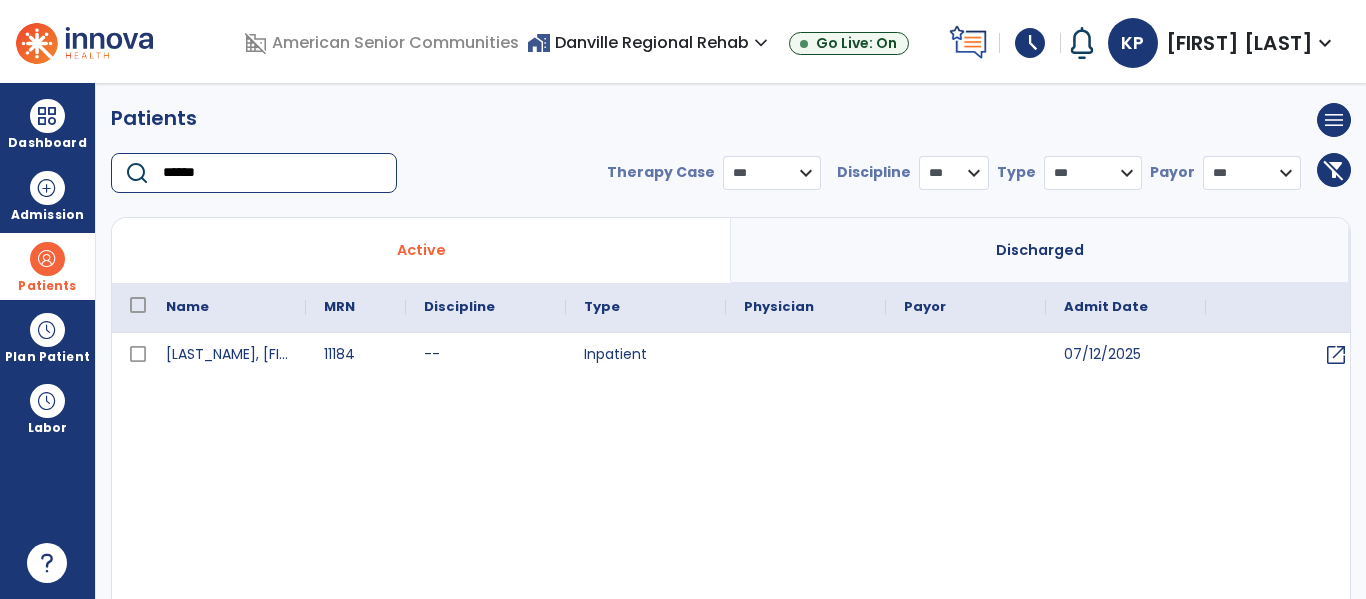 type on "******" 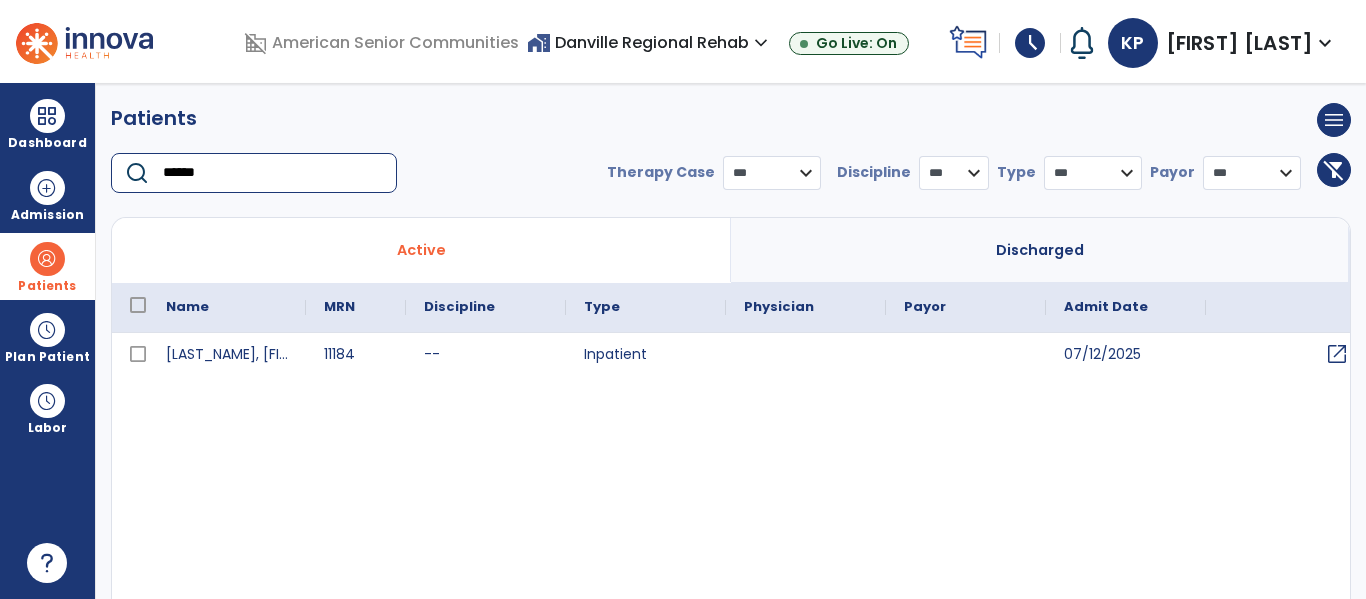 click on "open_in_new" at bounding box center (1337, 354) 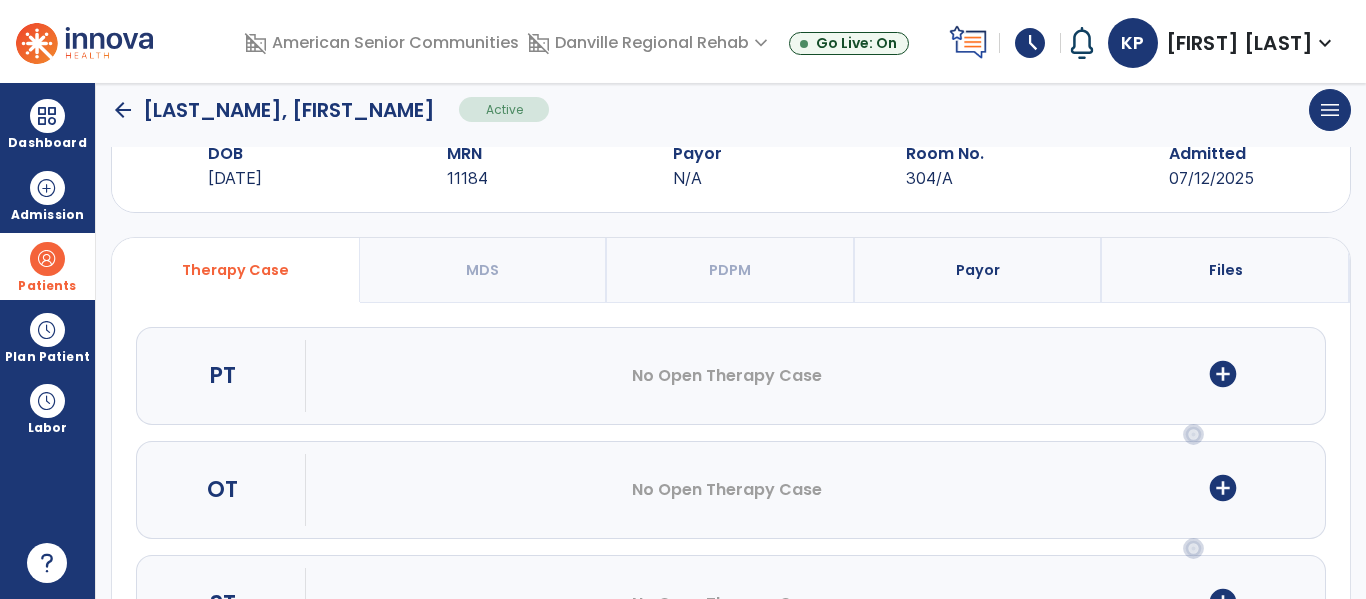 scroll, scrollTop: 63, scrollLeft: 0, axis: vertical 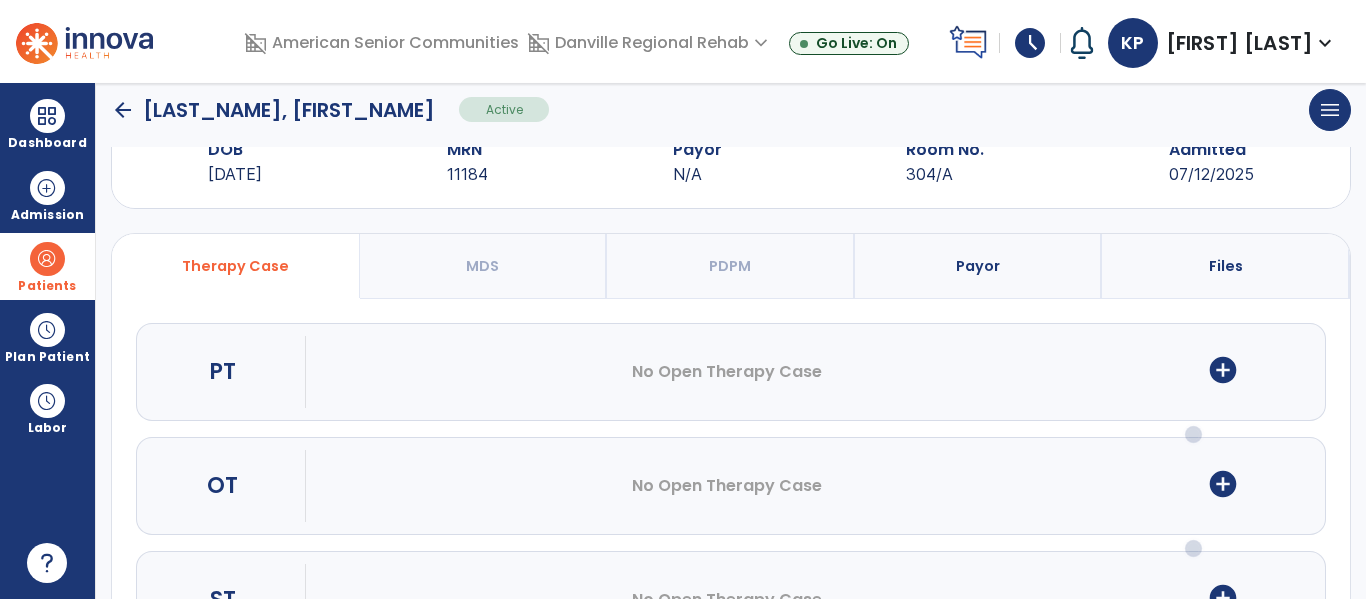 click on "add_circle" at bounding box center (1223, 370) 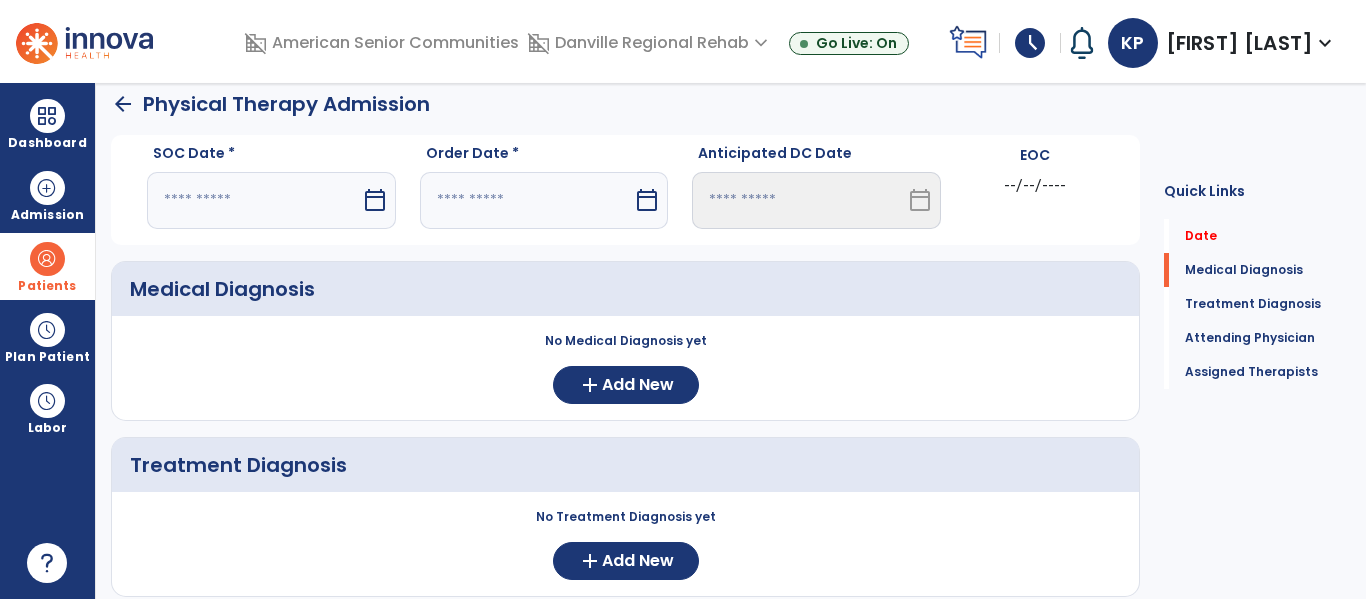 scroll, scrollTop: 0, scrollLeft: 0, axis: both 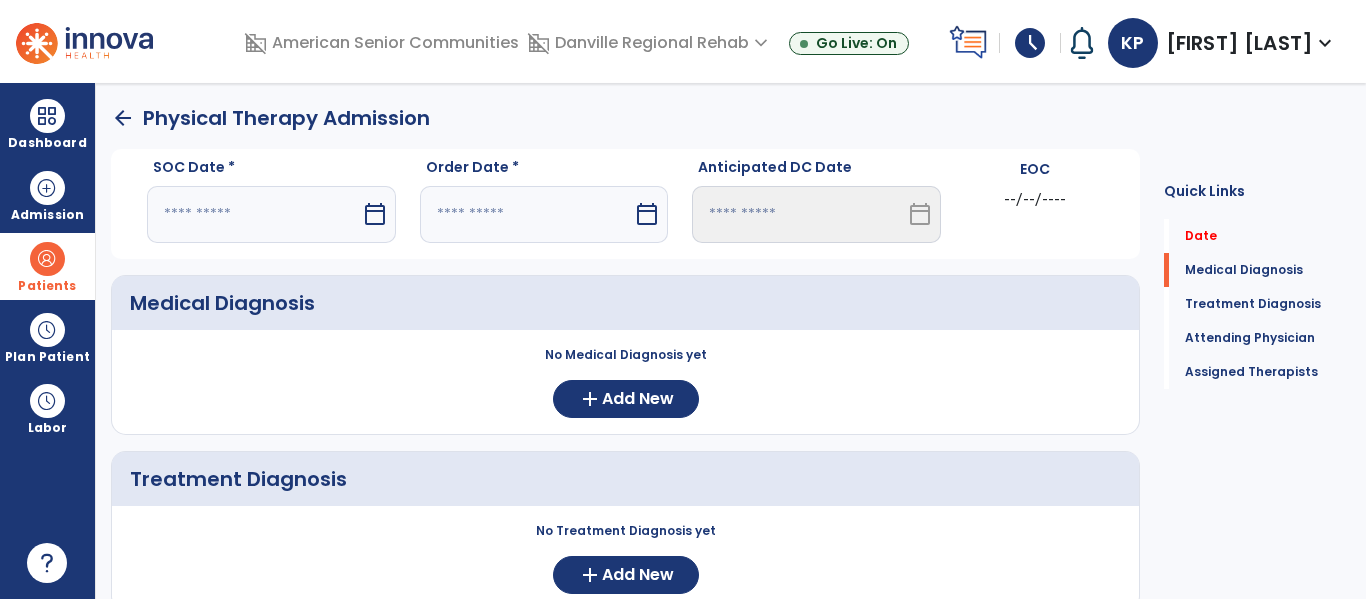 click on "calendar_today" at bounding box center (375, 214) 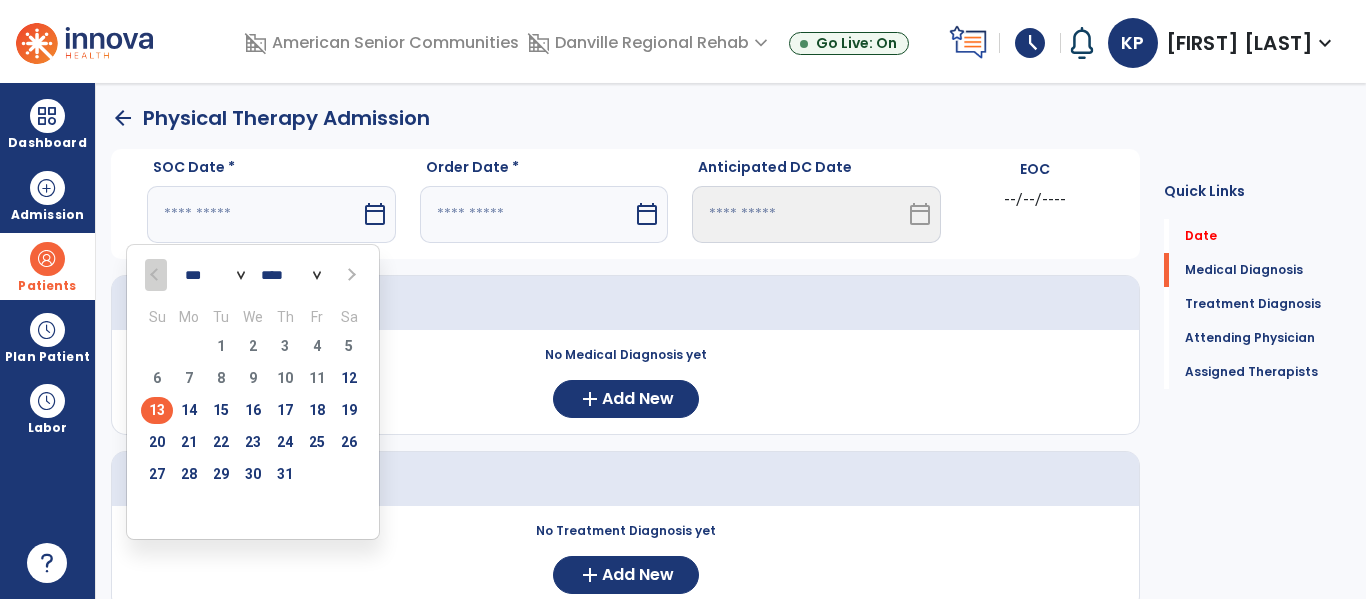 click on "13" at bounding box center [157, 410] 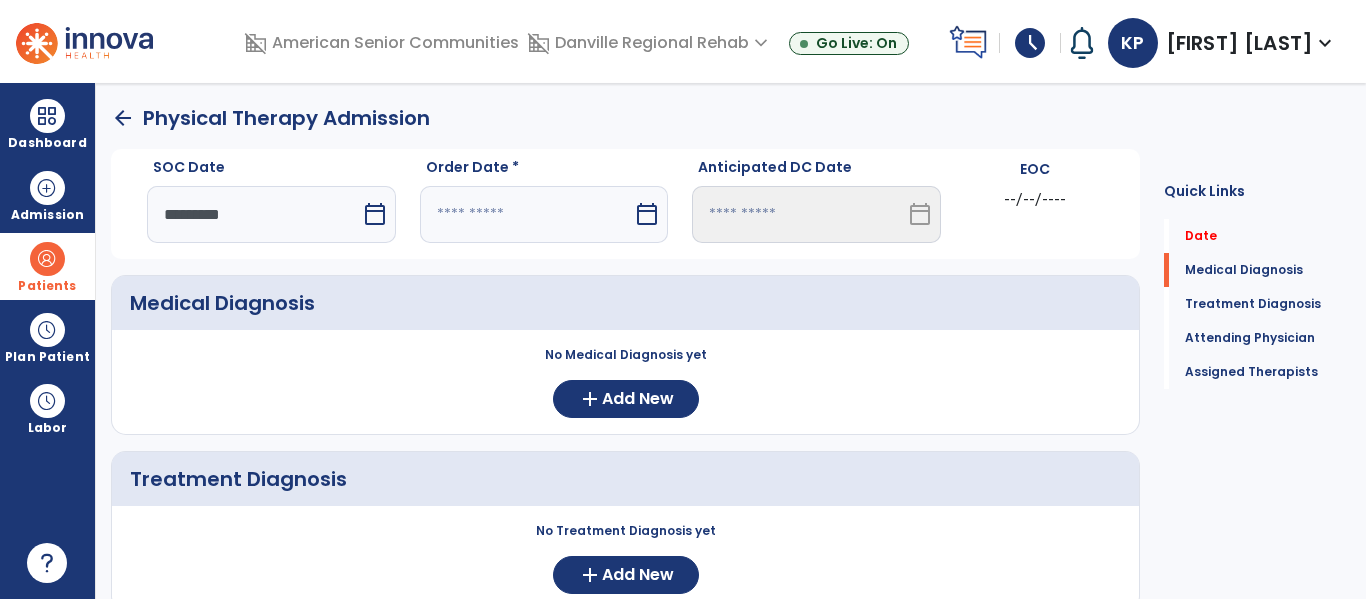 click at bounding box center [527, 214] 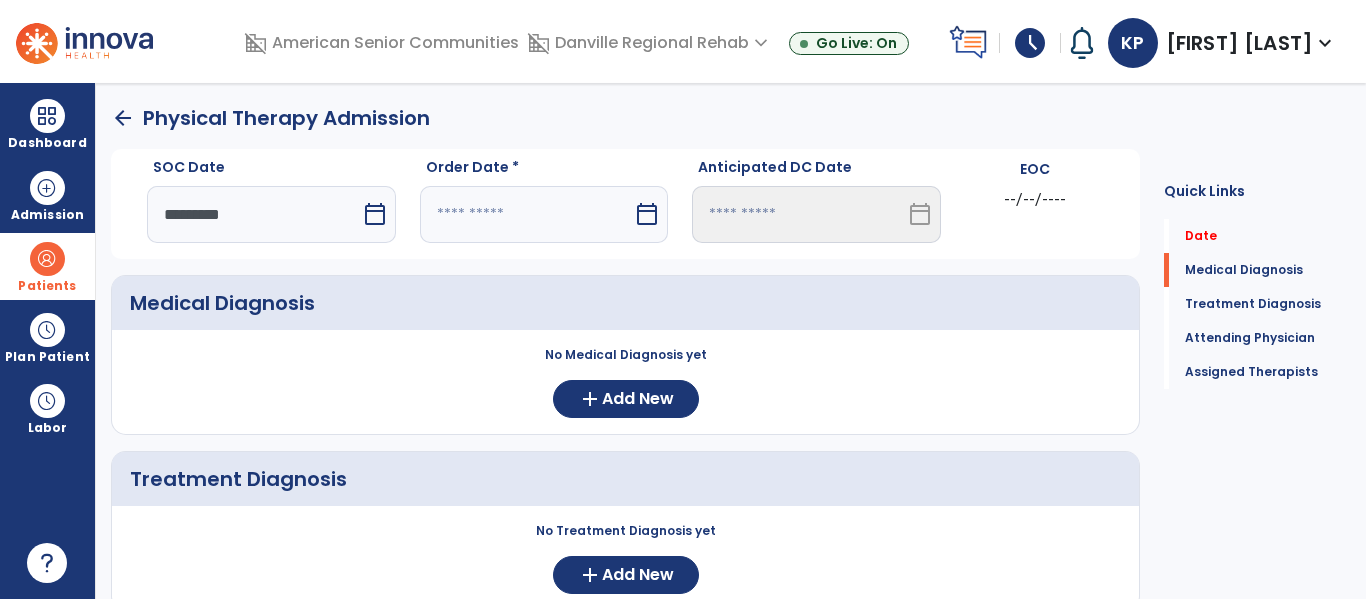 select on "*" 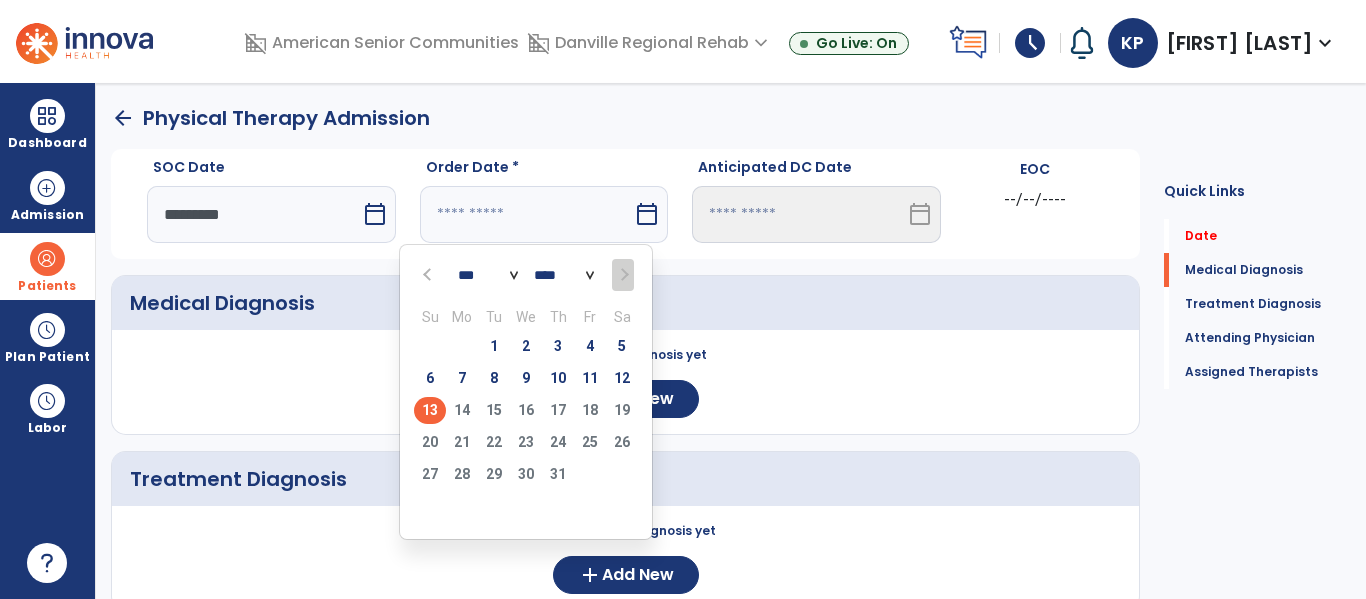 click on "13" at bounding box center (430, 410) 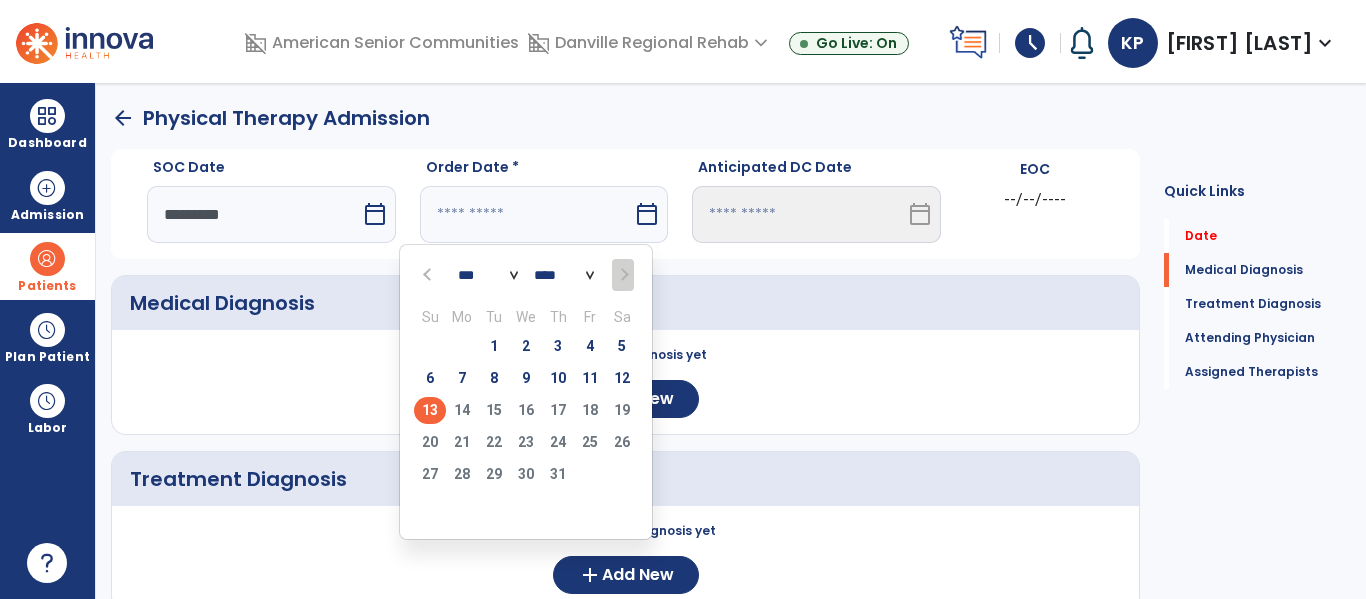 type on "*********" 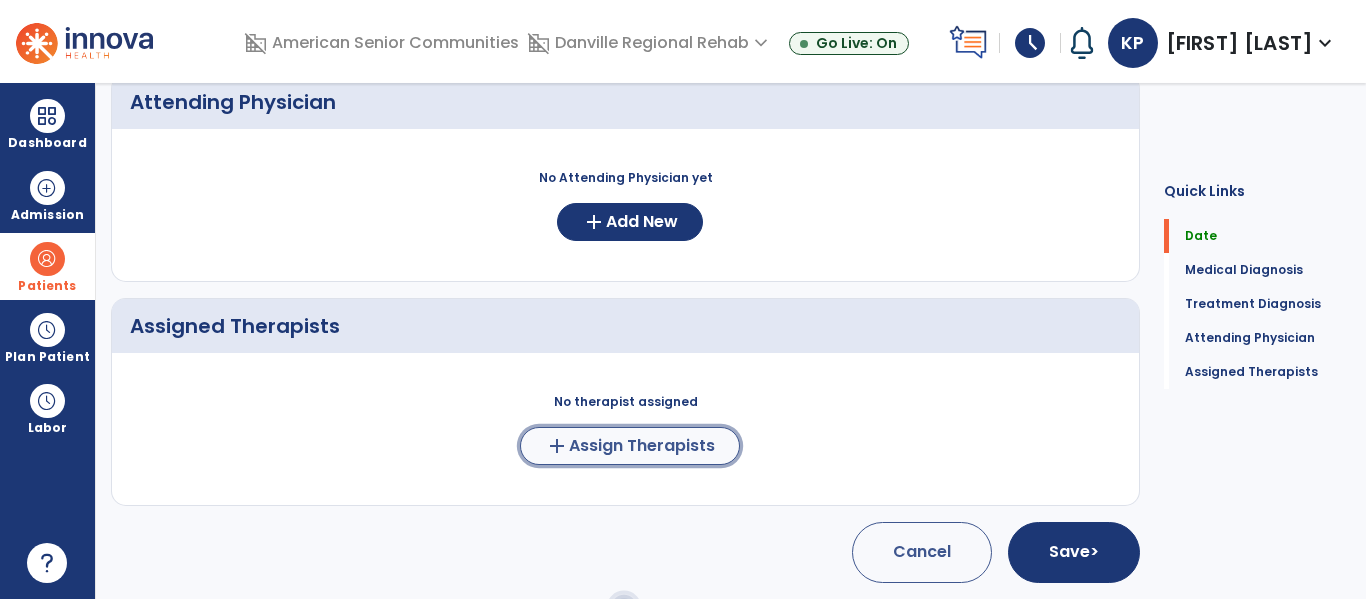 click on "Assign Therapists" 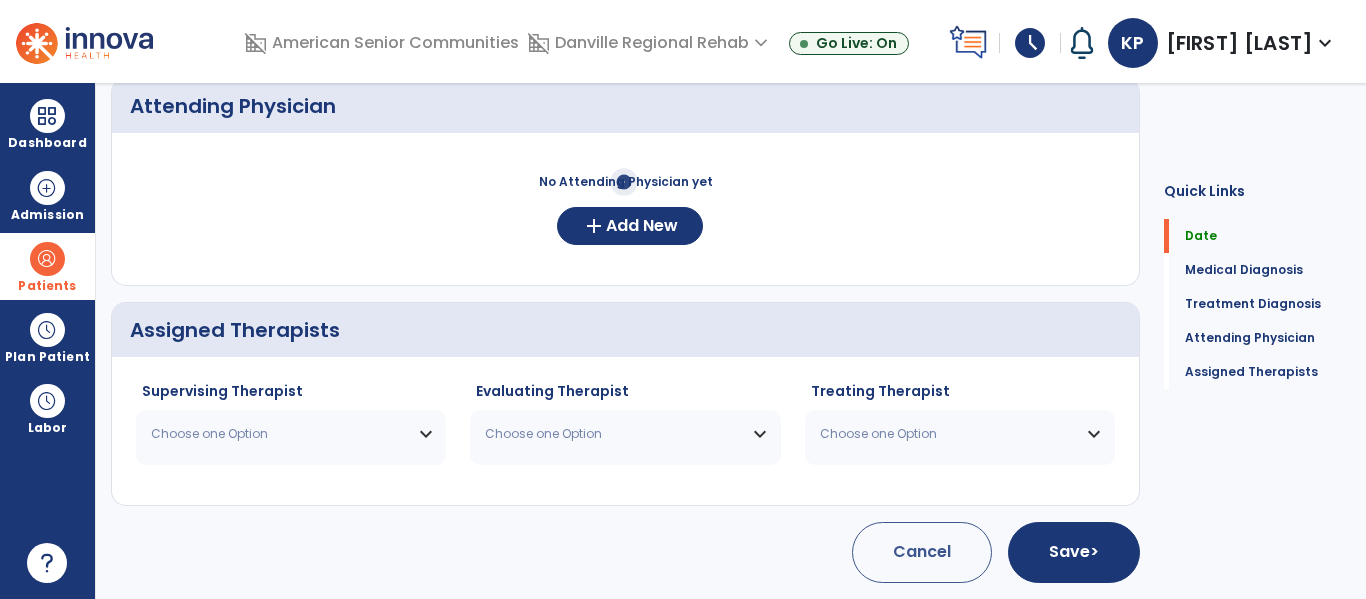 scroll, scrollTop: 549, scrollLeft: 0, axis: vertical 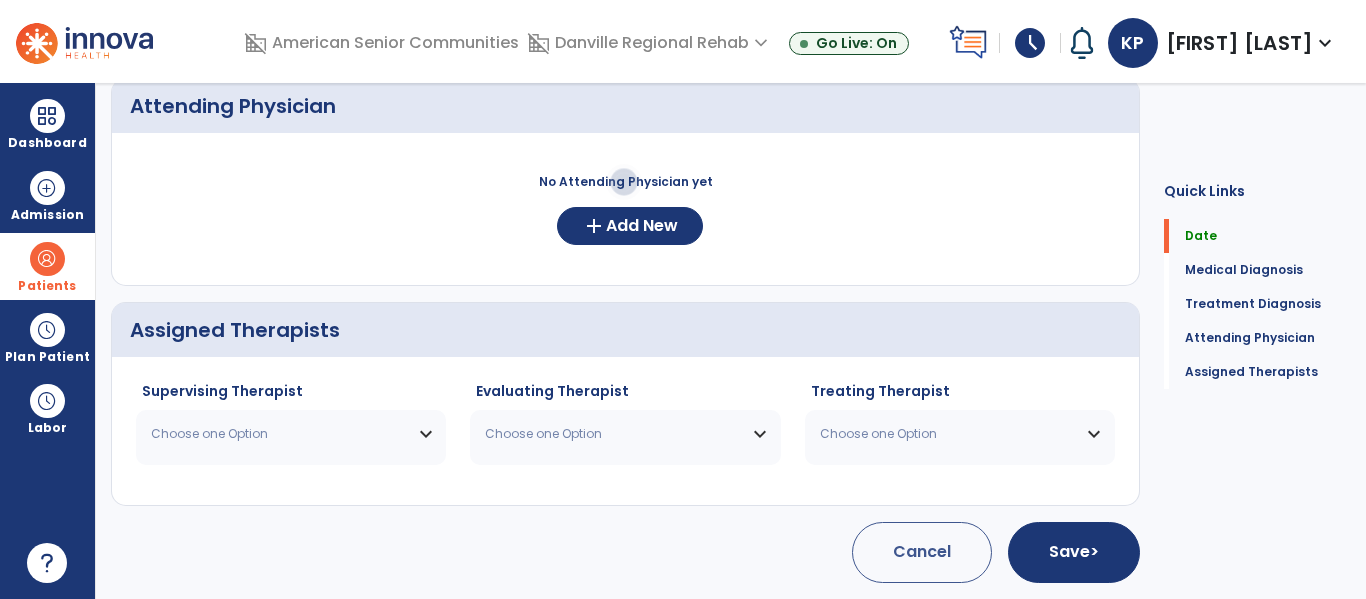 click on "Choose one Option" at bounding box center (278, 434) 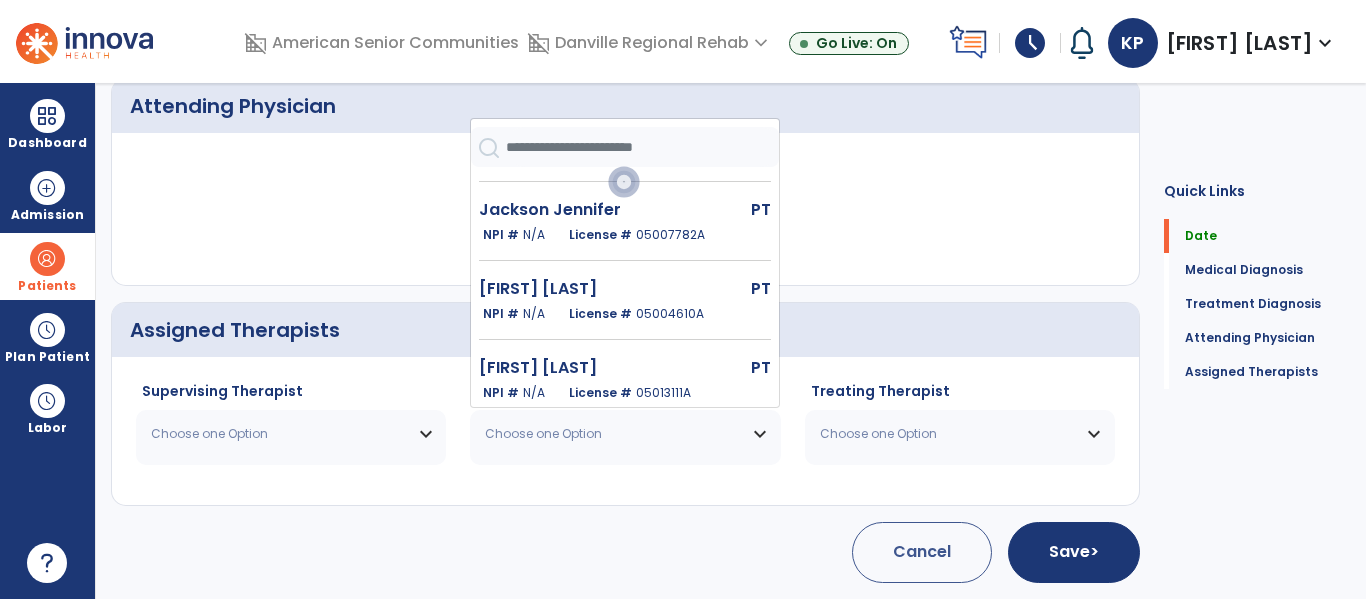 scroll, scrollTop: 487, scrollLeft: 0, axis: vertical 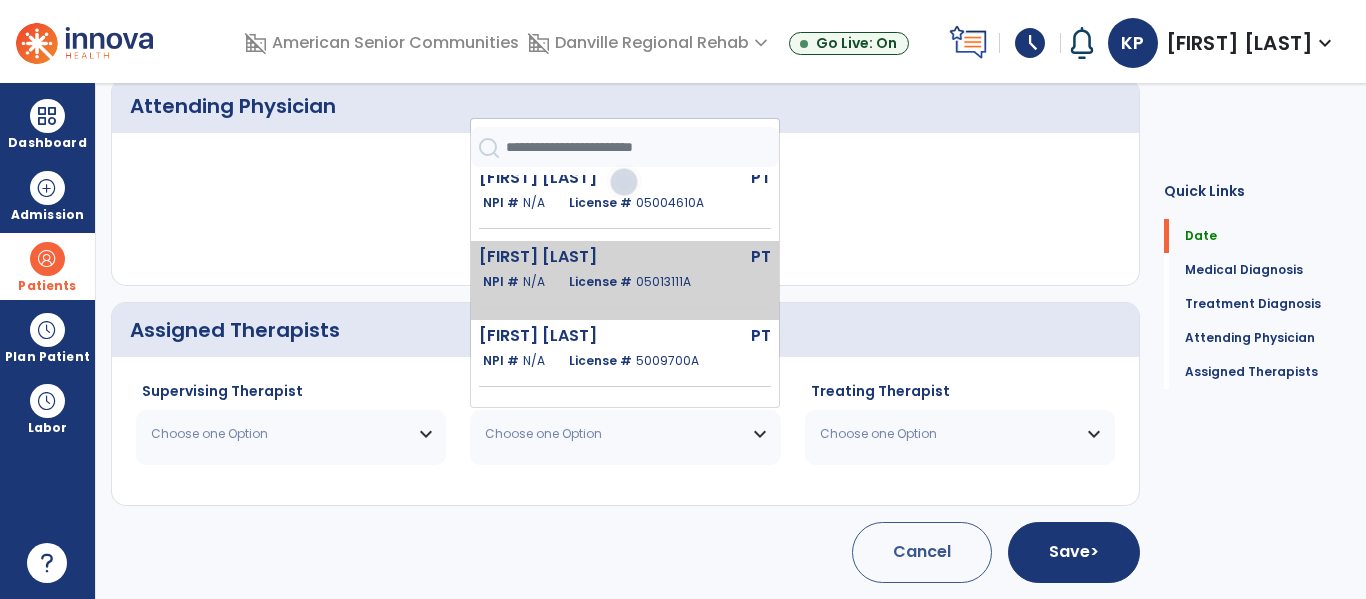 click on "Paris Kristin  PT   NPI #  N/A   License #  05013111A" 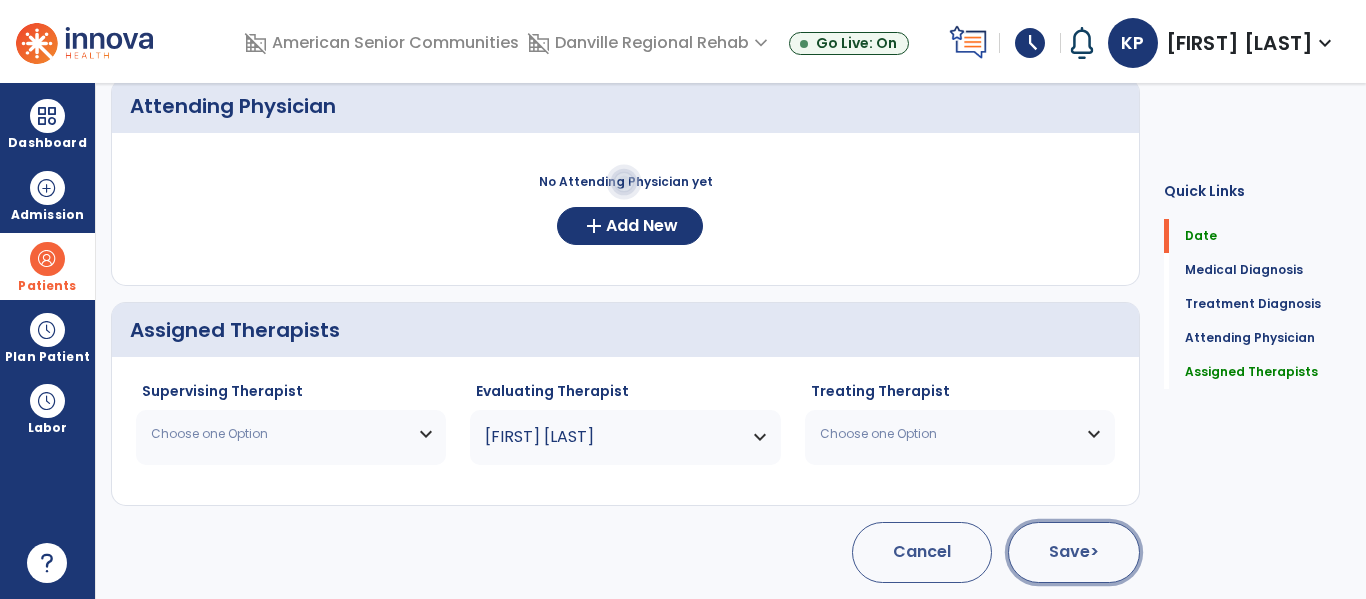 click on "Save  >" 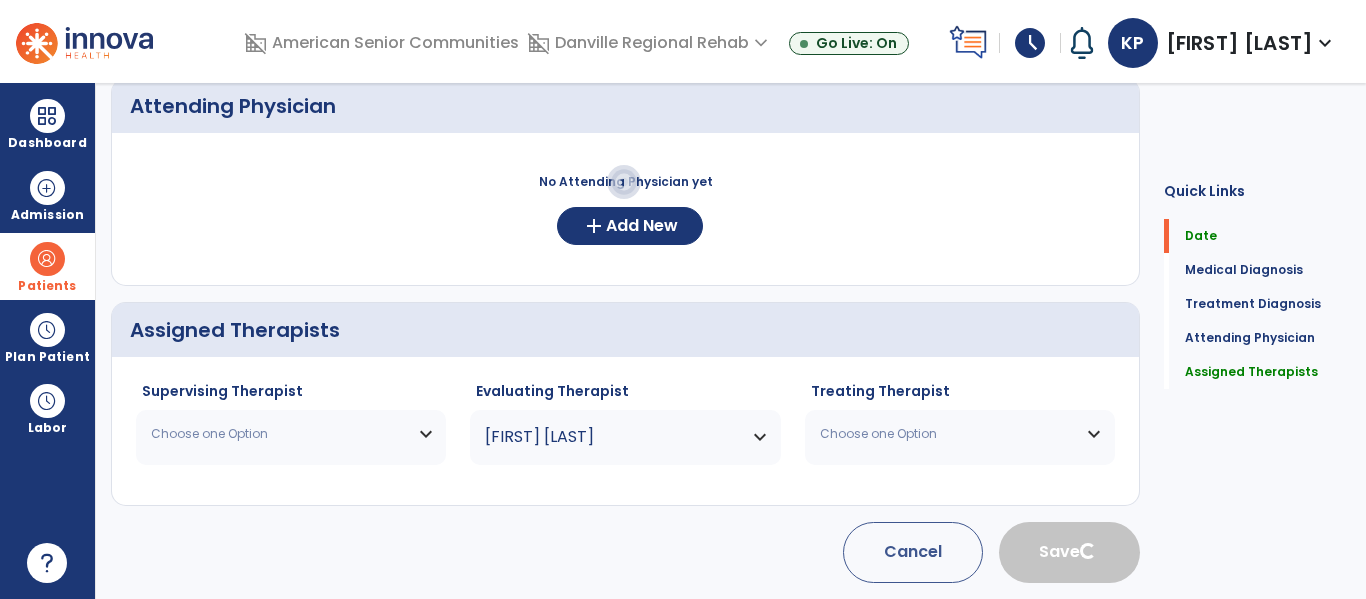 type 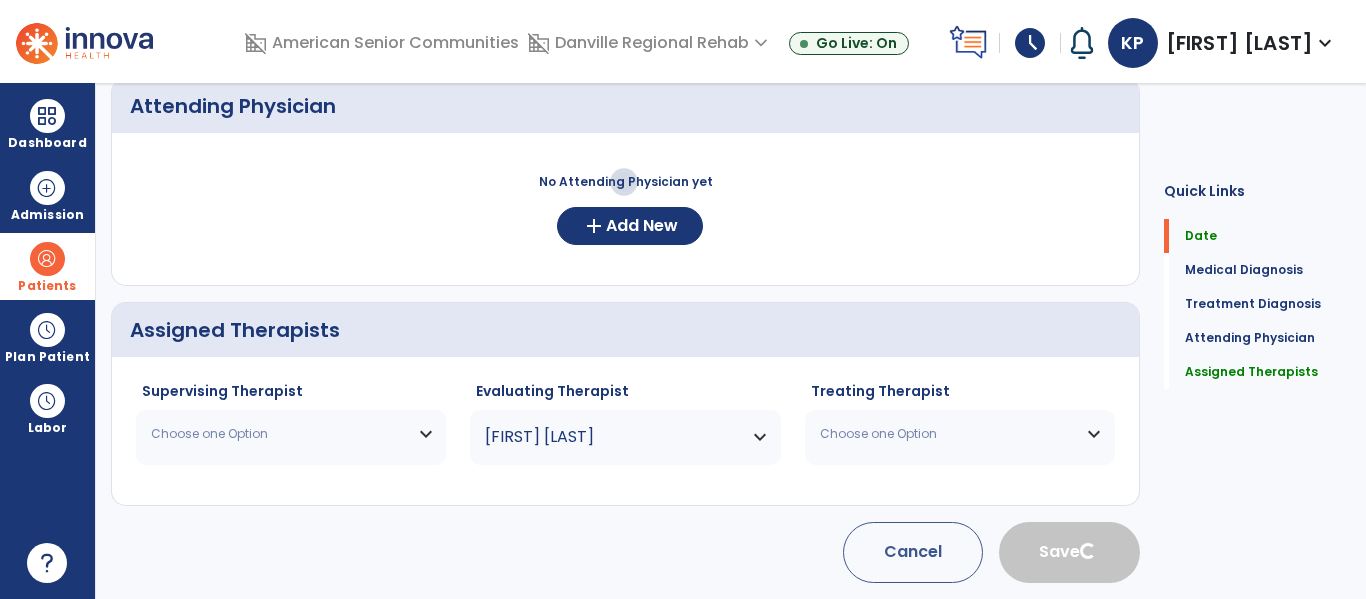 type 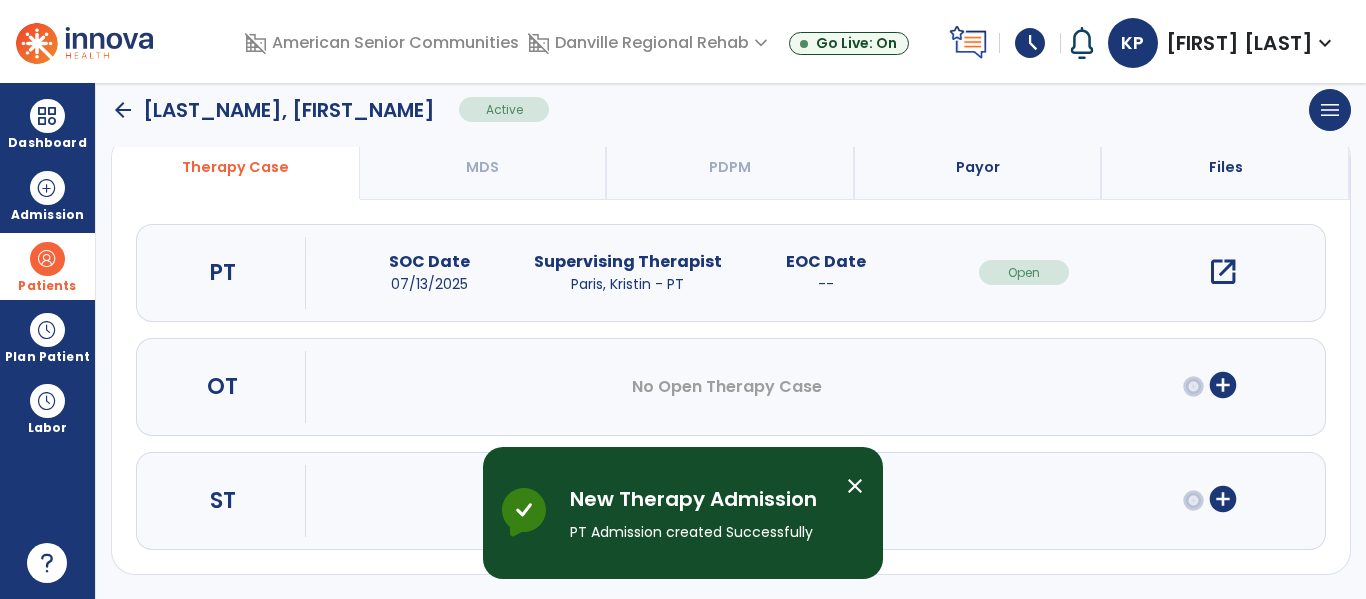 scroll, scrollTop: 162, scrollLeft: 0, axis: vertical 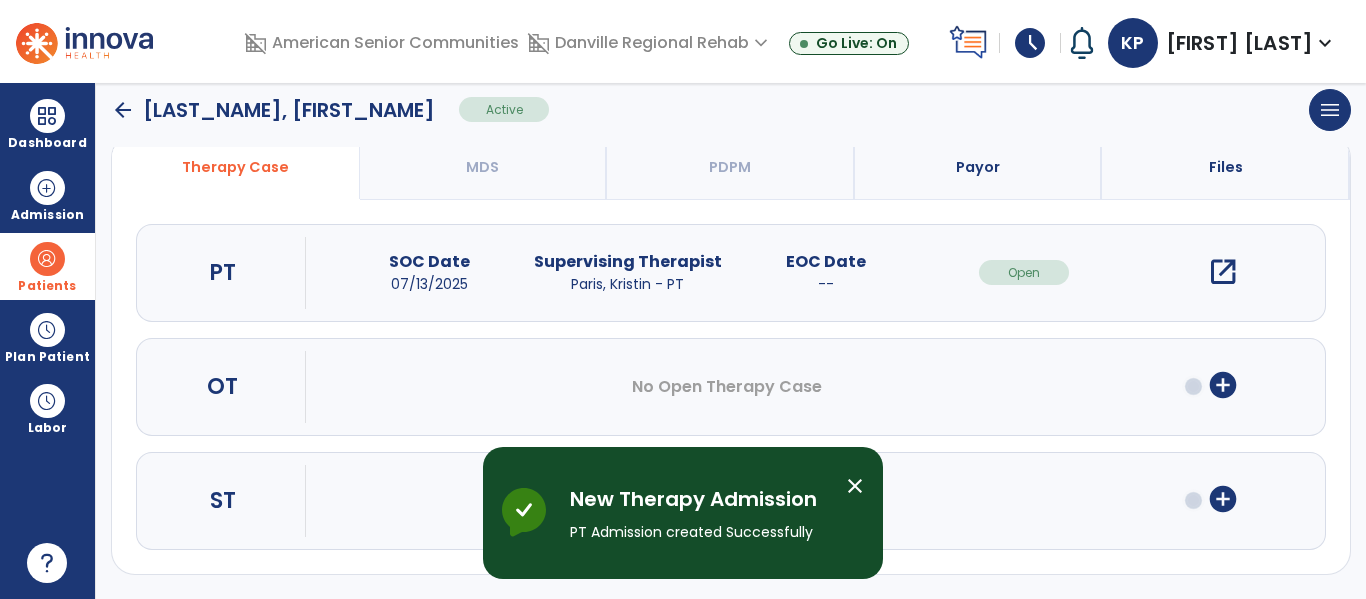 click on "open_in_new" at bounding box center [1223, 272] 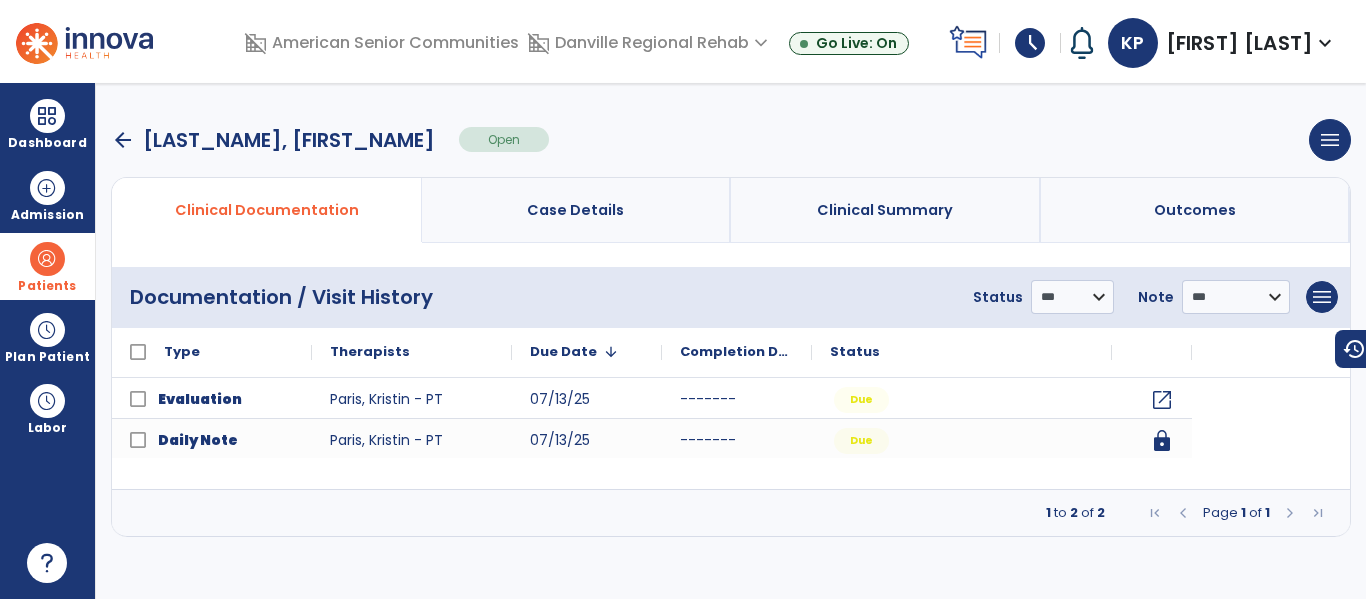 scroll, scrollTop: 0, scrollLeft: 0, axis: both 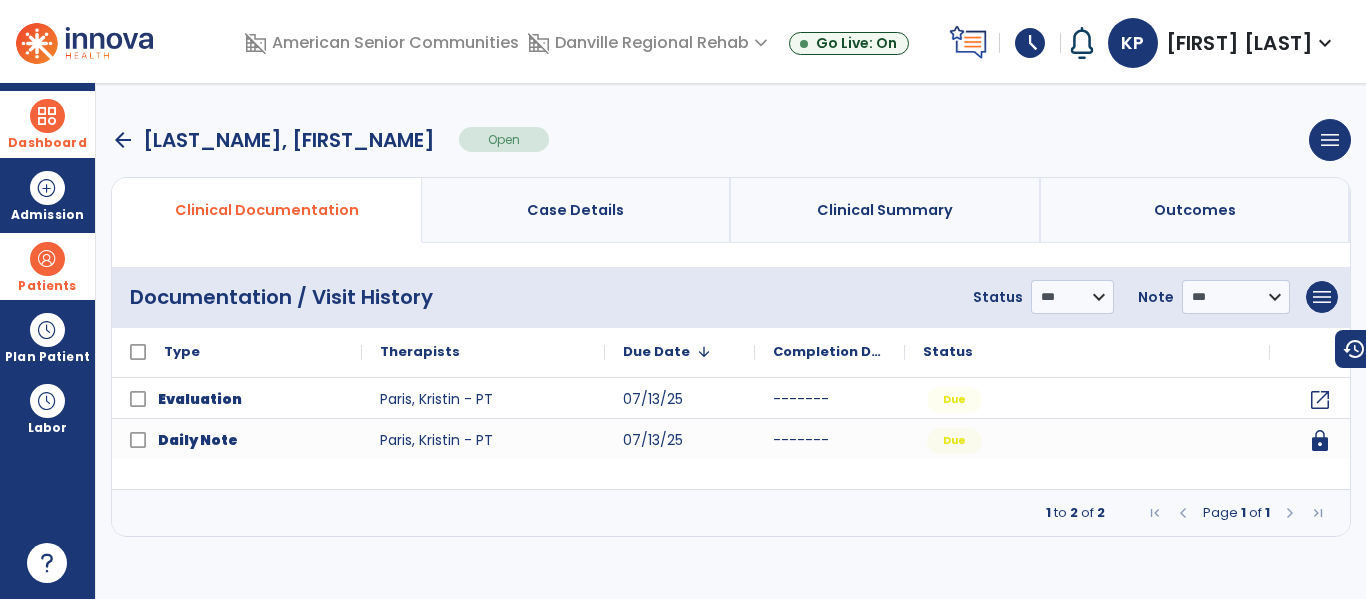 click at bounding box center (47, 116) 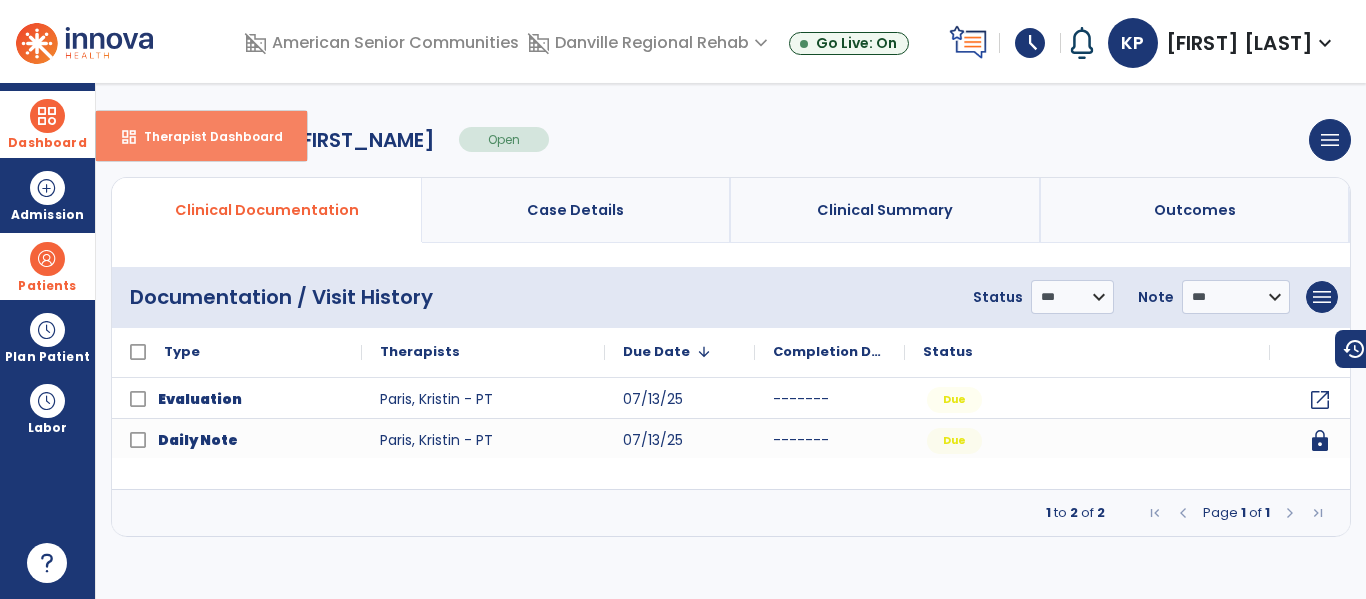 click on "Therapist Dashboard" at bounding box center [205, 136] 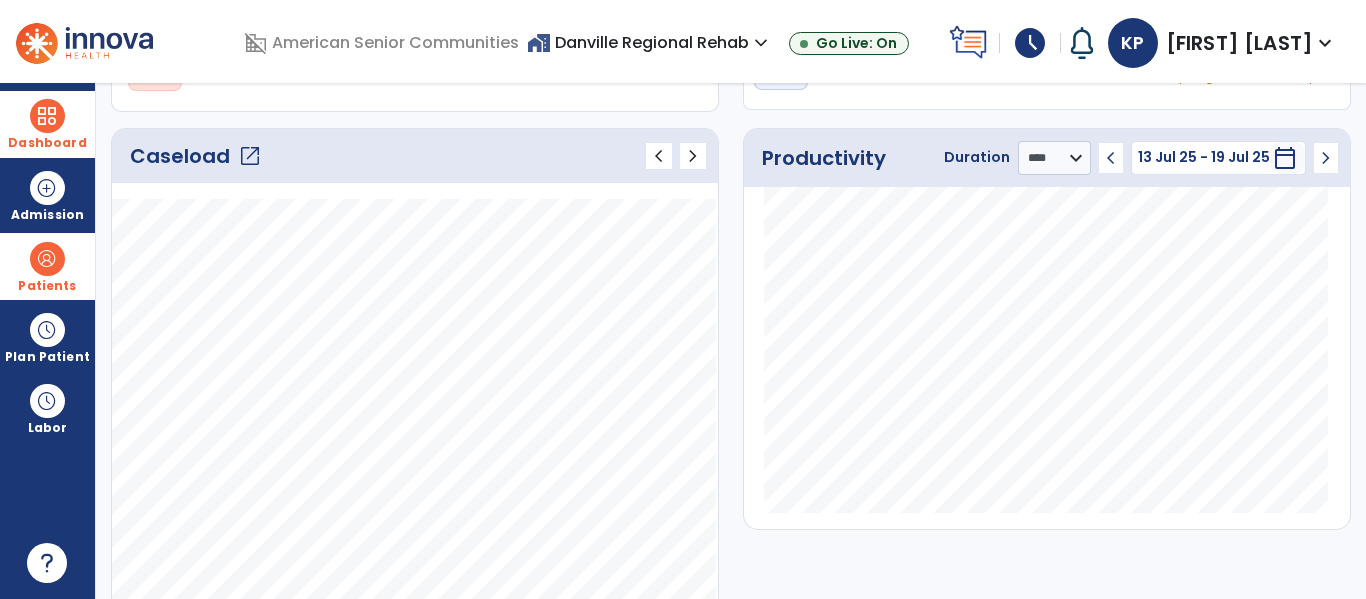 scroll, scrollTop: 245, scrollLeft: 0, axis: vertical 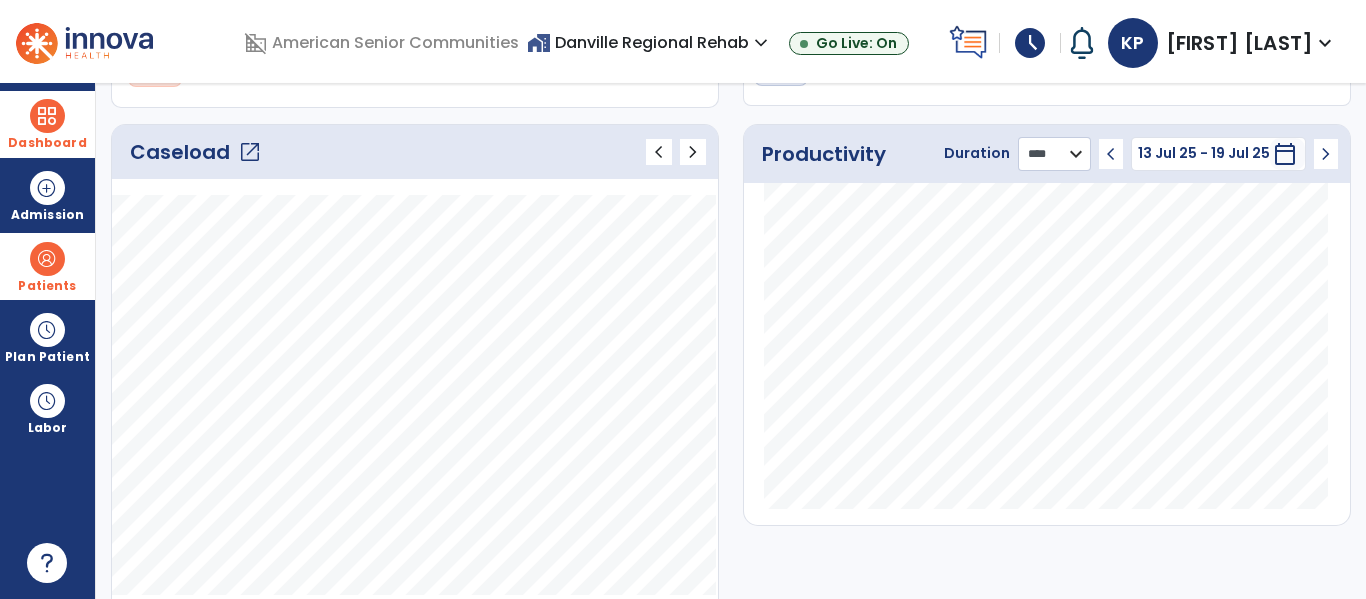 click on "******** **** ***" 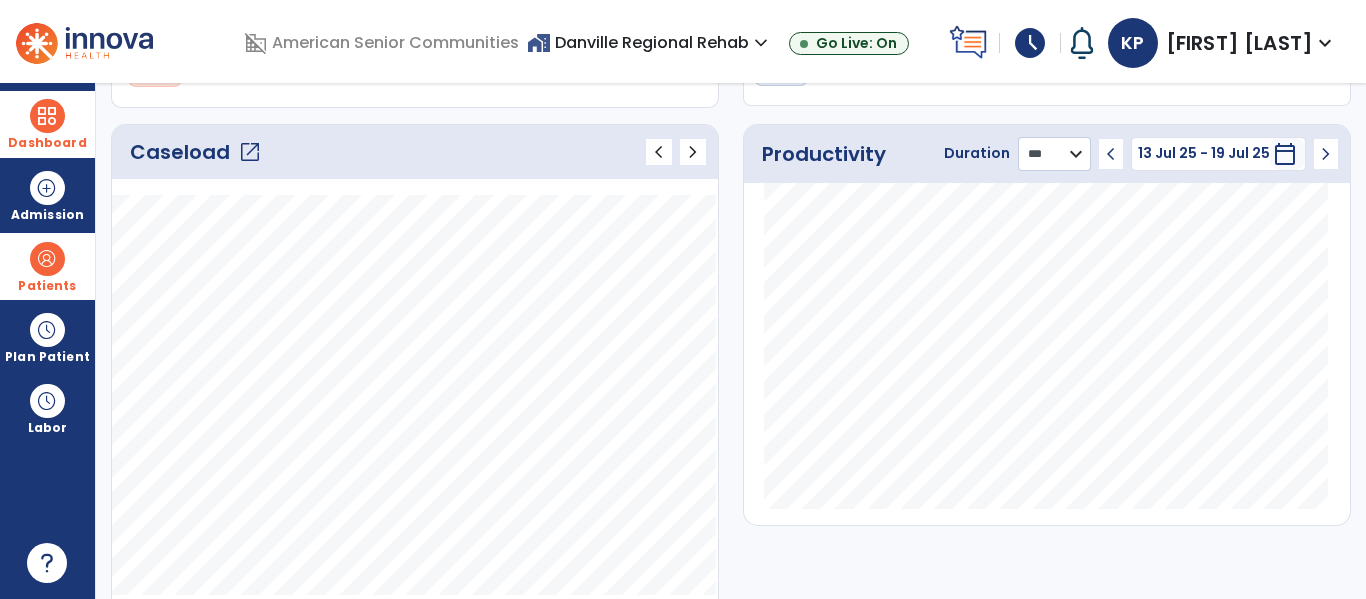 click on "******** **** ***" 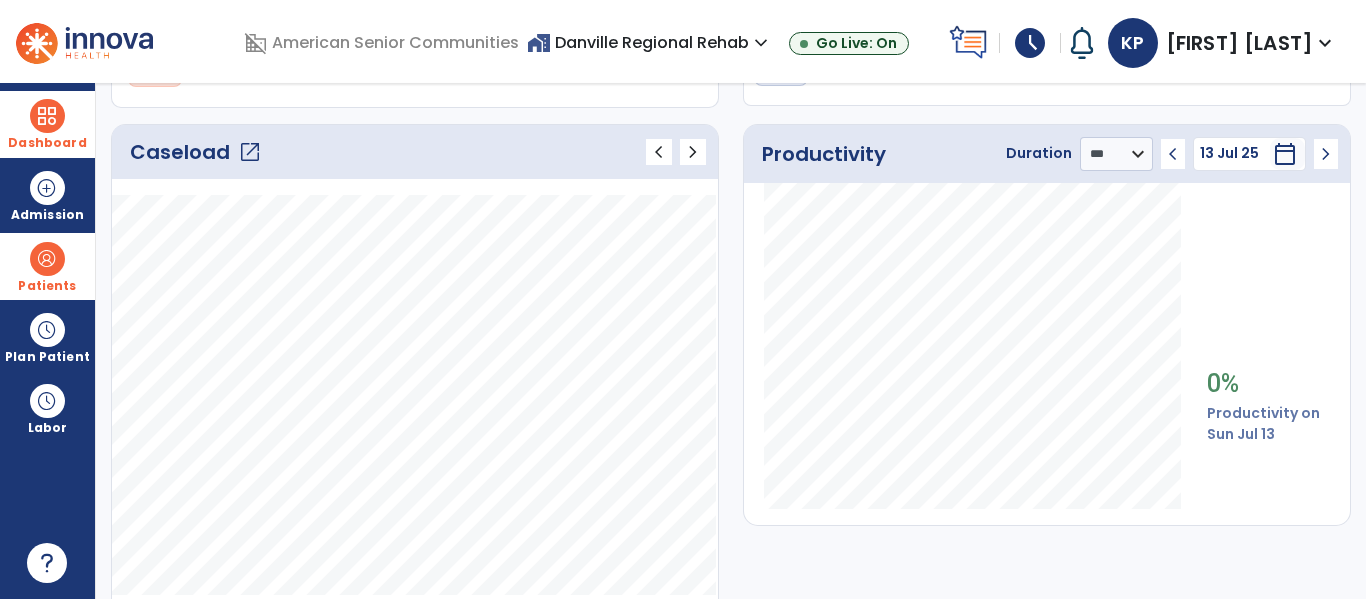 click on "open_in_new" 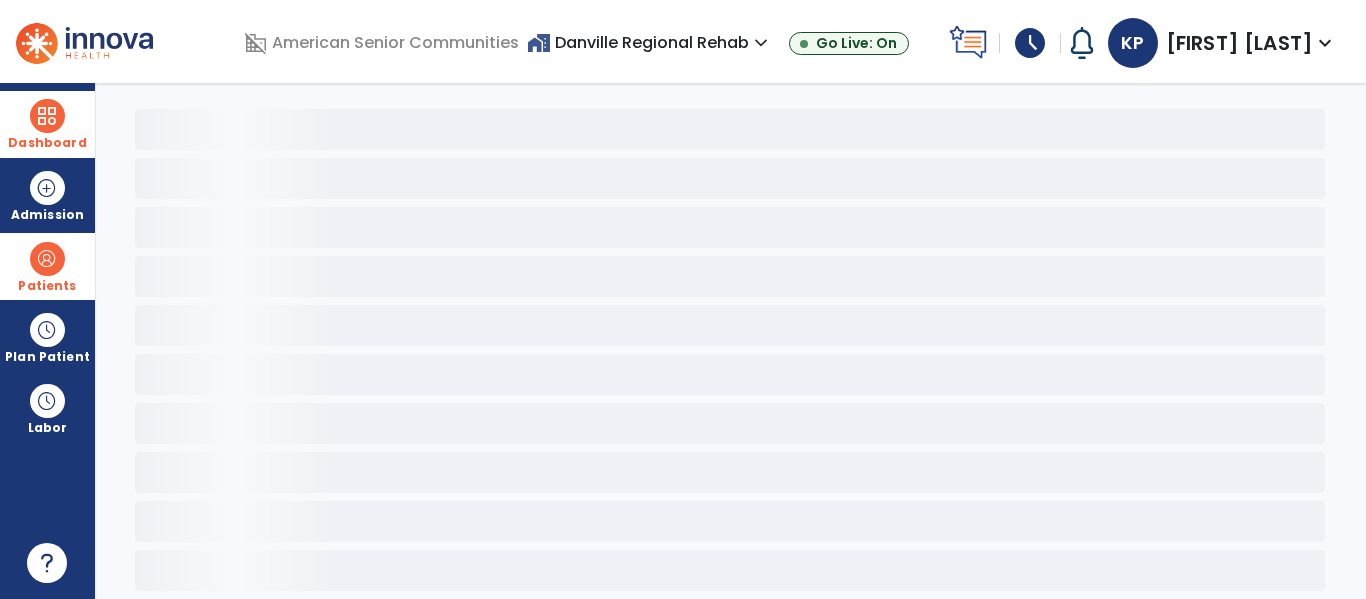 scroll, scrollTop: 78, scrollLeft: 0, axis: vertical 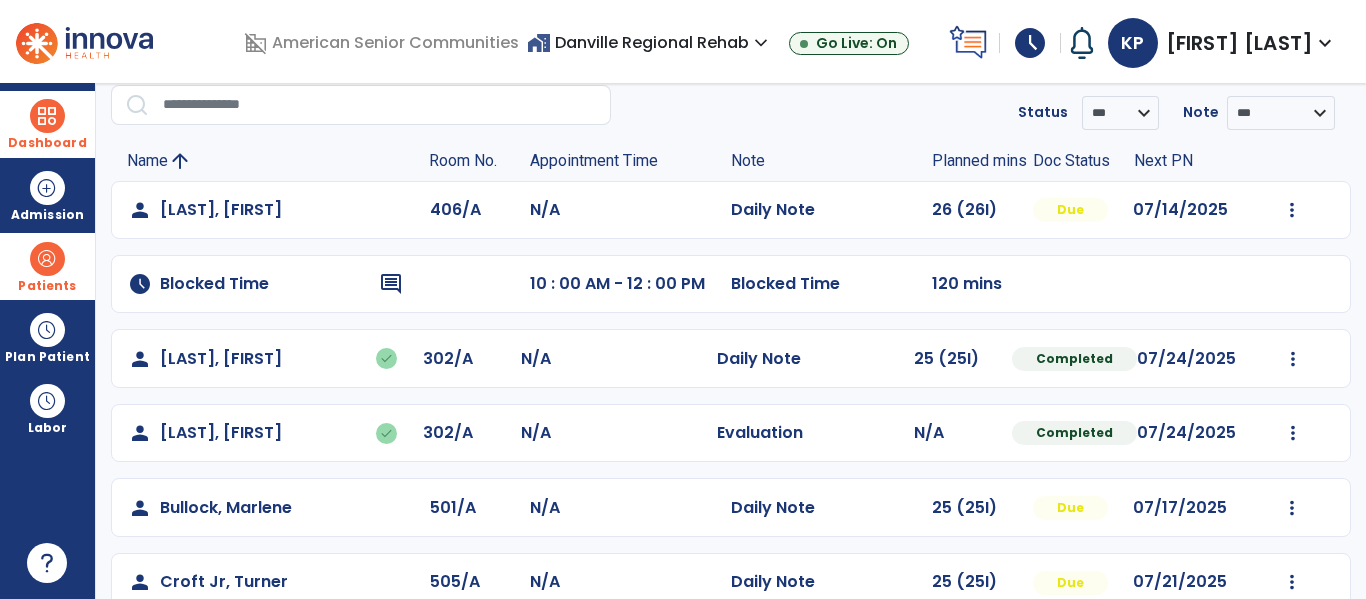 click at bounding box center (47, 259) 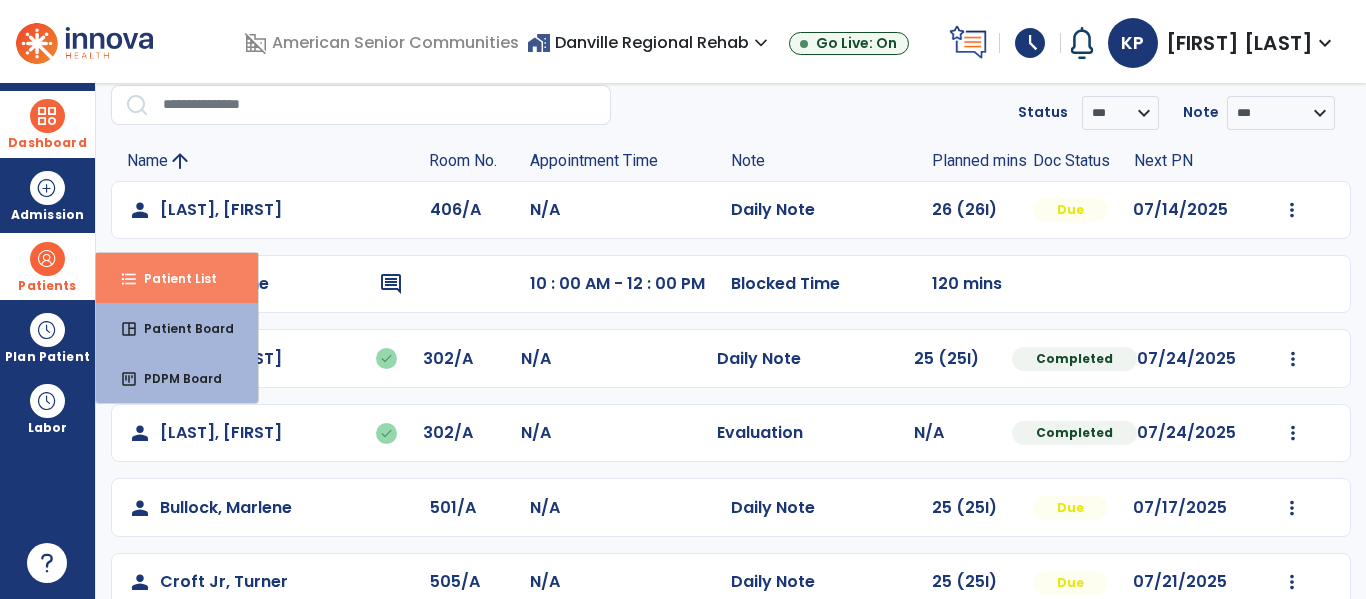 click on "format_list_bulleted  Patient List" at bounding box center [177, 278] 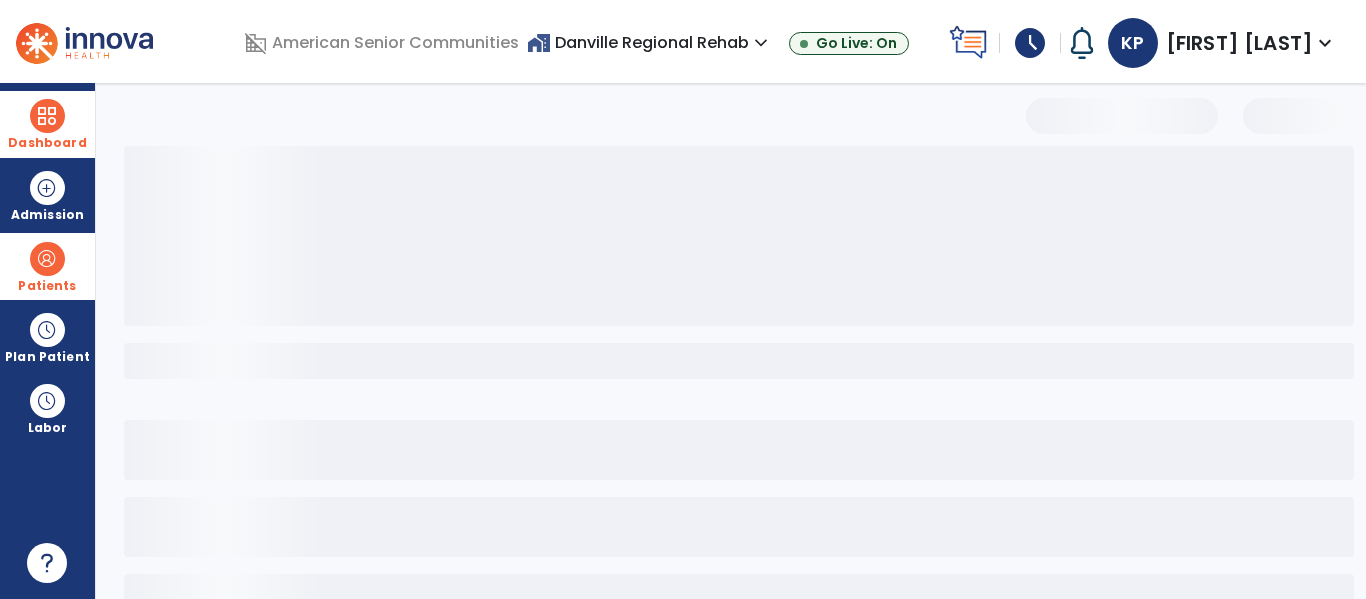 select on "***" 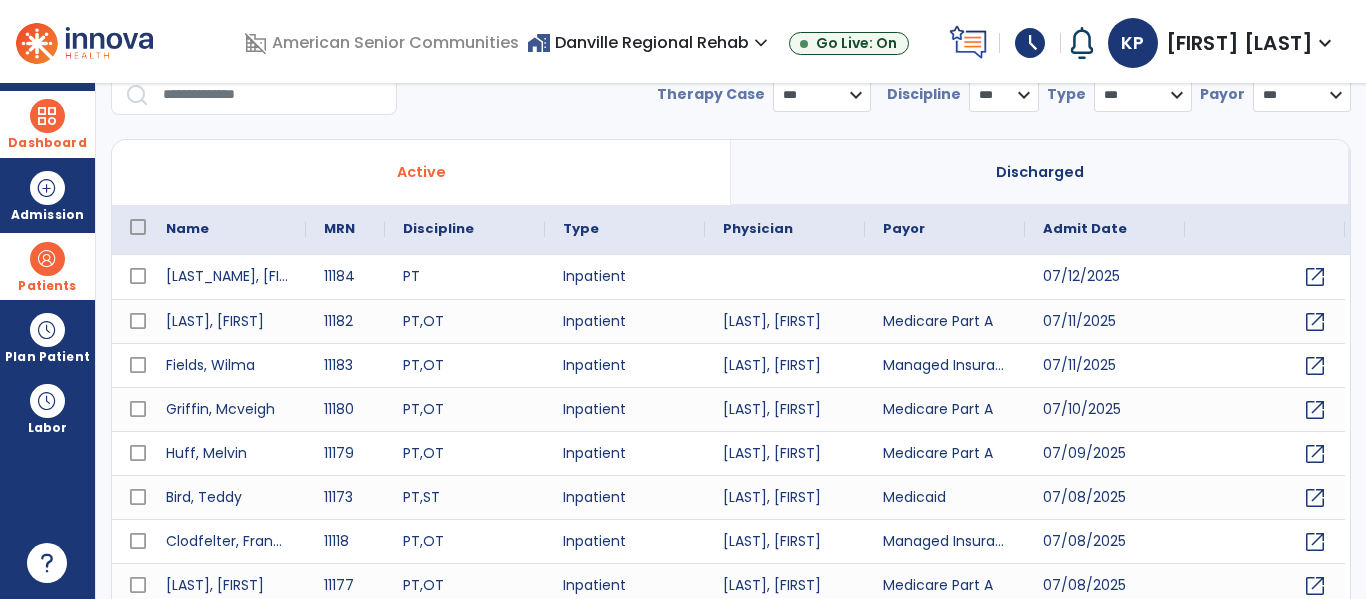 click at bounding box center (273, 95) 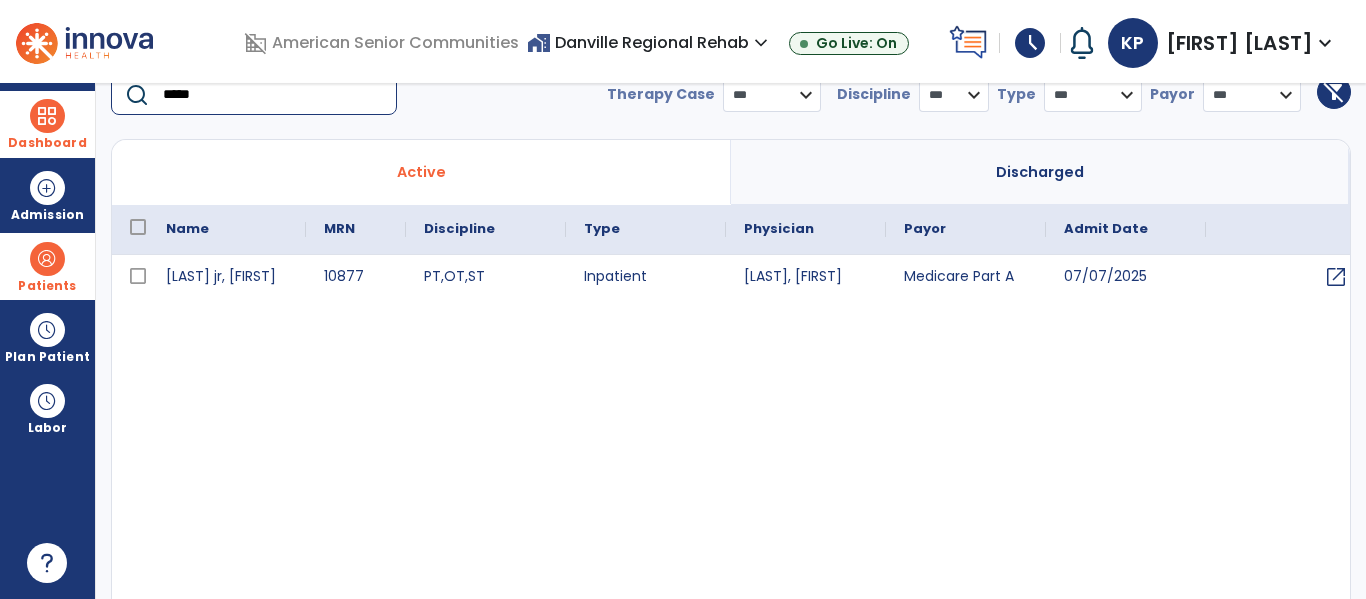 type on "*****" 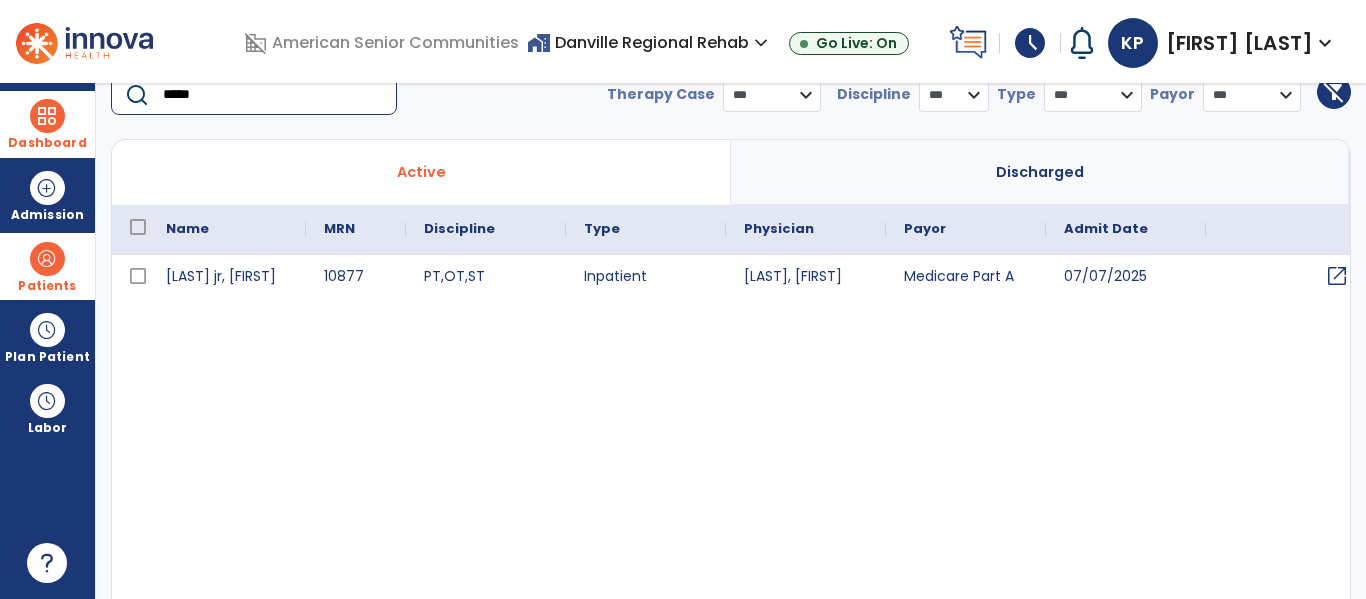 click on "open_in_new" at bounding box center (1337, 276) 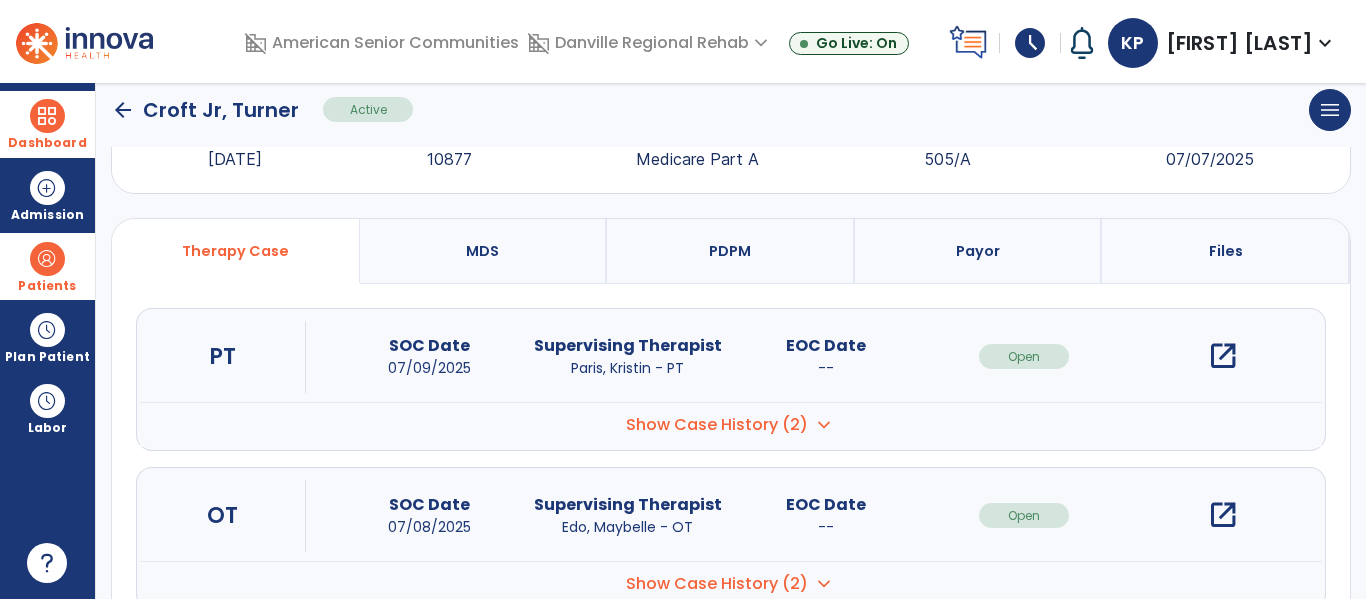 click on "open_in_new" at bounding box center [1223, 356] 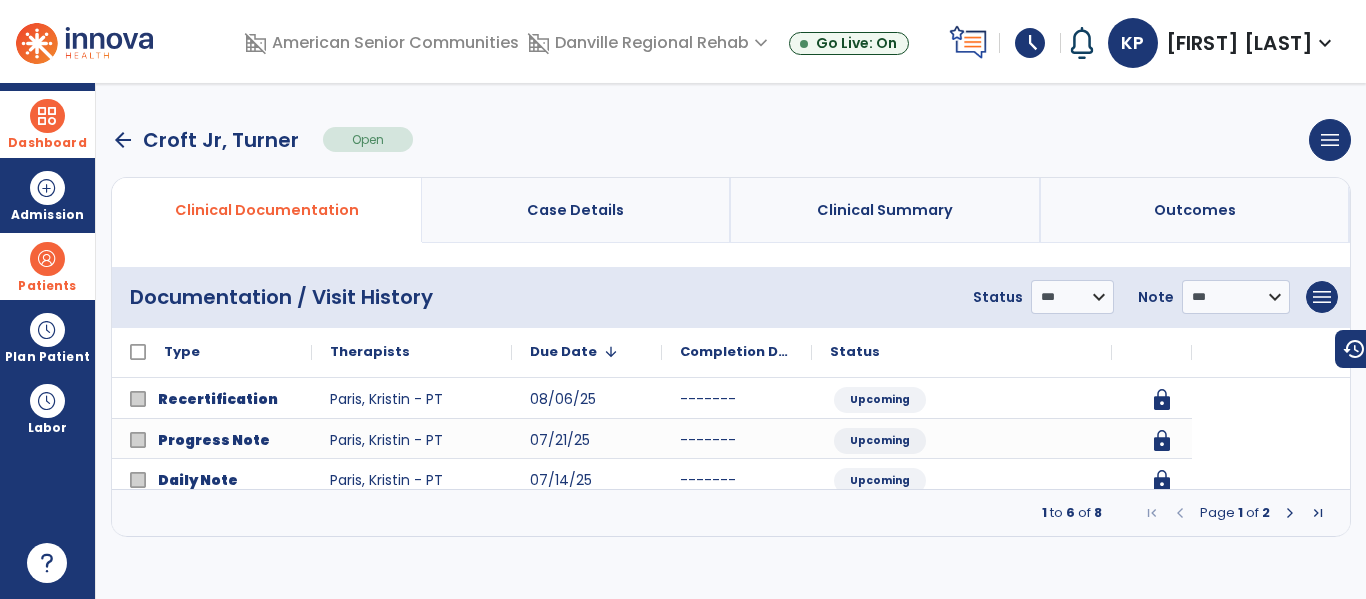 scroll, scrollTop: 0, scrollLeft: 0, axis: both 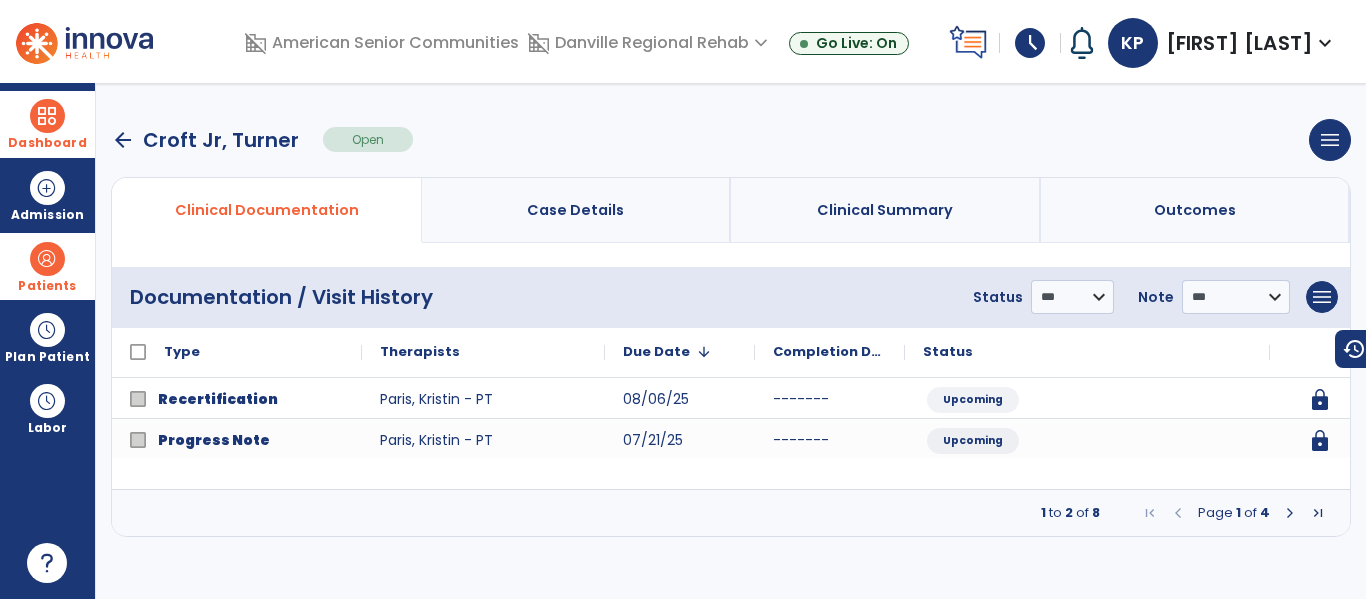click at bounding box center [1290, 513] 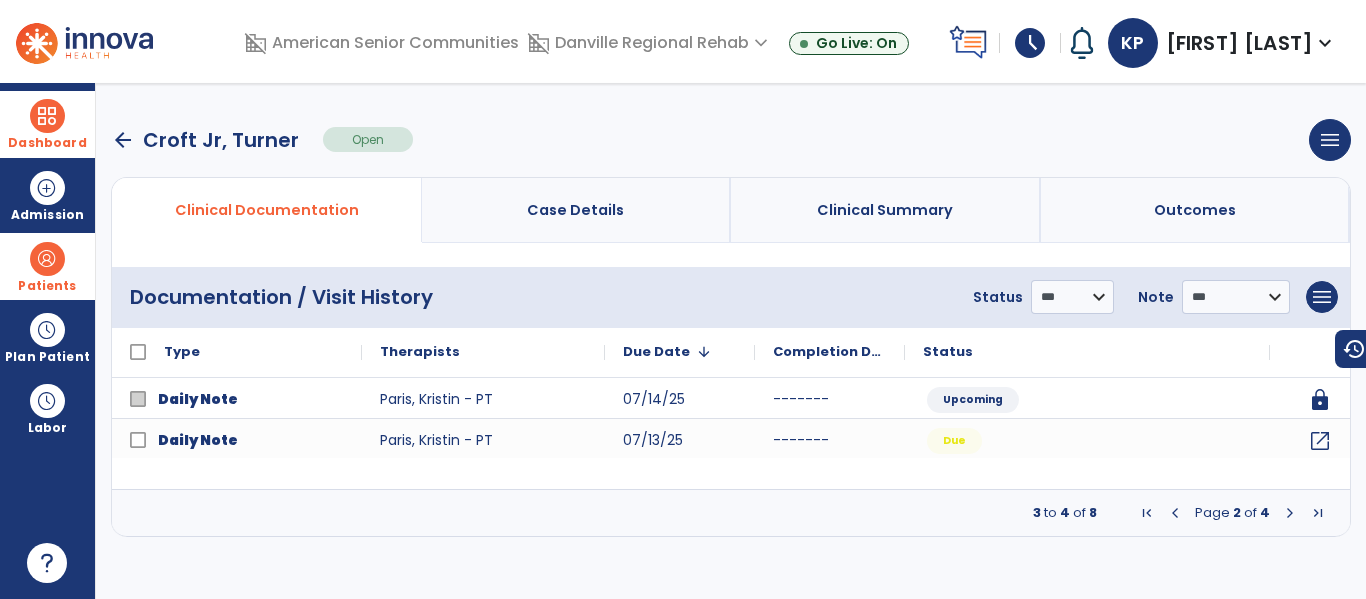 click at bounding box center (1290, 513) 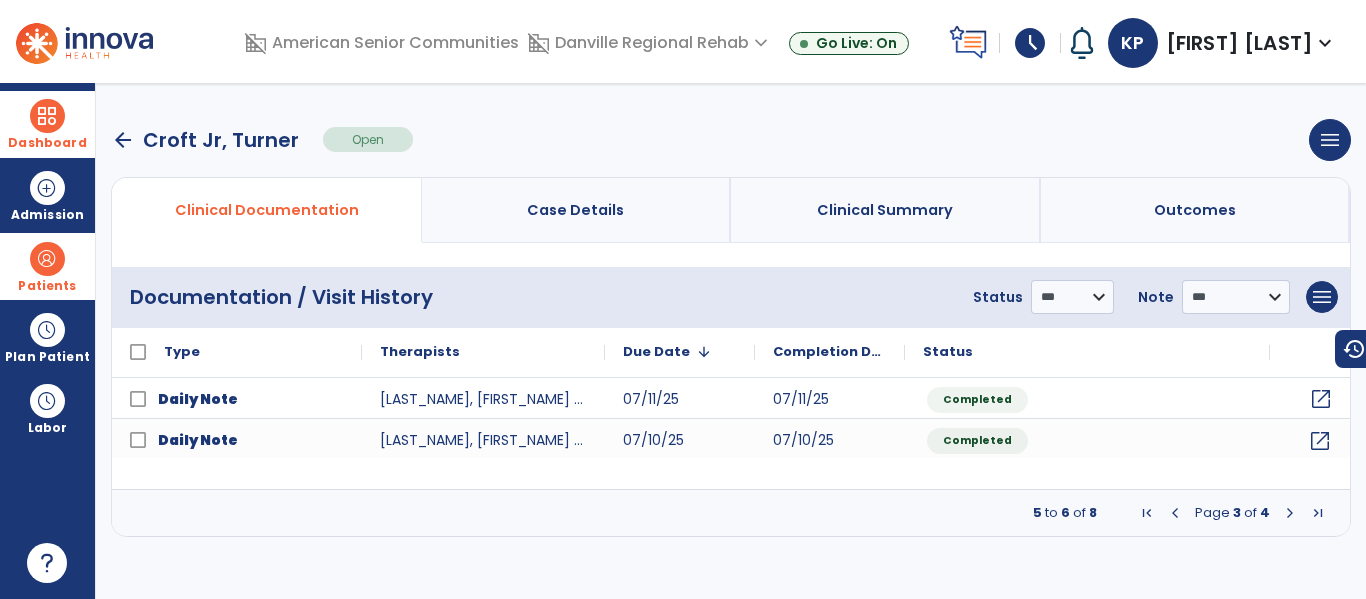 click on "open_in_new" 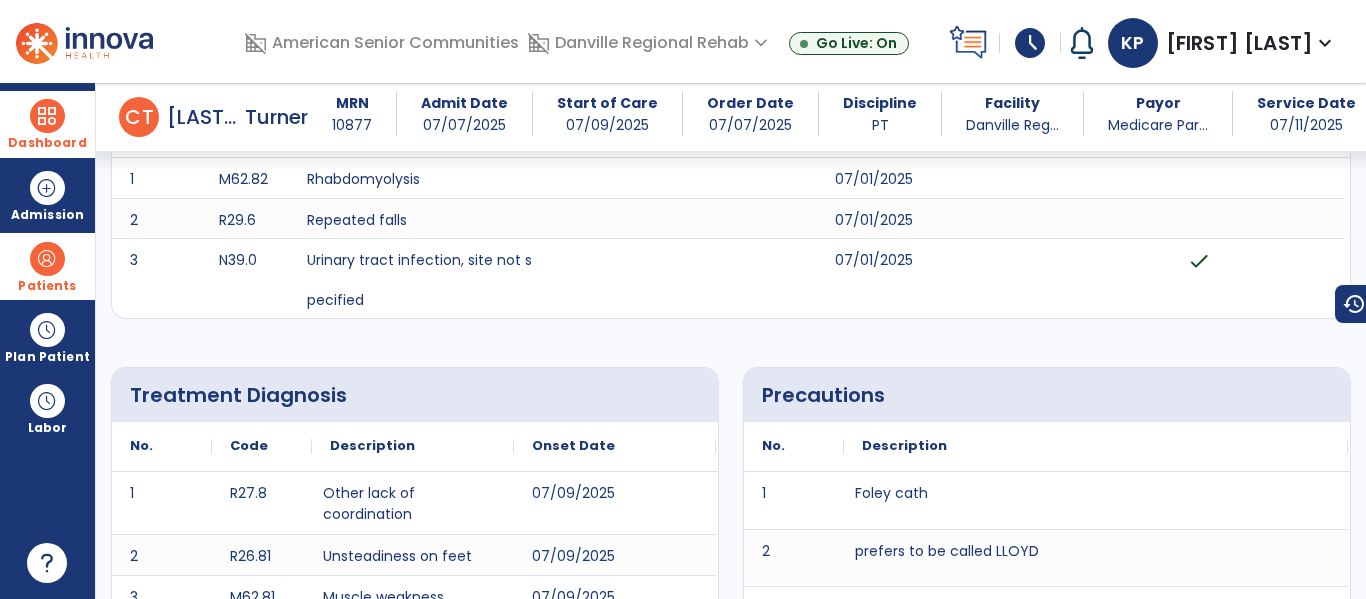 scroll, scrollTop: 0, scrollLeft: 0, axis: both 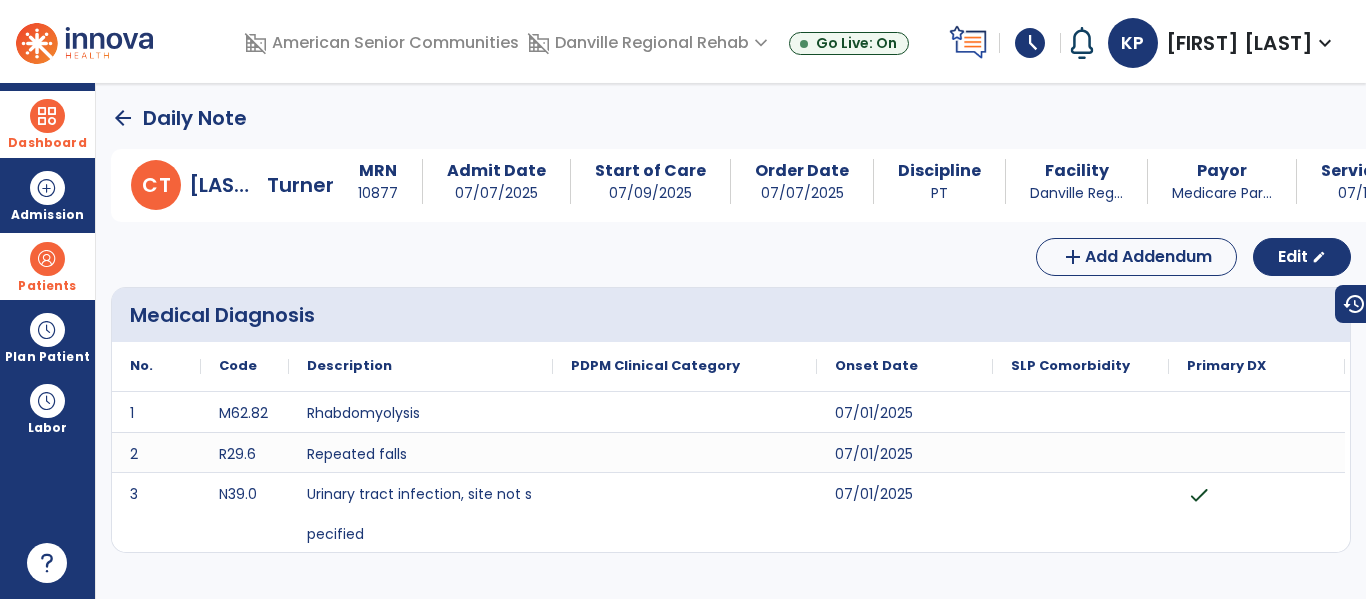 click on "arrow_back" 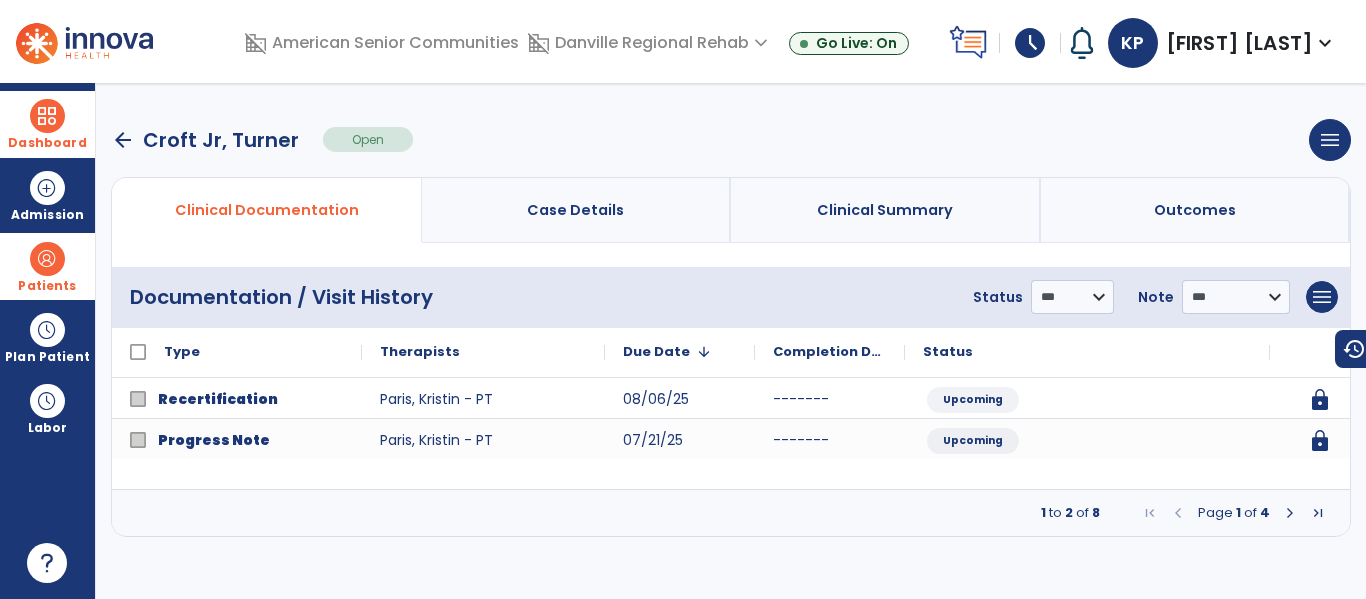 click at bounding box center (1290, 513) 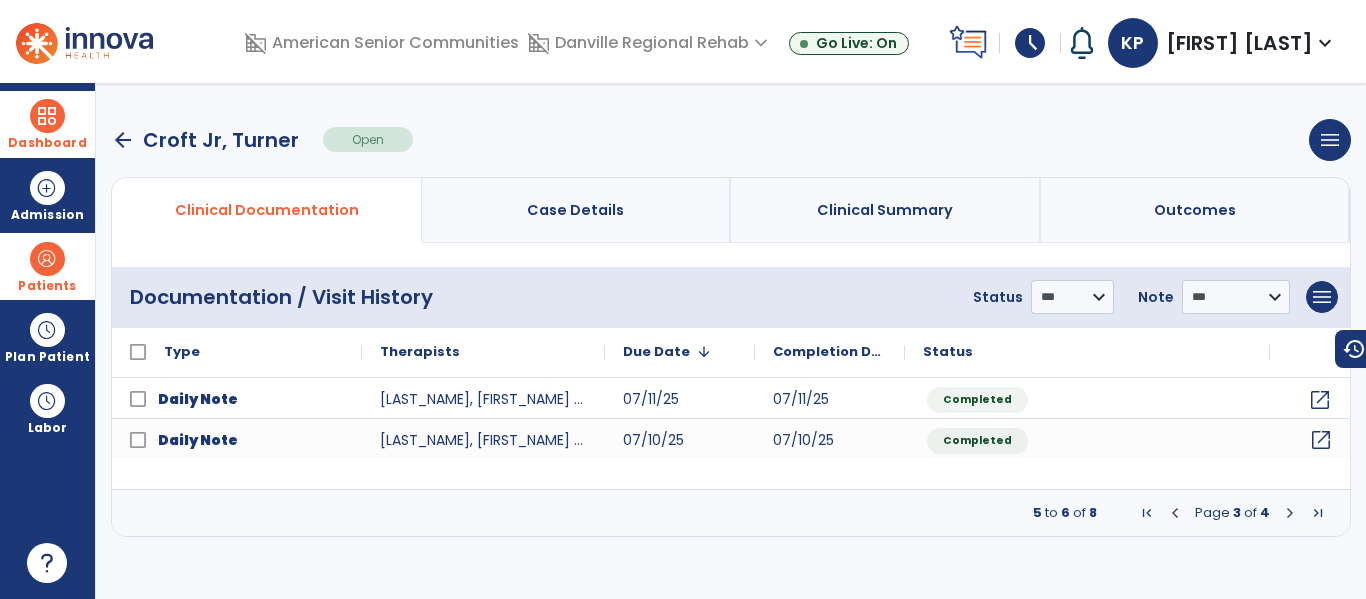 click on "open_in_new" 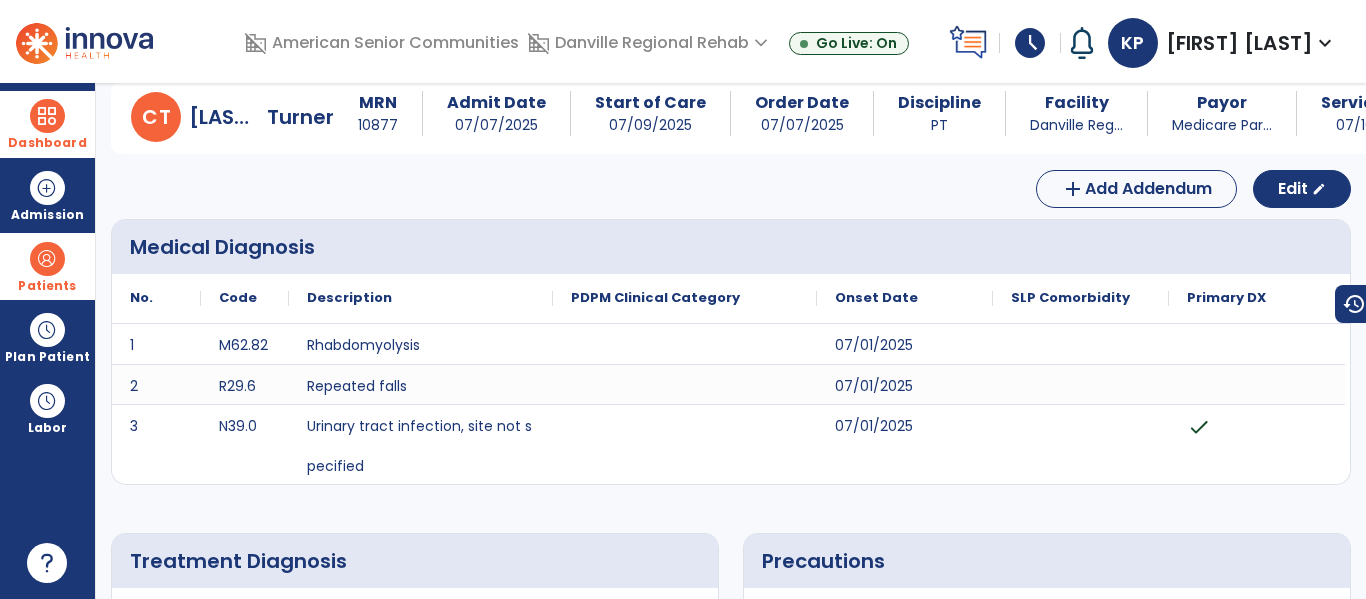 scroll, scrollTop: 0, scrollLeft: 0, axis: both 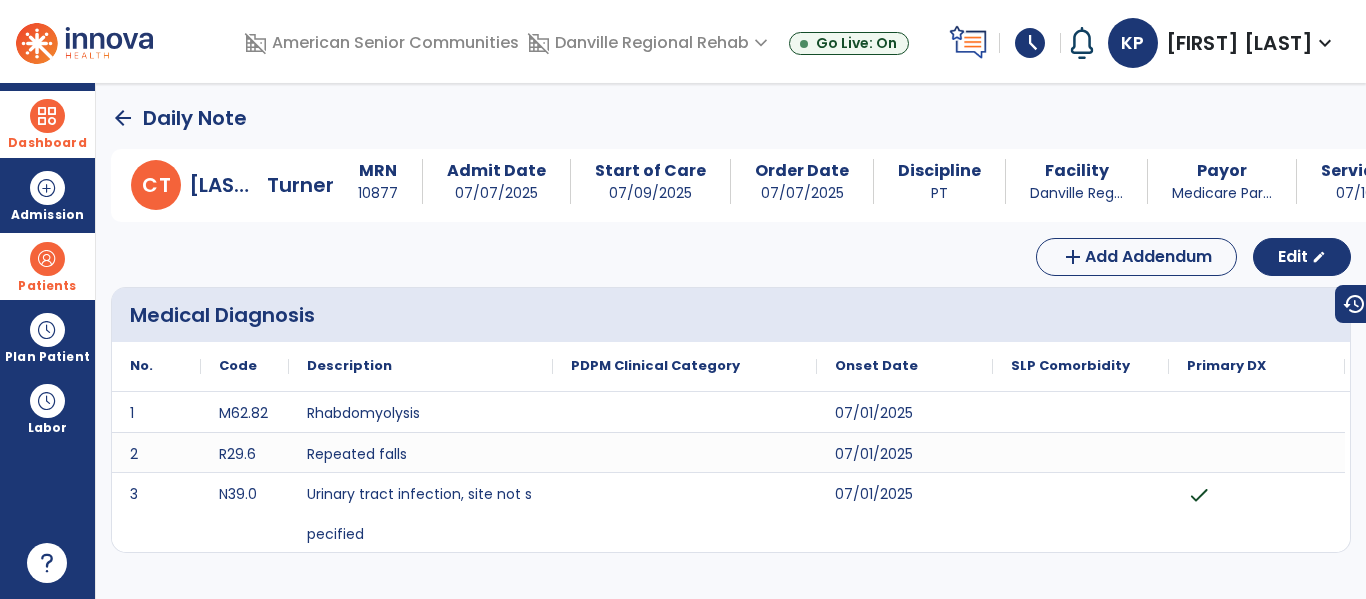 click on "arrow_back" 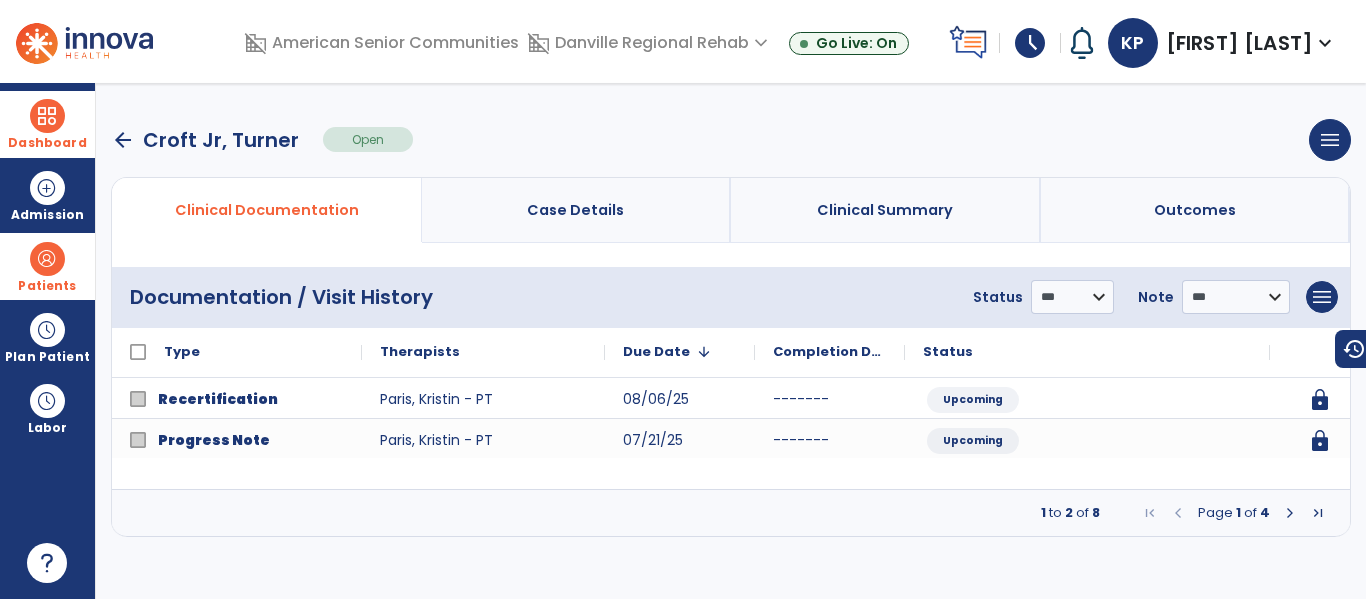 click at bounding box center [1290, 513] 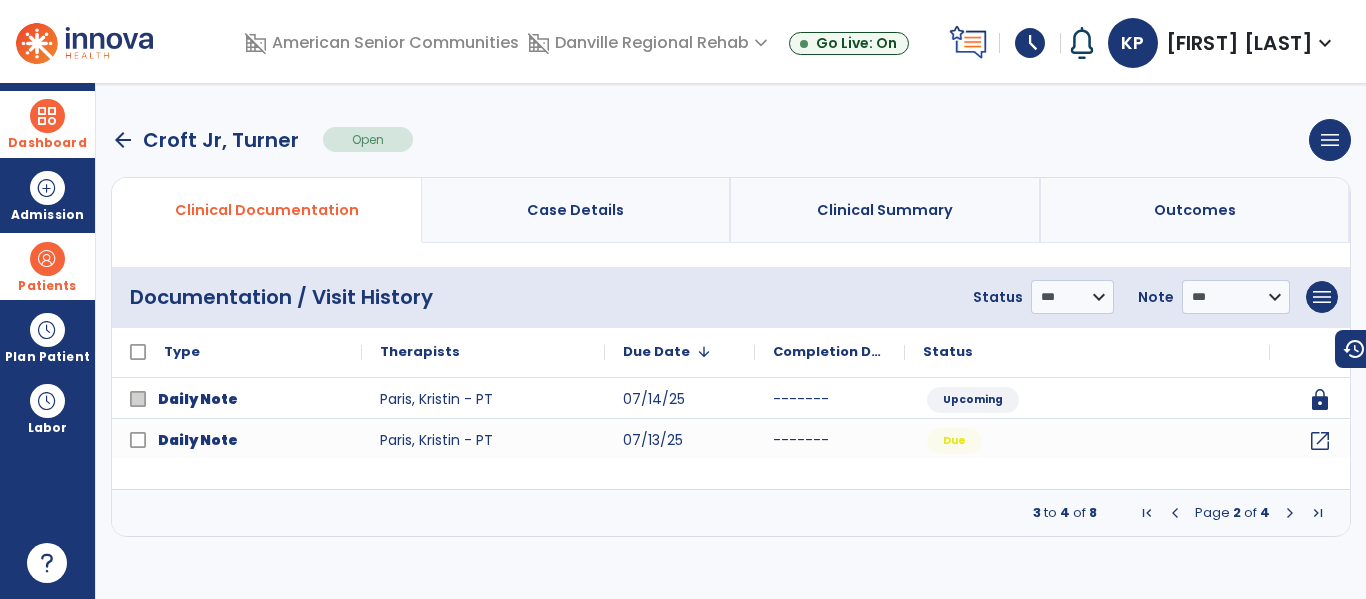 click at bounding box center [1290, 513] 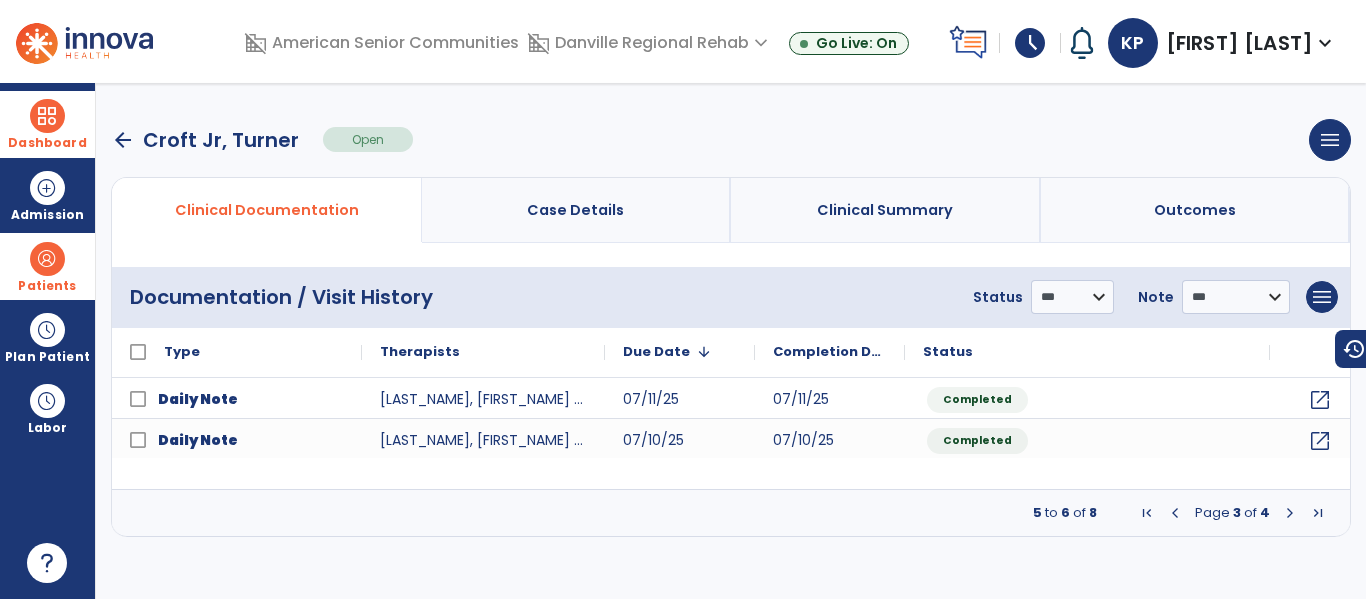 click at bounding box center (1290, 513) 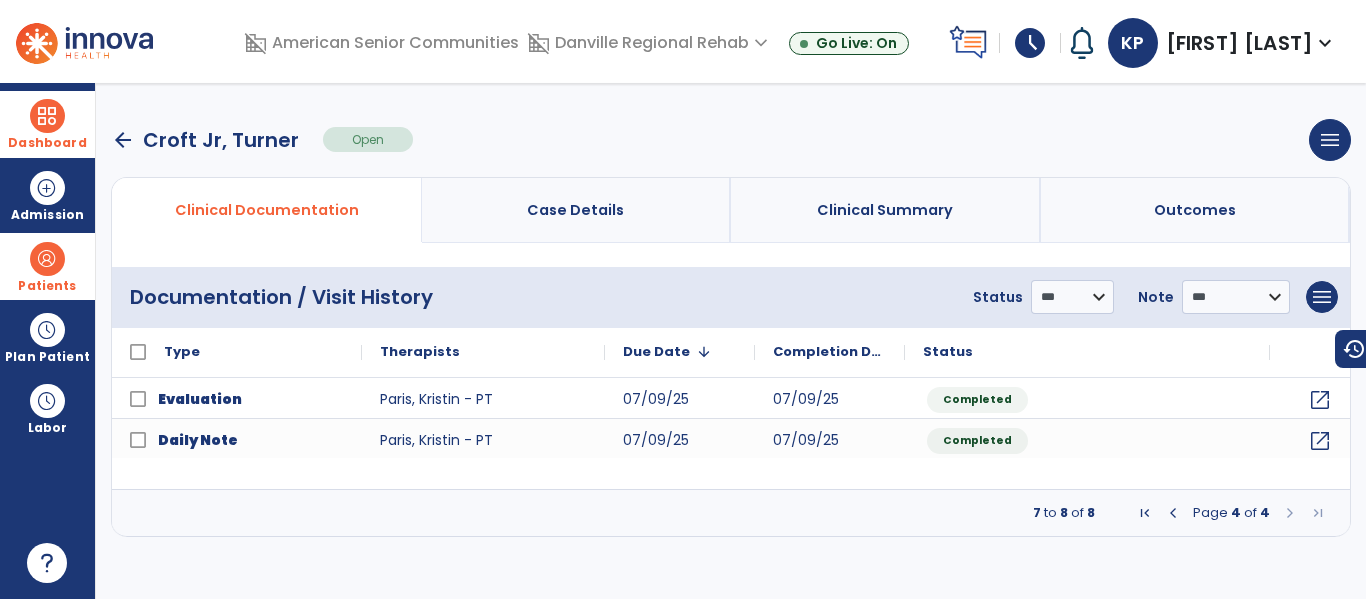click at bounding box center [1290, 513] 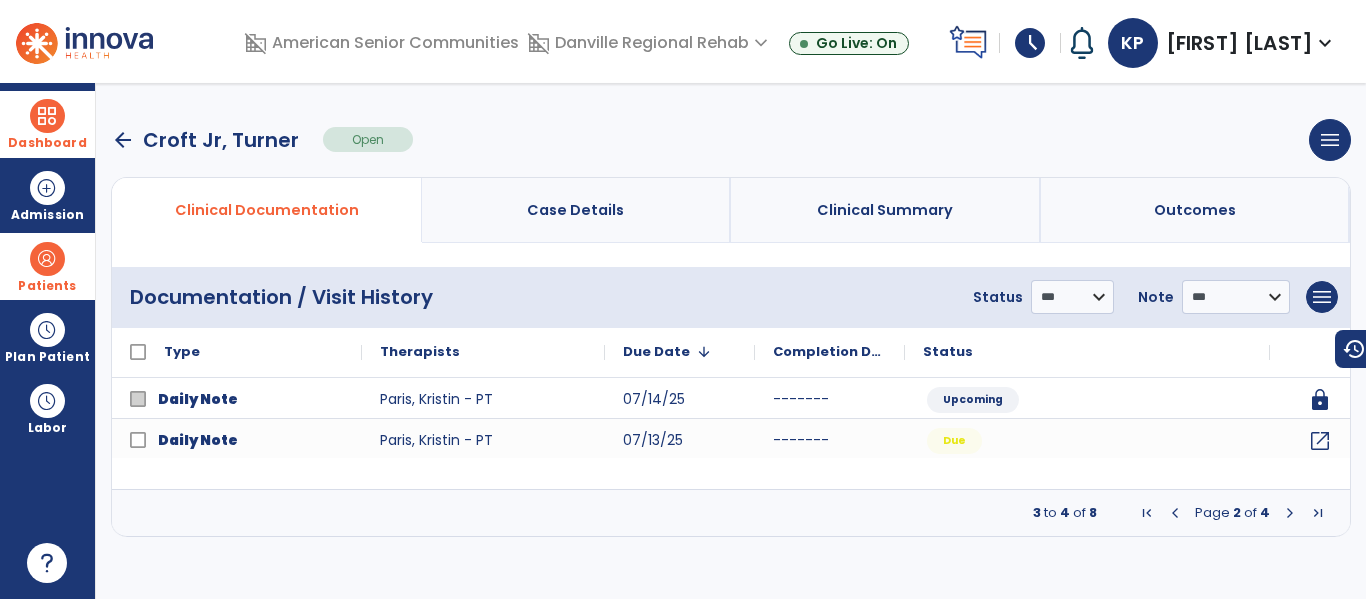 click at bounding box center [1175, 513] 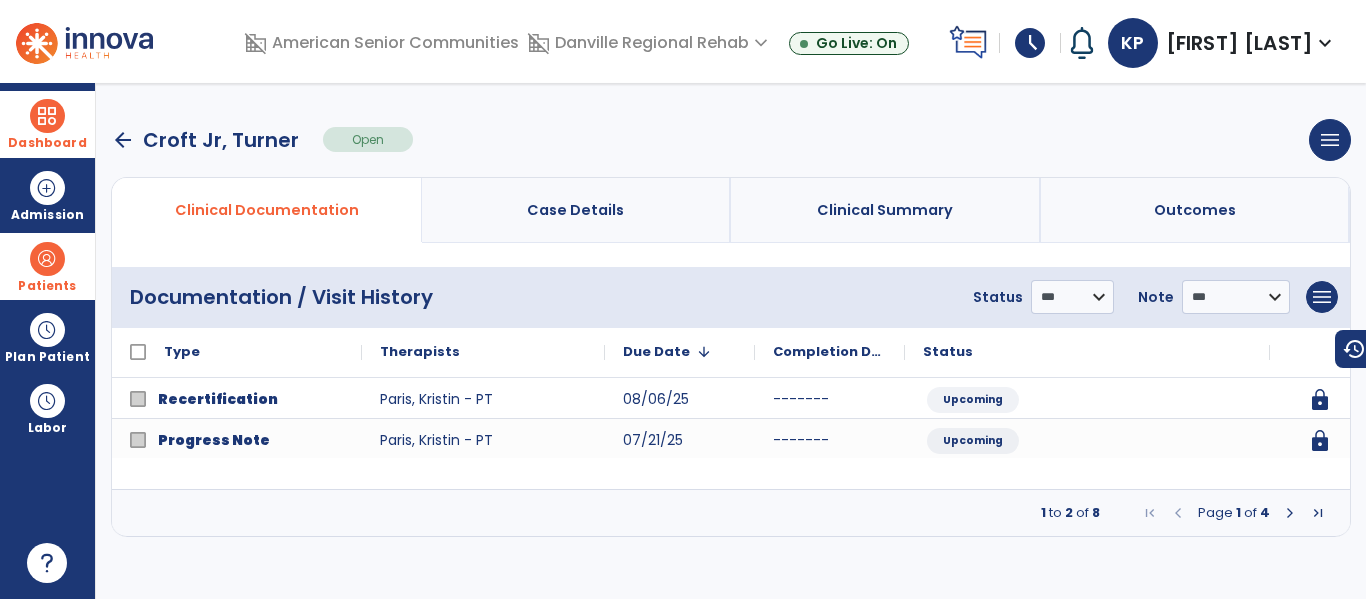 click on "arrow_back" at bounding box center (123, 140) 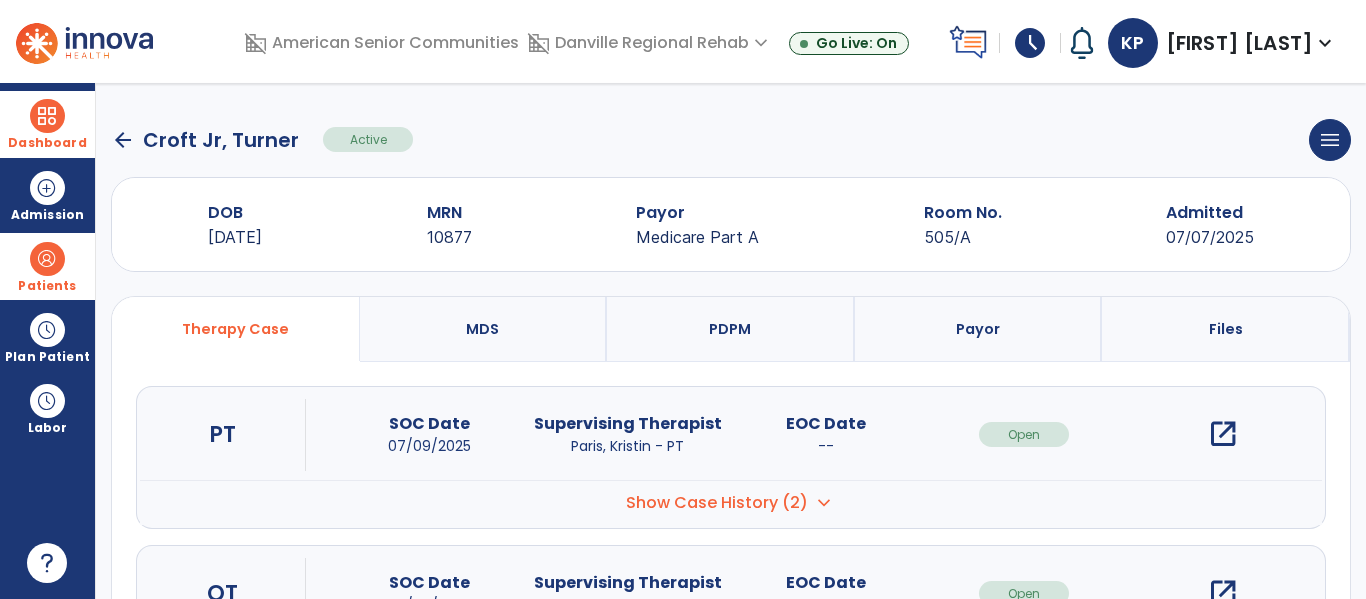click at bounding box center (47, 116) 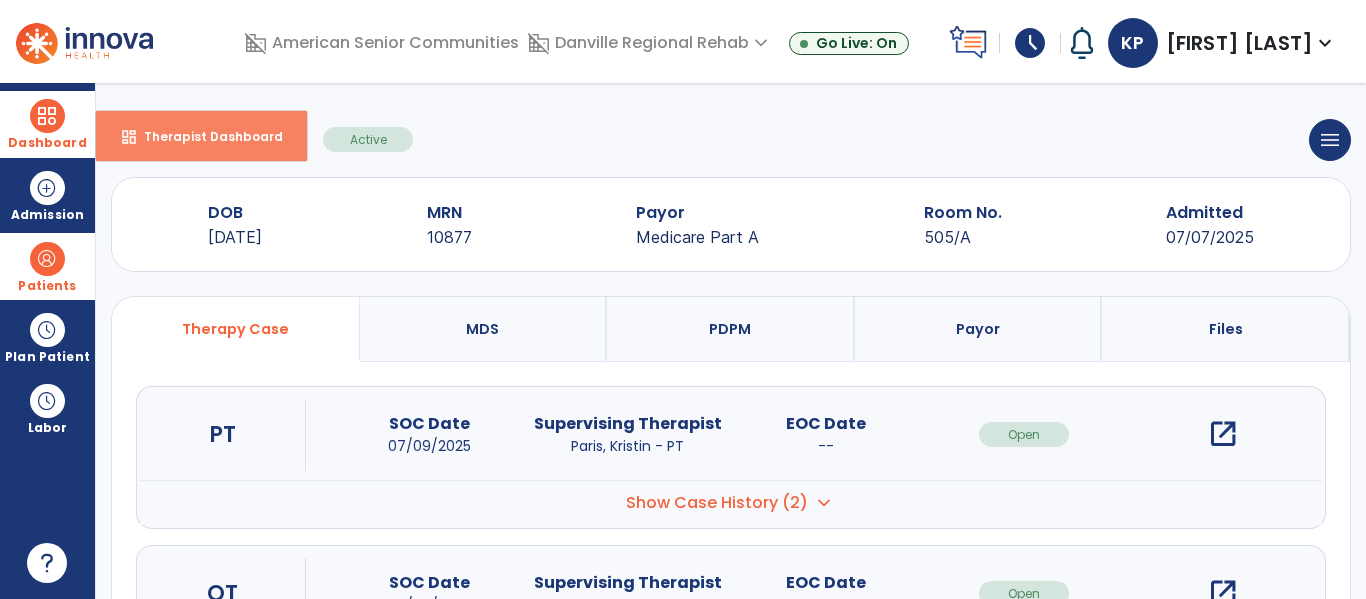 click on "Therapist Dashboard" at bounding box center (205, 136) 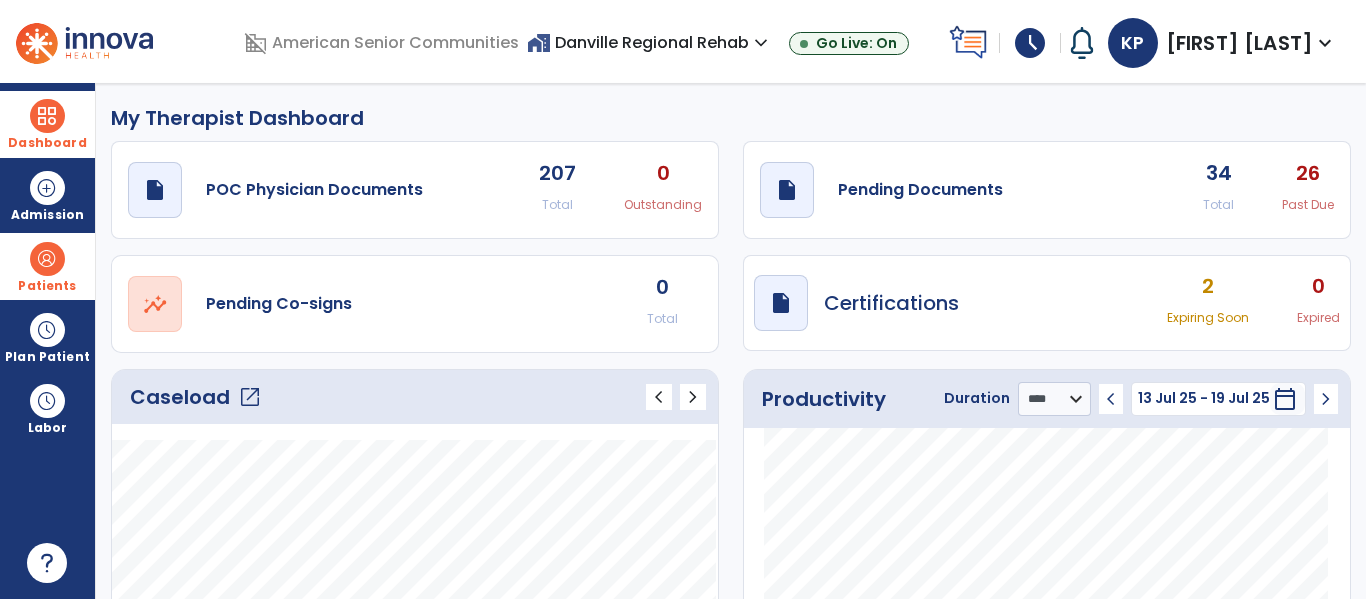 click on "open_in_new" 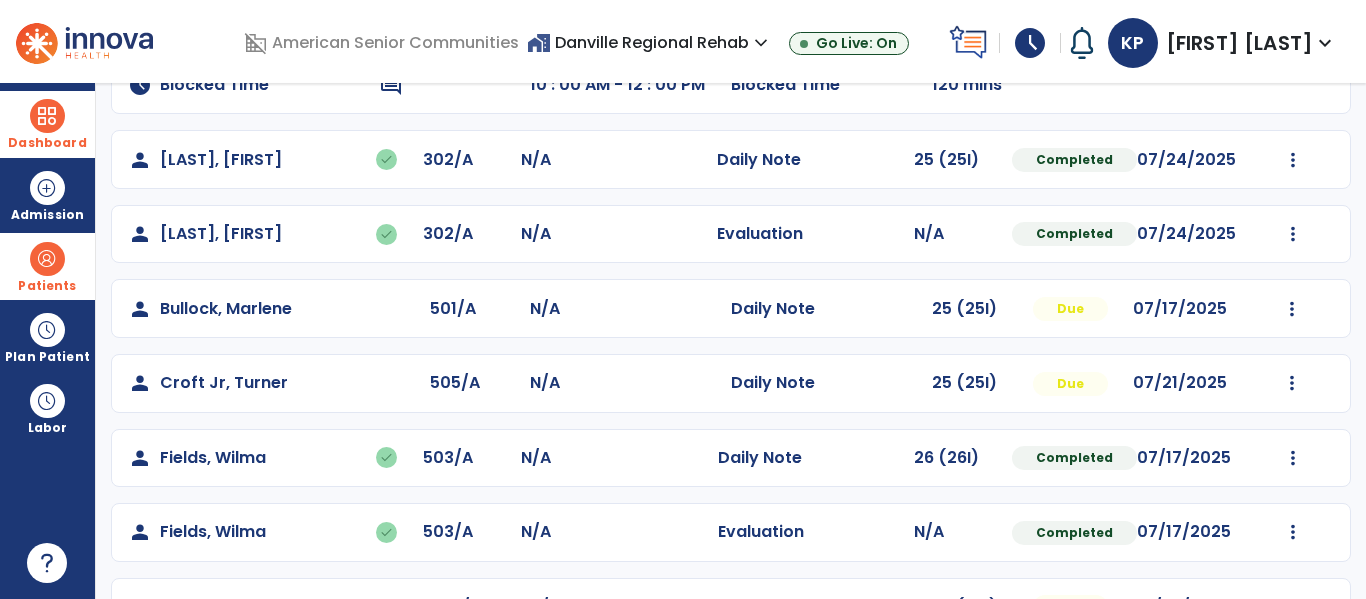scroll, scrollTop: 276, scrollLeft: 0, axis: vertical 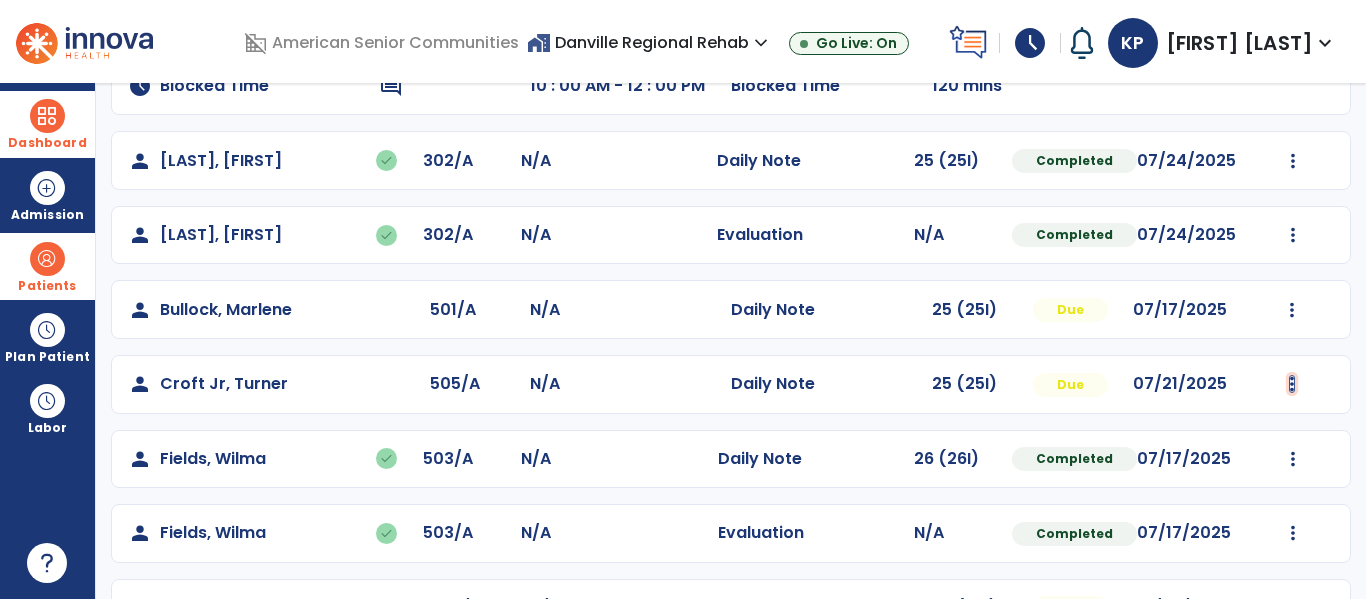 click at bounding box center [1292, 12] 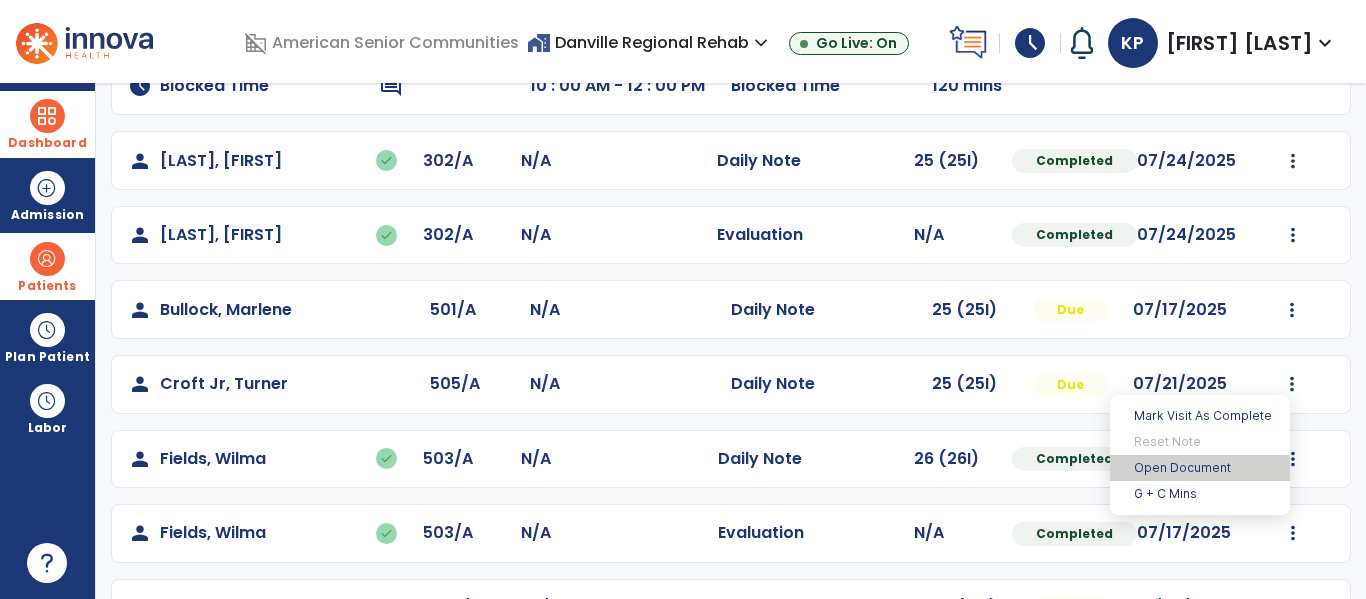 click on "Open Document" at bounding box center [1200, 468] 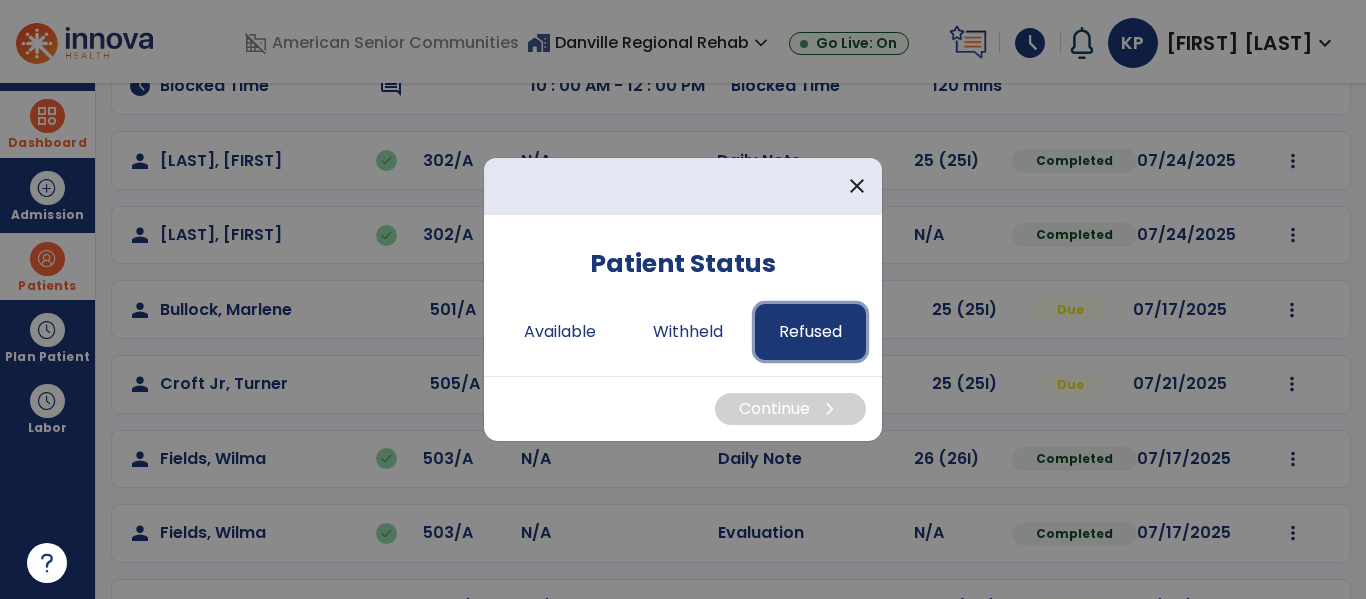 click on "Refused" at bounding box center [810, 332] 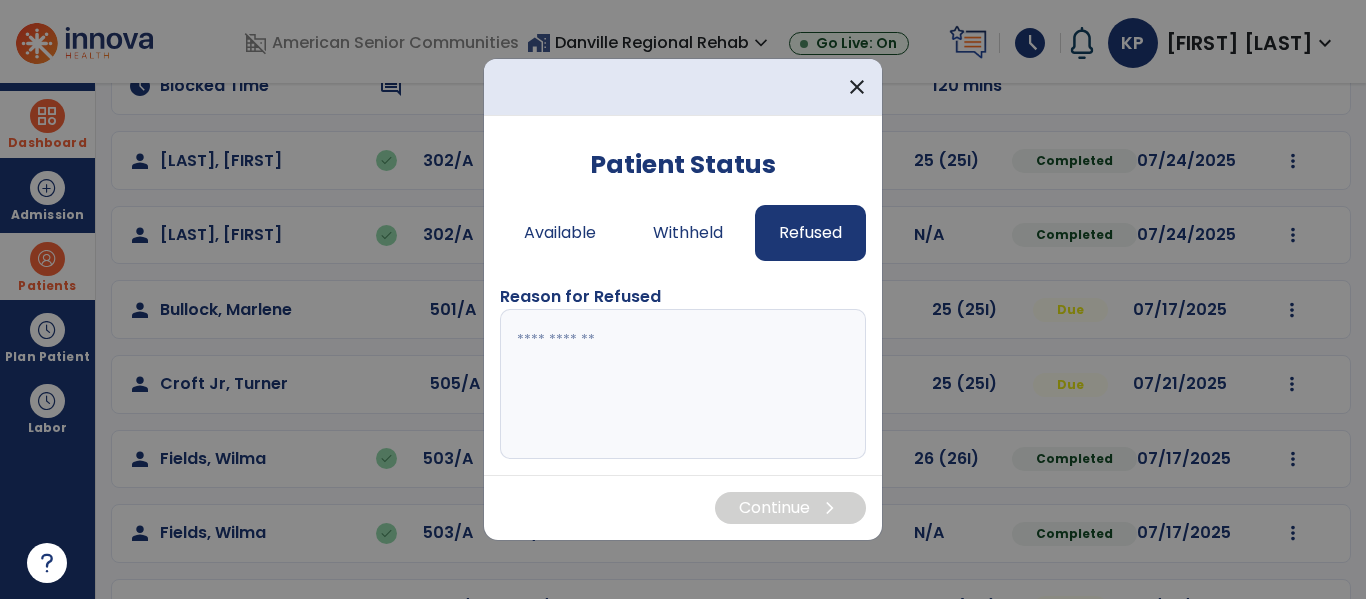 click at bounding box center (683, 384) 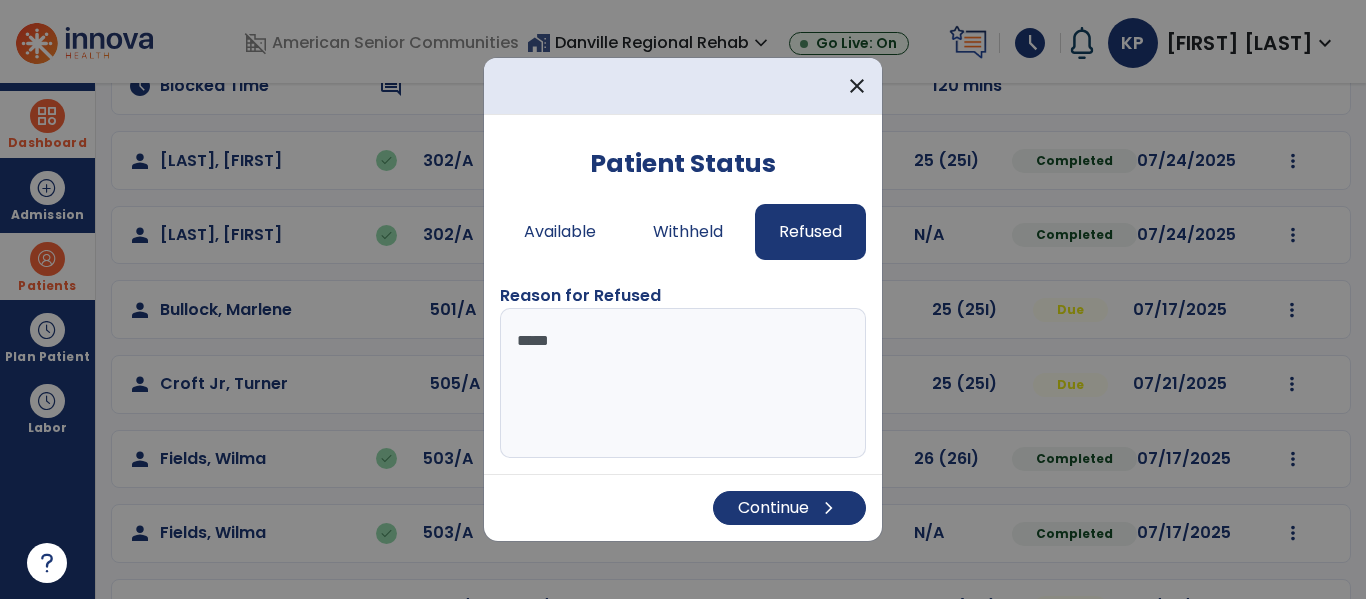 type on "******" 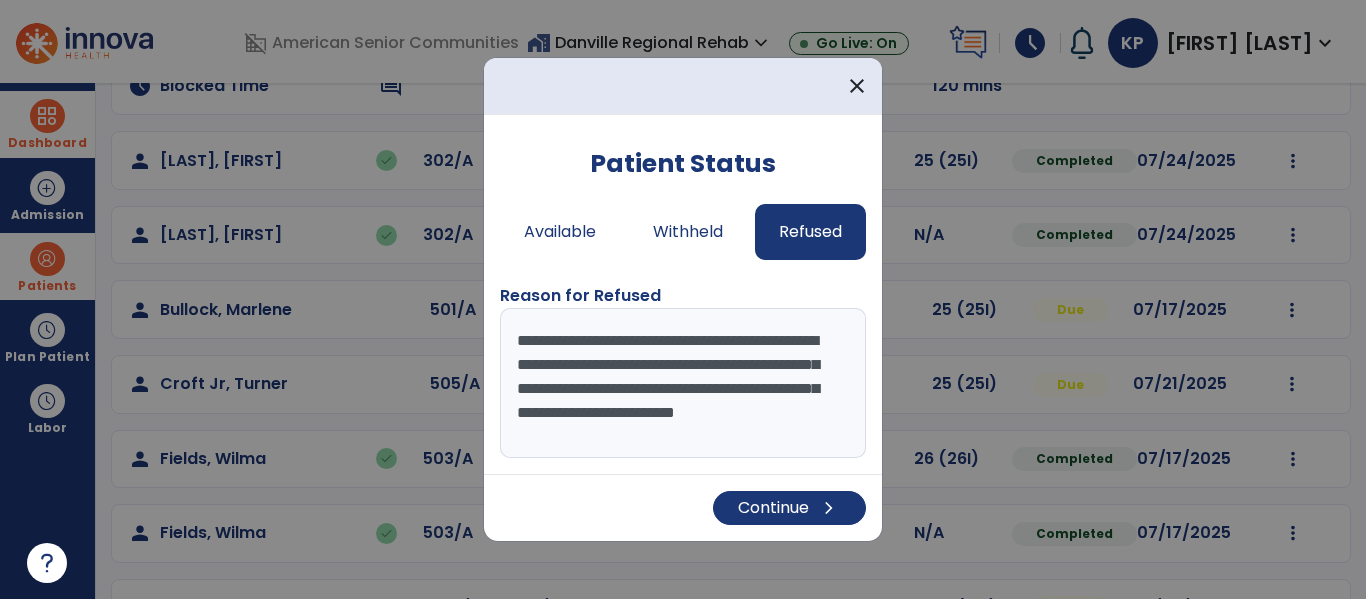 scroll, scrollTop: 15, scrollLeft: 0, axis: vertical 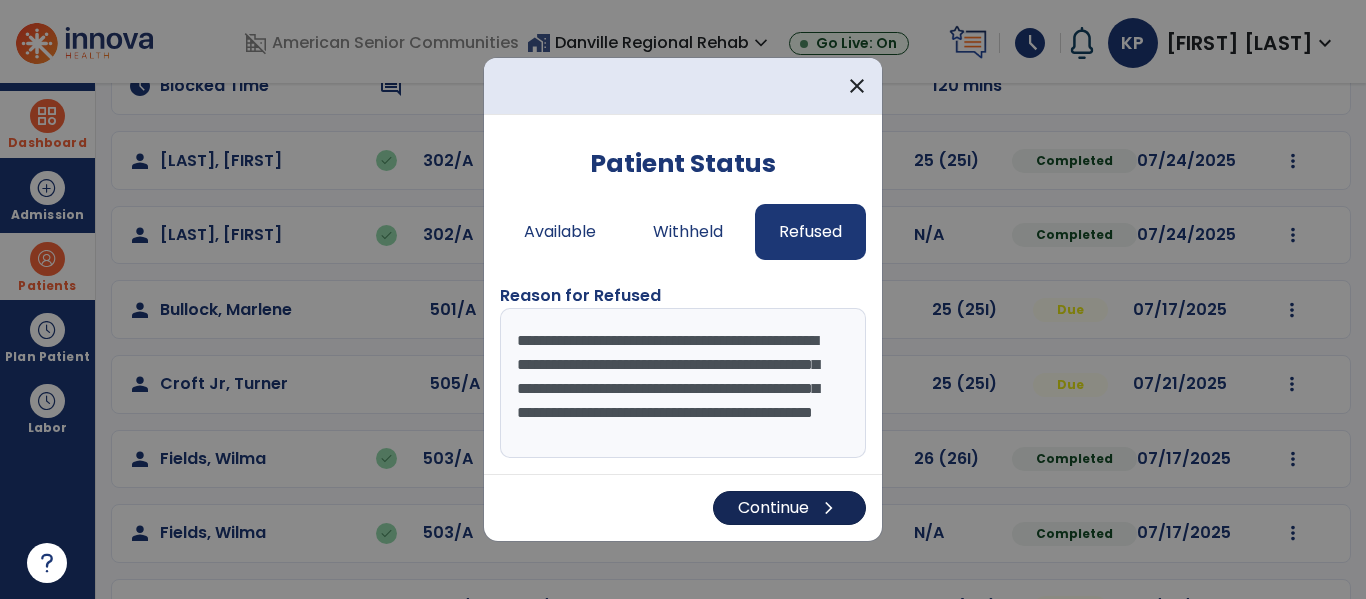 type on "**********" 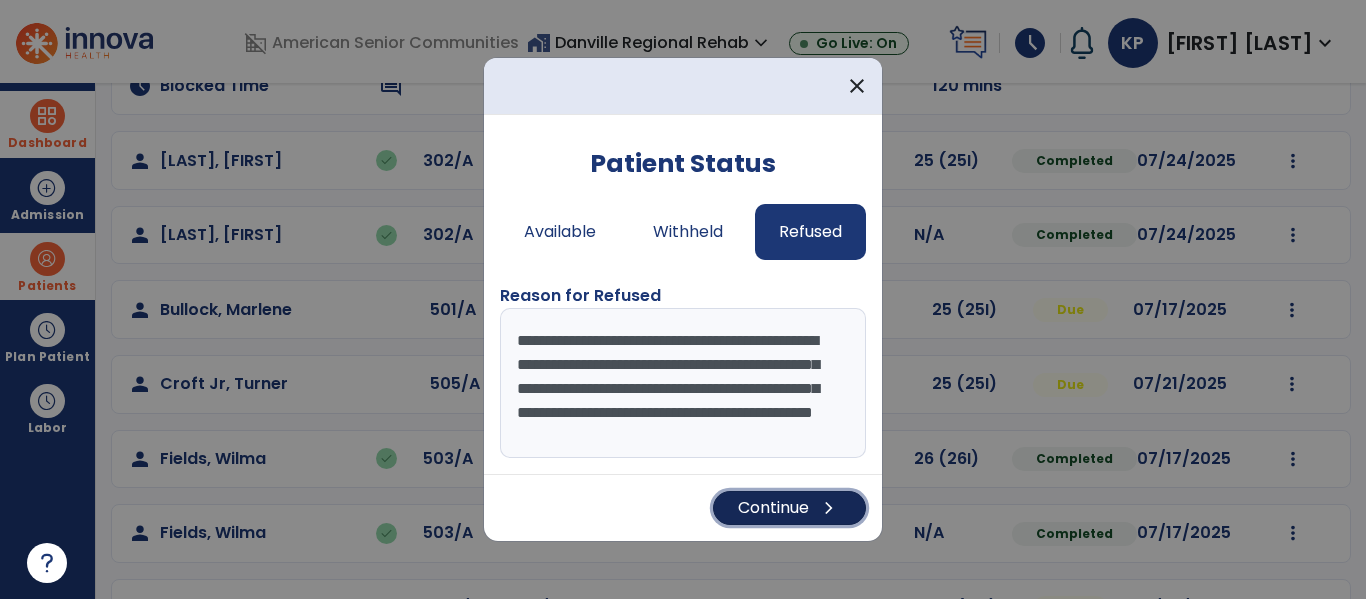 click on "Continue   chevron_right" at bounding box center [789, 508] 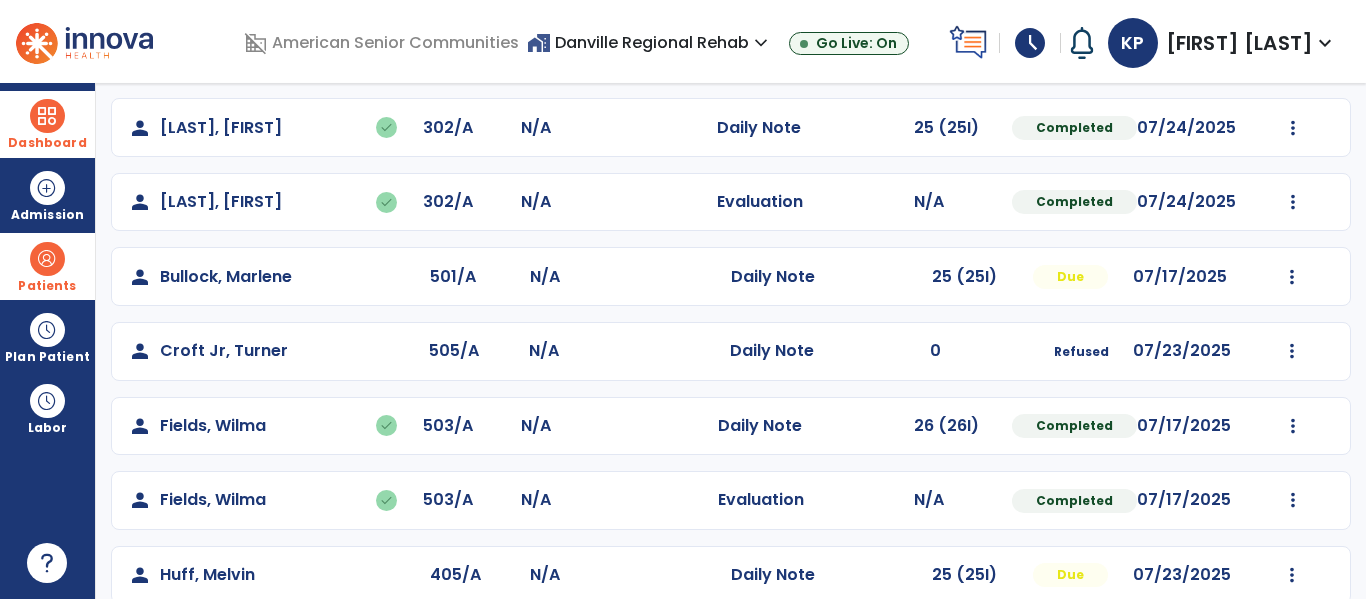 scroll, scrollTop: 637, scrollLeft: 0, axis: vertical 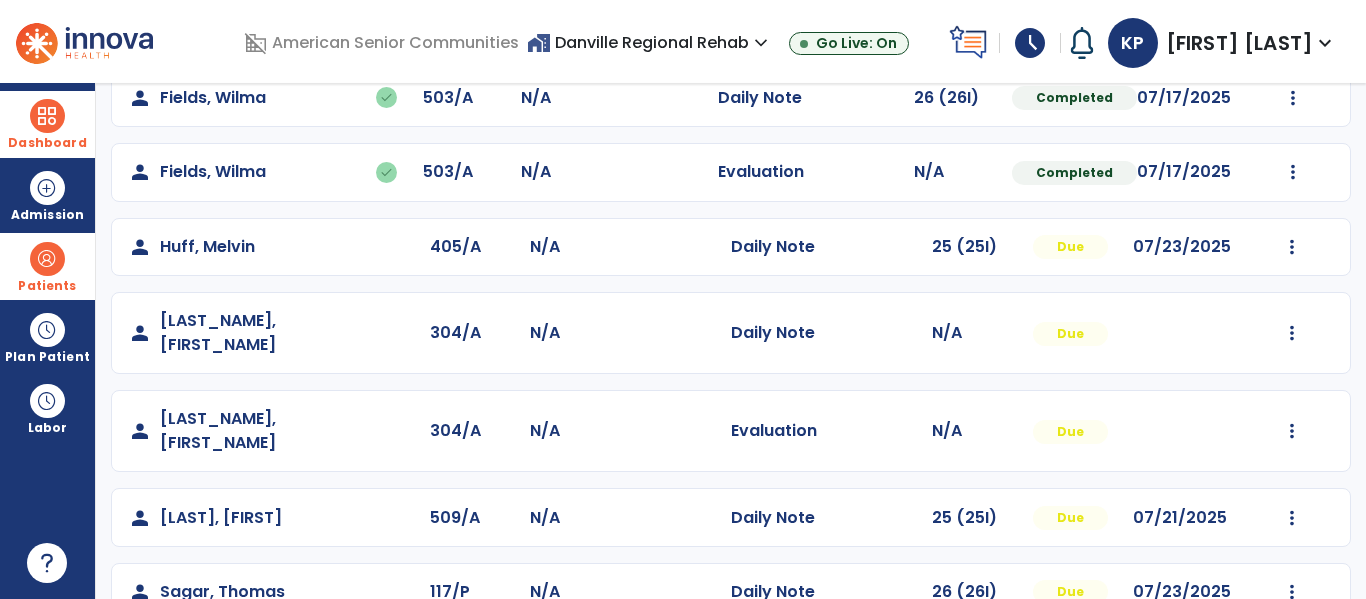 click at bounding box center (47, 259) 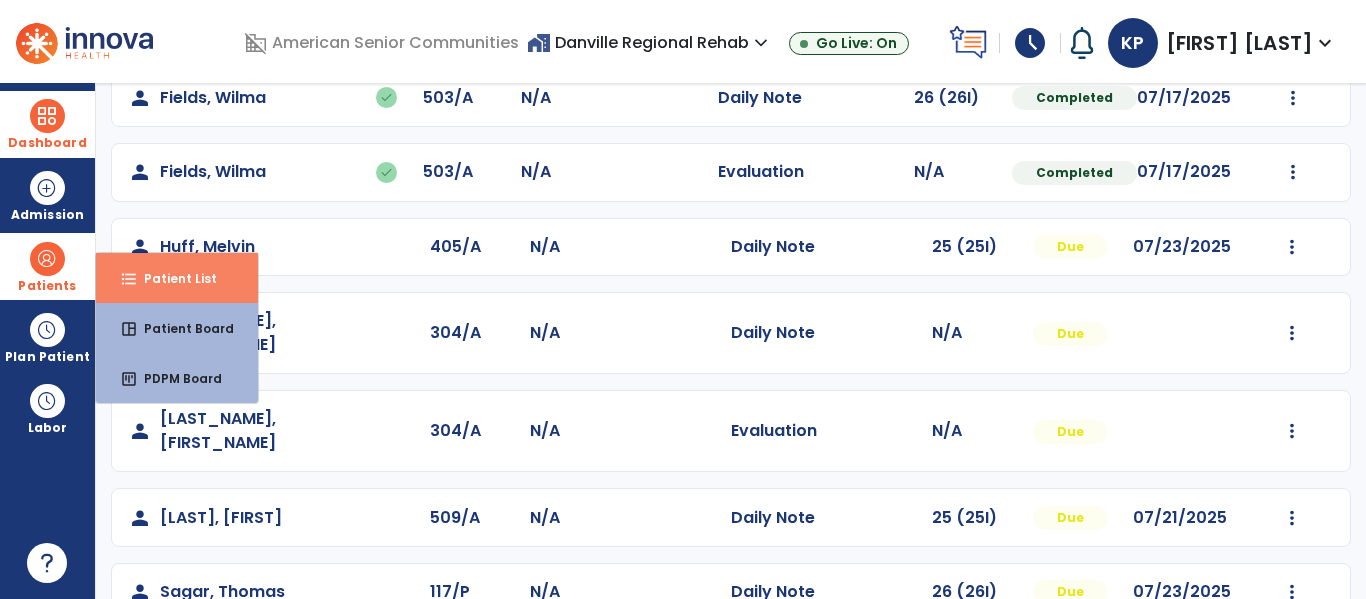 click on "format_list_bulleted  Patient List" at bounding box center (177, 278) 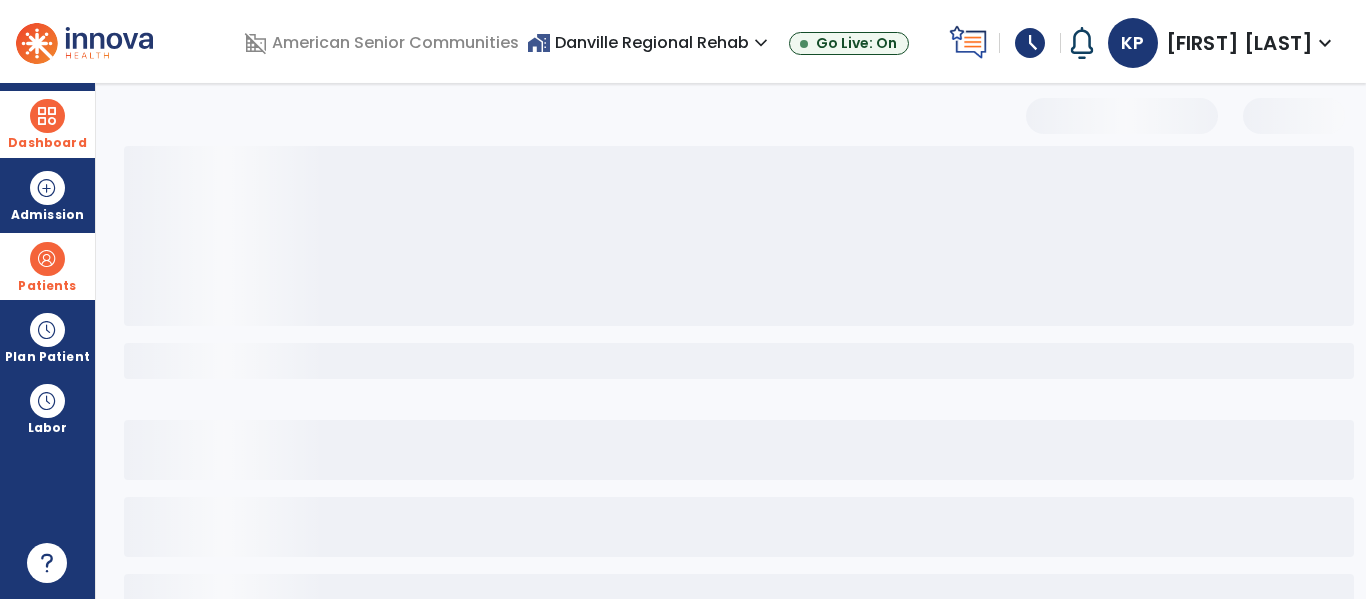 scroll, scrollTop: 0, scrollLeft: 0, axis: both 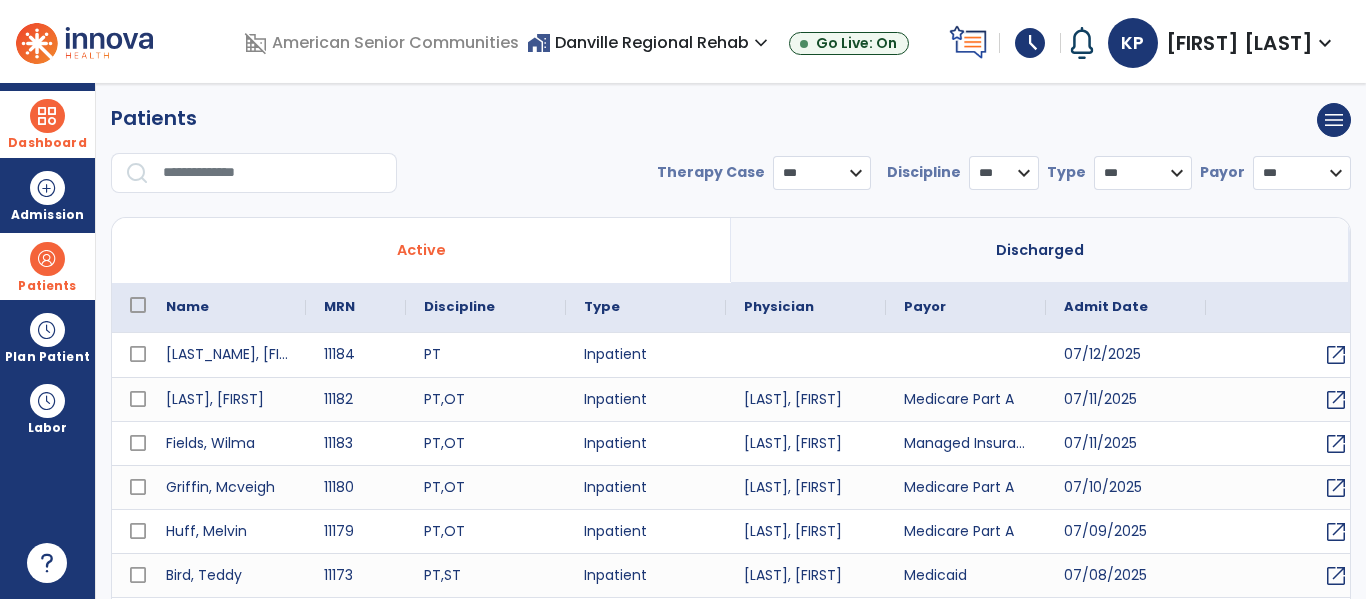 click at bounding box center (273, 173) 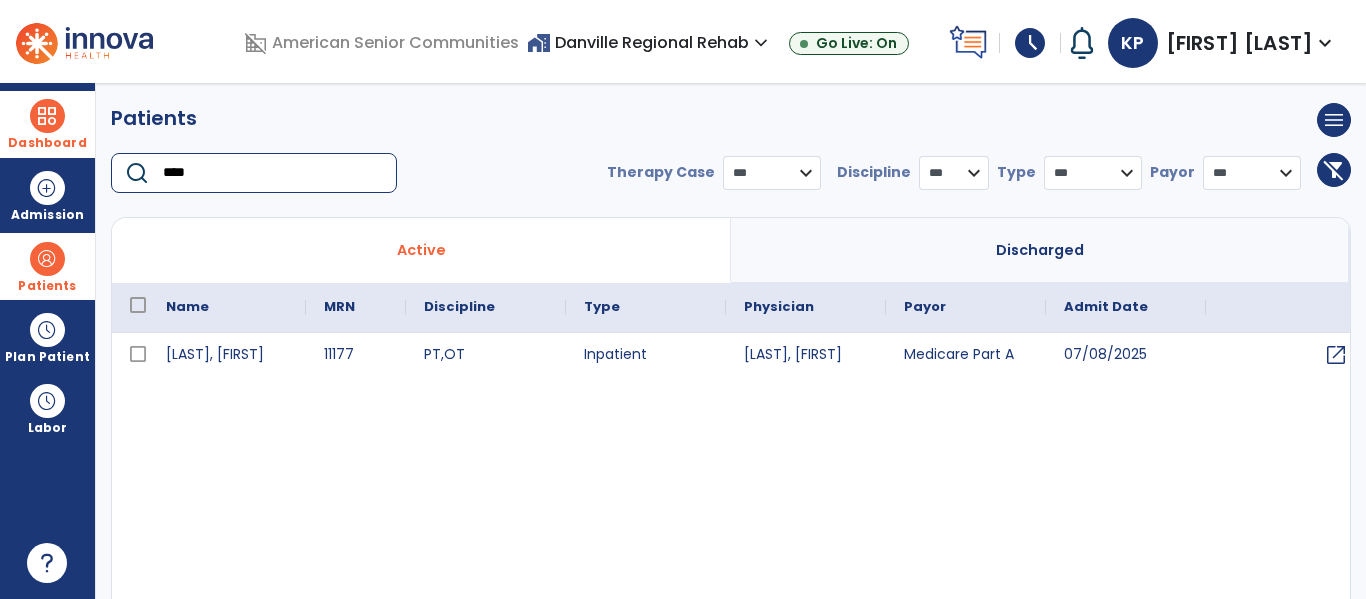 type on "****" 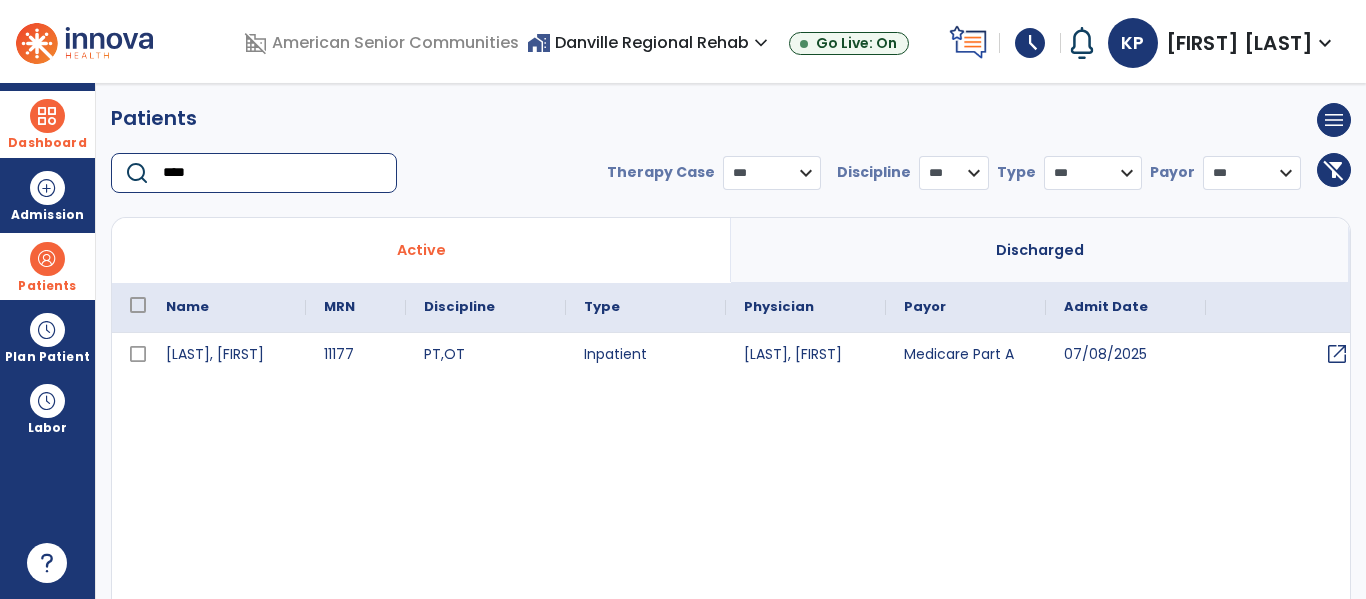 click on "open_in_new" at bounding box center (1337, 354) 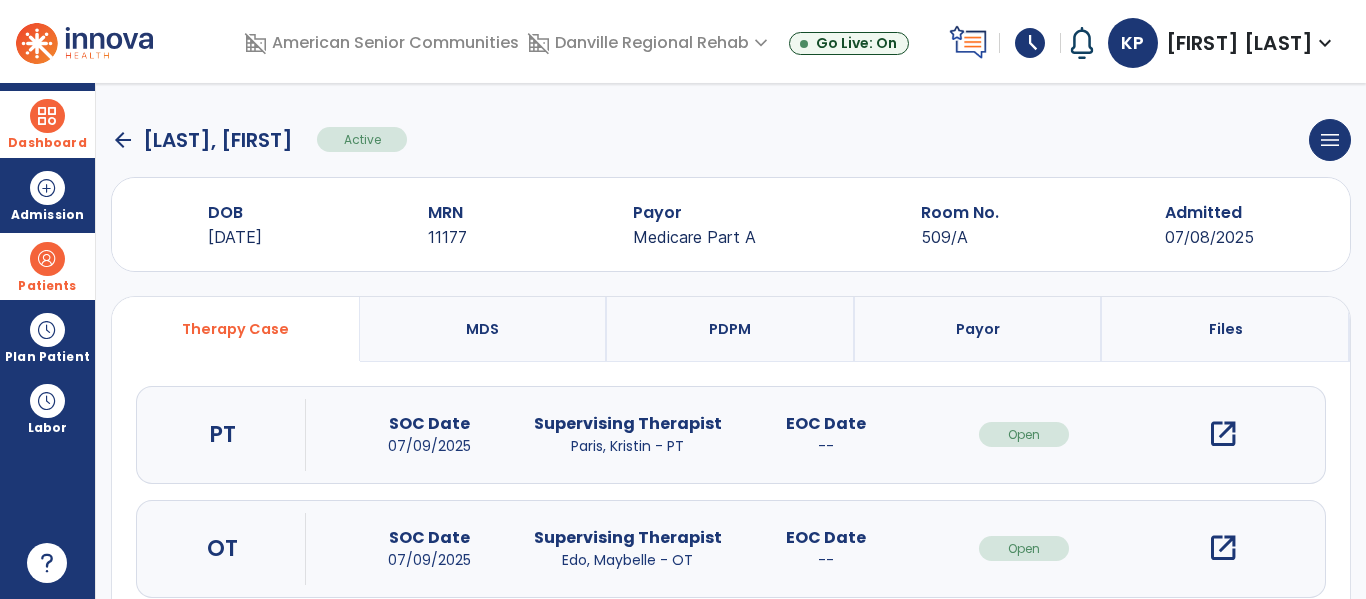click on "open_in_new" at bounding box center [1223, 434] 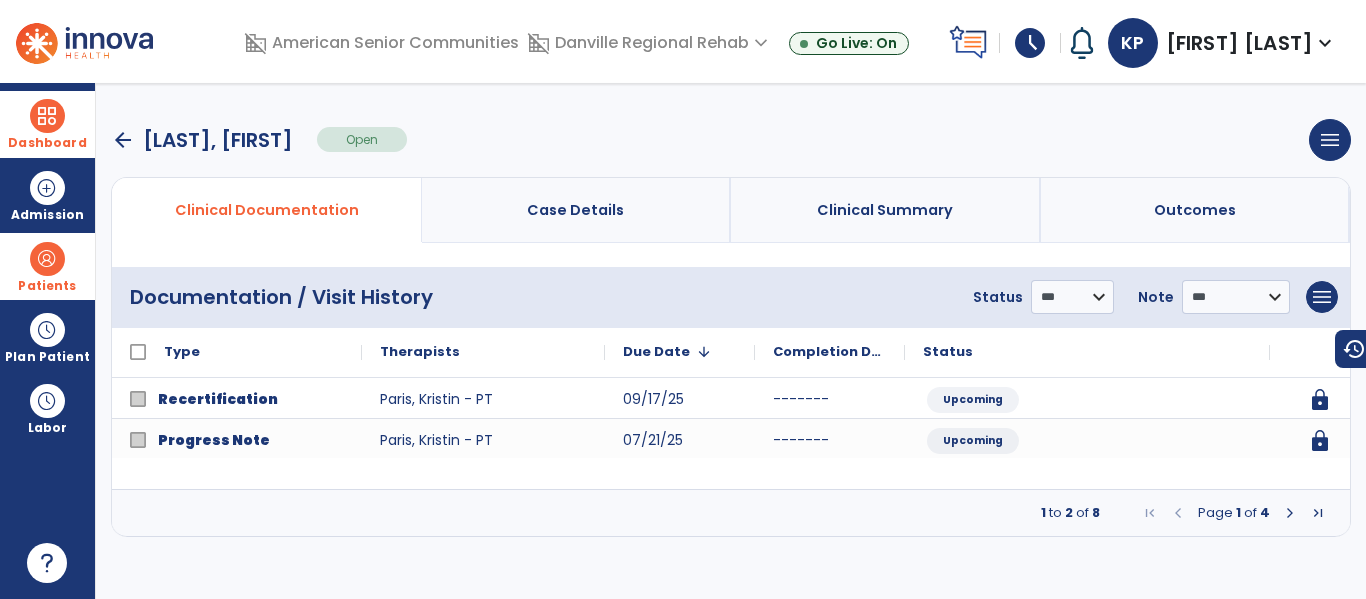 click at bounding box center (1290, 513) 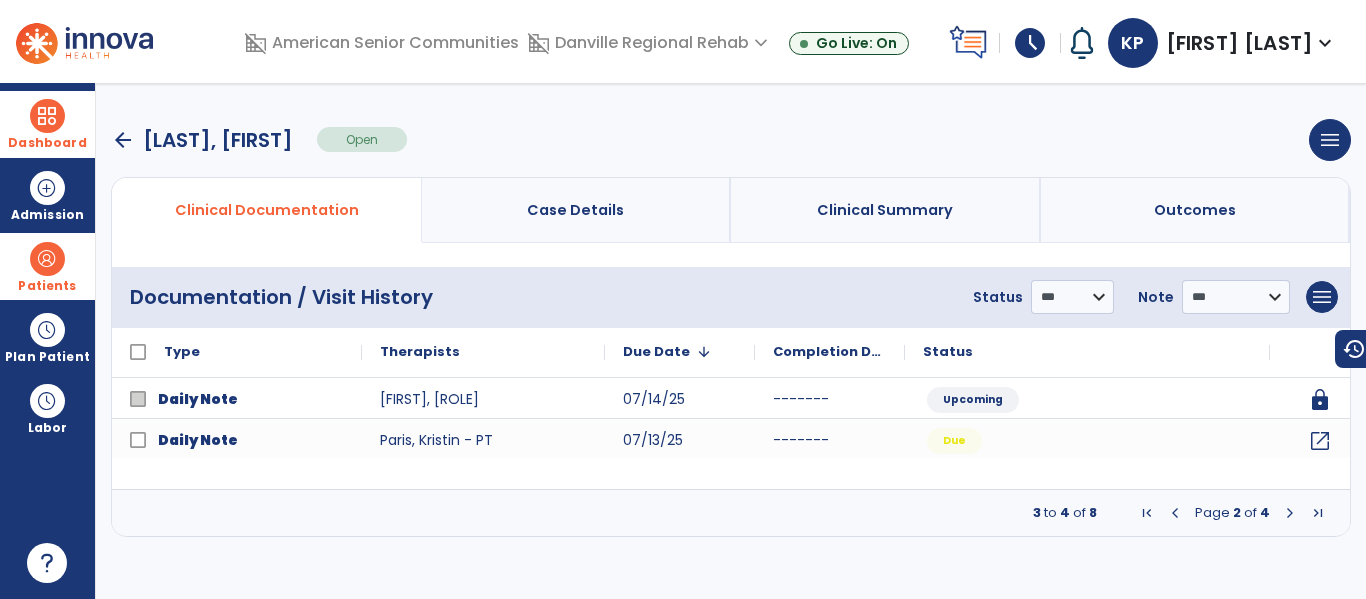 click at bounding box center (1290, 513) 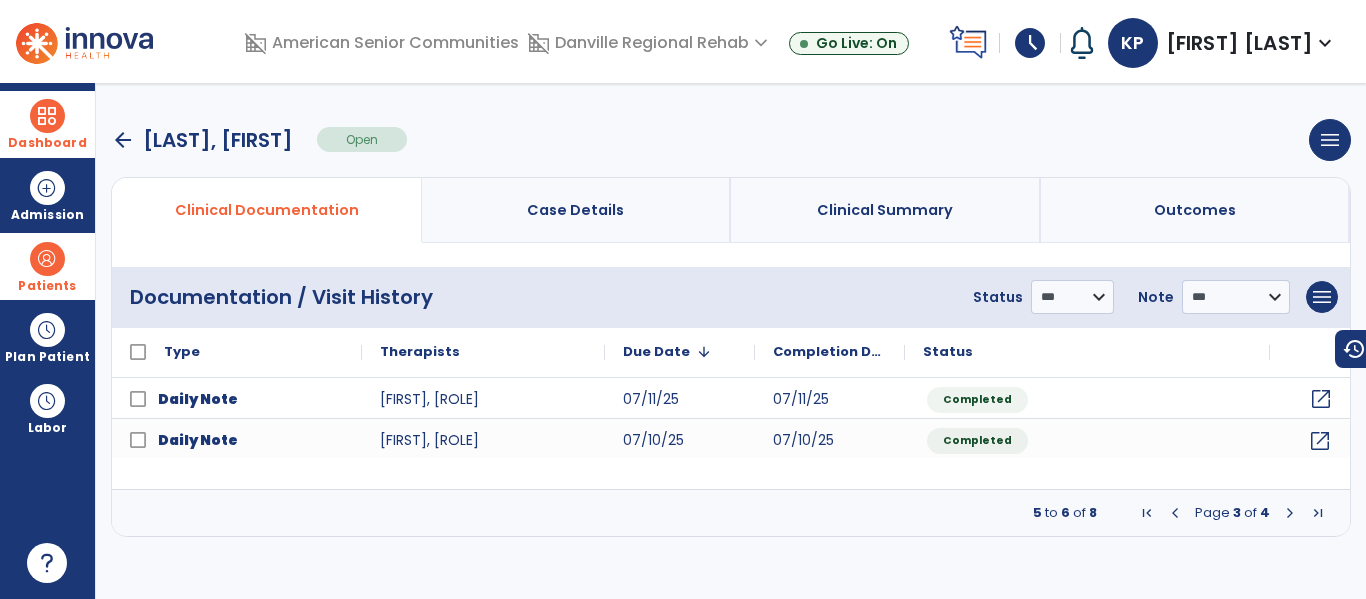 click on "open_in_new" 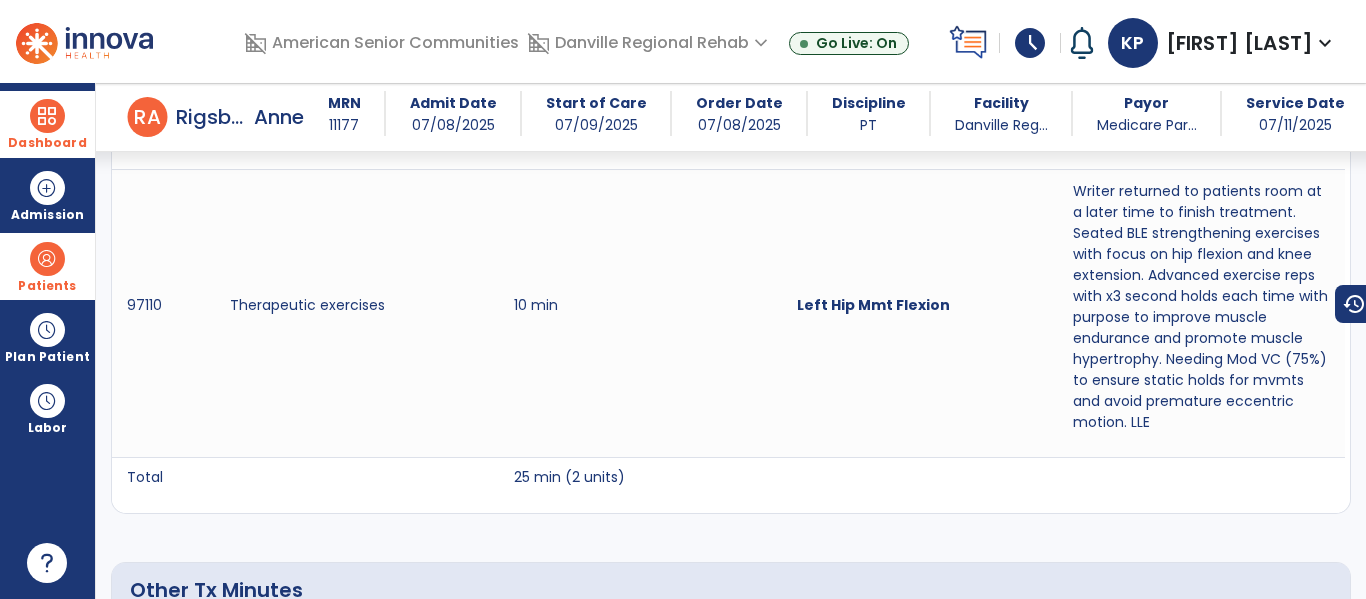 scroll, scrollTop: 2196, scrollLeft: 0, axis: vertical 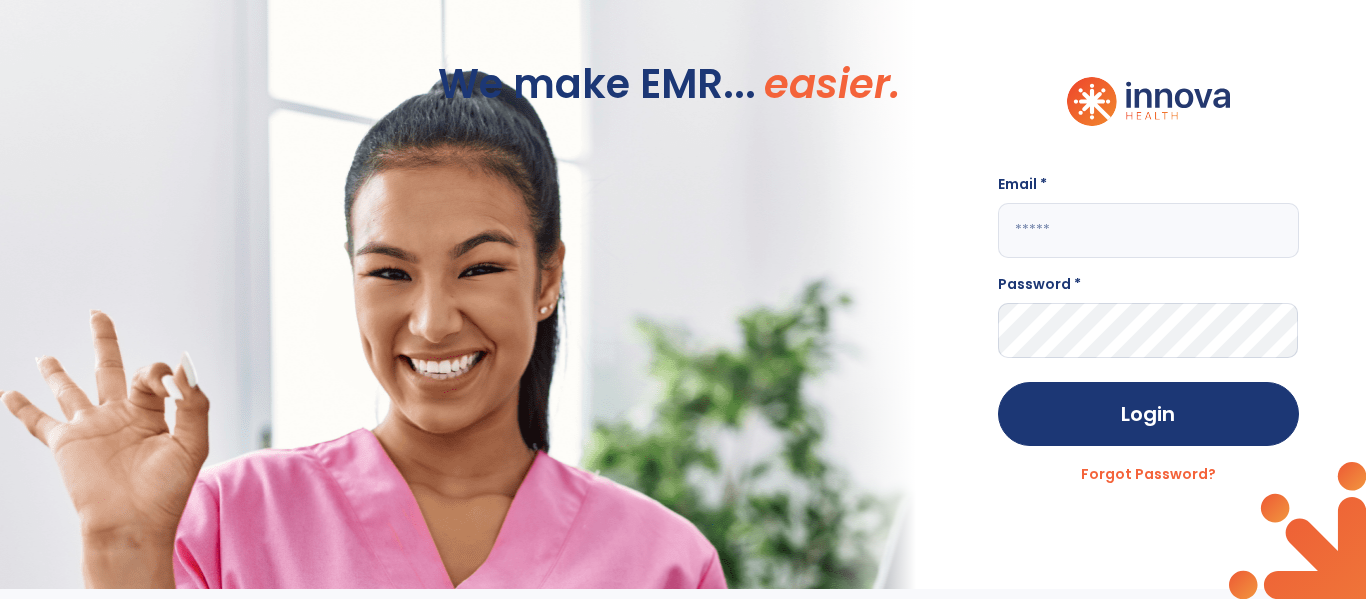 click 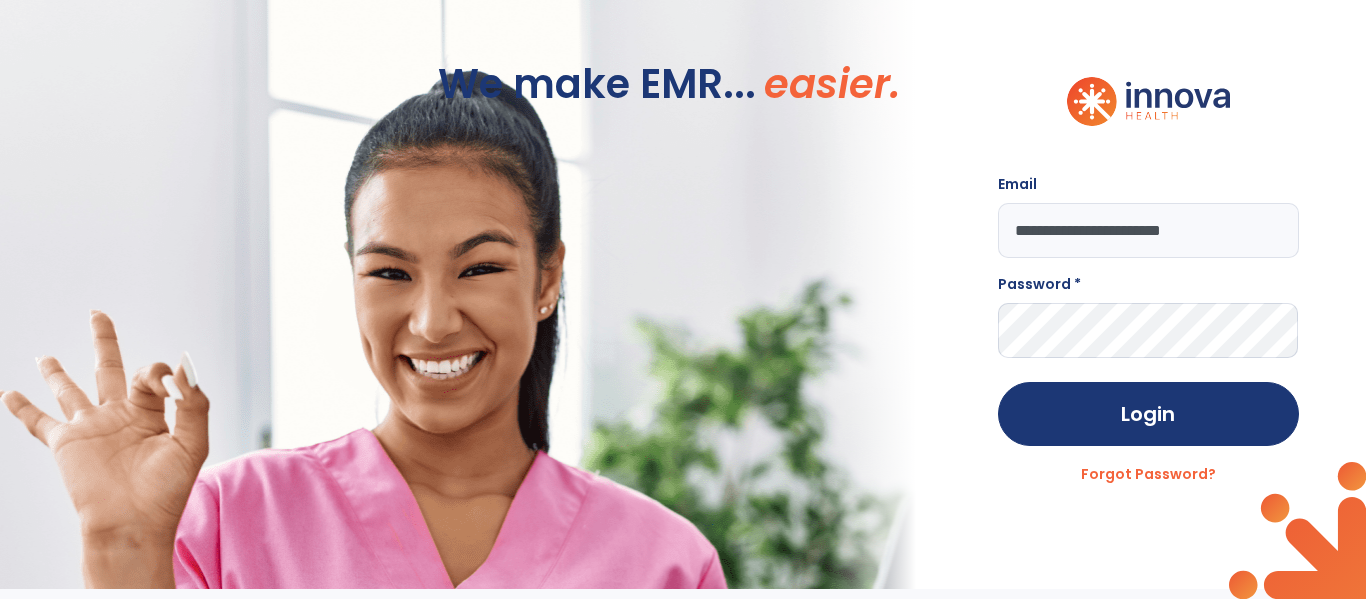 type on "**********" 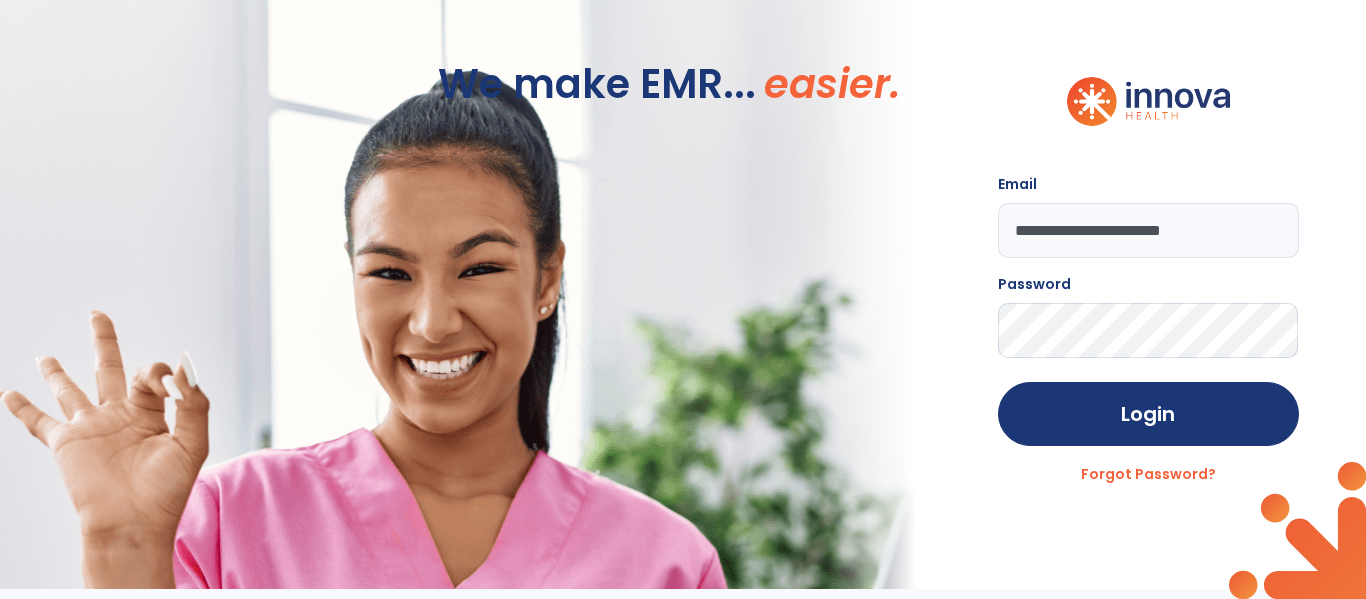 click on "Login" 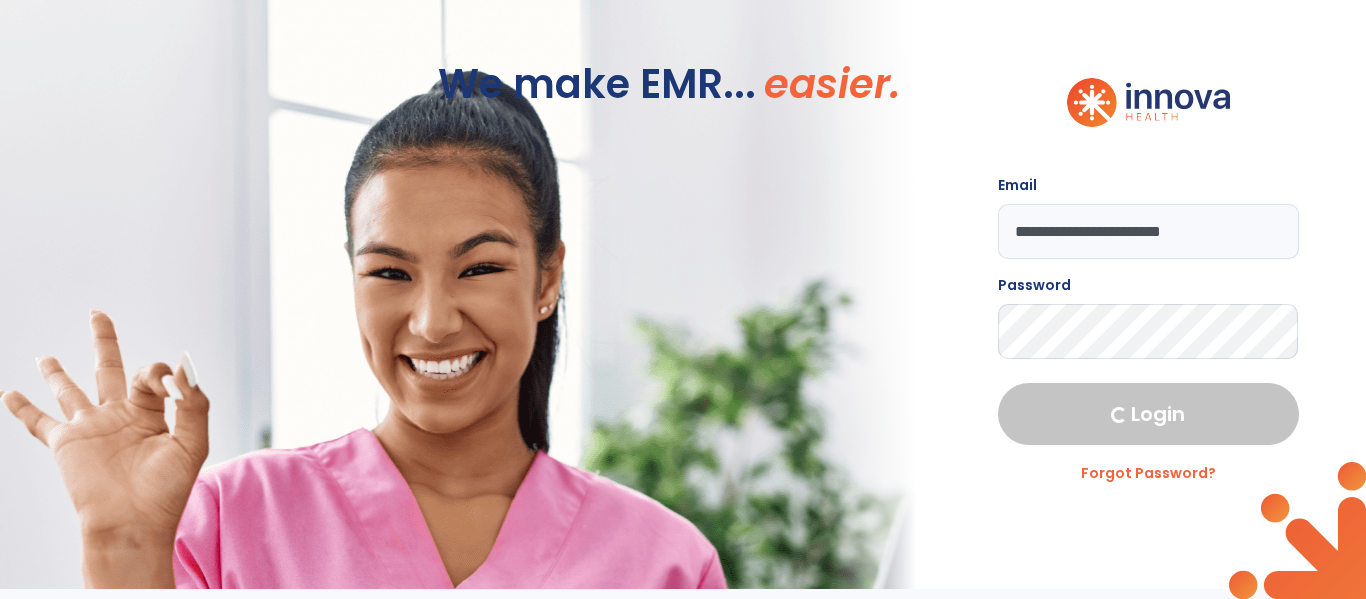 select on "****" 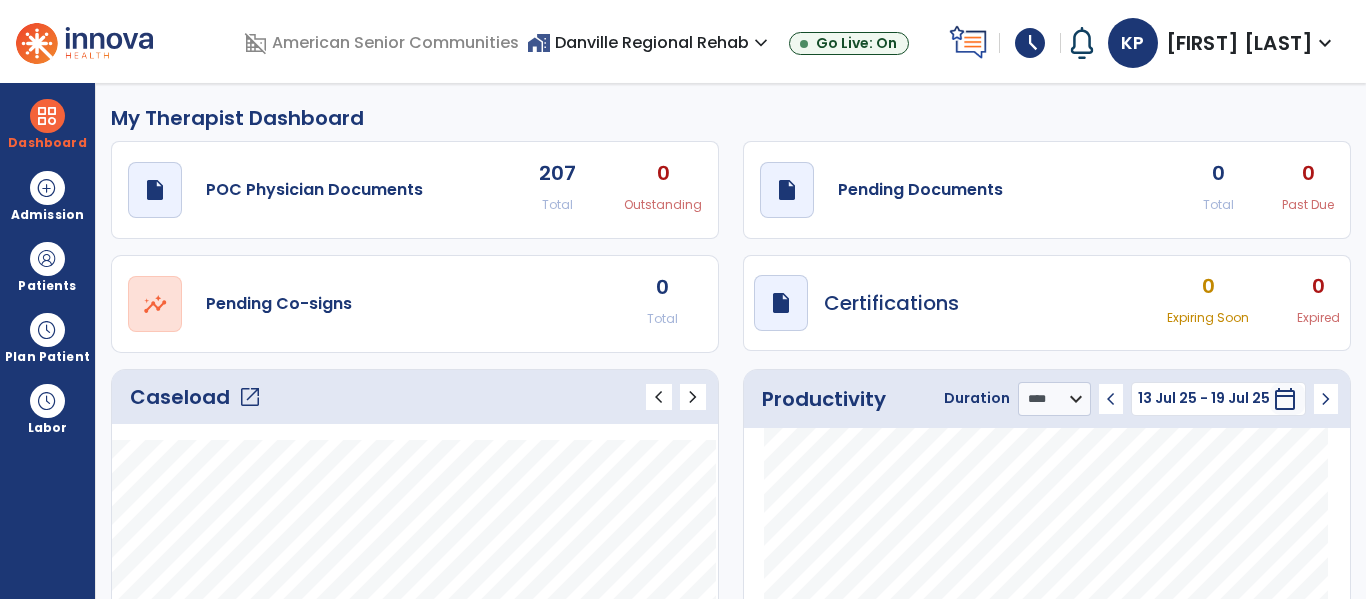 click on "Caseload   open_in_new" 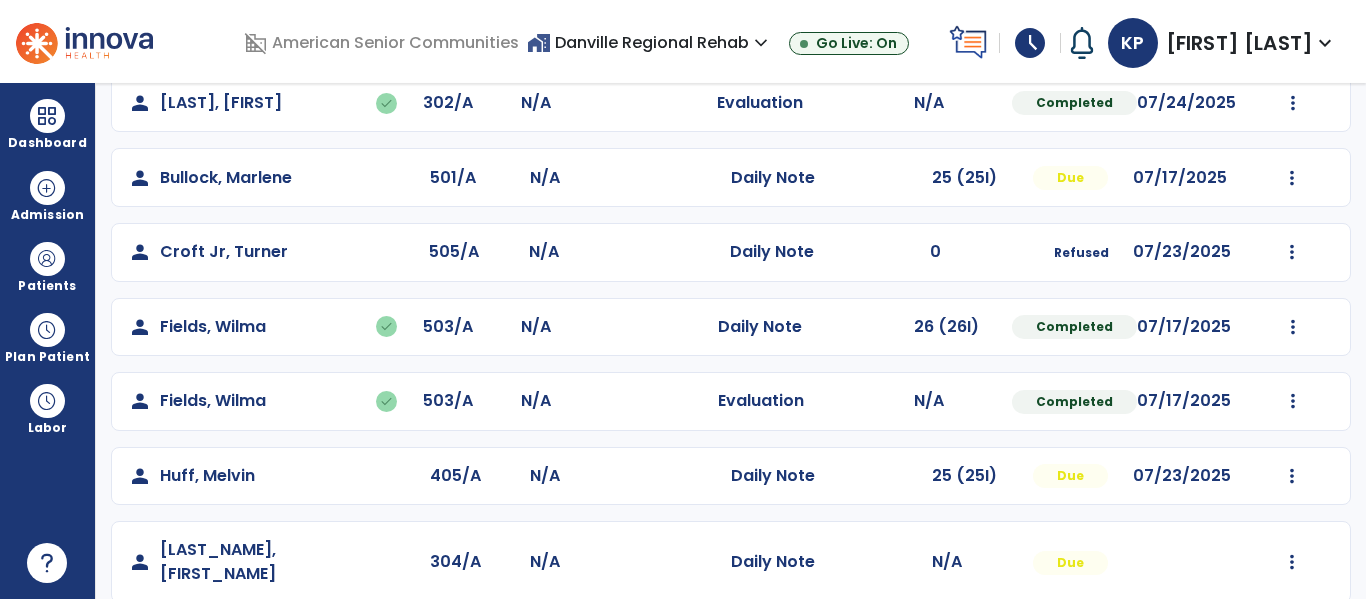scroll, scrollTop: 429, scrollLeft: 0, axis: vertical 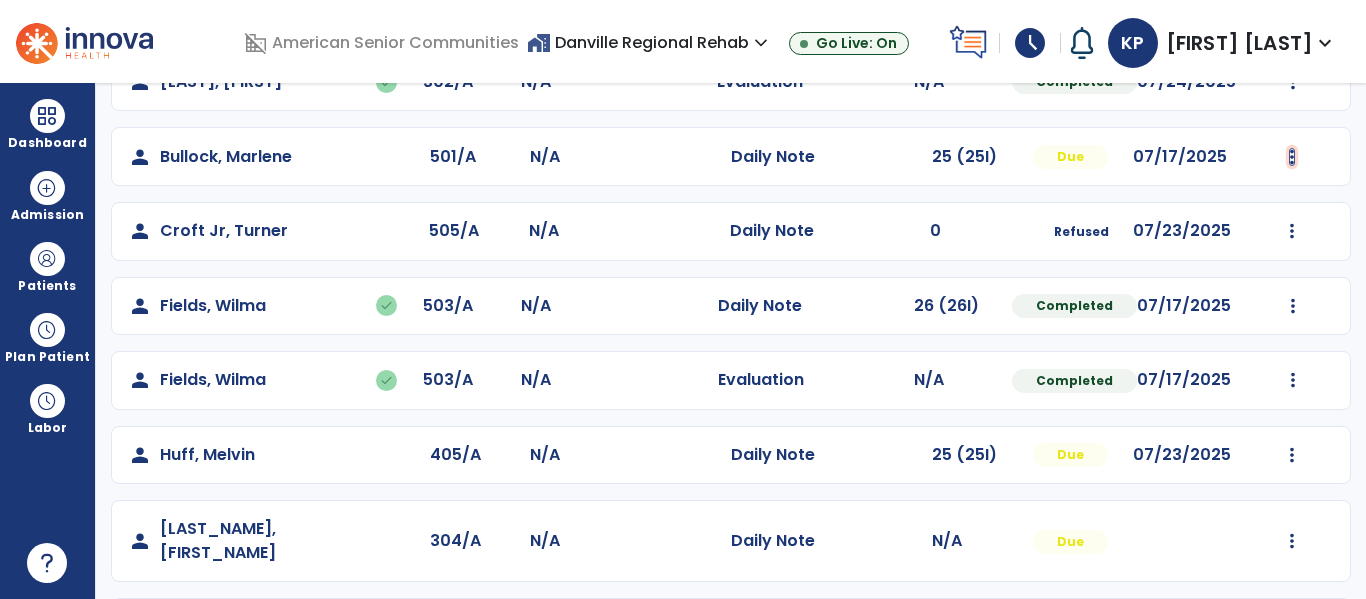 click at bounding box center [1292, -141] 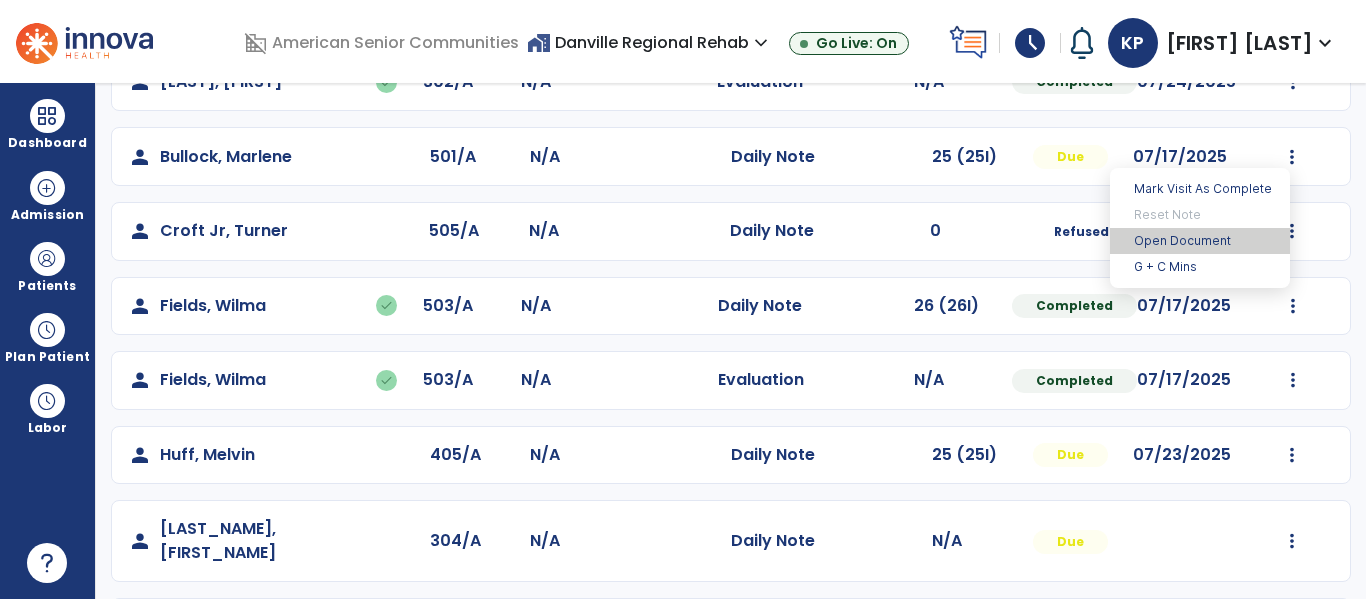click on "Open Document" at bounding box center [1200, 241] 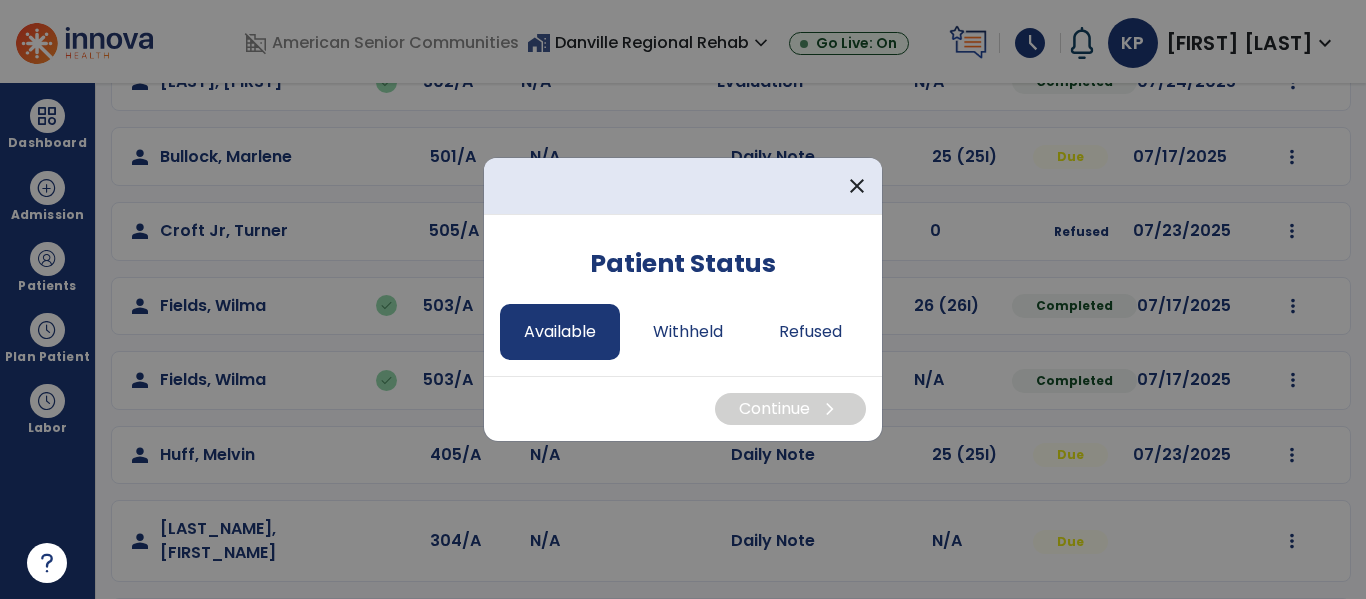 click on "Available" at bounding box center [560, 332] 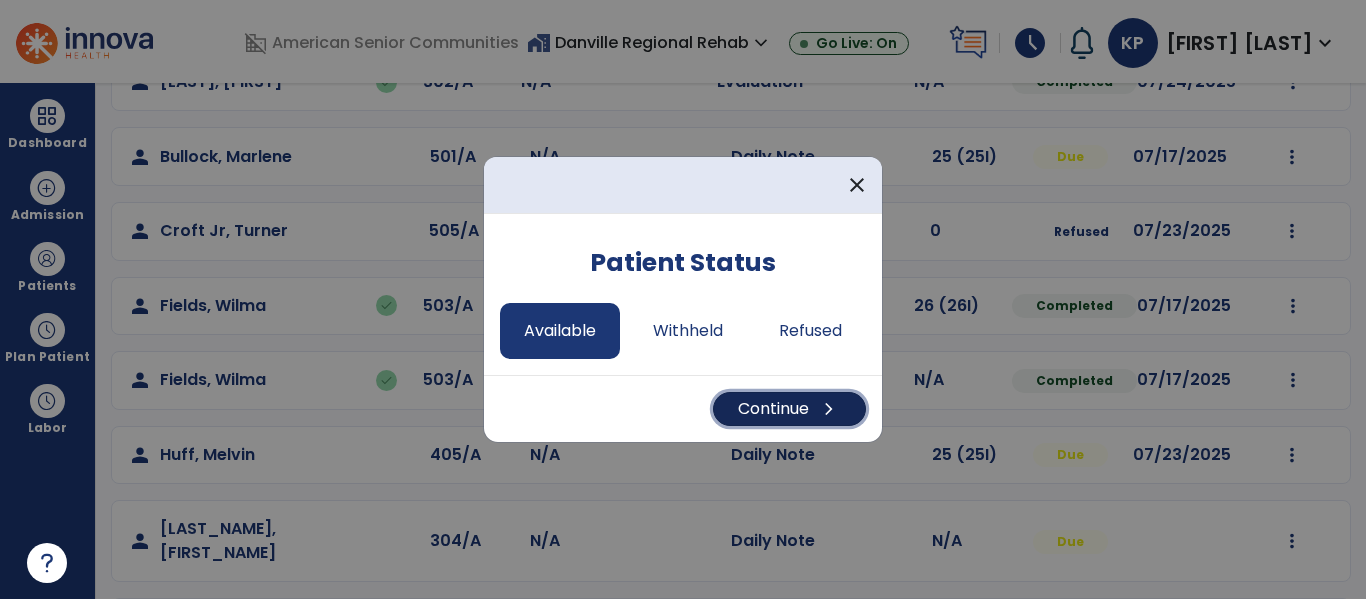 click on "Continue   chevron_right" at bounding box center [789, 409] 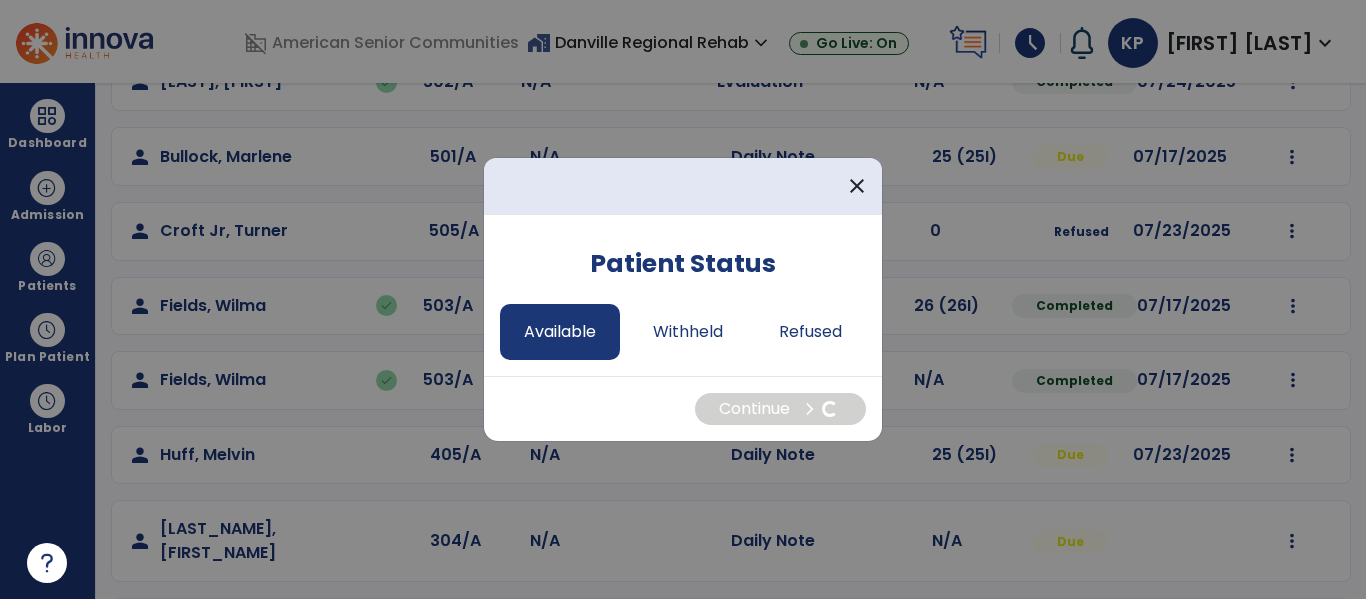 select on "*" 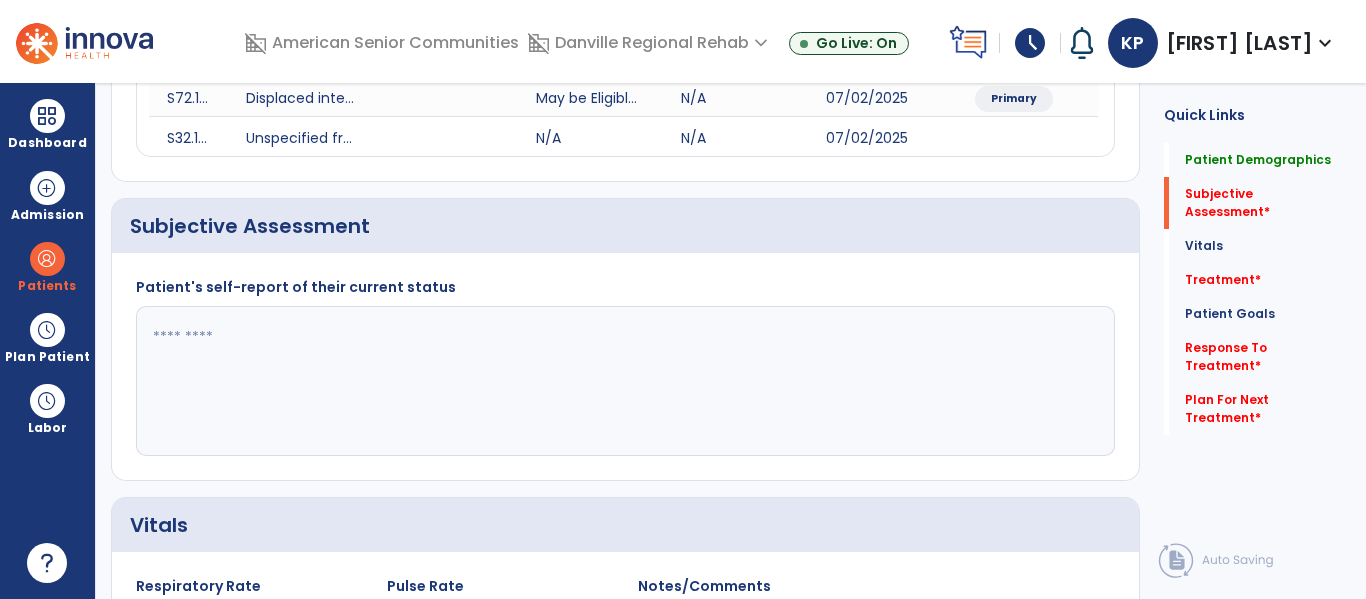 click 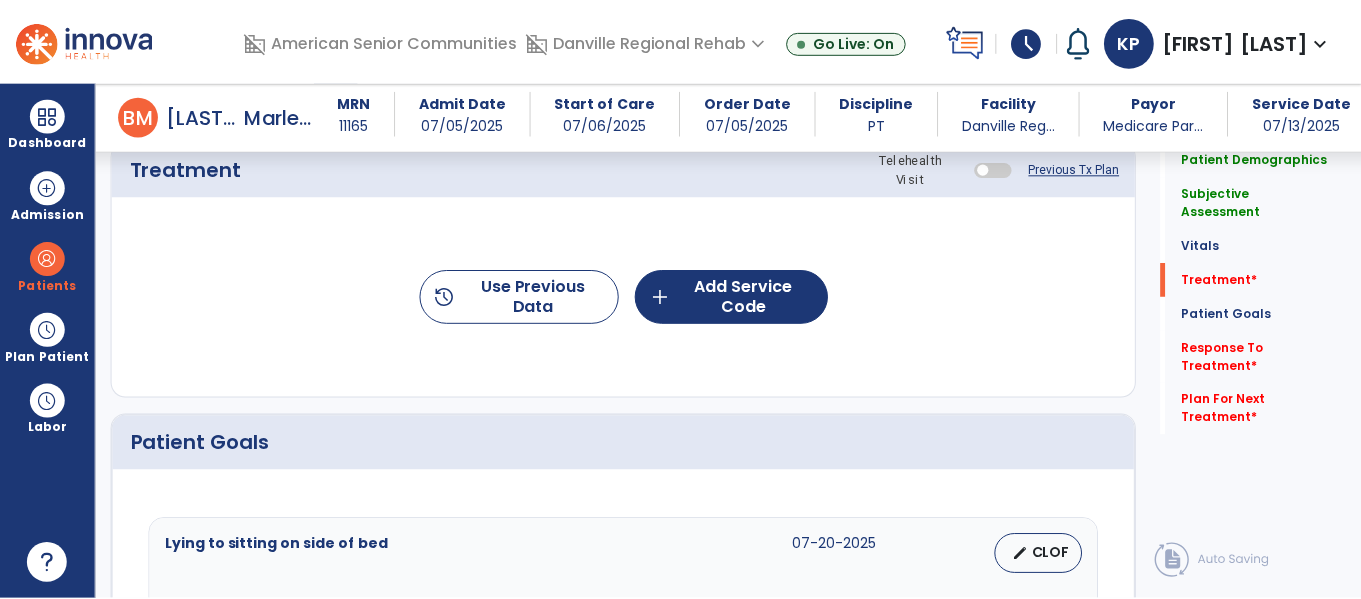 scroll, scrollTop: 1272, scrollLeft: 0, axis: vertical 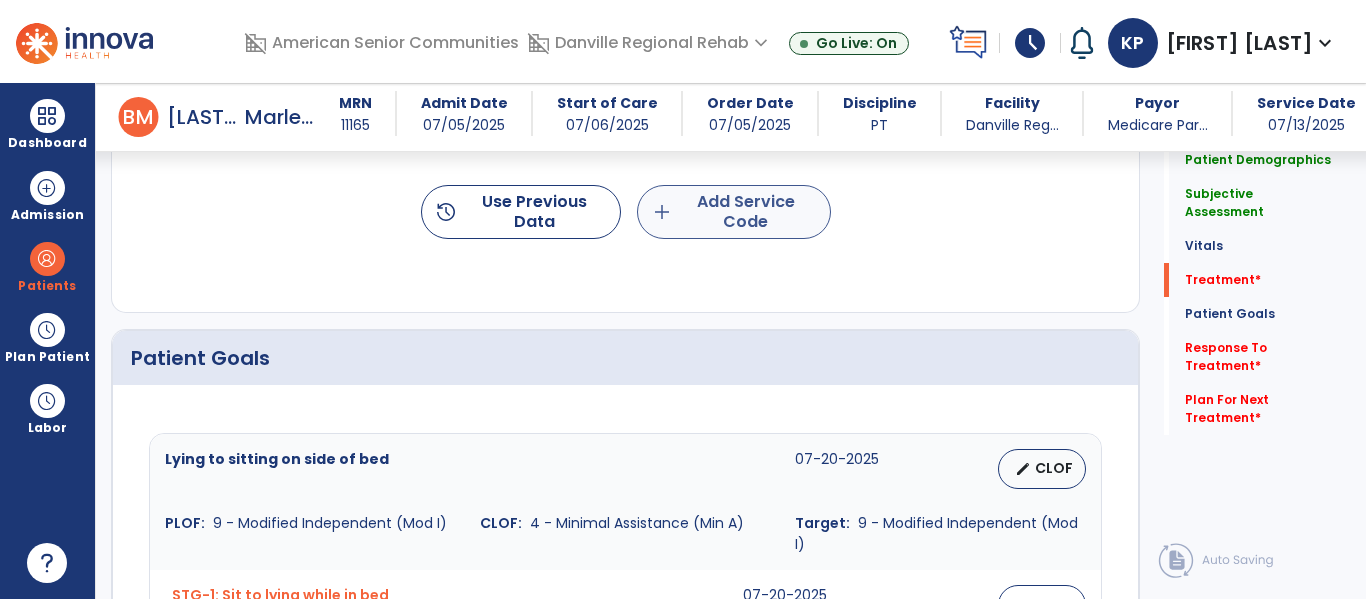 type on "**********" 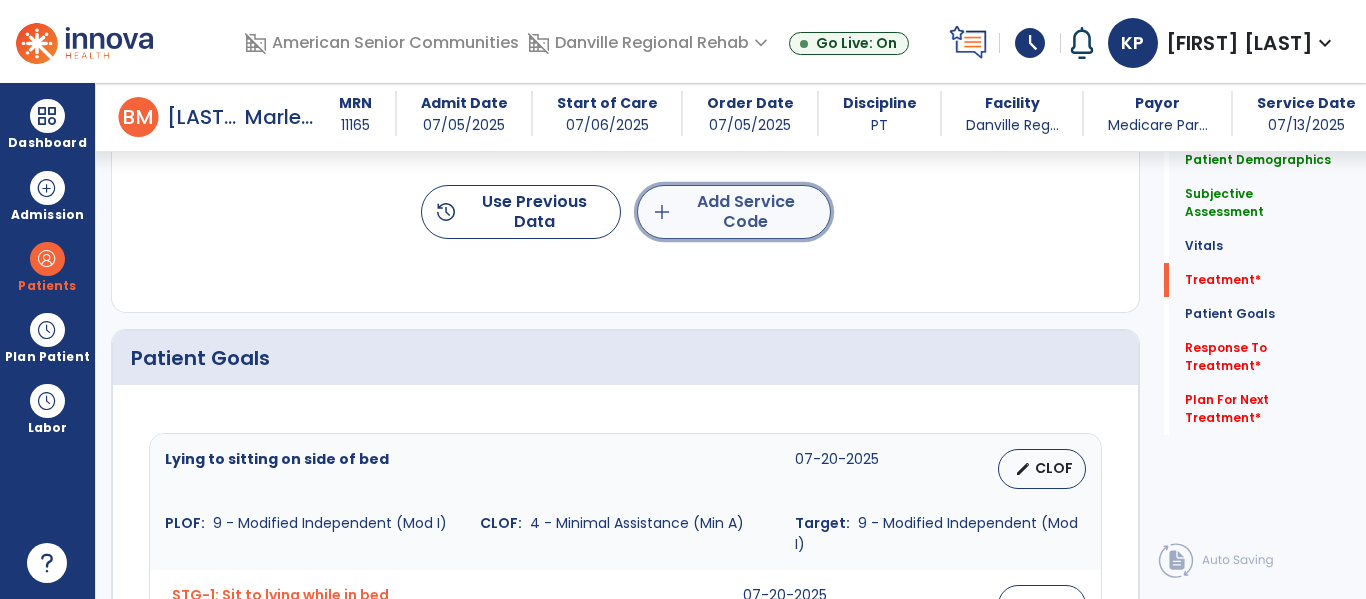 click on "add  Add Service Code" 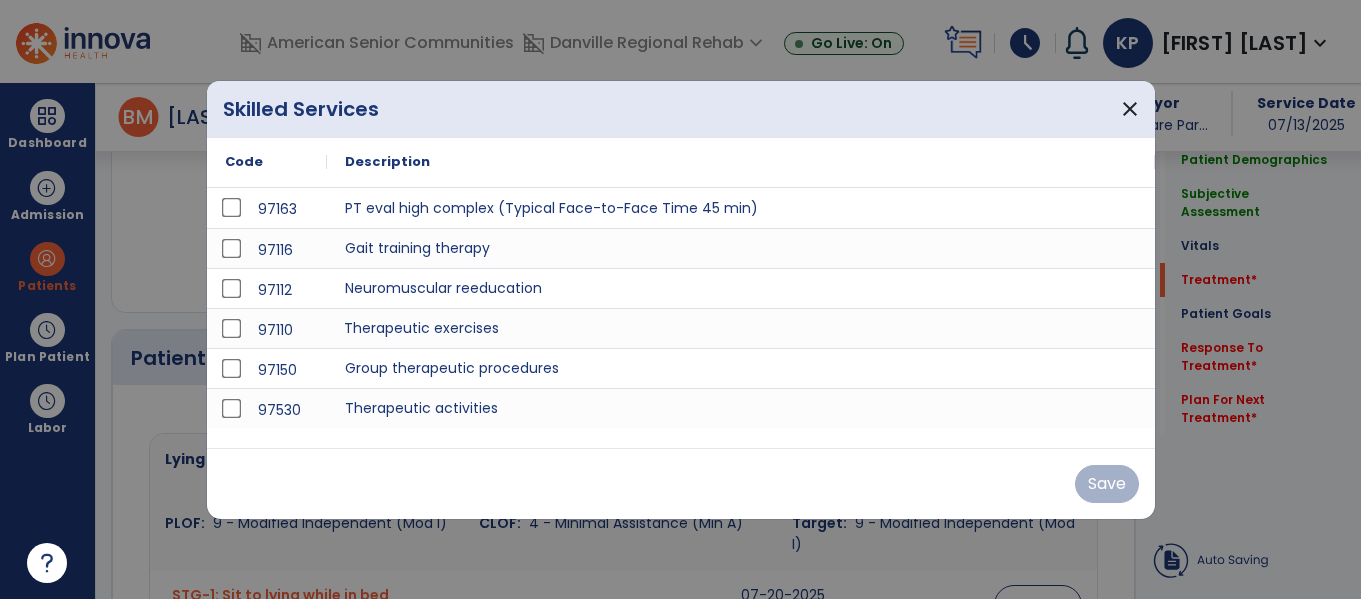 click on "Therapeutic exercises" at bounding box center (741, 328) 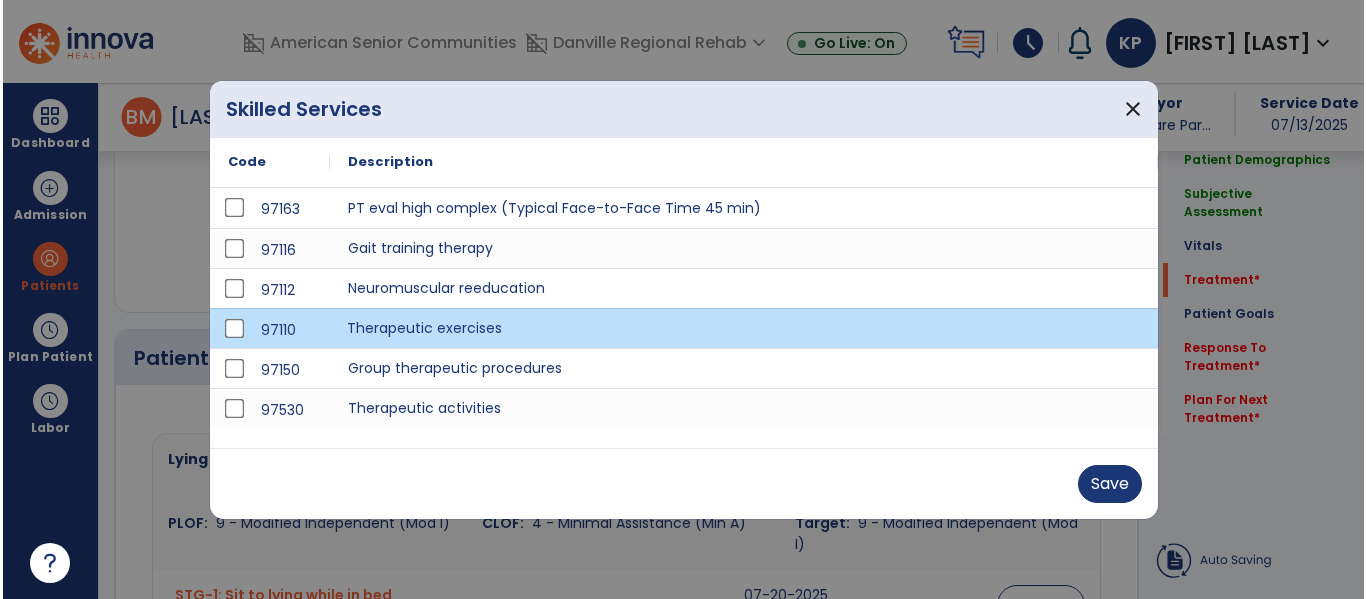 scroll, scrollTop: 1272, scrollLeft: 0, axis: vertical 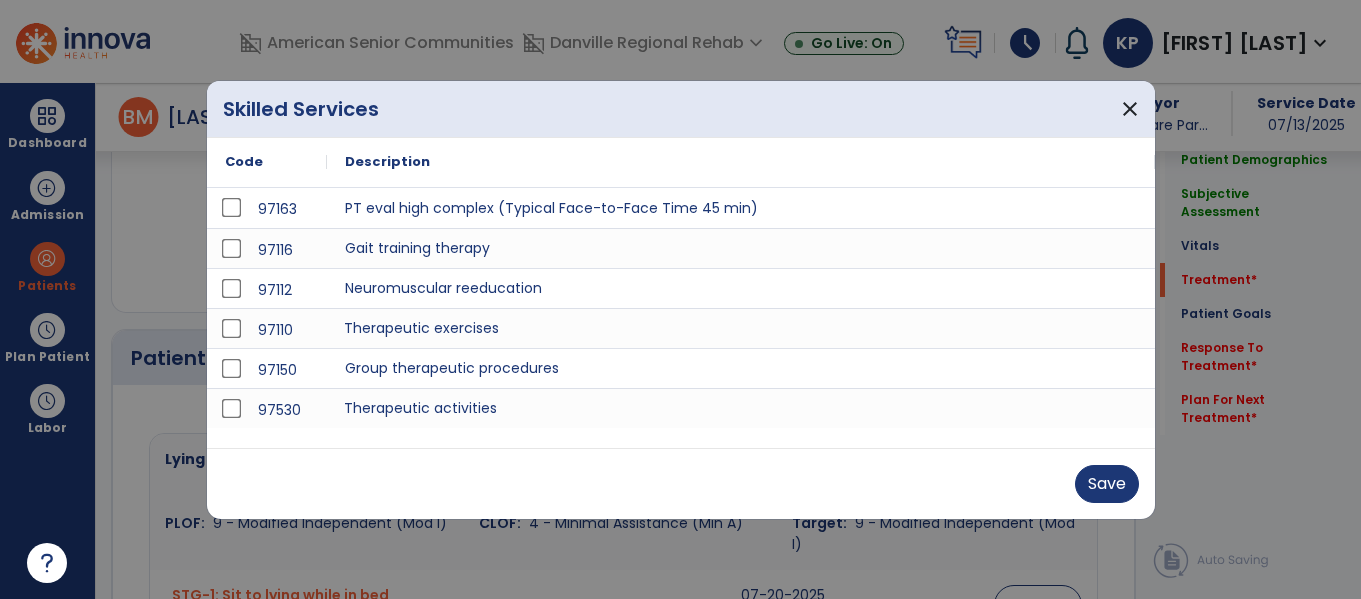 click on "Therapeutic activities" at bounding box center (741, 408) 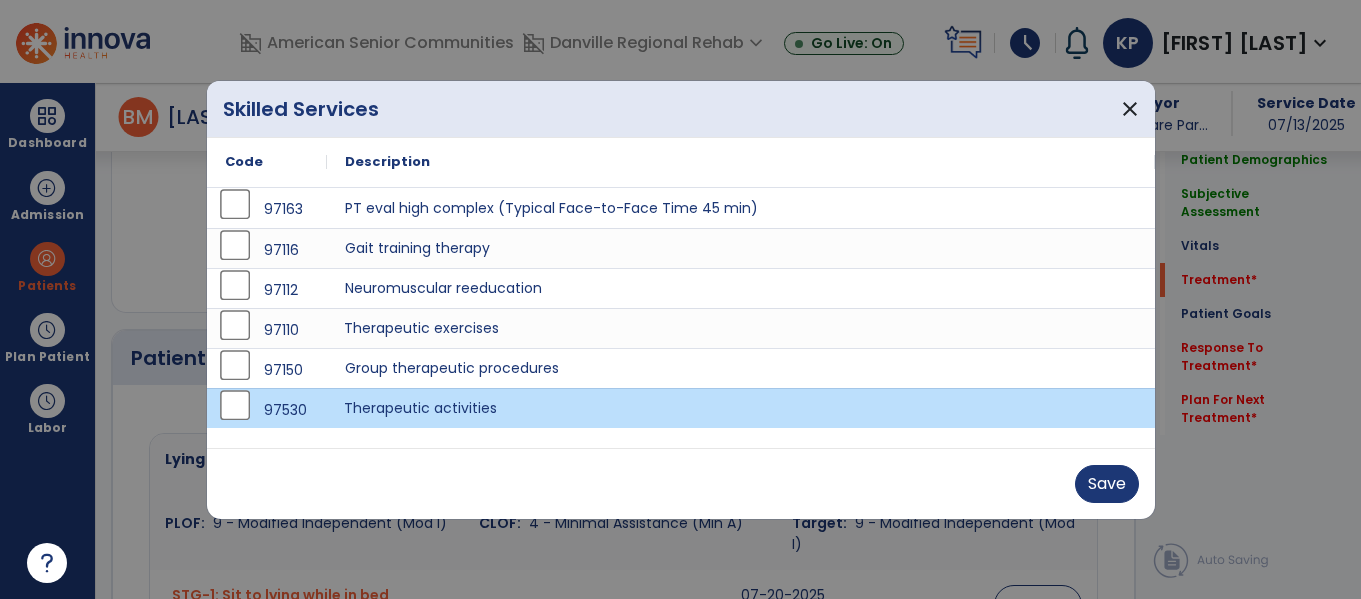 click on "Therapeutic exercises" at bounding box center [741, 328] 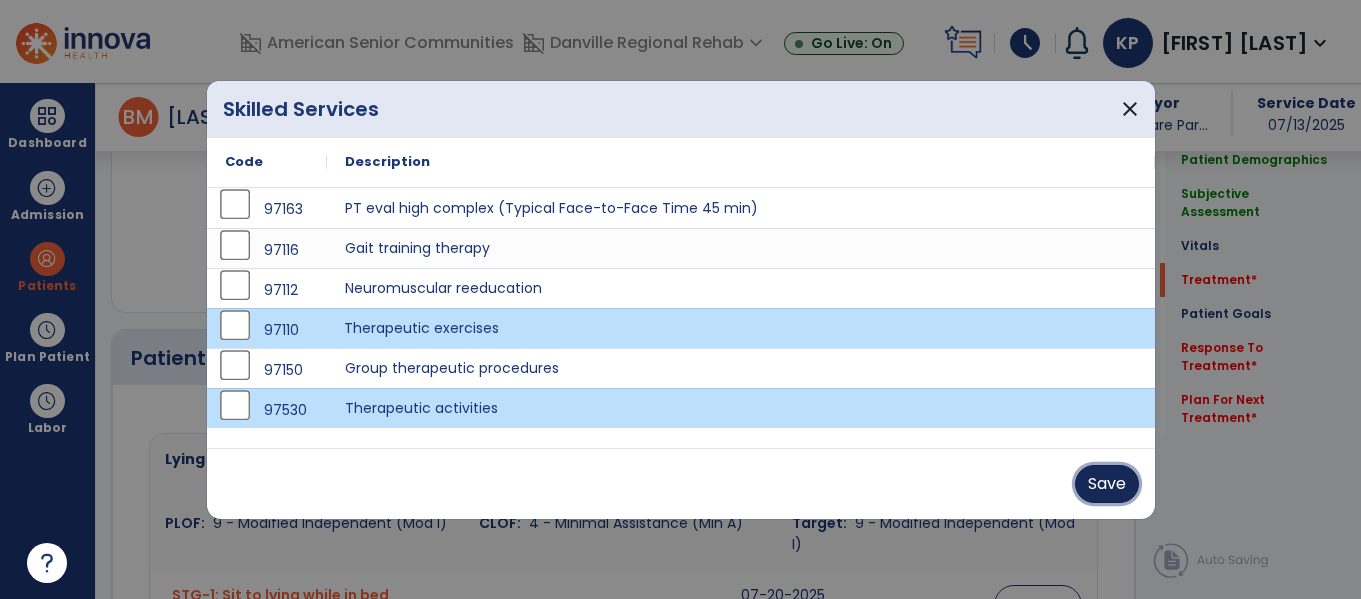 click on "Save" at bounding box center [1107, 484] 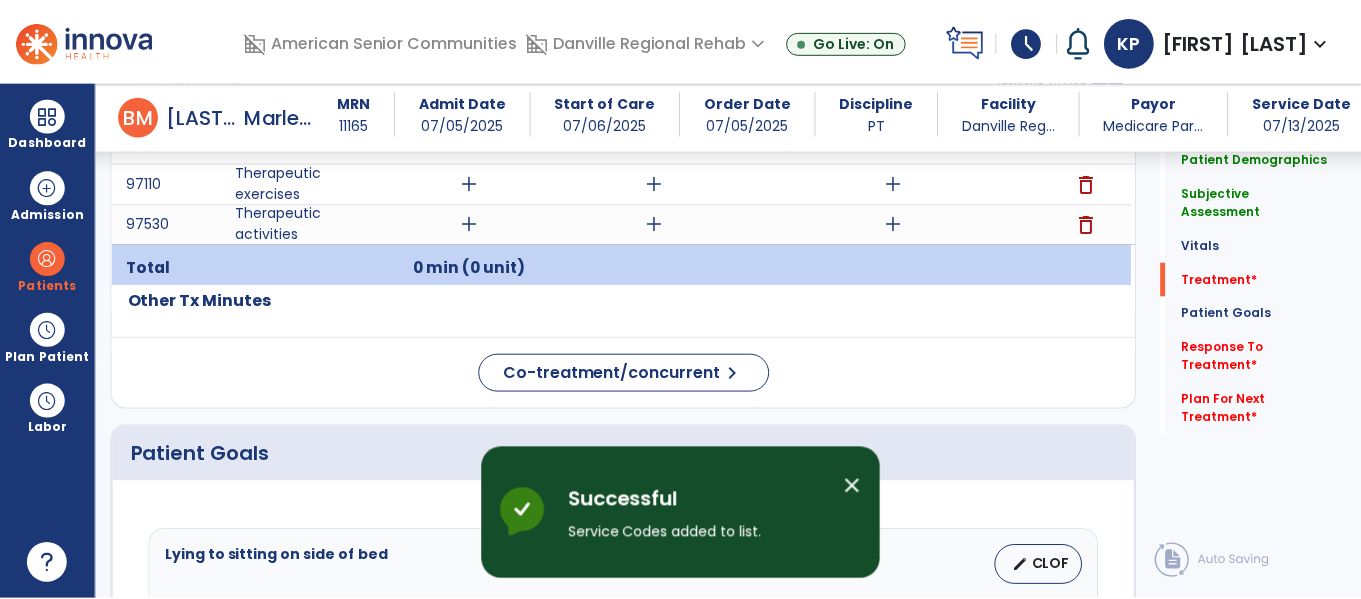 scroll, scrollTop: 1273, scrollLeft: 0, axis: vertical 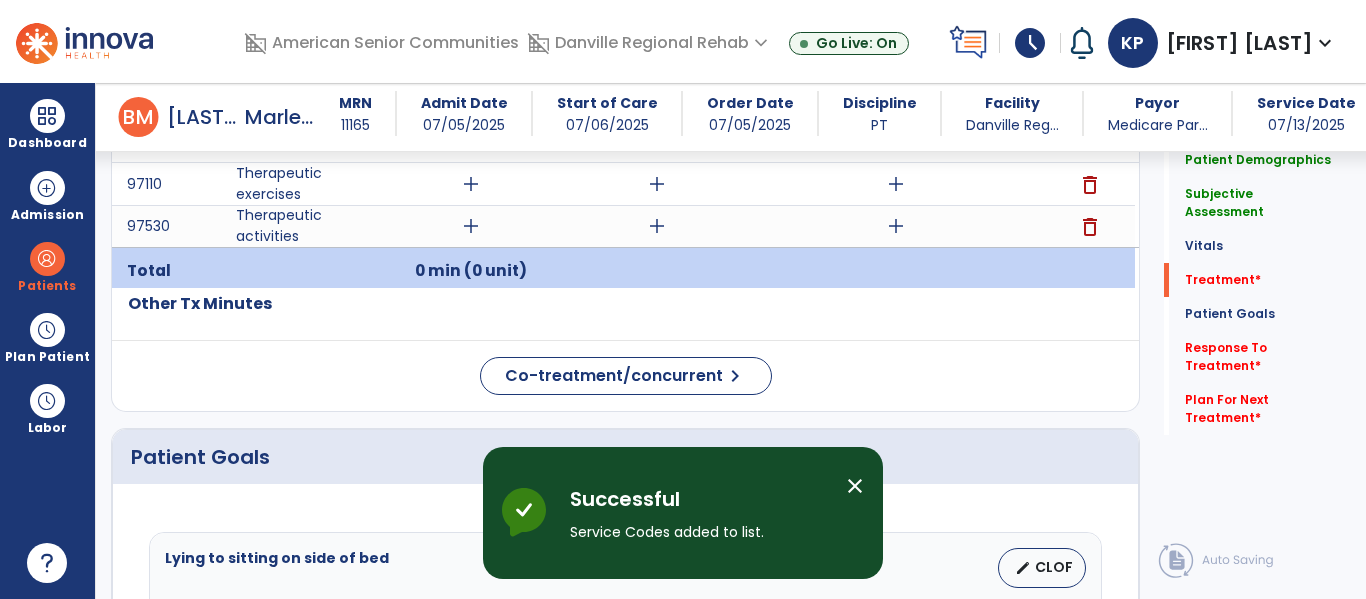 click on "add" at bounding box center (471, 184) 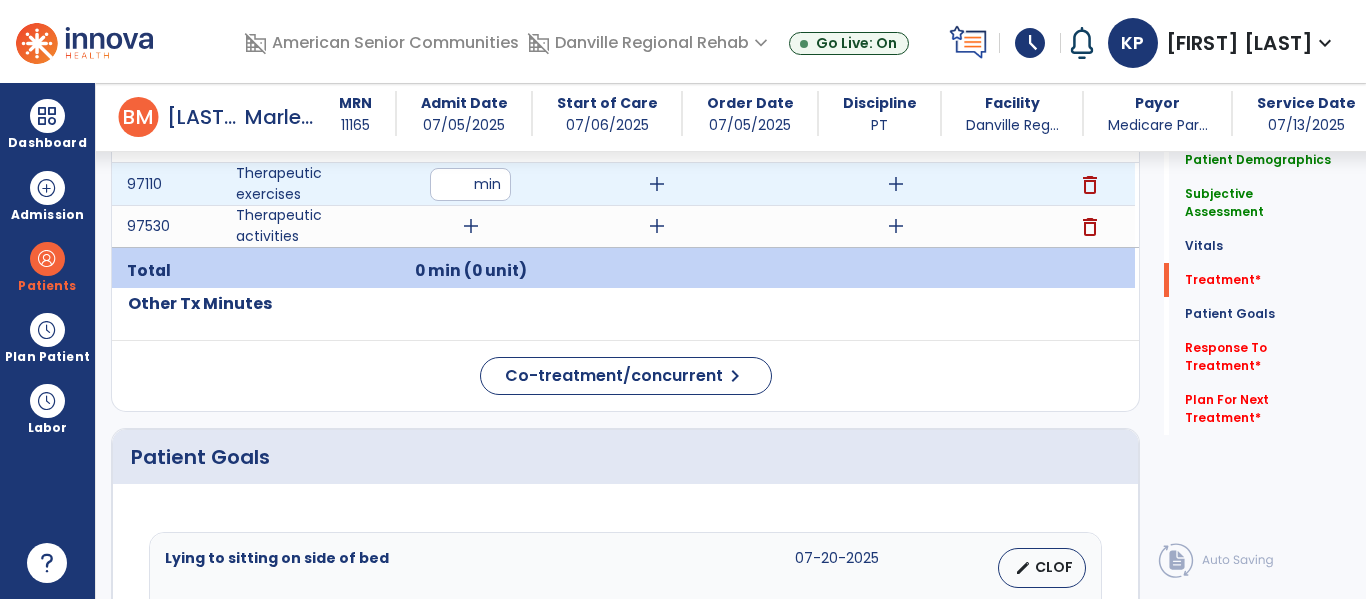 type on "**" 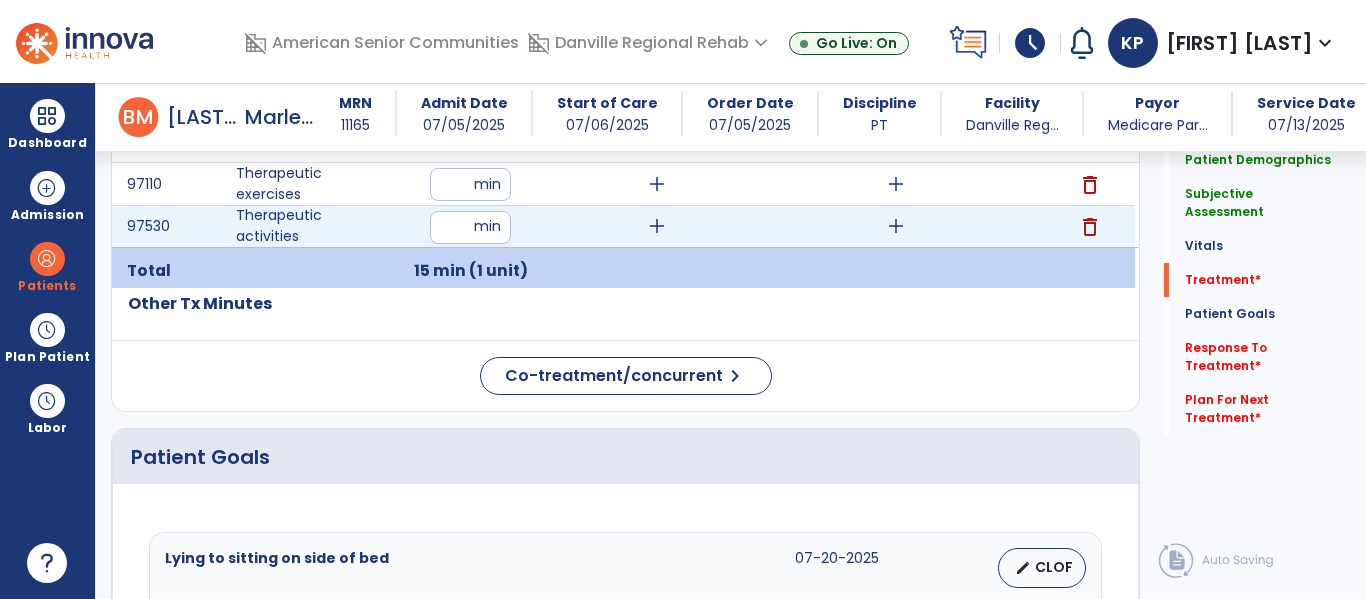 type on "**" 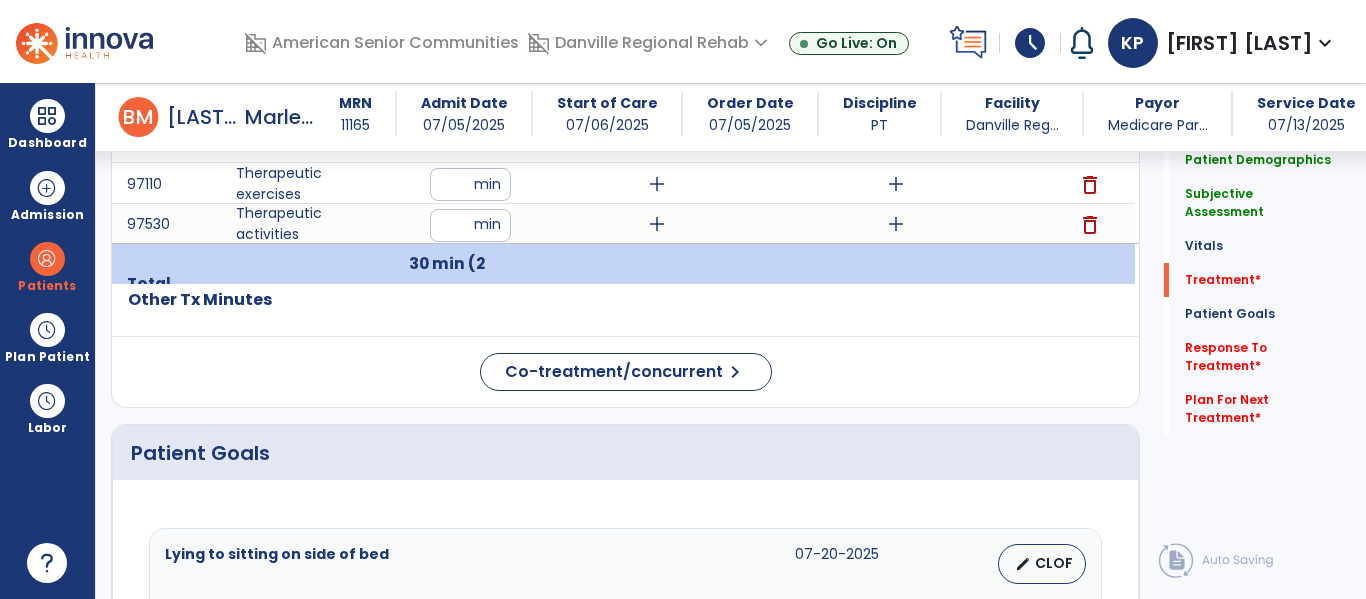 click on "add" at bounding box center (896, 184) 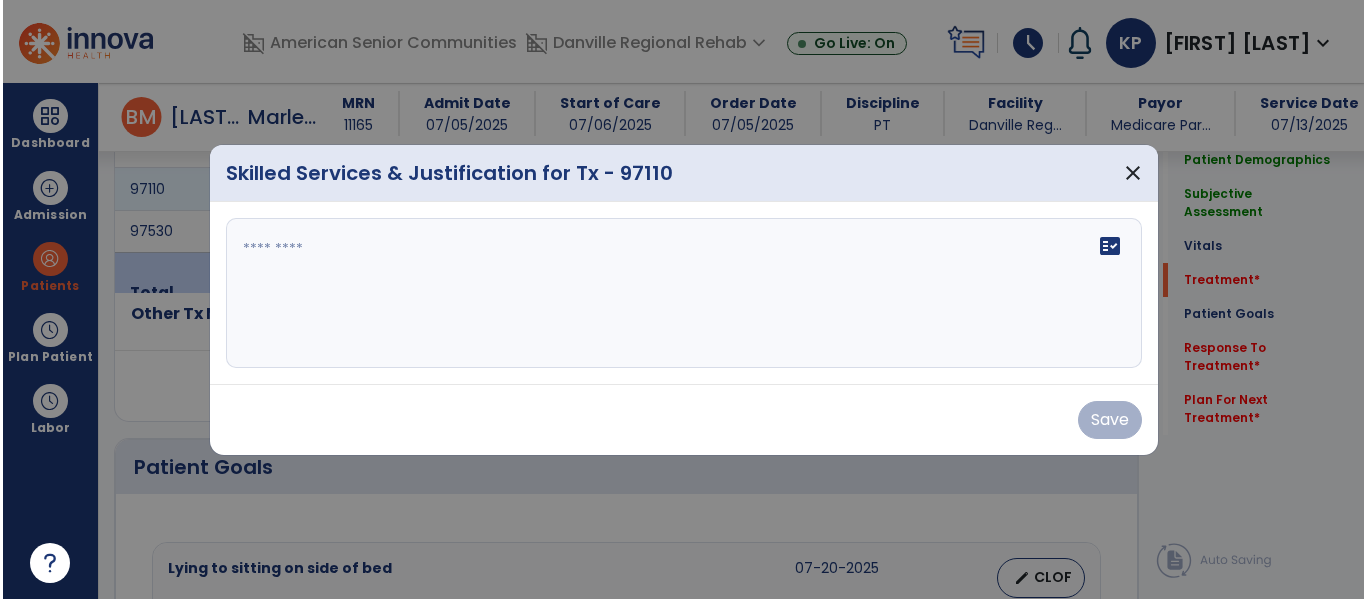 scroll, scrollTop: 1273, scrollLeft: 0, axis: vertical 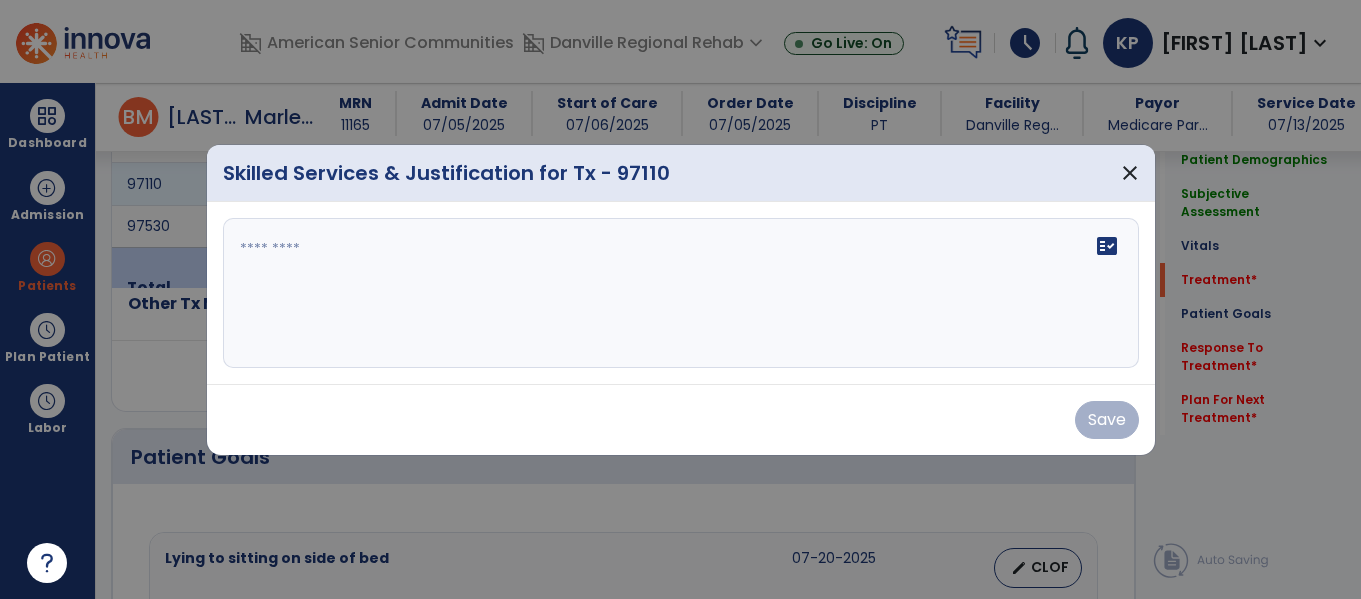 click on "fact_check" at bounding box center (681, 293) 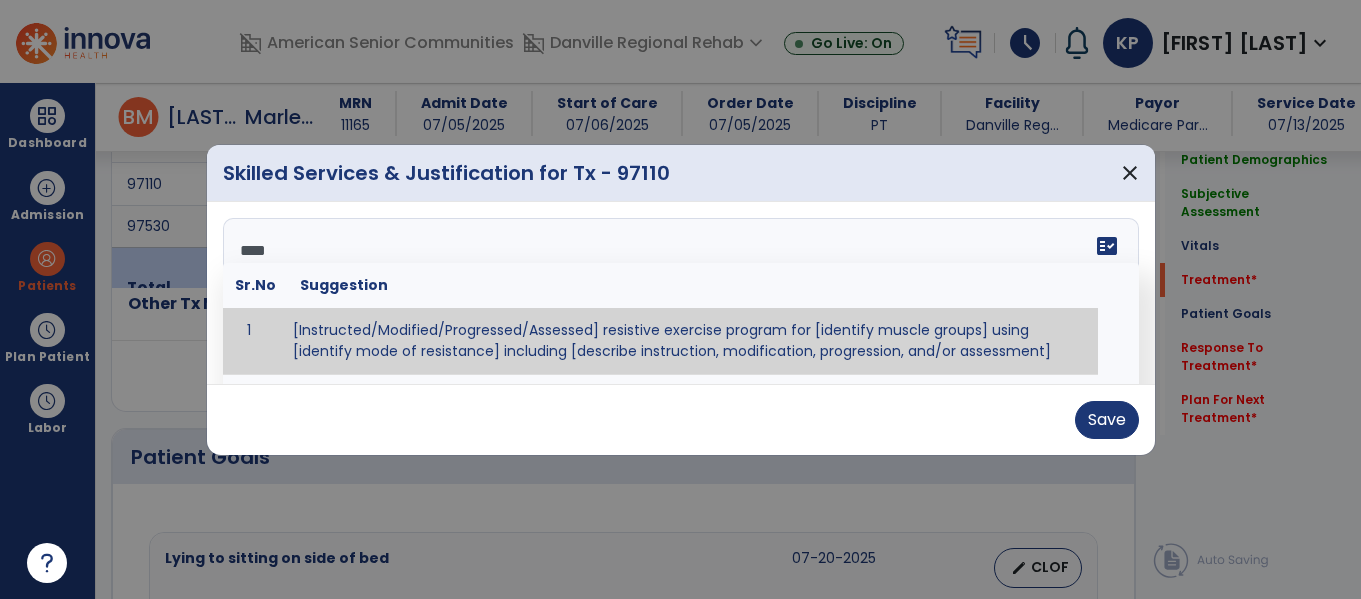 type on "*****" 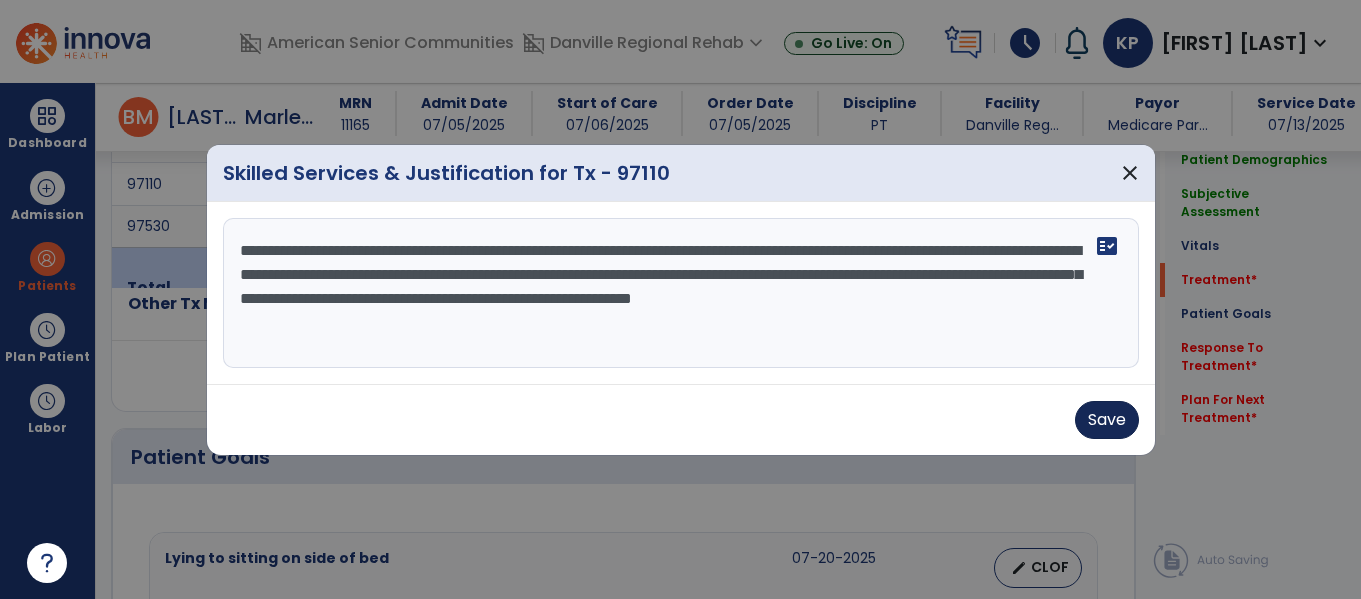 type on "**********" 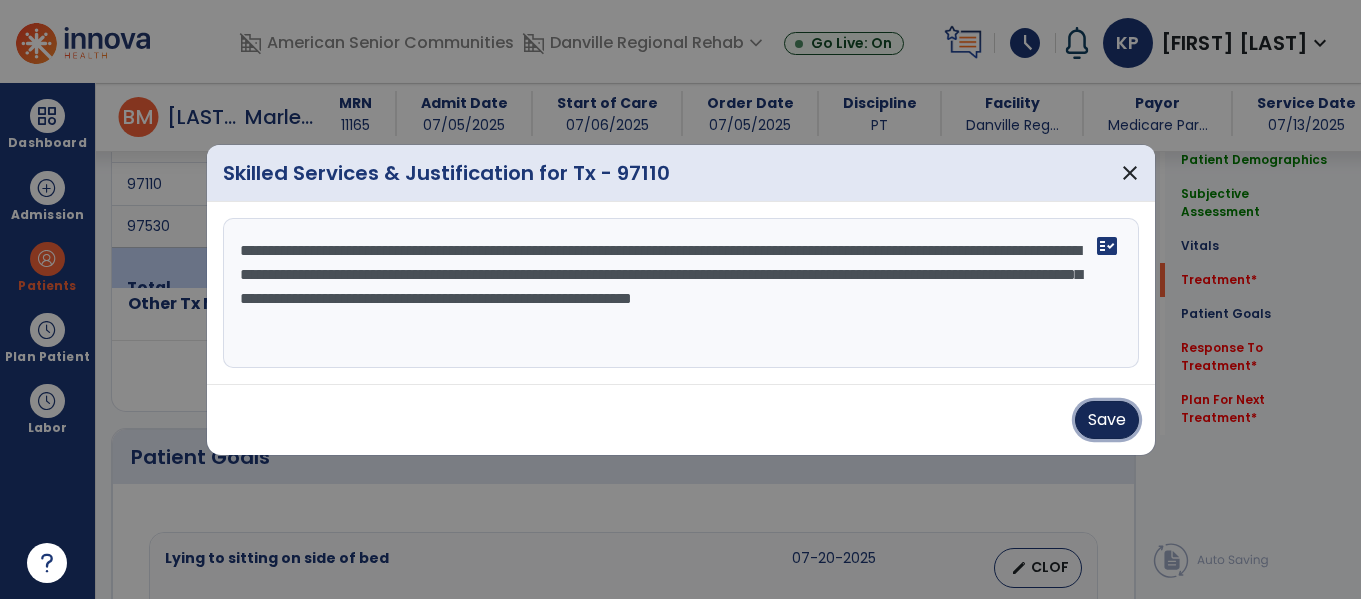 click on "Save" at bounding box center [1107, 420] 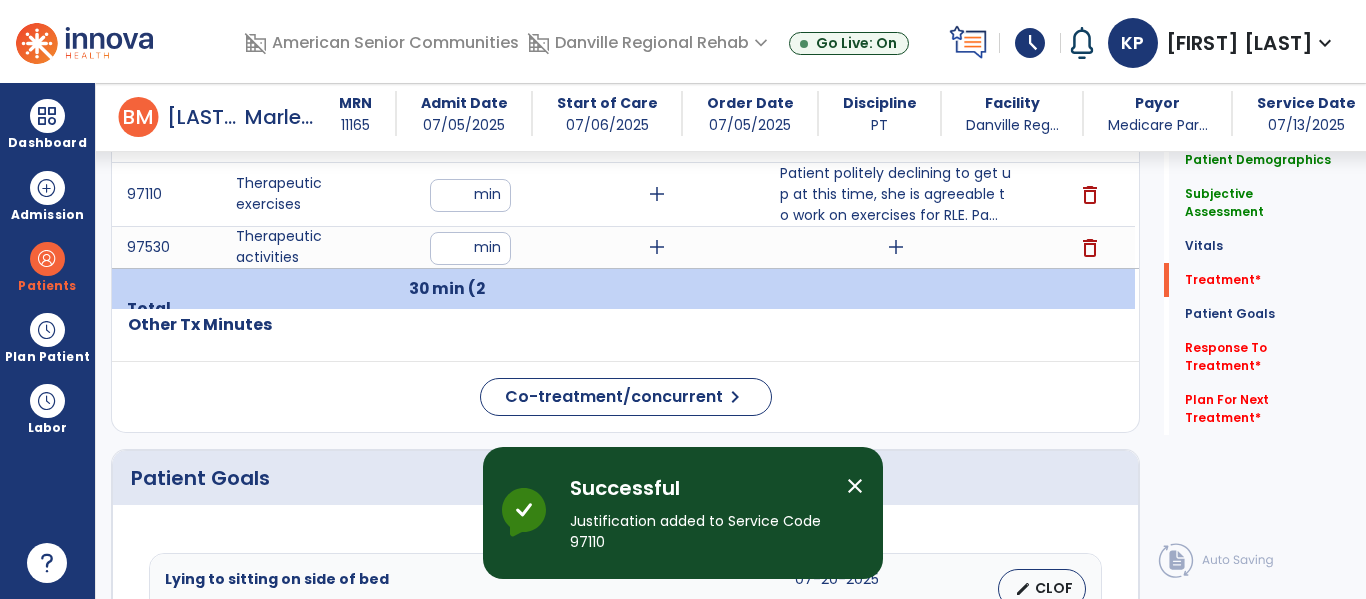 click on "add" at bounding box center (896, 247) 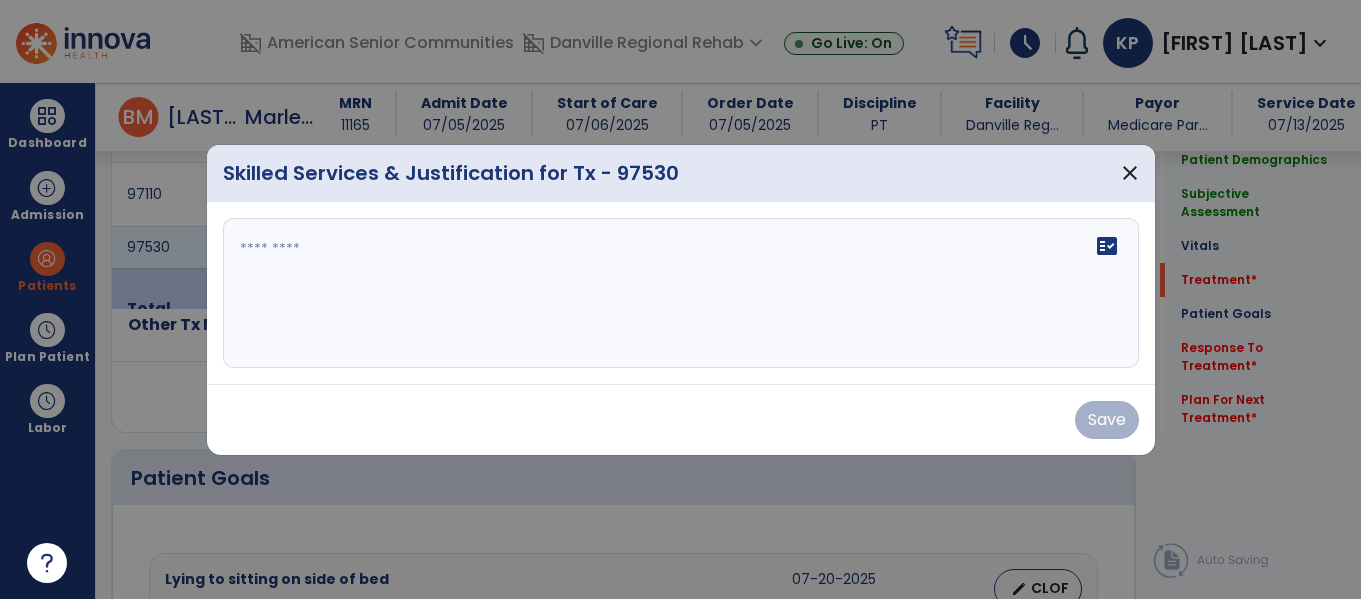 click on "fact_check" at bounding box center [681, 293] 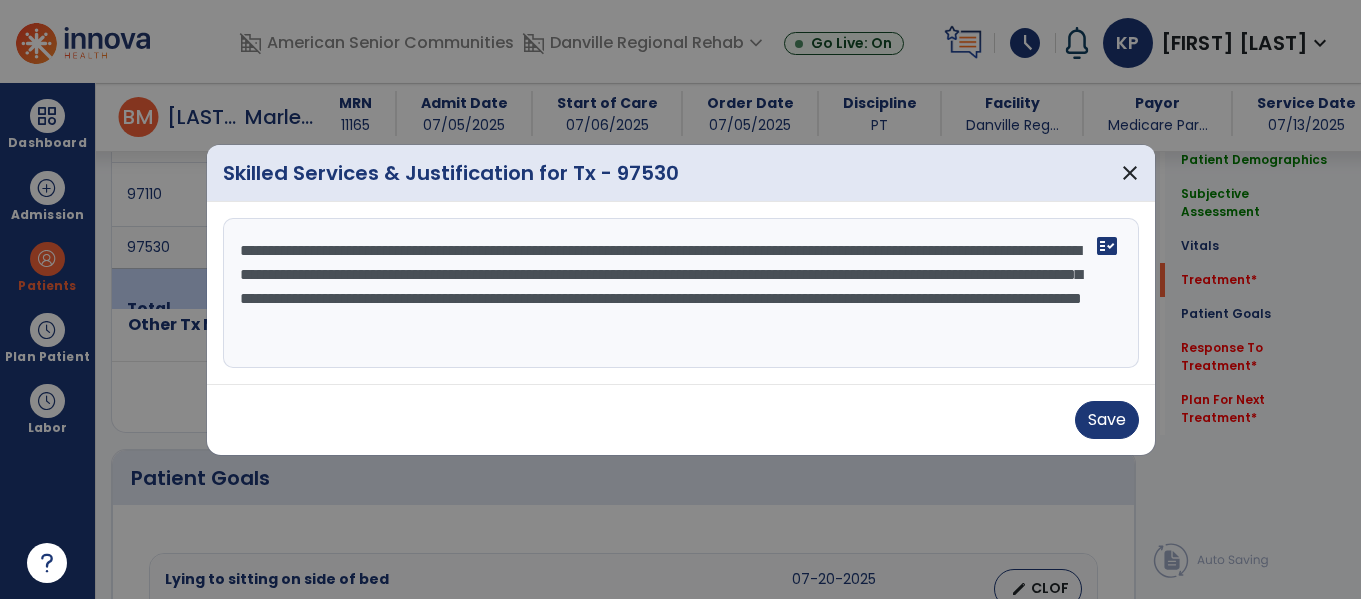 type on "**********" 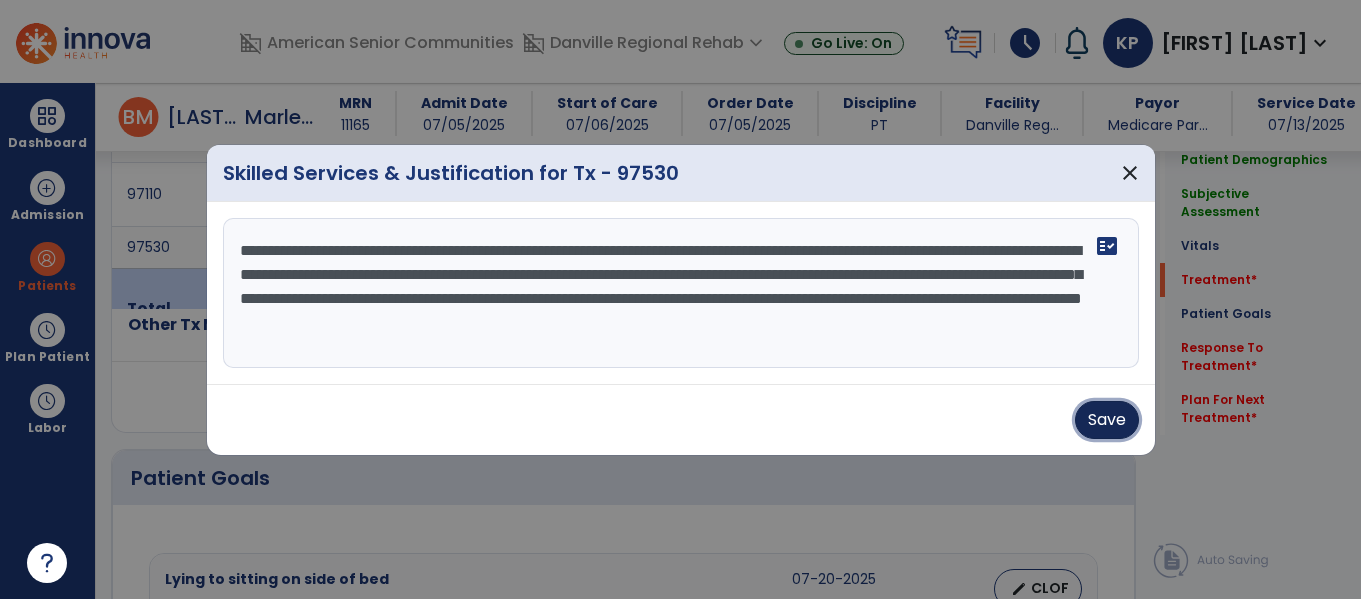 click on "Save" at bounding box center (1107, 420) 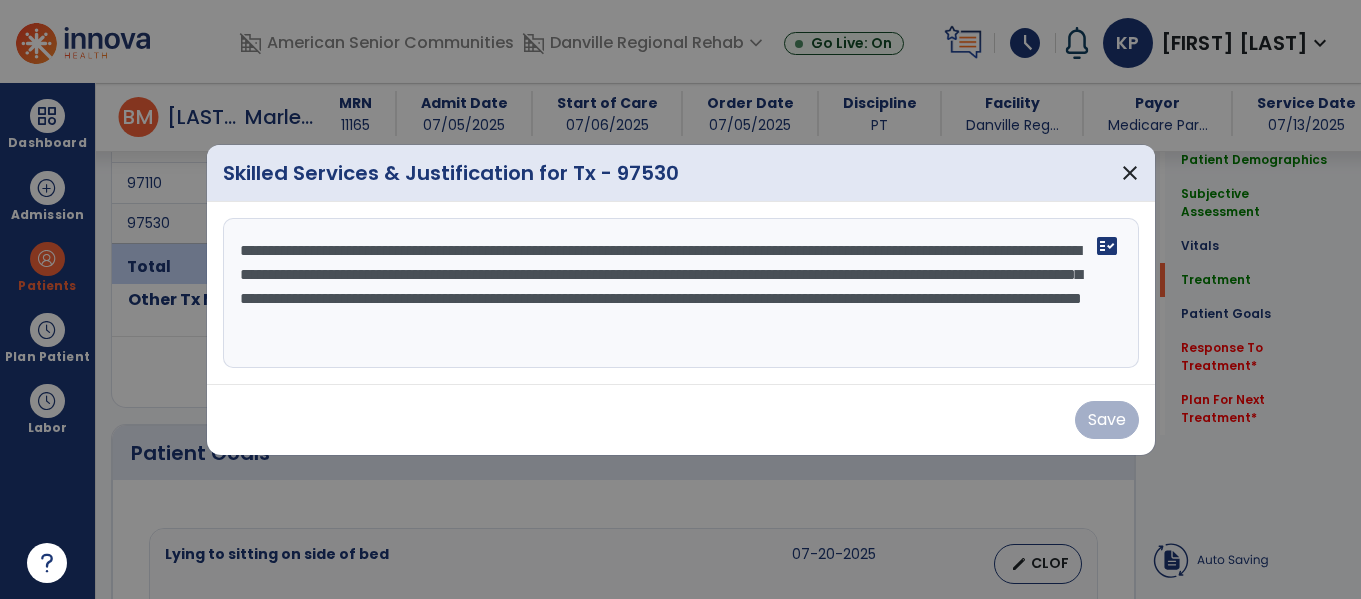 click at bounding box center [680, 299] 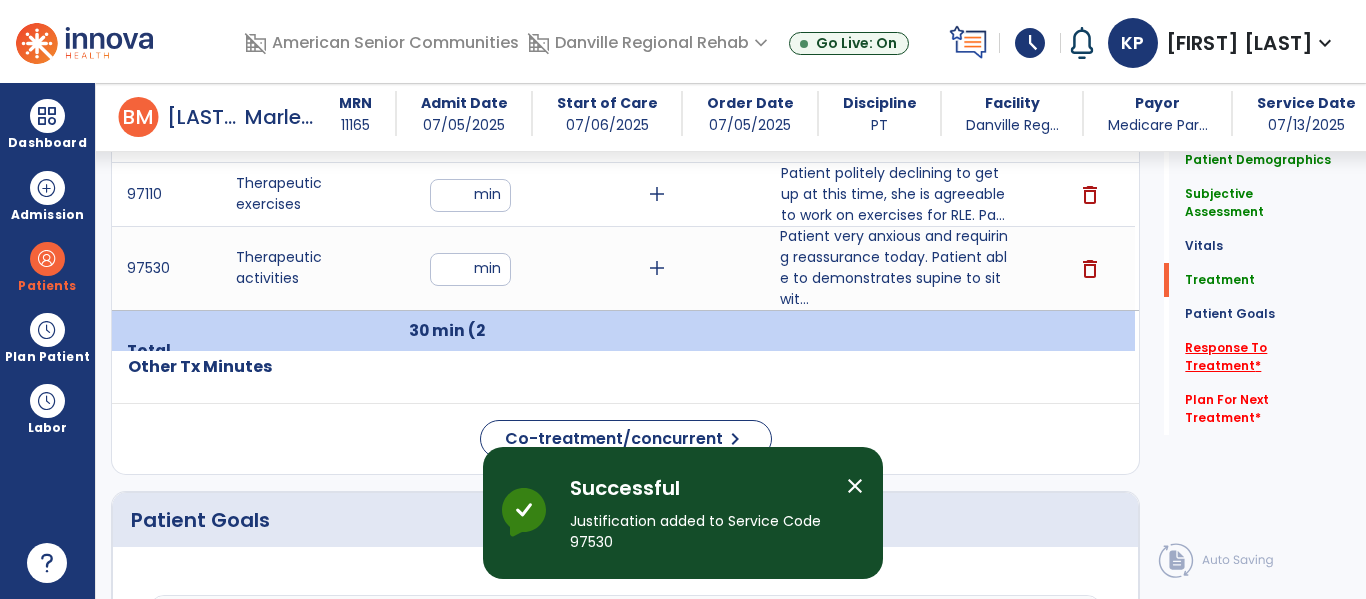 click on "Response To Treatment   *" 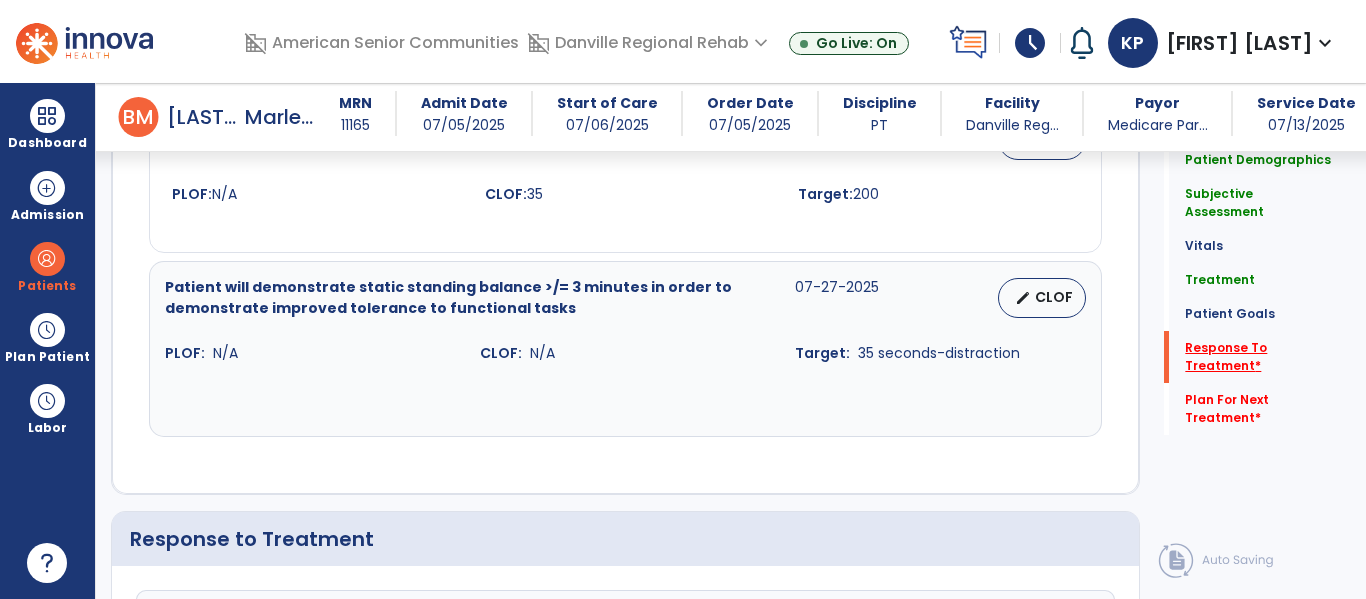 scroll, scrollTop: 3034, scrollLeft: 0, axis: vertical 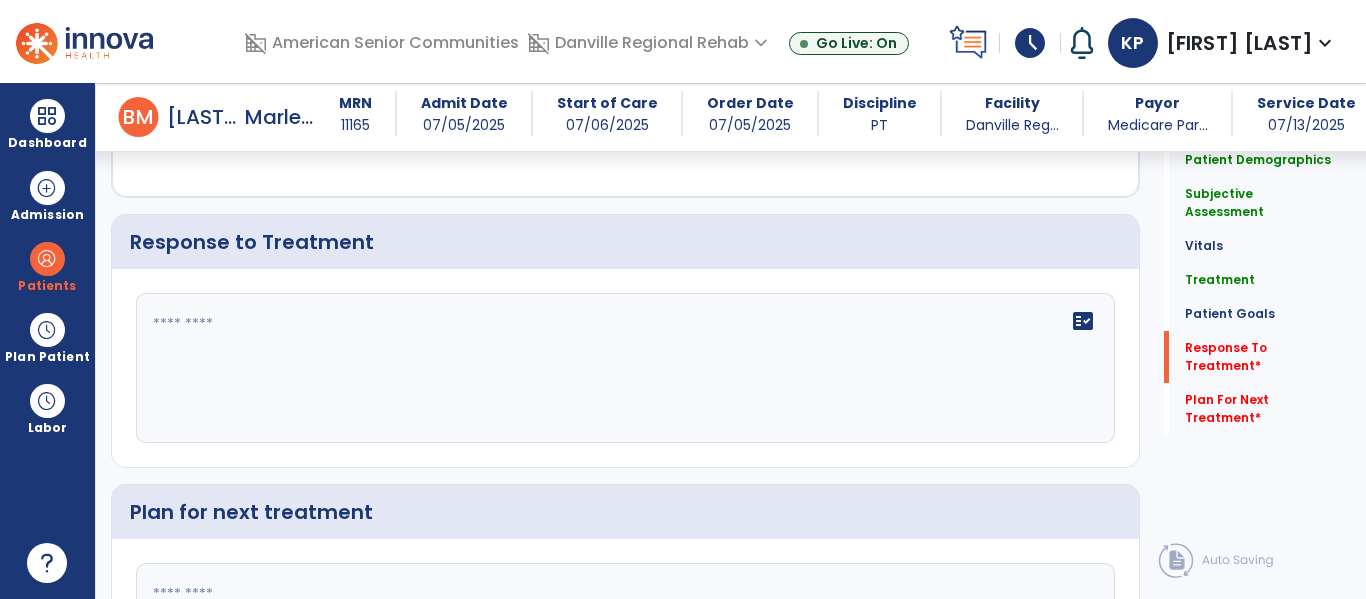click on "fact_check" 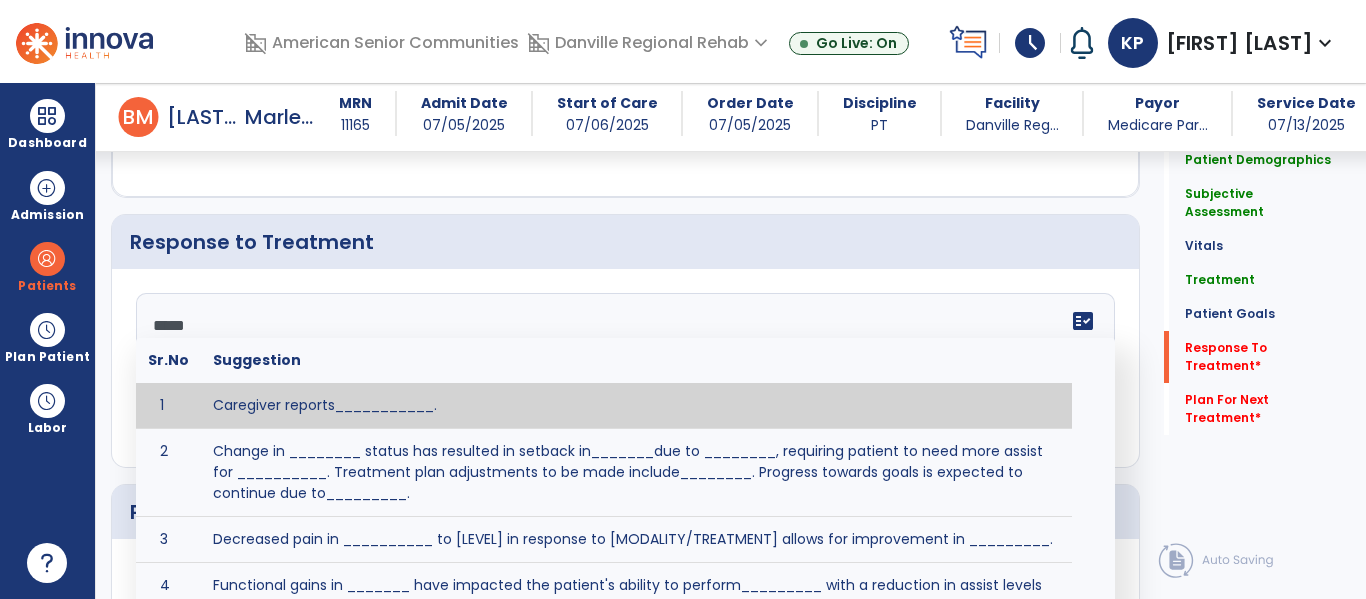 type on "******" 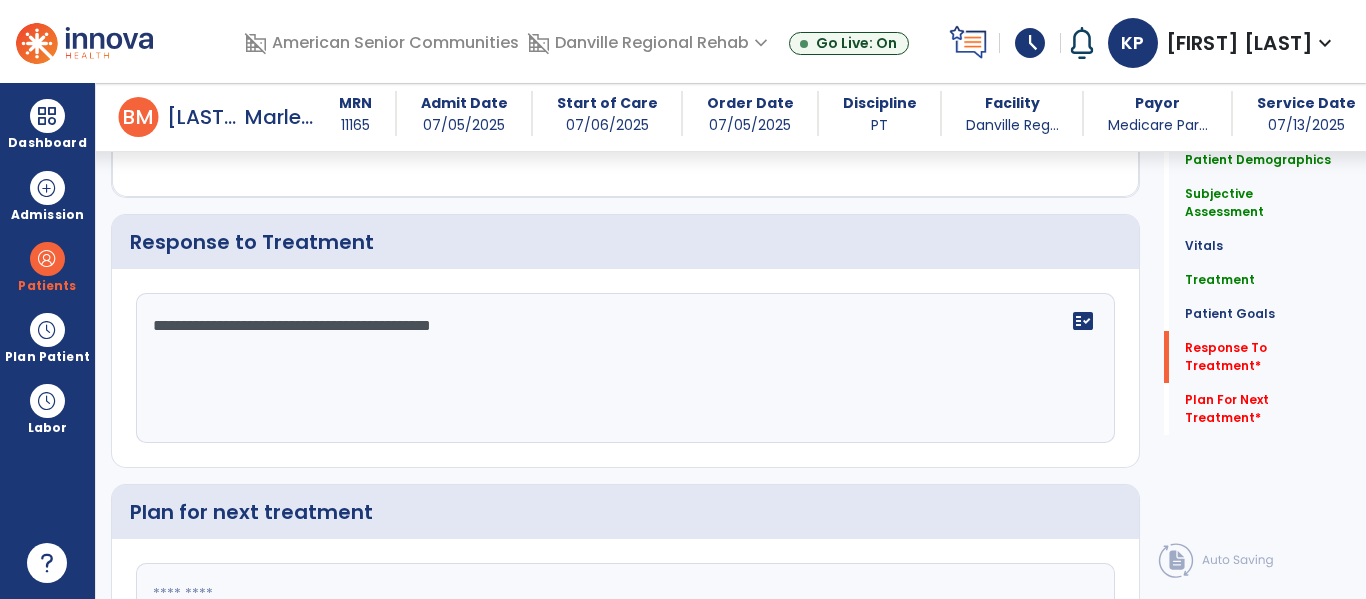 click on "**********" 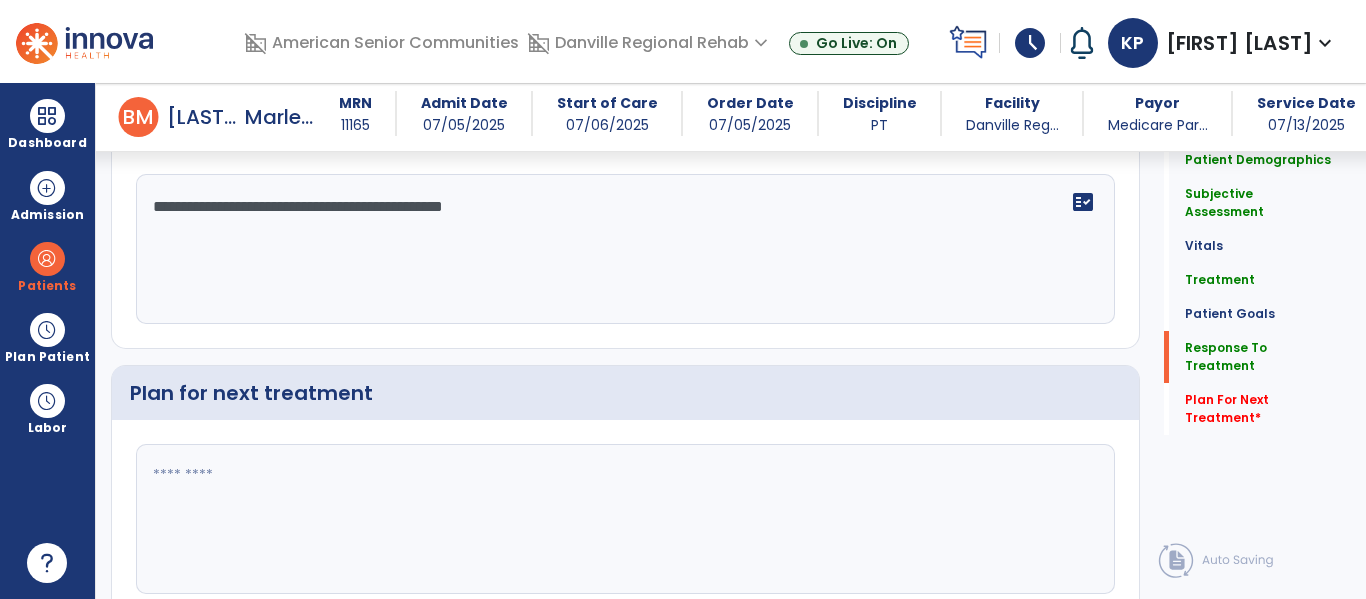 scroll, scrollTop: 3159, scrollLeft: 0, axis: vertical 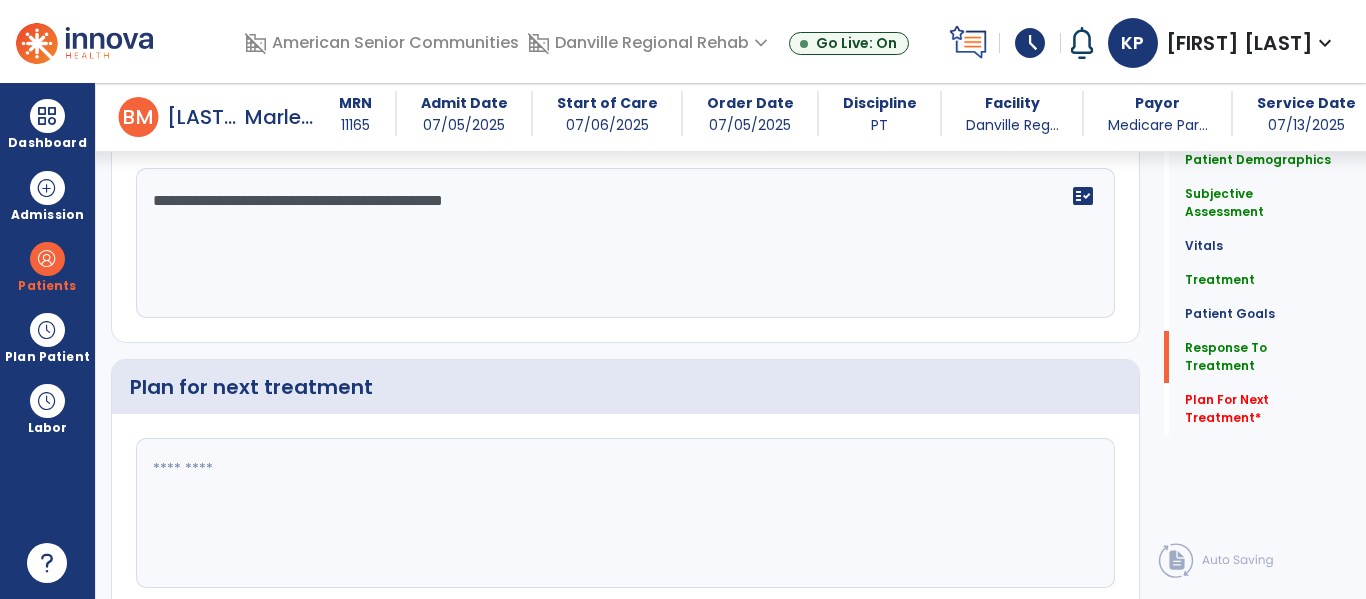 type on "**********" 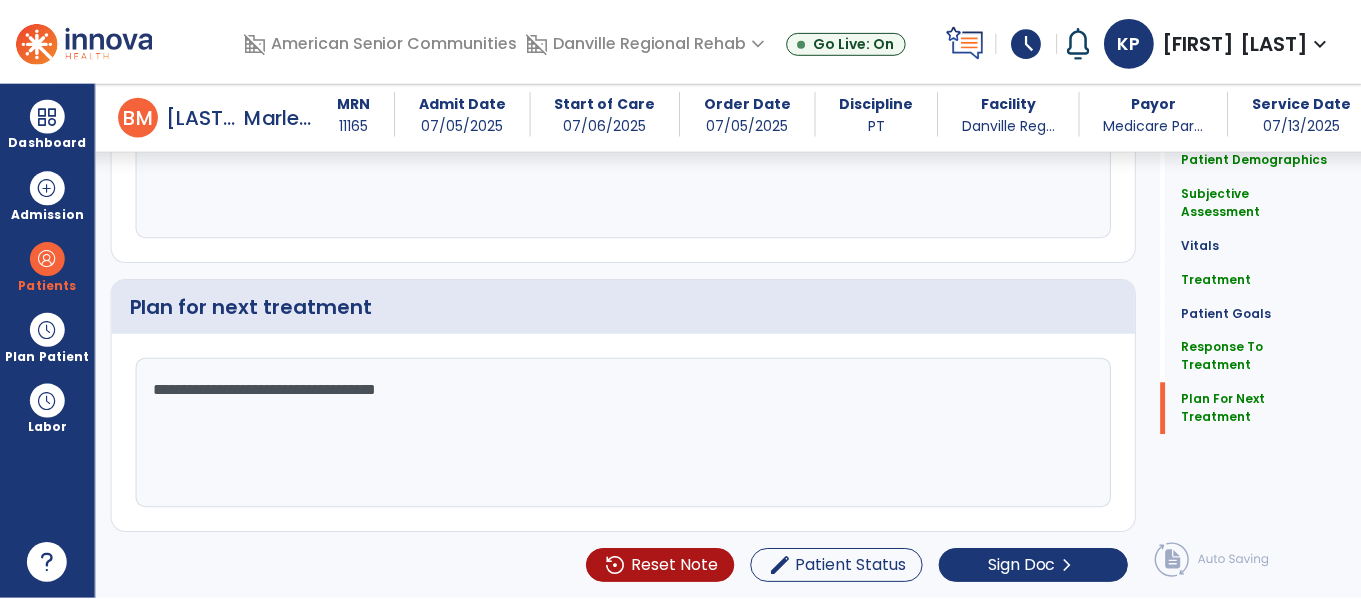 scroll, scrollTop: 3172, scrollLeft: 0, axis: vertical 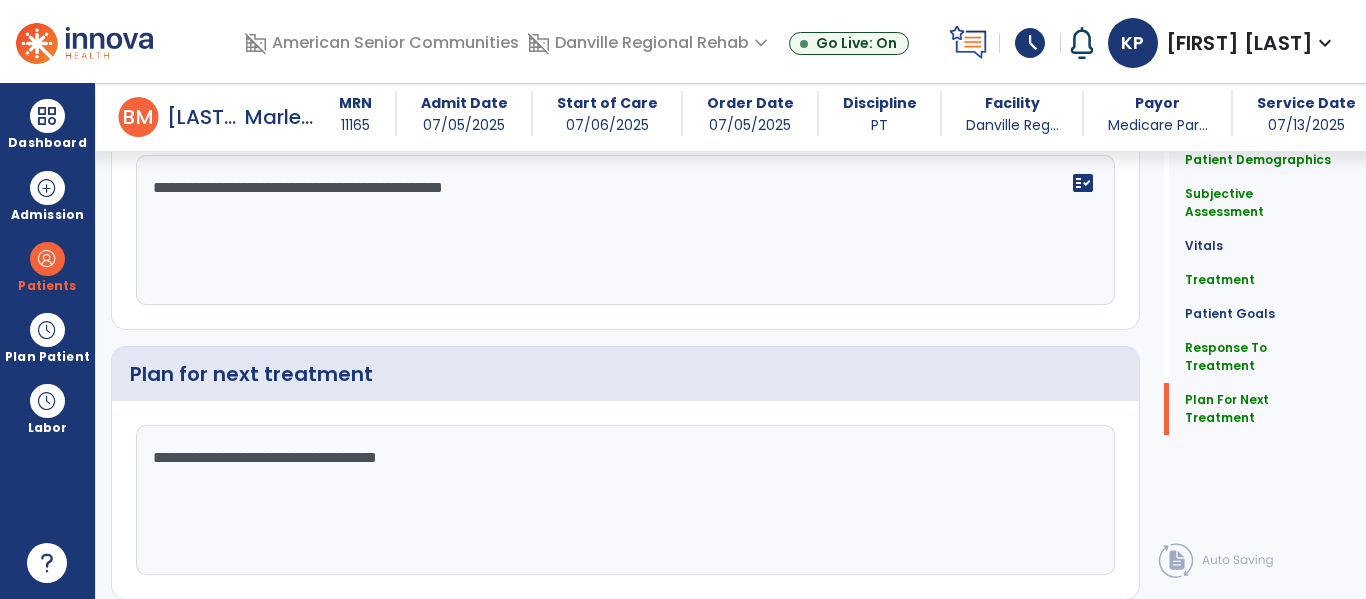type on "**********" 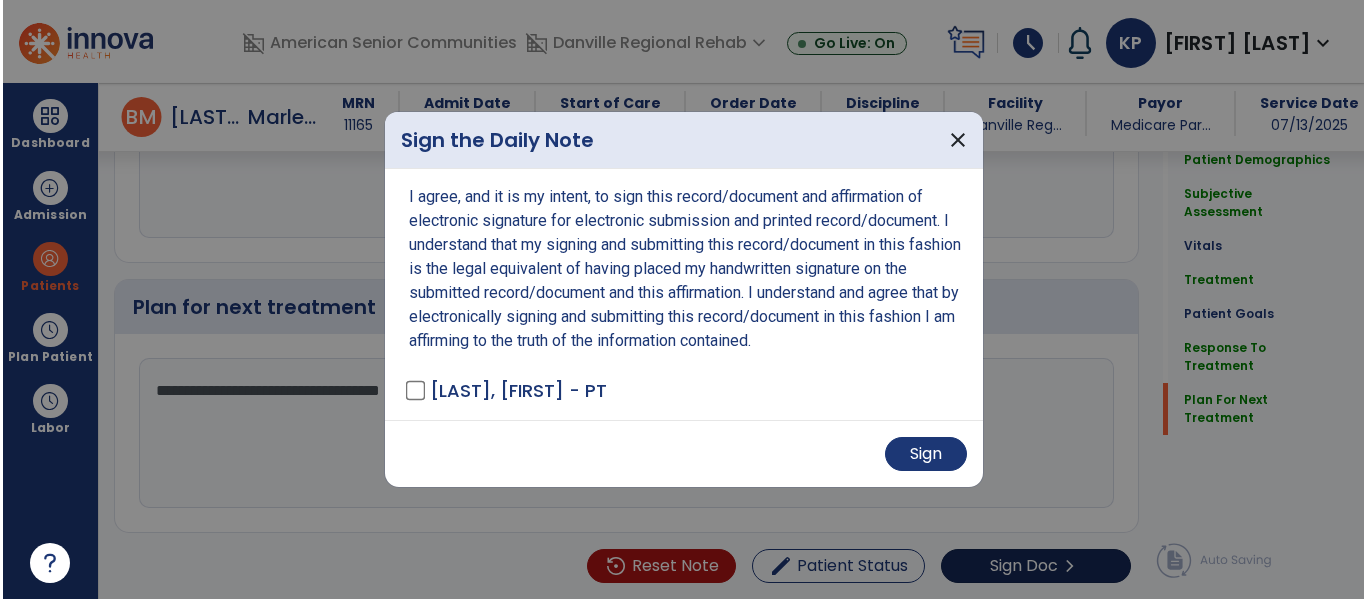 scroll, scrollTop: 3239, scrollLeft: 0, axis: vertical 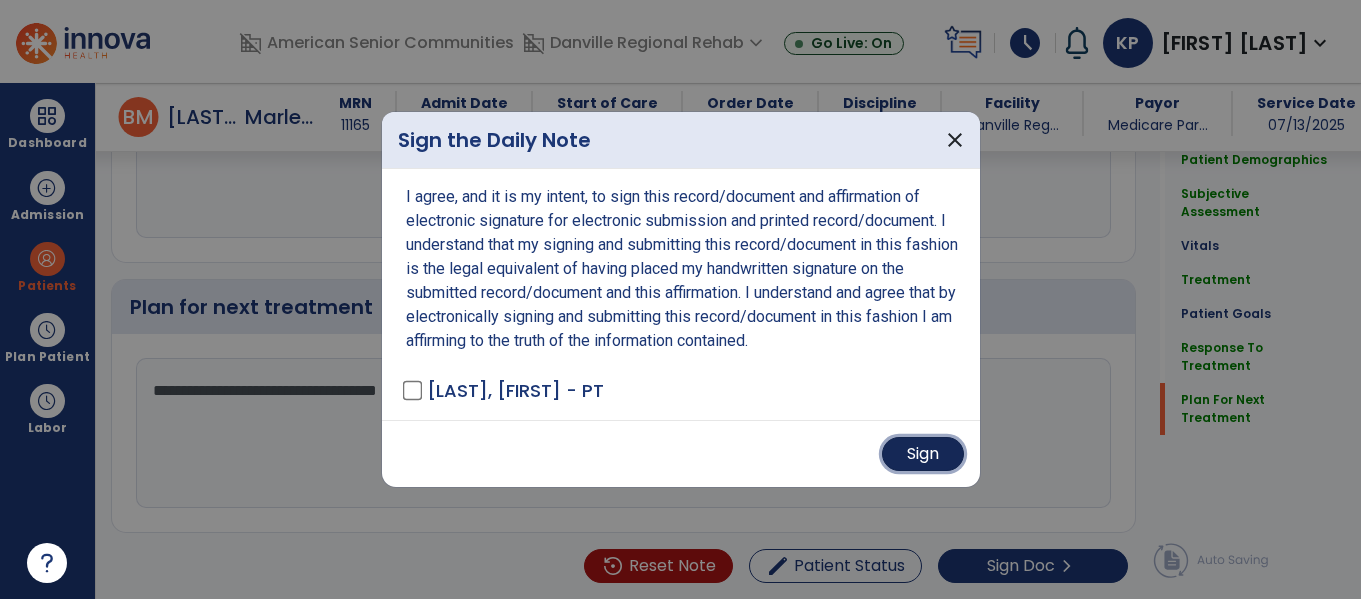 click on "Sign" at bounding box center (923, 454) 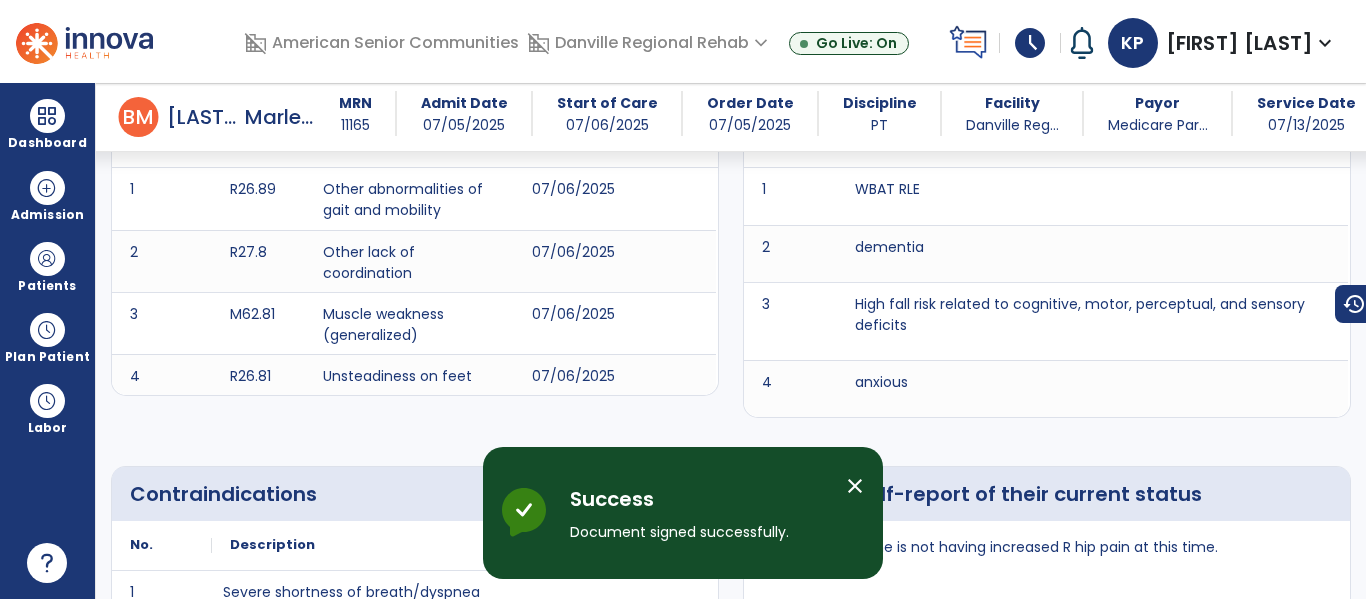 scroll, scrollTop: 0, scrollLeft: 0, axis: both 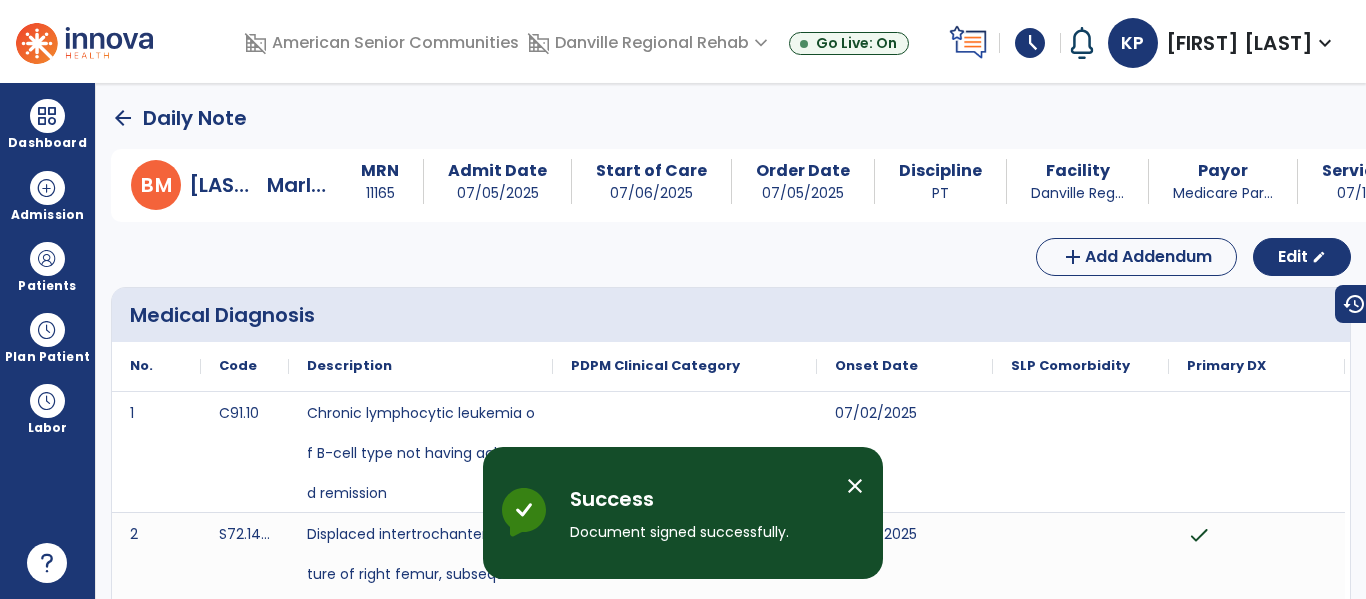 click on "arrow_back" 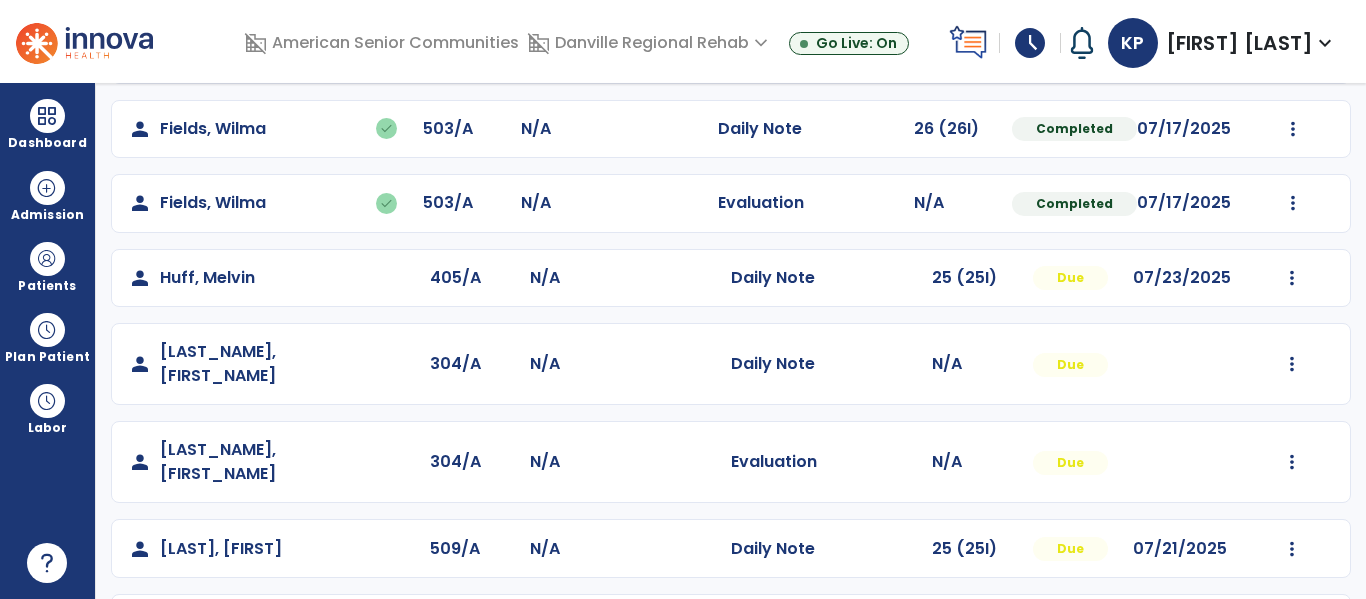 scroll, scrollTop: 600, scrollLeft: 0, axis: vertical 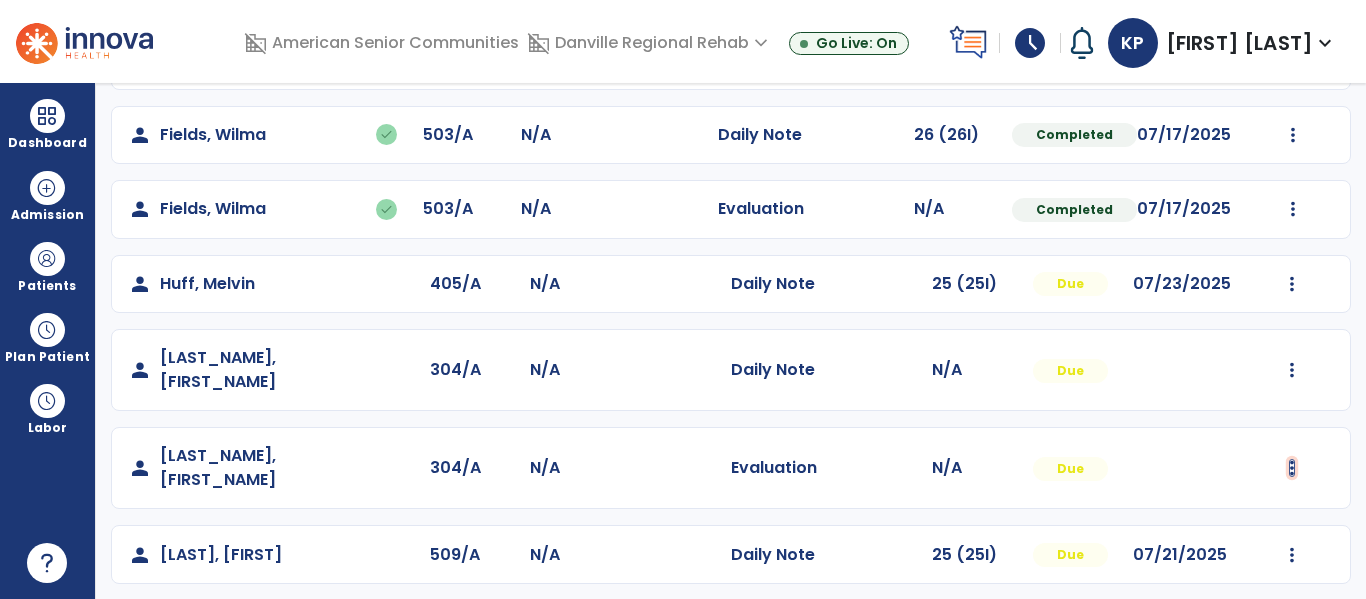 click at bounding box center [1292, -312] 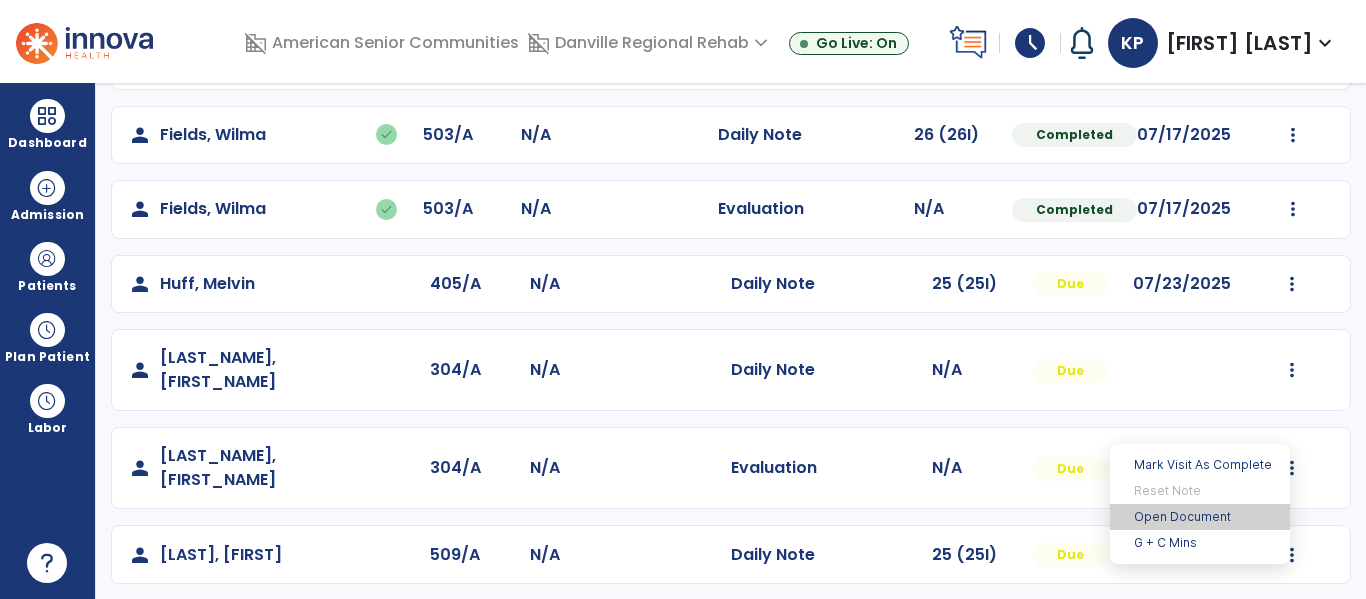 click on "Open Document" at bounding box center (1200, 517) 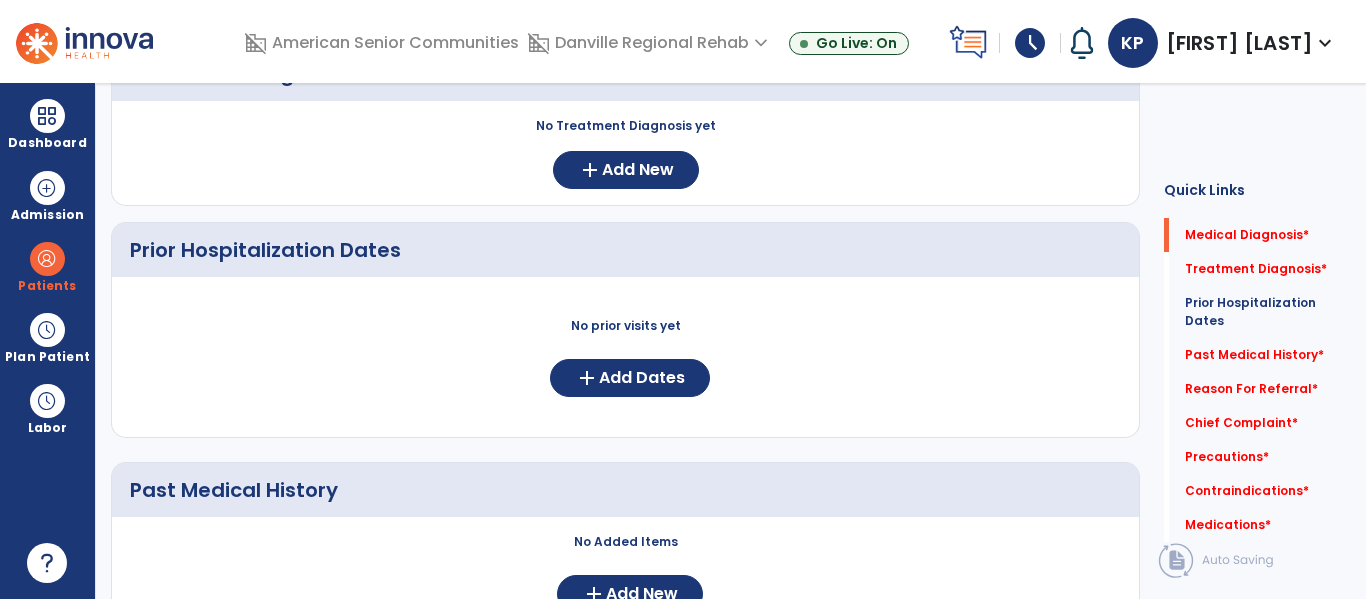 scroll, scrollTop: 451, scrollLeft: 0, axis: vertical 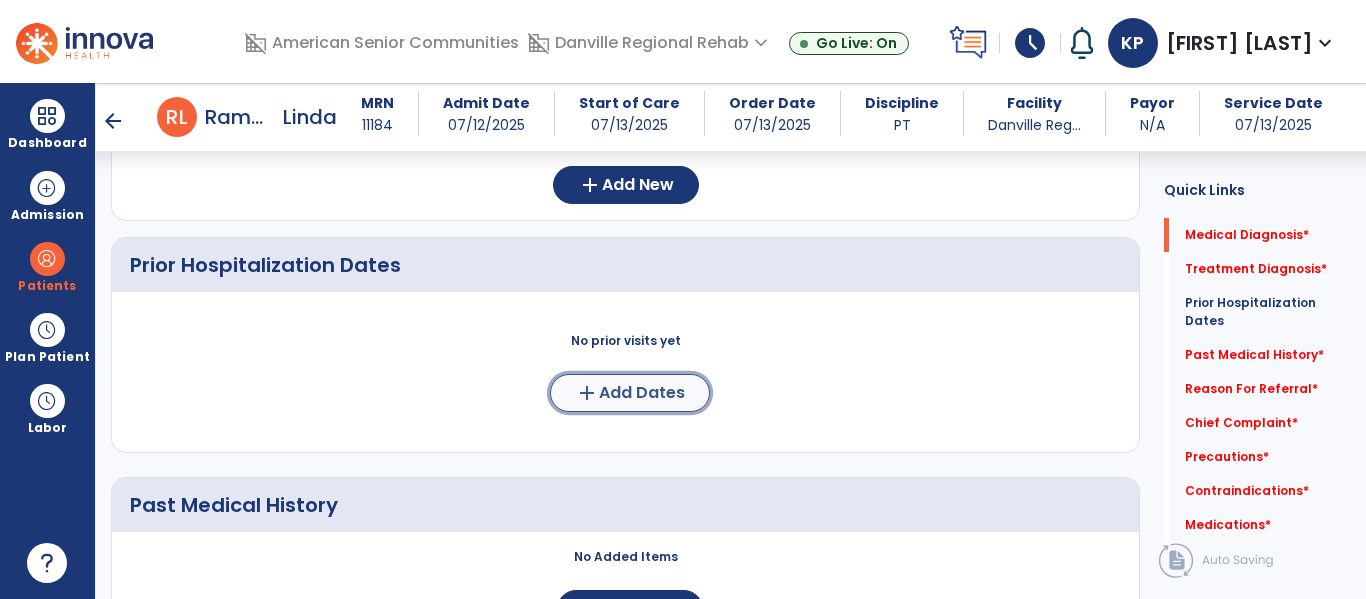 click on "Add Dates" 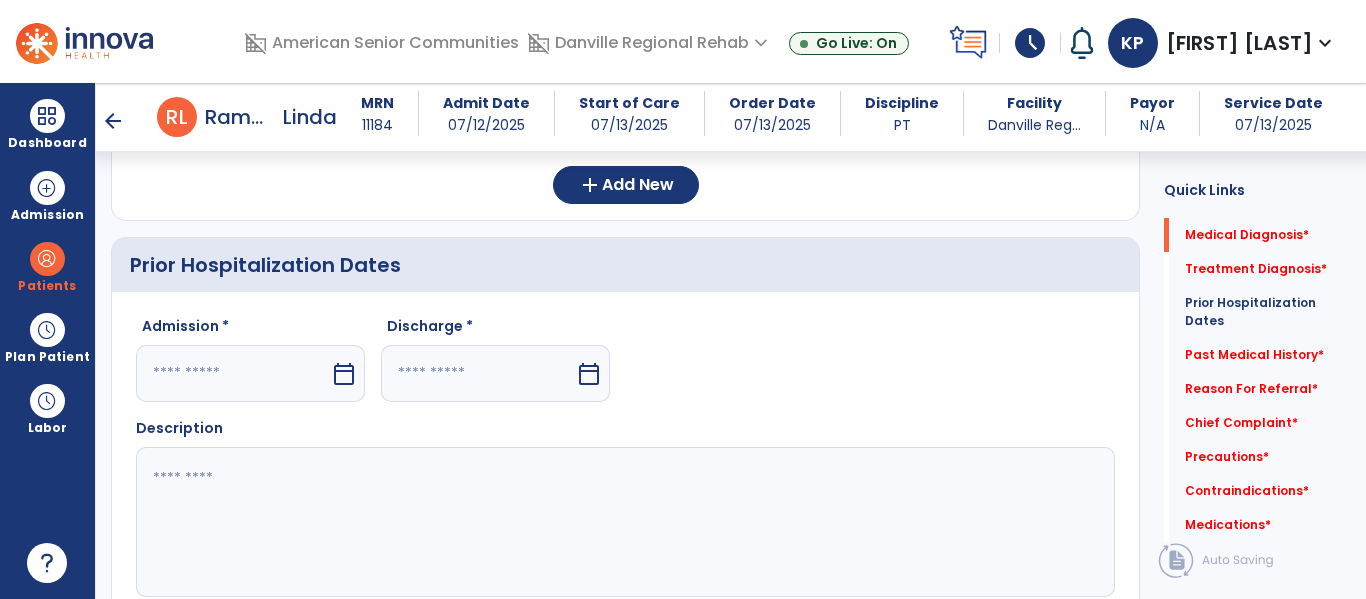 click on "calendar_today" at bounding box center (344, 374) 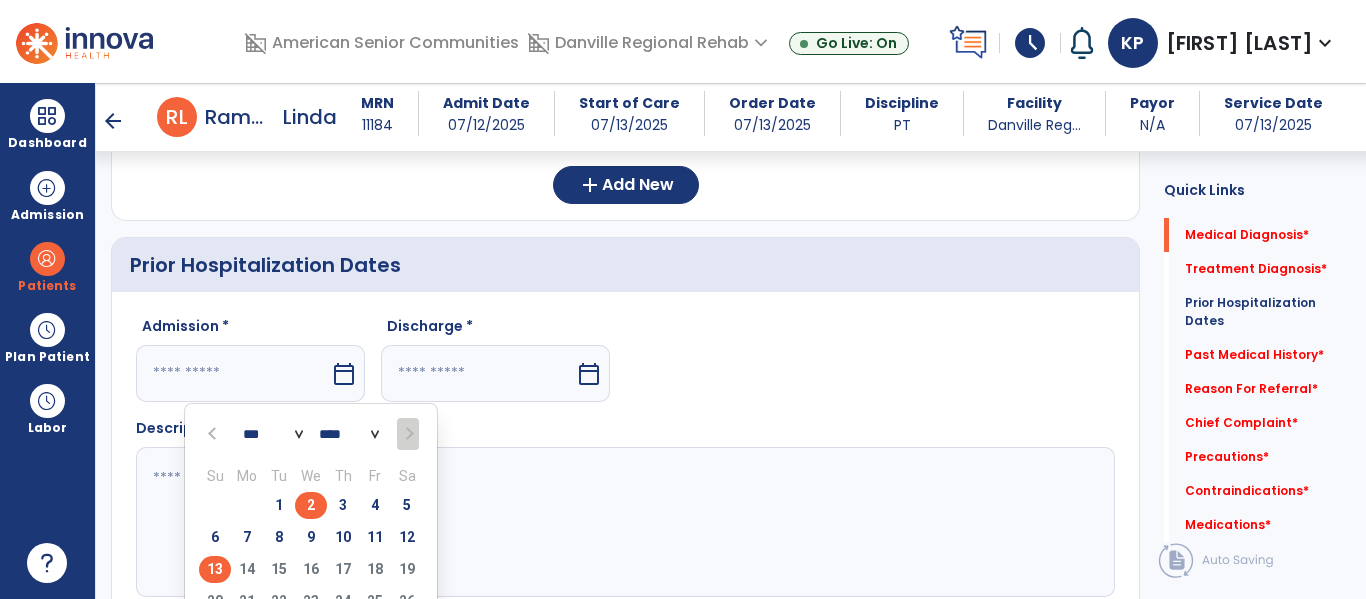click on "2" at bounding box center (311, 505) 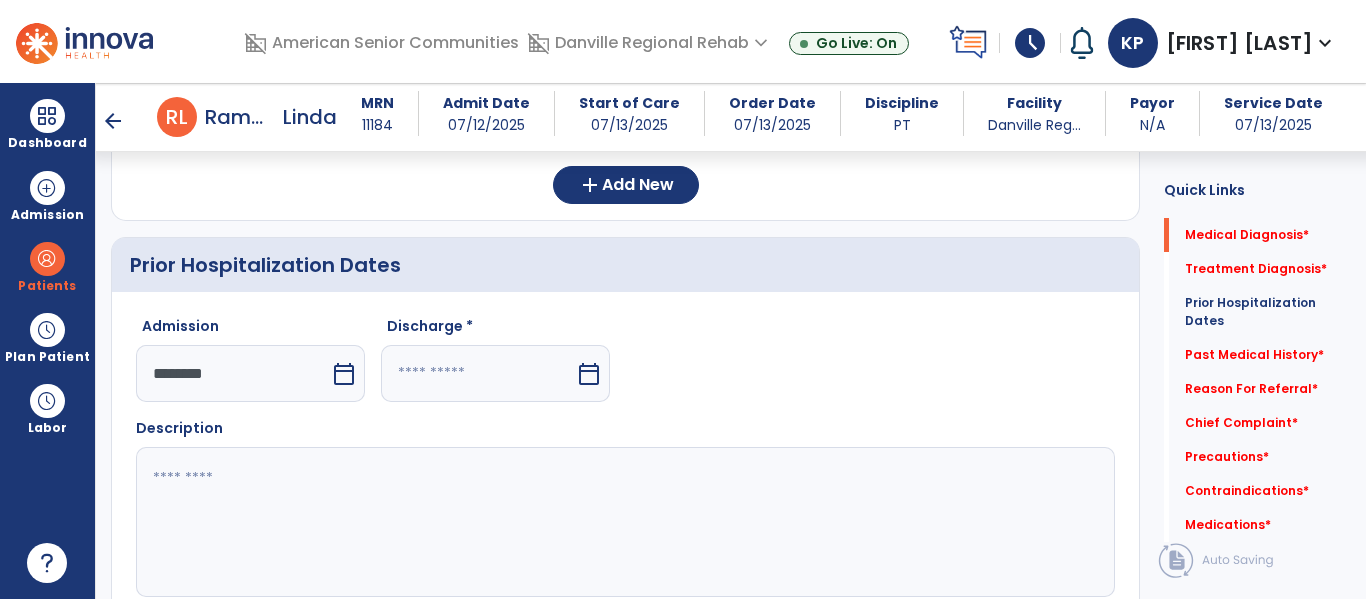 click at bounding box center (478, 373) 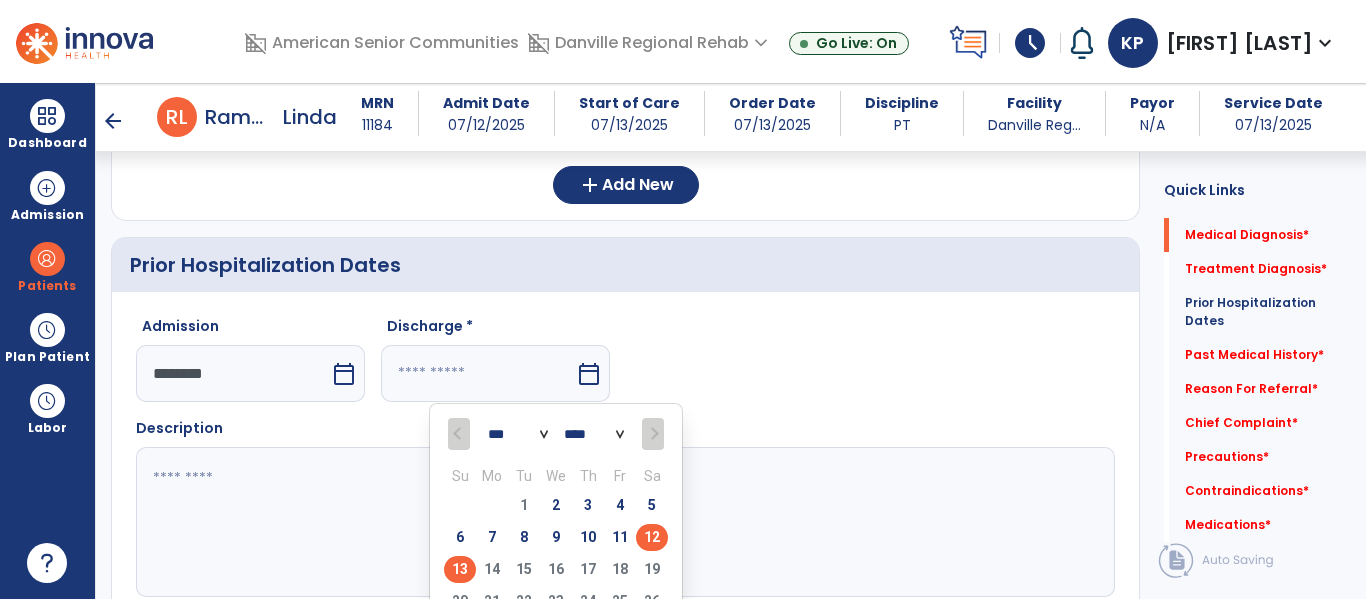 click on "12" at bounding box center (652, 537) 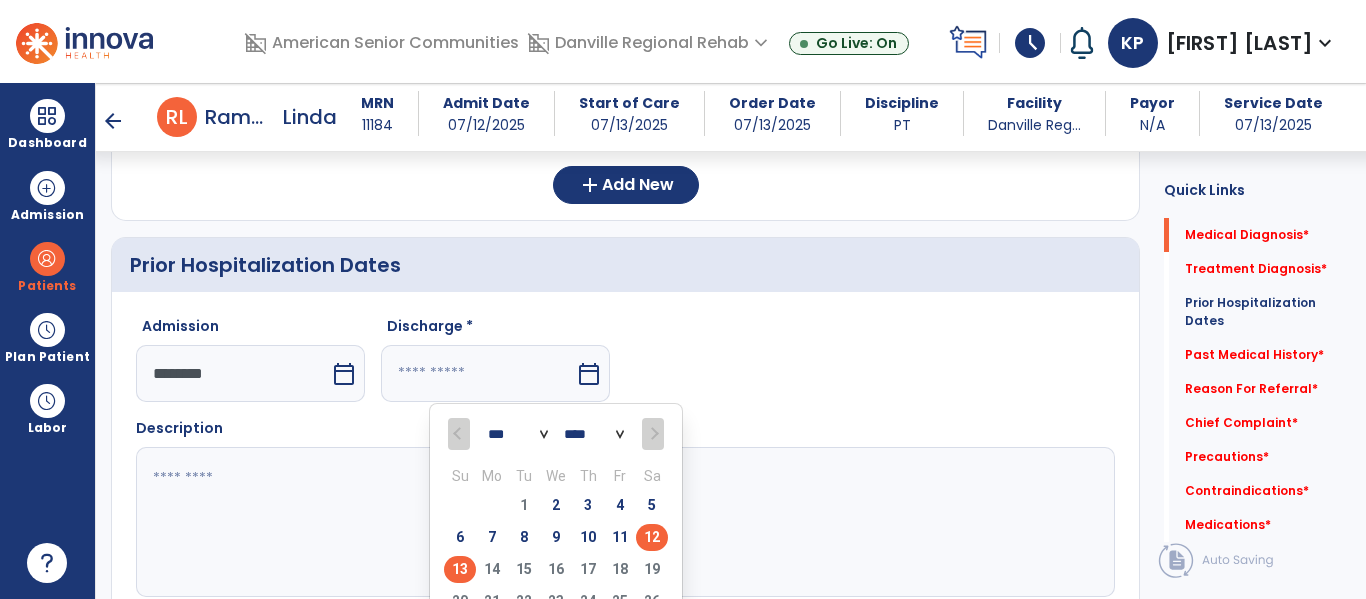 type on "*********" 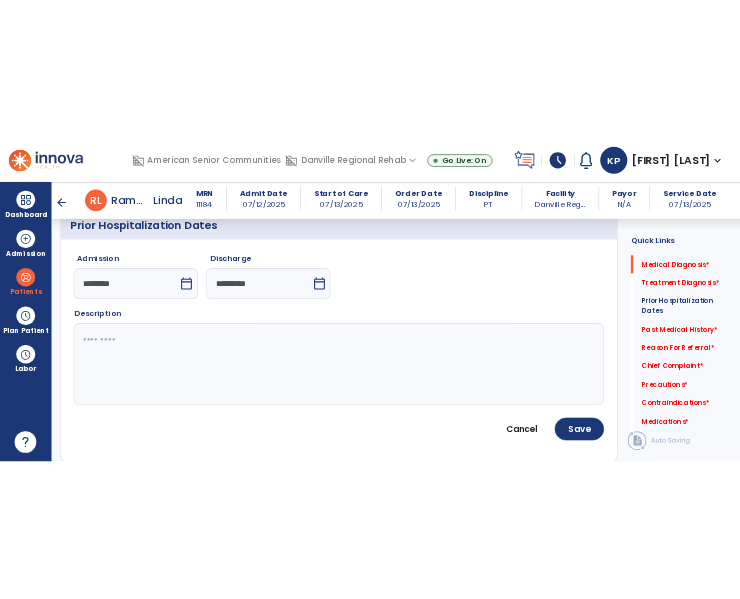 scroll, scrollTop: 569, scrollLeft: 0, axis: vertical 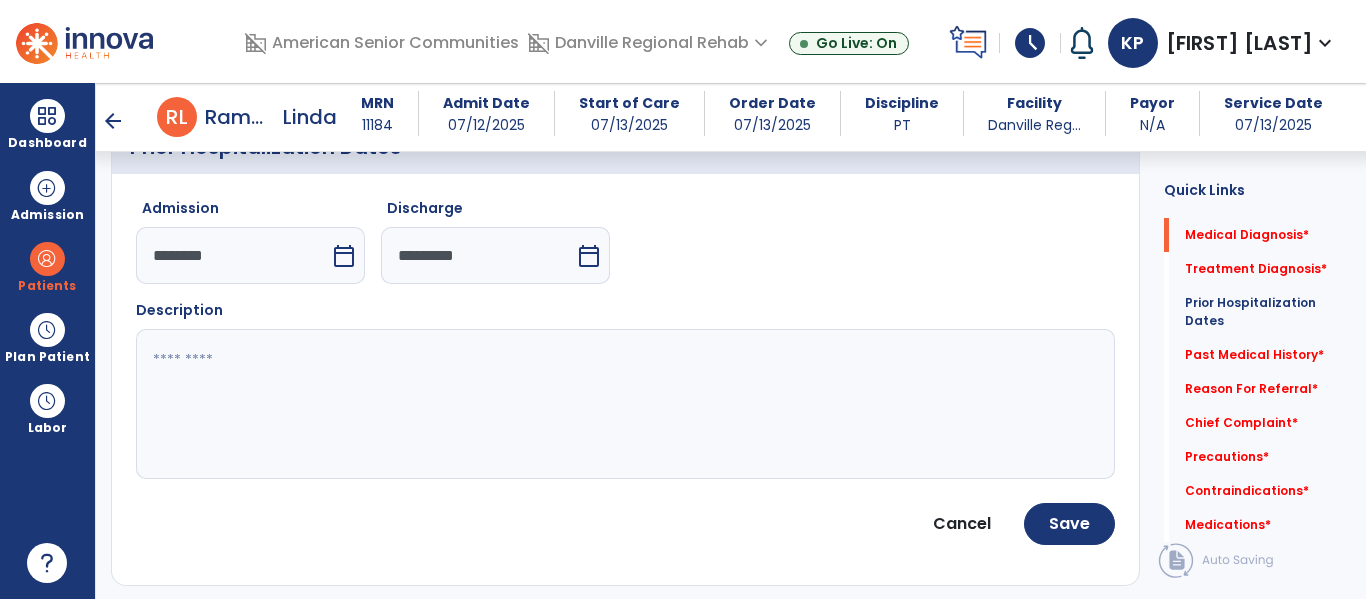 click 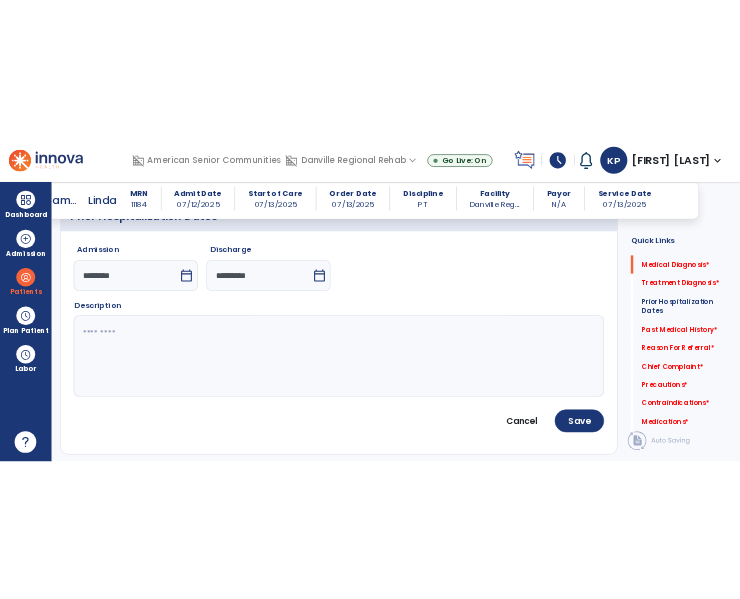 scroll, scrollTop: 605, scrollLeft: 0, axis: vertical 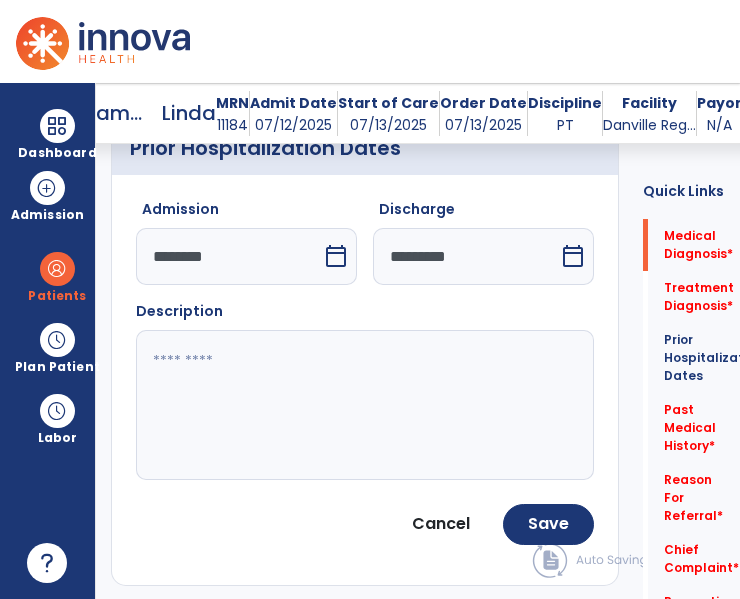 click 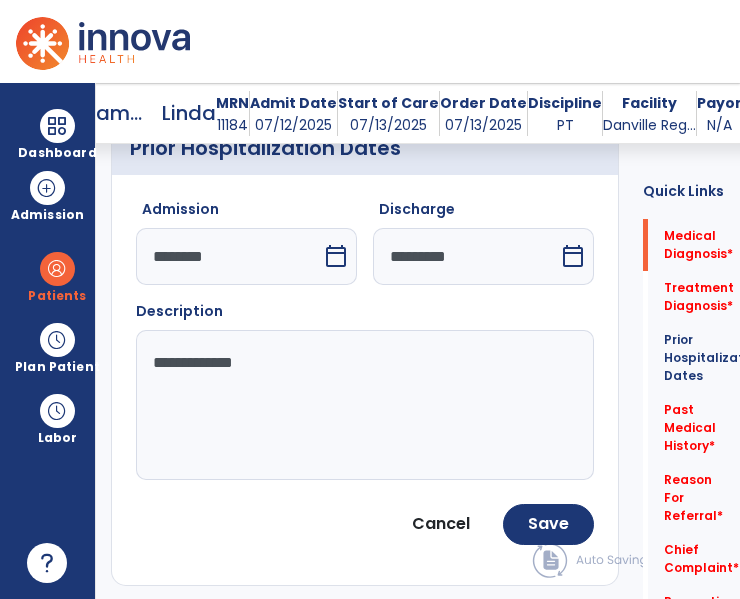 click on "**********" 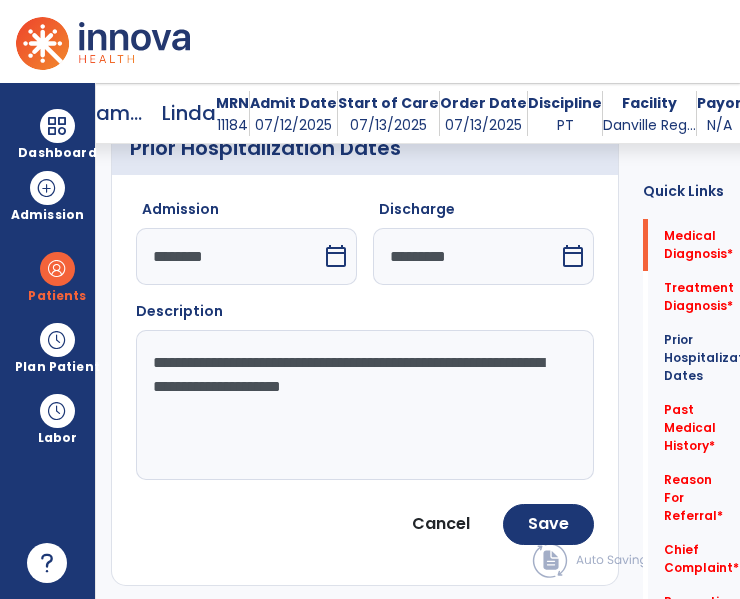click on "**********" 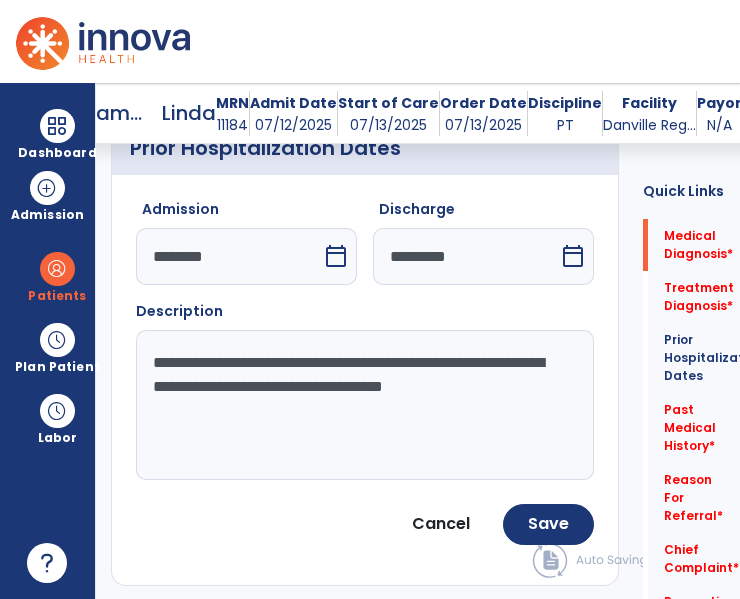 click on "**********" 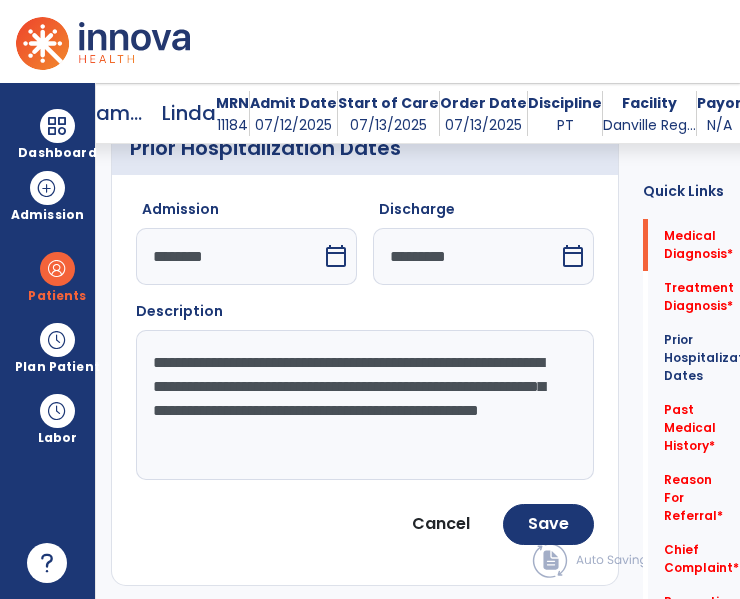 click on "**********" 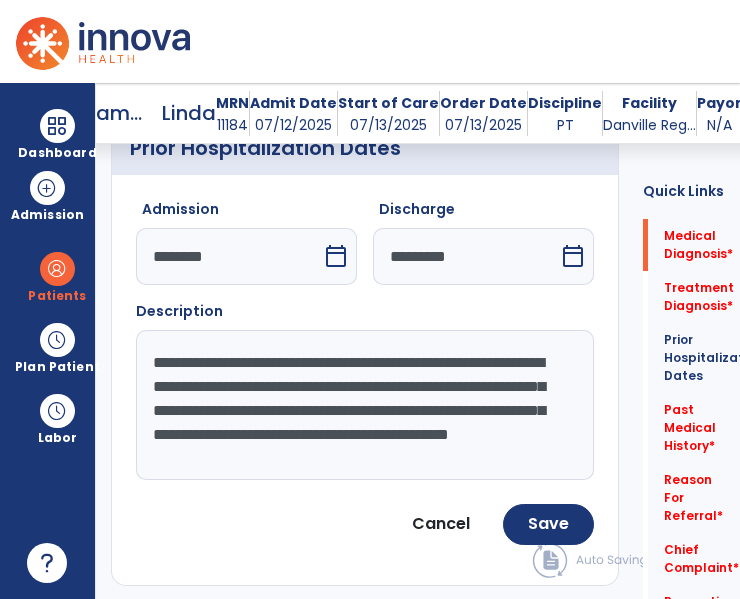 scroll, scrollTop: 15, scrollLeft: 0, axis: vertical 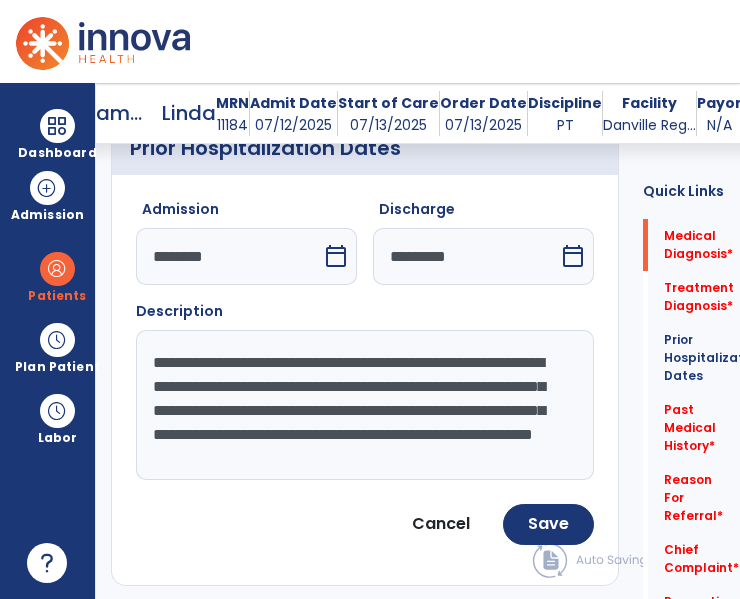click on "**********" 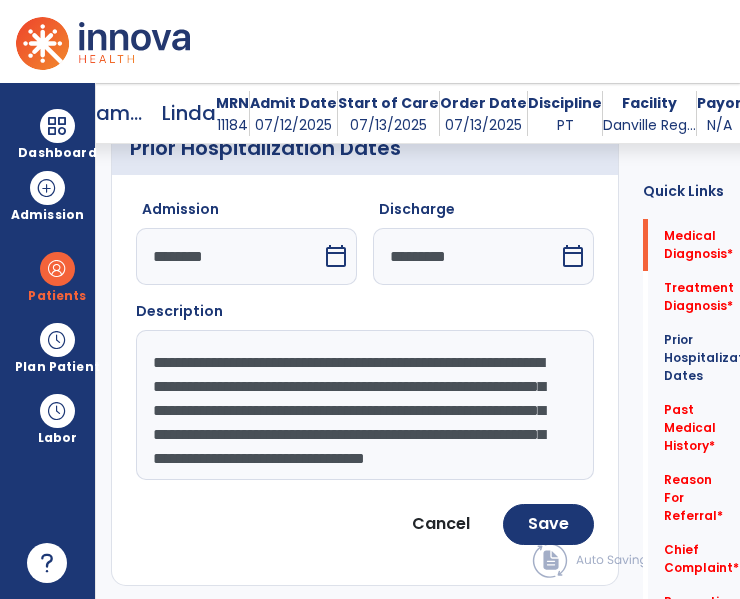 scroll, scrollTop: 39, scrollLeft: 0, axis: vertical 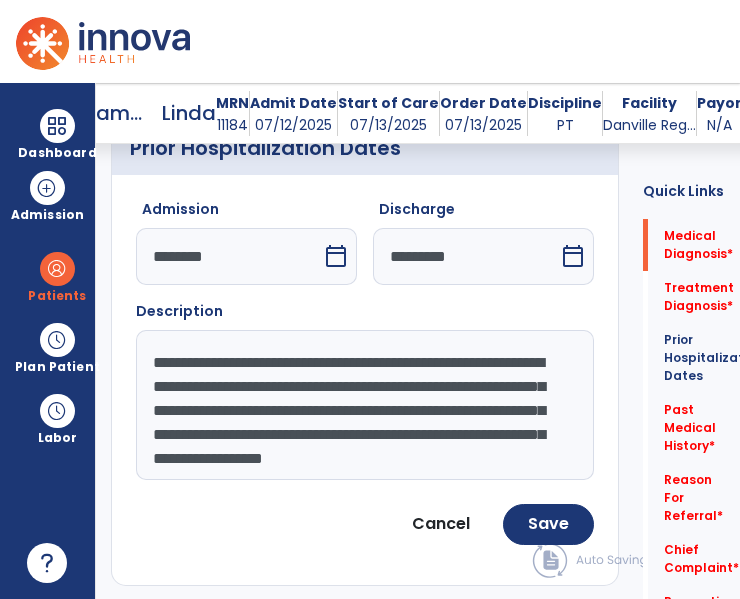 click on "**********" 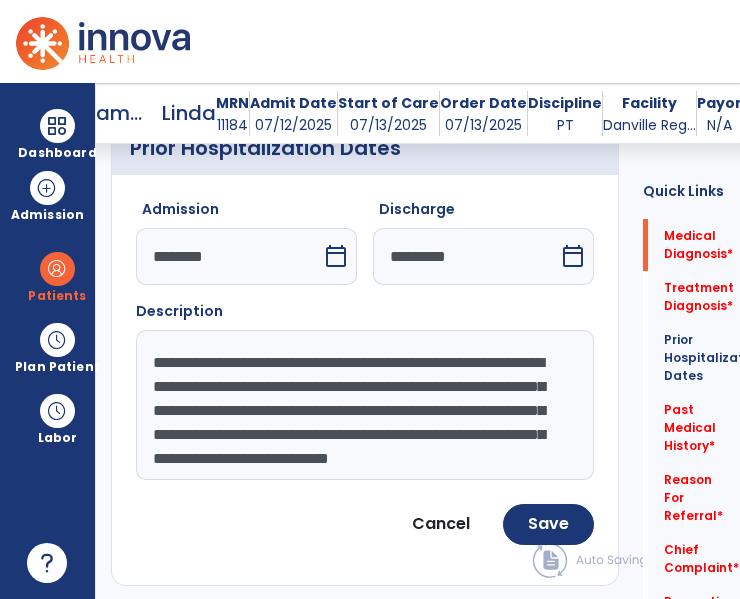 scroll, scrollTop: 39, scrollLeft: 0, axis: vertical 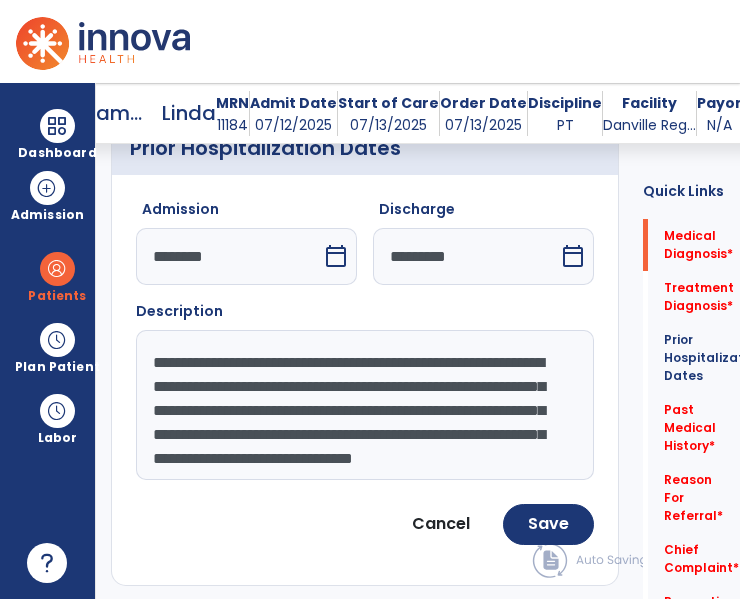 type on "**********" 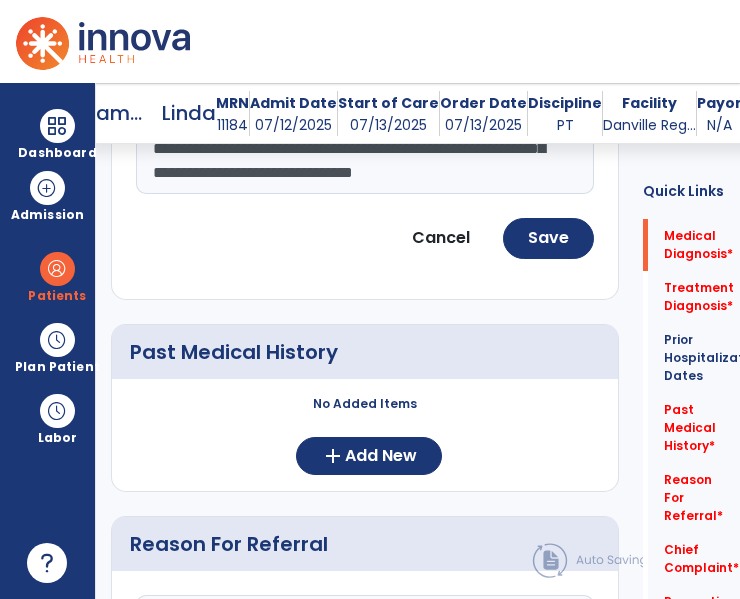scroll, scrollTop: 896, scrollLeft: 0, axis: vertical 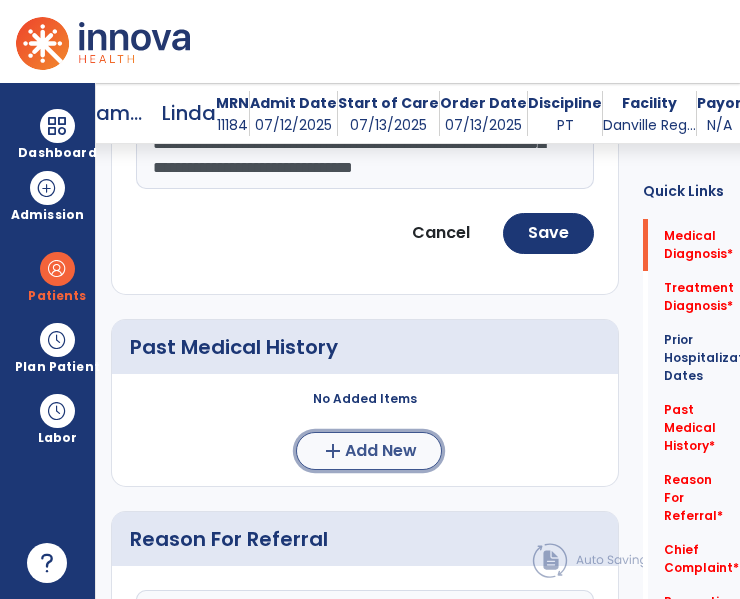 click on "Add New" 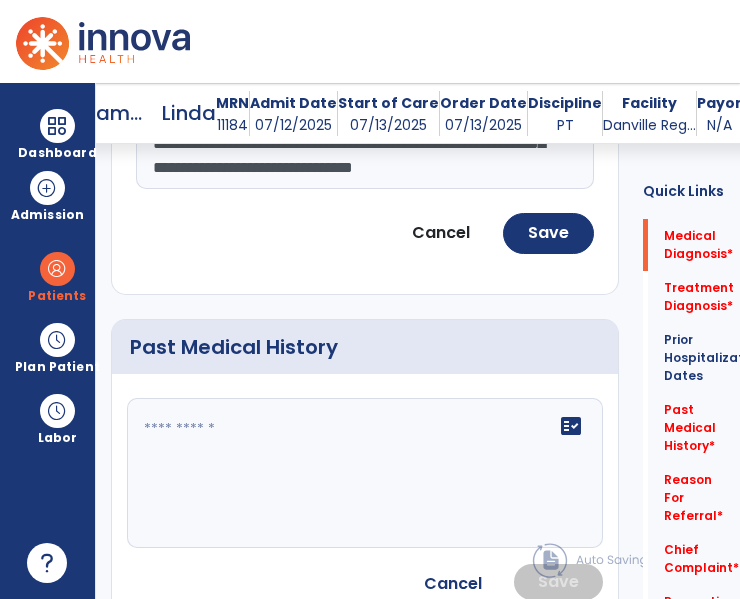click 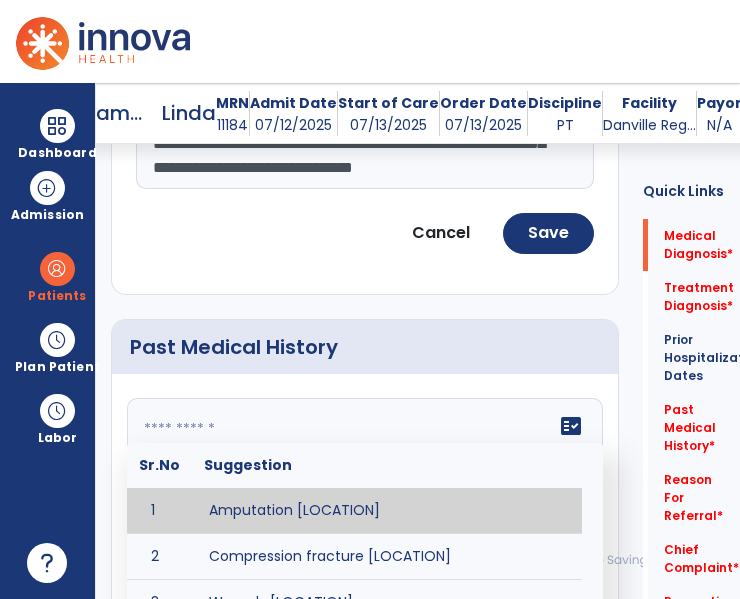 paste on "**********" 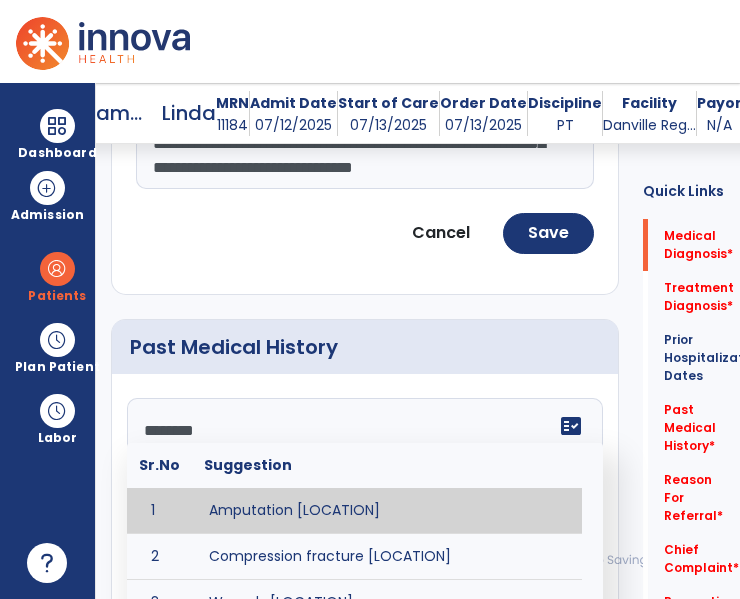 scroll, scrollTop: 759, scrollLeft: 0, axis: vertical 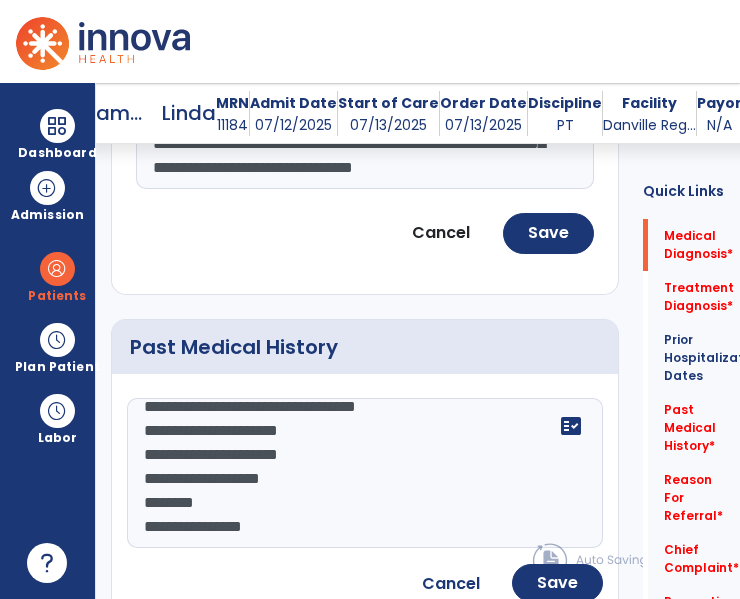 click on "**********" 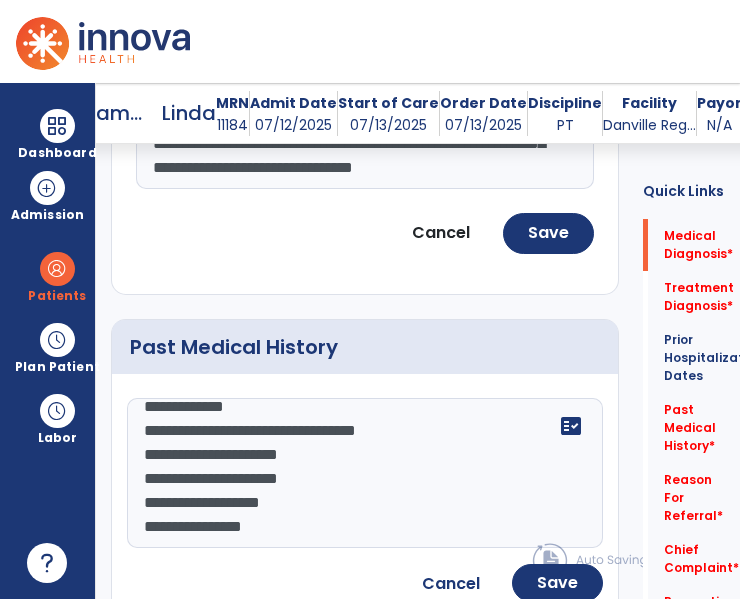 scroll, scrollTop: 744, scrollLeft: 0, axis: vertical 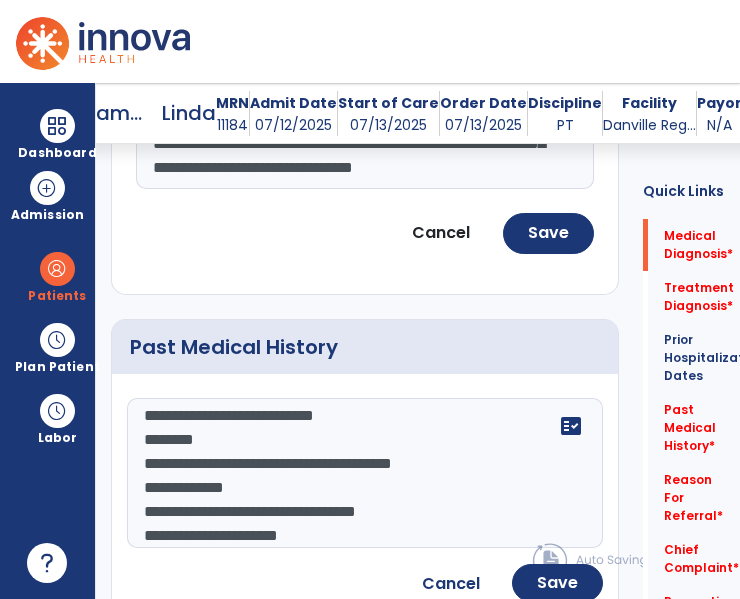 click on "**********" 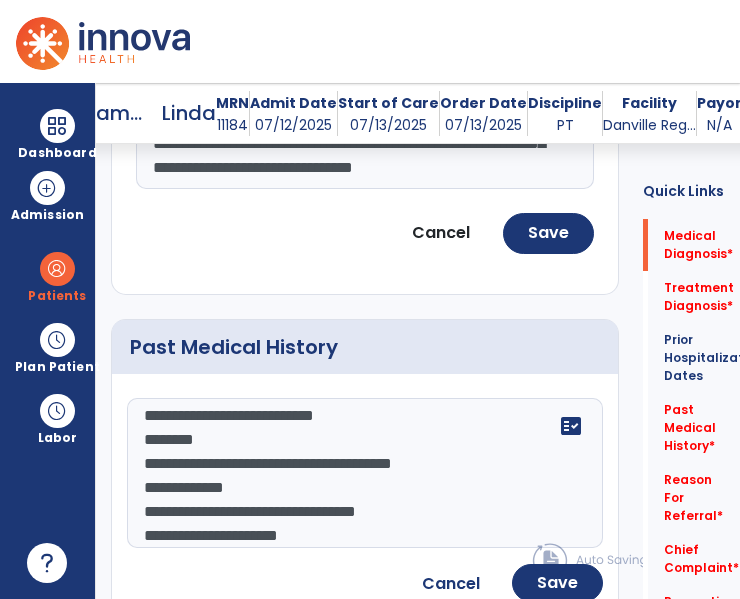 click on "**********" 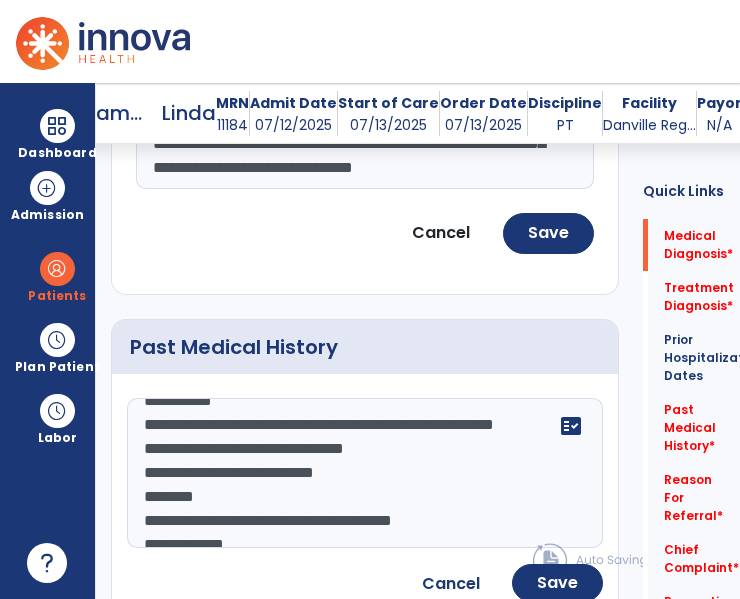 scroll, scrollTop: 514, scrollLeft: 0, axis: vertical 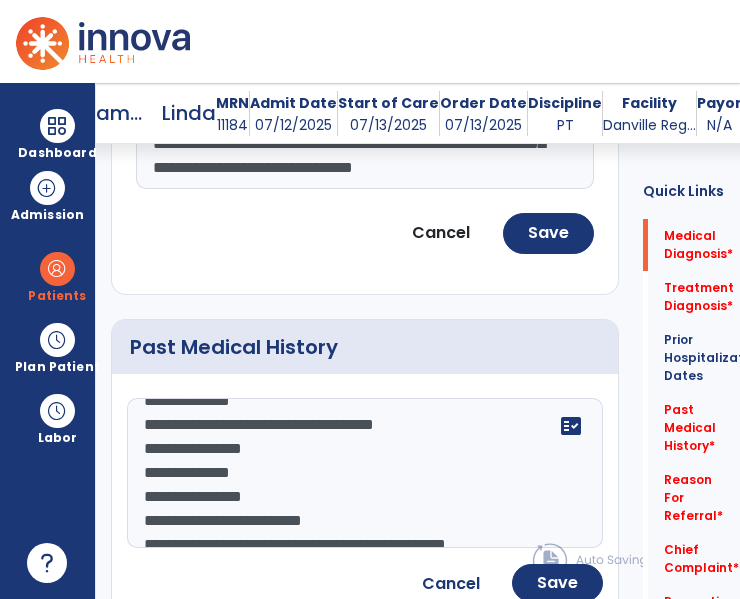 click on "**********" 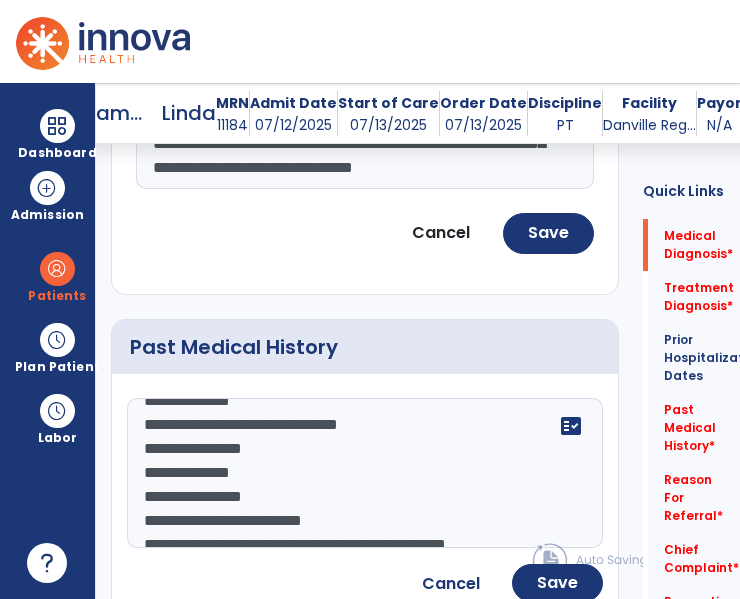 type on "**********" 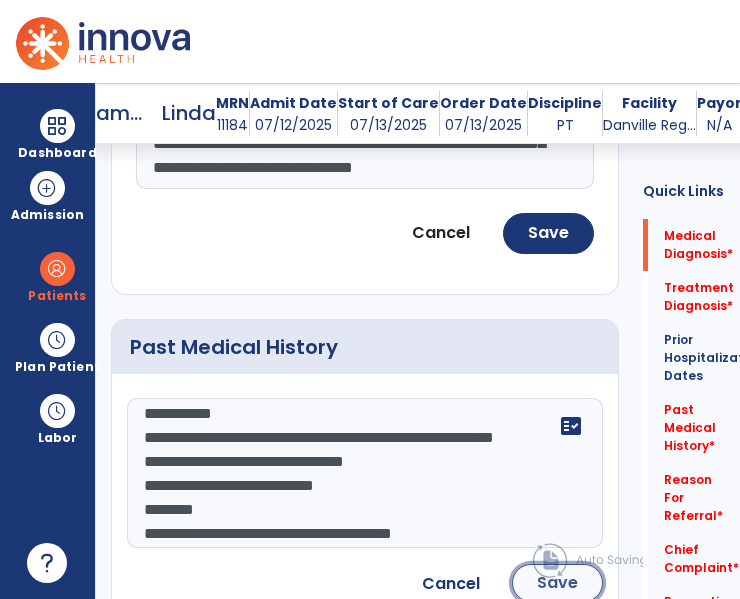 click on "Save" 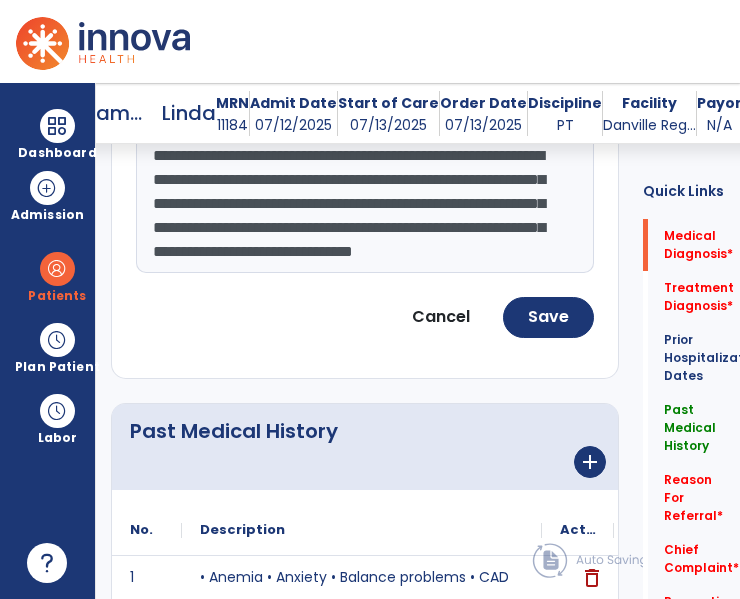 click on "**********" 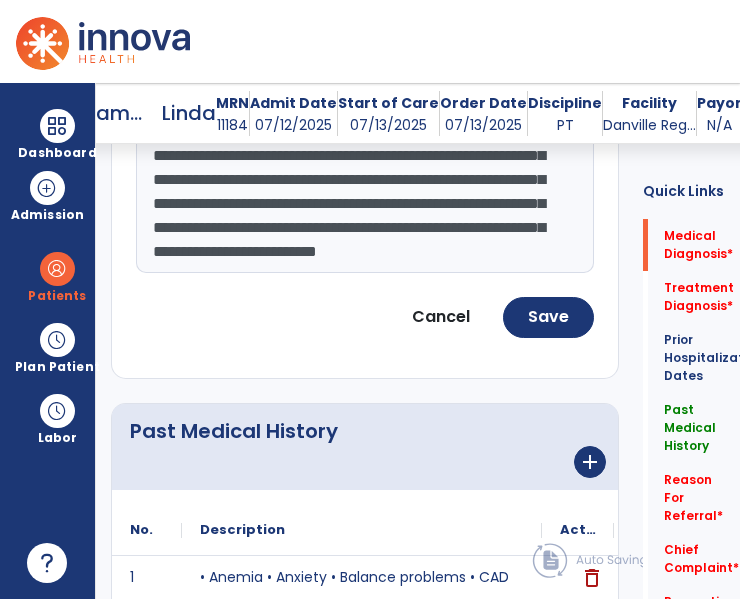 type on "**********" 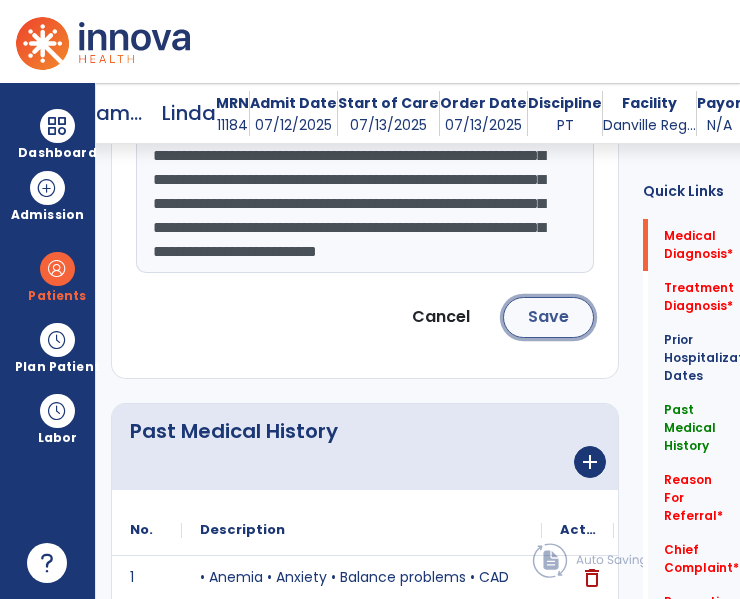 click on "Save" 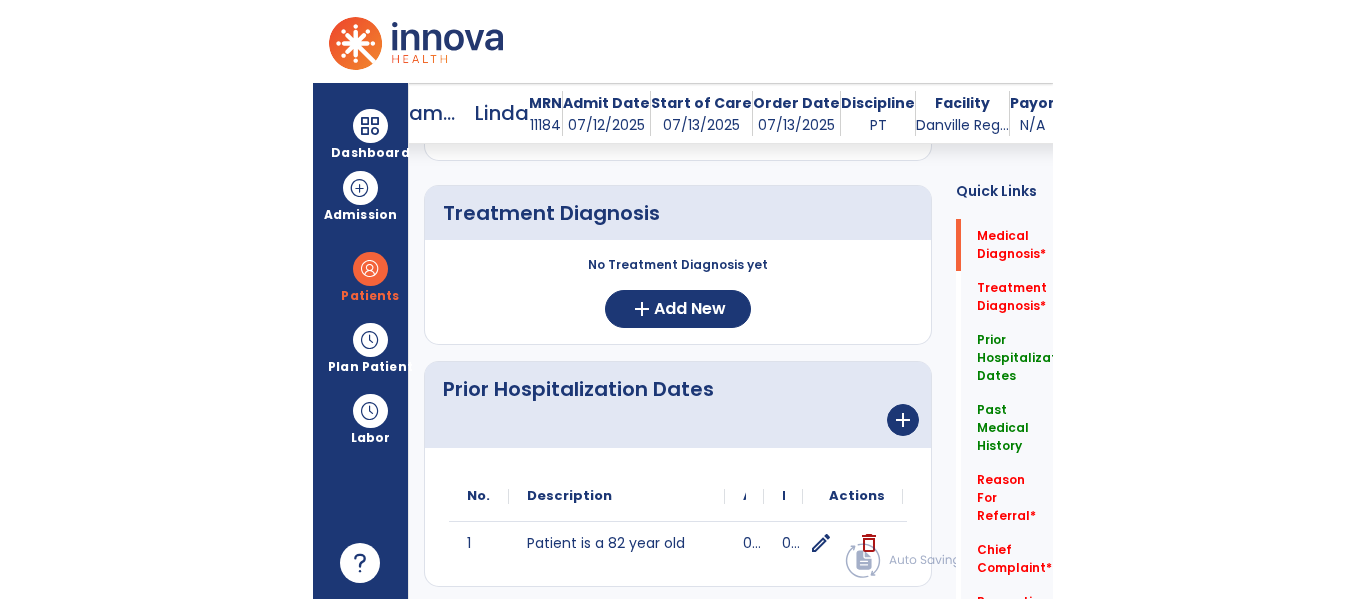 scroll, scrollTop: 0, scrollLeft: 0, axis: both 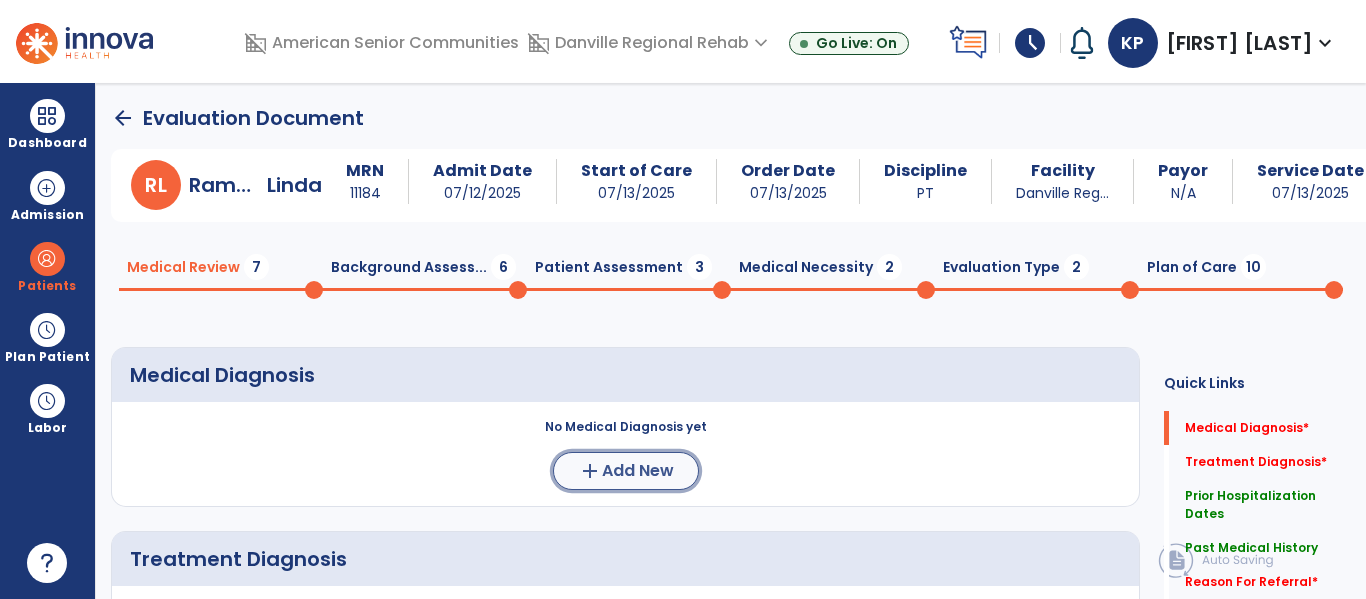click on "add  Add New" 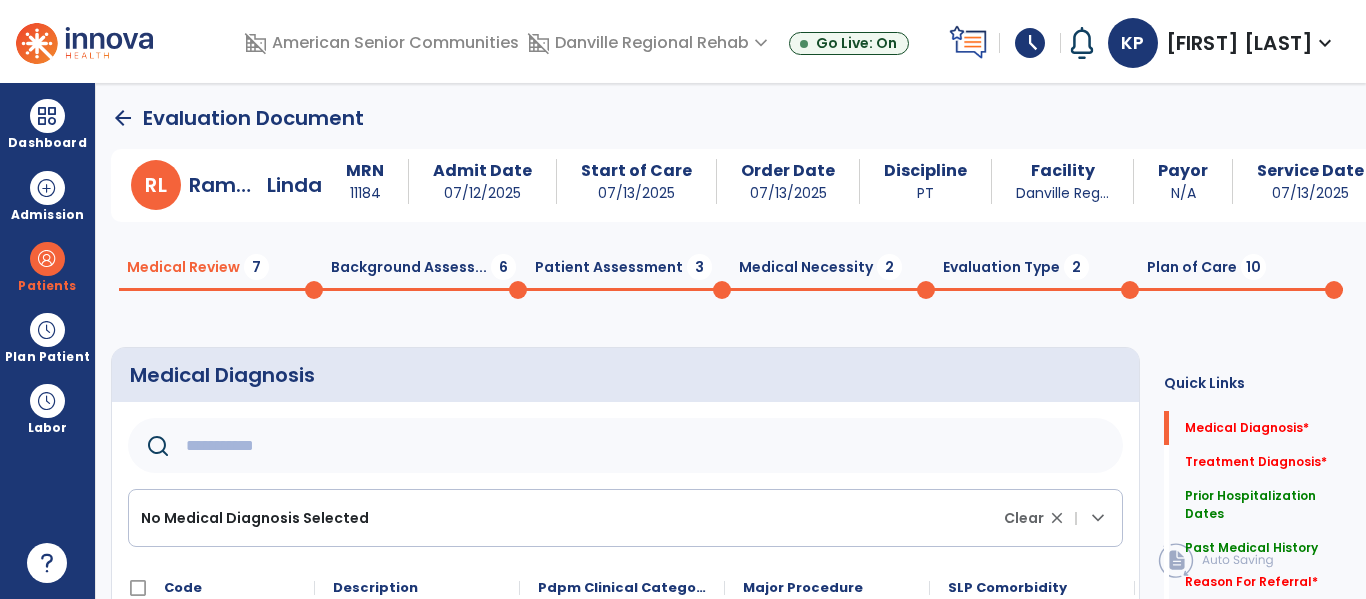 click 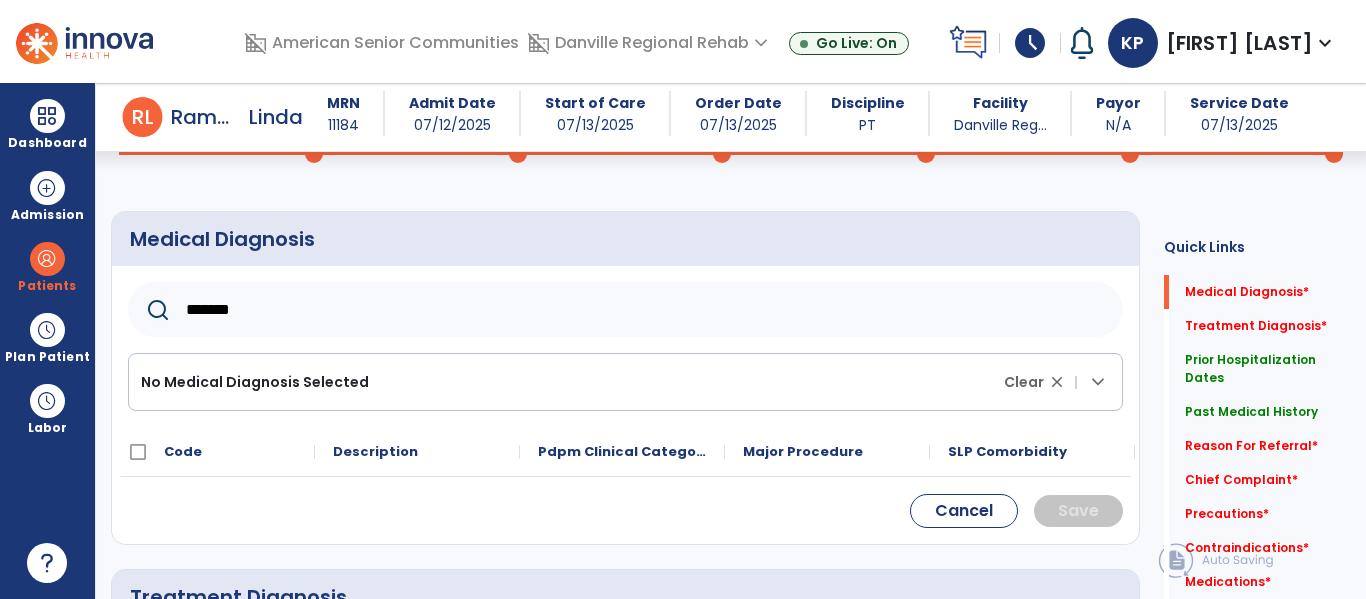 scroll, scrollTop: 122, scrollLeft: 0, axis: vertical 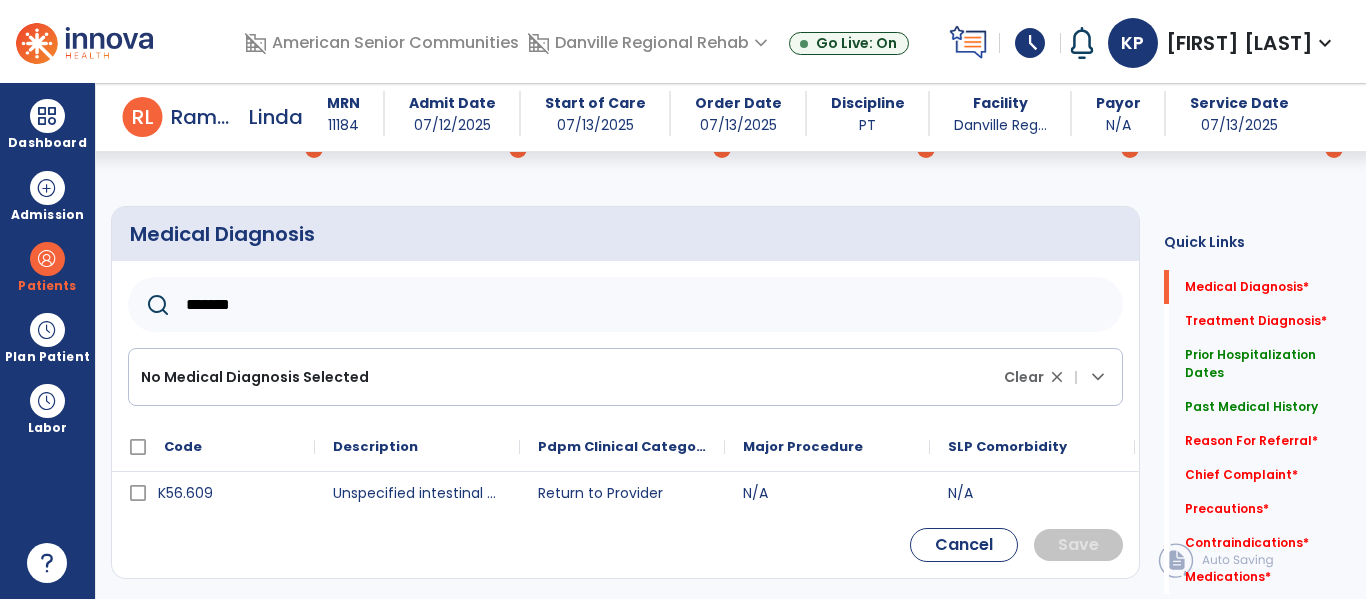type on "*******" 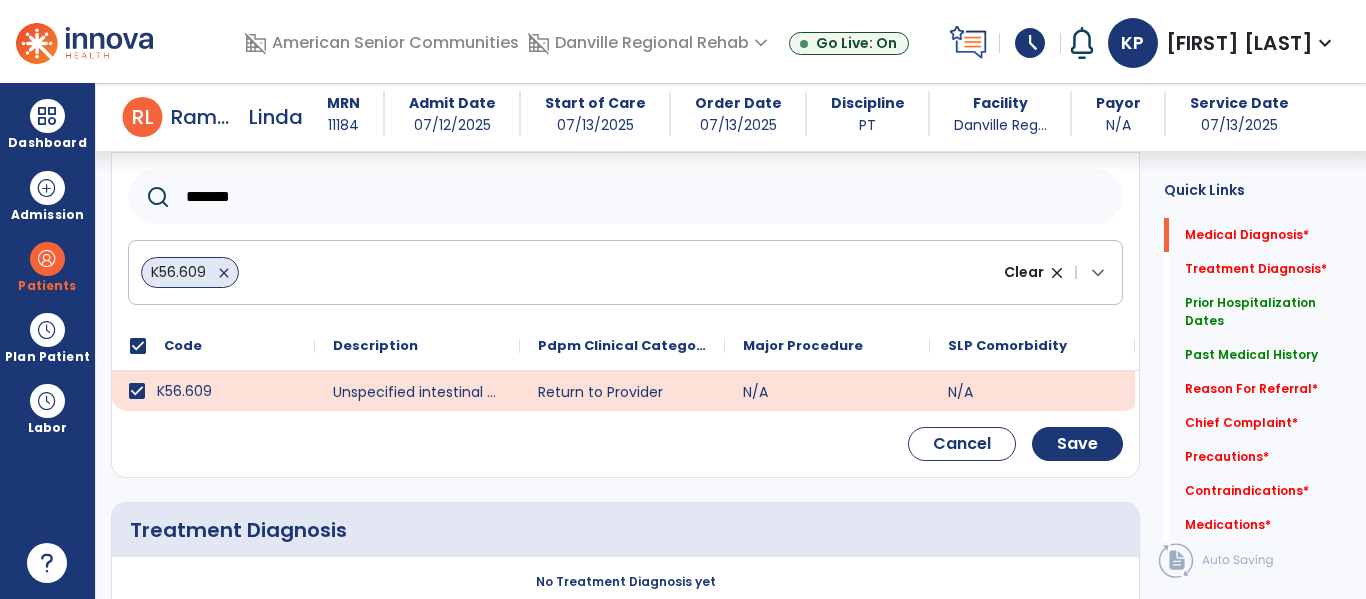scroll, scrollTop: 236, scrollLeft: 0, axis: vertical 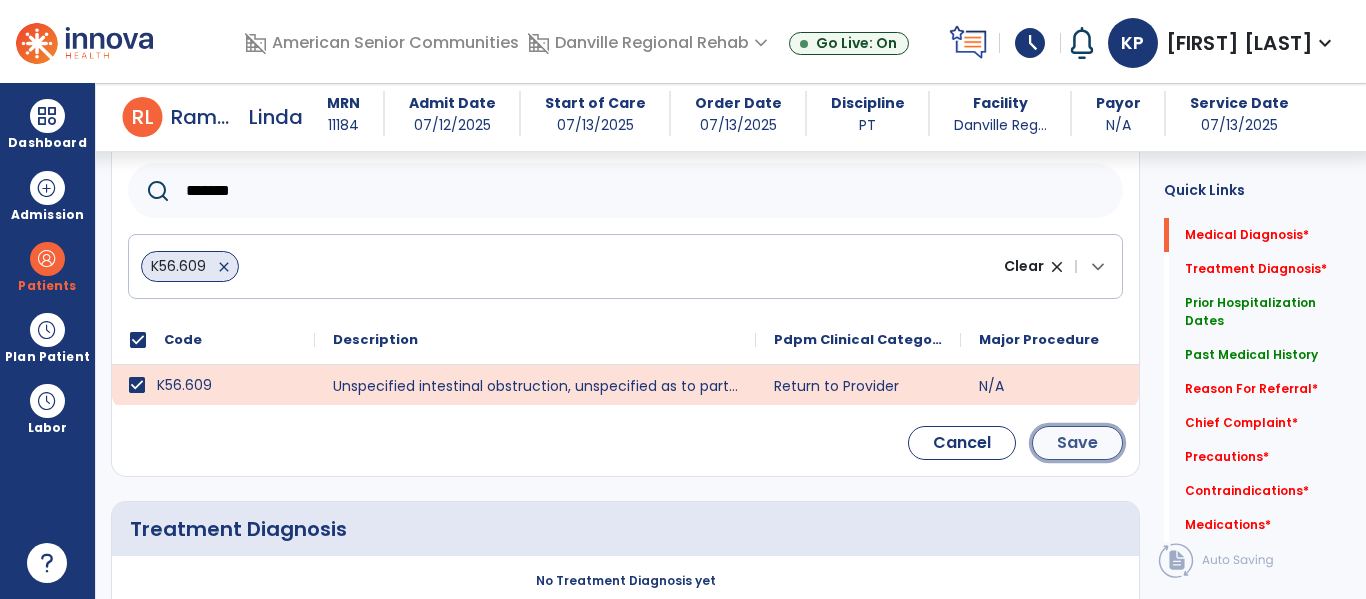 click on "Save" 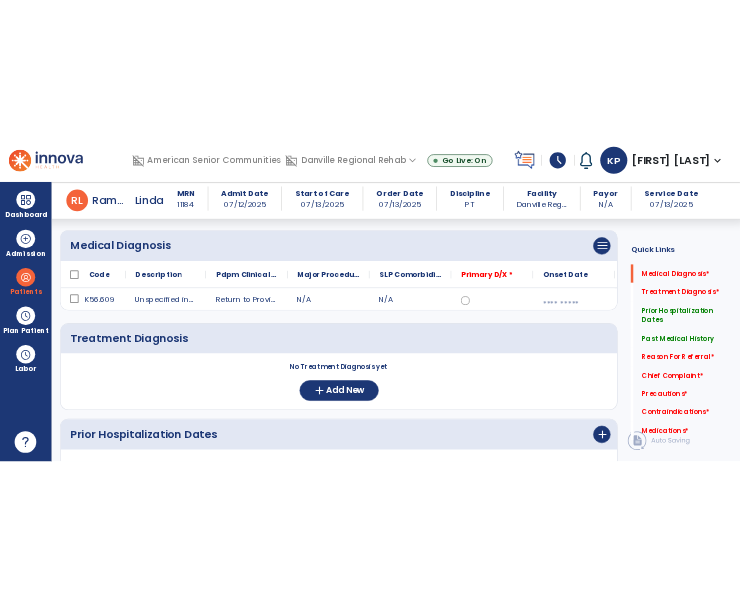 scroll, scrollTop: 154, scrollLeft: 0, axis: vertical 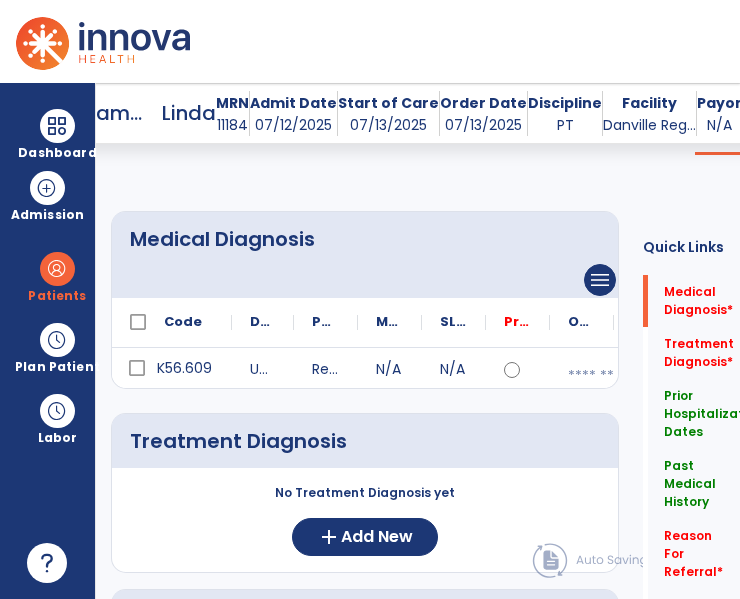 click on "Medical Diagnosis" 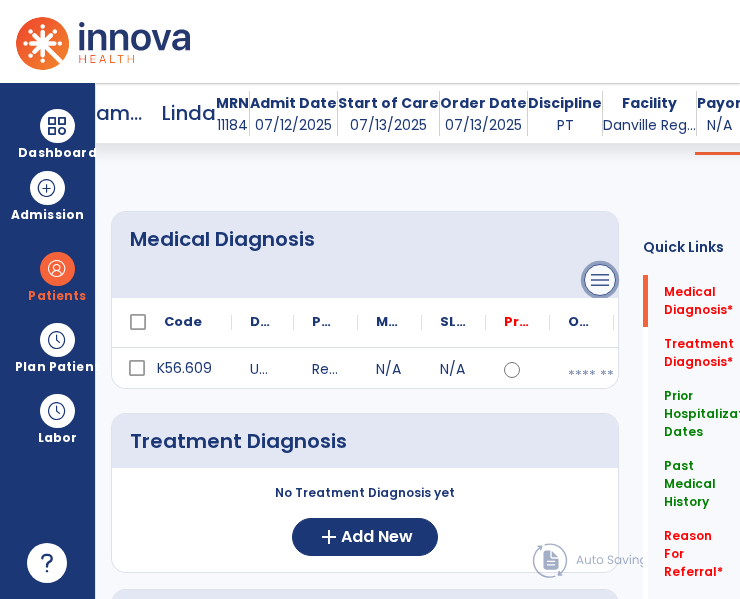 click on "menu" at bounding box center [600, 280] 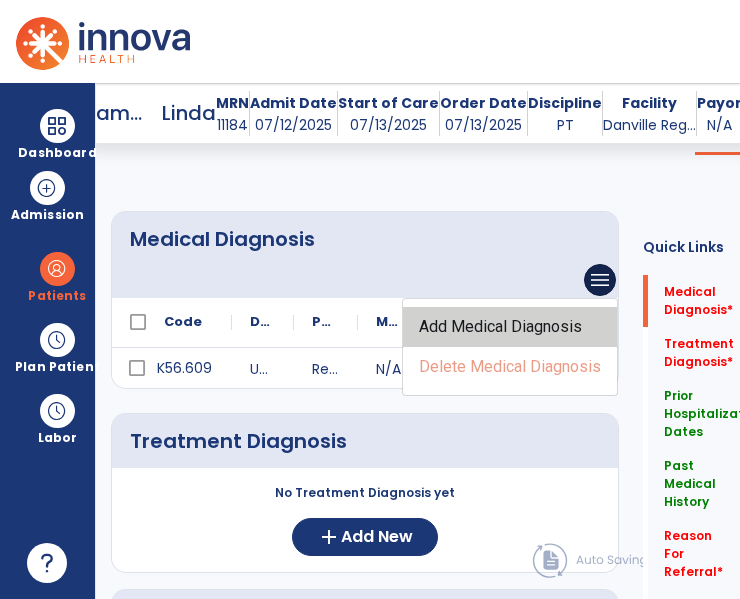 click on "Add Medical Diagnosis" 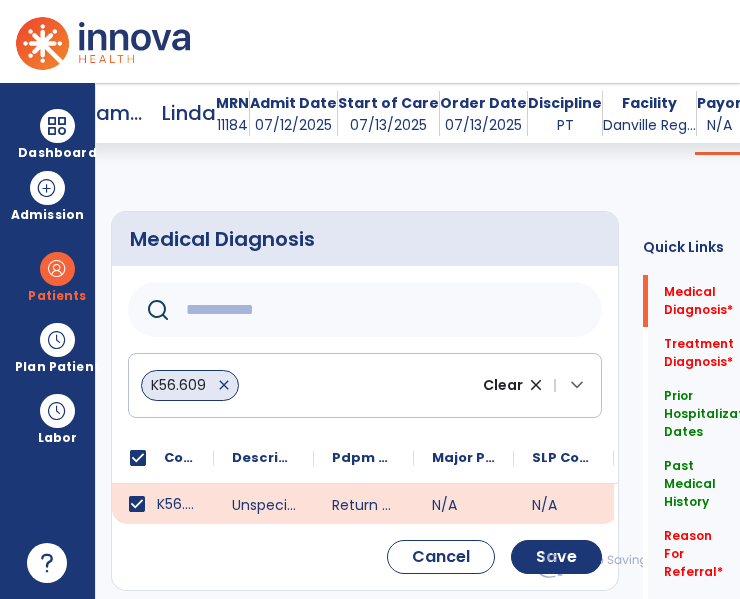 click 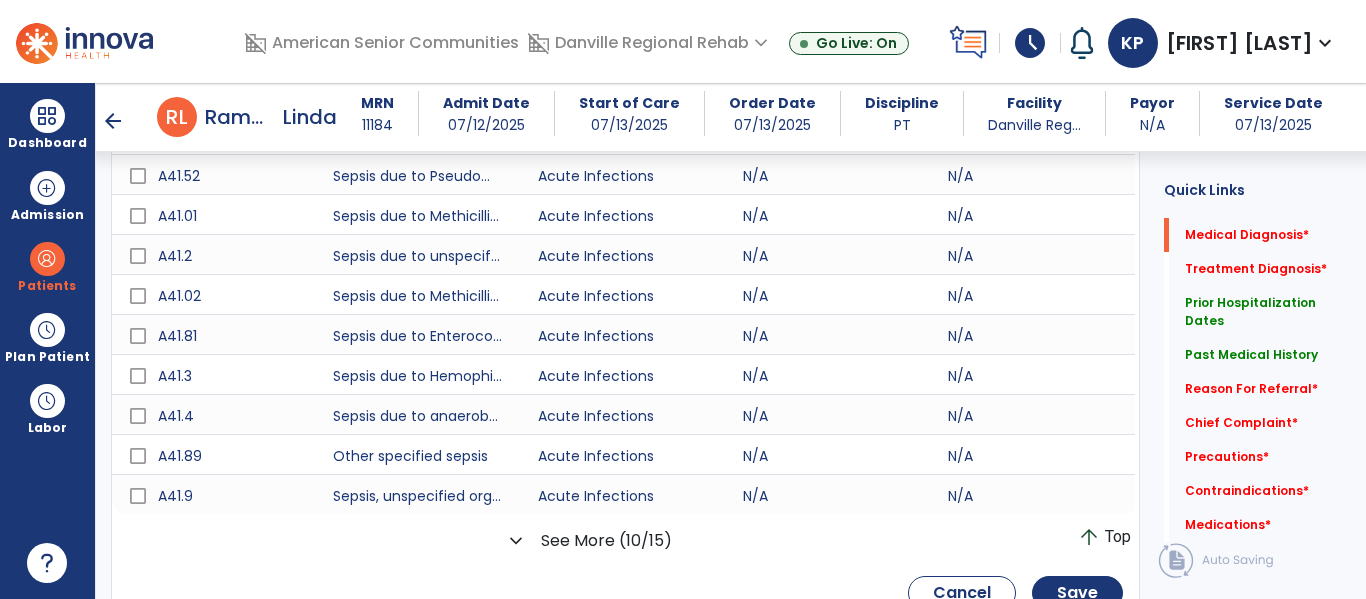 scroll, scrollTop: 488, scrollLeft: 0, axis: vertical 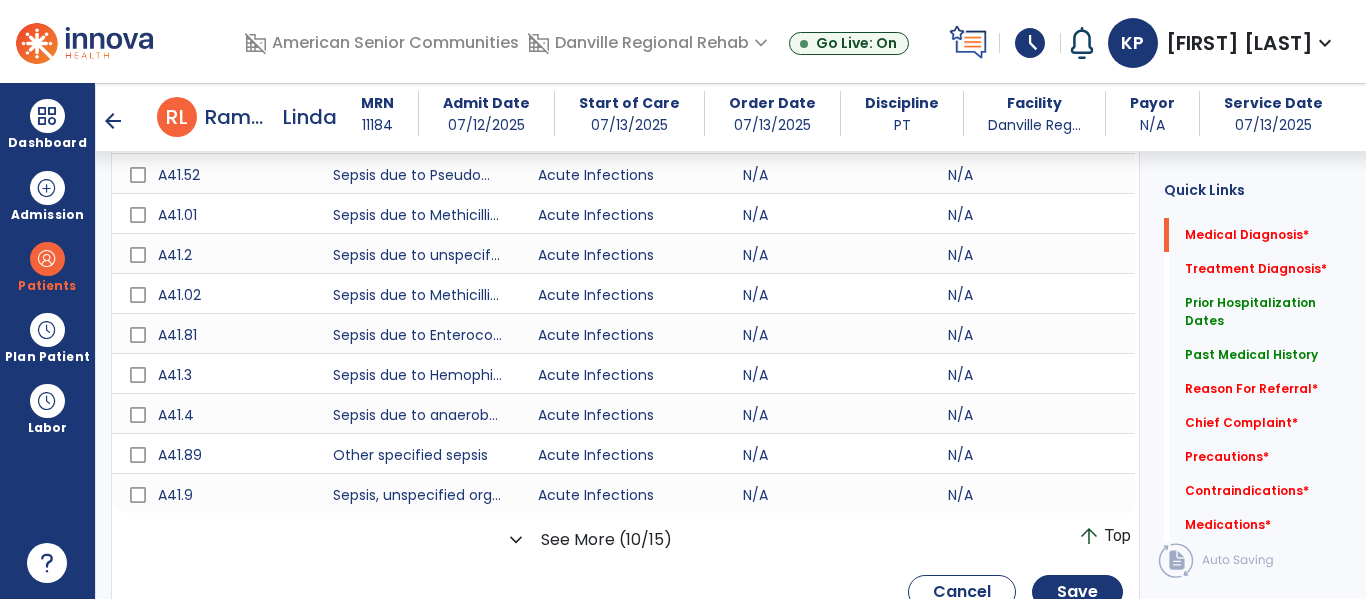 type on "****" 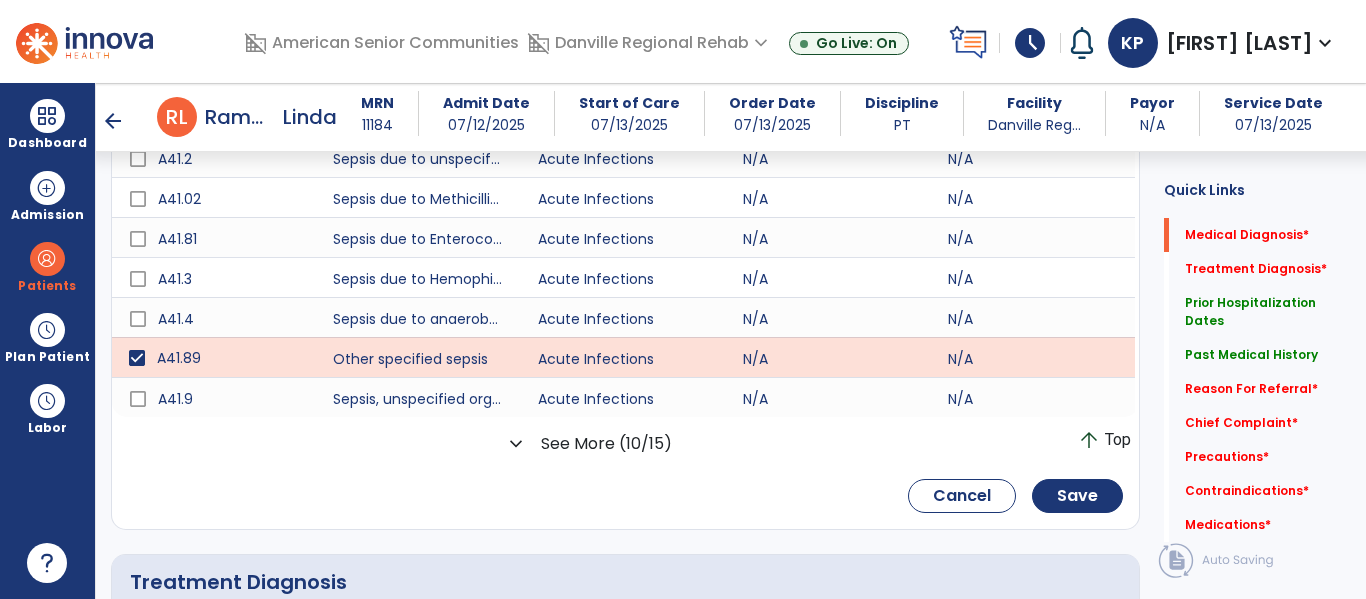 scroll, scrollTop: 588, scrollLeft: 0, axis: vertical 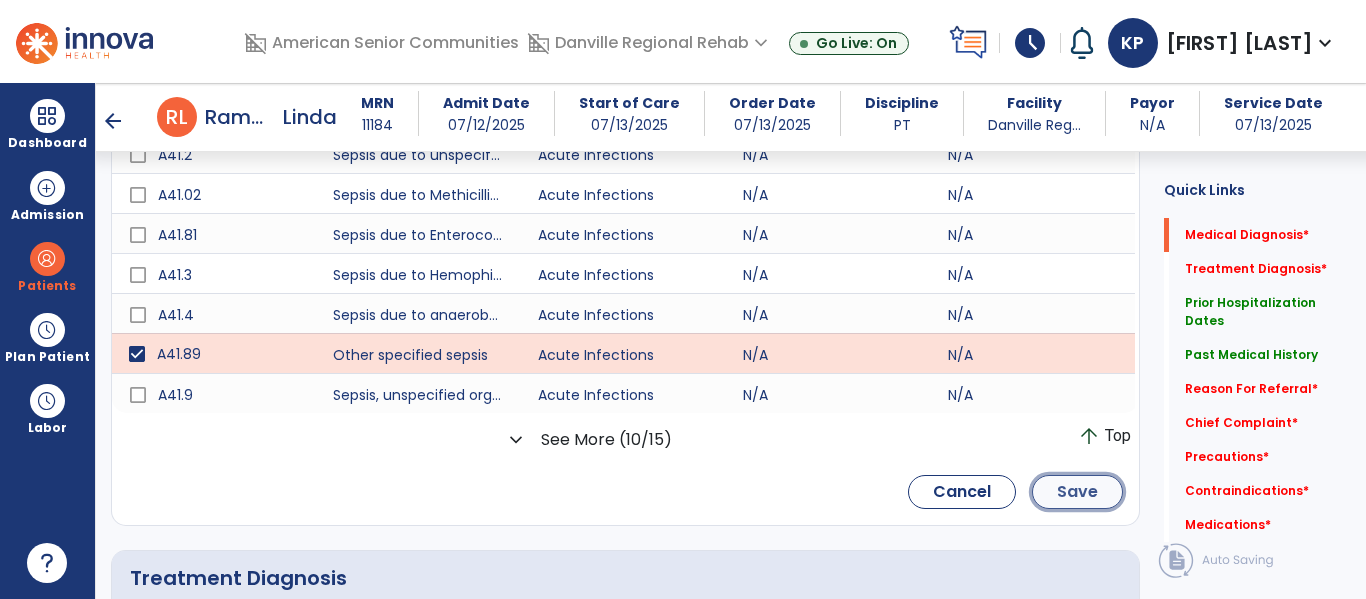 click on "Save" 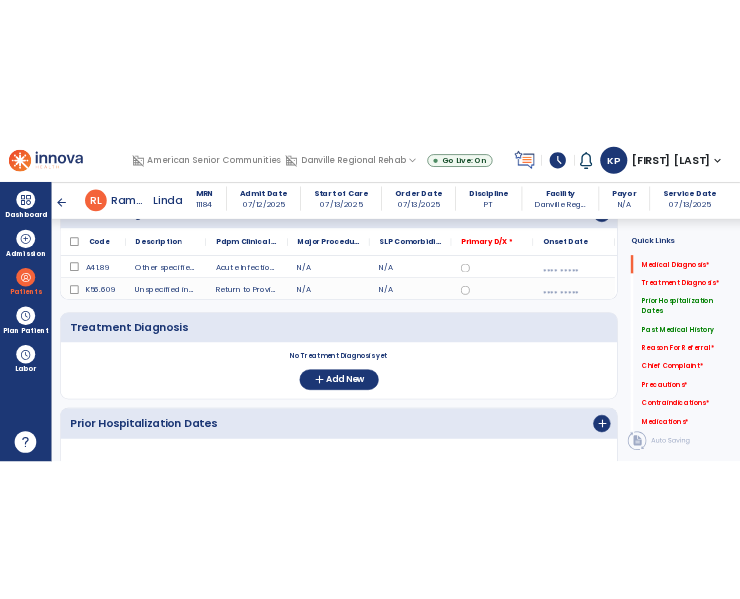 scroll, scrollTop: 188, scrollLeft: 0, axis: vertical 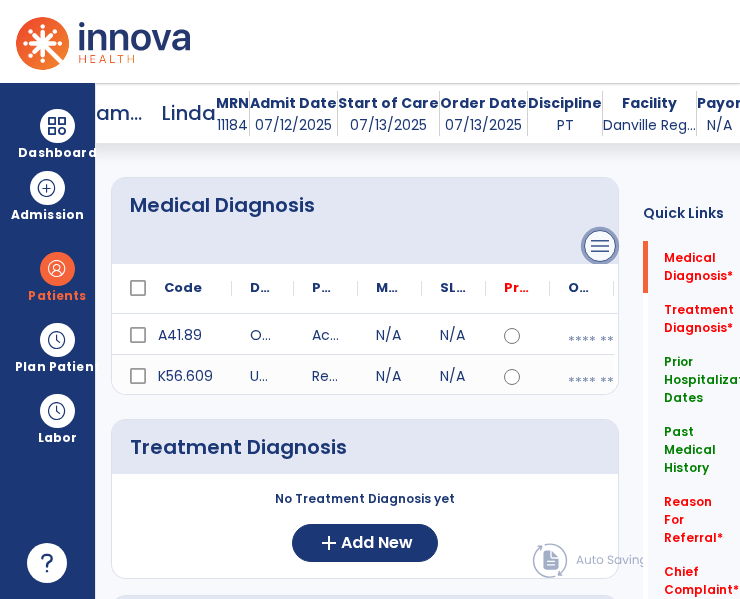 click on "menu" at bounding box center (600, 246) 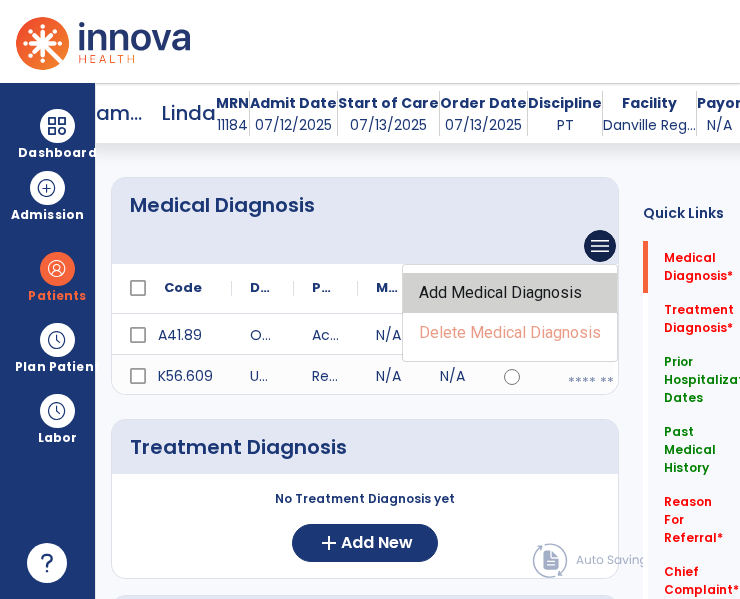 click on "Add Medical Diagnosis" 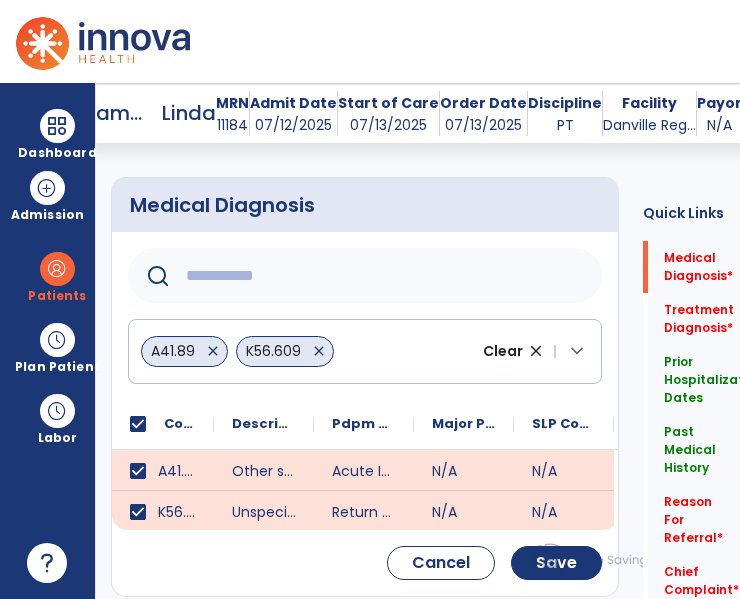 click 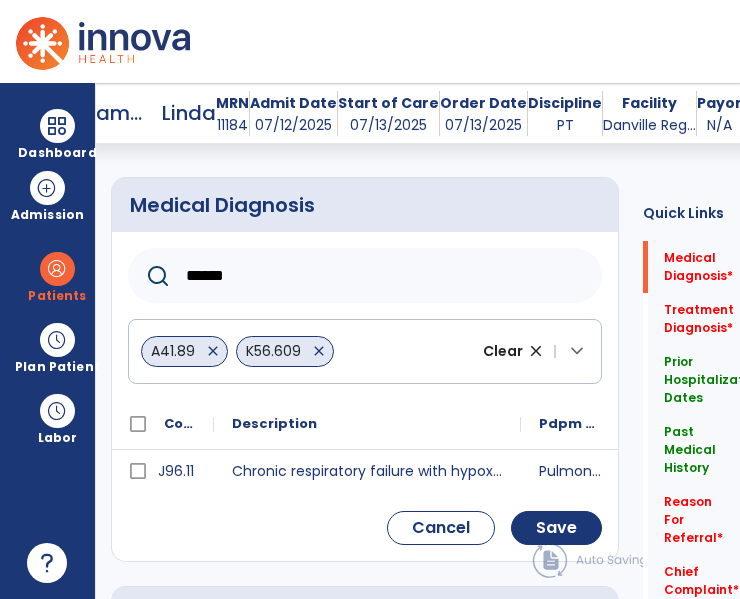 type on "******" 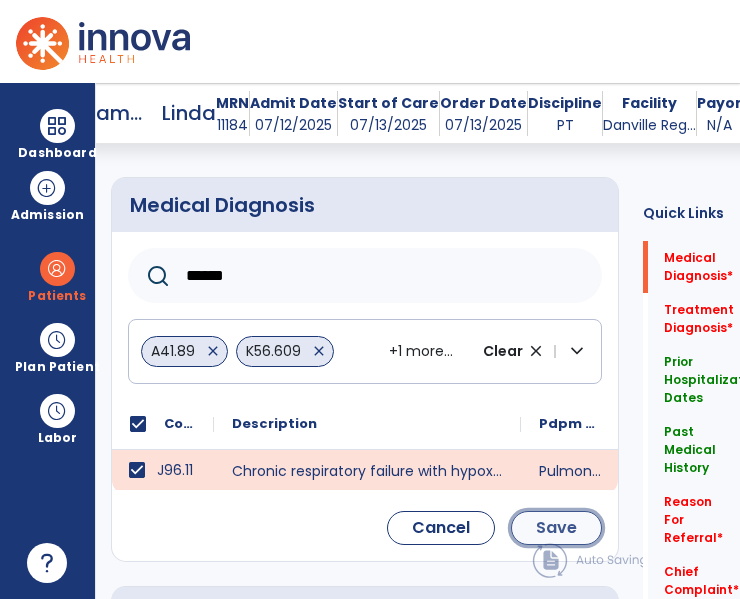 click on "Save" 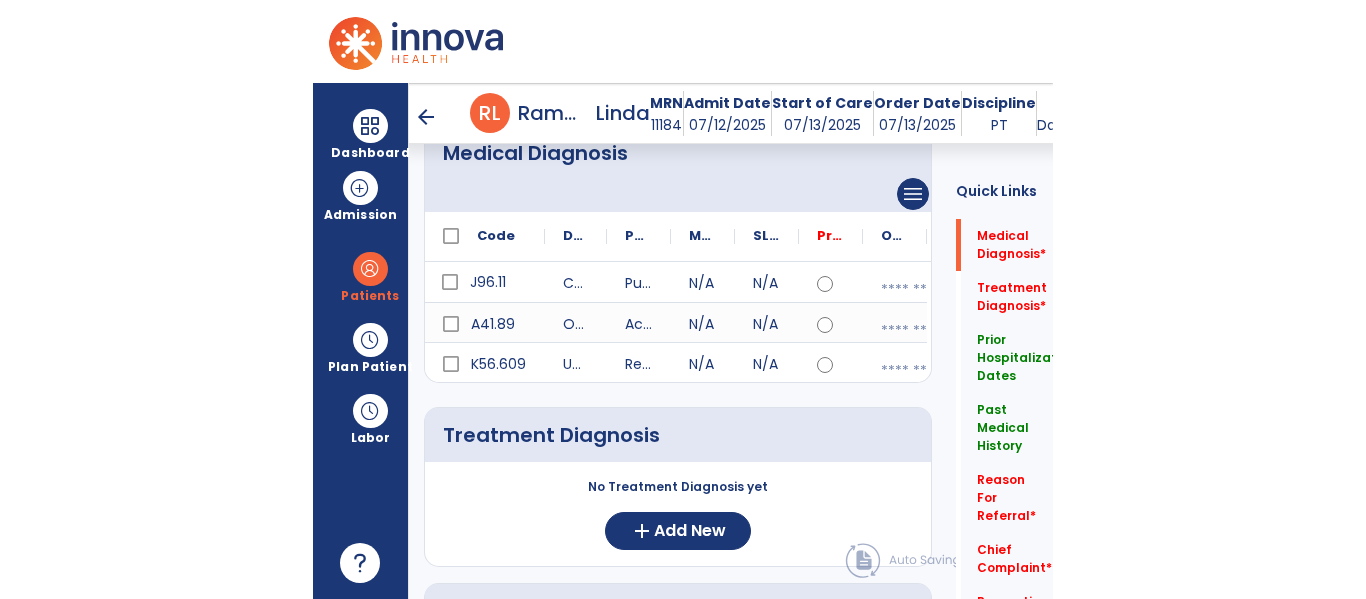 scroll, scrollTop: 204, scrollLeft: 0, axis: vertical 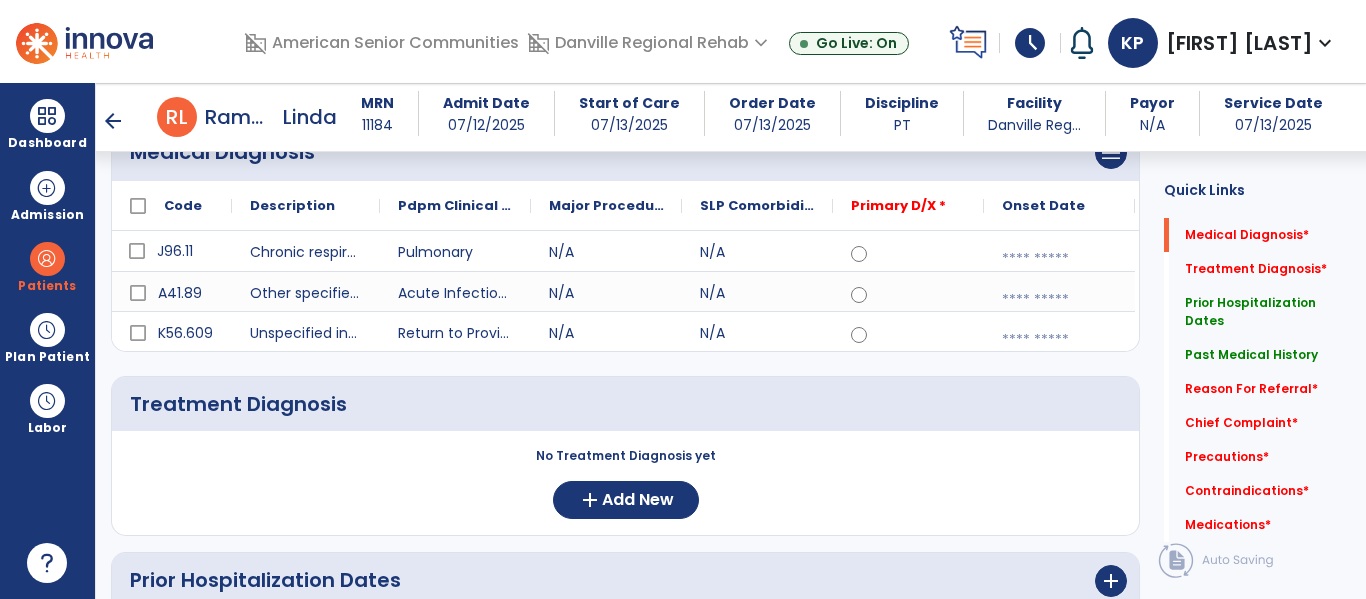 click at bounding box center [1059, 259] 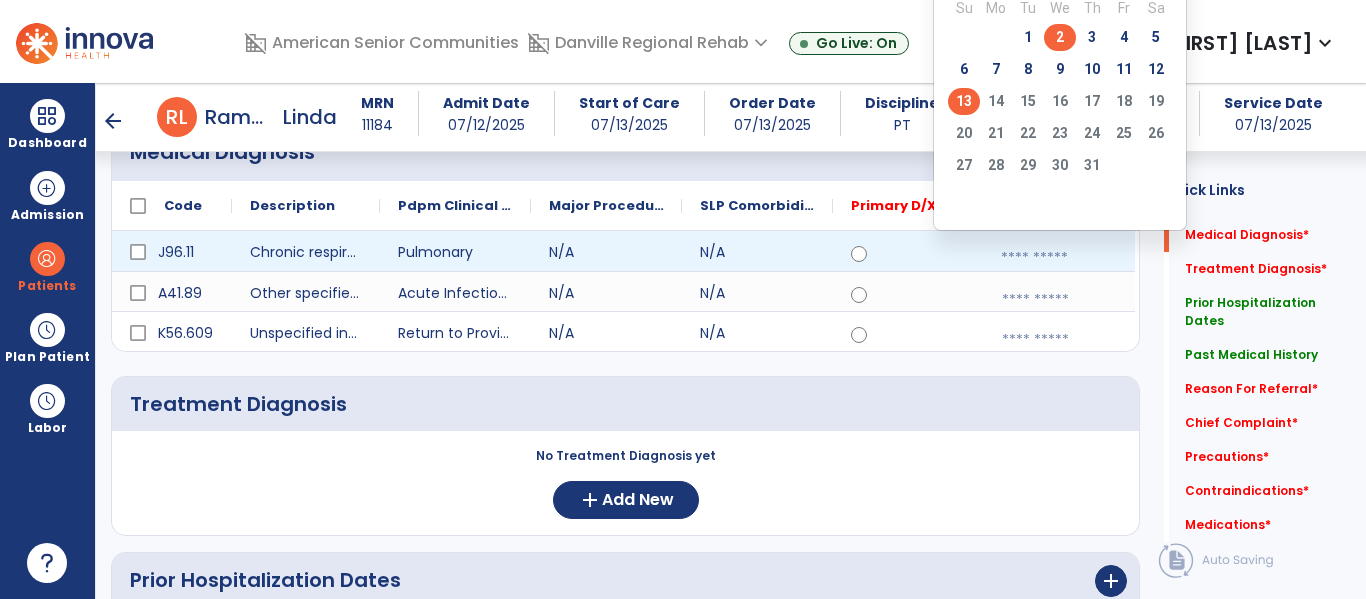 click on "2" 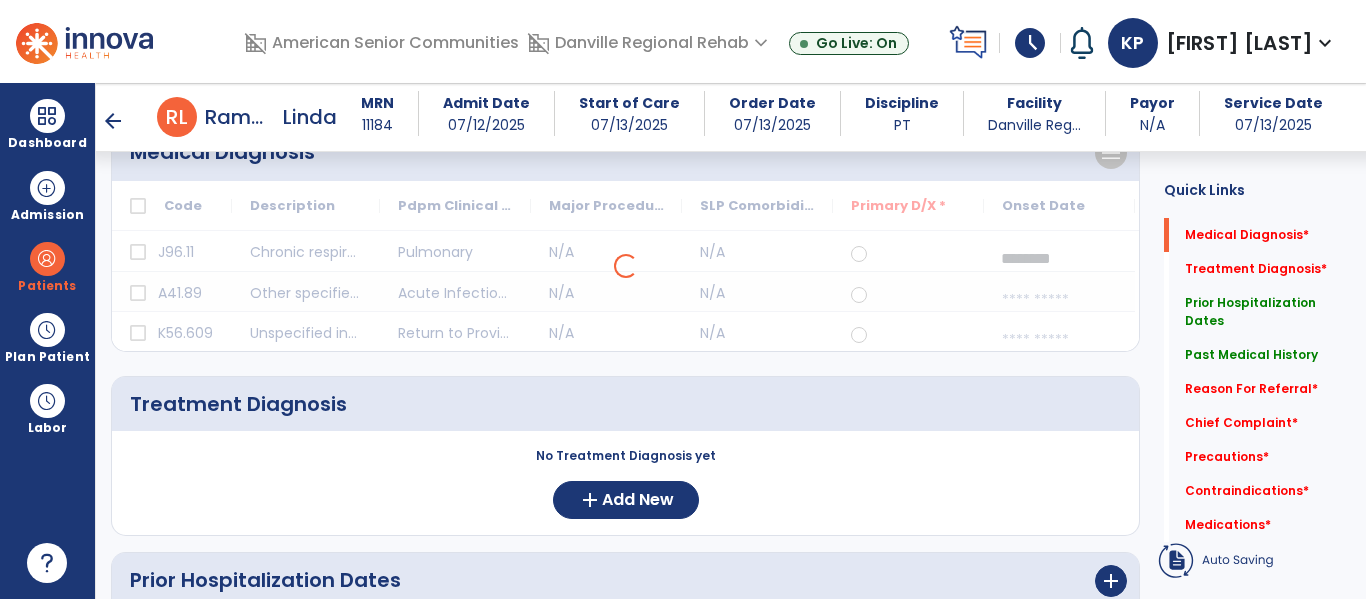 click 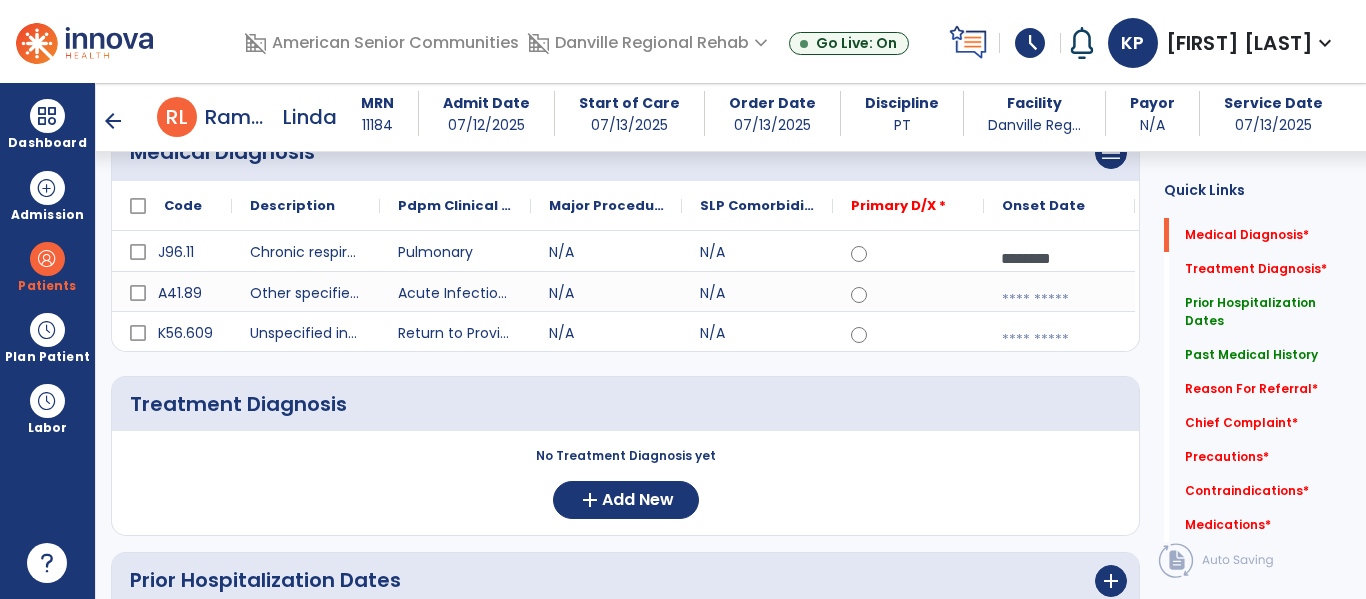 click at bounding box center [1059, 300] 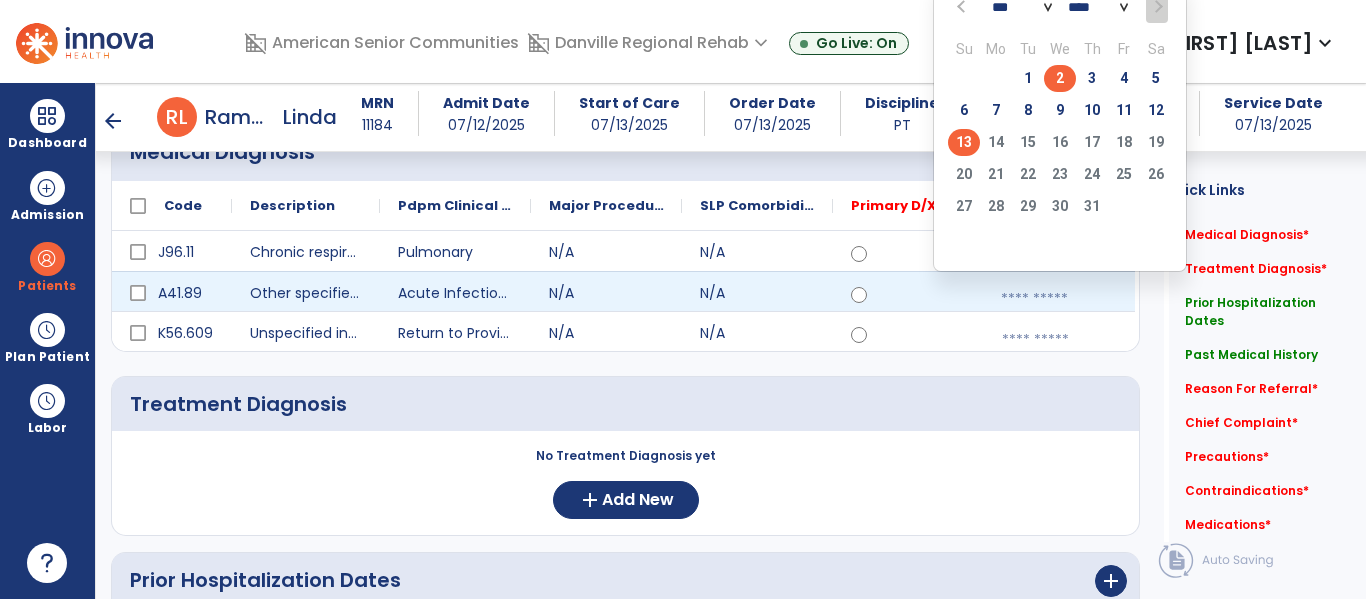 click on "2" 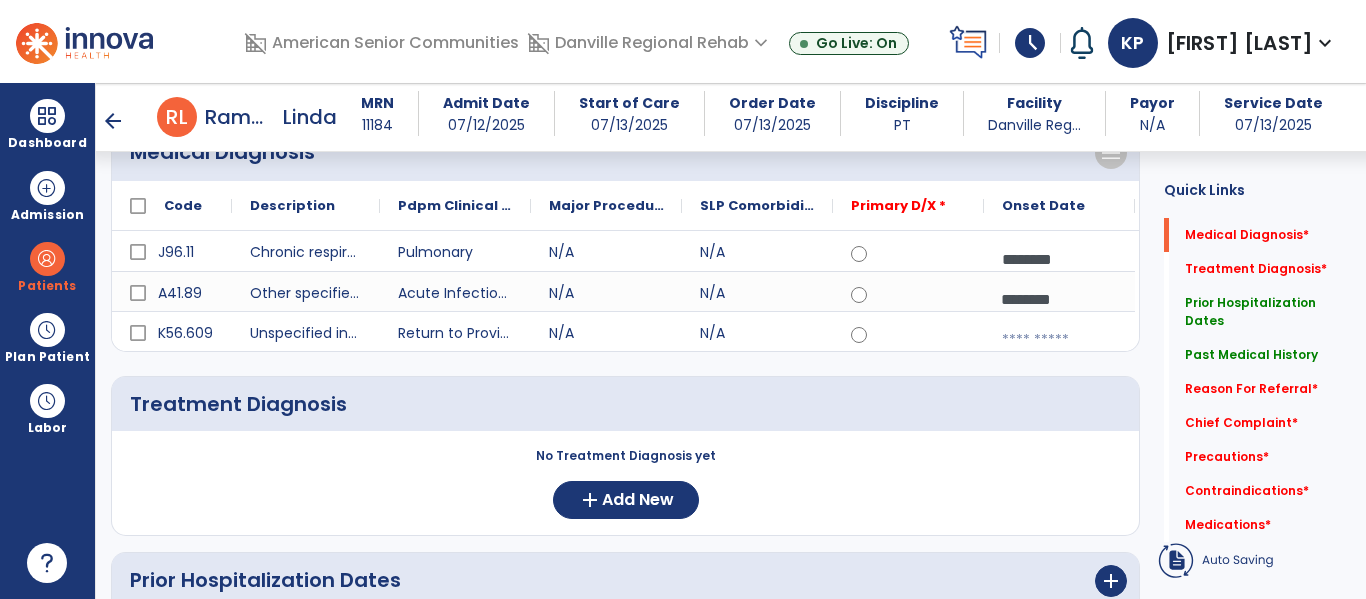 click on "schedule" at bounding box center [1030, 43] 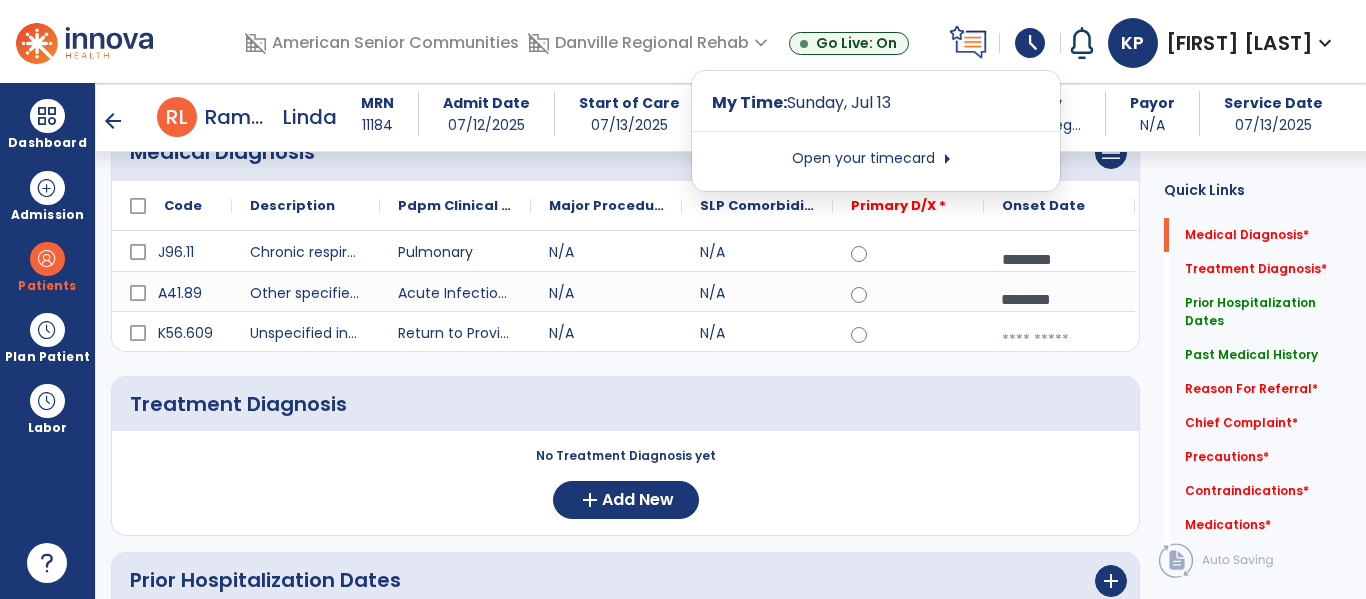 click at bounding box center [1059, 340] 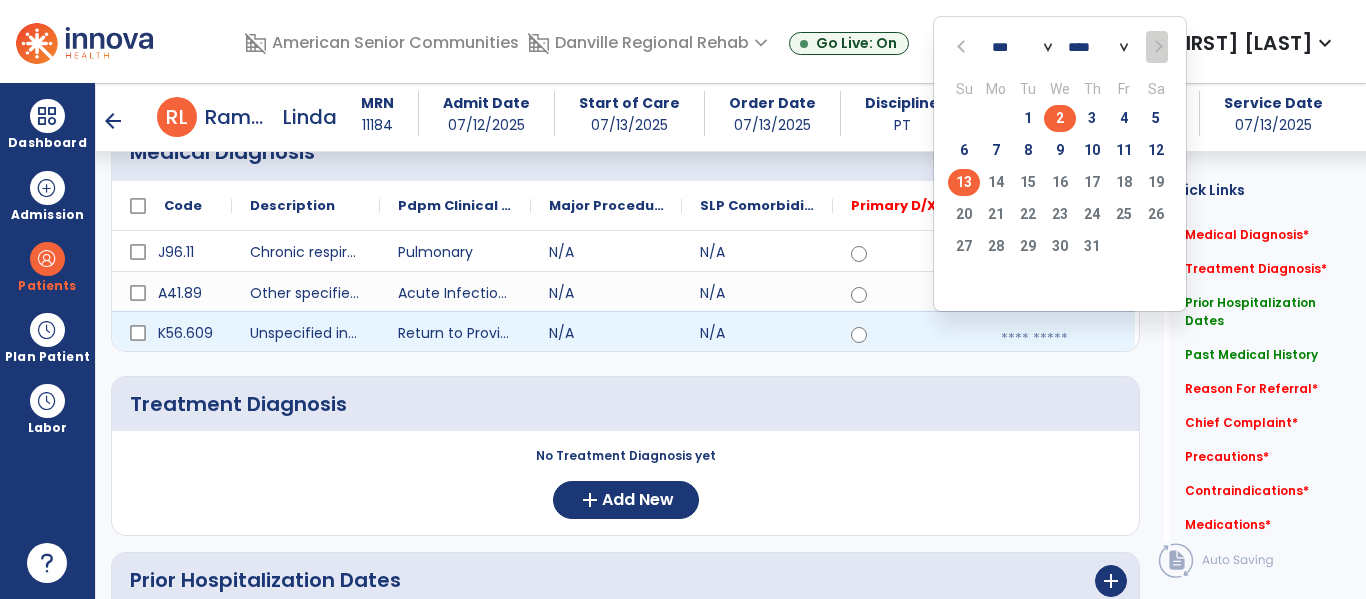 click on "2" 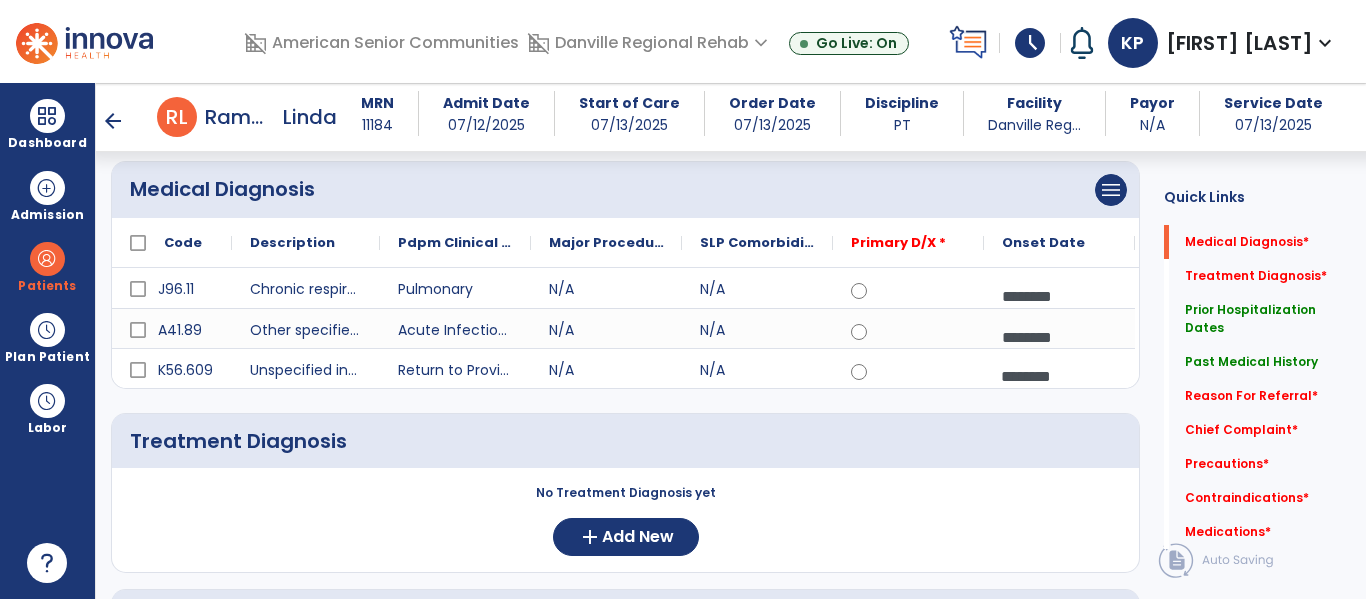 scroll, scrollTop: 165, scrollLeft: 0, axis: vertical 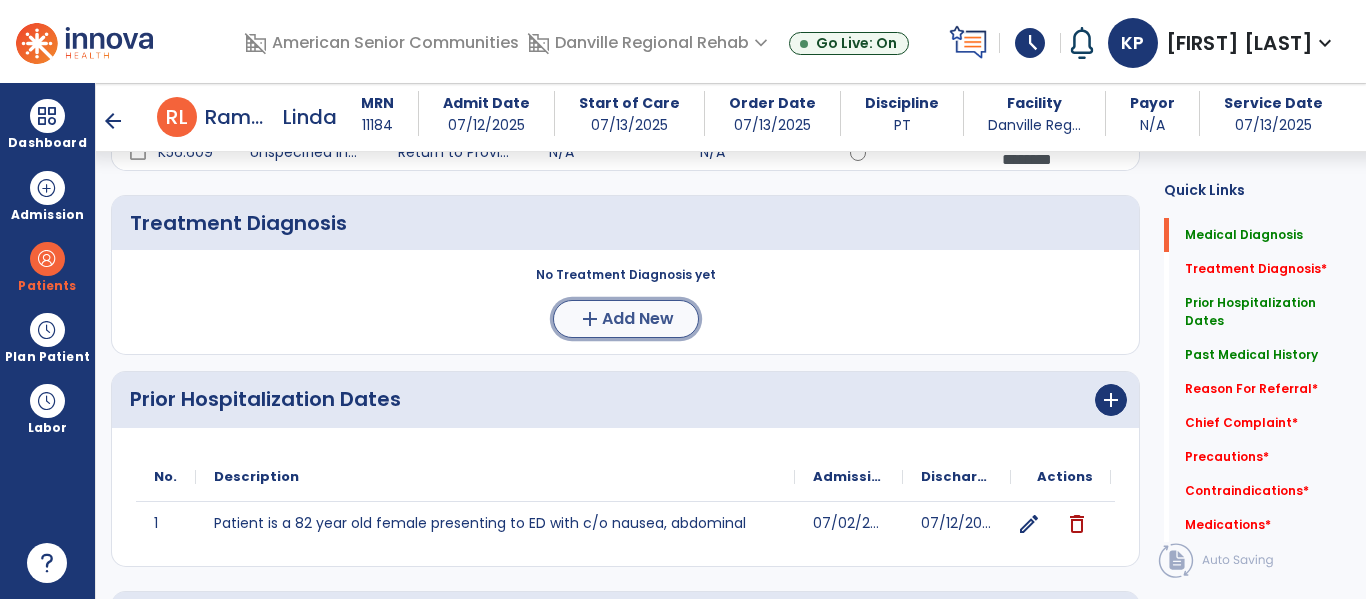 click on "Add New" 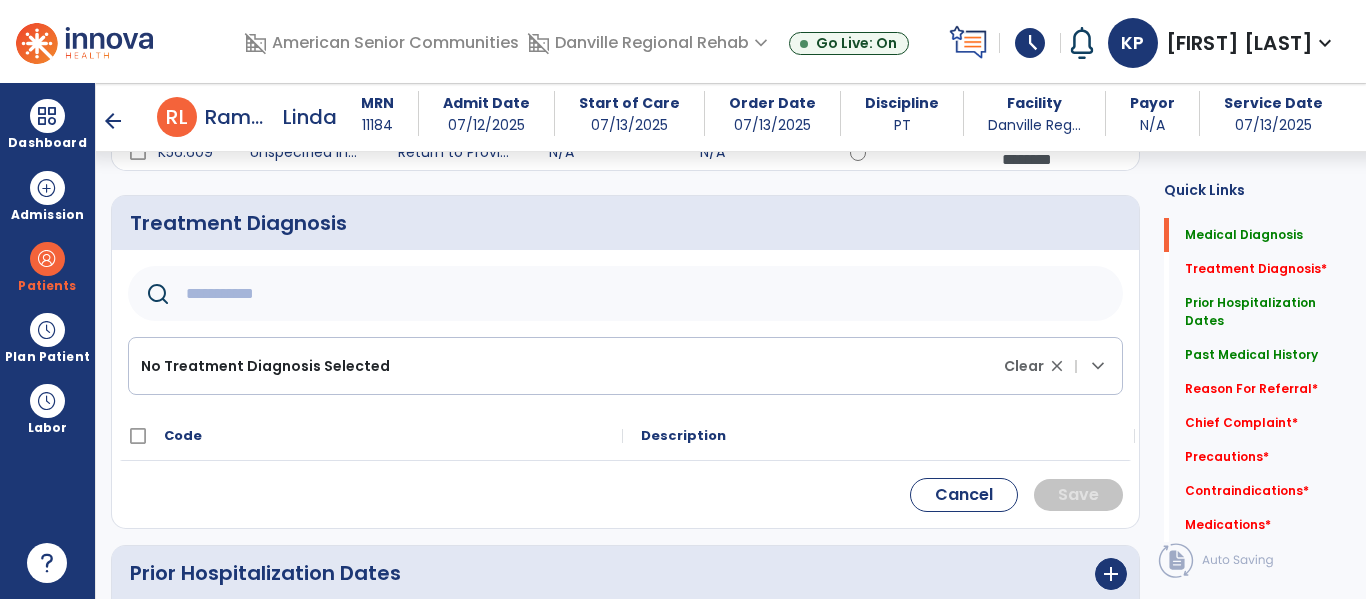 click 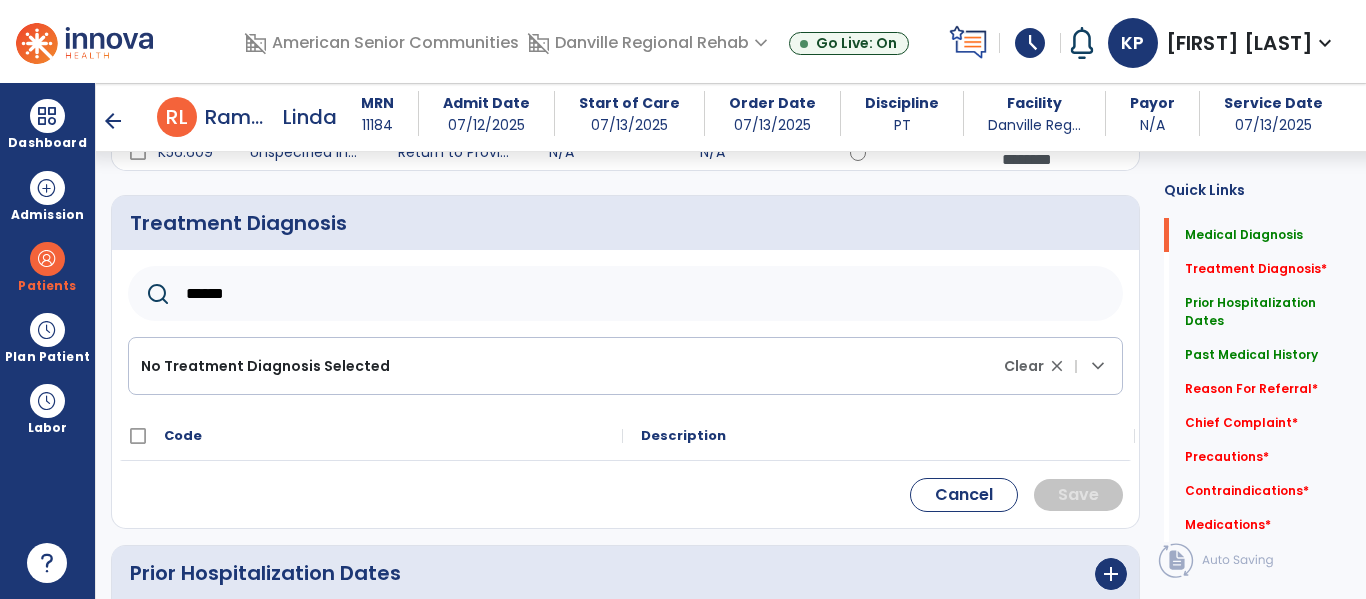 type on "*******" 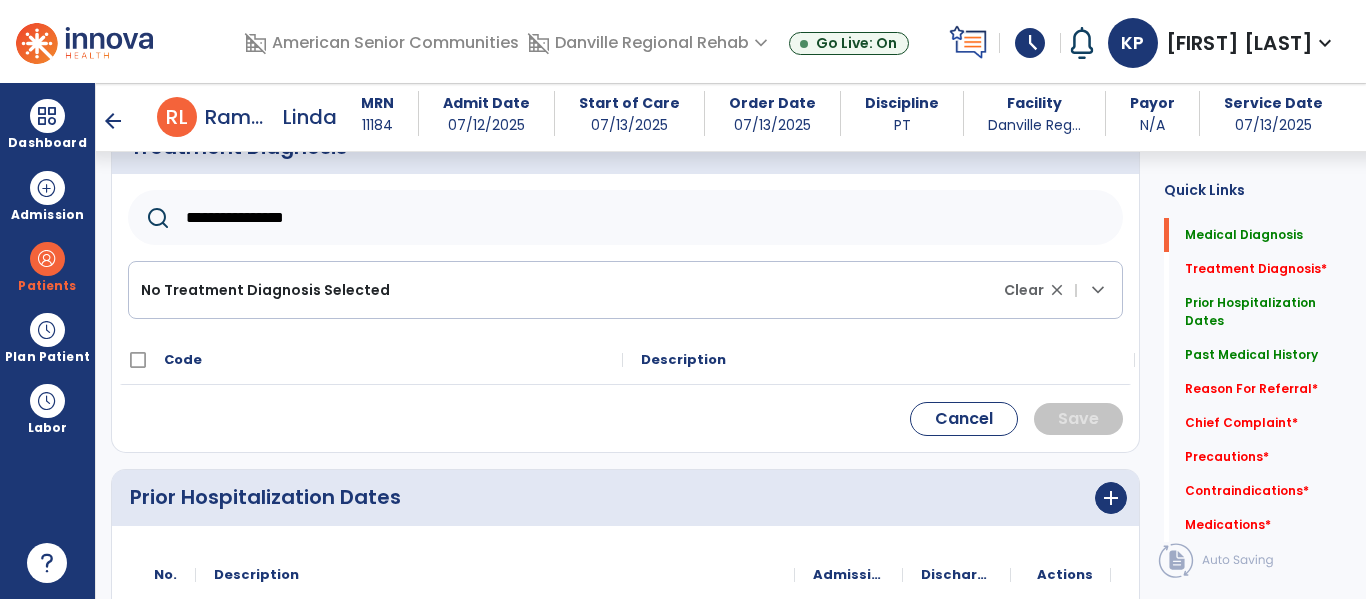 scroll, scrollTop: 470, scrollLeft: 0, axis: vertical 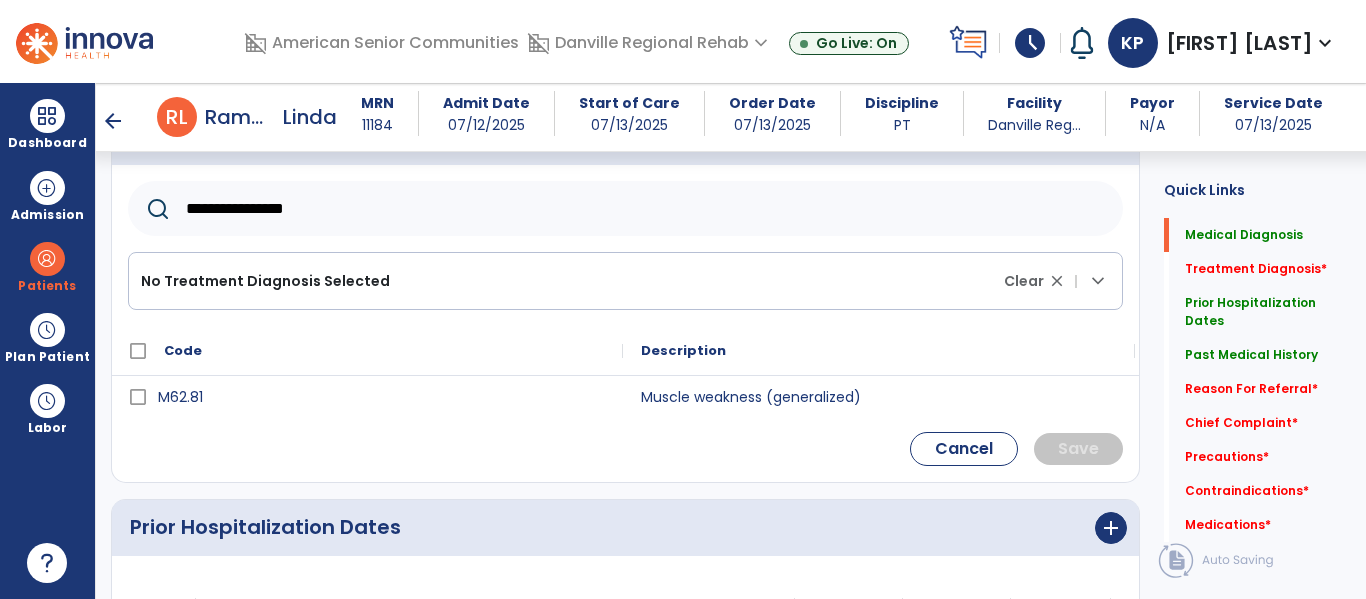 type on "**********" 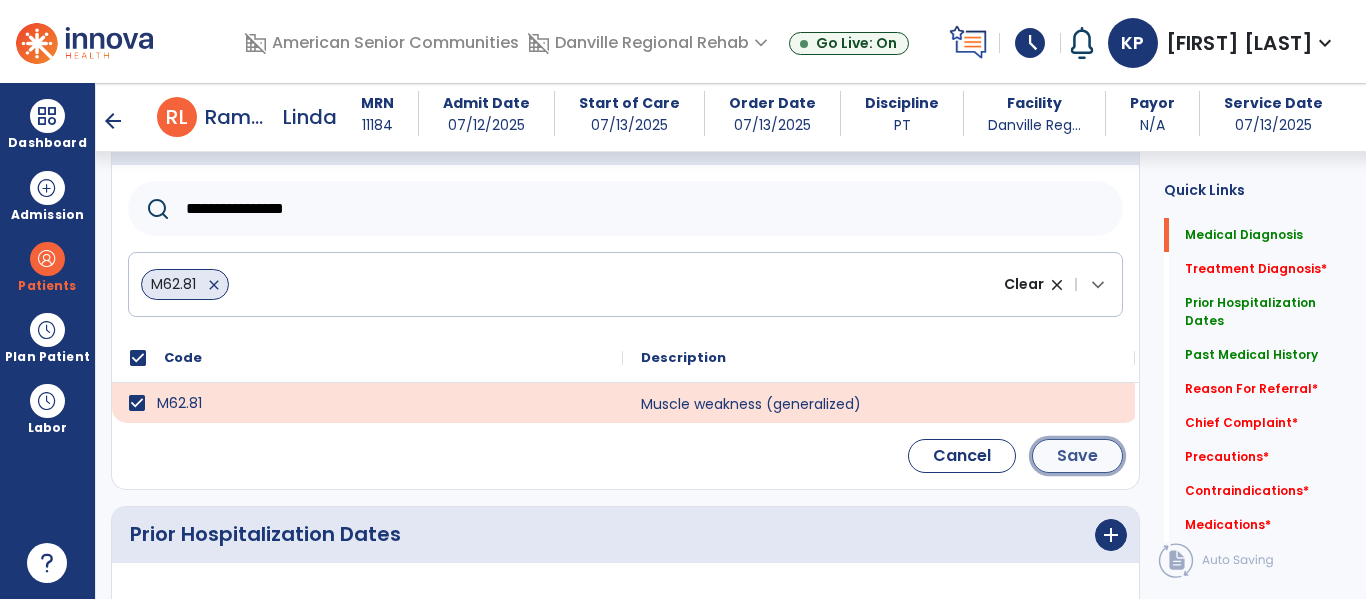 click on "Save" 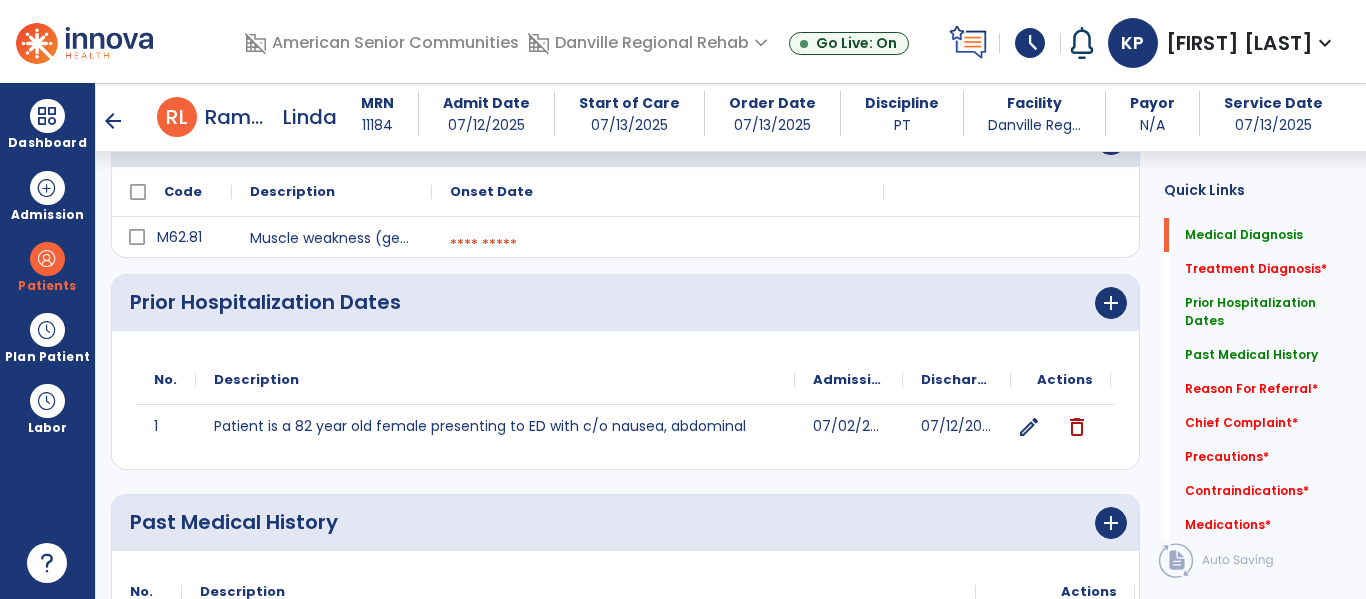 scroll, scrollTop: 377, scrollLeft: 0, axis: vertical 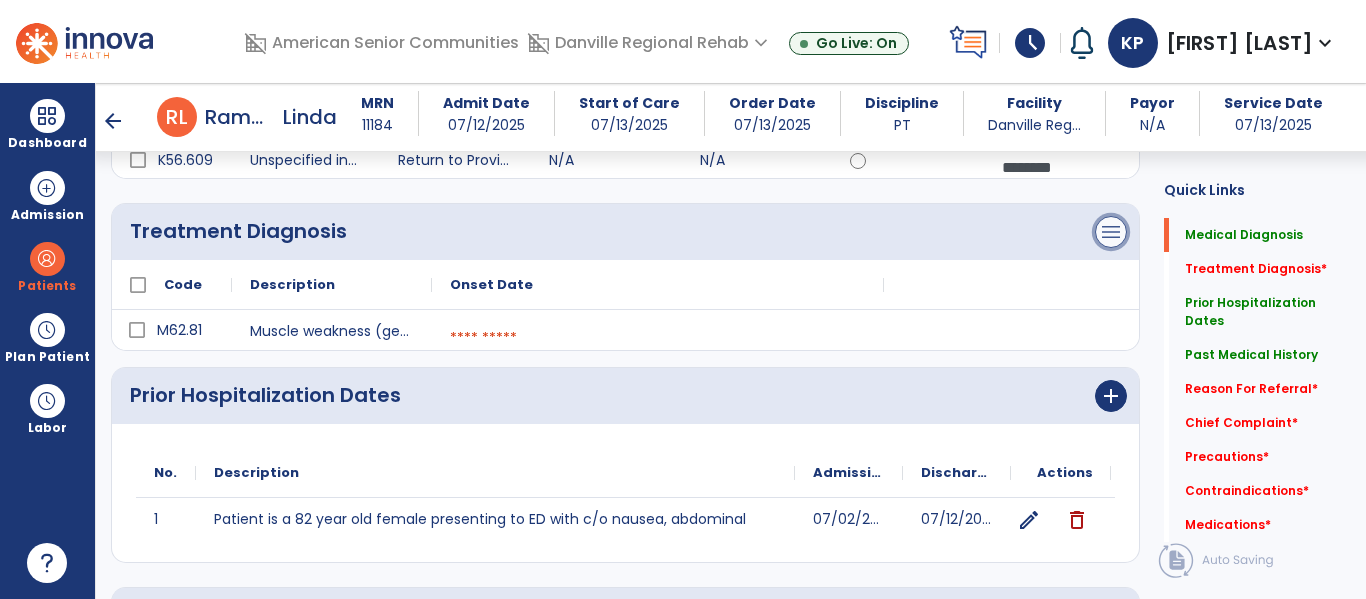 click on "menu" at bounding box center [1111, -20] 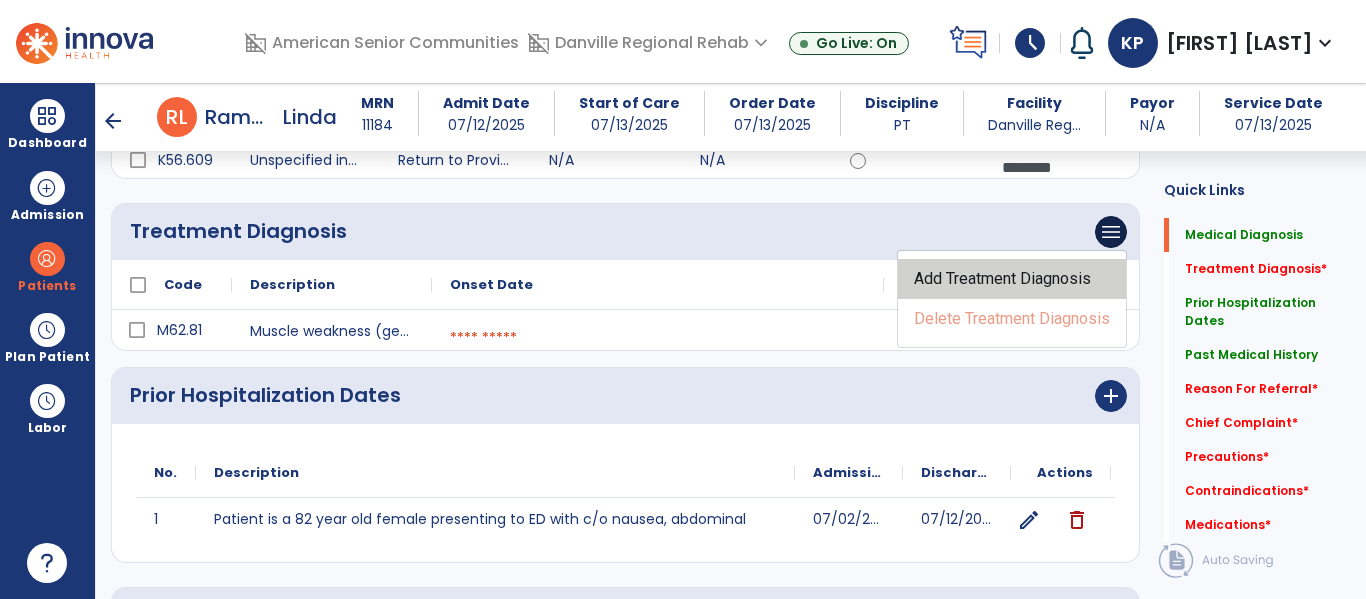 click on "Add Treatment Diagnosis" 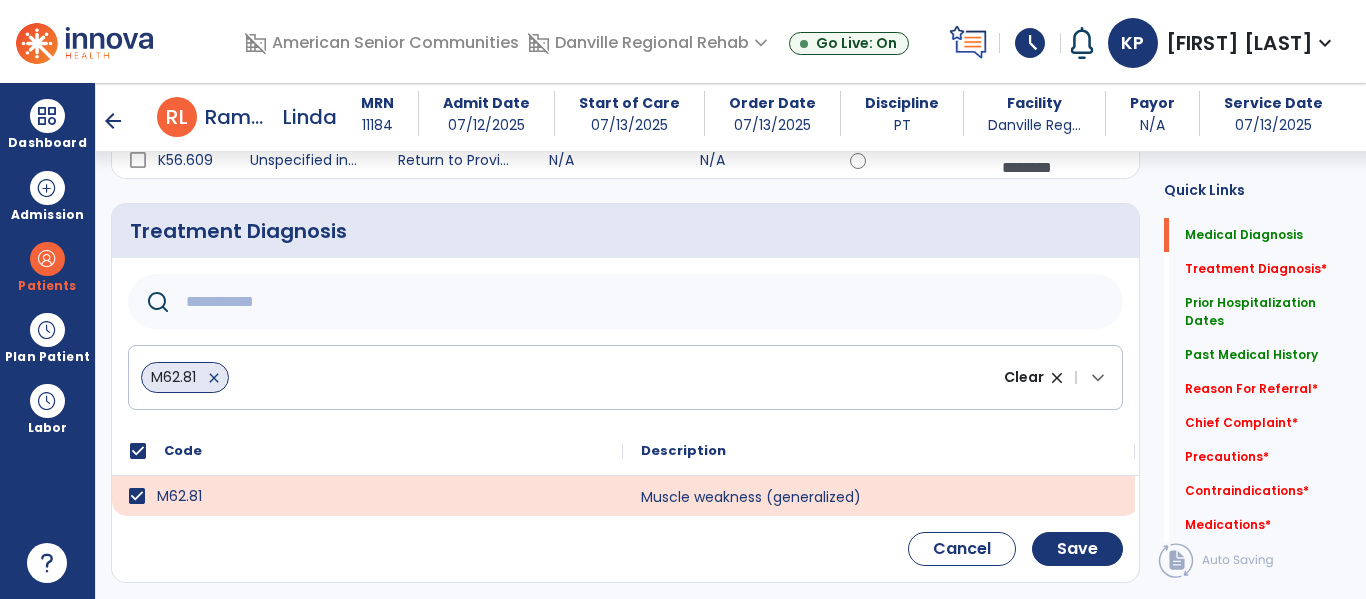 click 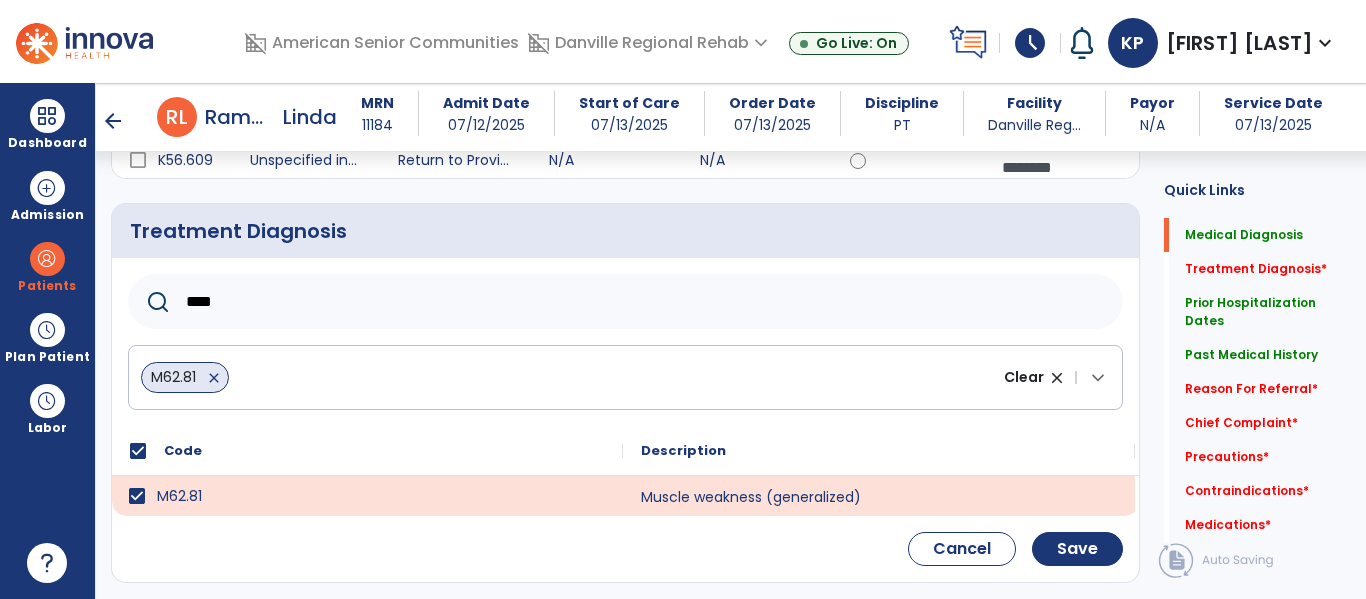 scroll, scrollTop: 418, scrollLeft: 0, axis: vertical 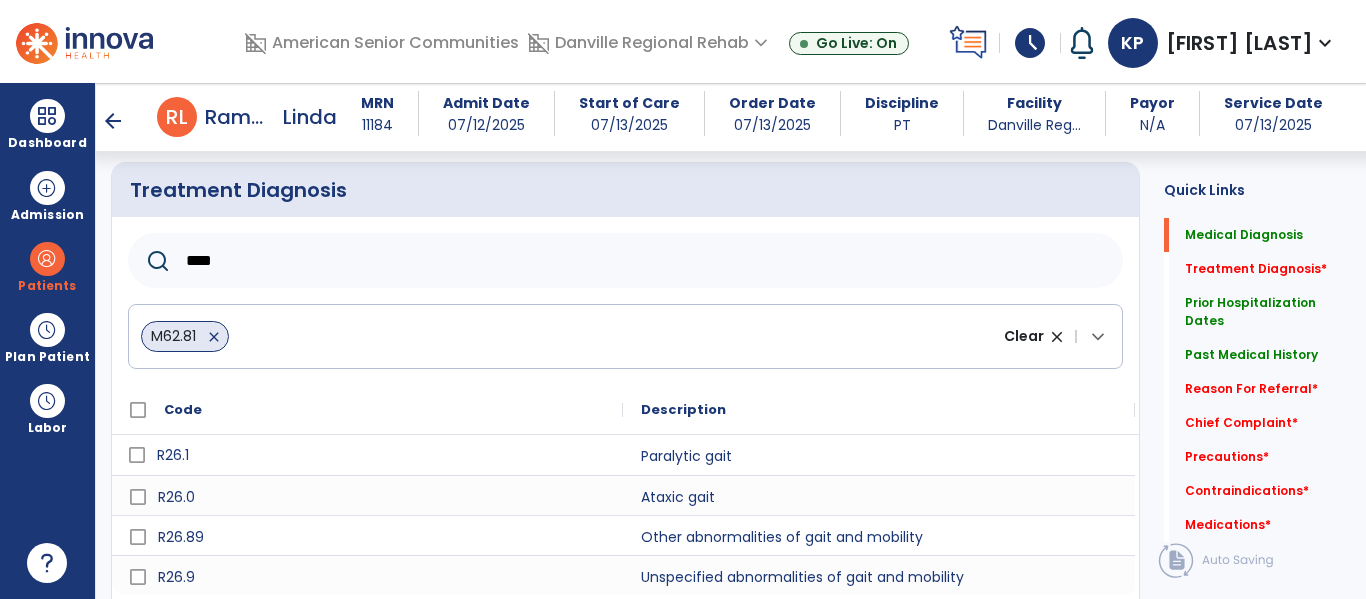 type on "****" 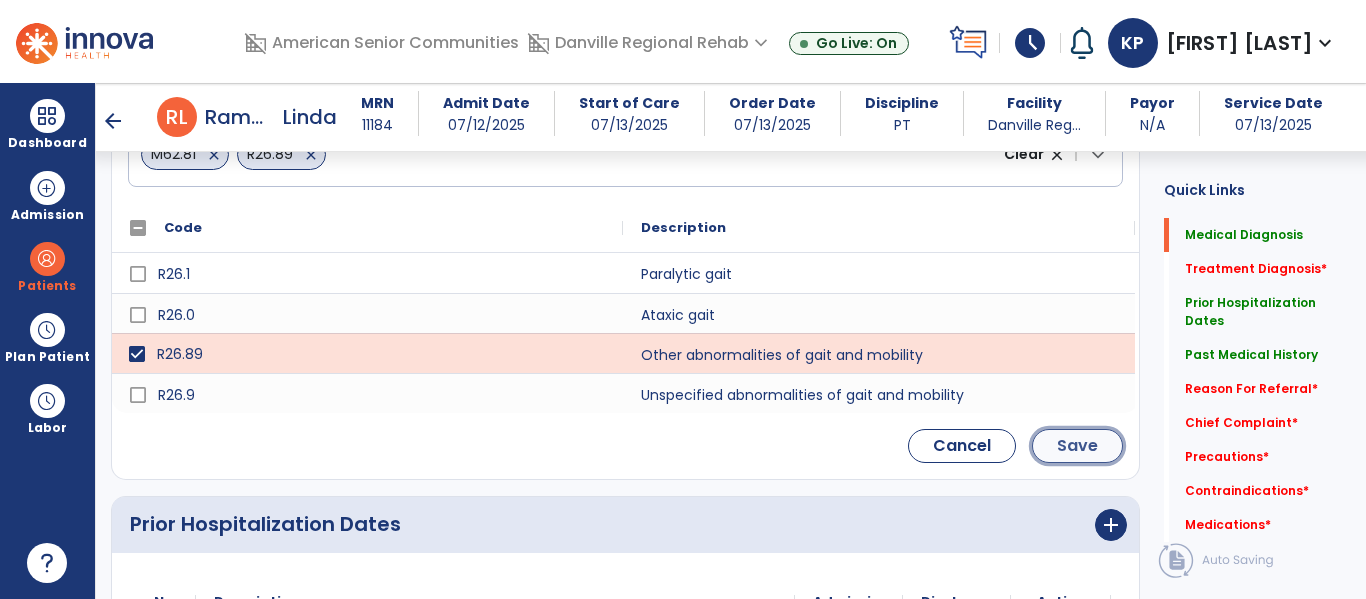 click on "Save" 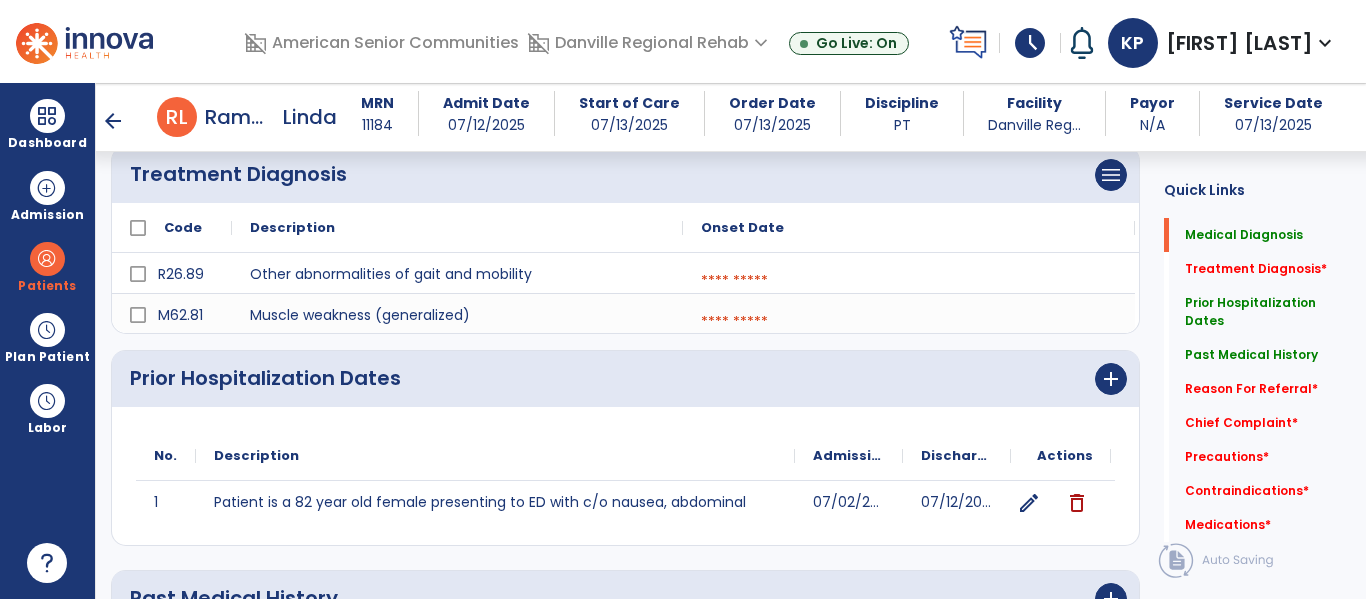 scroll, scrollTop: 324, scrollLeft: 0, axis: vertical 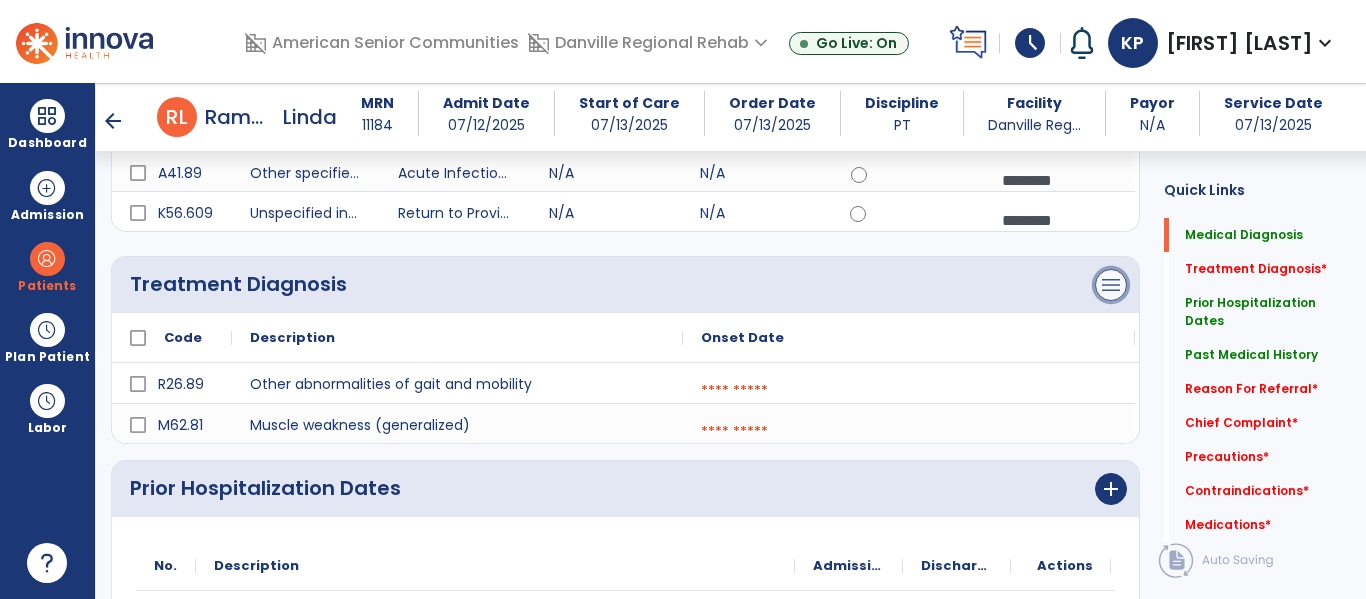 click on "menu" at bounding box center [1111, 33] 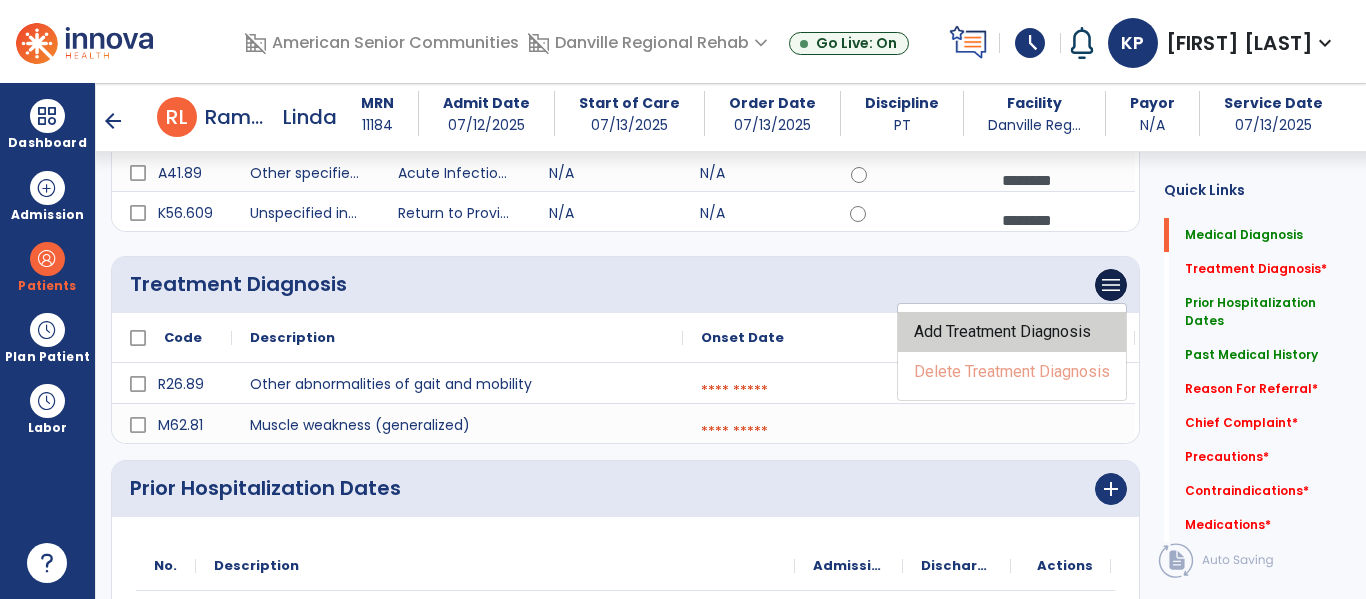 click on "Add Treatment Diagnosis" 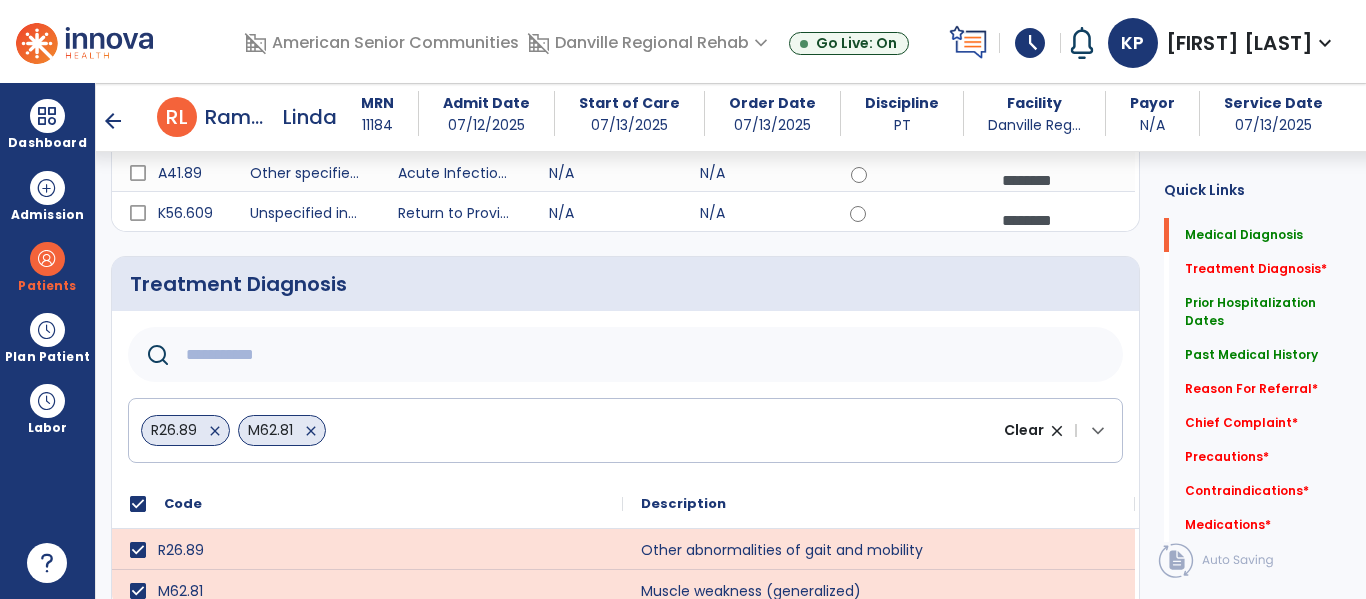 click 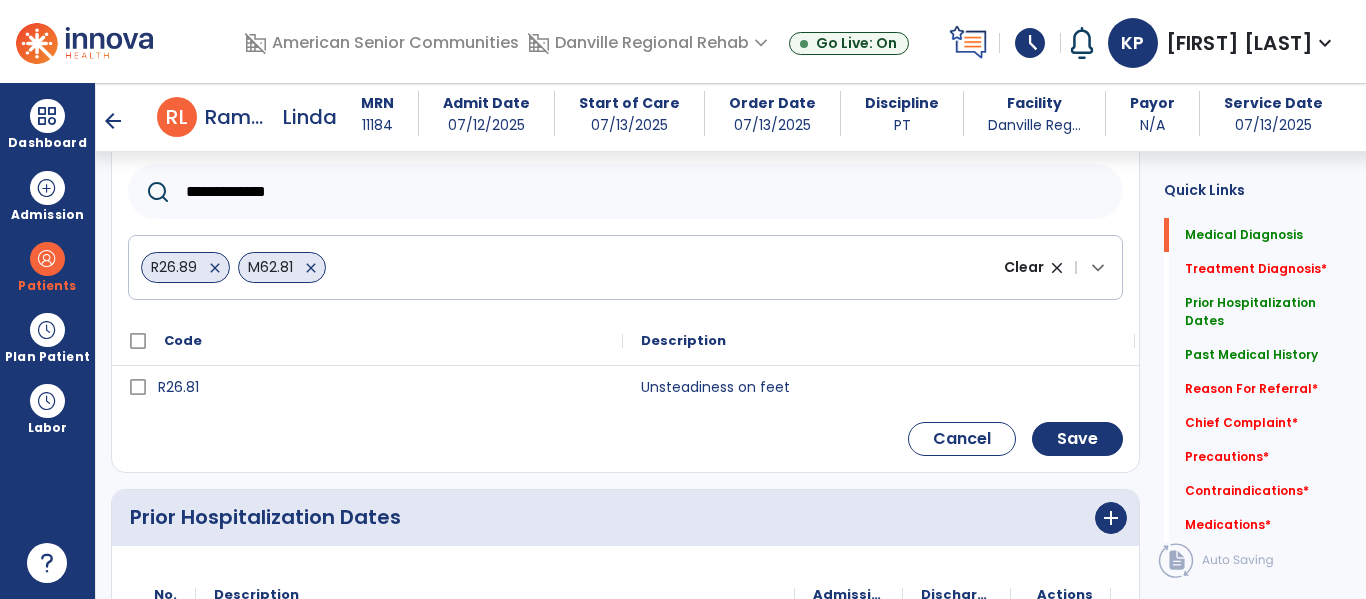 scroll, scrollTop: 528, scrollLeft: 0, axis: vertical 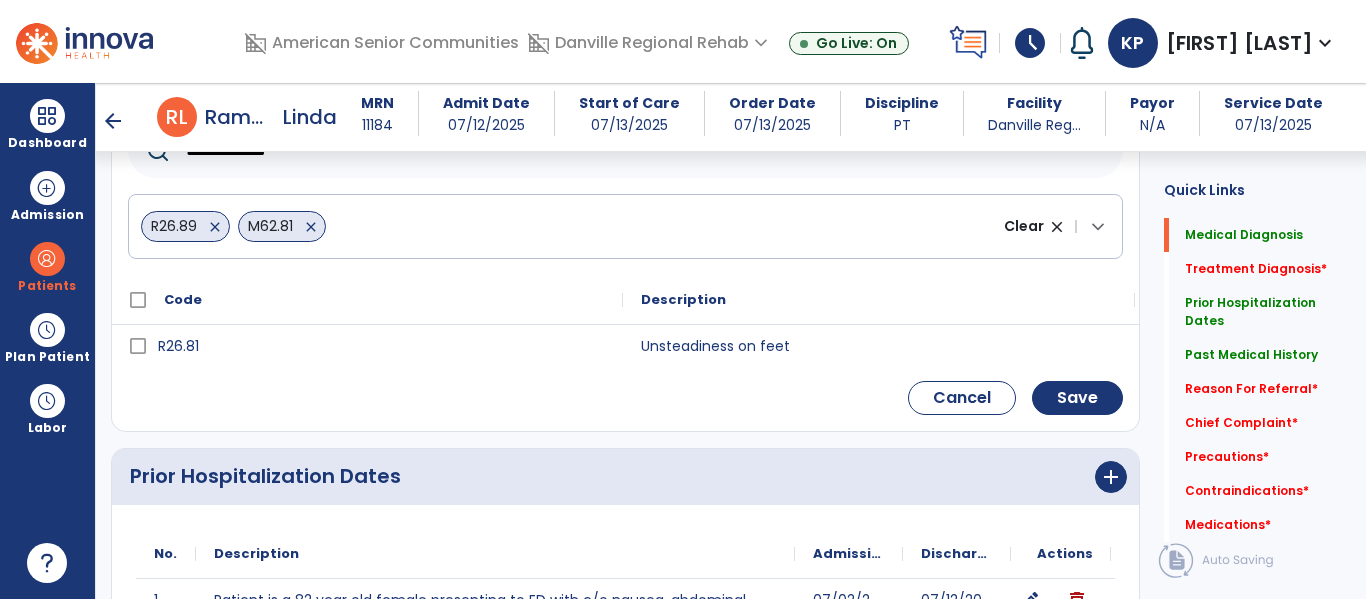 type on "**********" 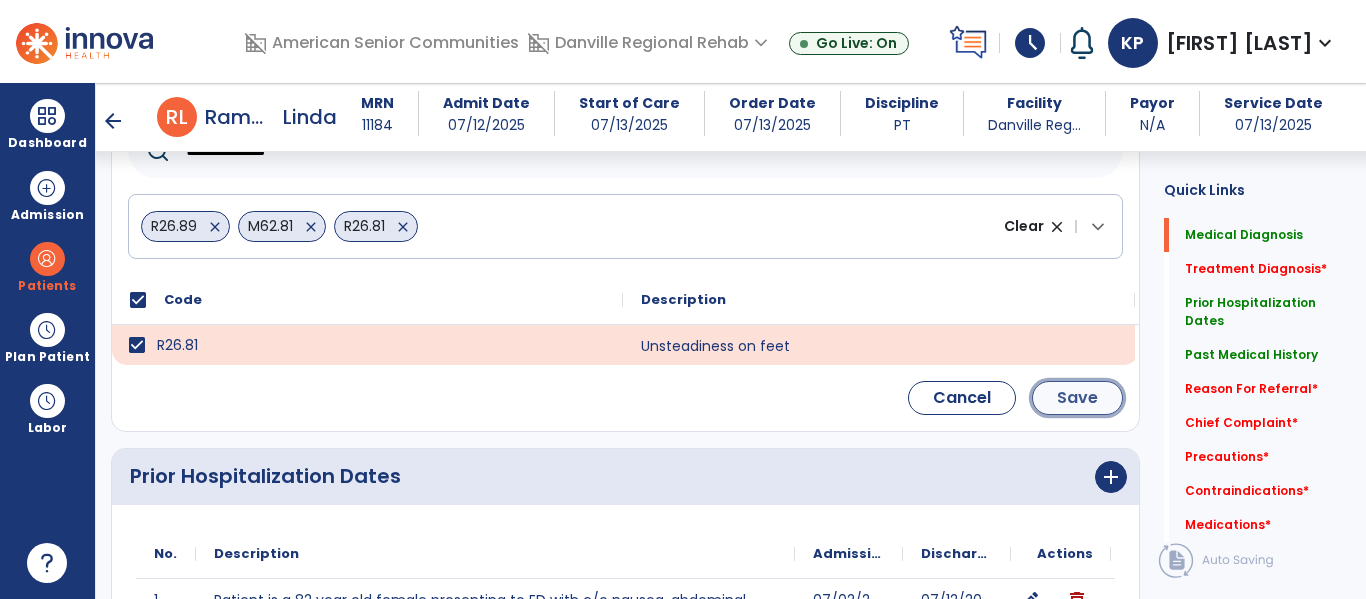 click on "Save" 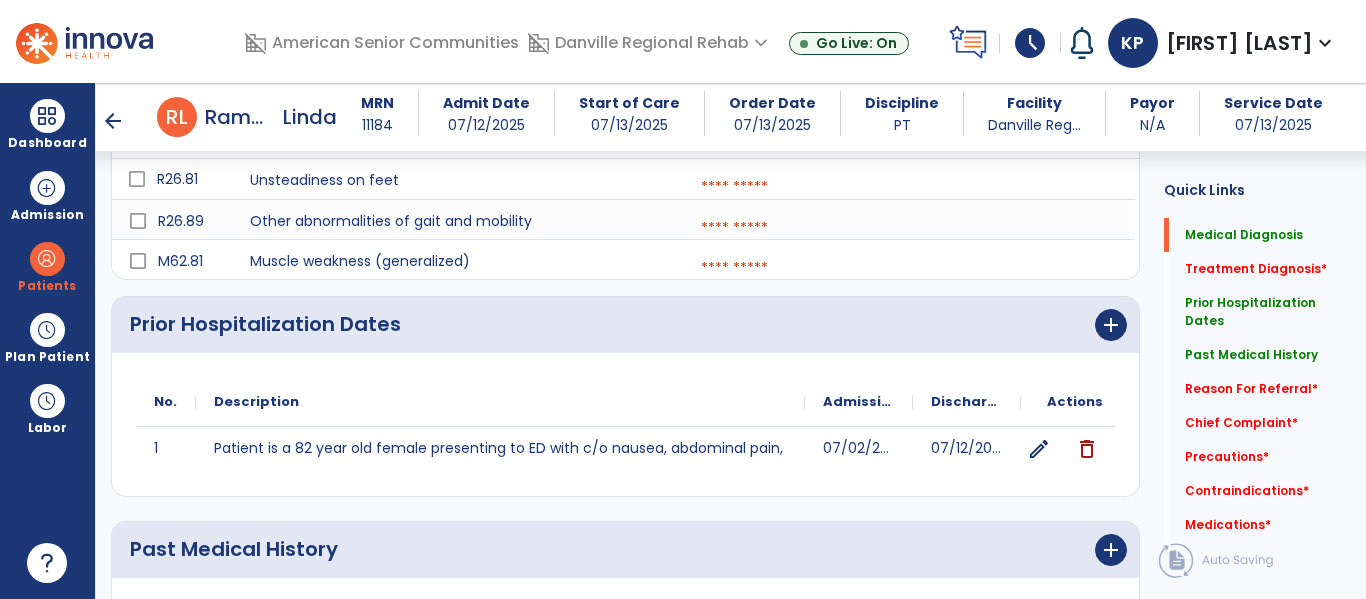 scroll, scrollTop: 408, scrollLeft: 0, axis: vertical 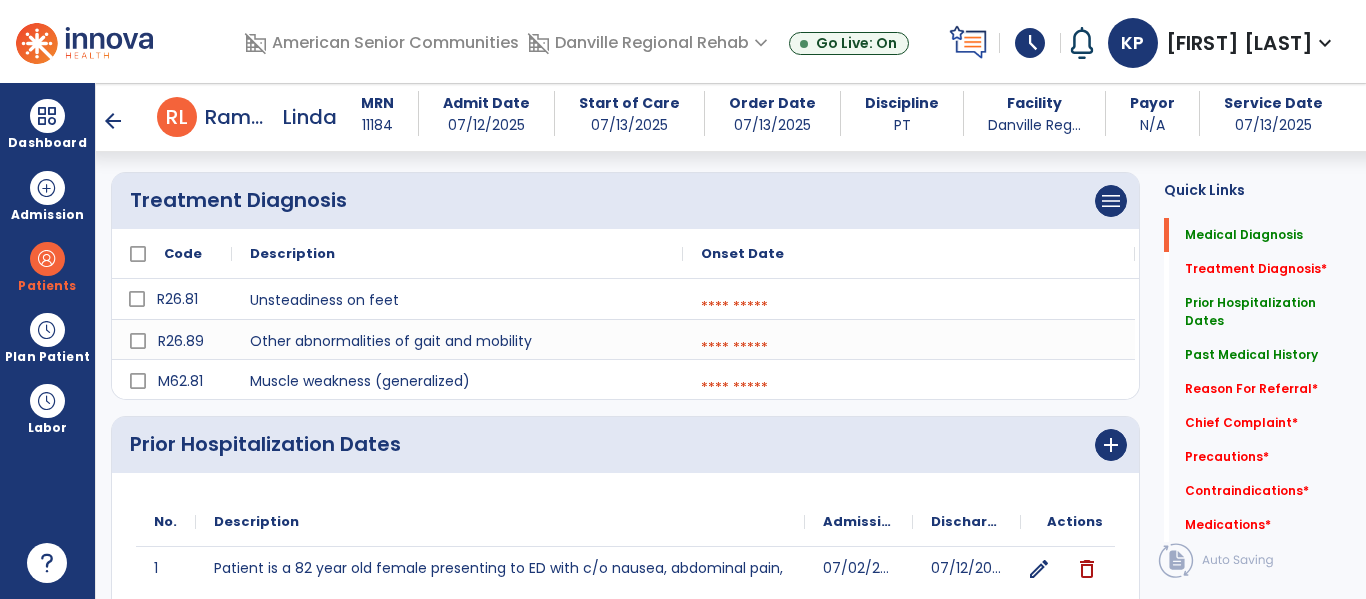 click at bounding box center (909, 307) 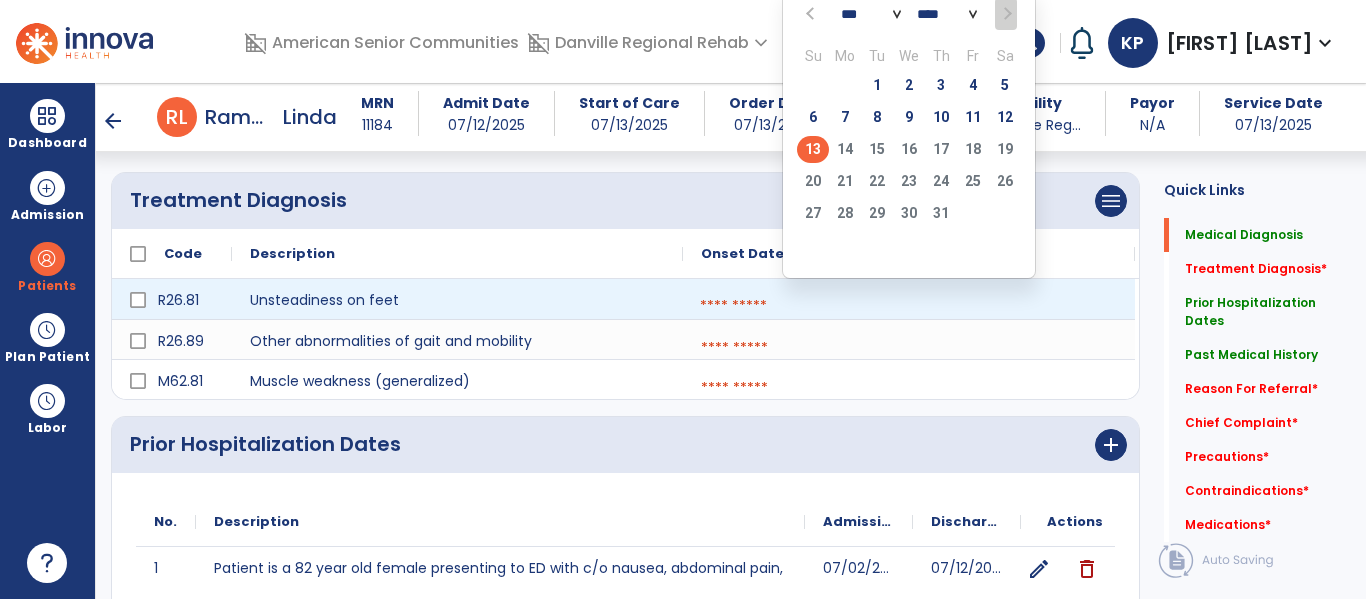 click on "13" 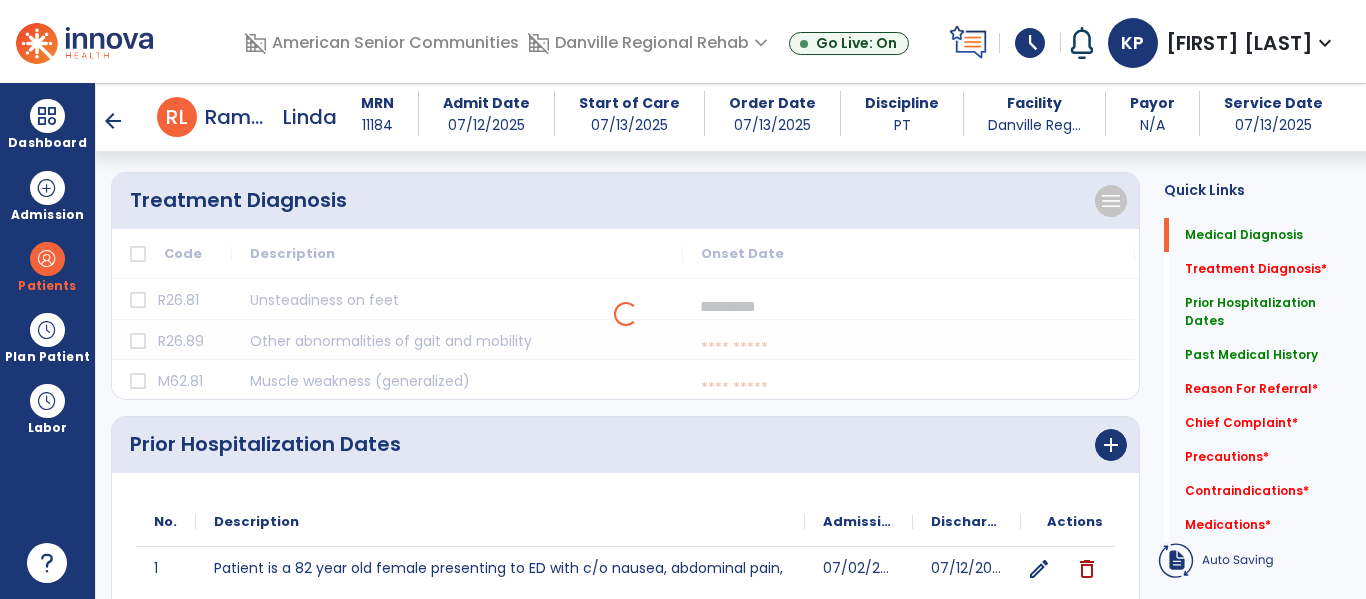select on "*" 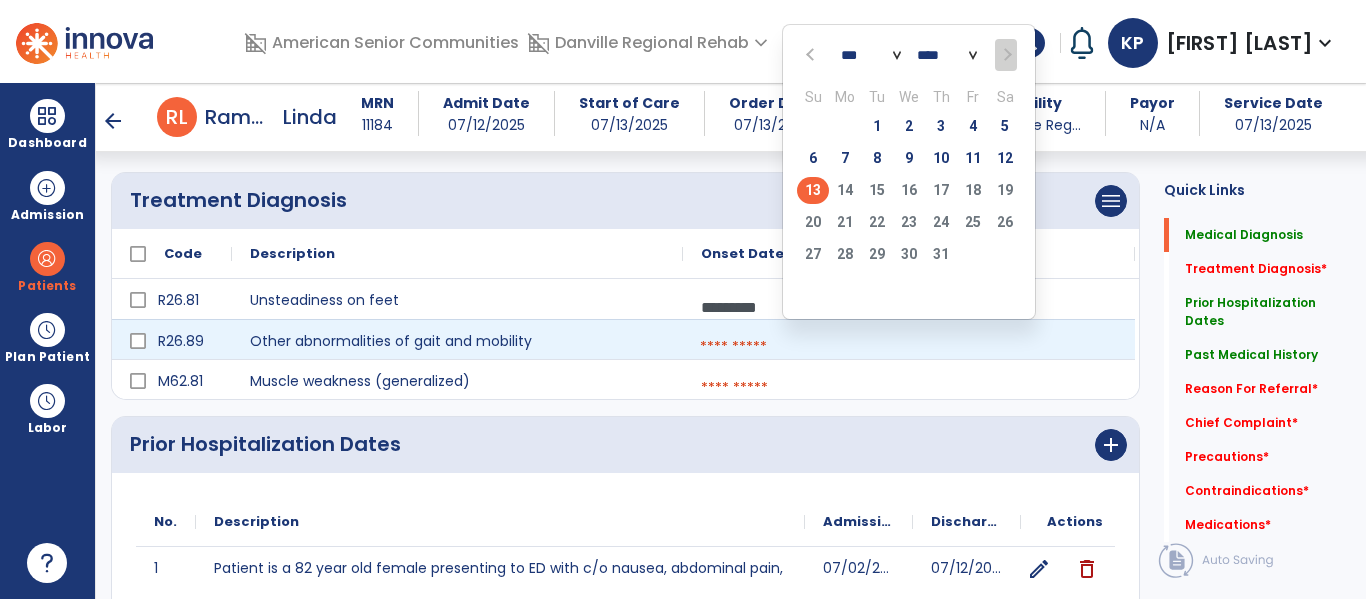 click on "13" 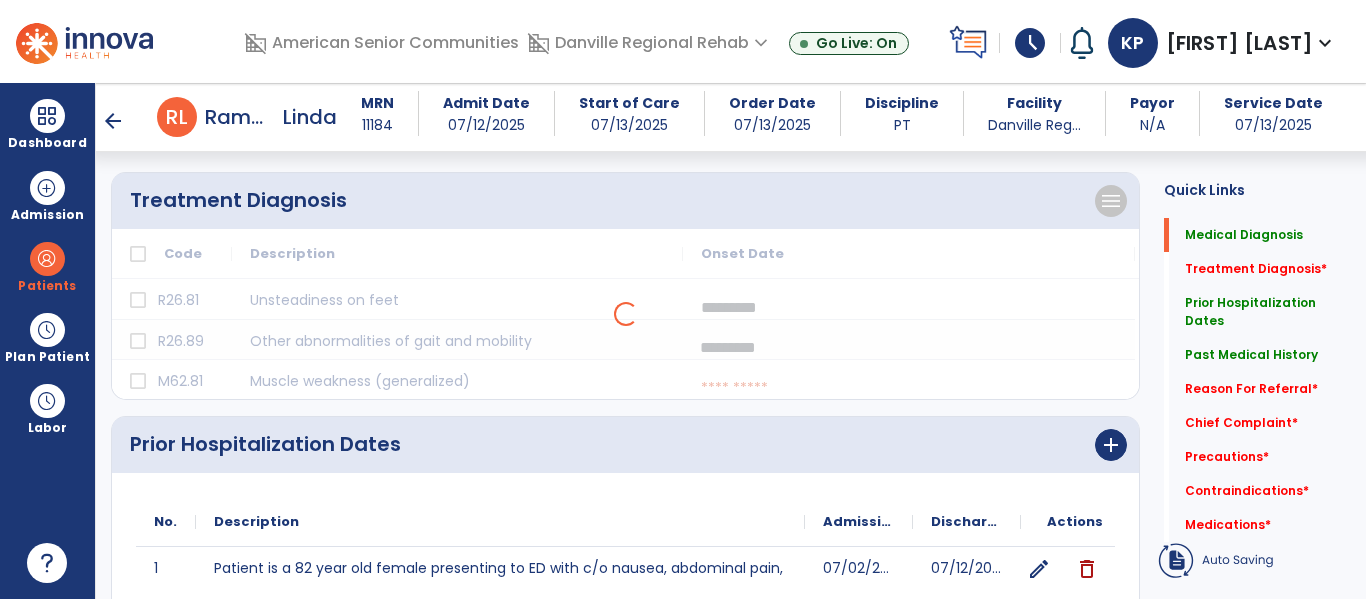 select on "*" 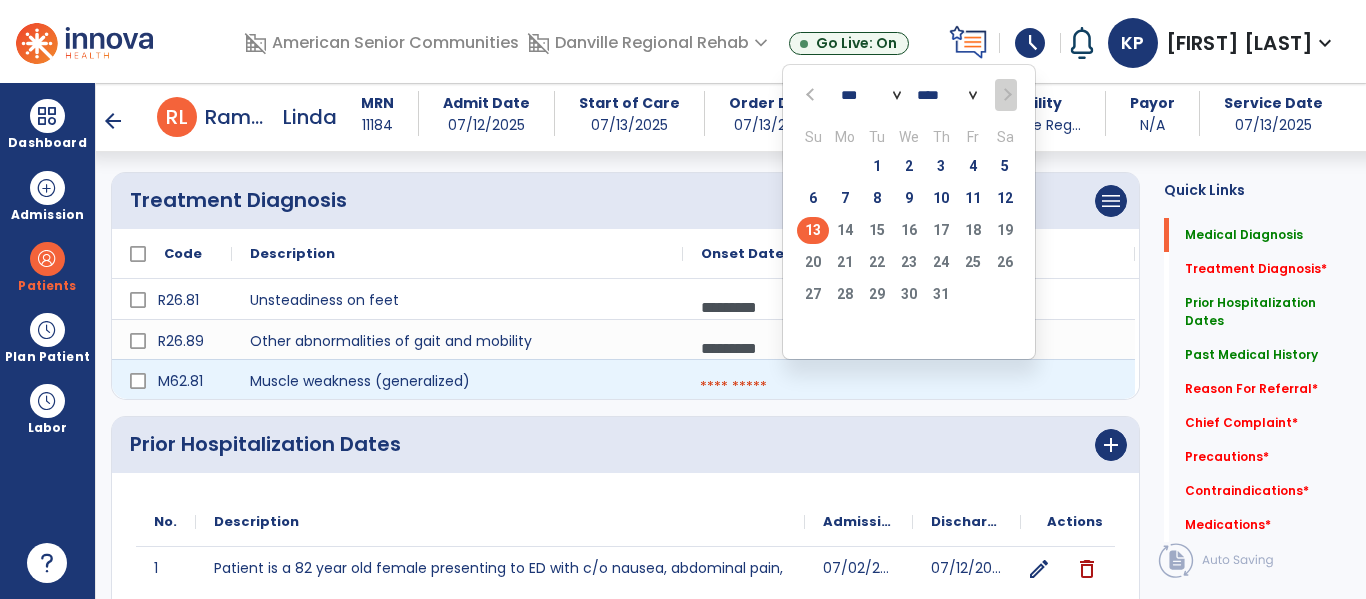 click on "13" 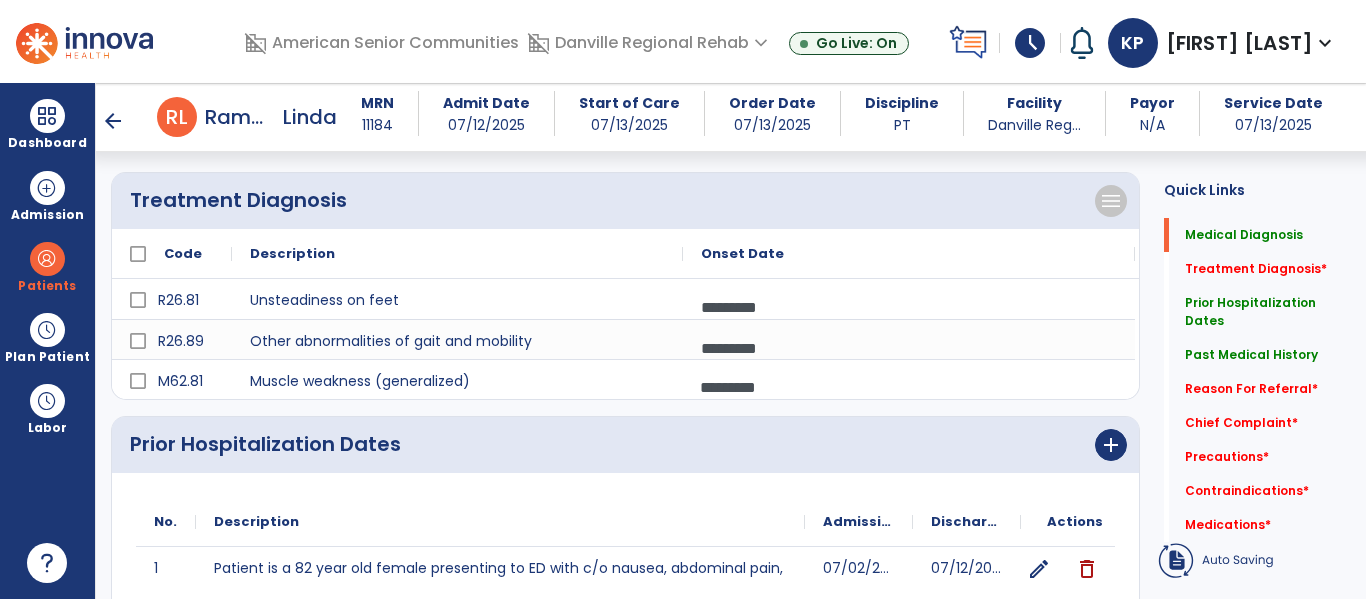 click on "Medical Diagnosis      menu   Add Medical Diagnosis   Delete Medical Diagnosis
Code
Description
Pdpm Clinical Category" 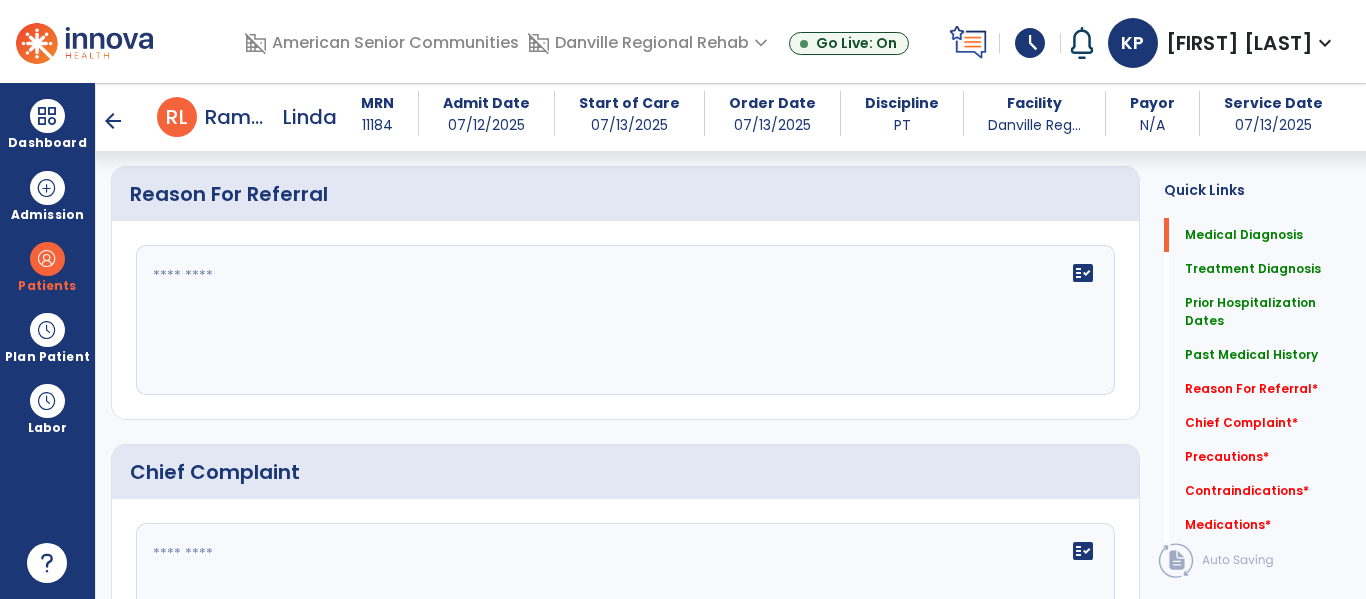 scroll, scrollTop: 1405, scrollLeft: 0, axis: vertical 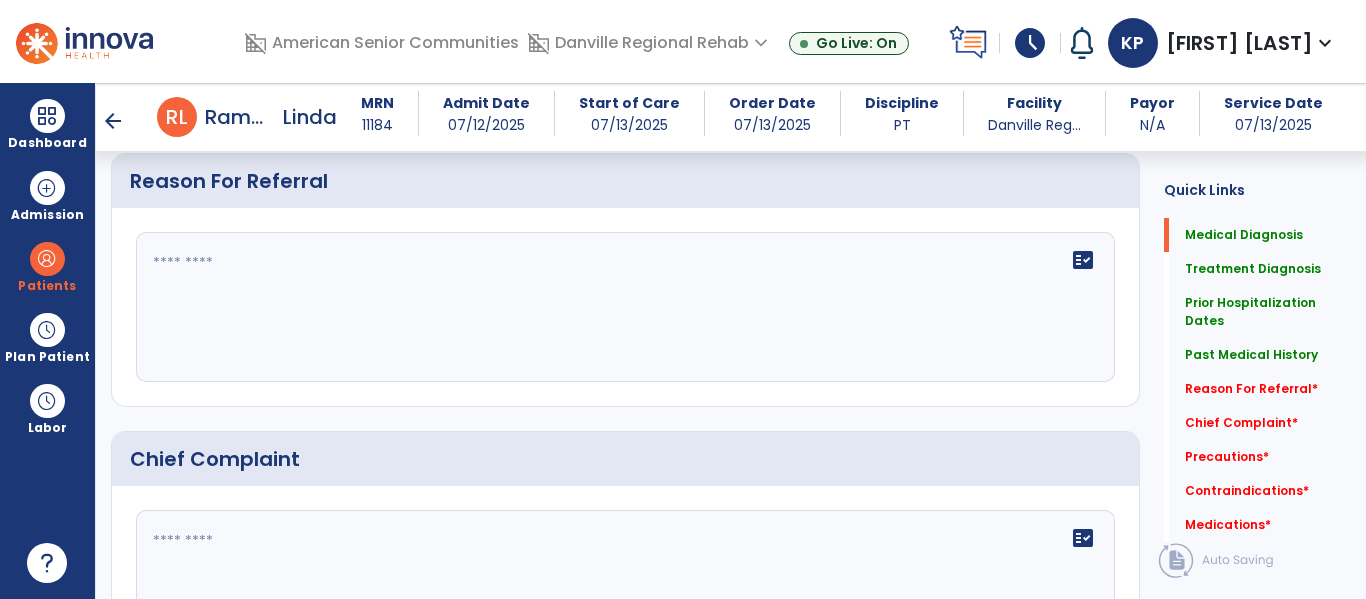 click on "fact_check" 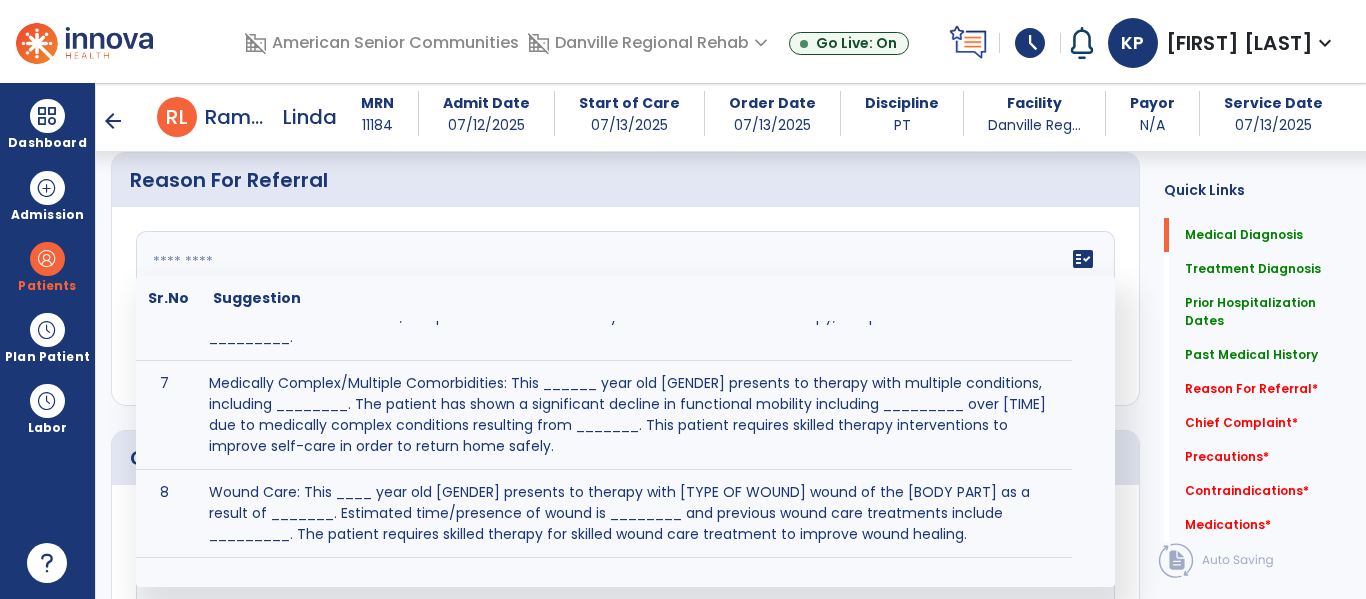 scroll, scrollTop: 468, scrollLeft: 0, axis: vertical 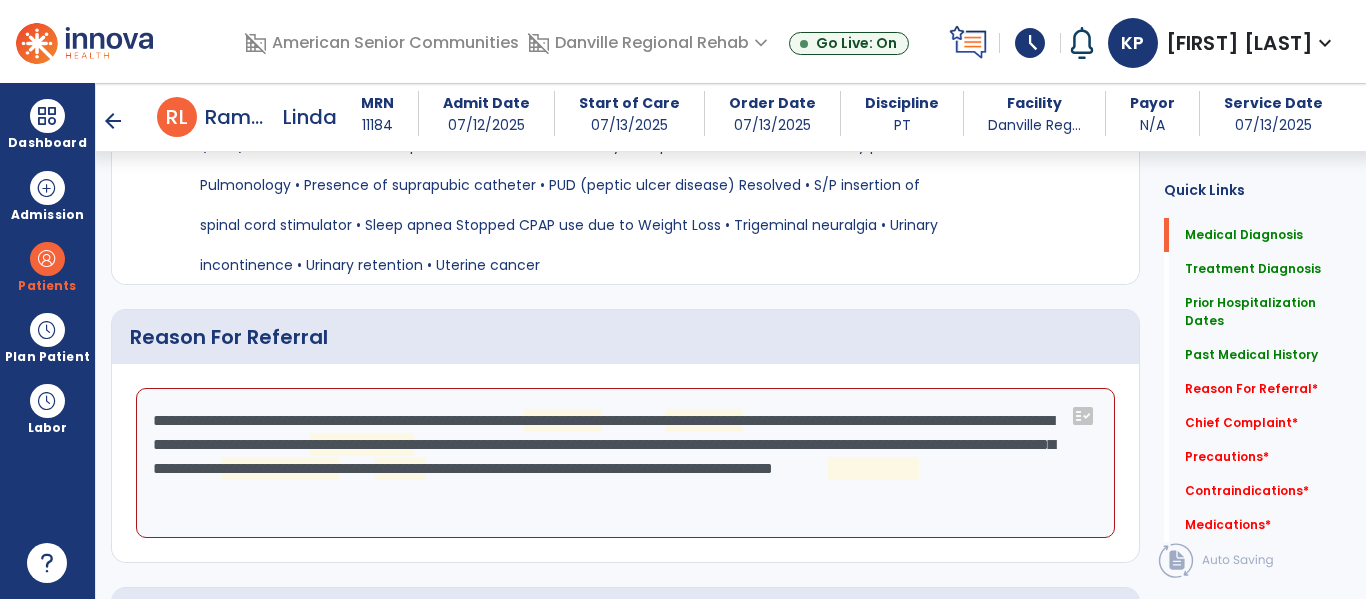 click on "**********" 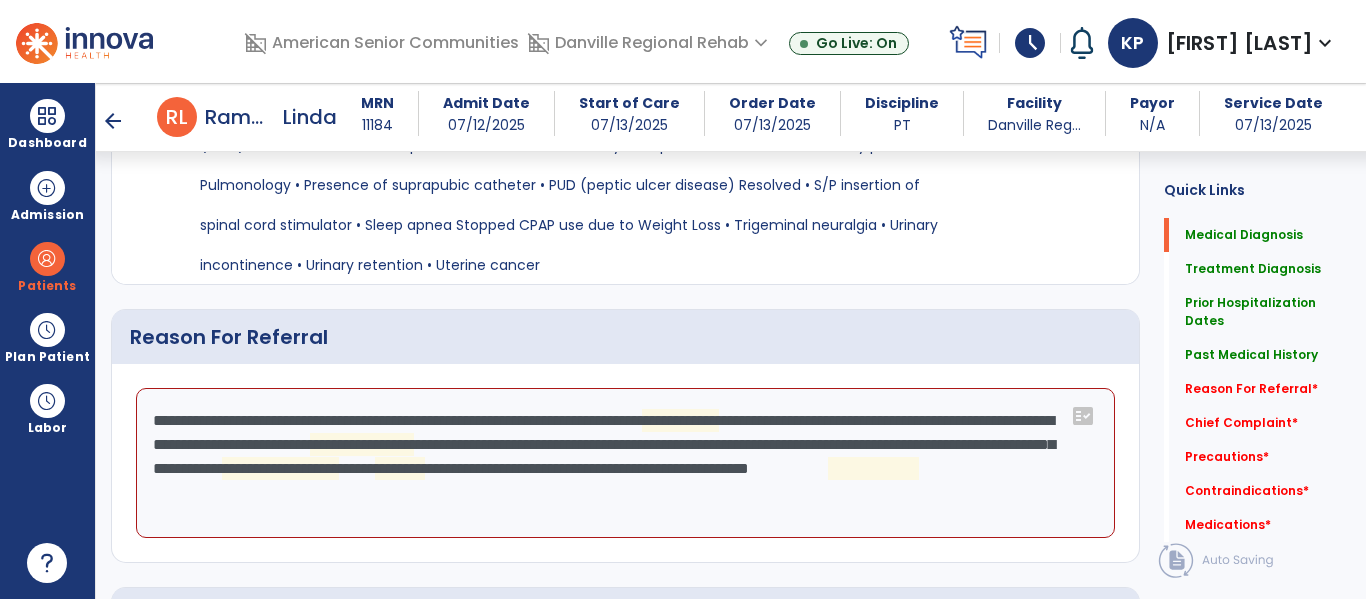 click on "**********" 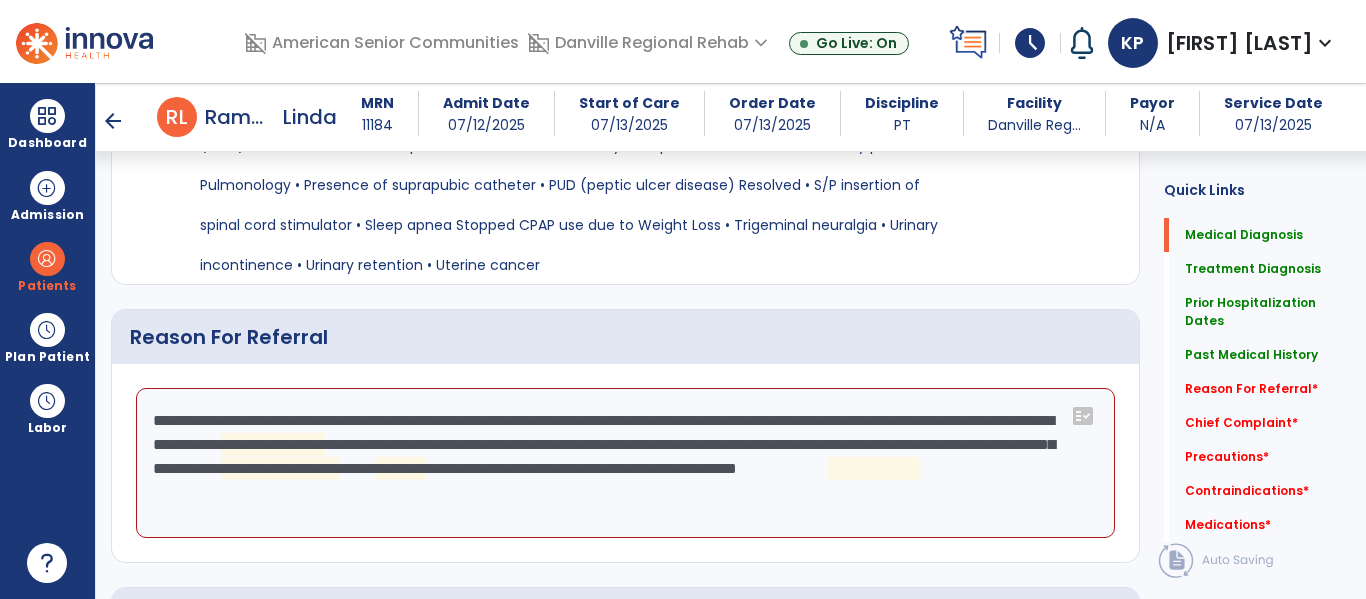 click on "**********" 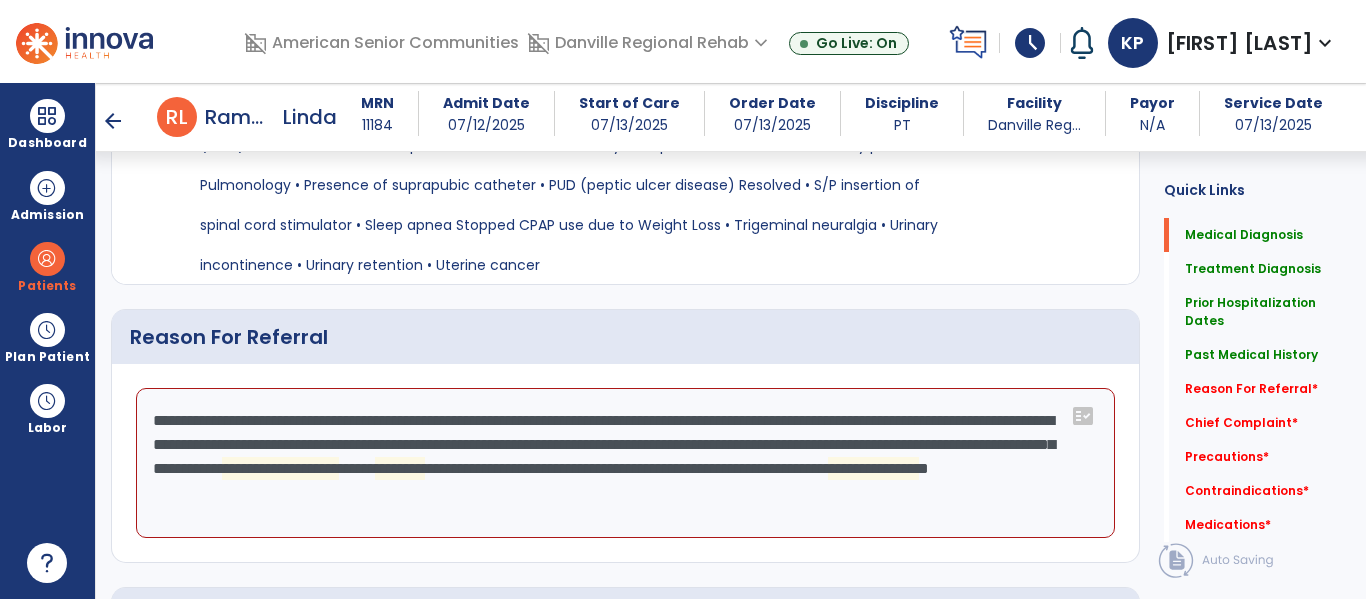 click on "**********" 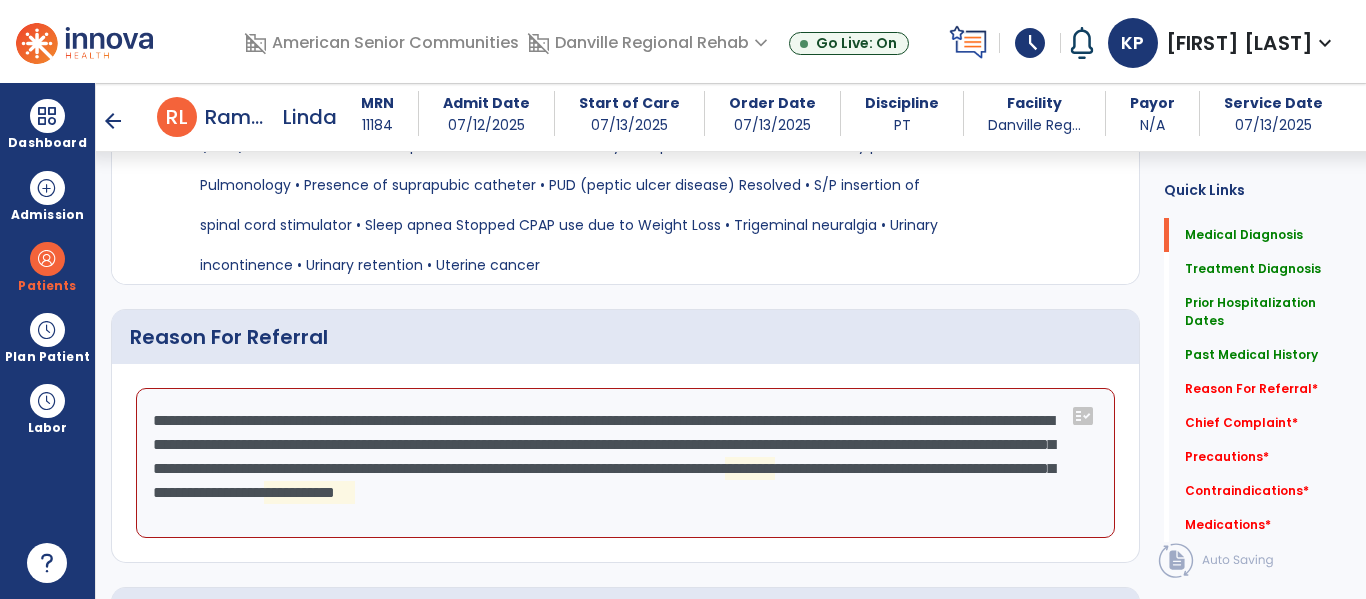 click on "**********" 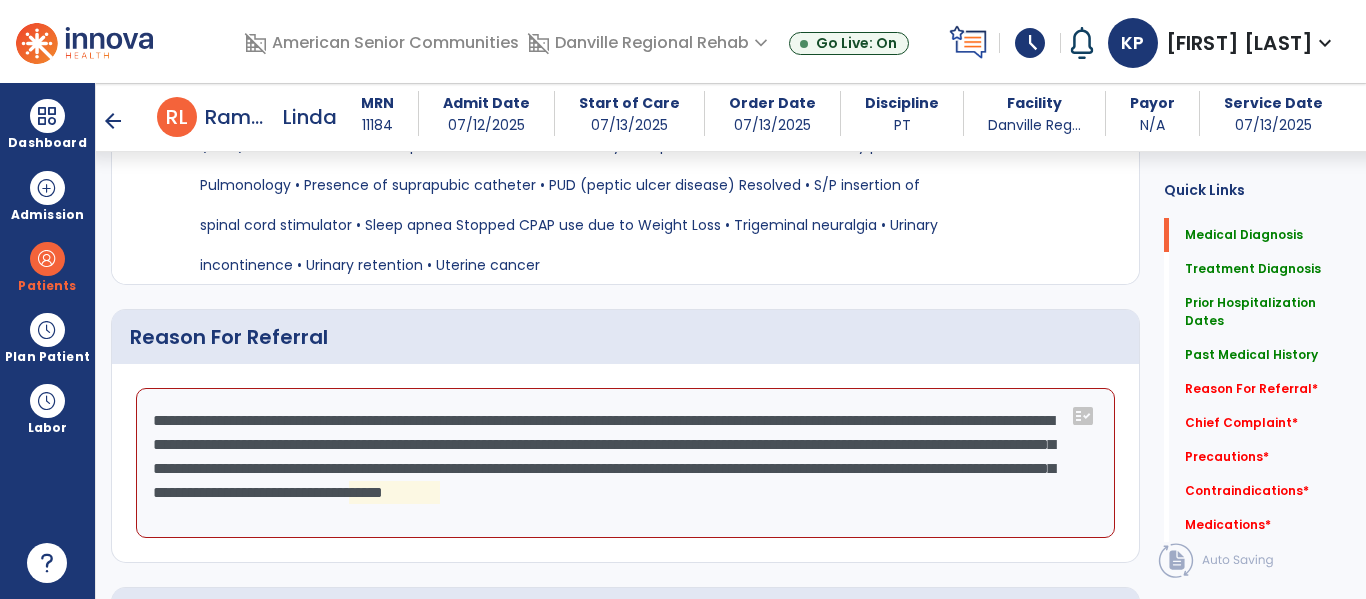 click on "**********" 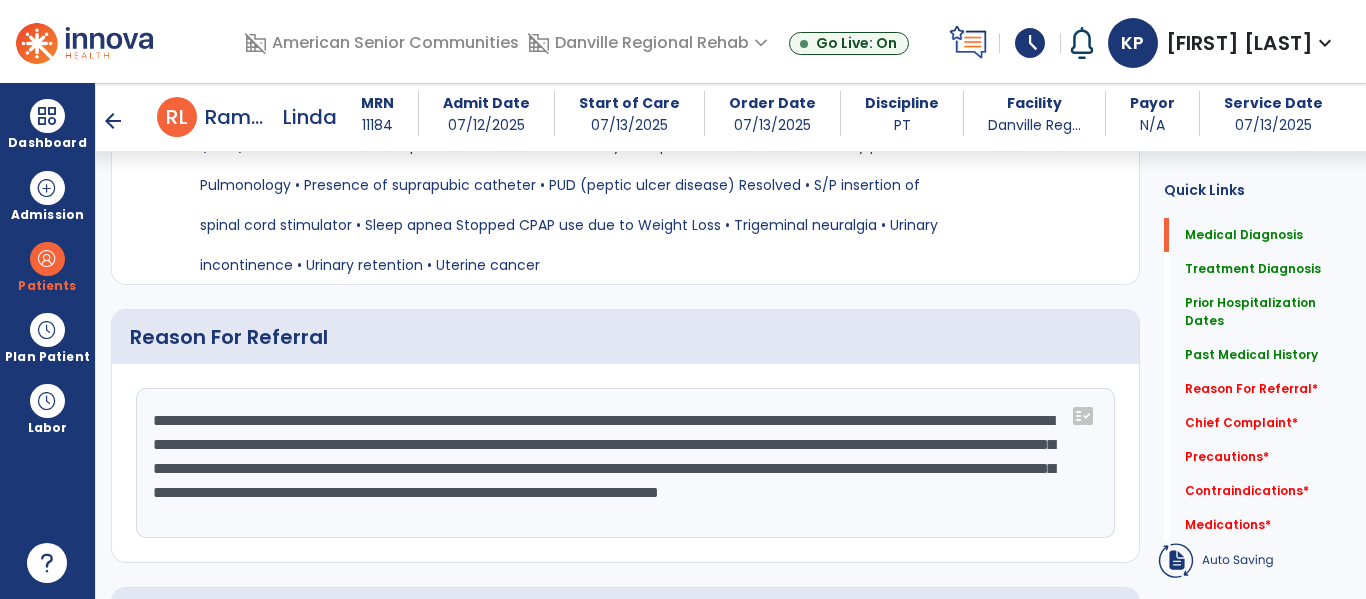 click on "**********" 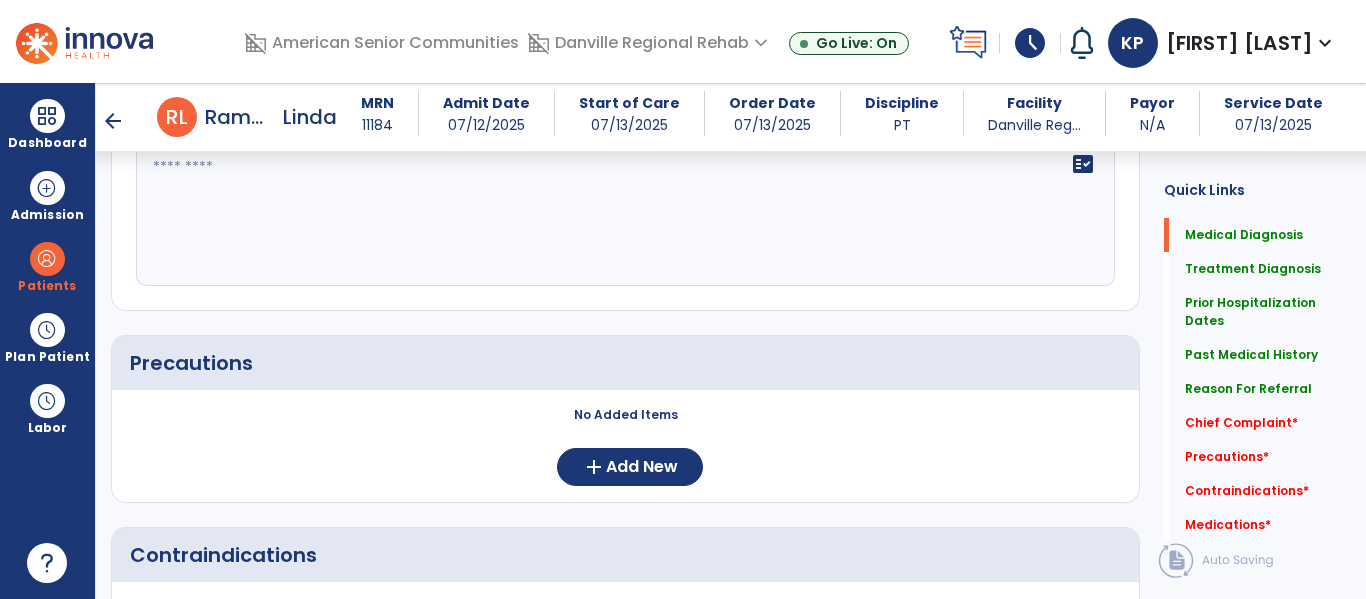 scroll, scrollTop: 1906, scrollLeft: 0, axis: vertical 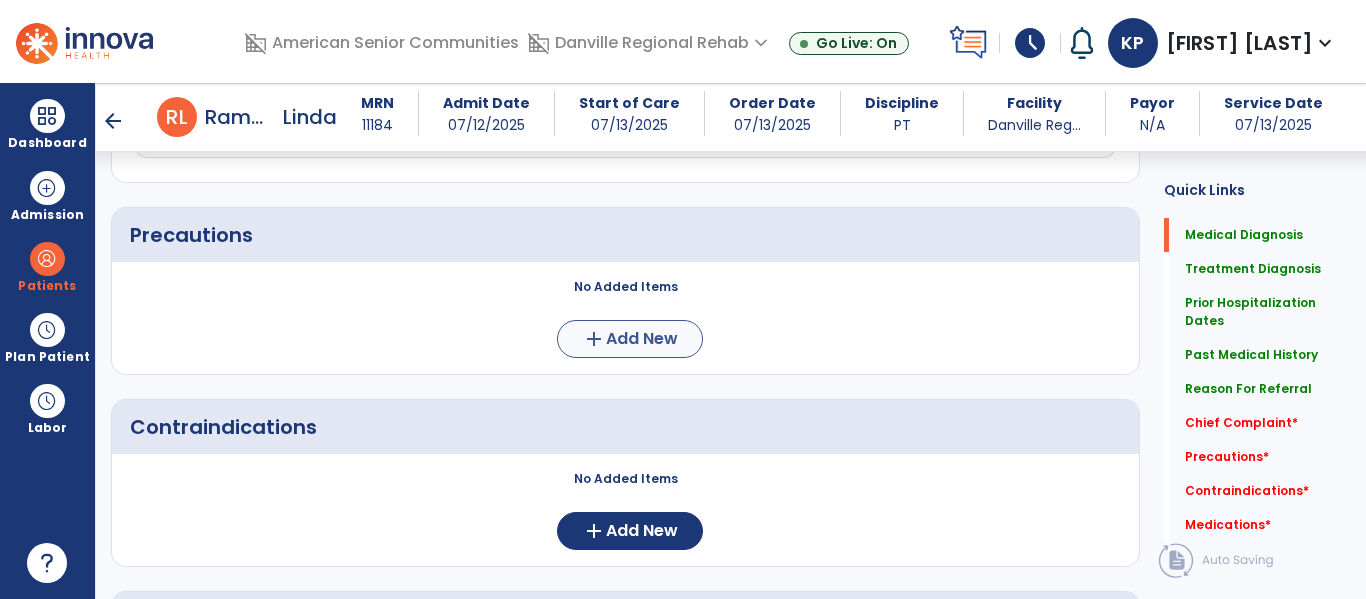 type on "**********" 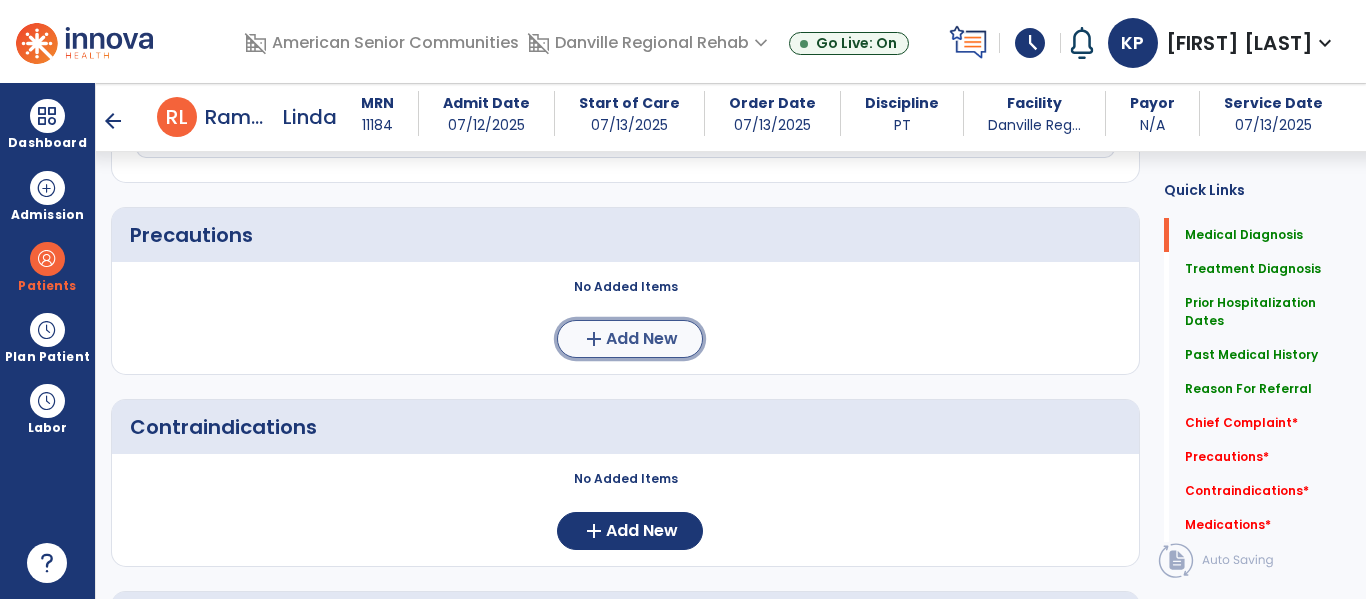click on "Add New" 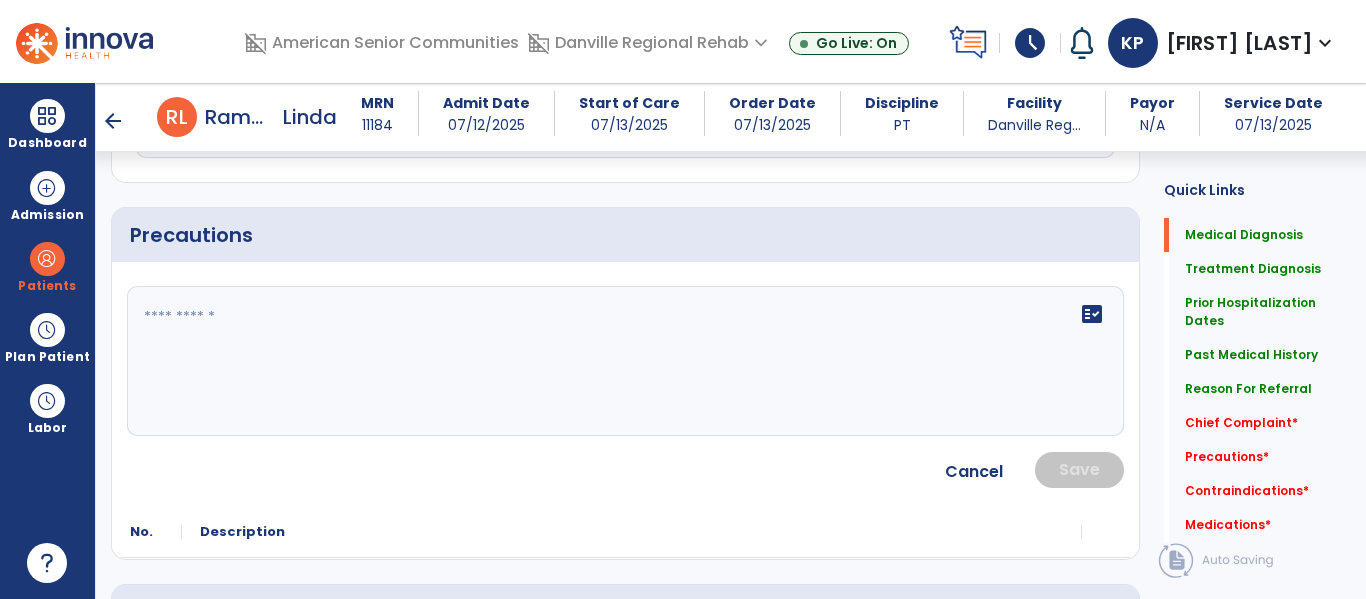 click on "fact_check" 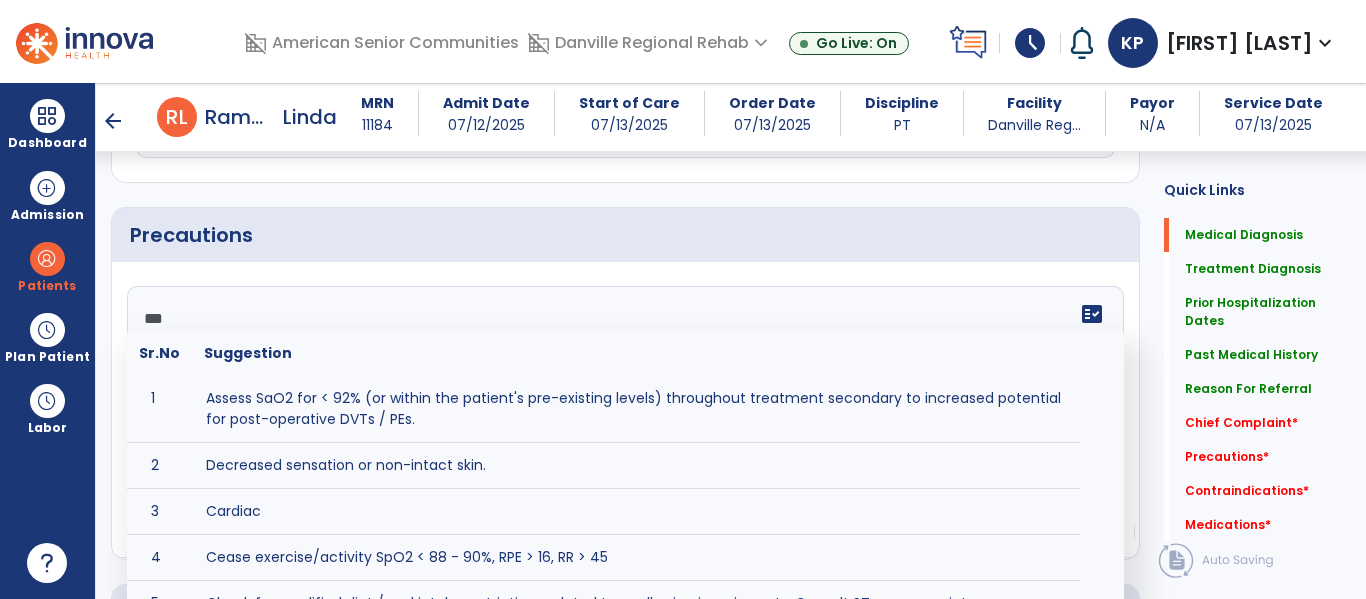 type on "****" 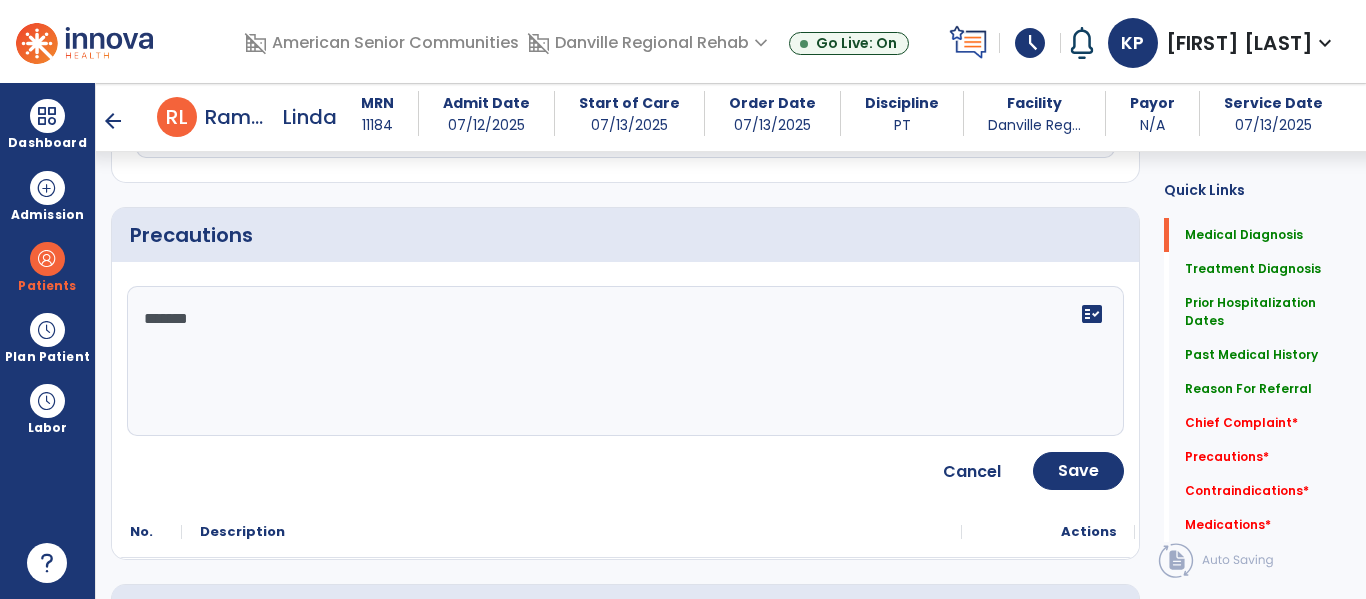 type on "*******" 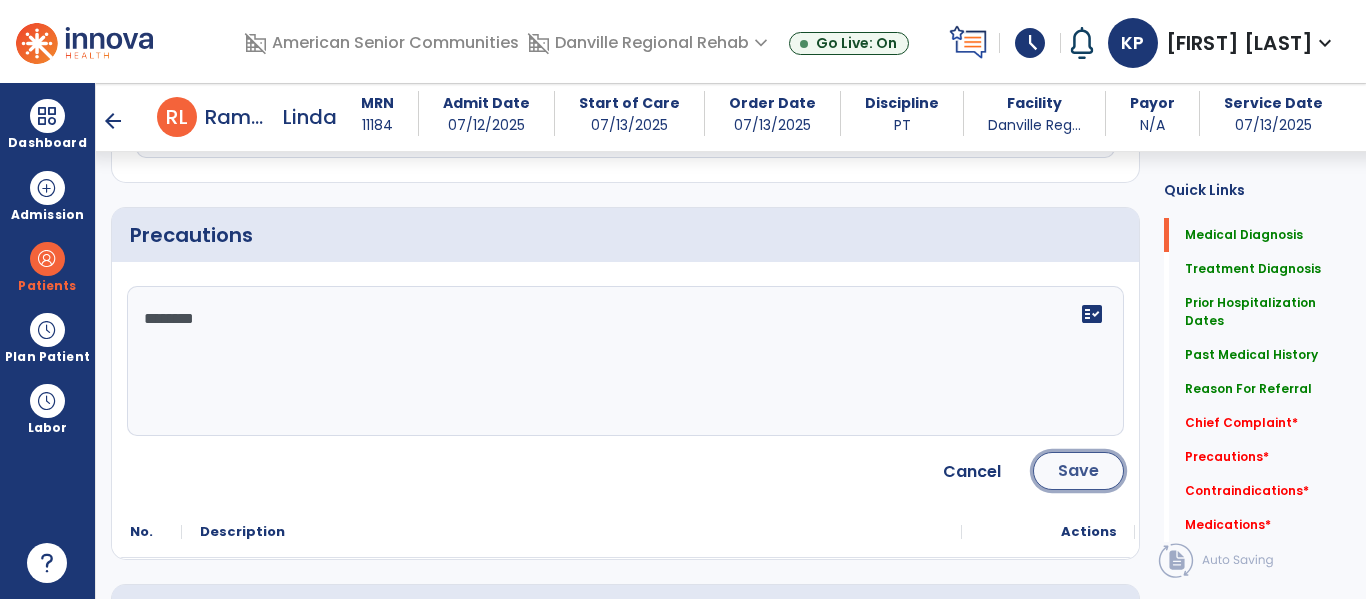 click on "Save" 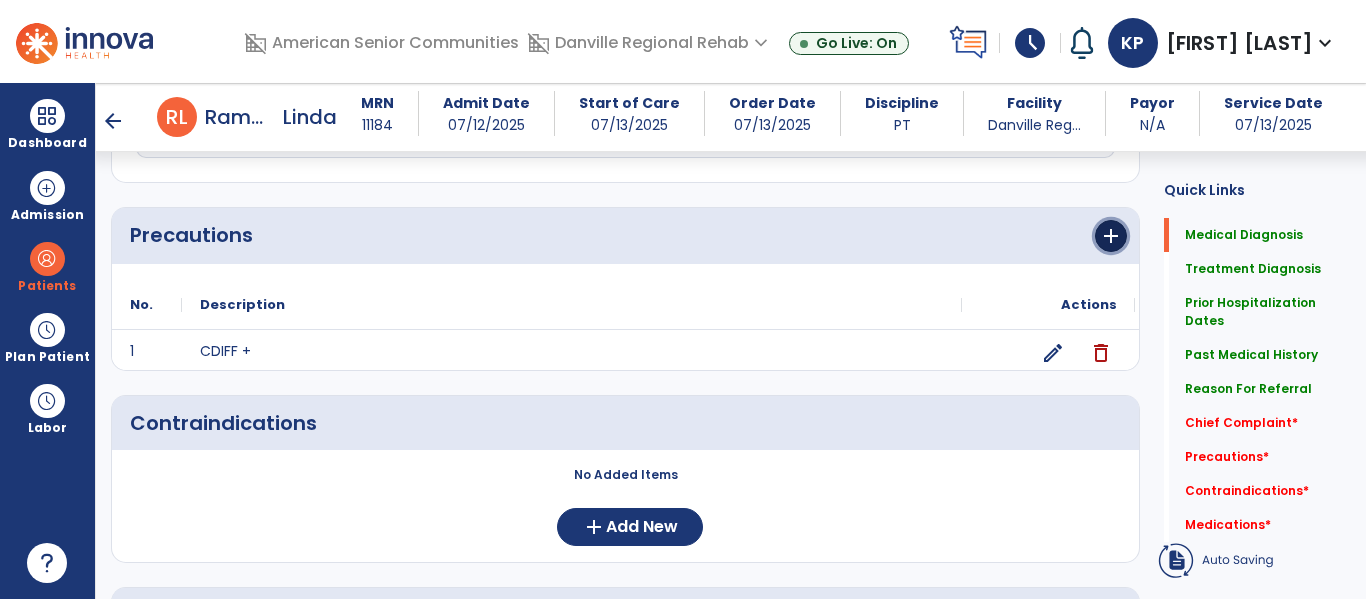click on "add" 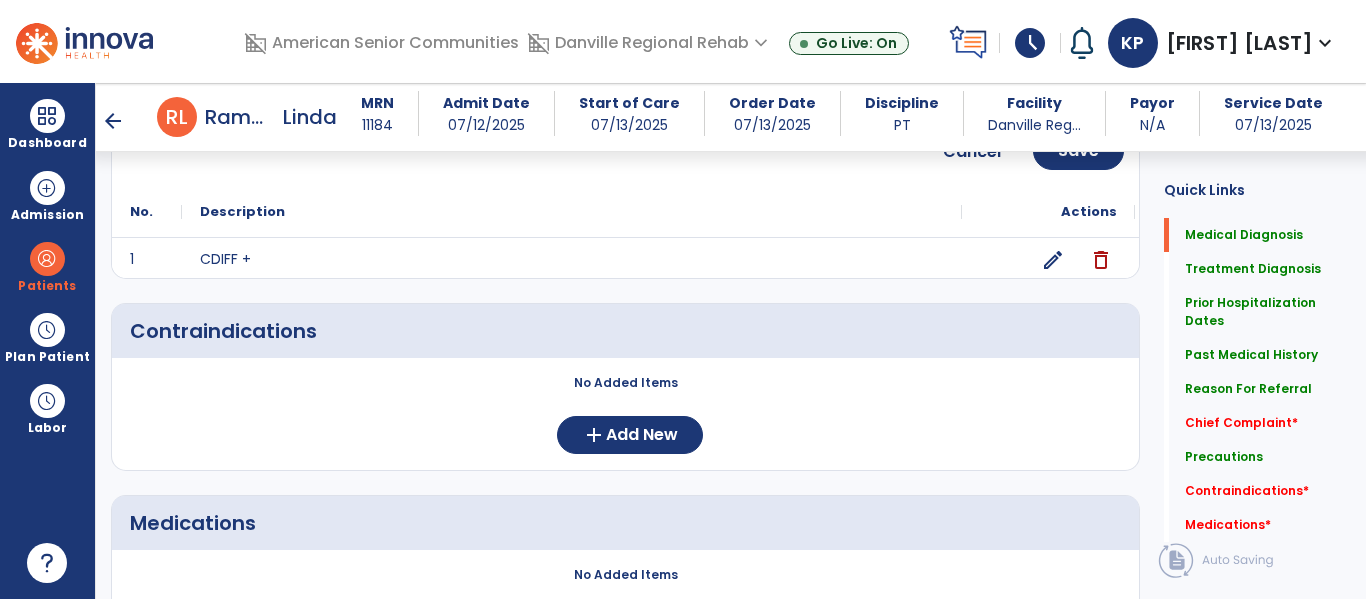 click on "fact_check" 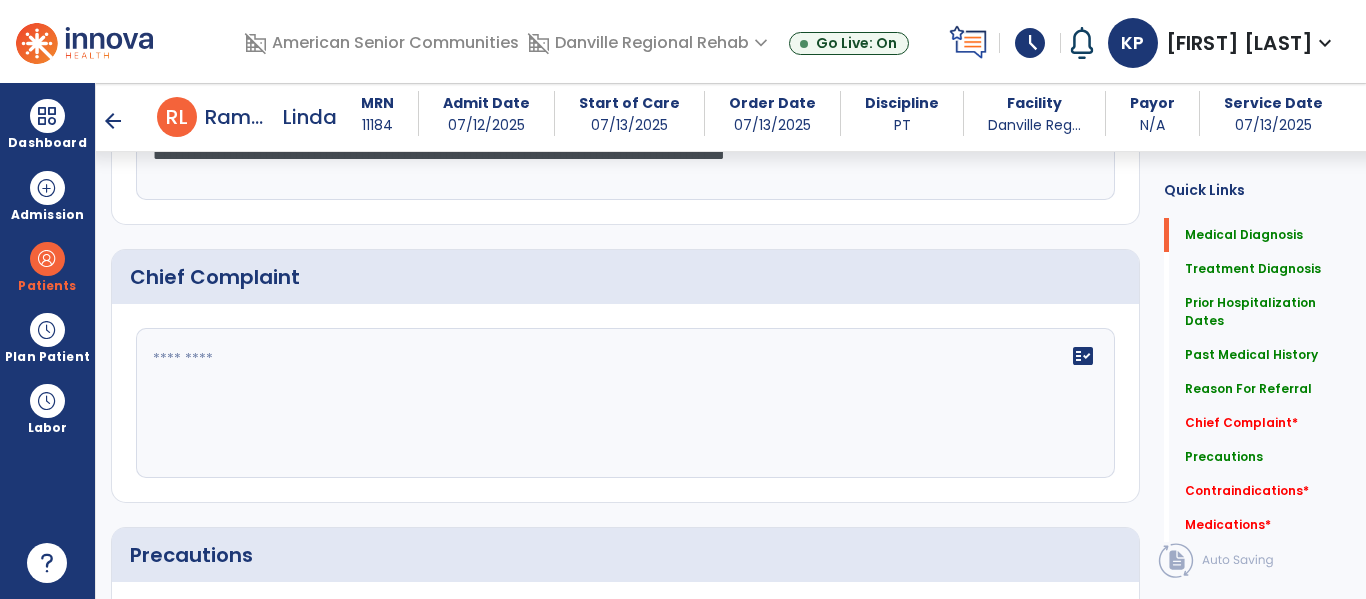 scroll, scrollTop: 1906, scrollLeft: 0, axis: vertical 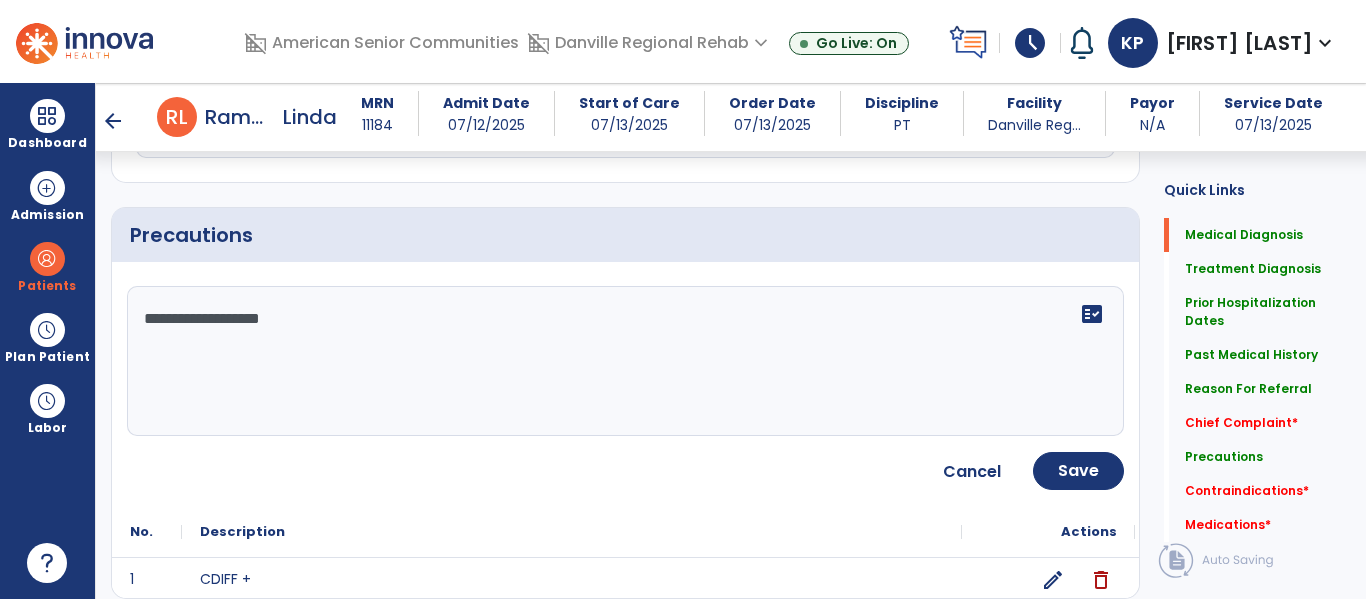 type on "**********" 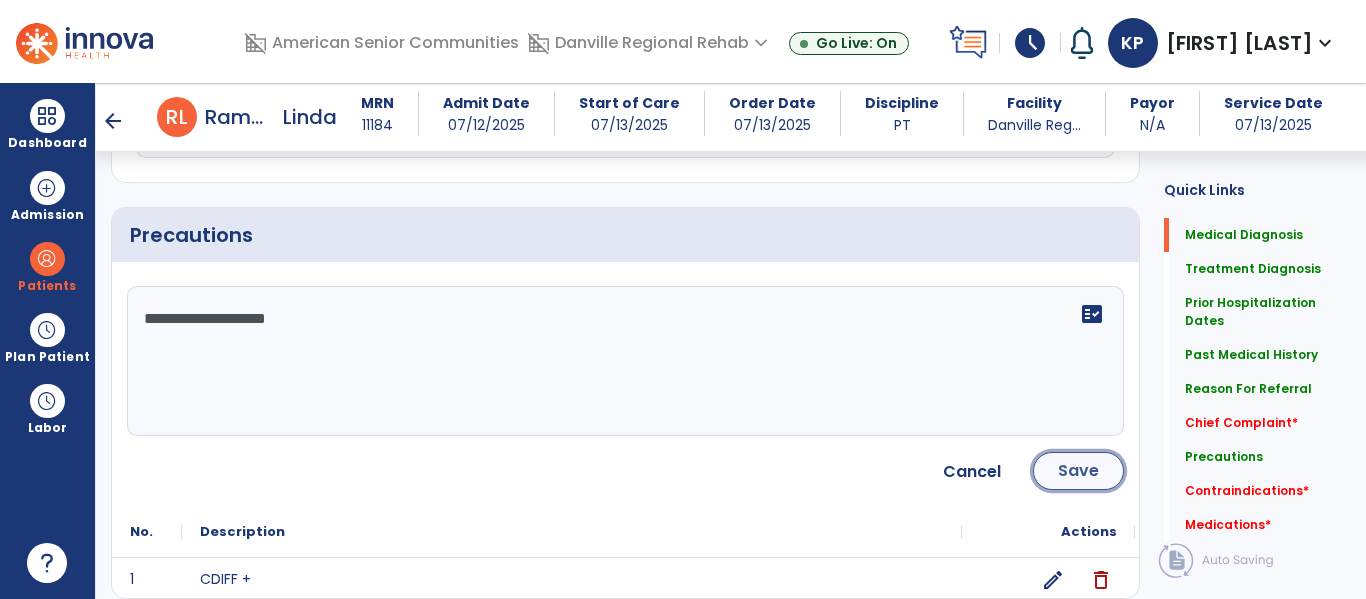 click on "Save" 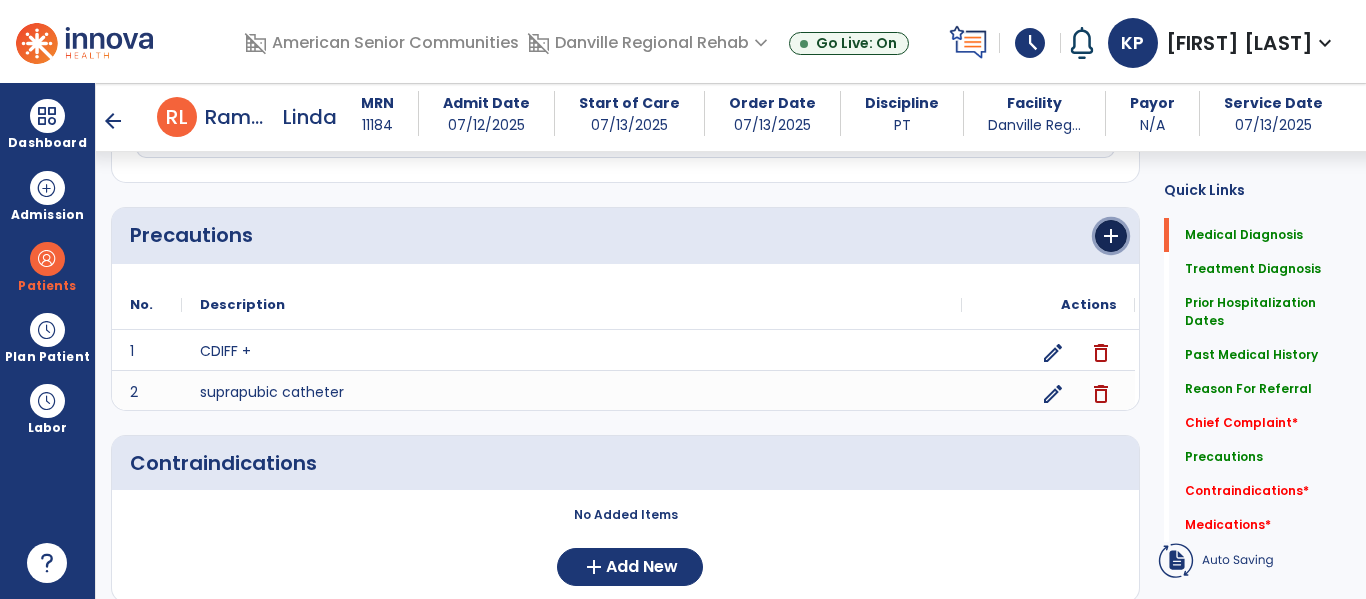 click on "add" 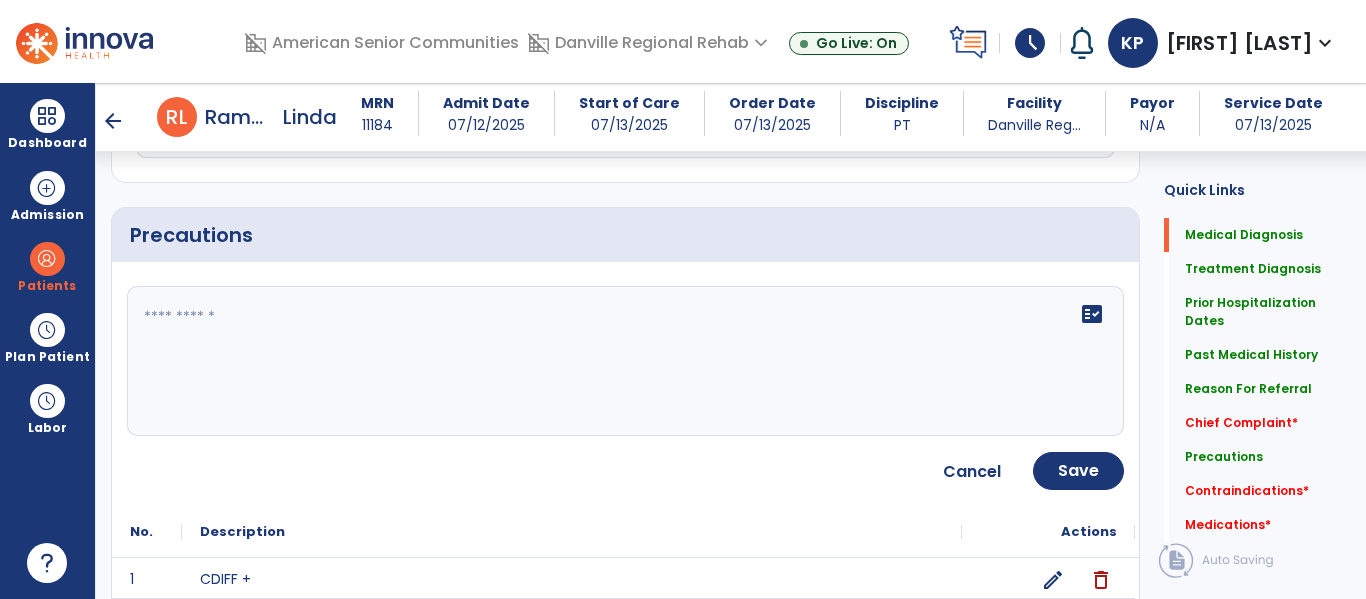 click on "fact_check" 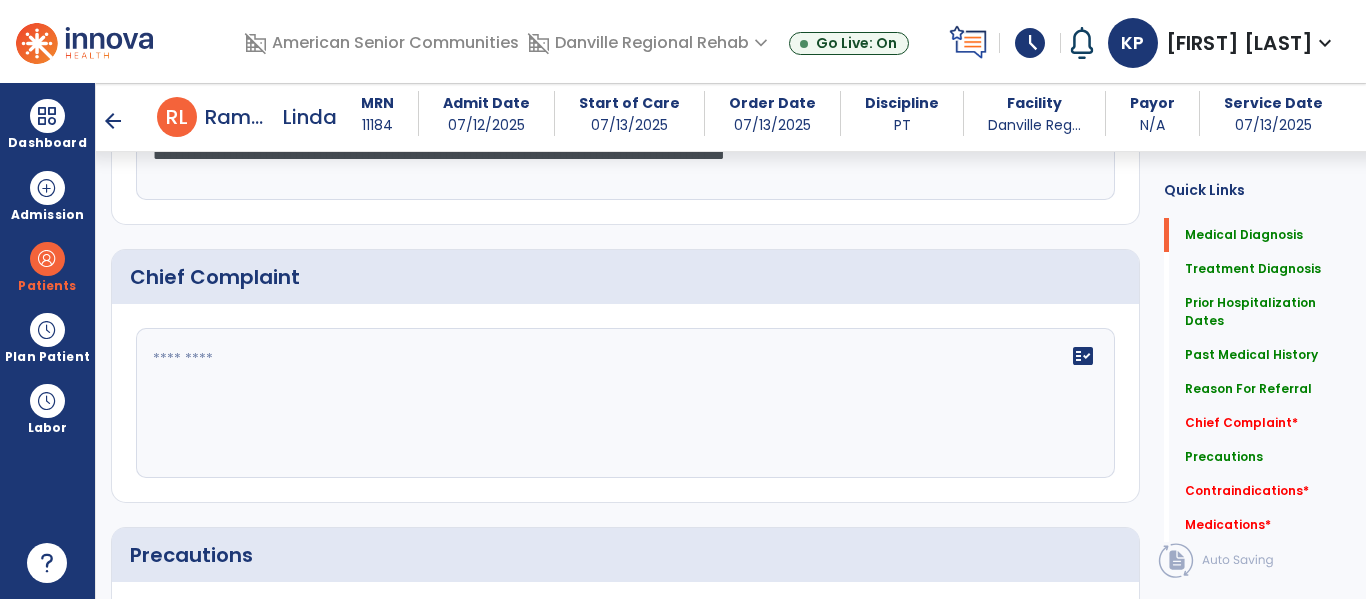 scroll, scrollTop: 1906, scrollLeft: 0, axis: vertical 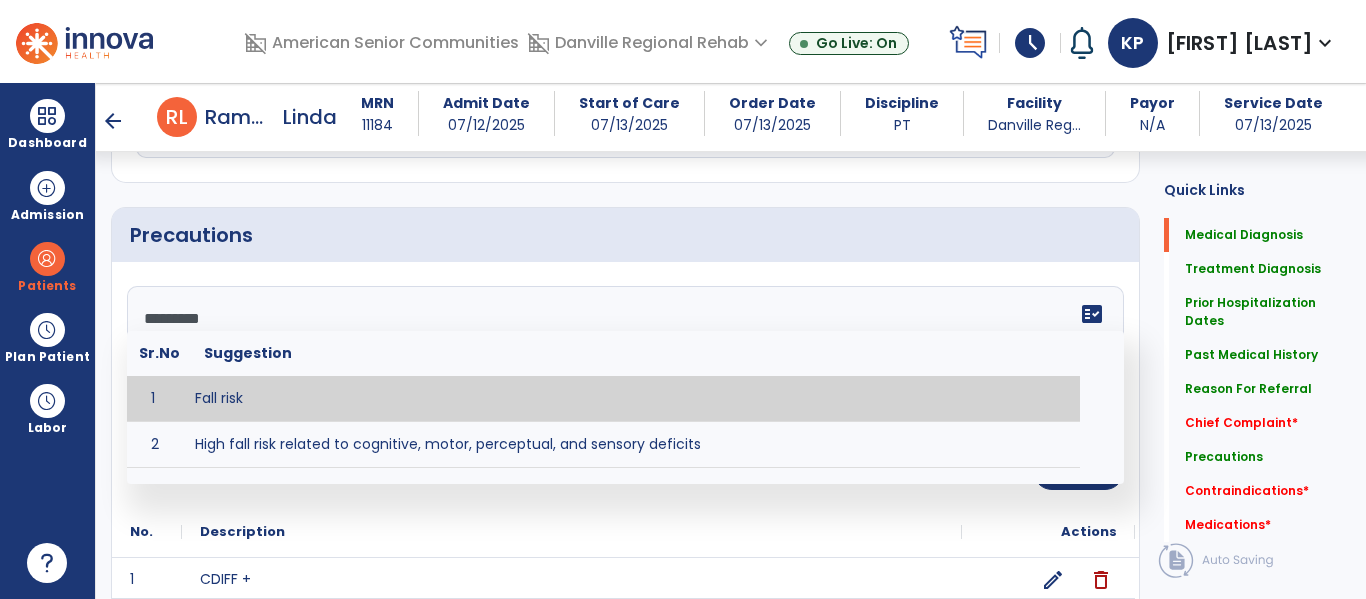 type on "*********" 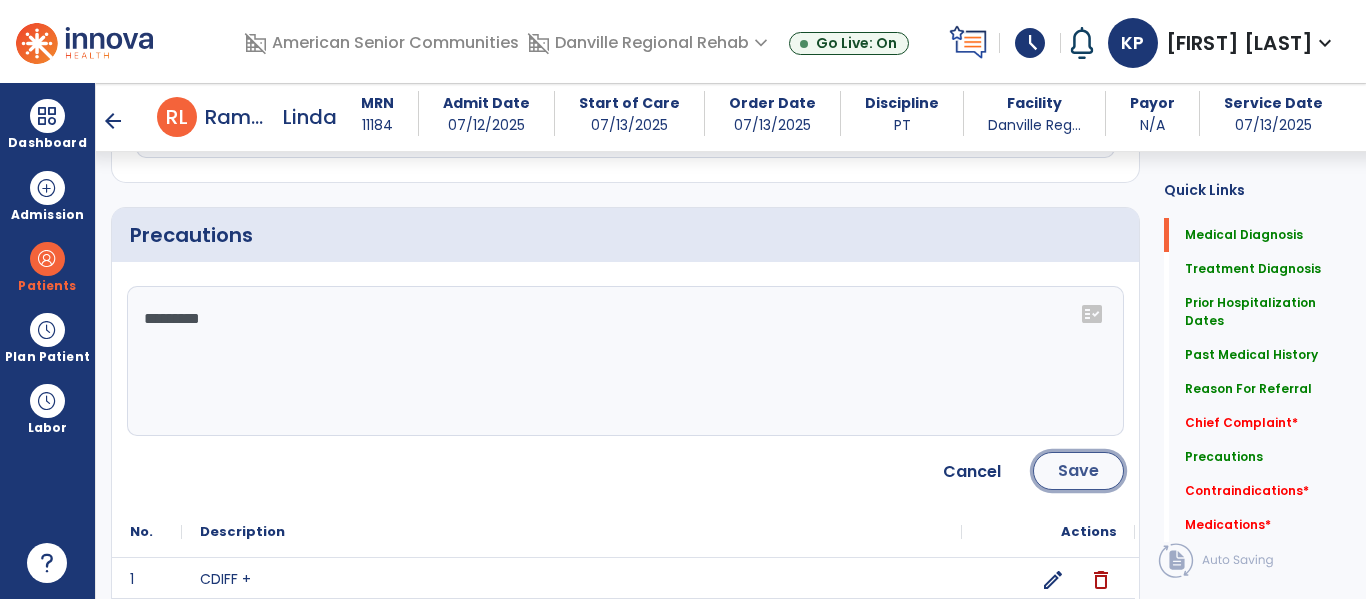 click on "Save" 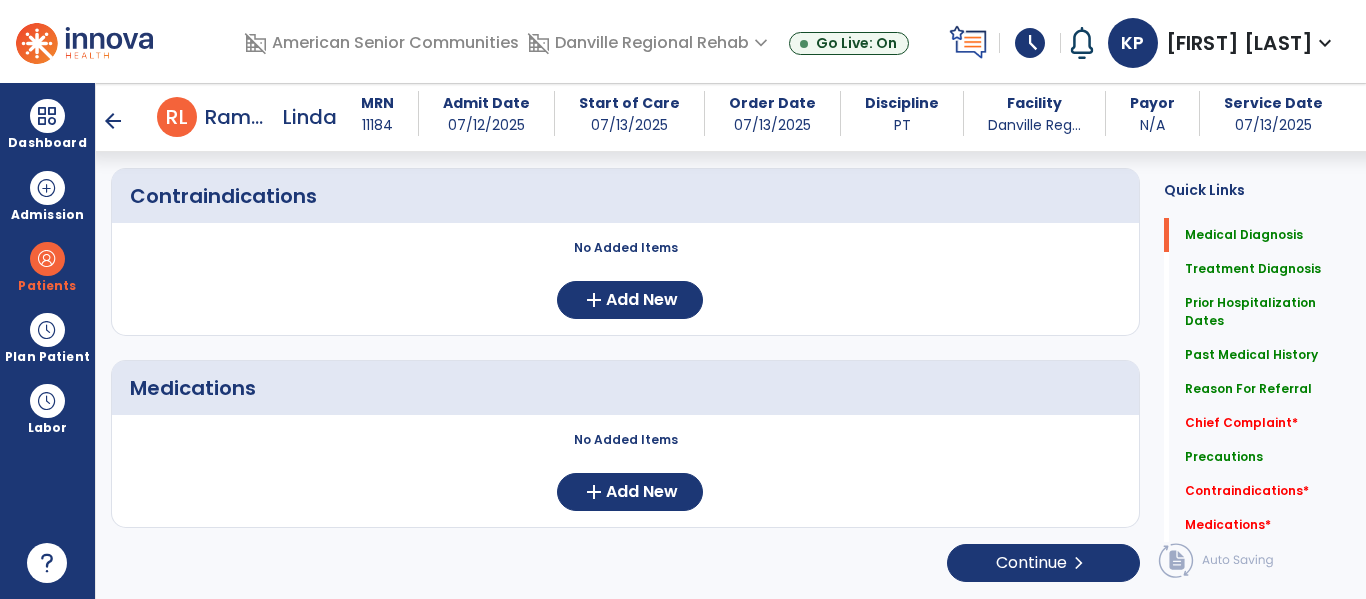 click on "add" 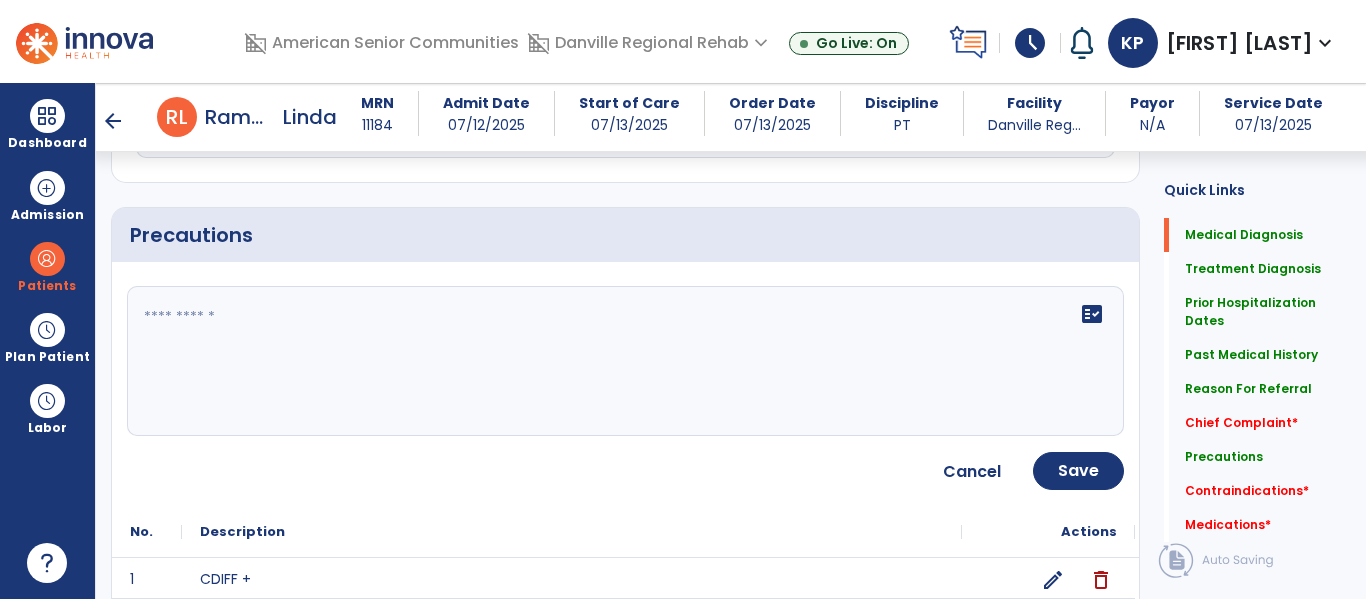 click on "fact_check" 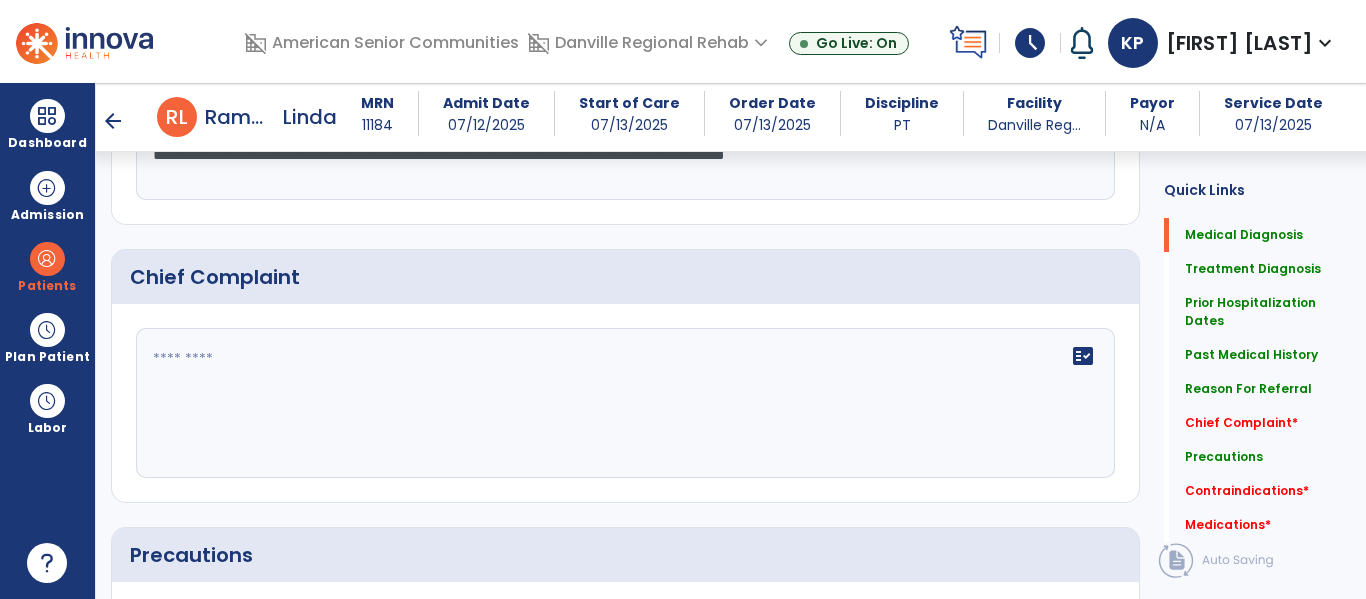 scroll, scrollTop: 1906, scrollLeft: 0, axis: vertical 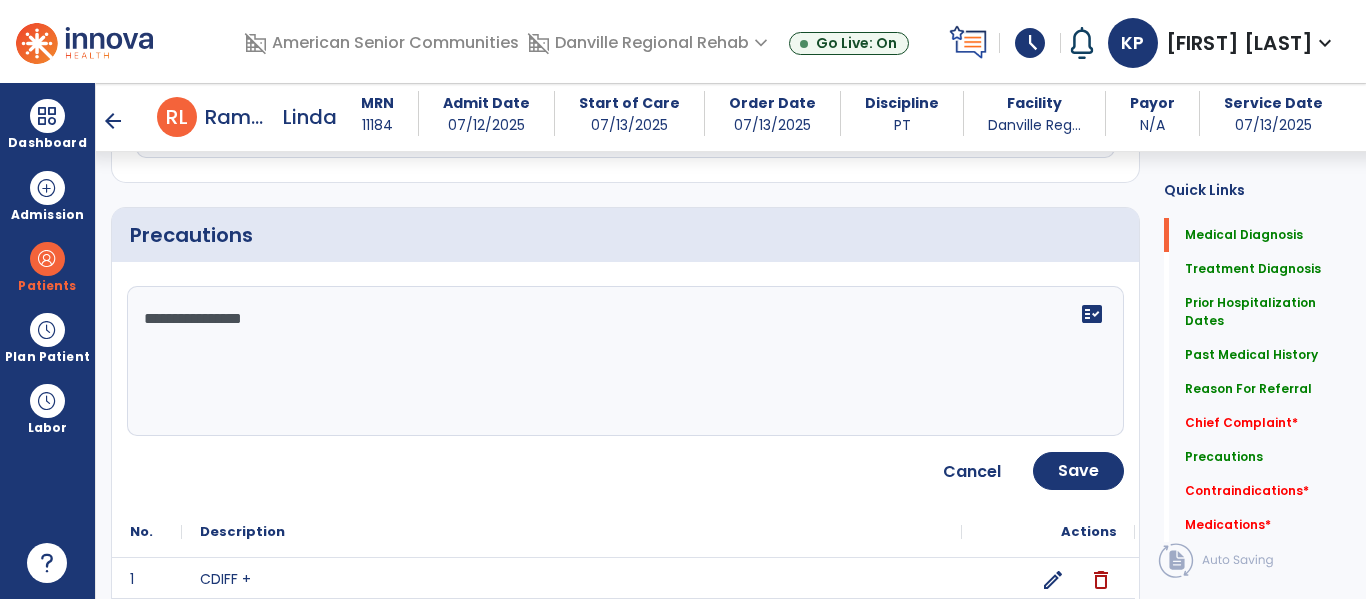 type on "**********" 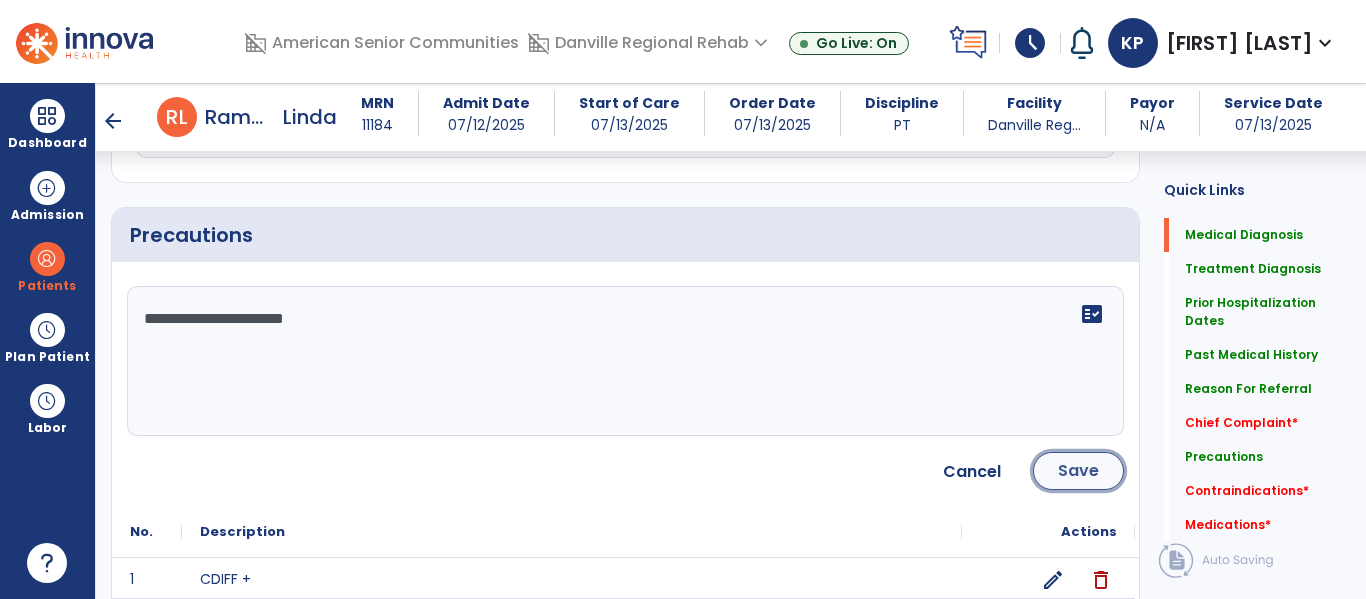 click on "Save" 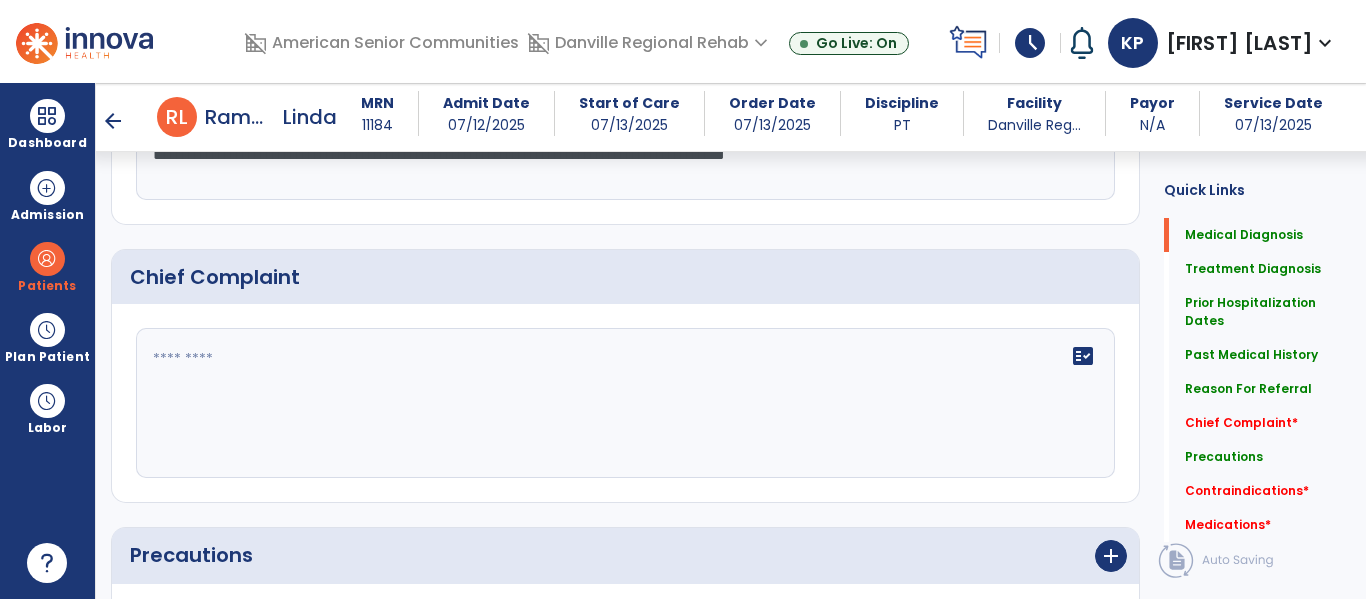 scroll, scrollTop: 2122, scrollLeft: 0, axis: vertical 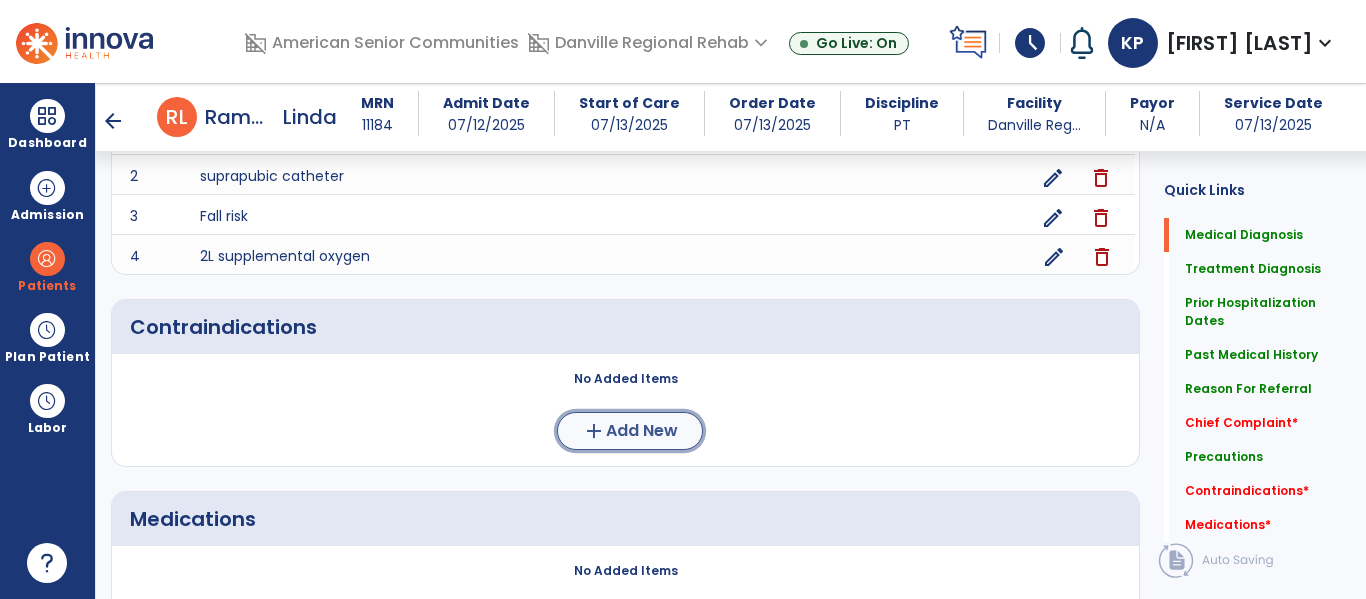 click on "add  Add New" 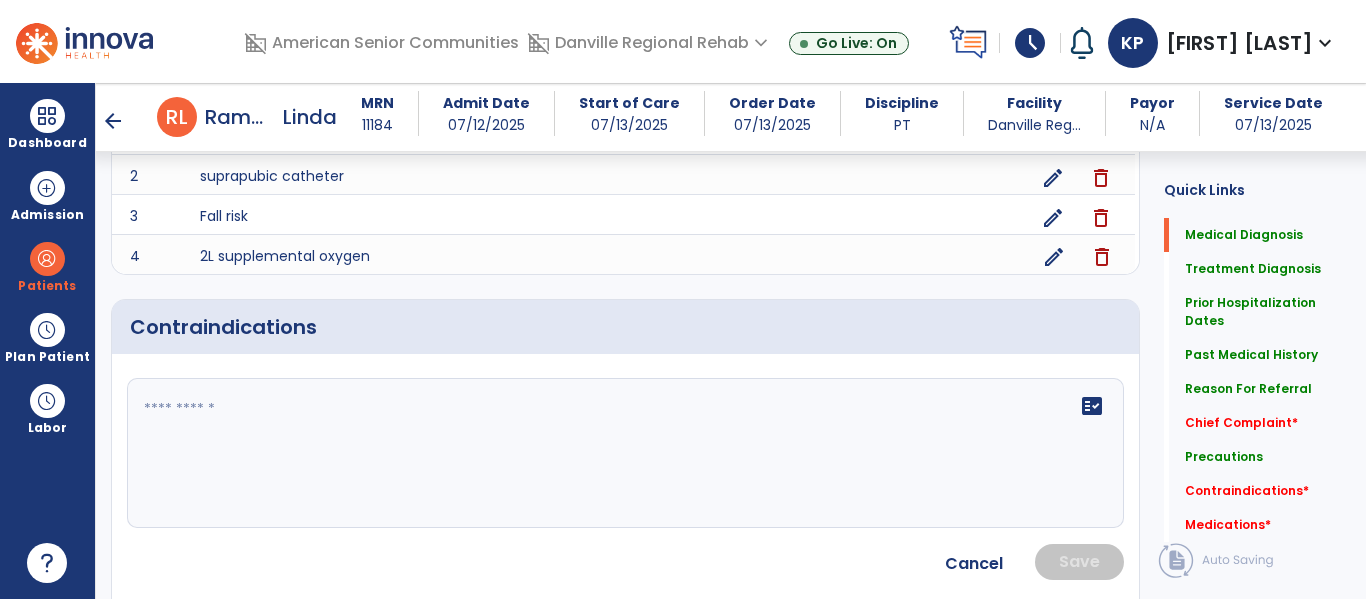 click on "fact_check" 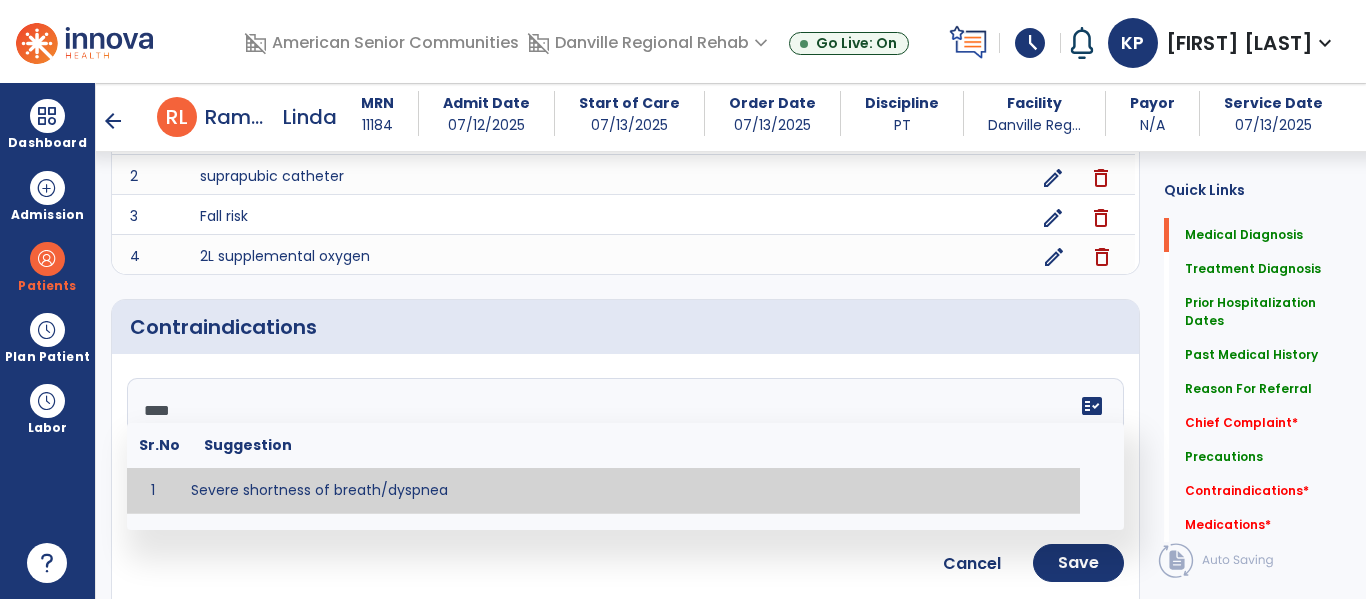 type on "**********" 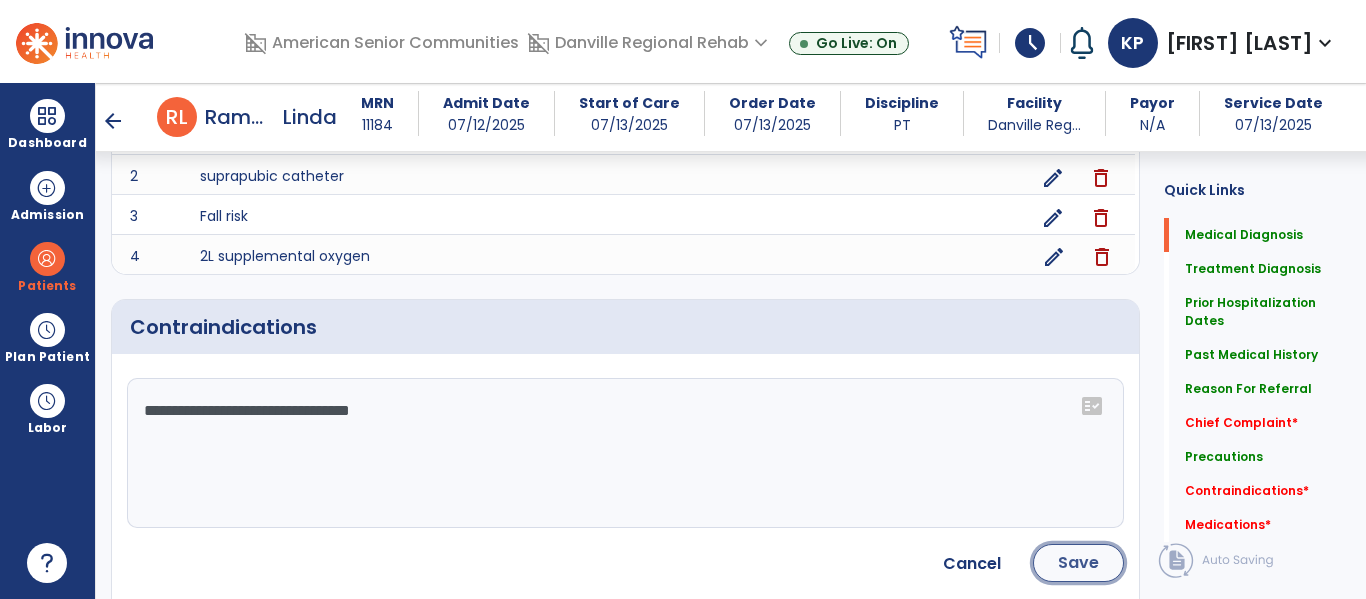 click on "Save" 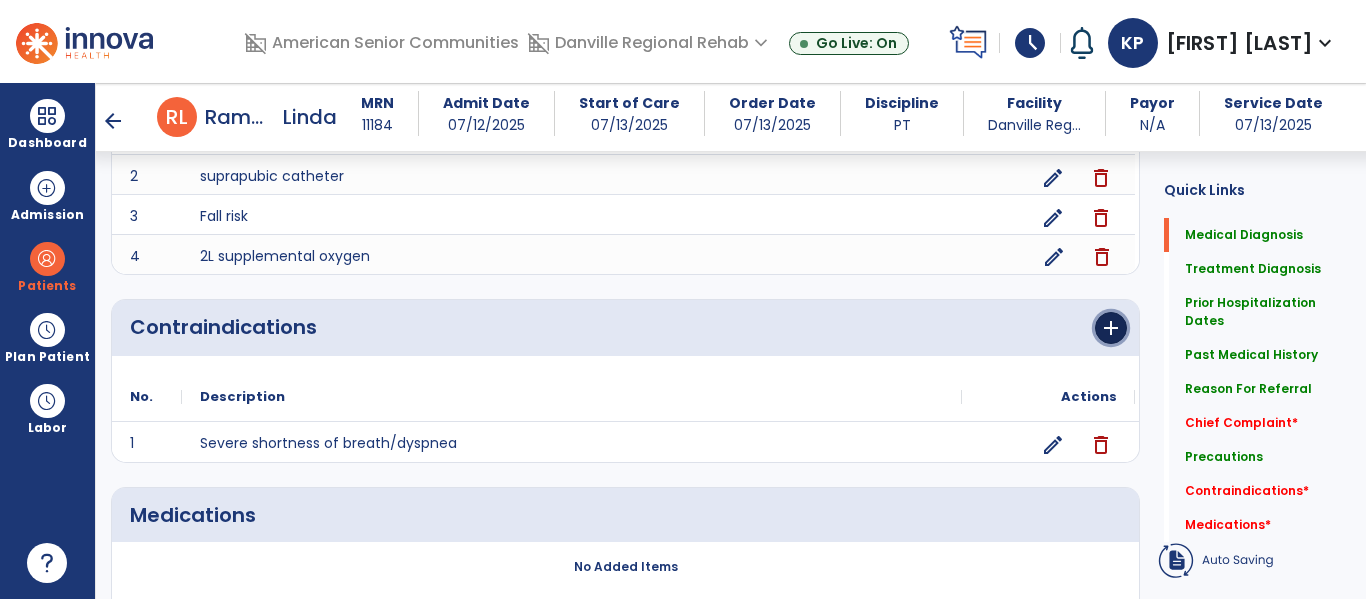 click on "add" 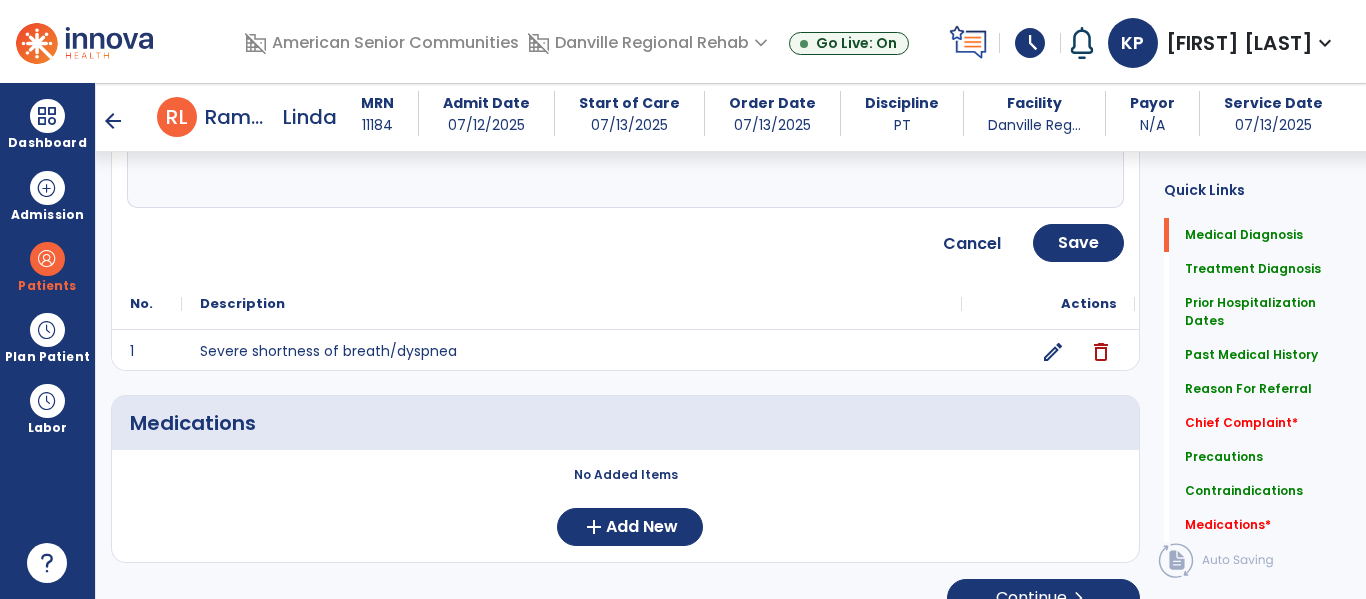 click on "fact_check" 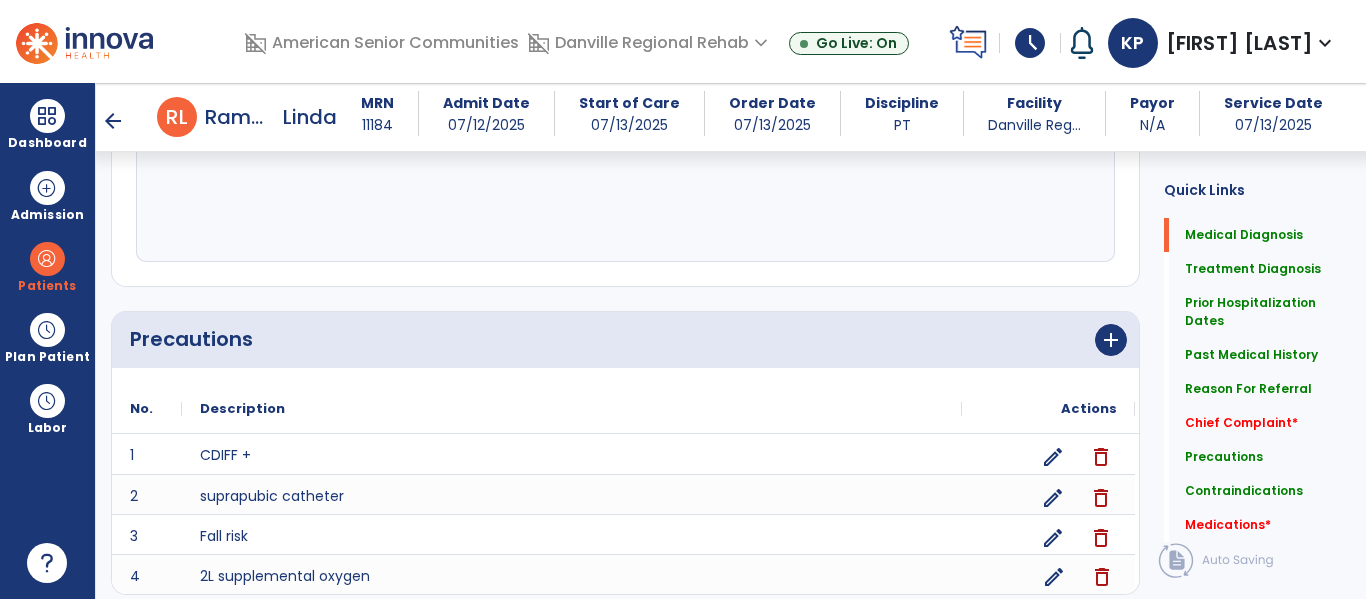 scroll, scrollTop: 2122, scrollLeft: 0, axis: vertical 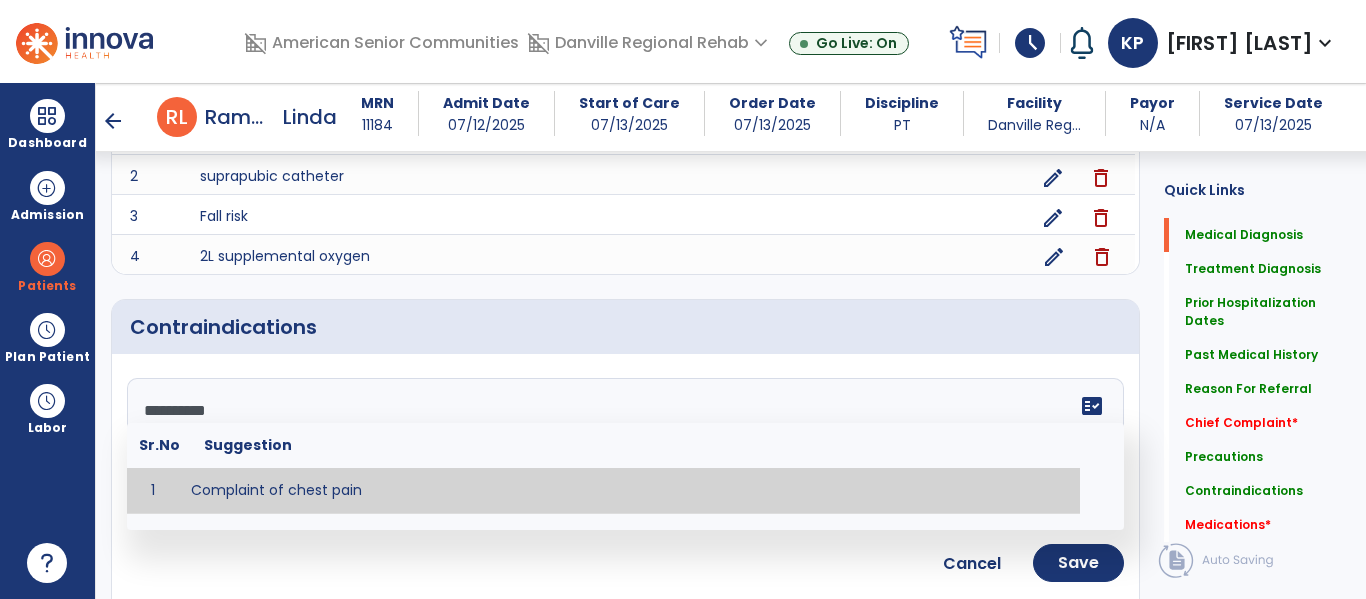 type on "**********" 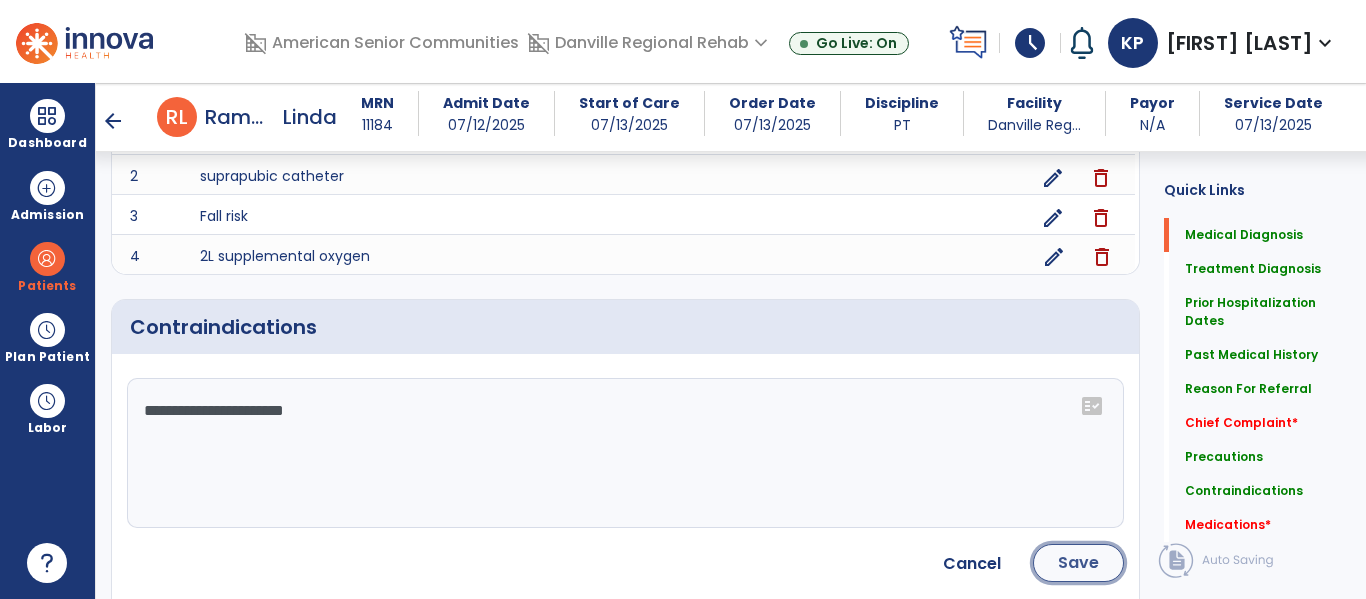 click on "Save" 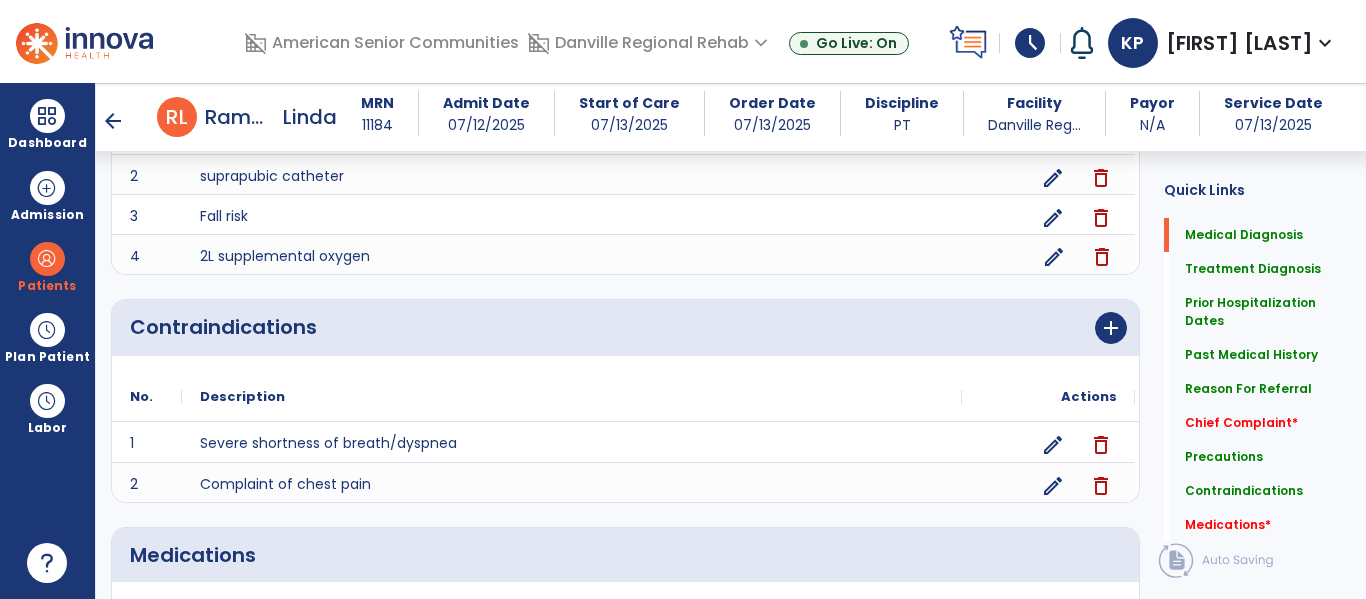 scroll, scrollTop: 2288, scrollLeft: 0, axis: vertical 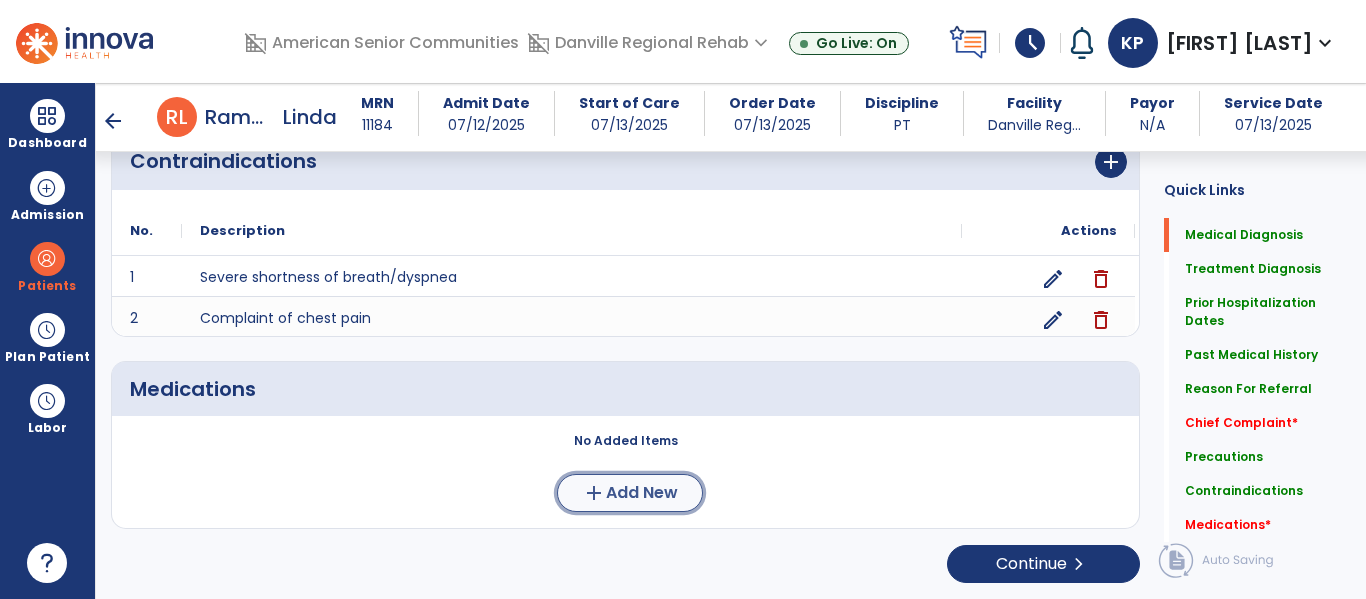click on "add  Add New" 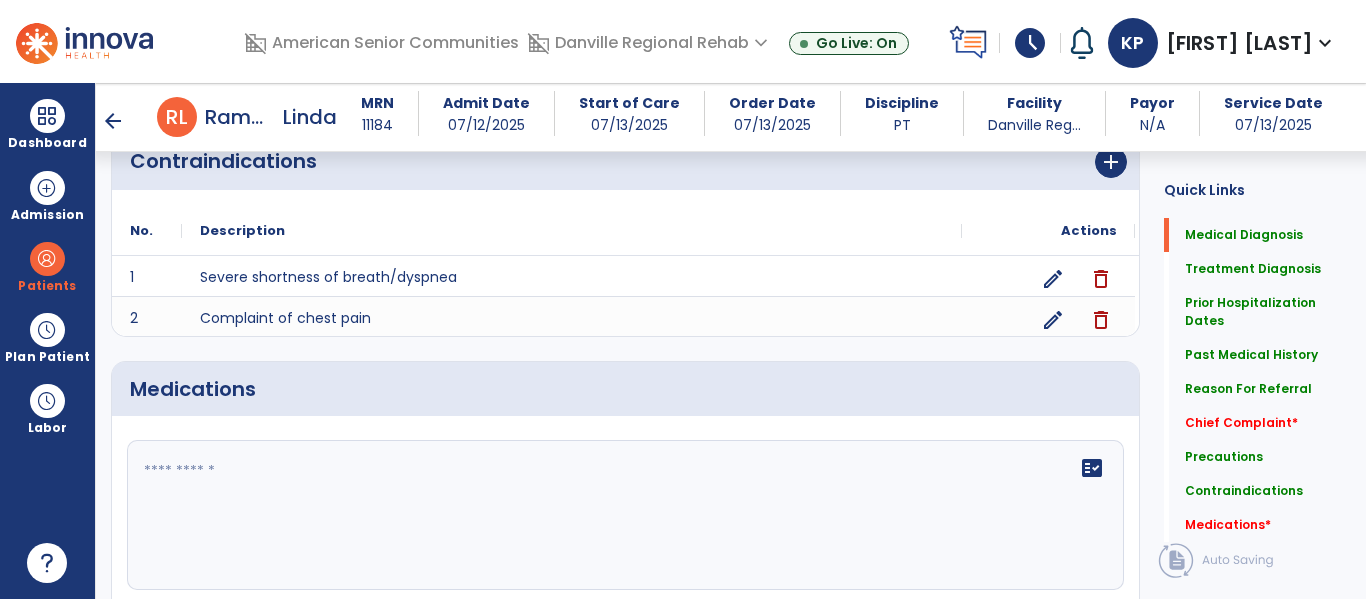 click 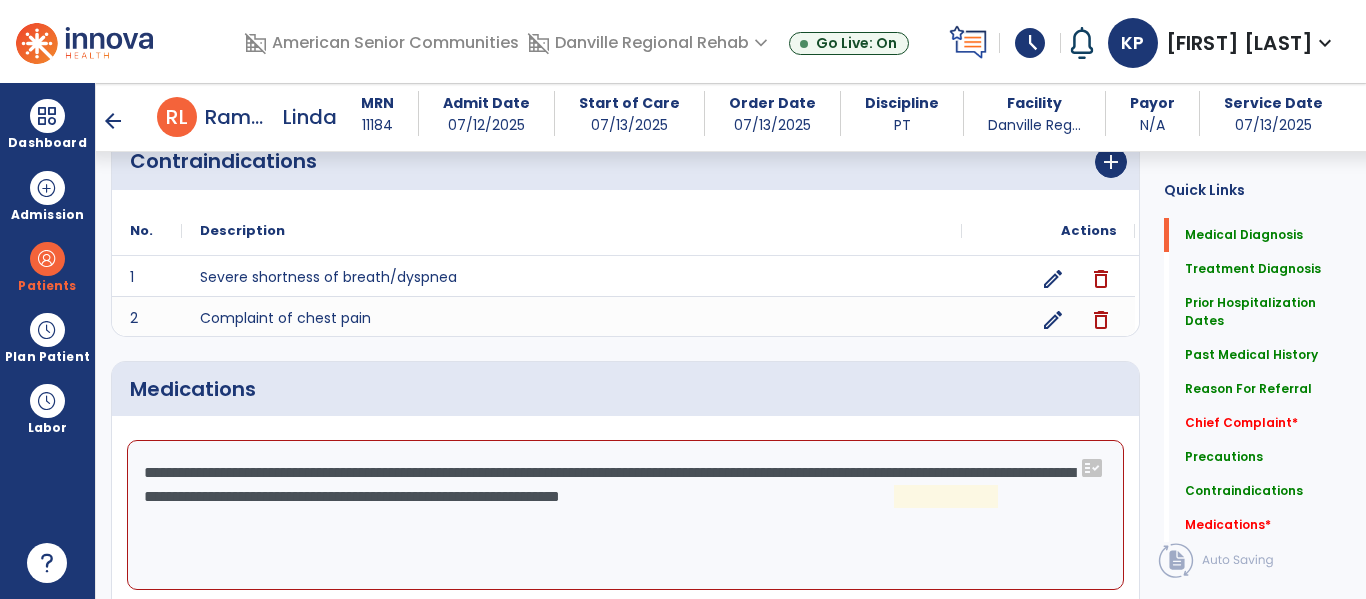 click on "**********" 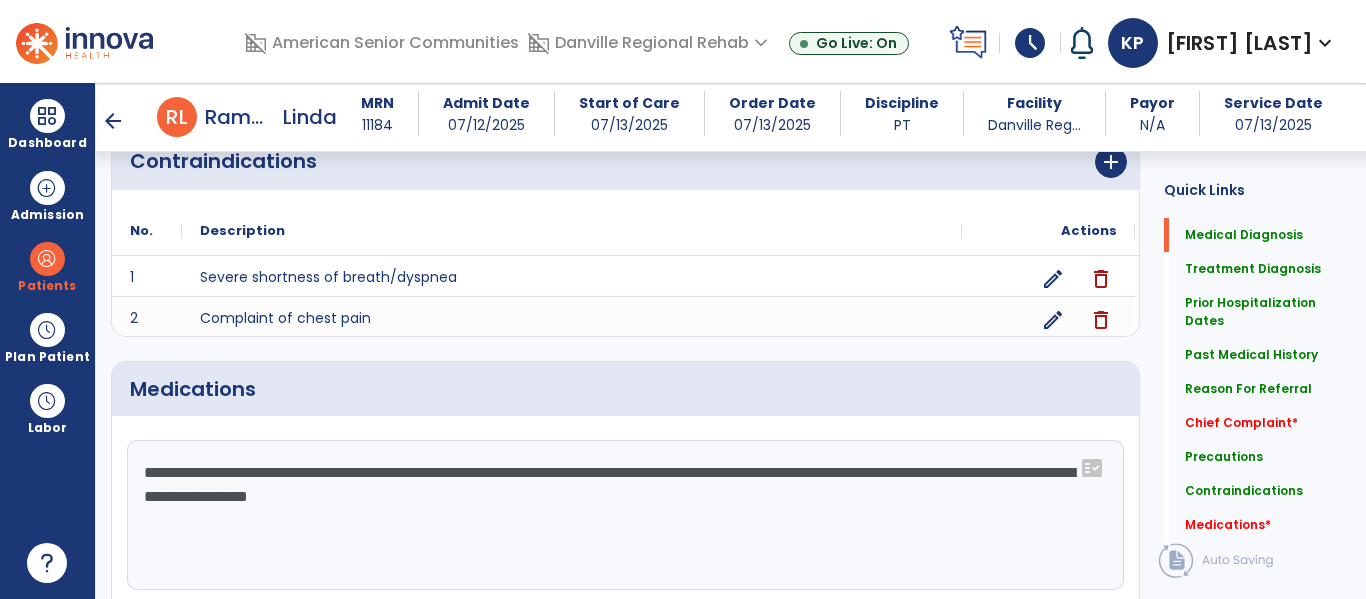type on "**********" 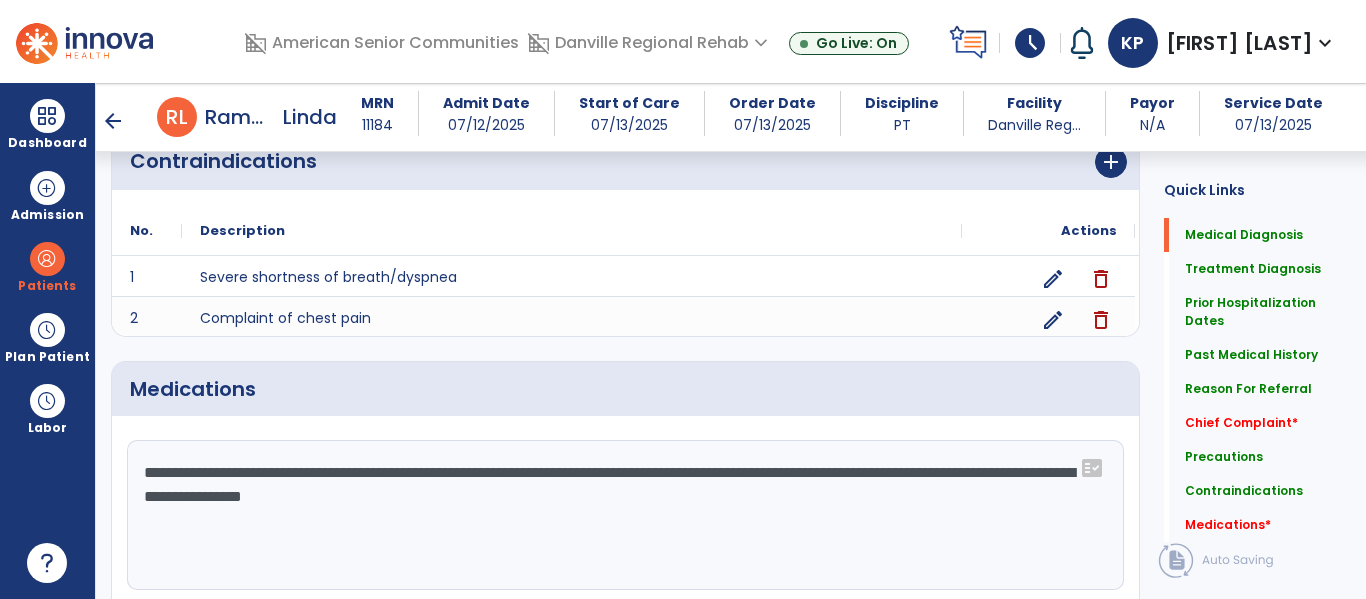 click on "Save" 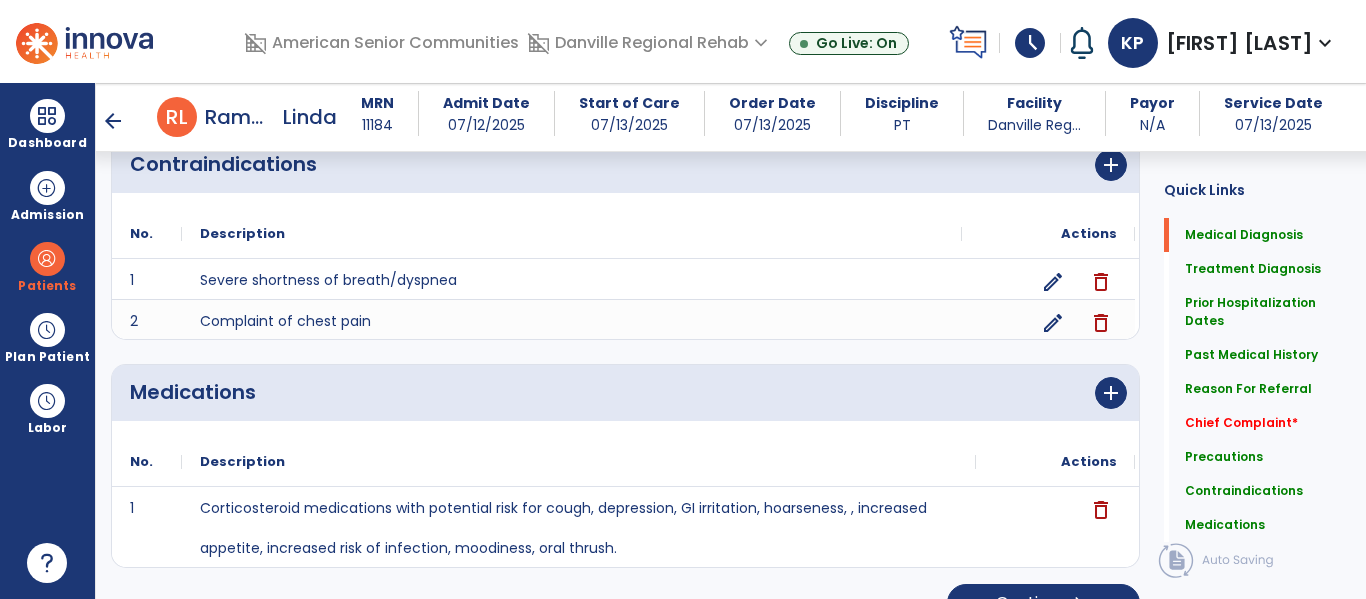 scroll, scrollTop: 2285, scrollLeft: 0, axis: vertical 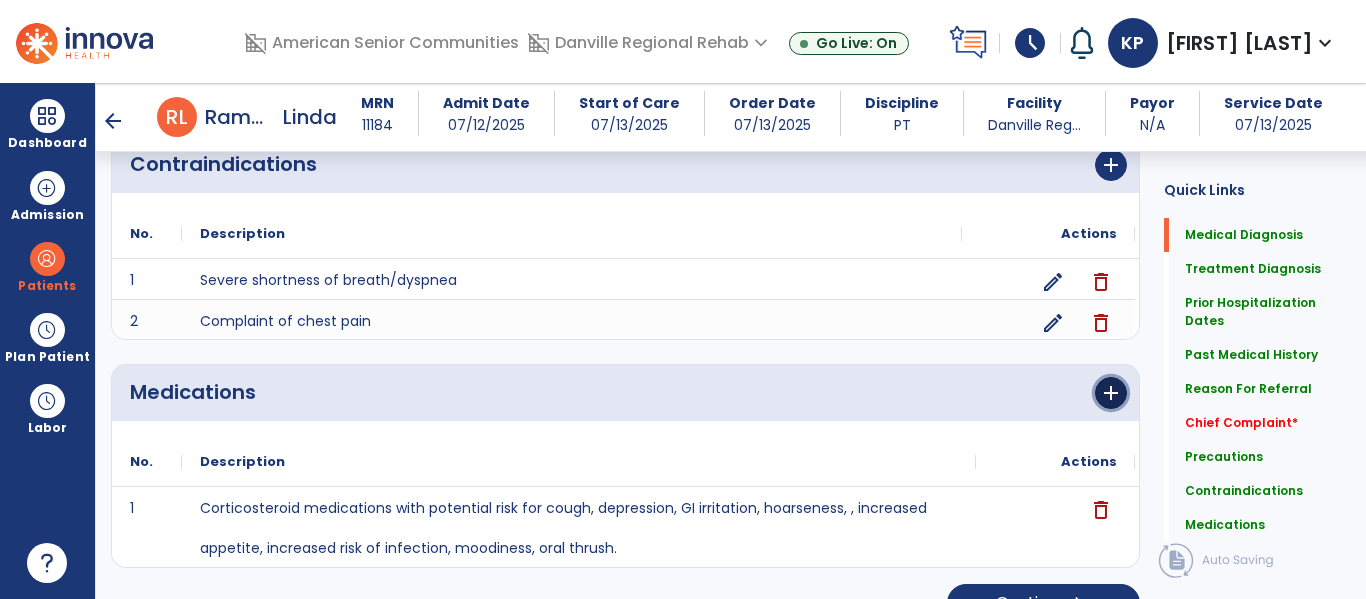 click on "add" 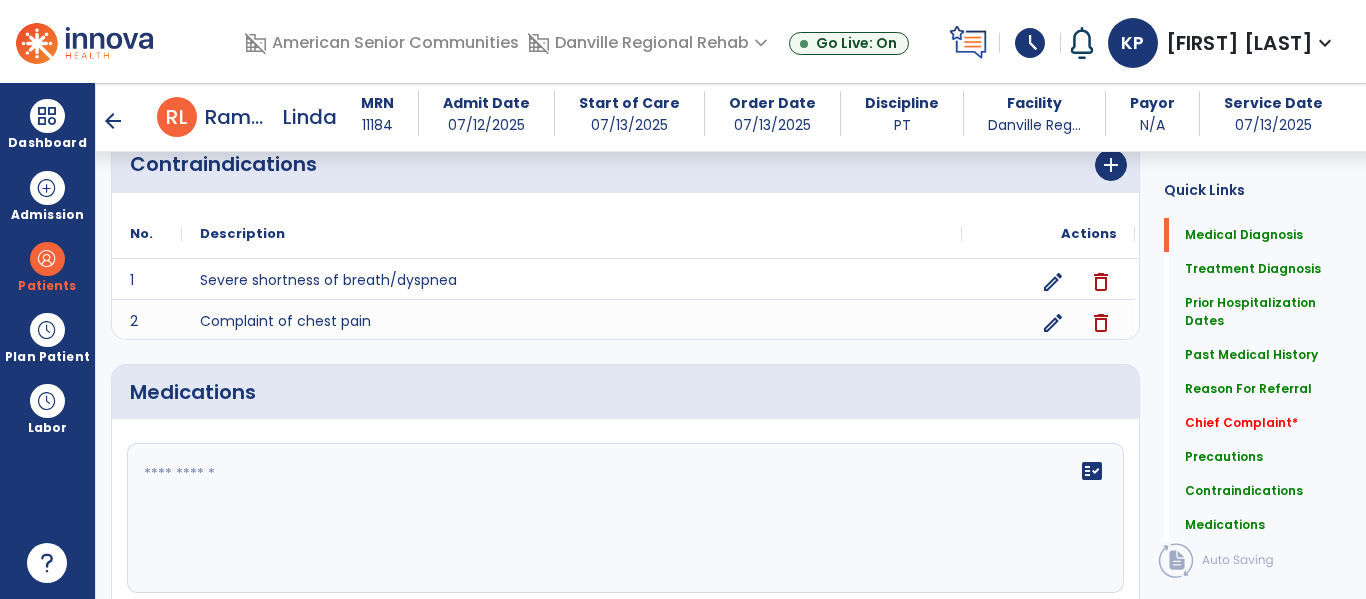 click on "fact_check" 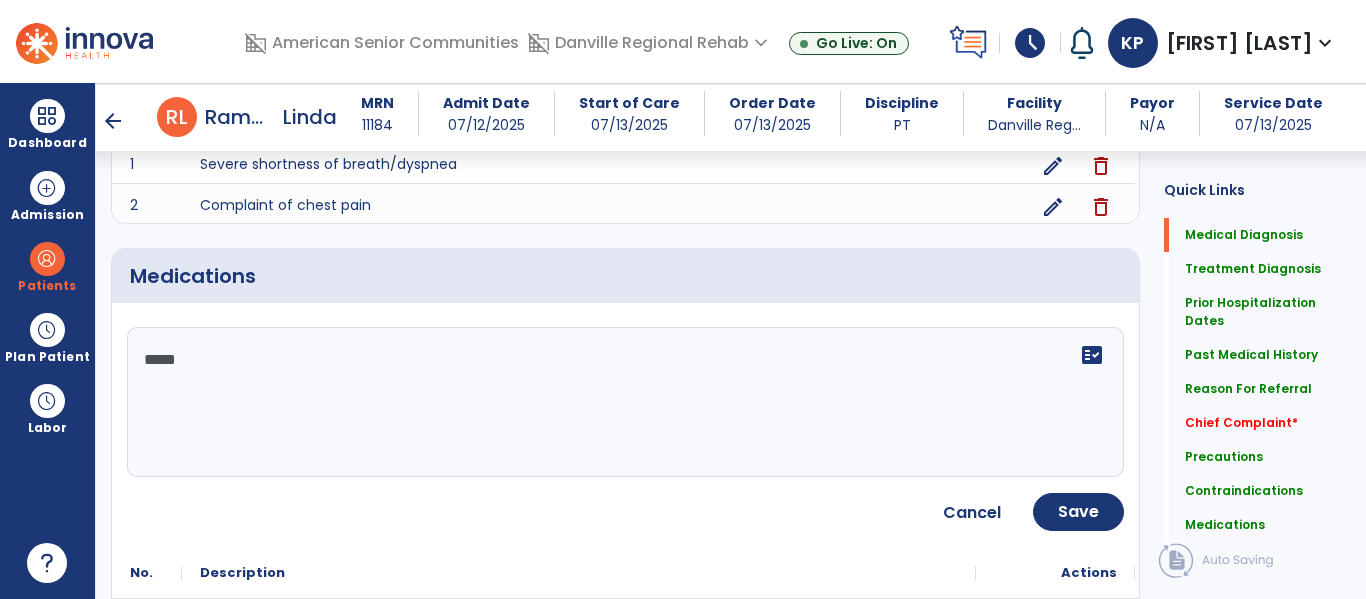 scroll, scrollTop: 2430, scrollLeft: 0, axis: vertical 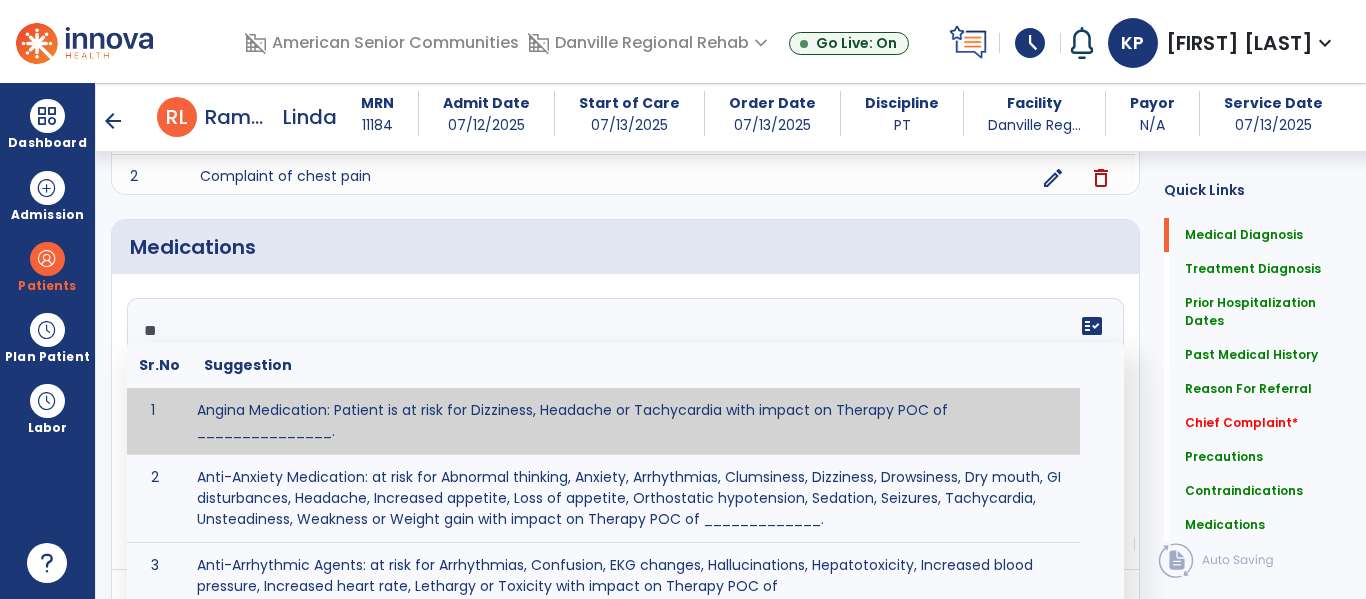 type on "*" 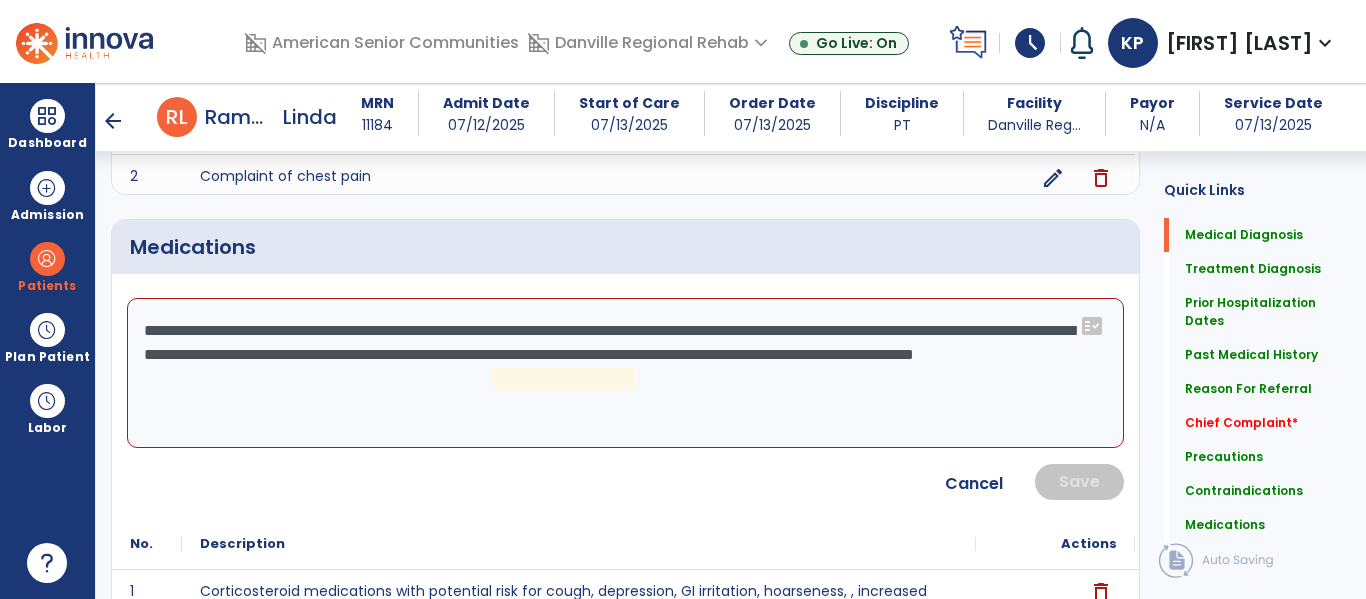 click on "**********" 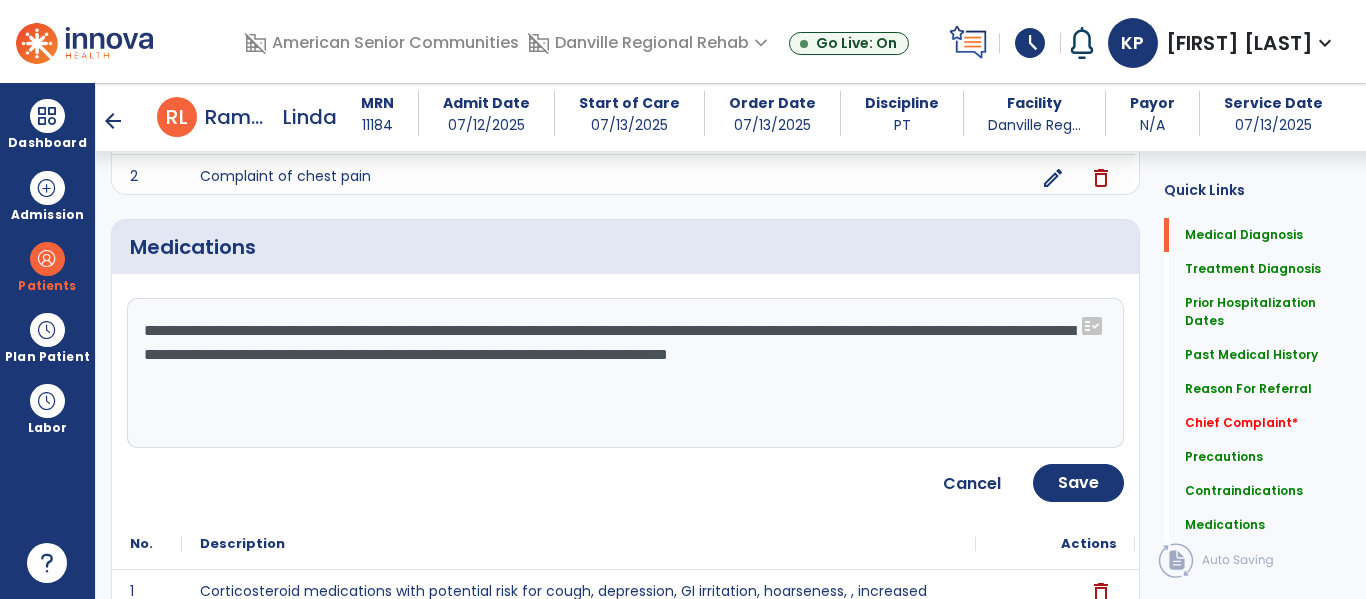 type on "**********" 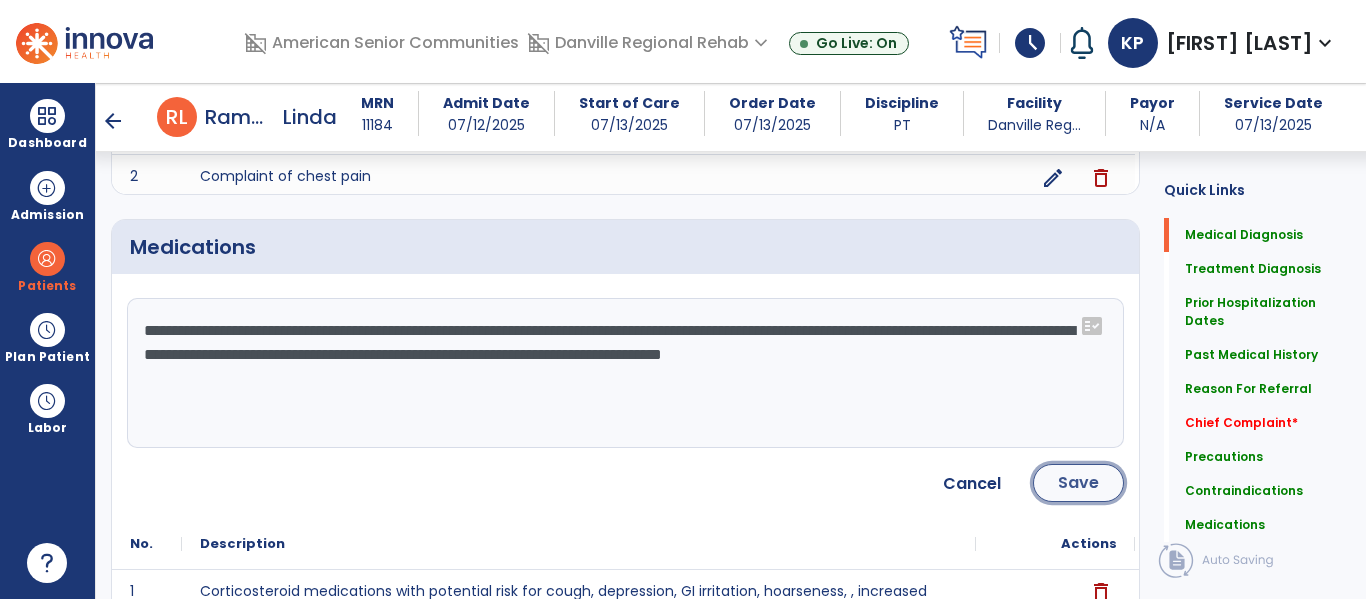 click on "Save" 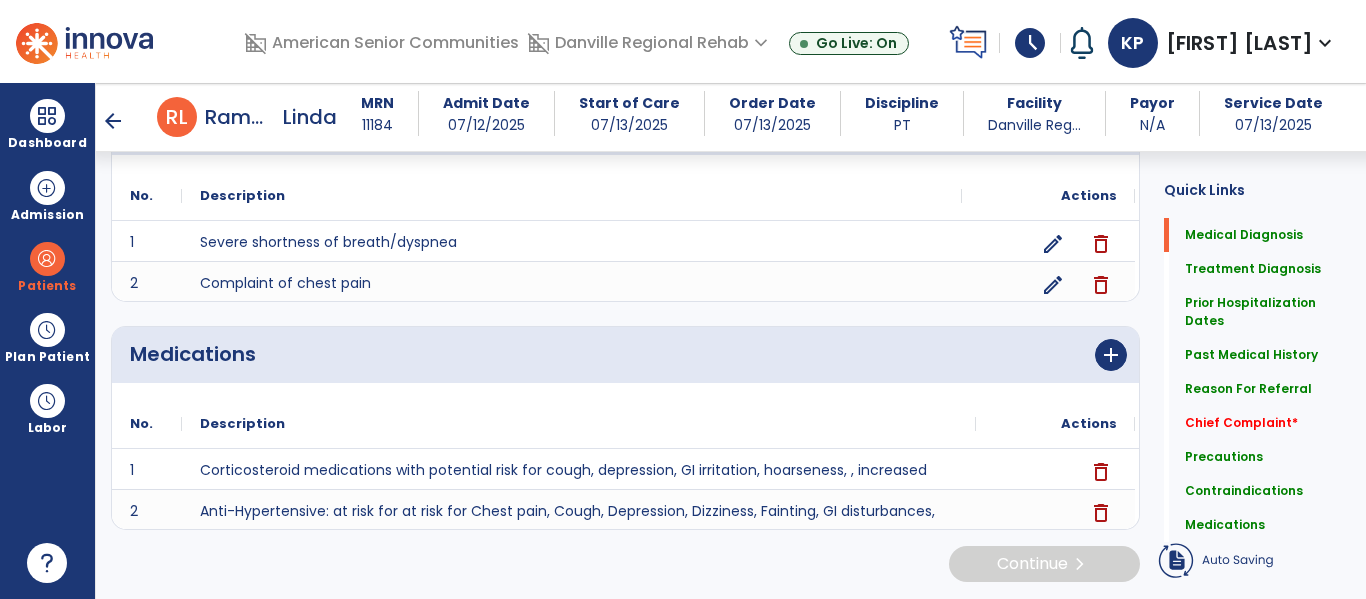 scroll, scrollTop: 2323, scrollLeft: 0, axis: vertical 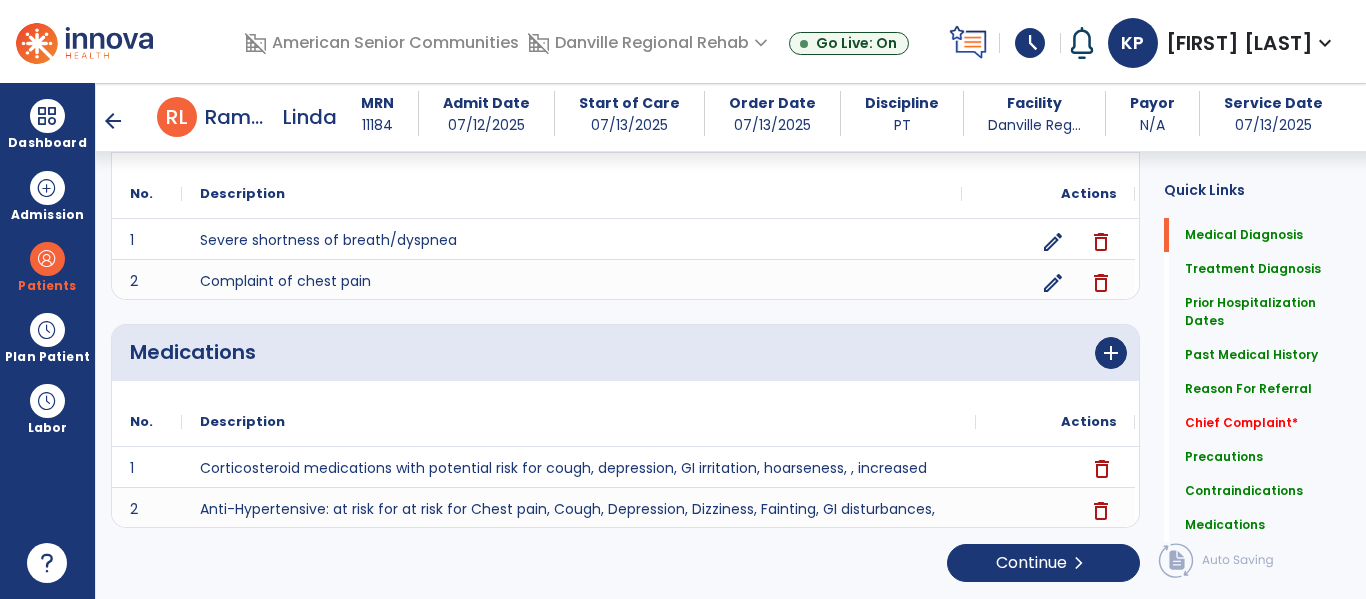 click on "delete" 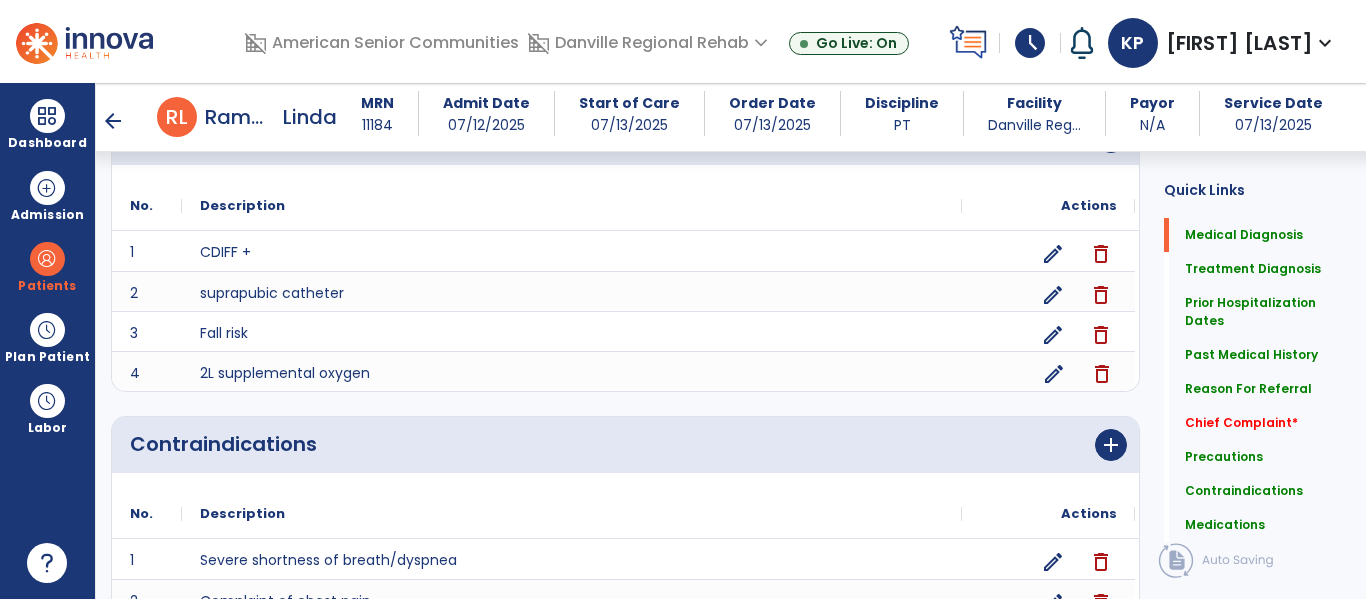 scroll, scrollTop: 2430, scrollLeft: 0, axis: vertical 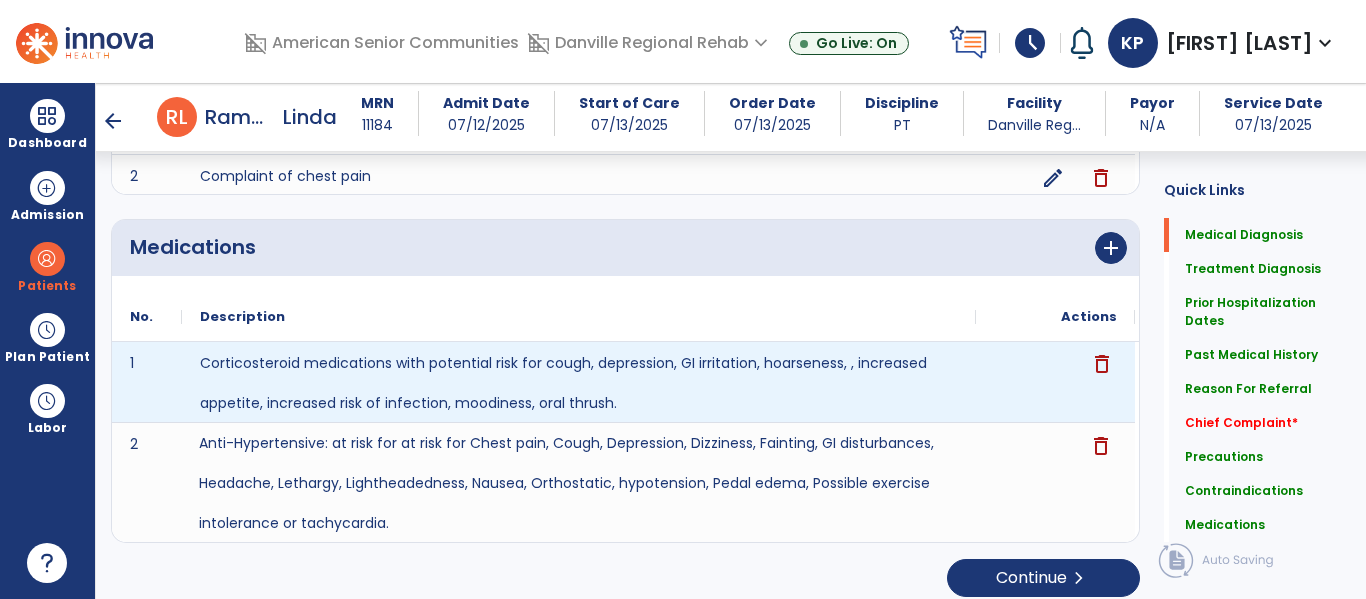 click on "Anti-Hypertensive: at risk for at risk for Chest pain, Cough, Depression, Dizziness, Fainting, GI disturbances, Headache, Lethargy, Lightheadedness, Nausea, Orthostatic, hypotension, Pedal edema, Possible exercise intolerance or tachycardia." 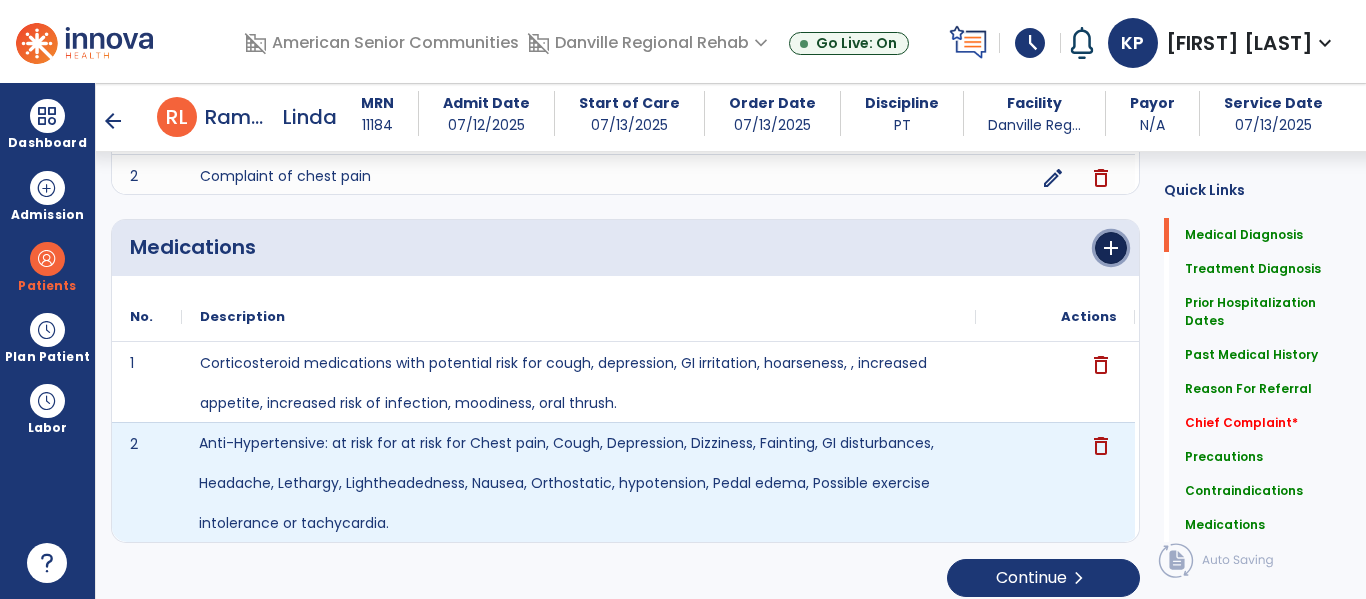 click on "add" 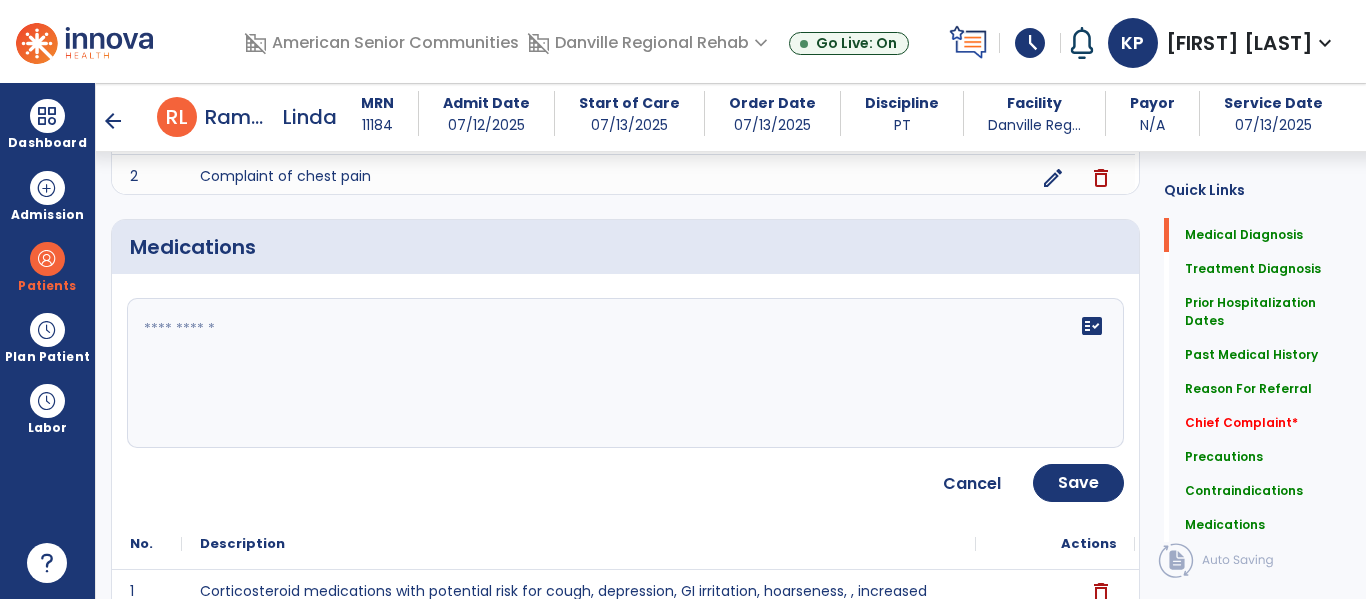 click 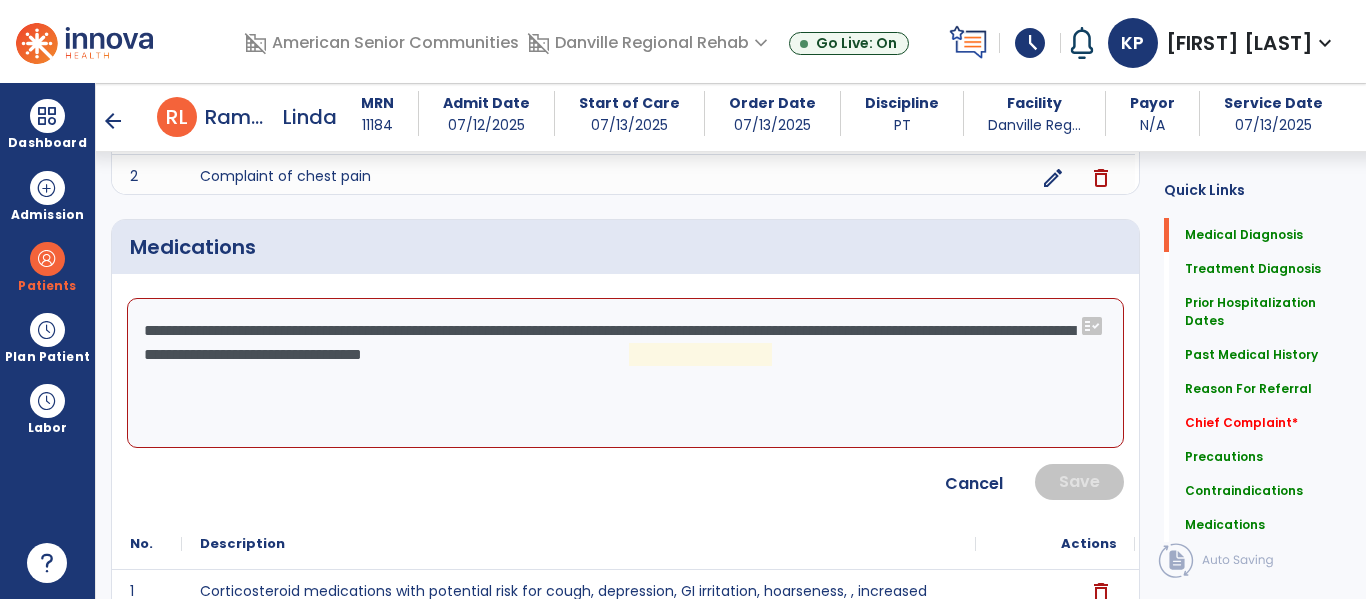 click on "**********" 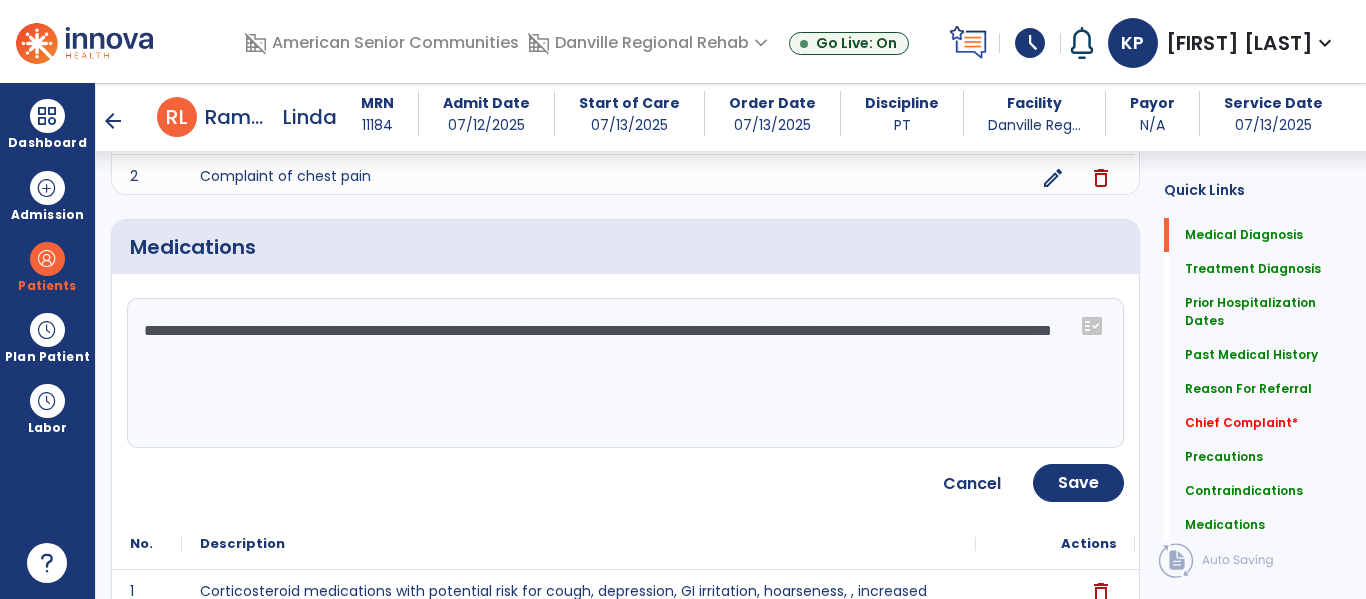 type on "**********" 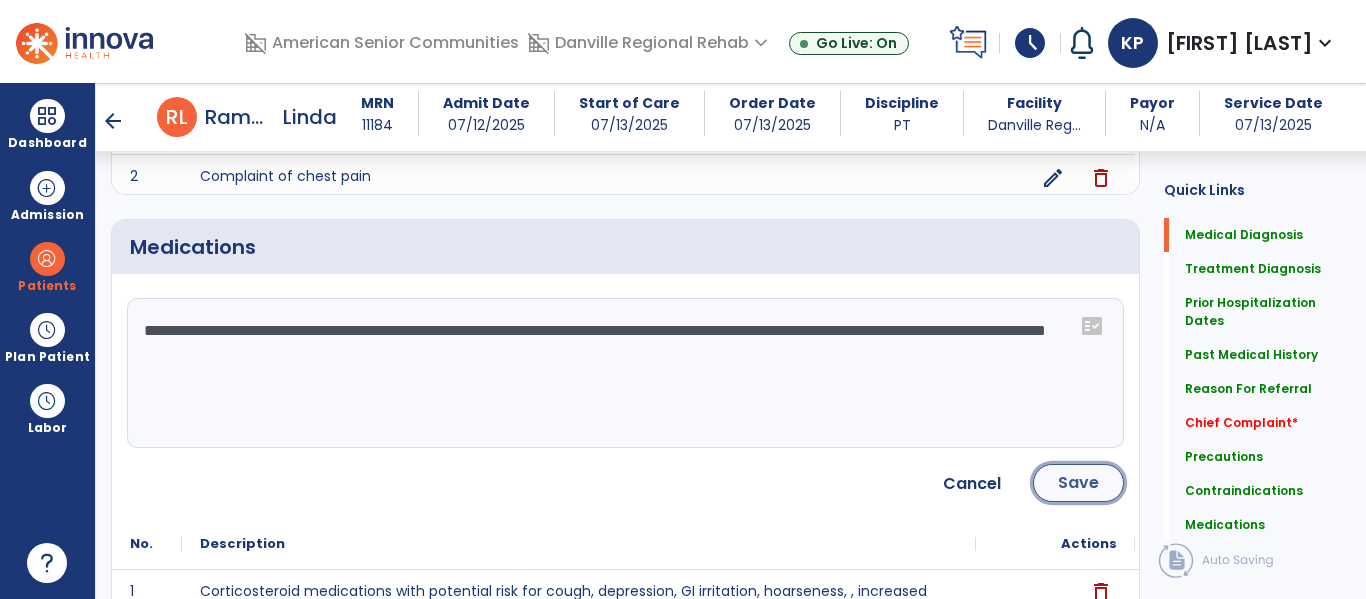 click on "Save" 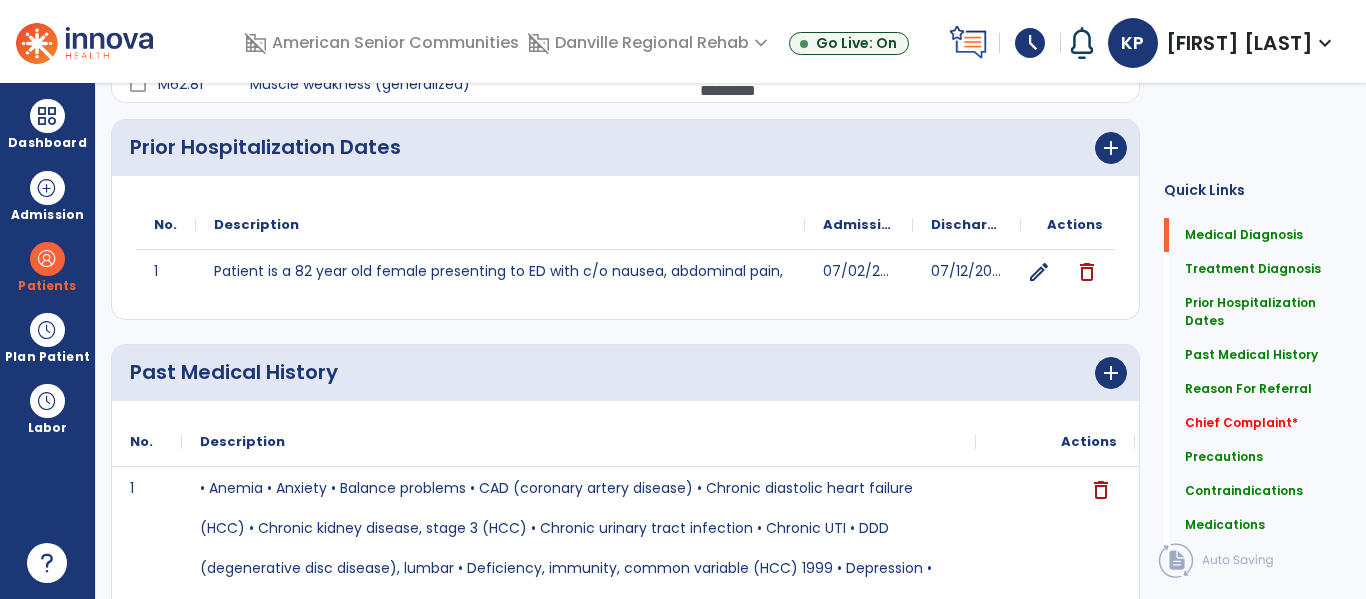 scroll, scrollTop: 0, scrollLeft: 0, axis: both 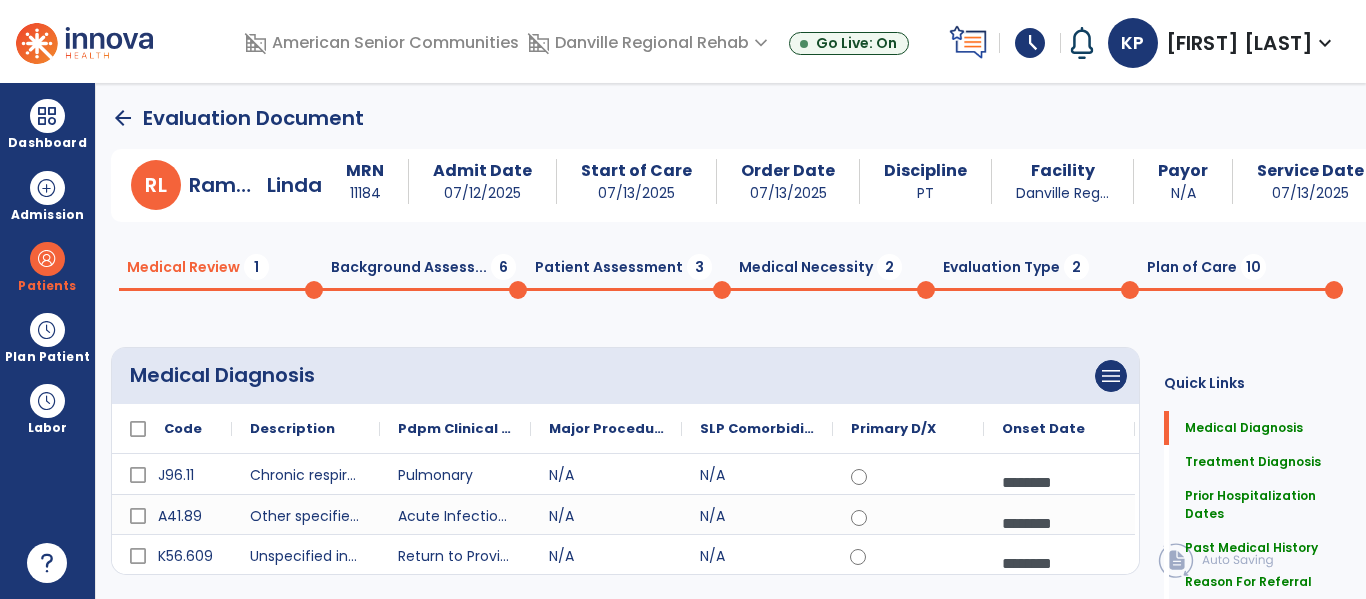 click on "arrow_back" 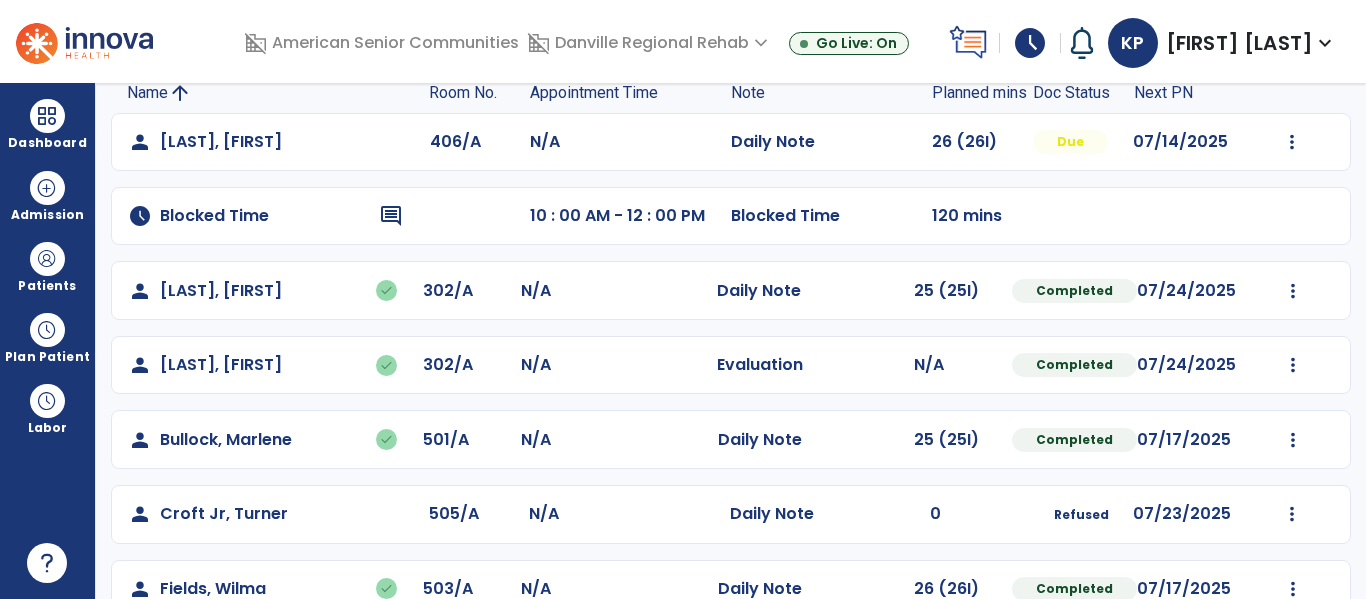 scroll, scrollTop: 129, scrollLeft: 0, axis: vertical 